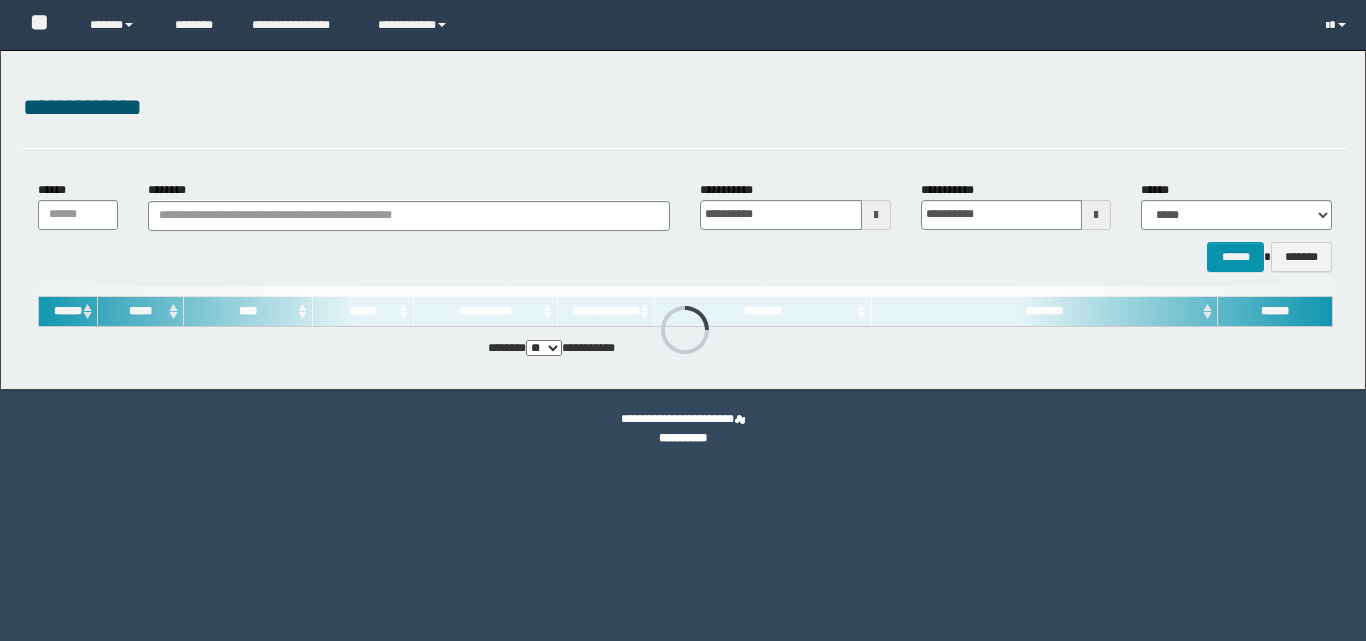 scroll, scrollTop: 0, scrollLeft: 0, axis: both 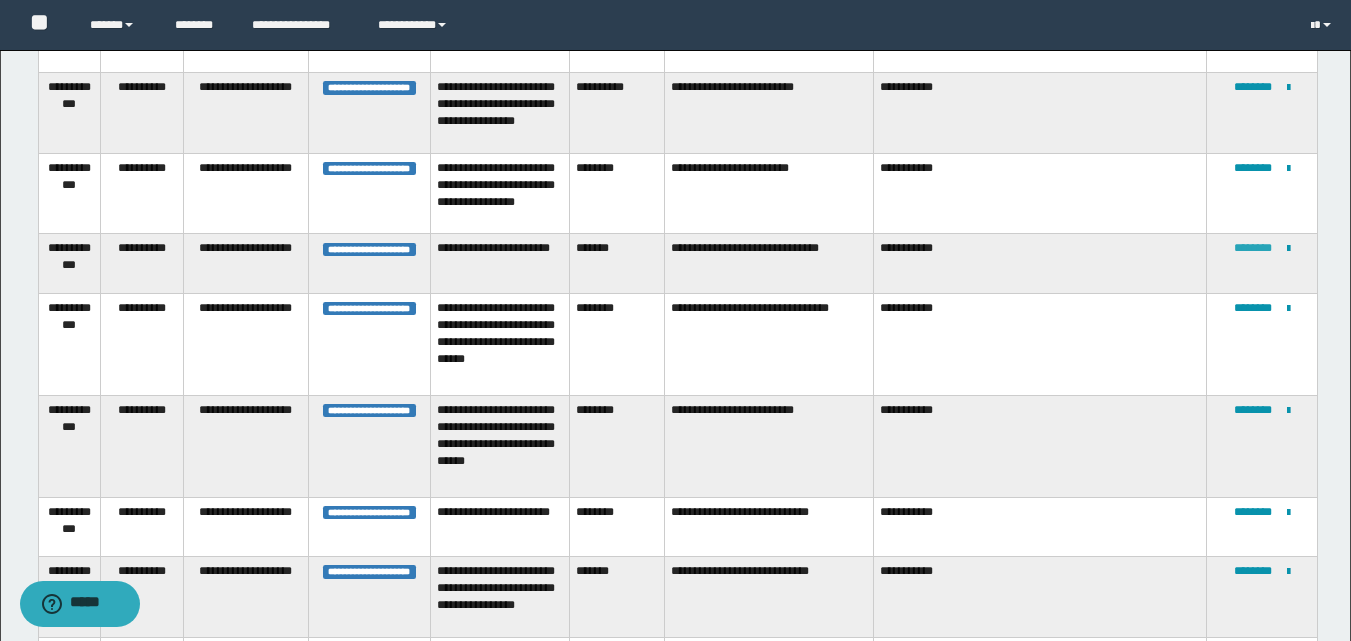 click on "********" at bounding box center [1253, 248] 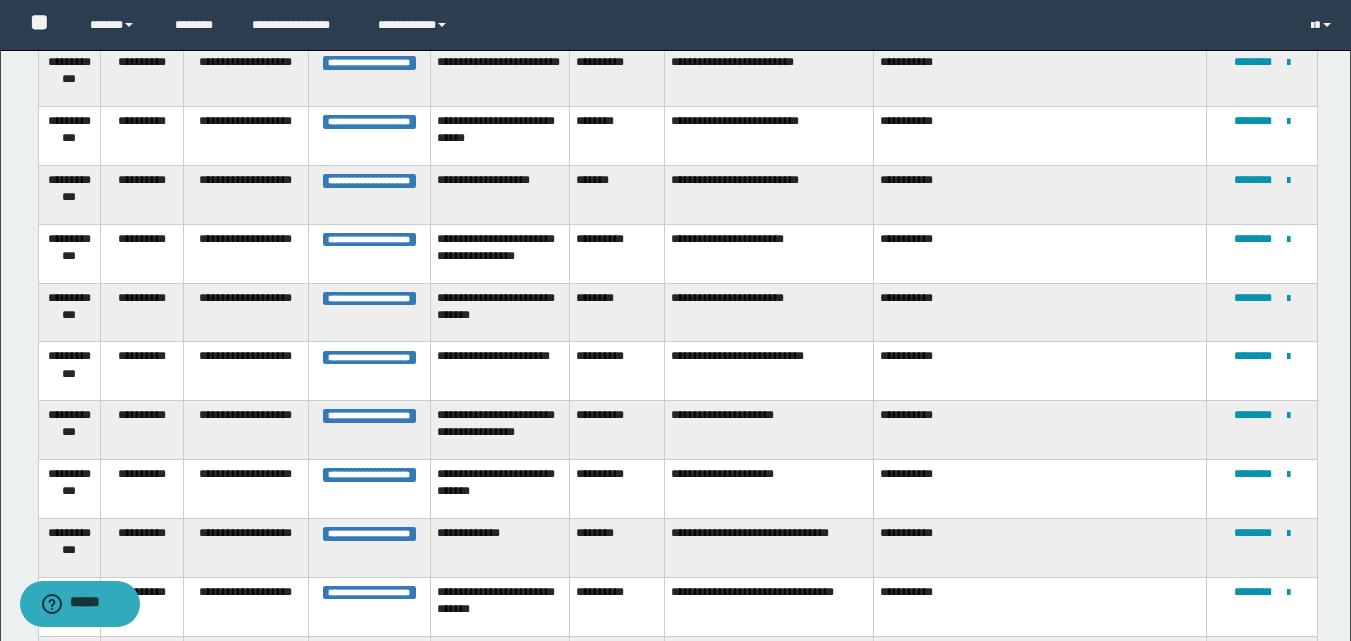 scroll, scrollTop: 415, scrollLeft: 0, axis: vertical 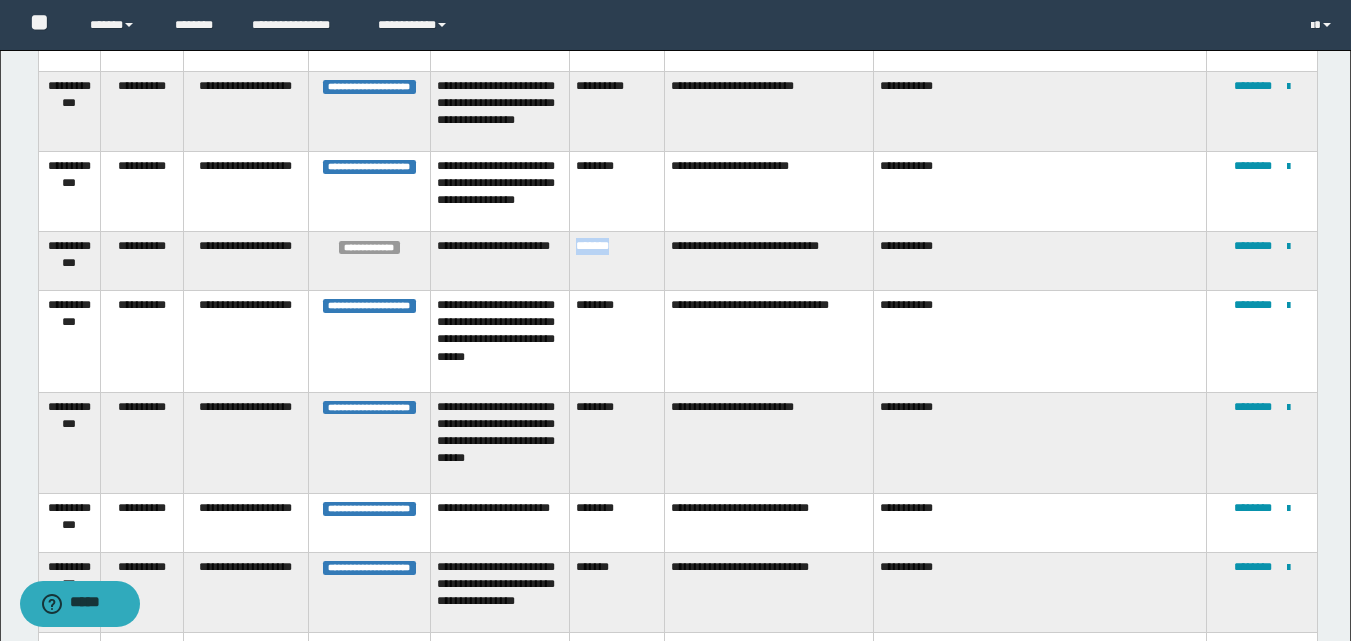 drag, startPoint x: 623, startPoint y: 323, endPoint x: 575, endPoint y: 321, distance: 48.04165 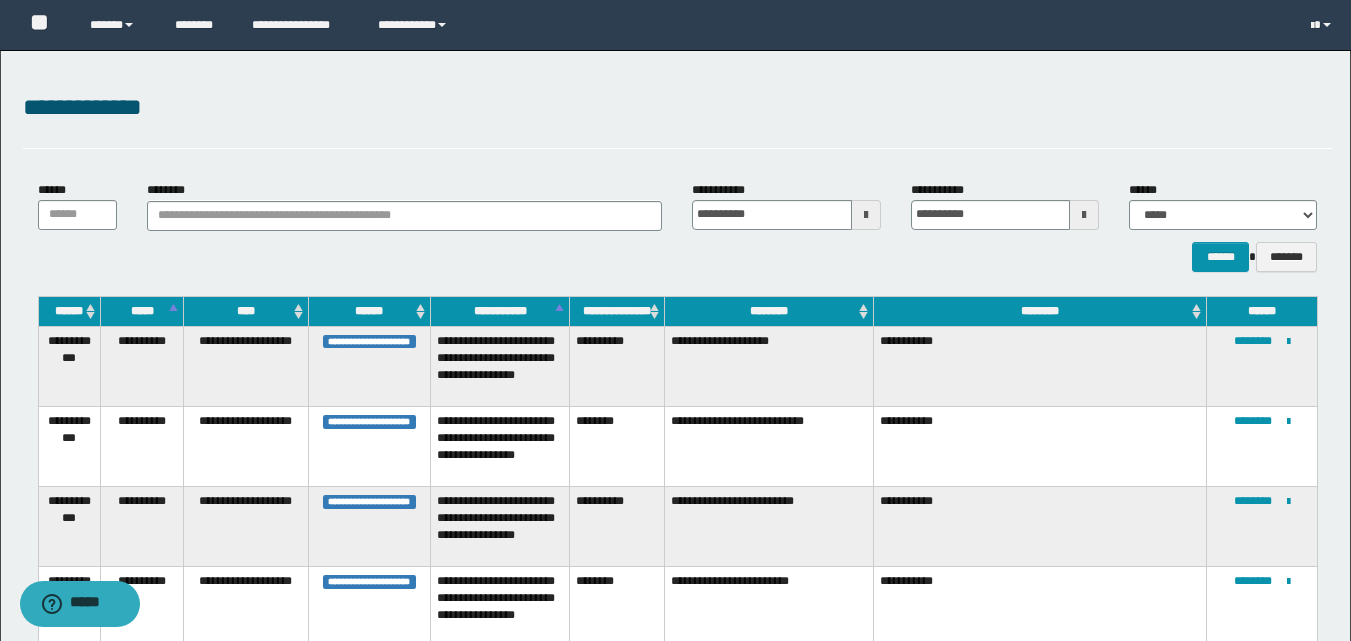 scroll, scrollTop: 1003, scrollLeft: 0, axis: vertical 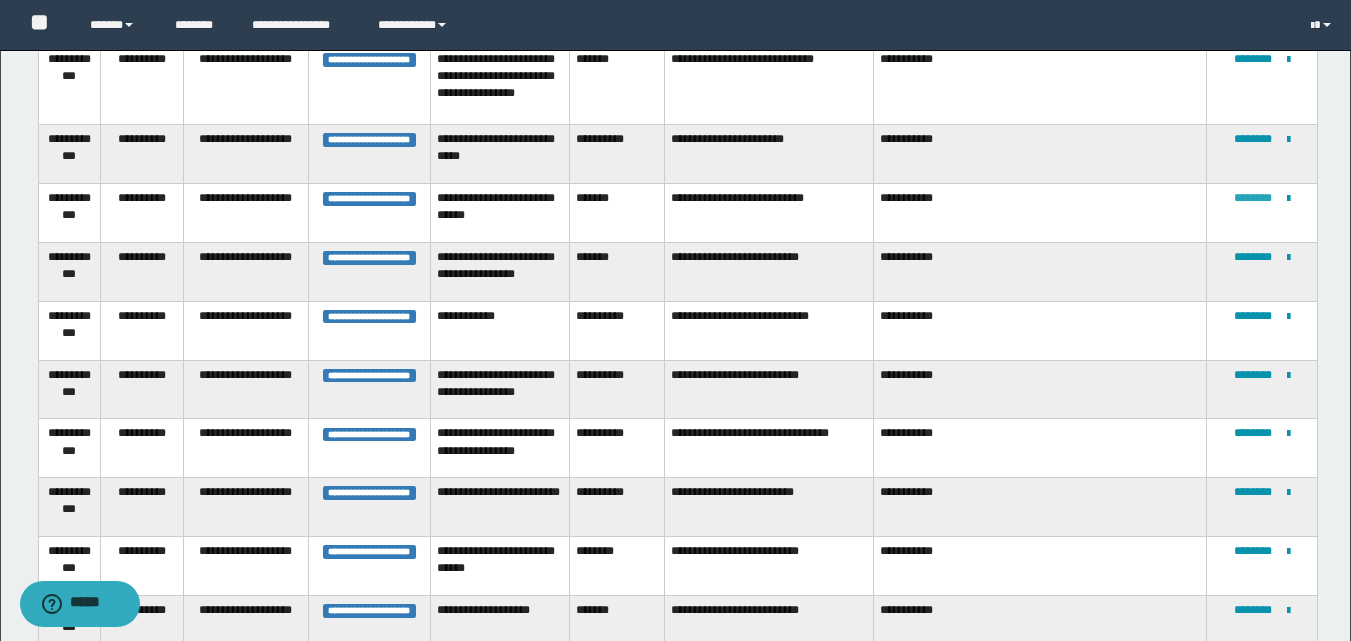 click on "********" at bounding box center [1253, 198] 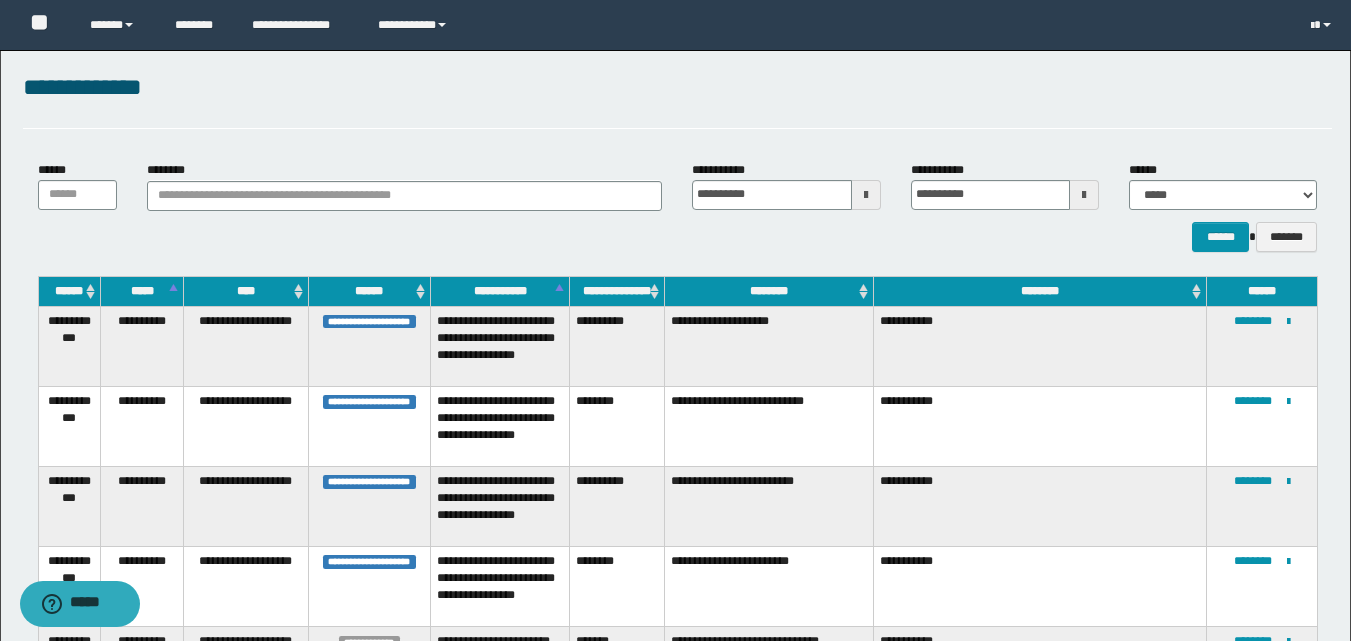 scroll, scrollTop: 1003, scrollLeft: 0, axis: vertical 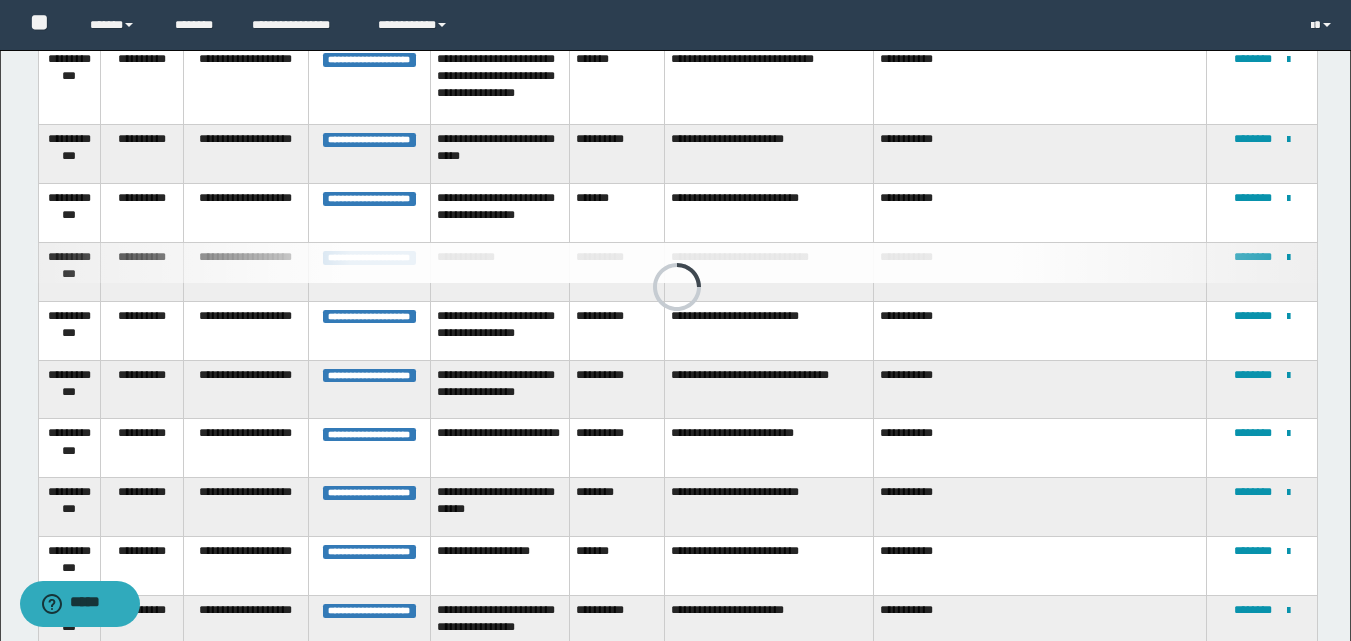 click on "**********" at bounding box center [1262, 213] 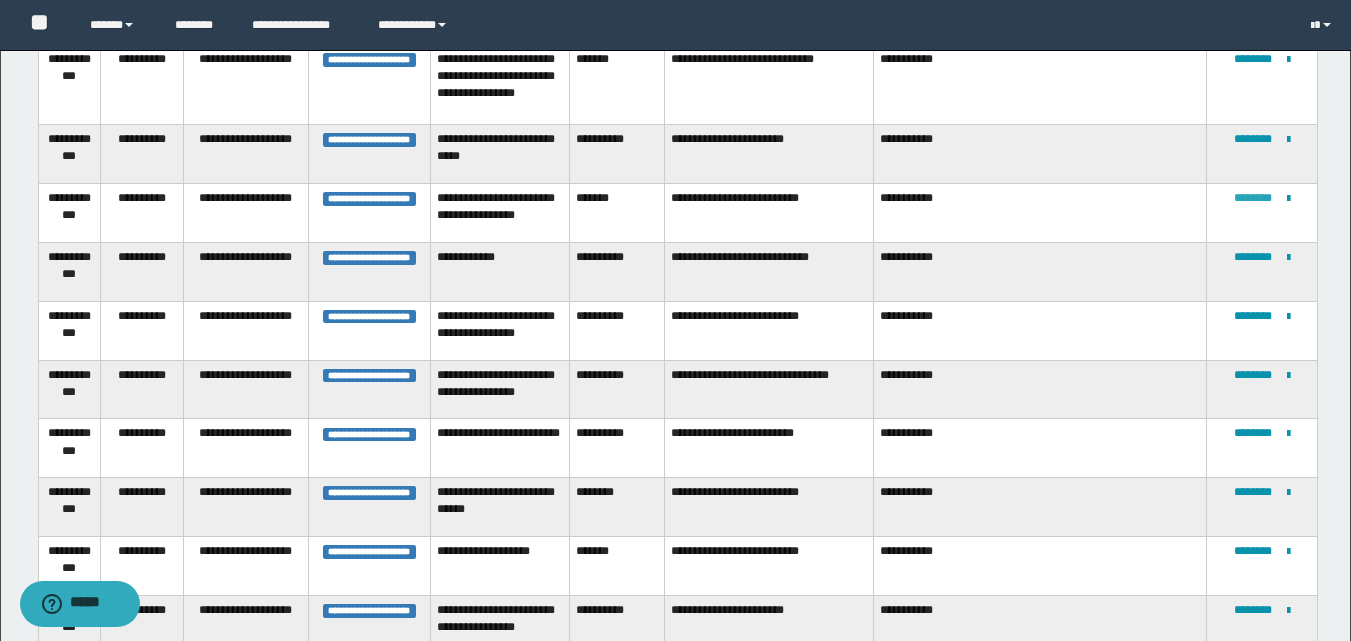 click on "********" at bounding box center [1253, 198] 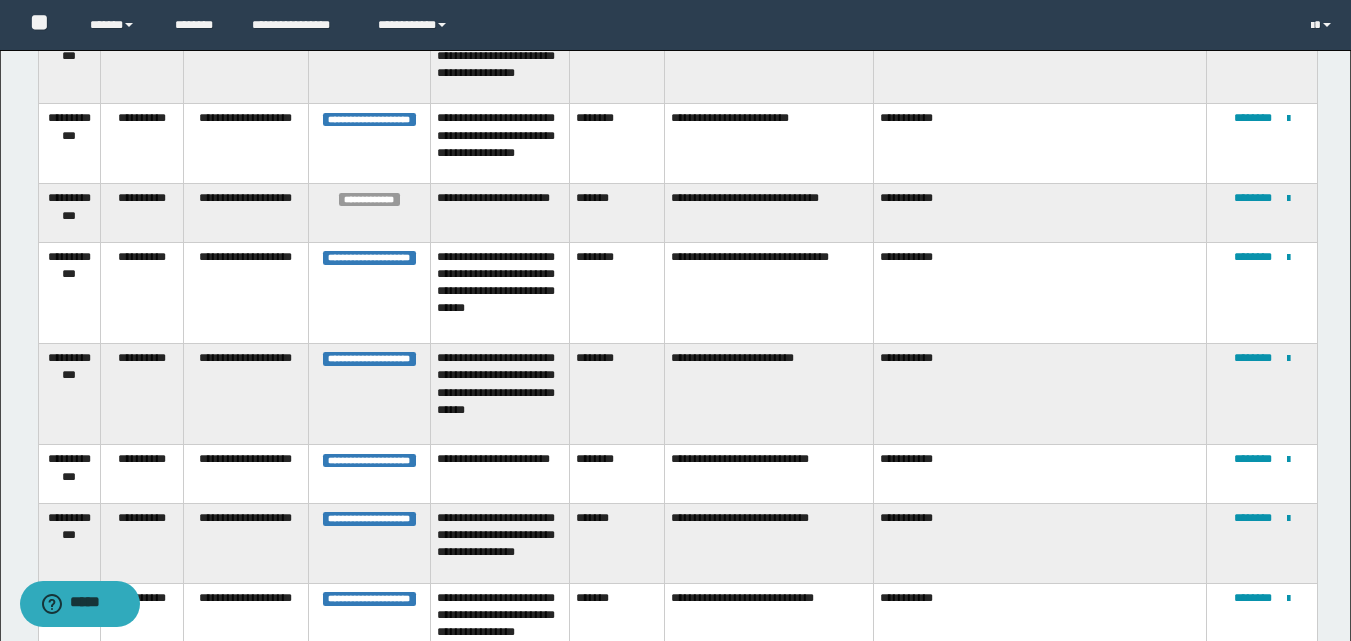 scroll, scrollTop: 1050, scrollLeft: 0, axis: vertical 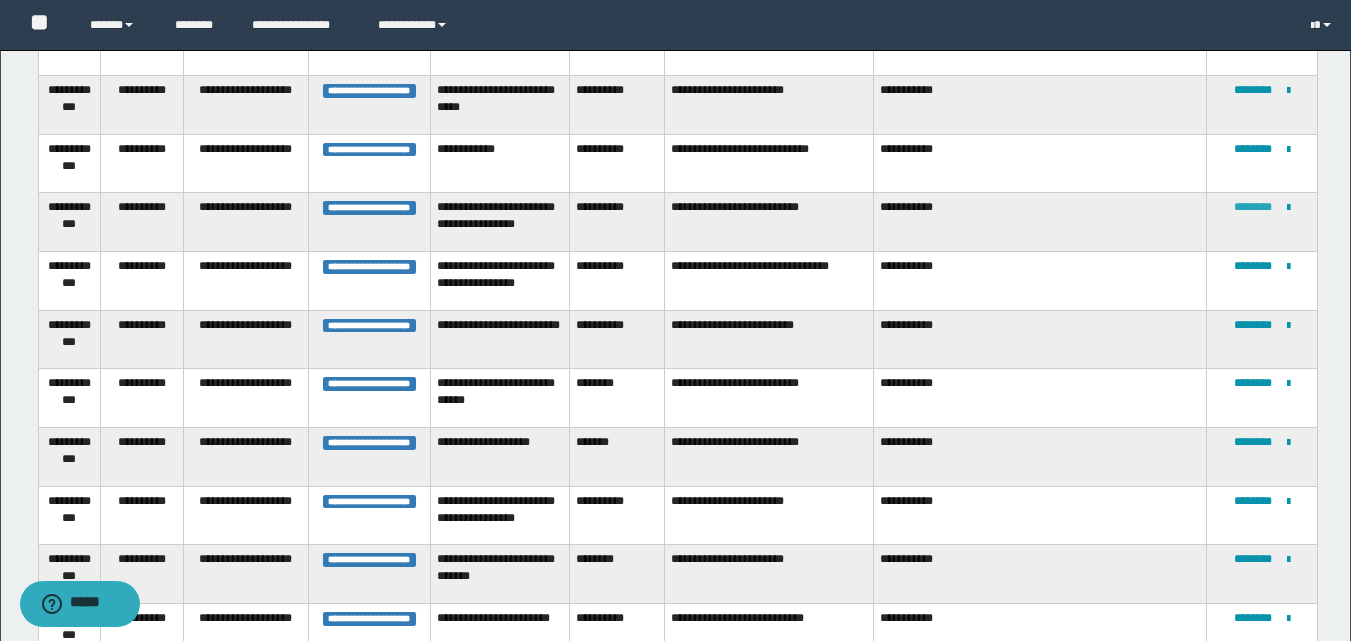 click on "********" at bounding box center (1253, 207) 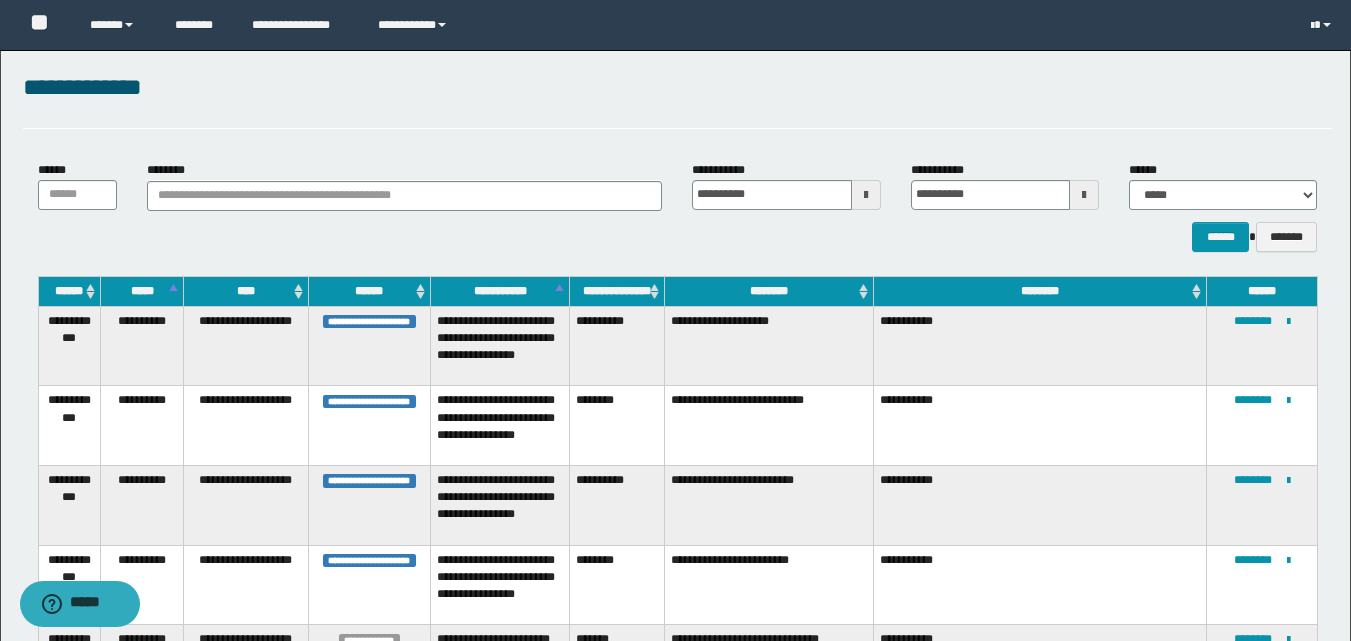 scroll, scrollTop: 1050, scrollLeft: 0, axis: vertical 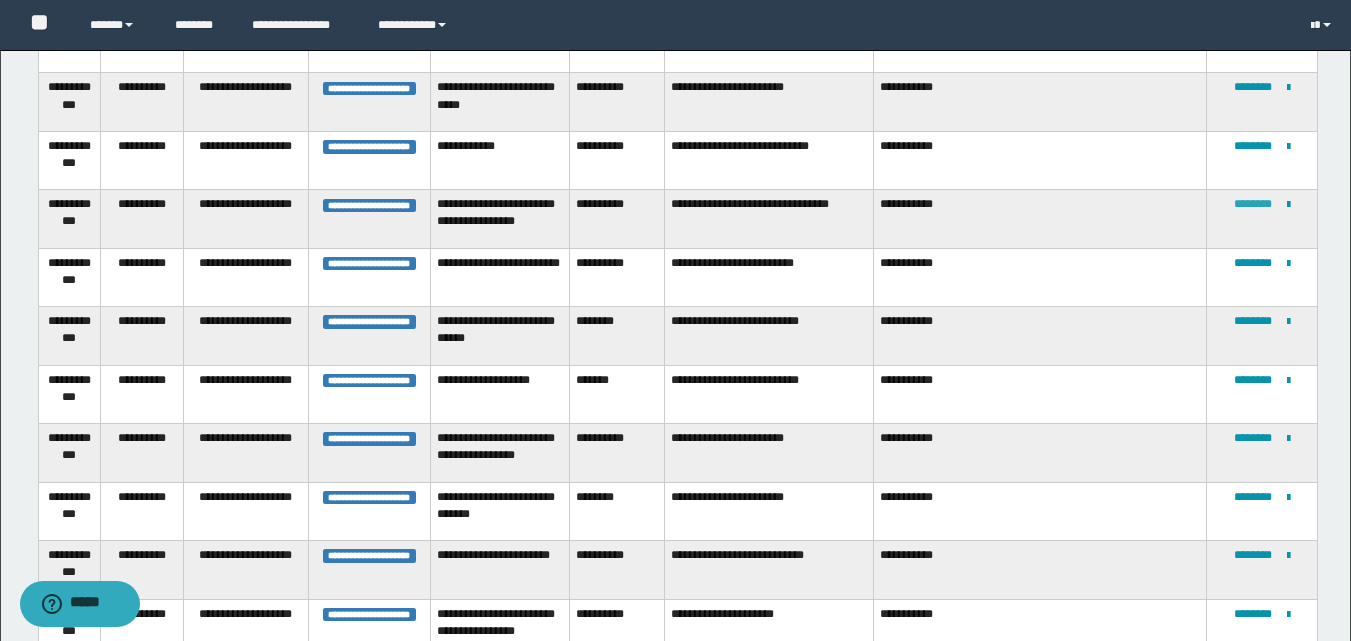 click on "********" at bounding box center [1253, 204] 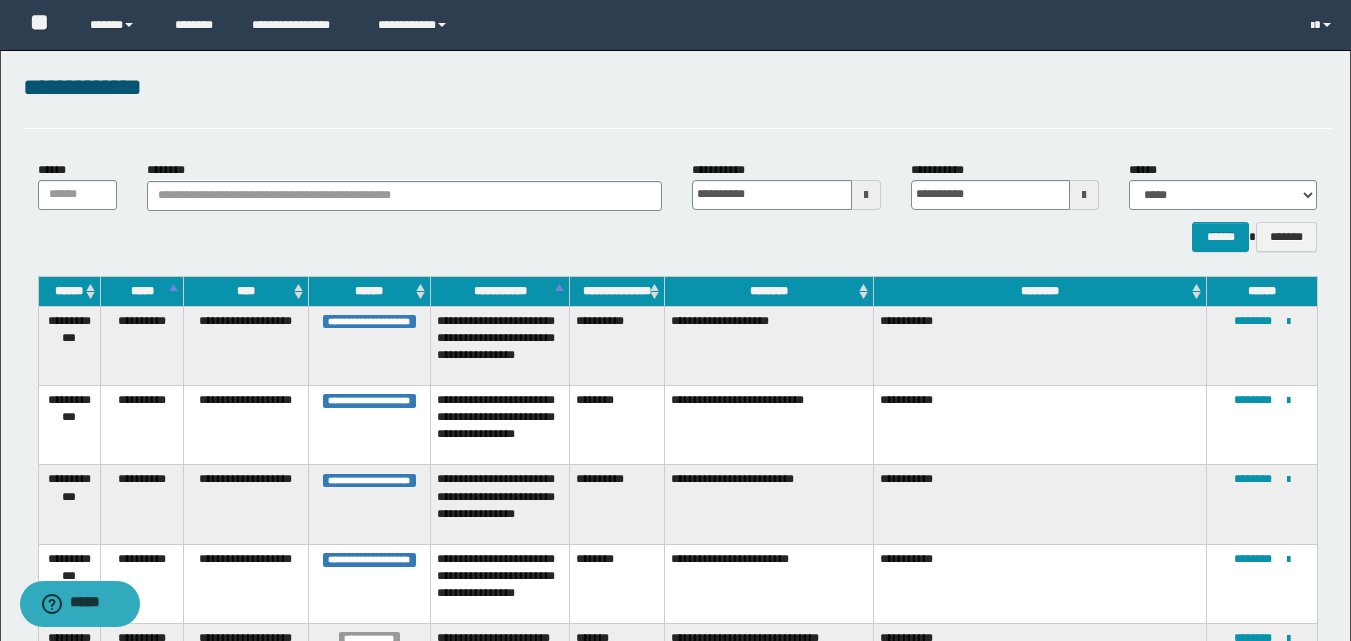 scroll, scrollTop: 1050, scrollLeft: 0, axis: vertical 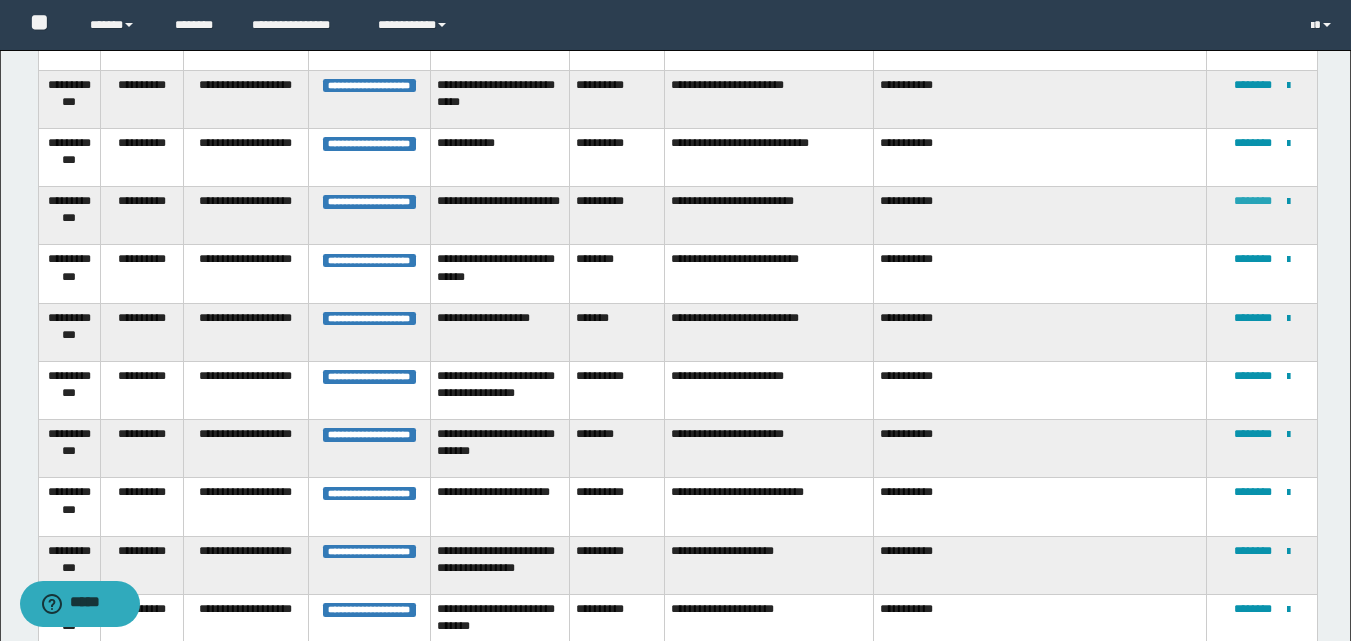 click on "********" at bounding box center (1253, 201) 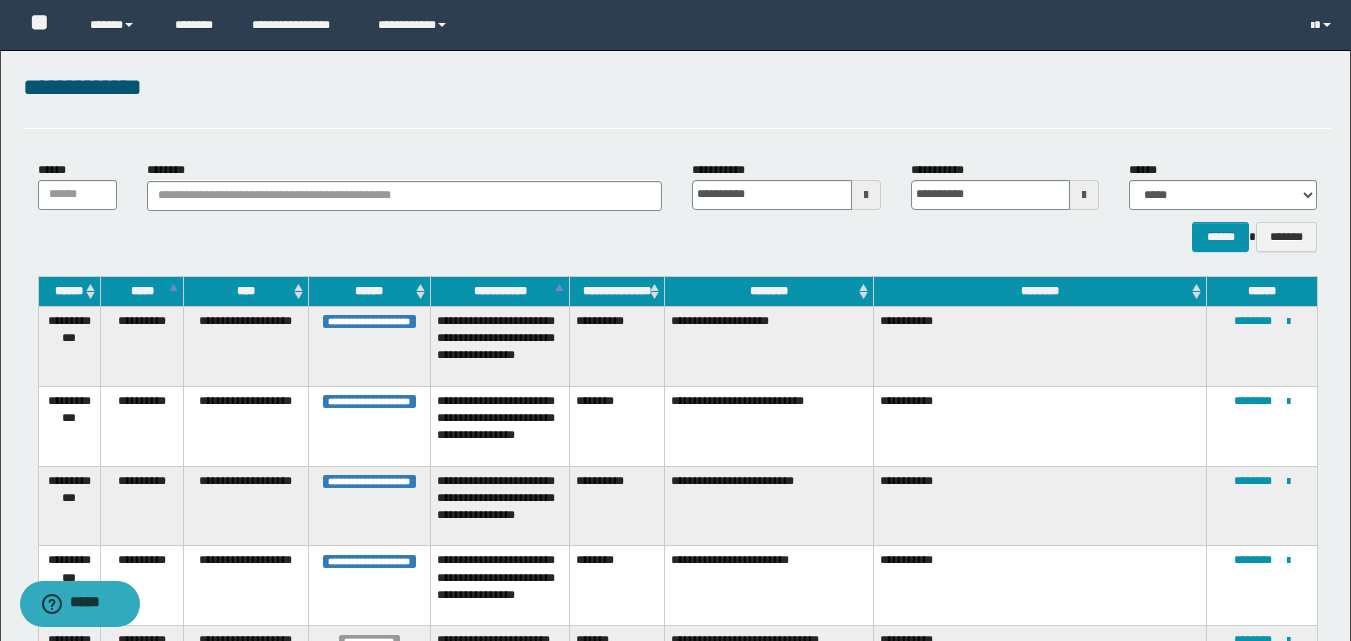 scroll, scrollTop: 1050, scrollLeft: 0, axis: vertical 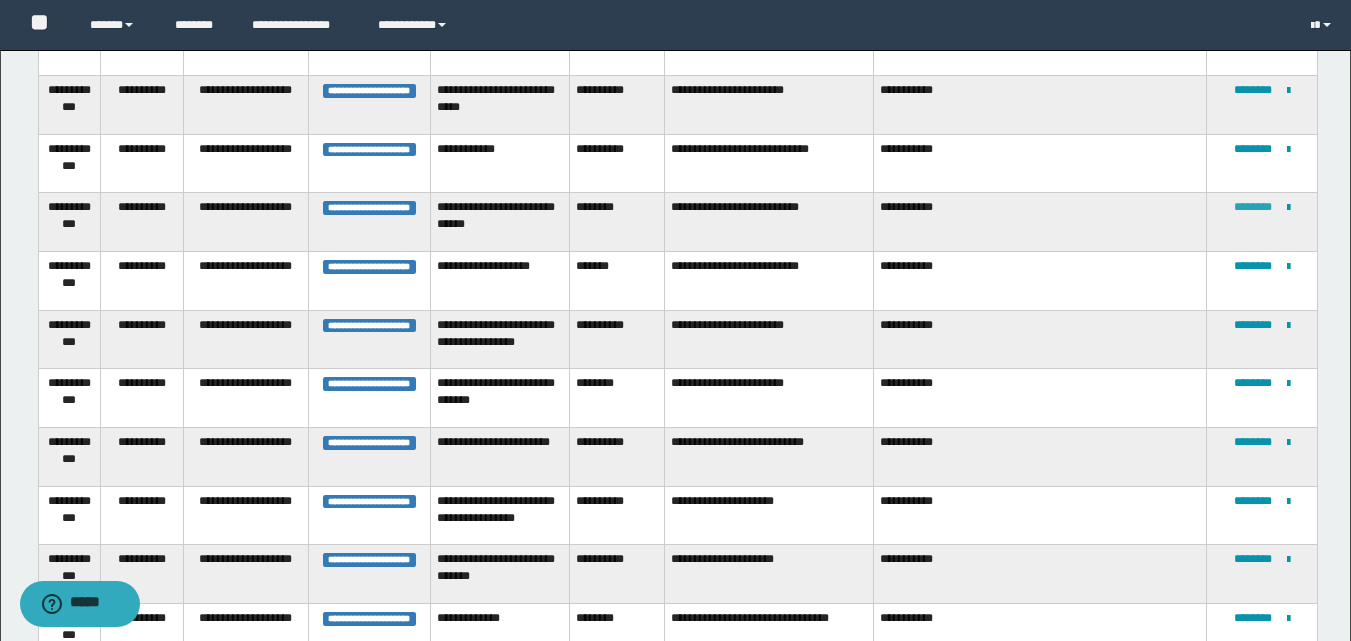 click on "********" at bounding box center [1253, 207] 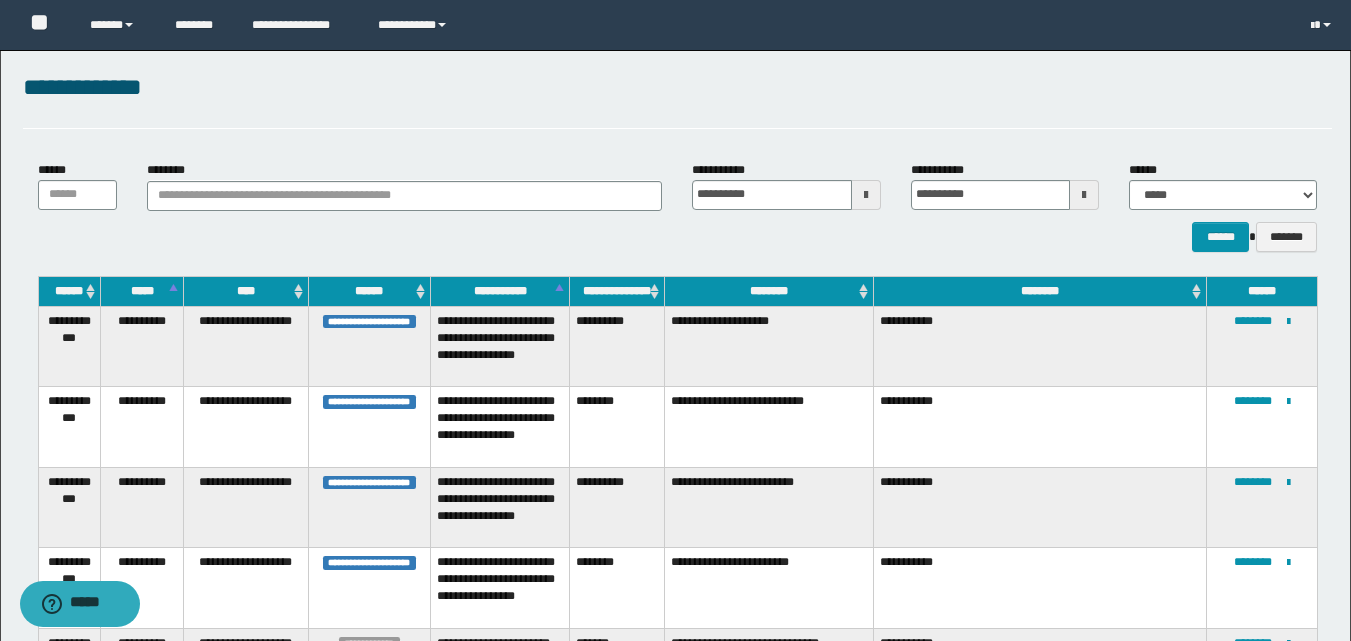 scroll, scrollTop: 1209, scrollLeft: 0, axis: vertical 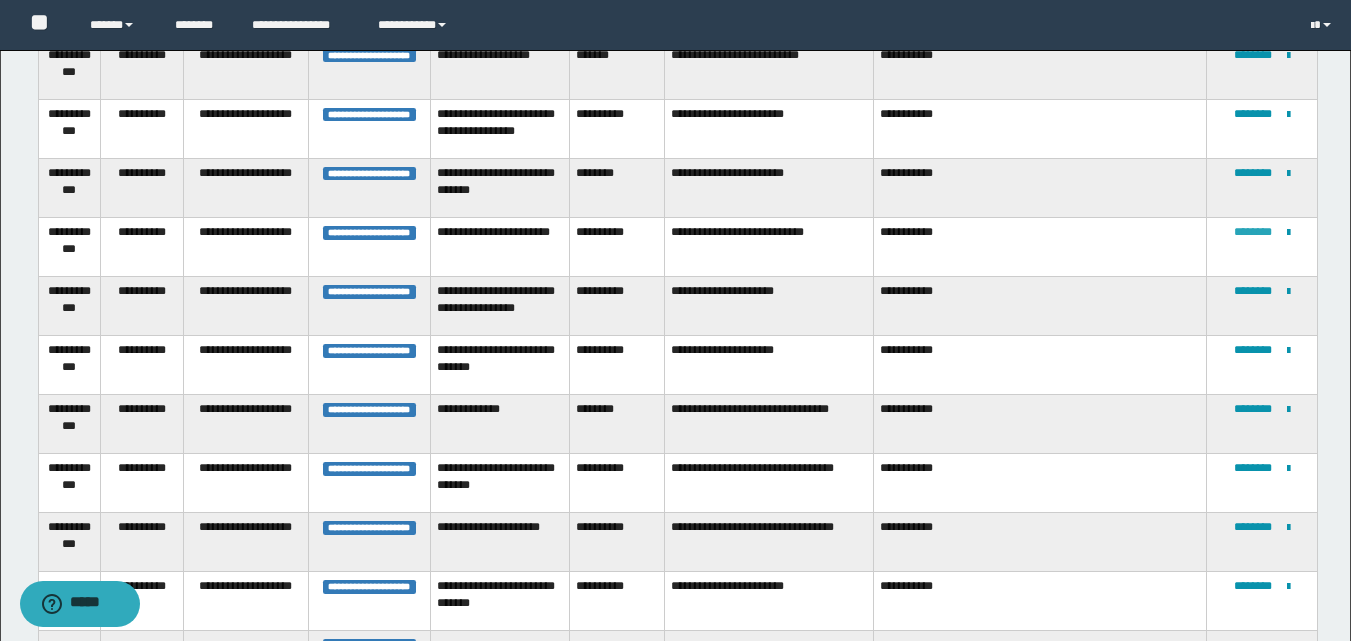 click on "********" at bounding box center [1253, 232] 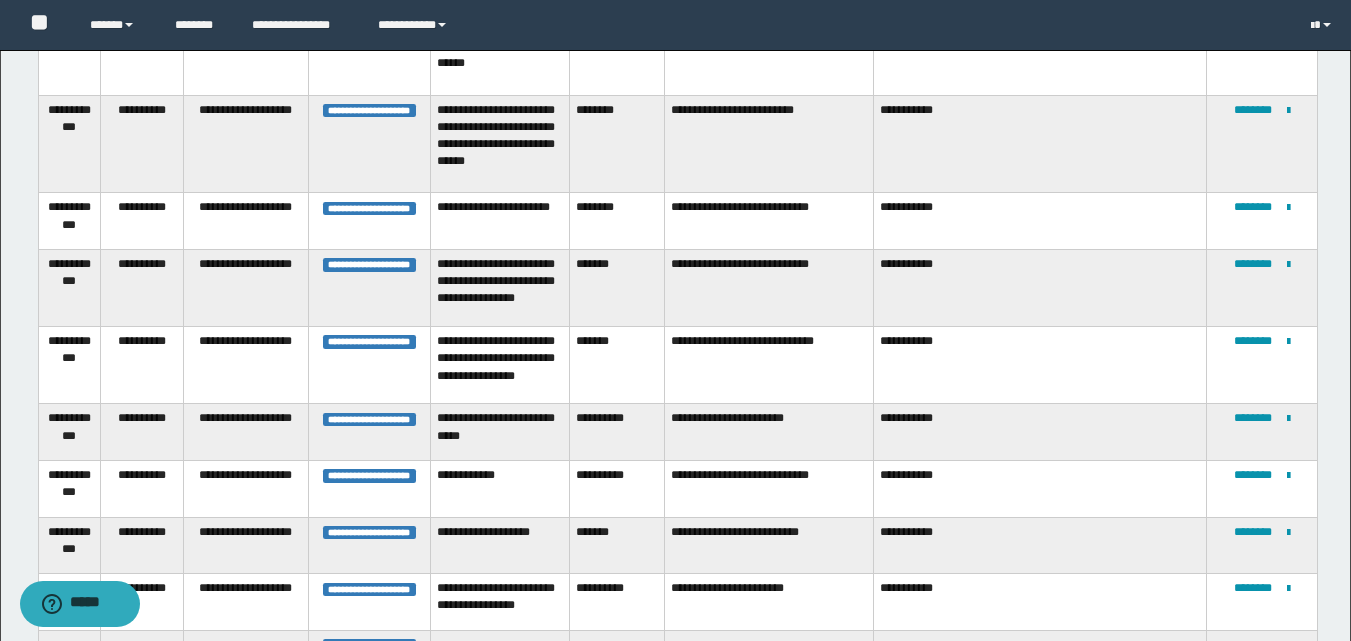 scroll, scrollTop: 1416, scrollLeft: 0, axis: vertical 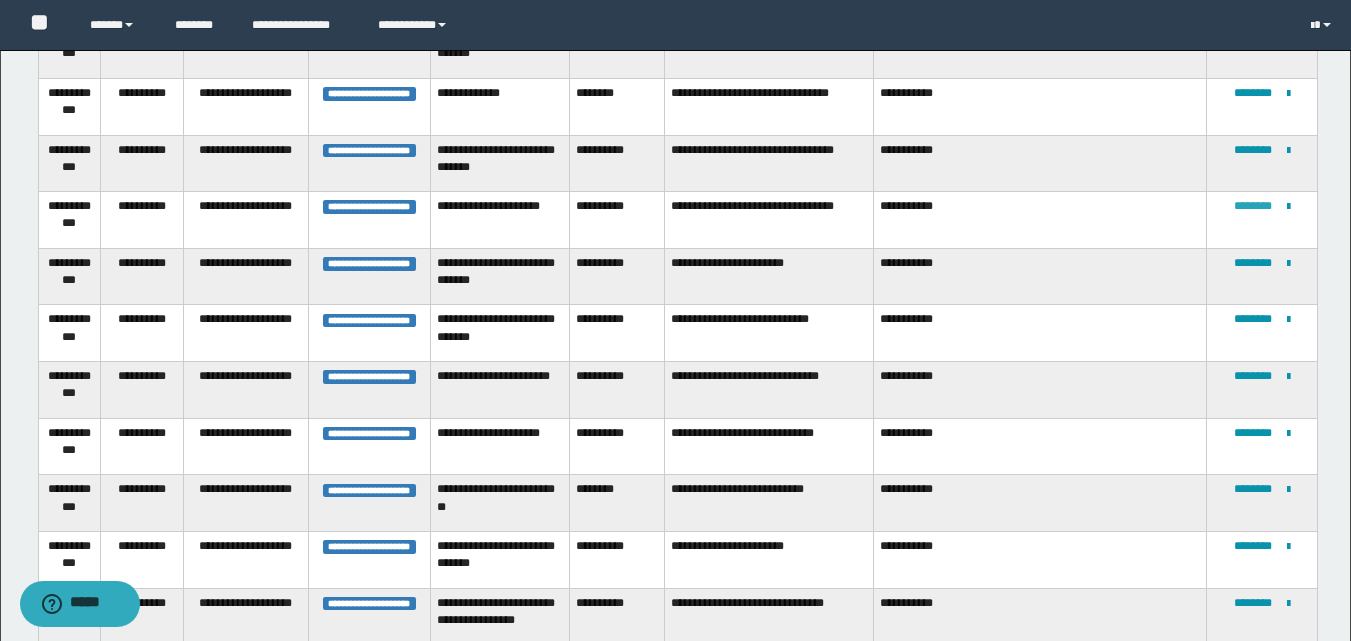 click on "********" at bounding box center [1253, 206] 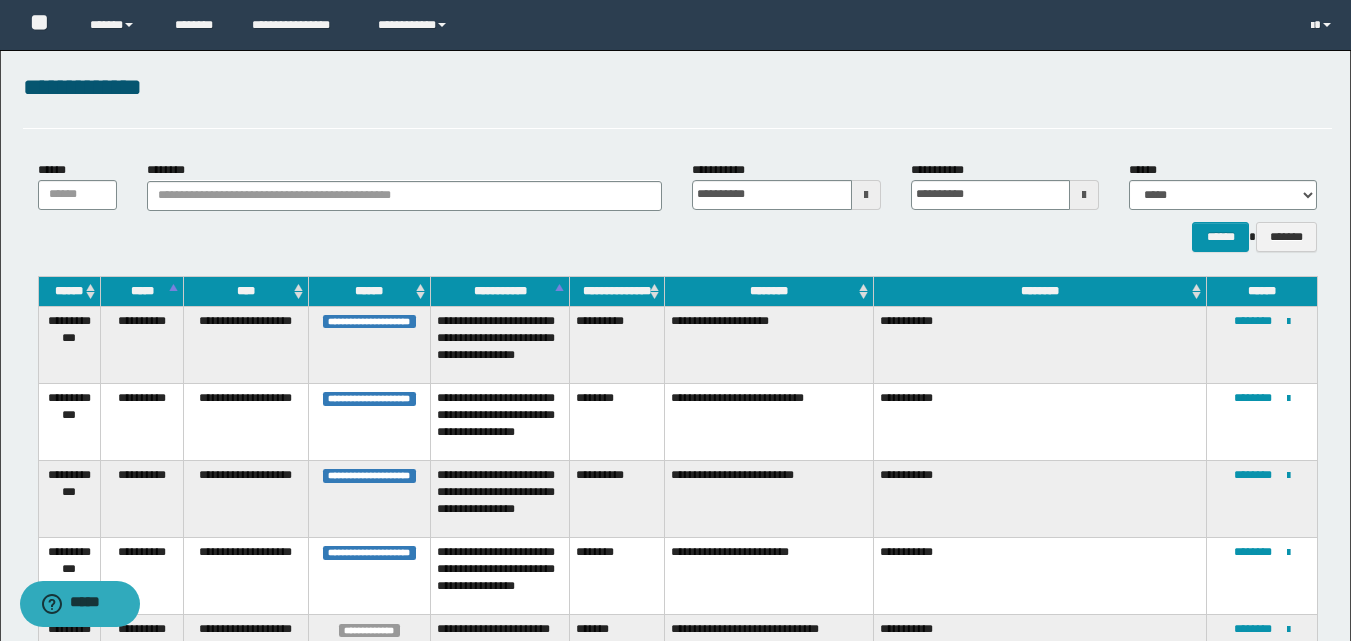 scroll, scrollTop: 1557, scrollLeft: 0, axis: vertical 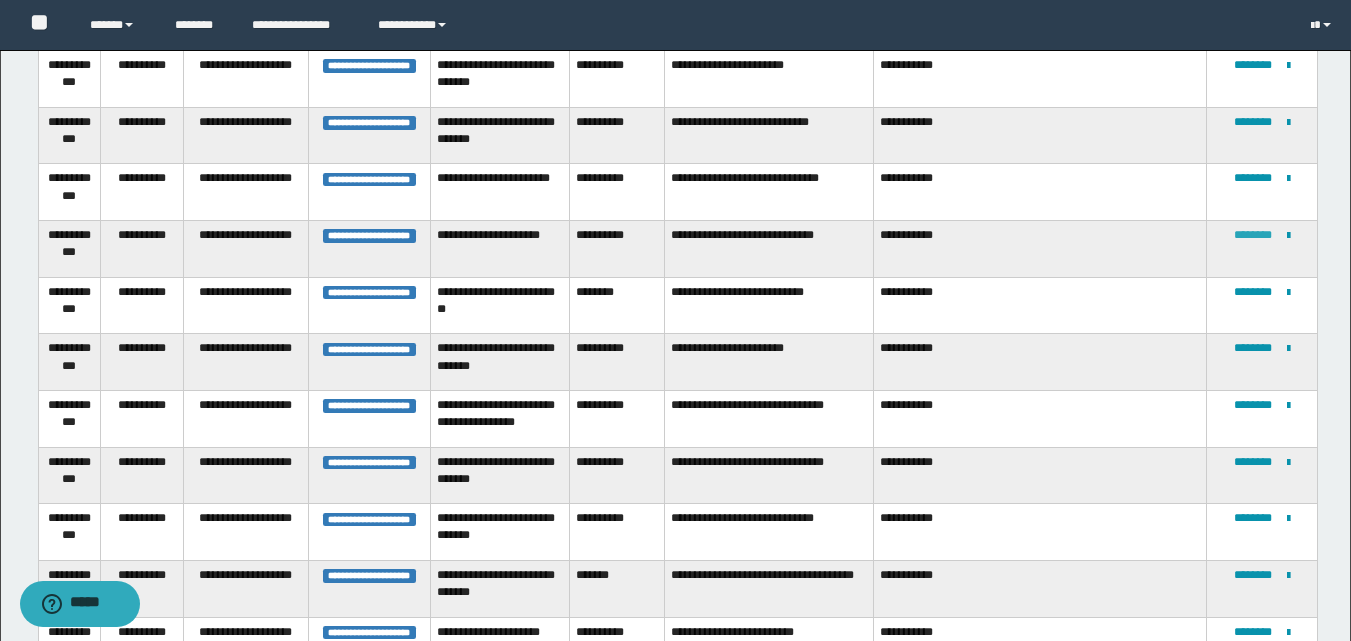 click on "********" at bounding box center (1253, 235) 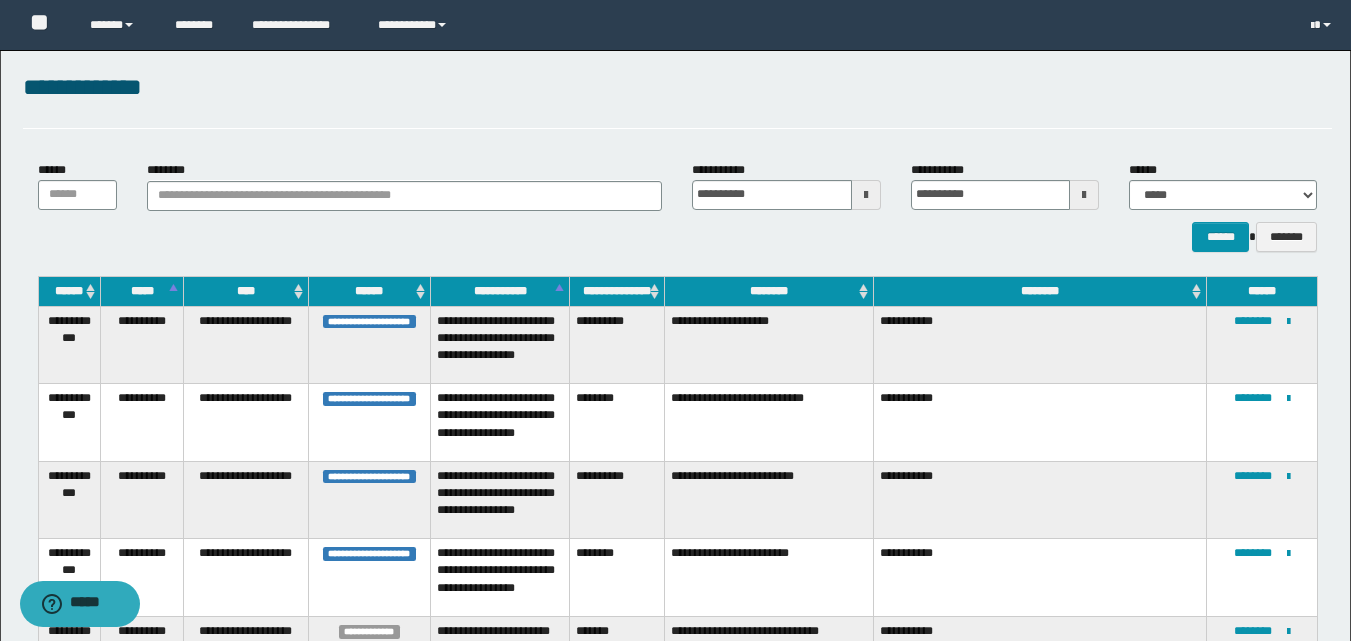 scroll, scrollTop: 1098, scrollLeft: 0, axis: vertical 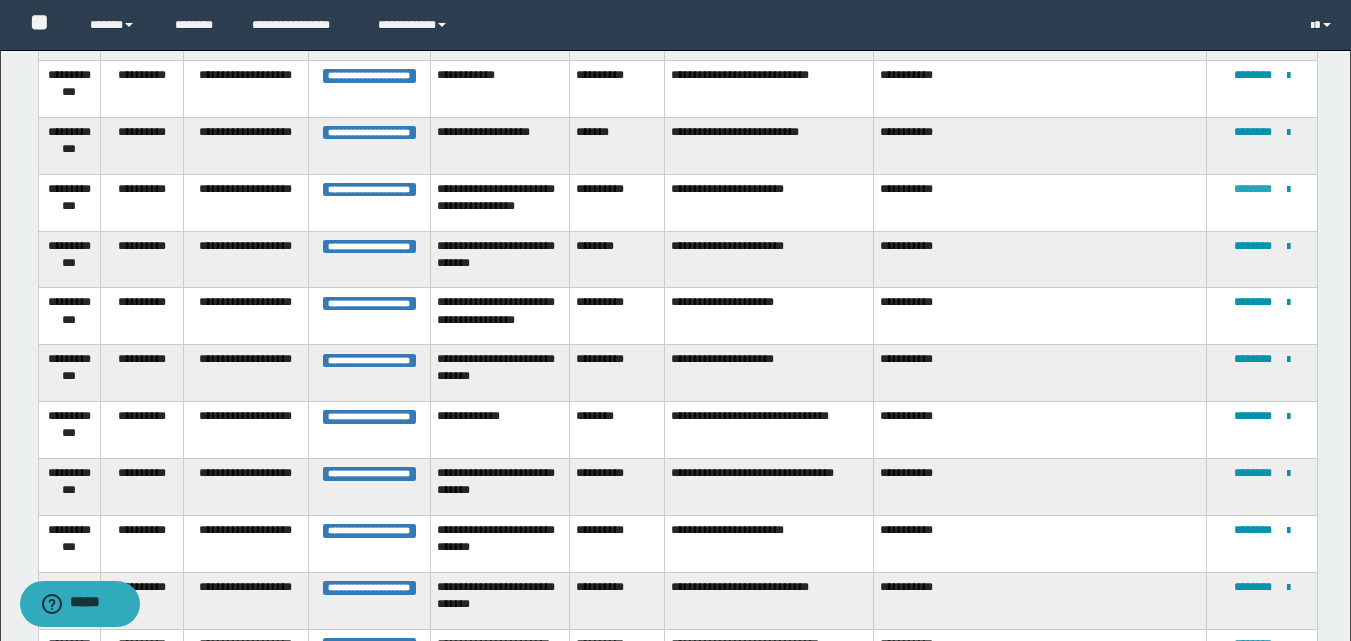 click on "********" at bounding box center (1253, 189) 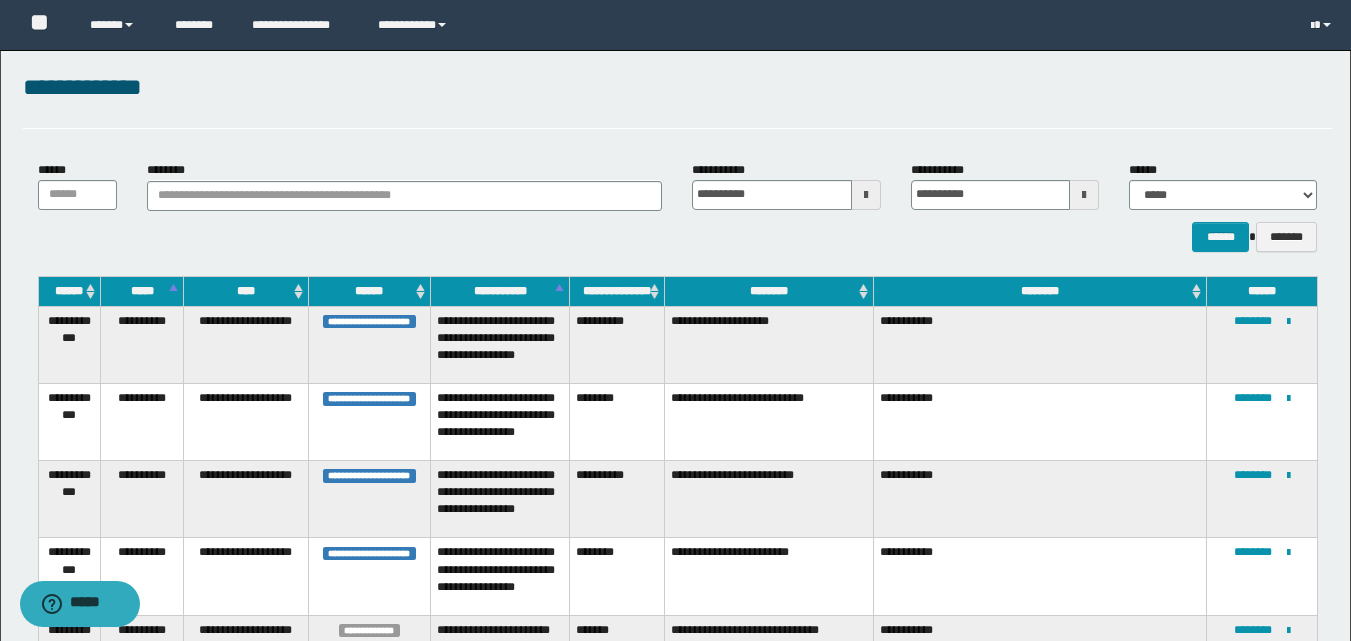 scroll, scrollTop: 1145, scrollLeft: 0, axis: vertical 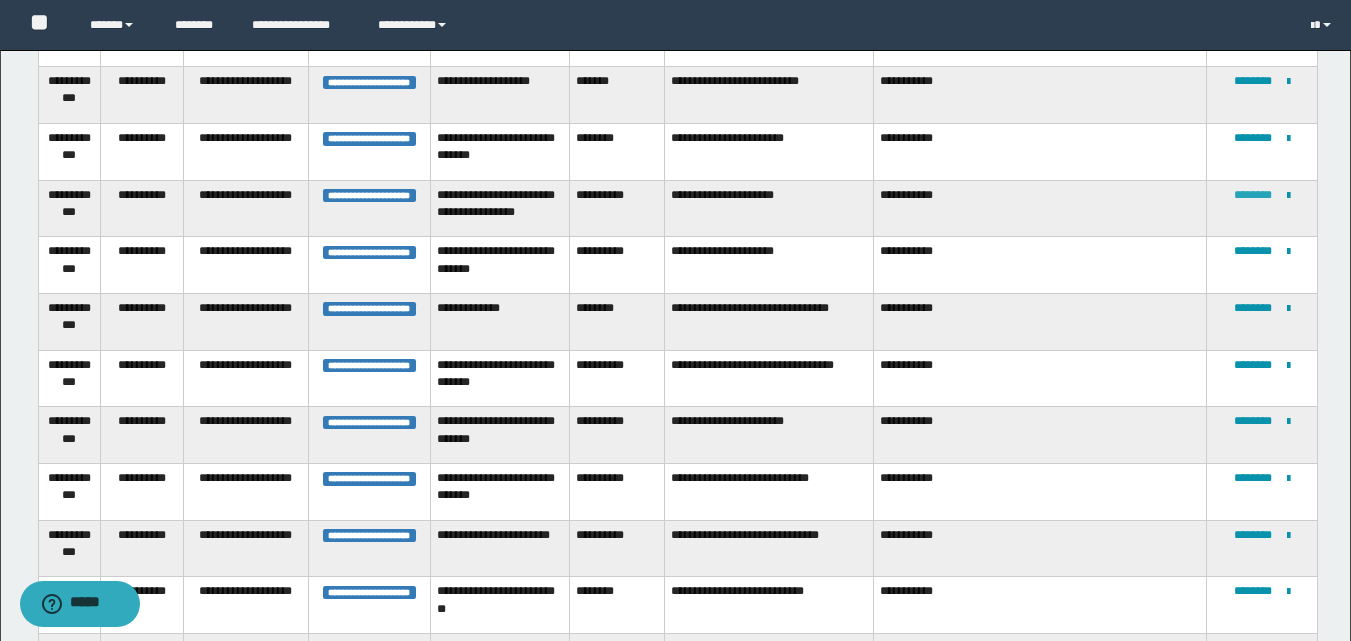 click on "********" at bounding box center (1253, 195) 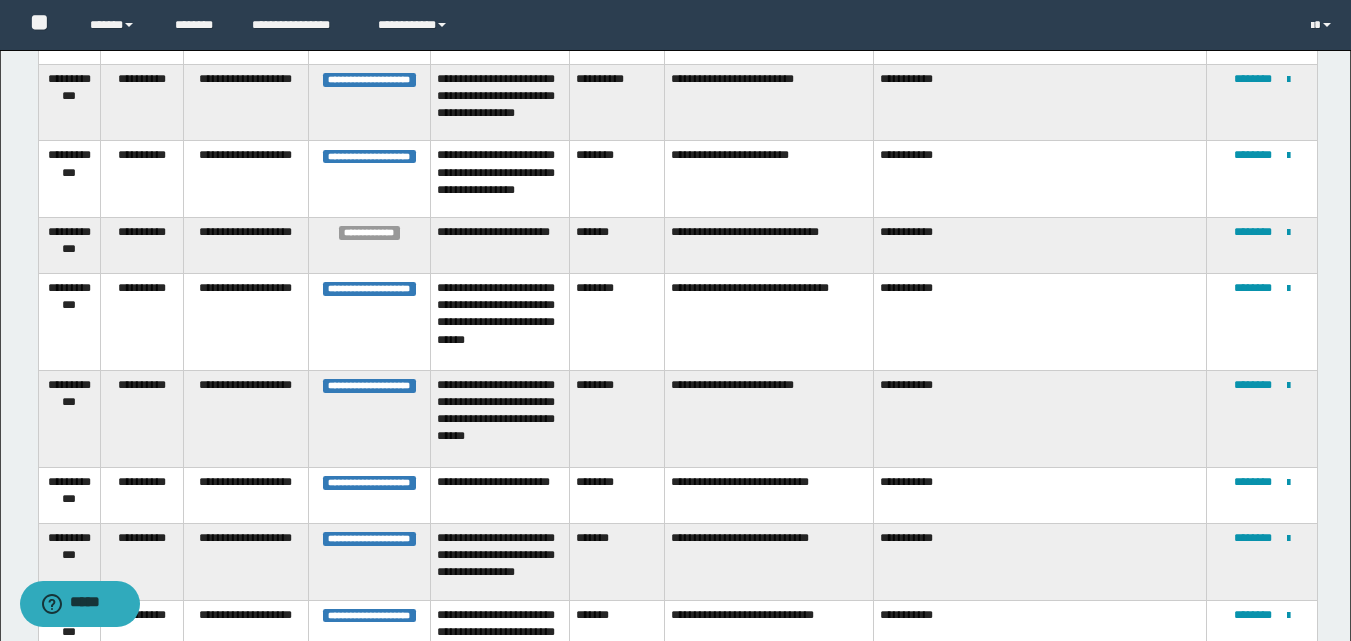scroll, scrollTop: 1523, scrollLeft: 0, axis: vertical 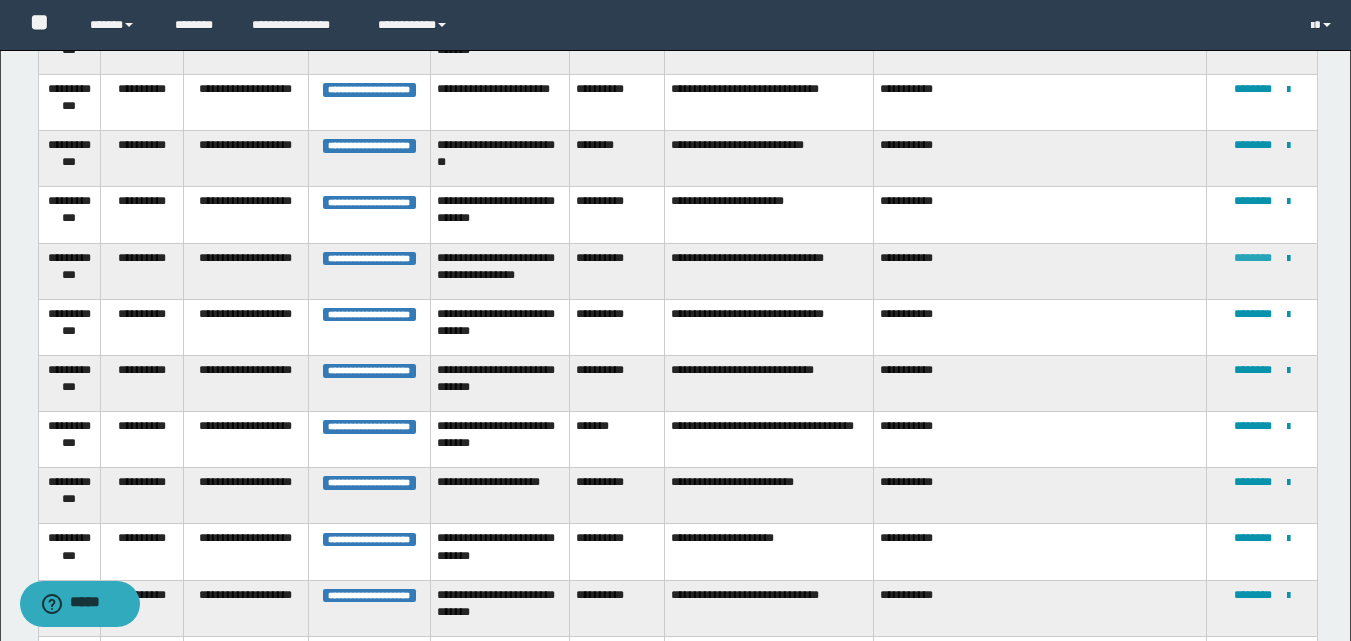 click on "********" at bounding box center (1253, 258) 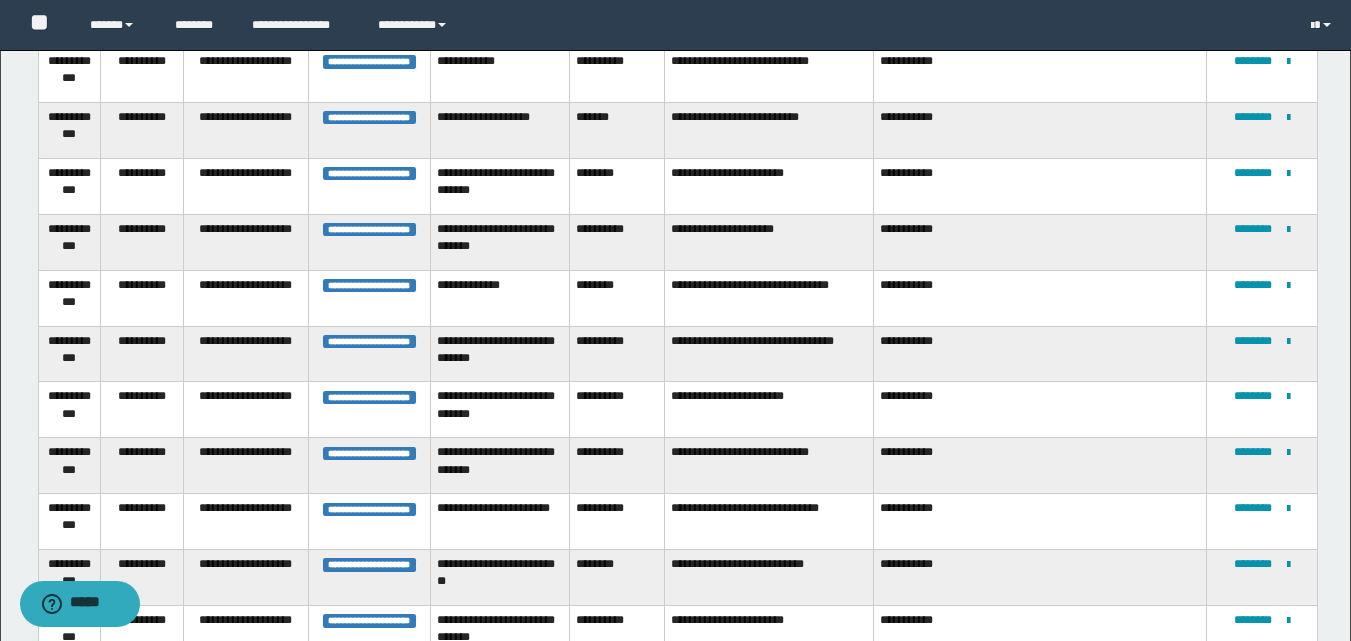 scroll, scrollTop: 1665, scrollLeft: 0, axis: vertical 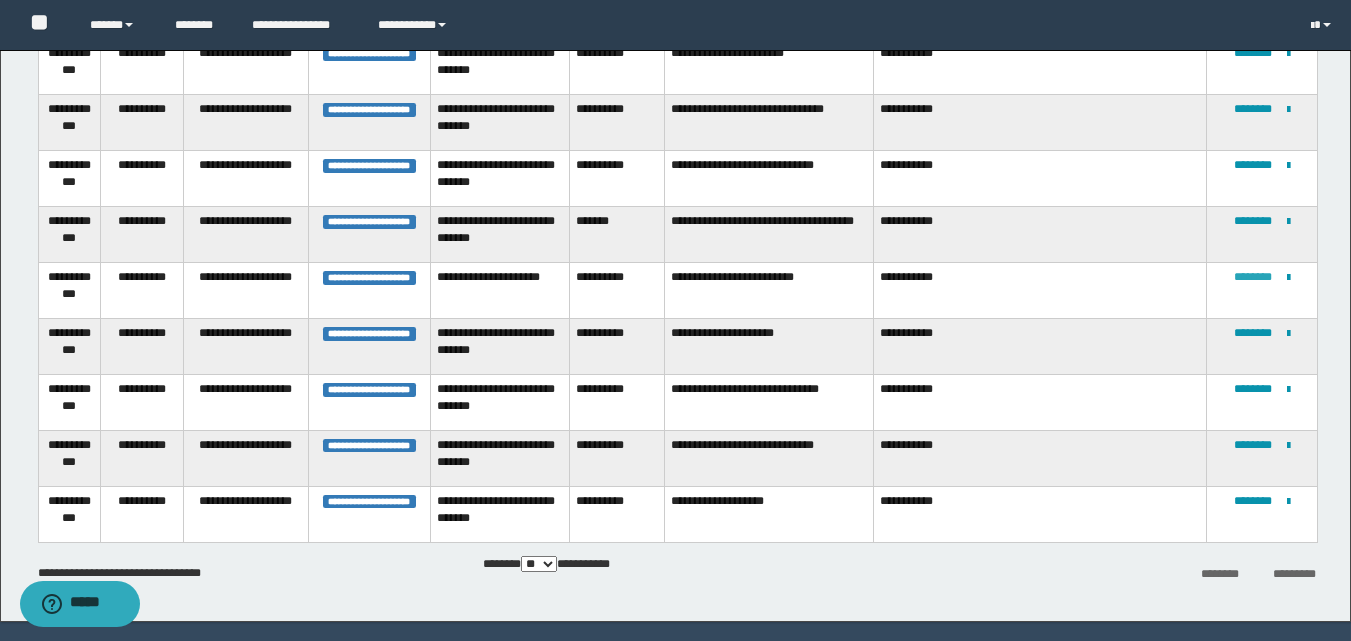 click on "********" at bounding box center [1253, 277] 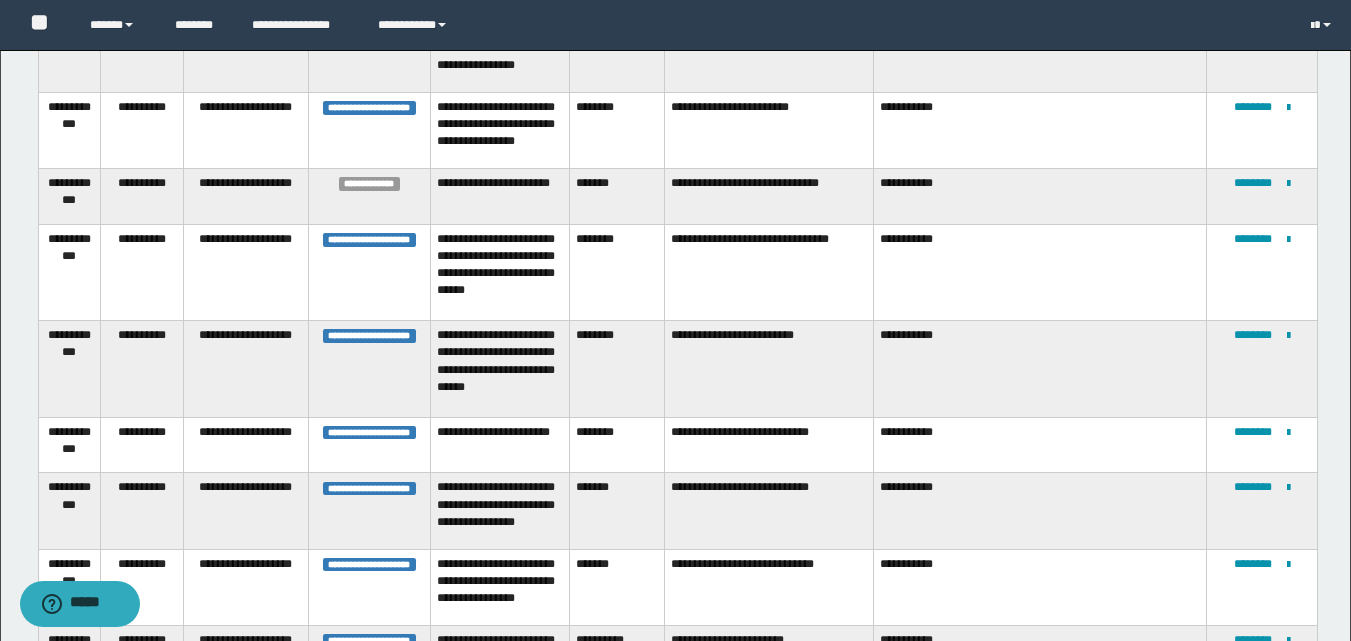 scroll, scrollTop: 1050, scrollLeft: 0, axis: vertical 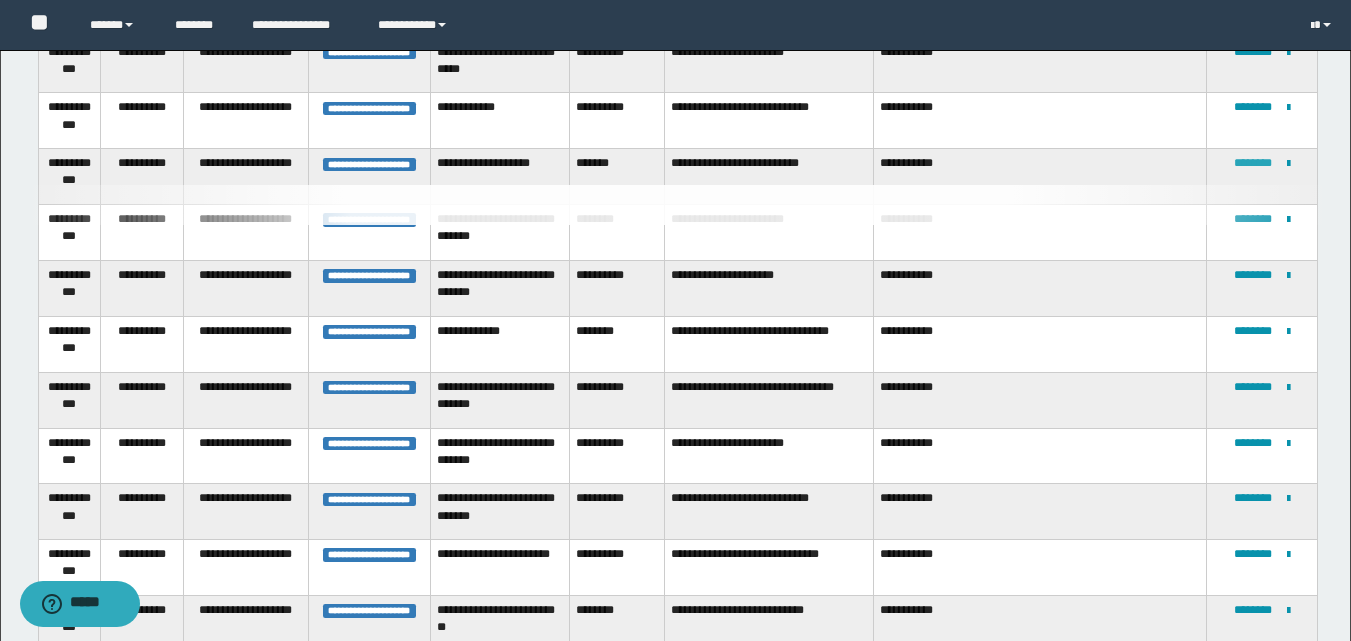 click on "********" at bounding box center [1253, 163] 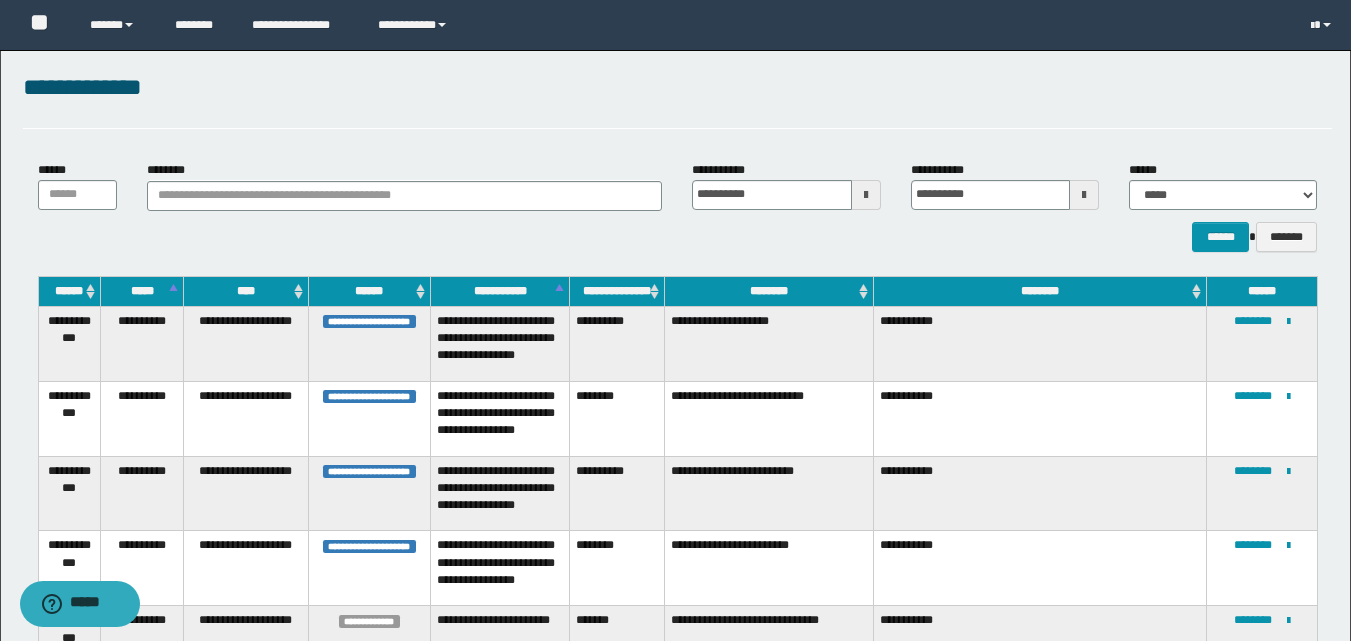 scroll, scrollTop: 1381, scrollLeft: 0, axis: vertical 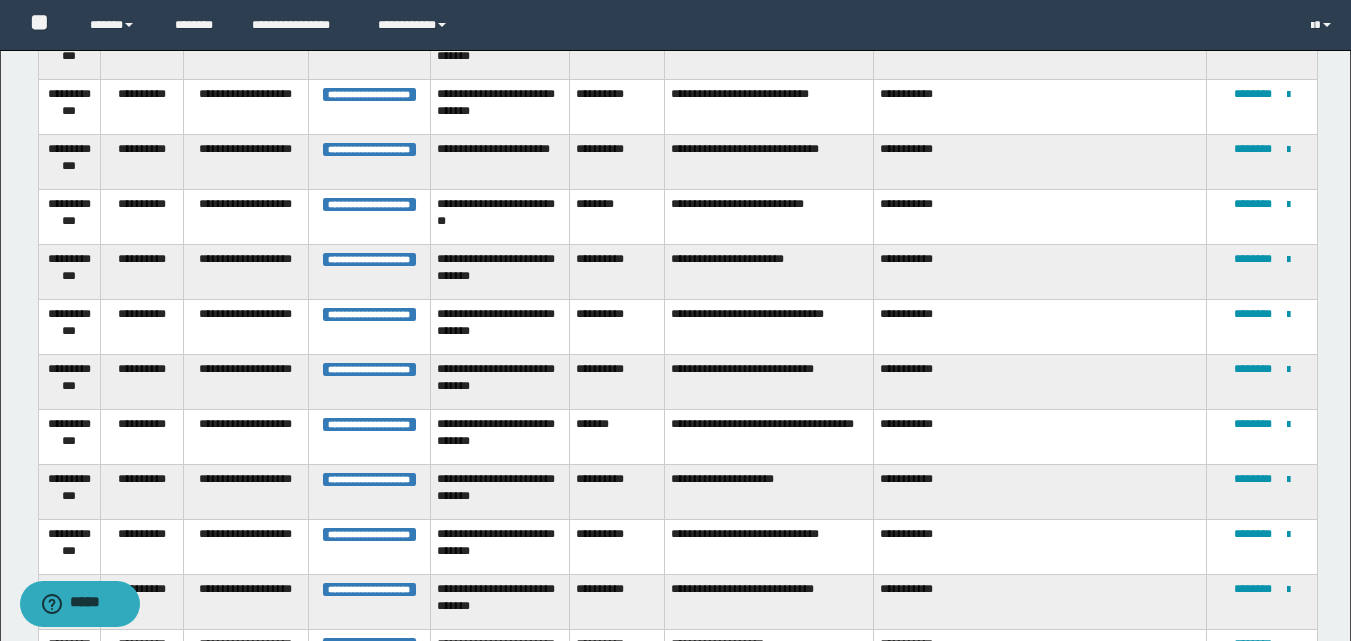 click on "**********" at bounding box center [1262, 216] 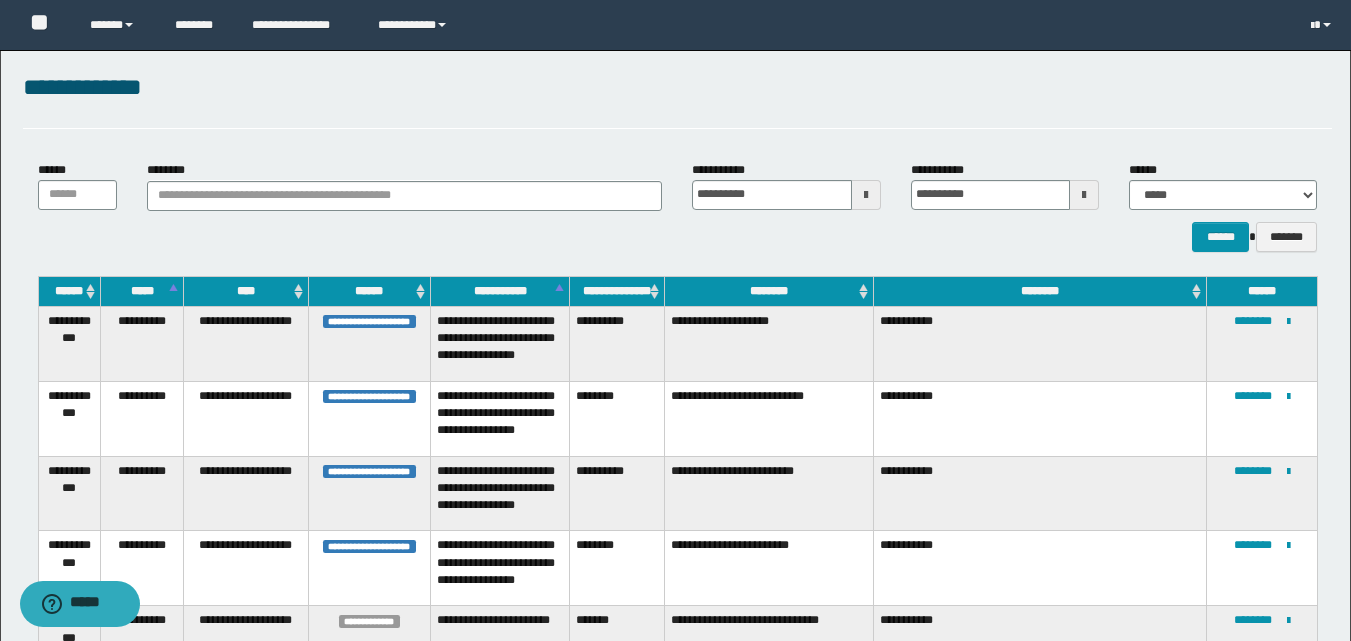 scroll, scrollTop: 1381, scrollLeft: 0, axis: vertical 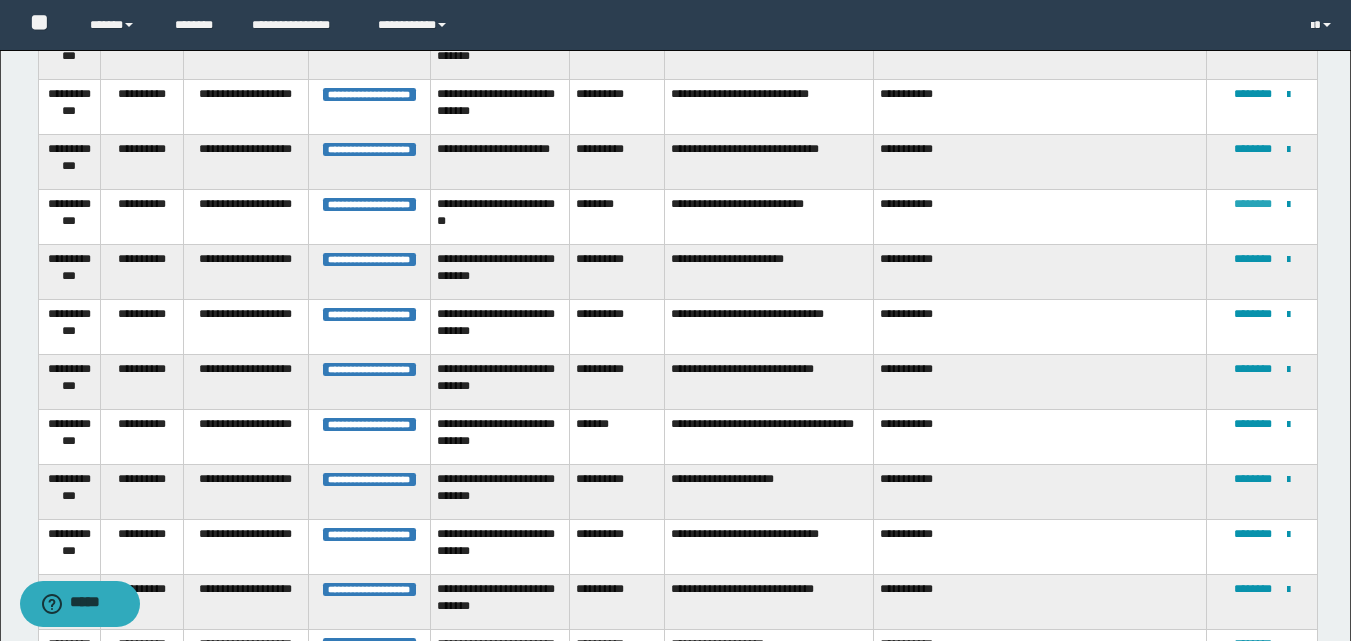 click on "********" at bounding box center (1253, 204) 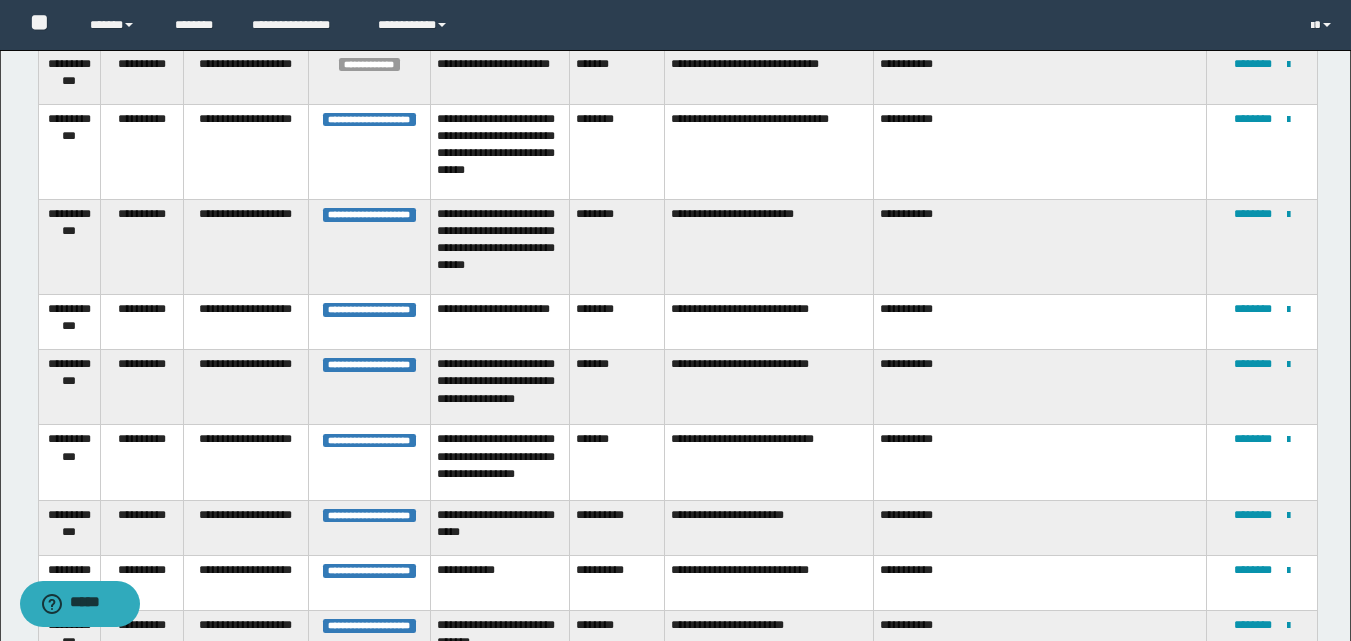 scroll, scrollTop: 1871, scrollLeft: 0, axis: vertical 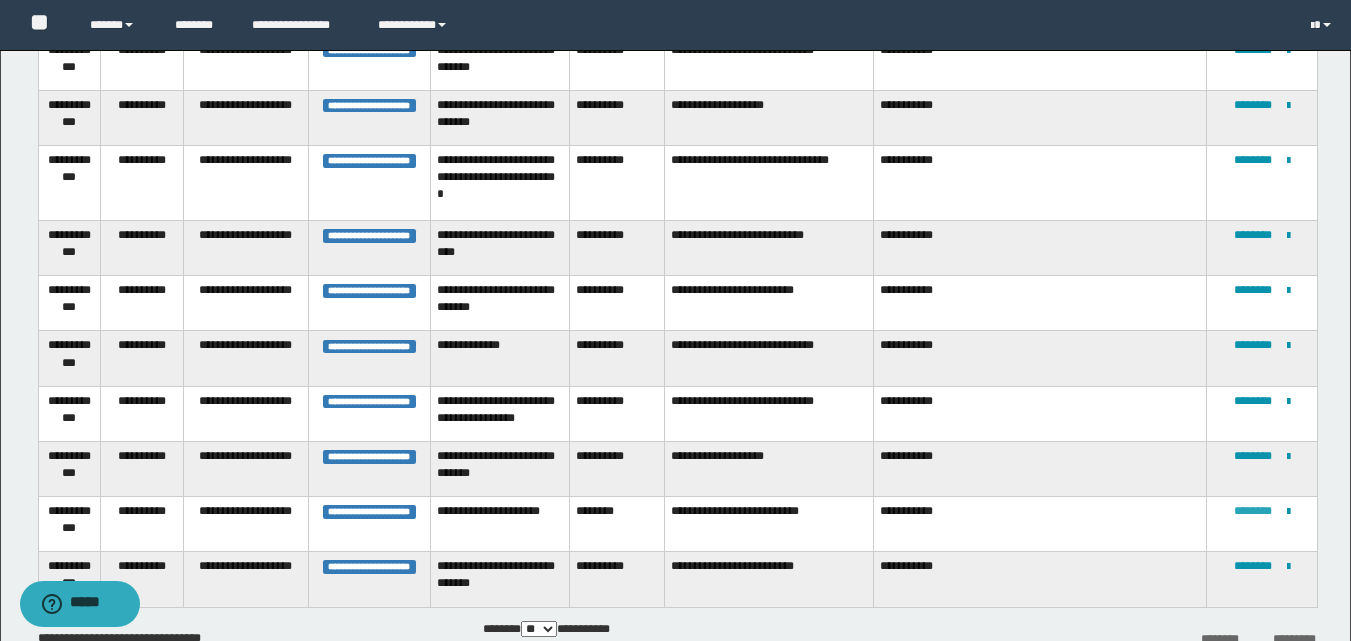 click on "********" at bounding box center (1253, 511) 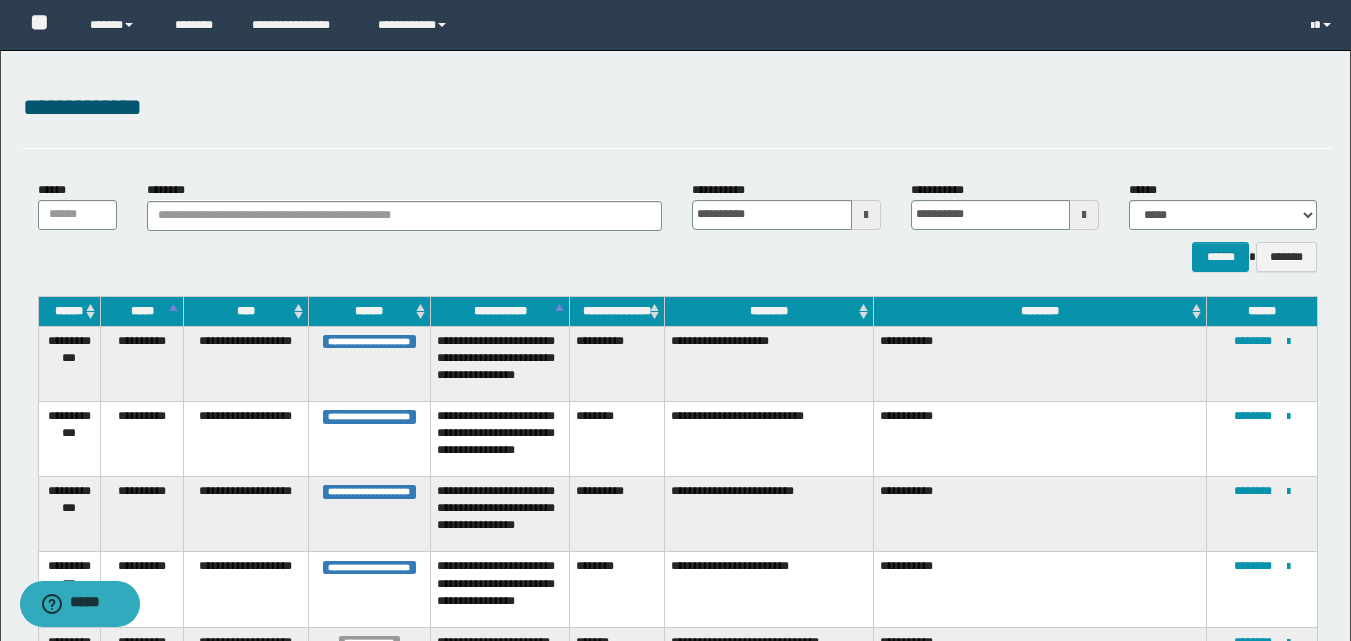 scroll, scrollTop: 1381, scrollLeft: 0, axis: vertical 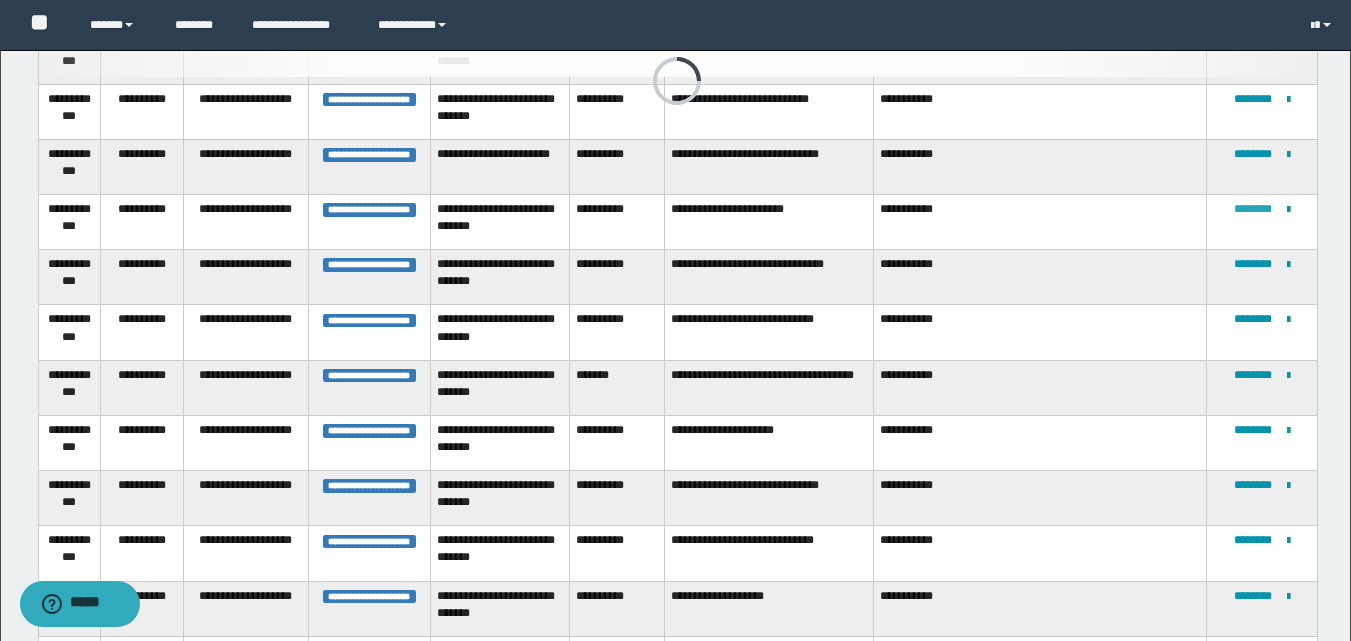 click on "********" at bounding box center (1253, 209) 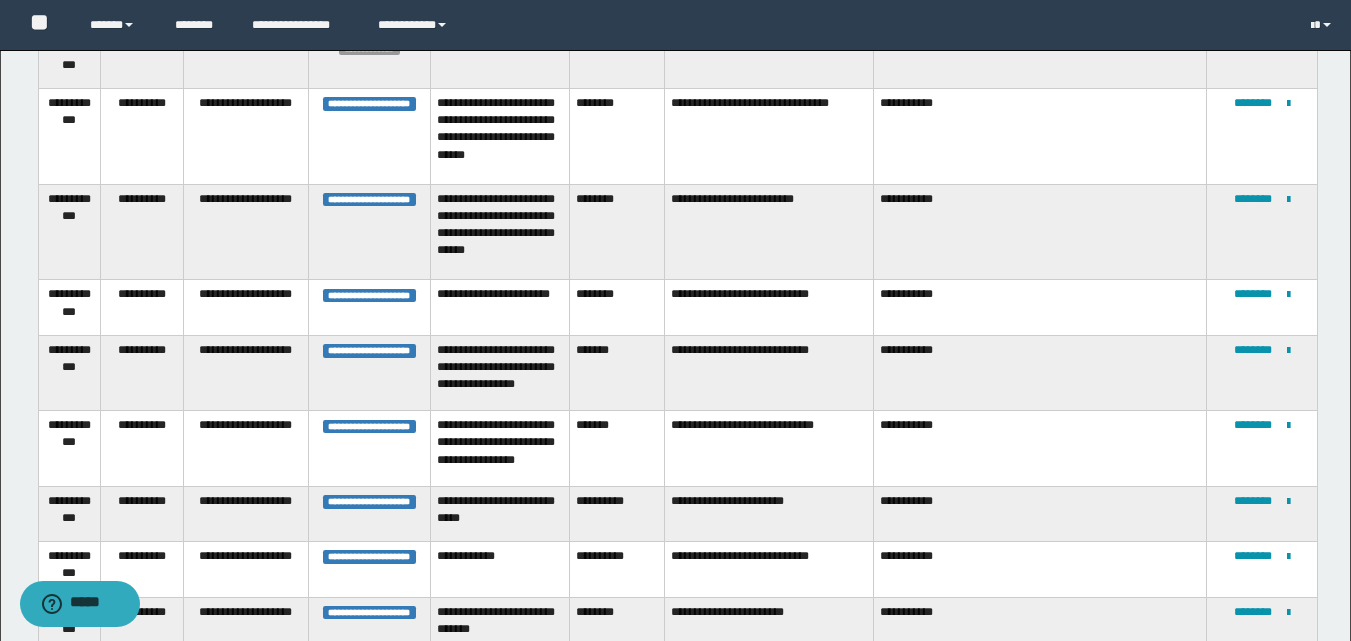 scroll, scrollTop: 1381, scrollLeft: 0, axis: vertical 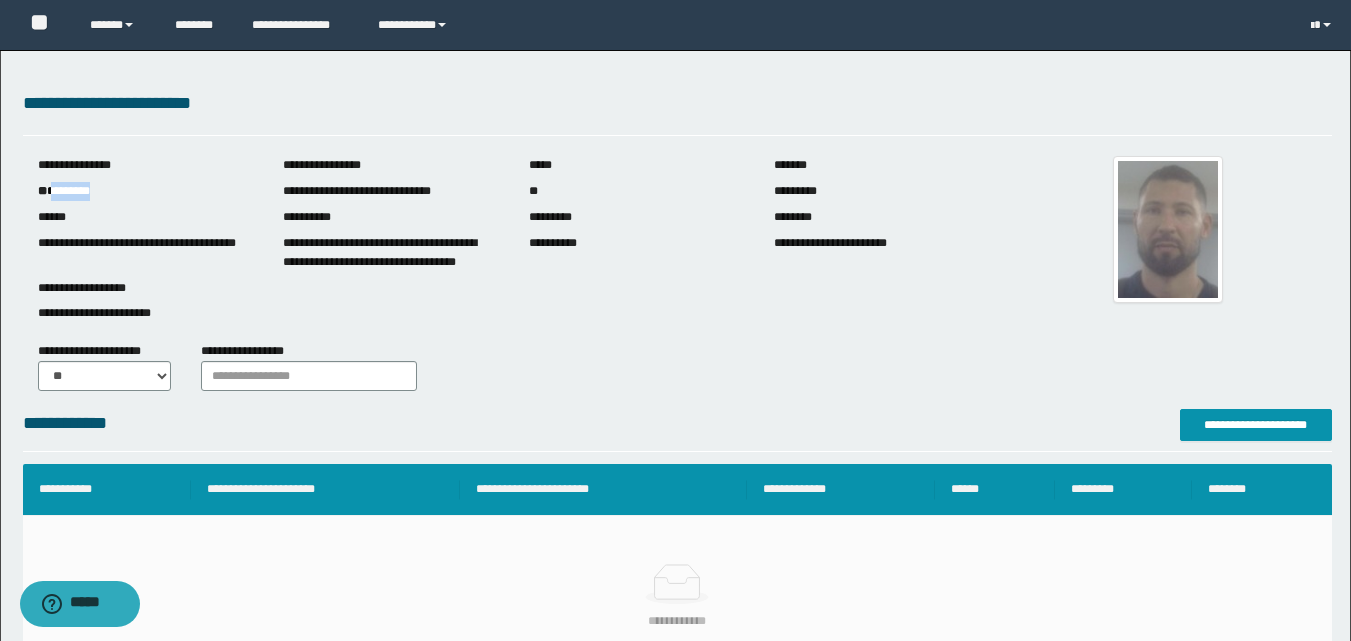 drag, startPoint x: 120, startPoint y: 186, endPoint x: 56, endPoint y: 186, distance: 64 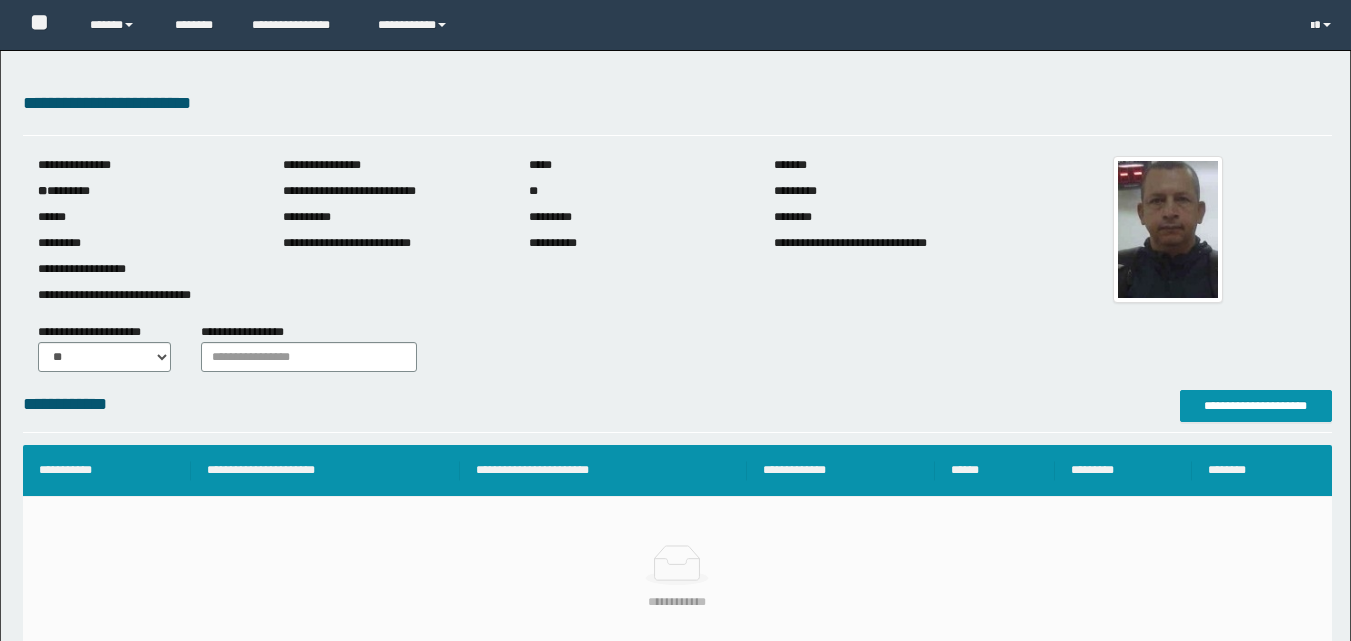 scroll, scrollTop: 0, scrollLeft: 0, axis: both 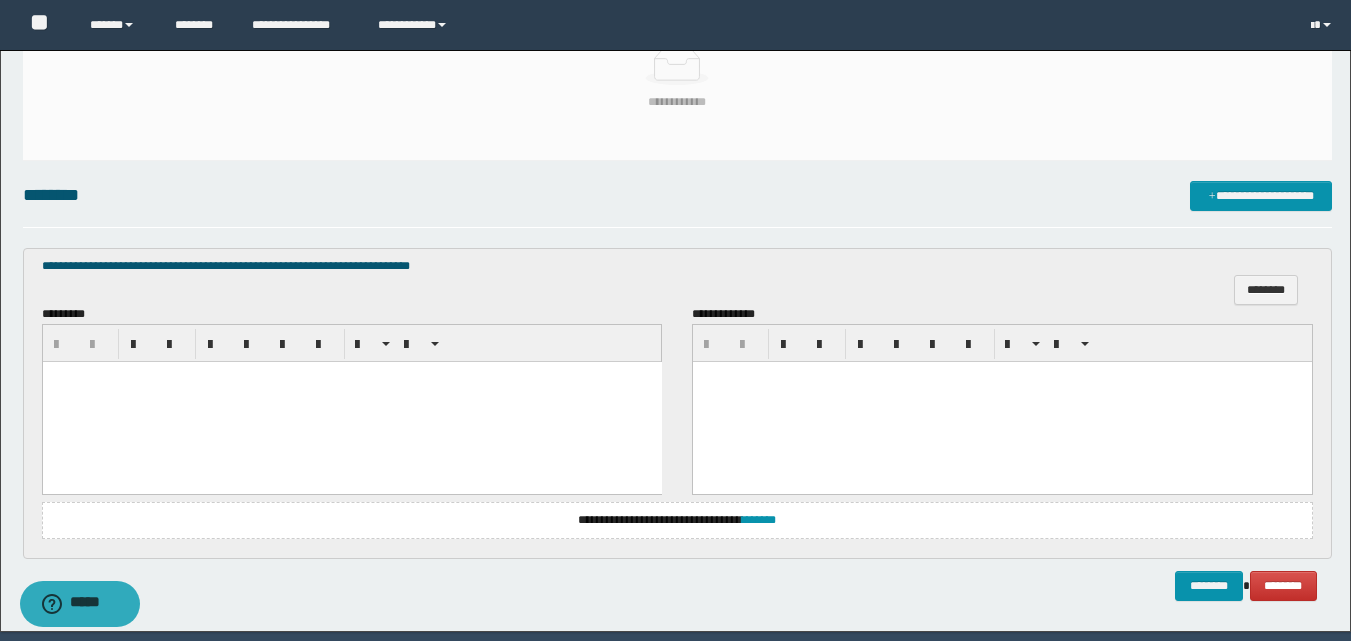 click at bounding box center (351, 402) 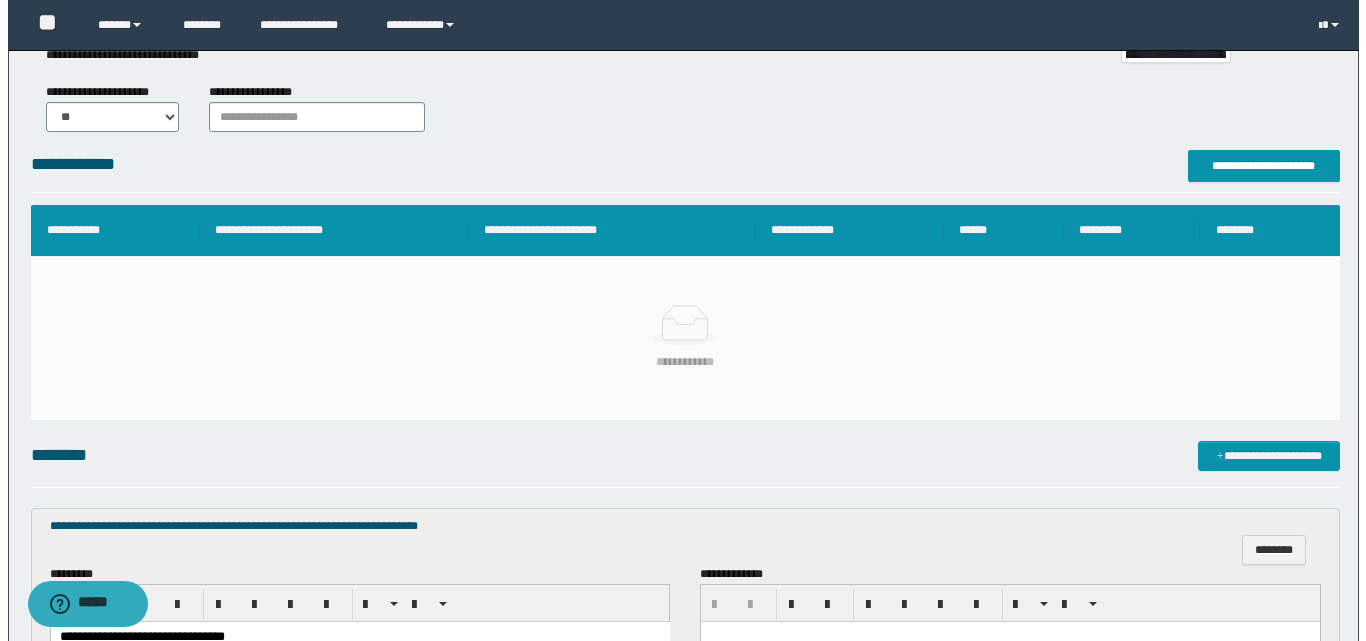 scroll, scrollTop: 238, scrollLeft: 0, axis: vertical 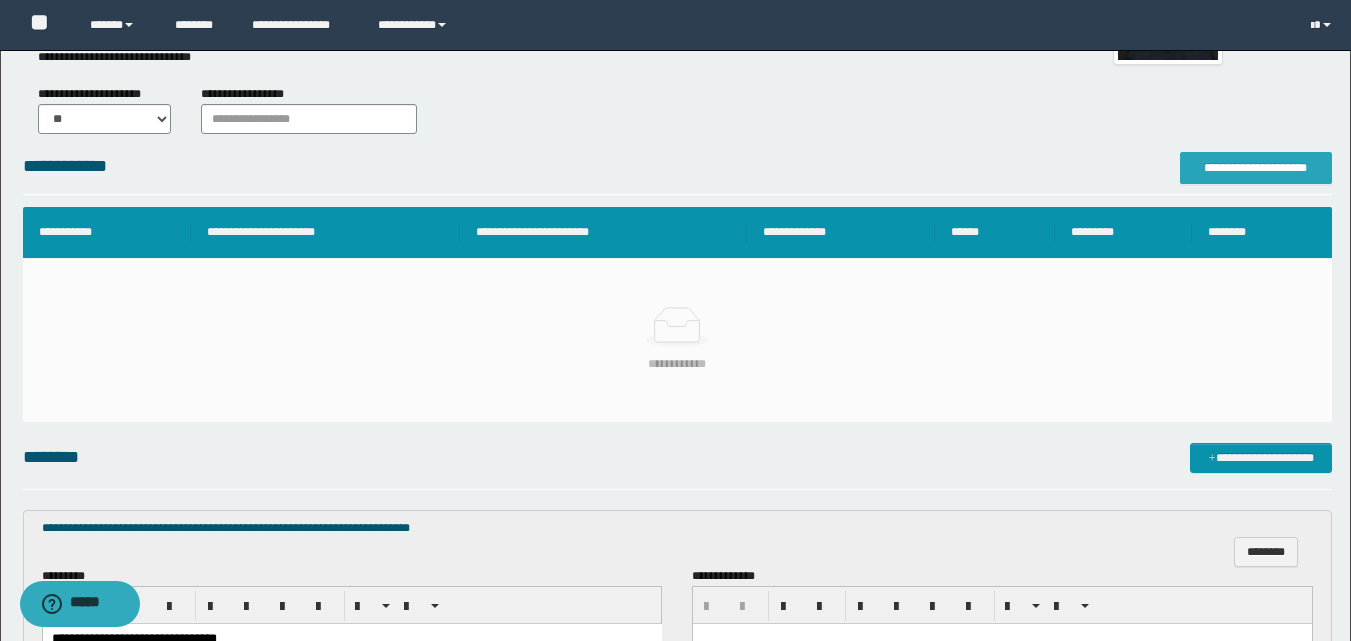 click on "**********" at bounding box center [1256, 168] 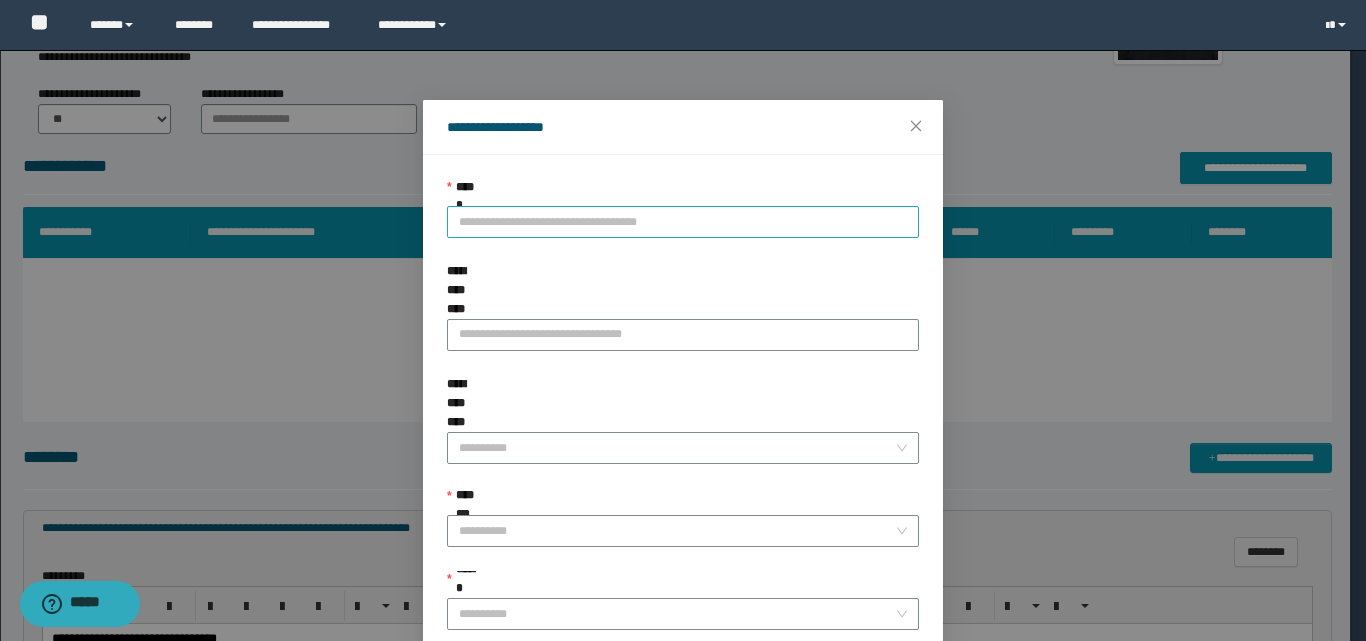click on "**********" at bounding box center [683, 222] 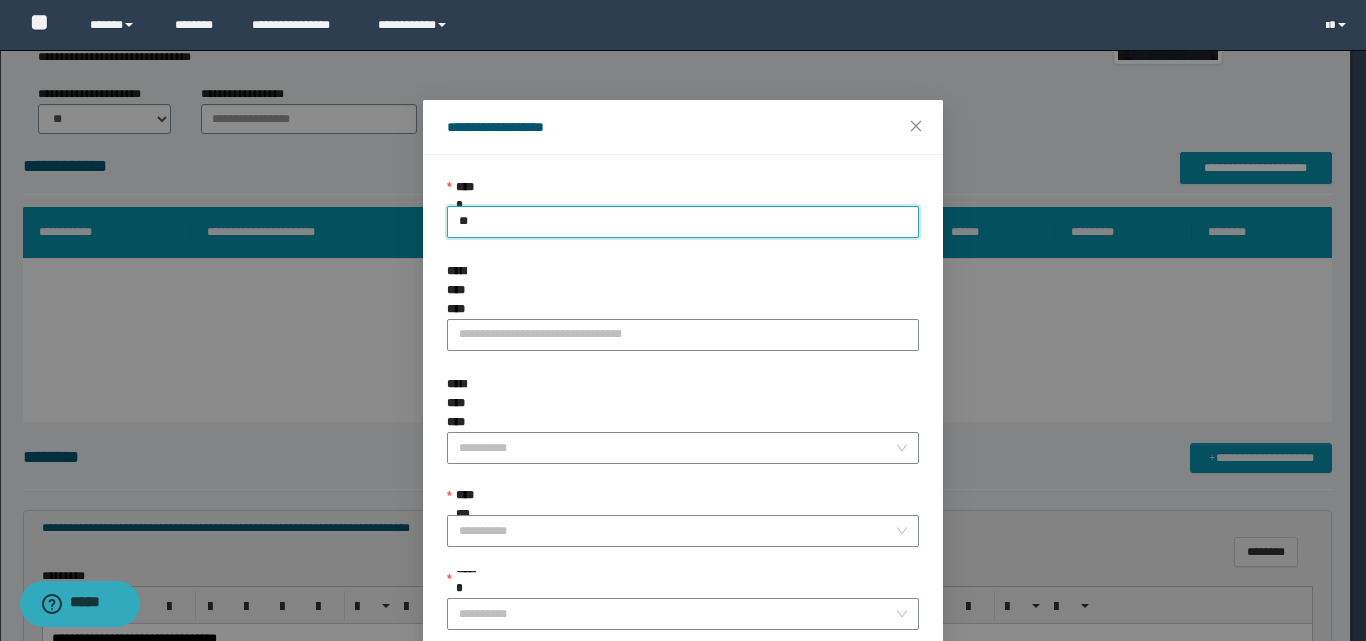type on "*" 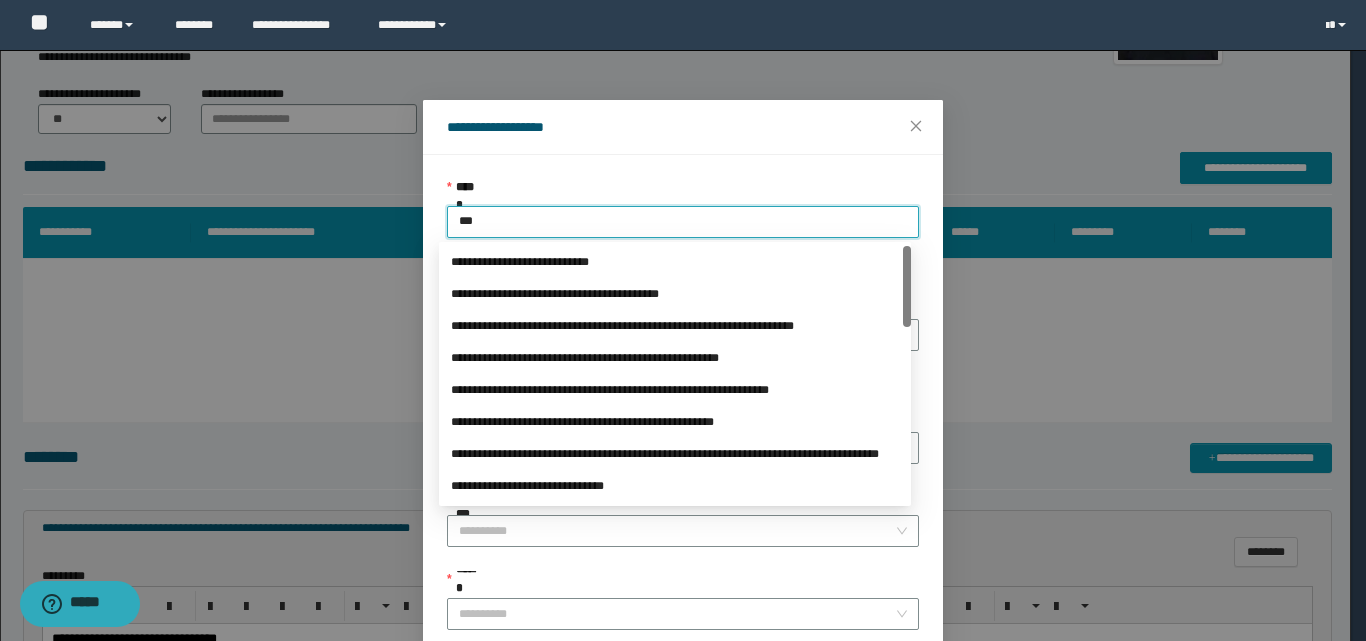type on "****" 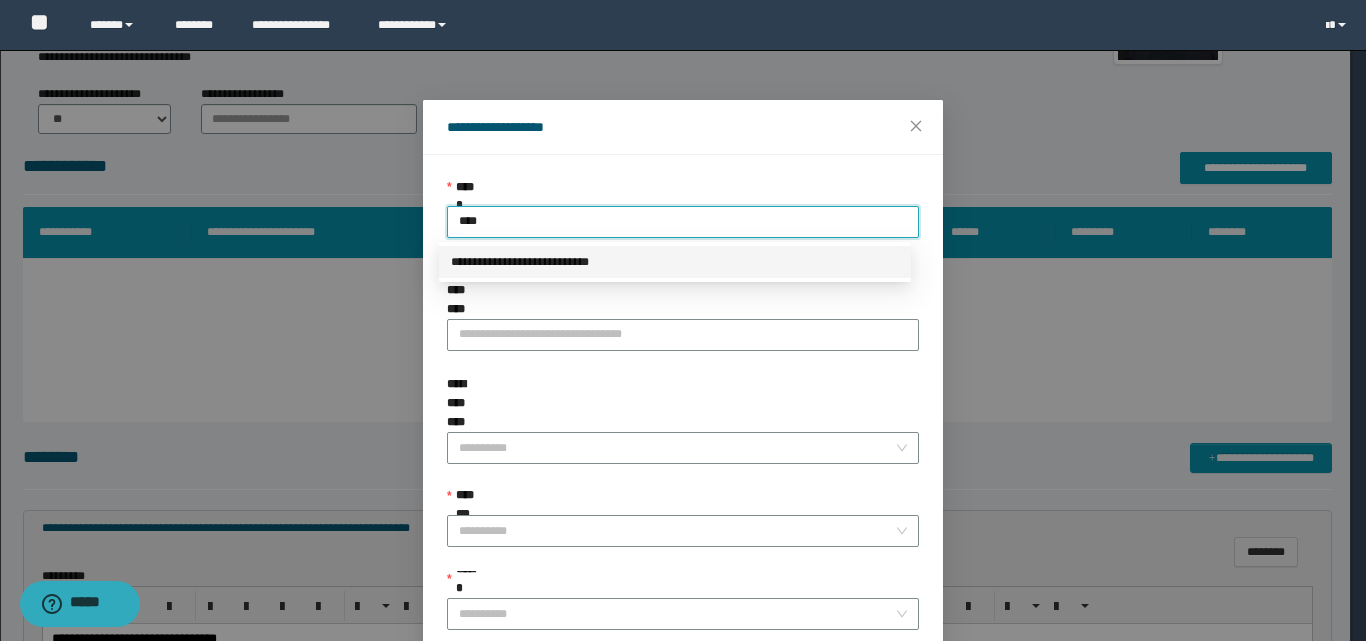 click on "**********" at bounding box center (675, 262) 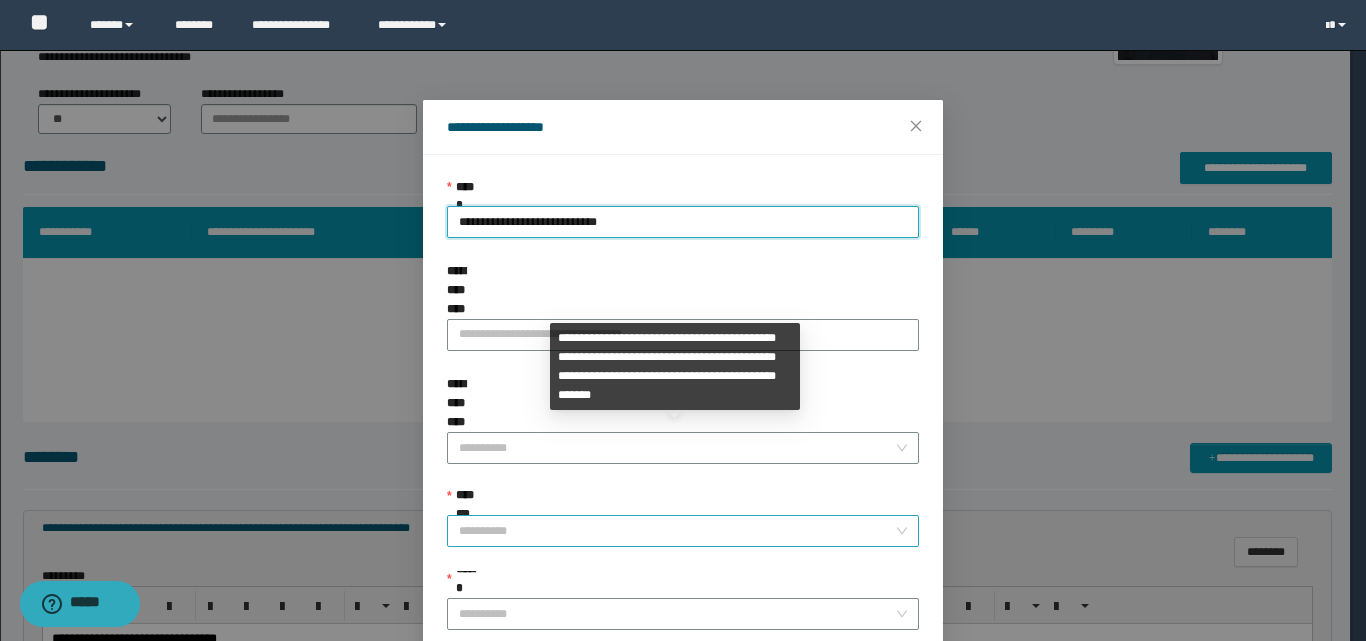 click on "**********" at bounding box center [677, 531] 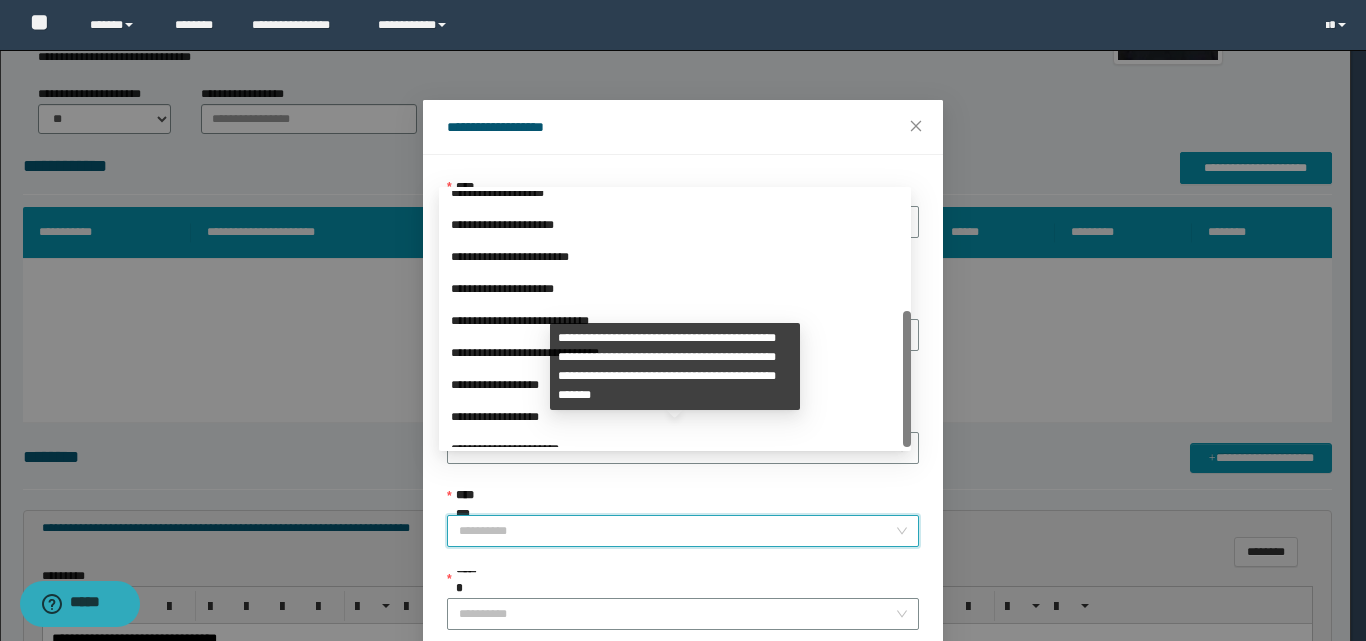 scroll, scrollTop: 224, scrollLeft: 0, axis: vertical 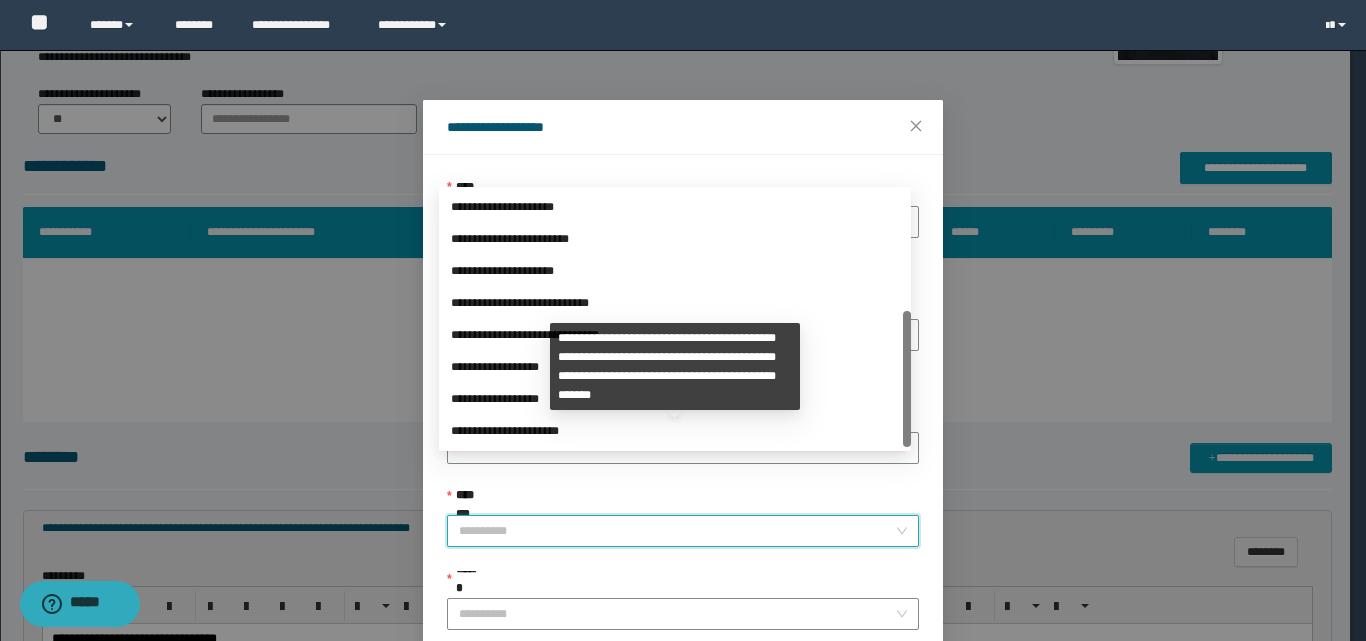 drag, startPoint x: 906, startPoint y: 291, endPoint x: 749, endPoint y: 464, distance: 233.61935 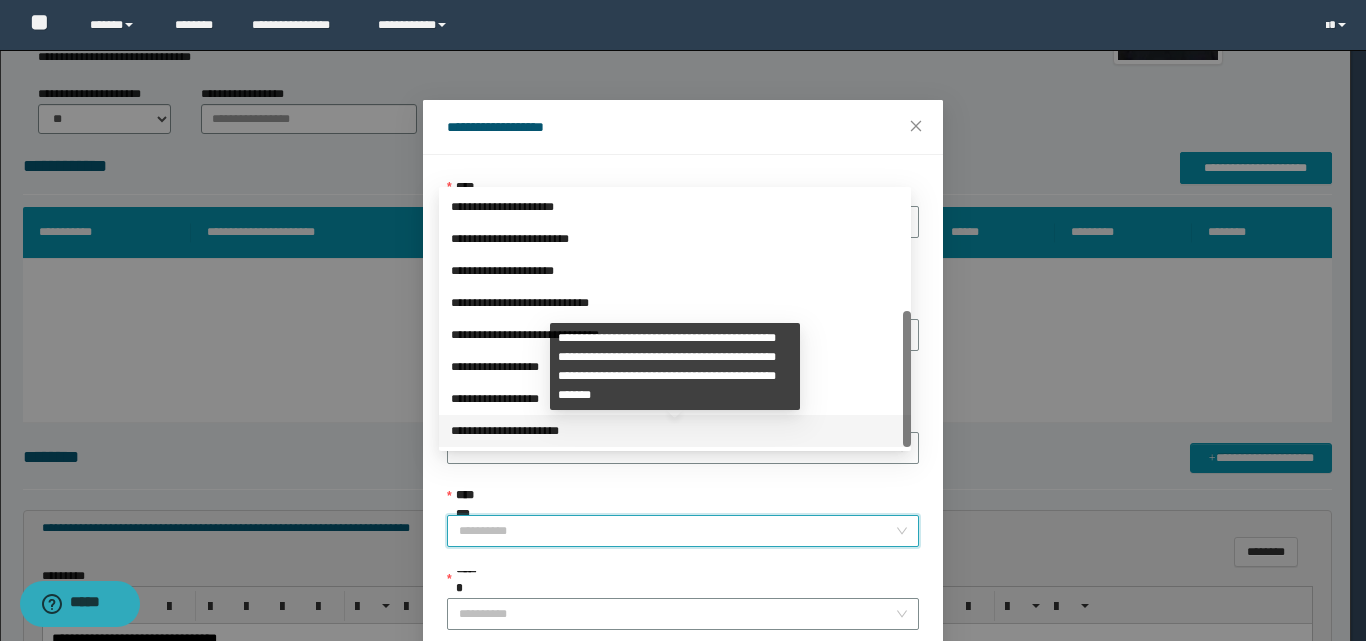 click on "**********" at bounding box center [675, 431] 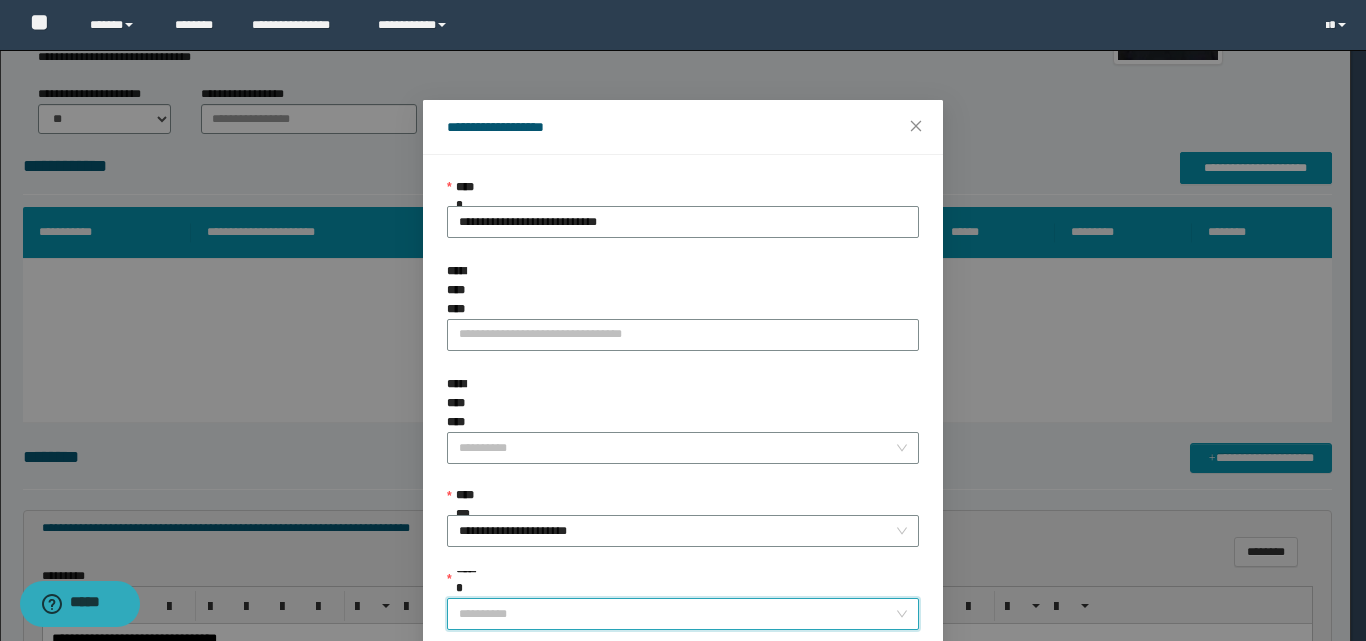 click on "******" at bounding box center (677, 614) 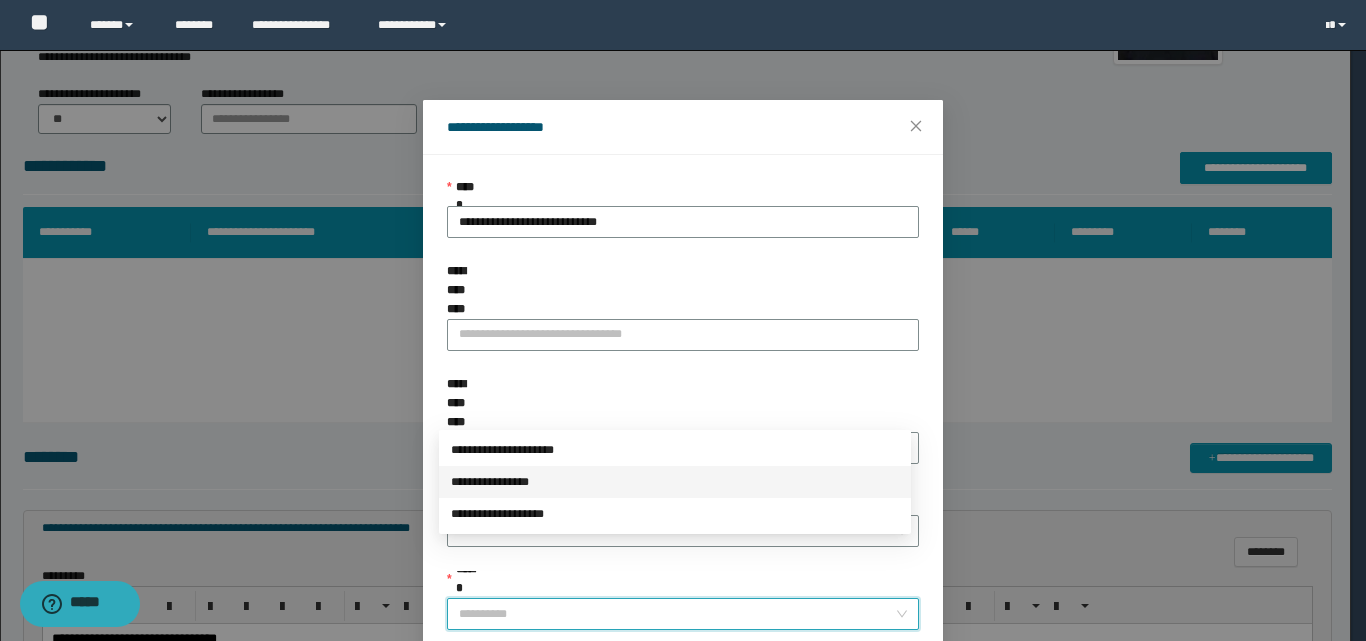 click on "**********" at bounding box center [675, 482] 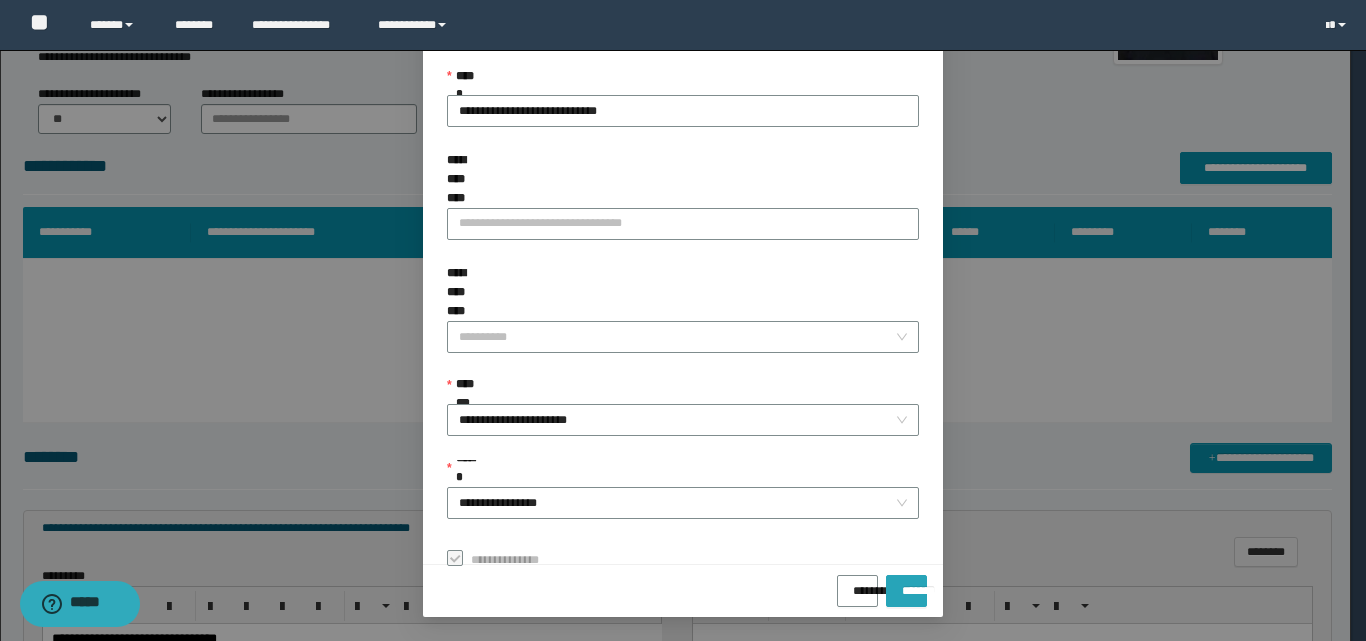 click on "*******" at bounding box center [906, 584] 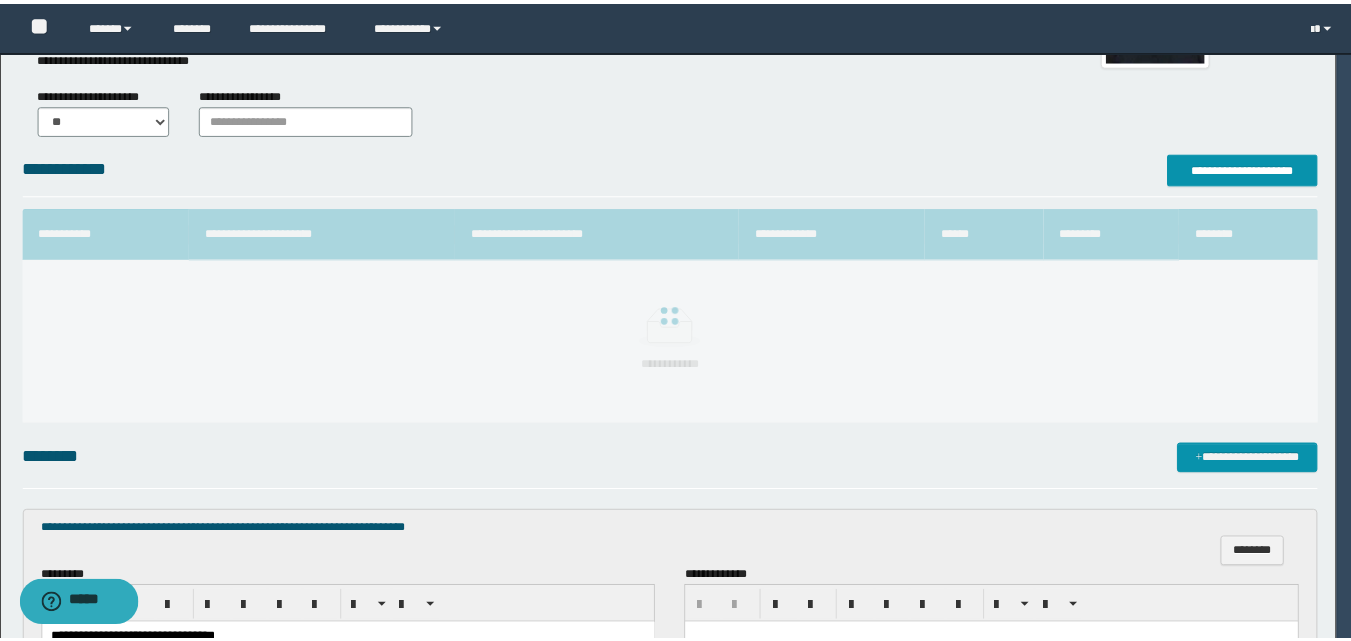 scroll, scrollTop: 64, scrollLeft: 0, axis: vertical 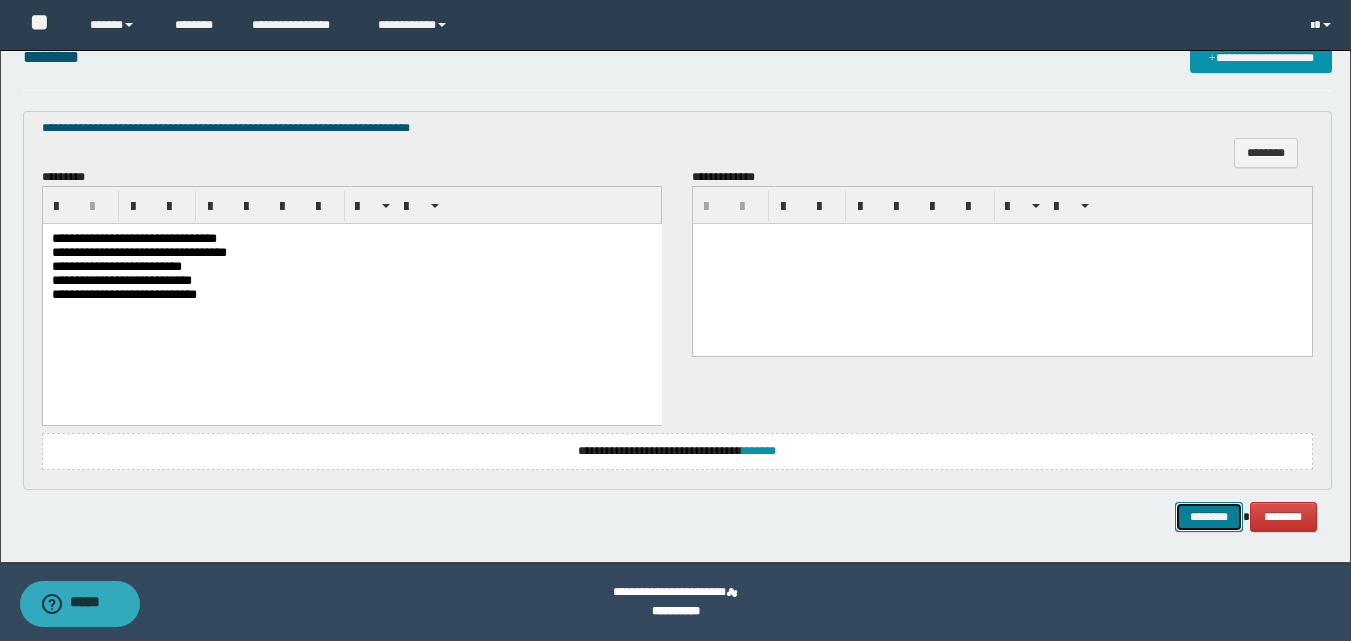 click on "********" at bounding box center [1209, 517] 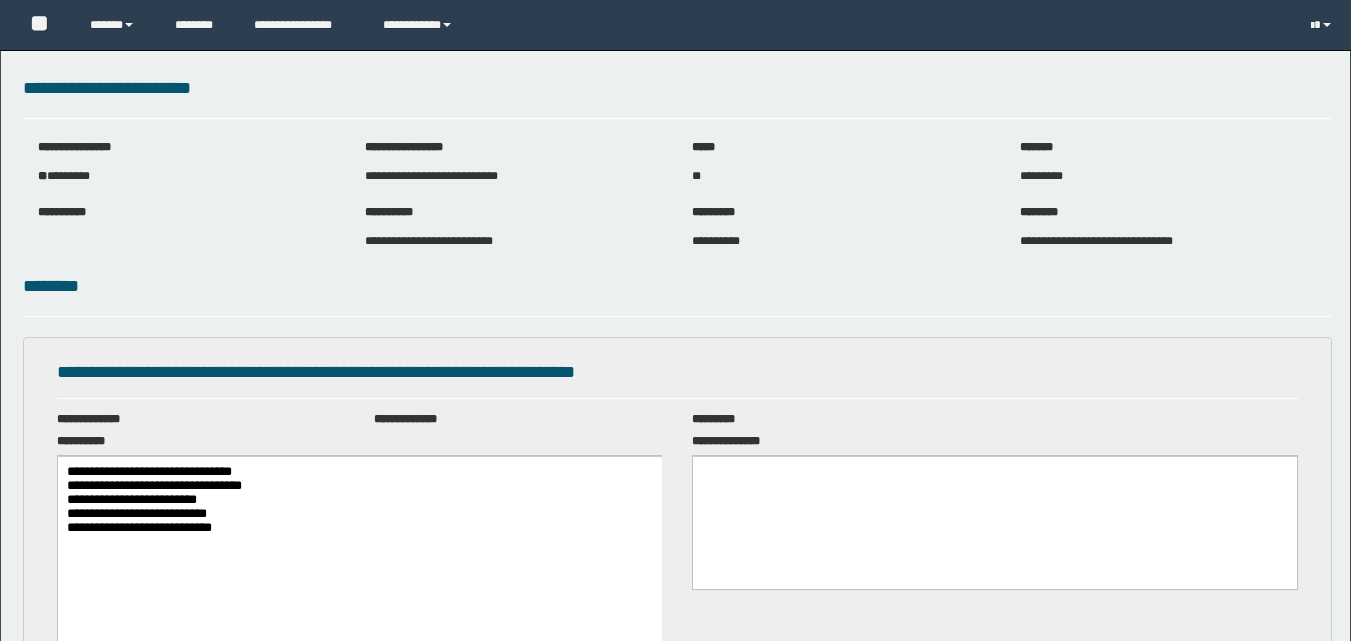 scroll, scrollTop: 0, scrollLeft: 0, axis: both 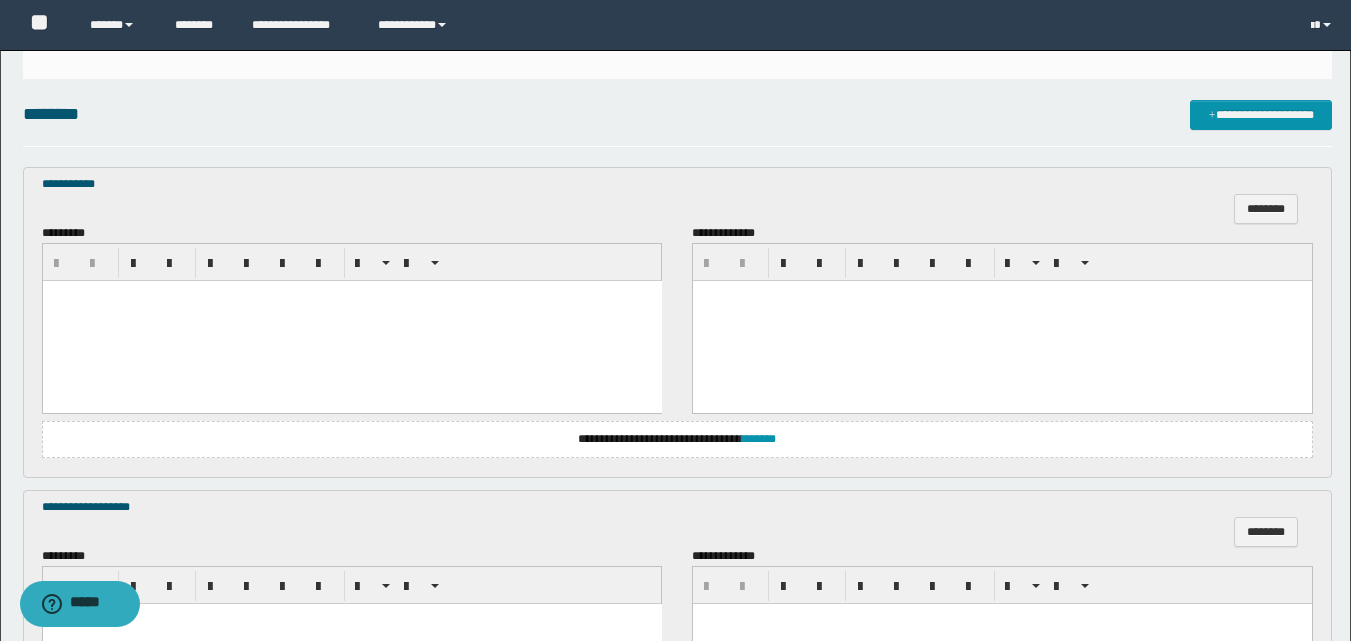 click at bounding box center [351, 321] 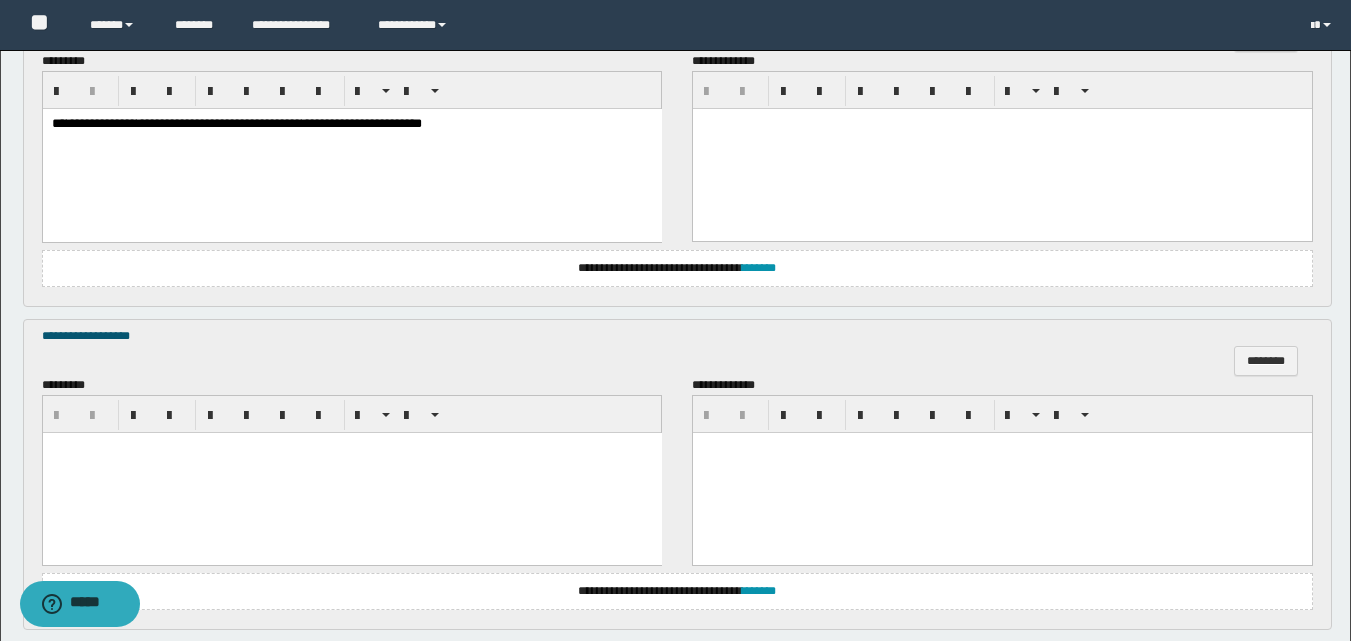 scroll, scrollTop: 800, scrollLeft: 0, axis: vertical 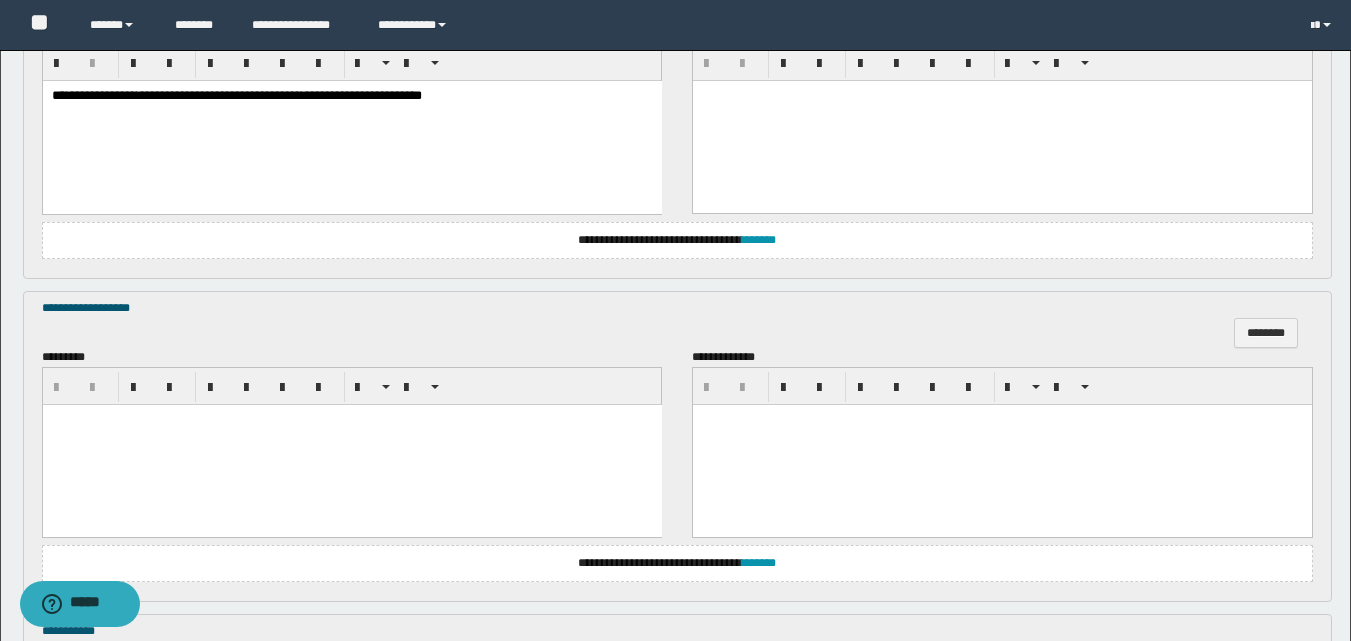 click at bounding box center [351, 444] 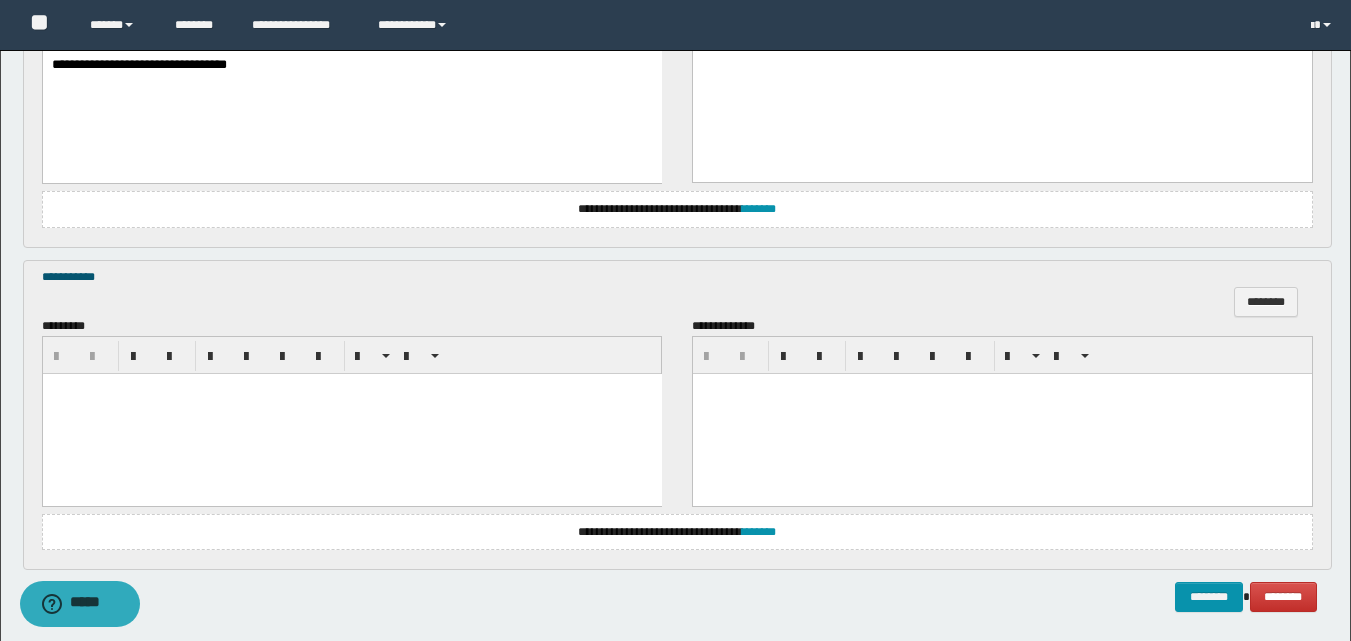 scroll, scrollTop: 1200, scrollLeft: 0, axis: vertical 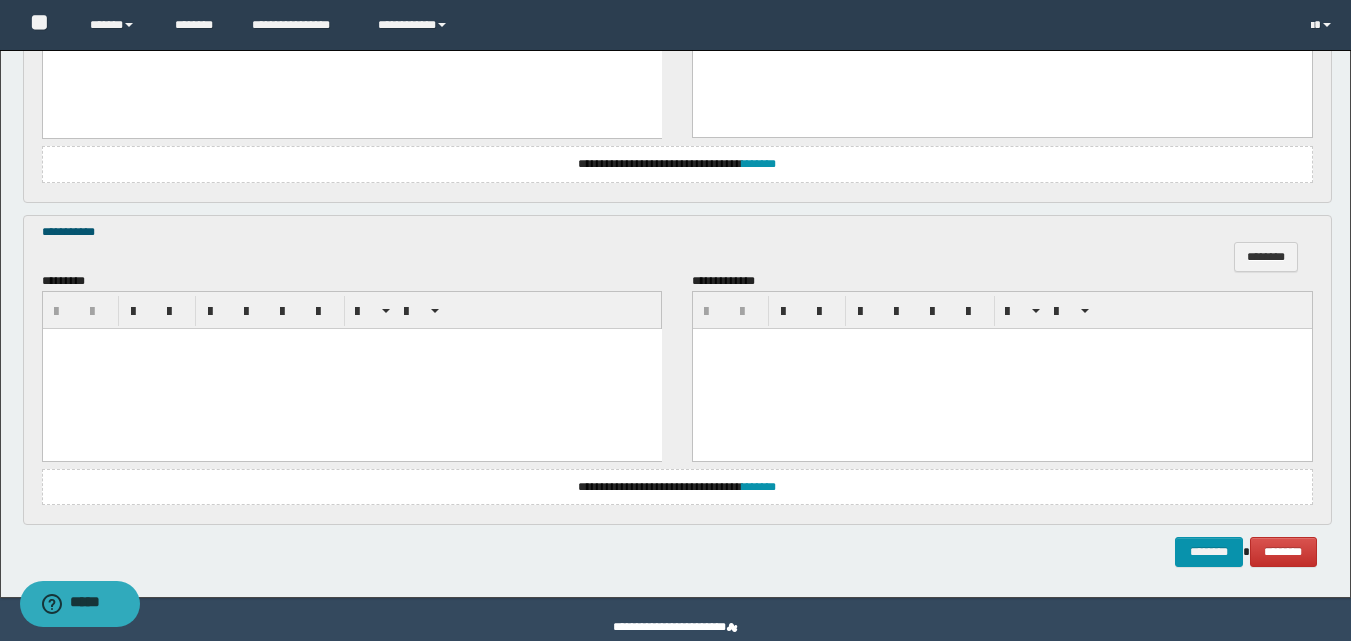 click at bounding box center (351, 368) 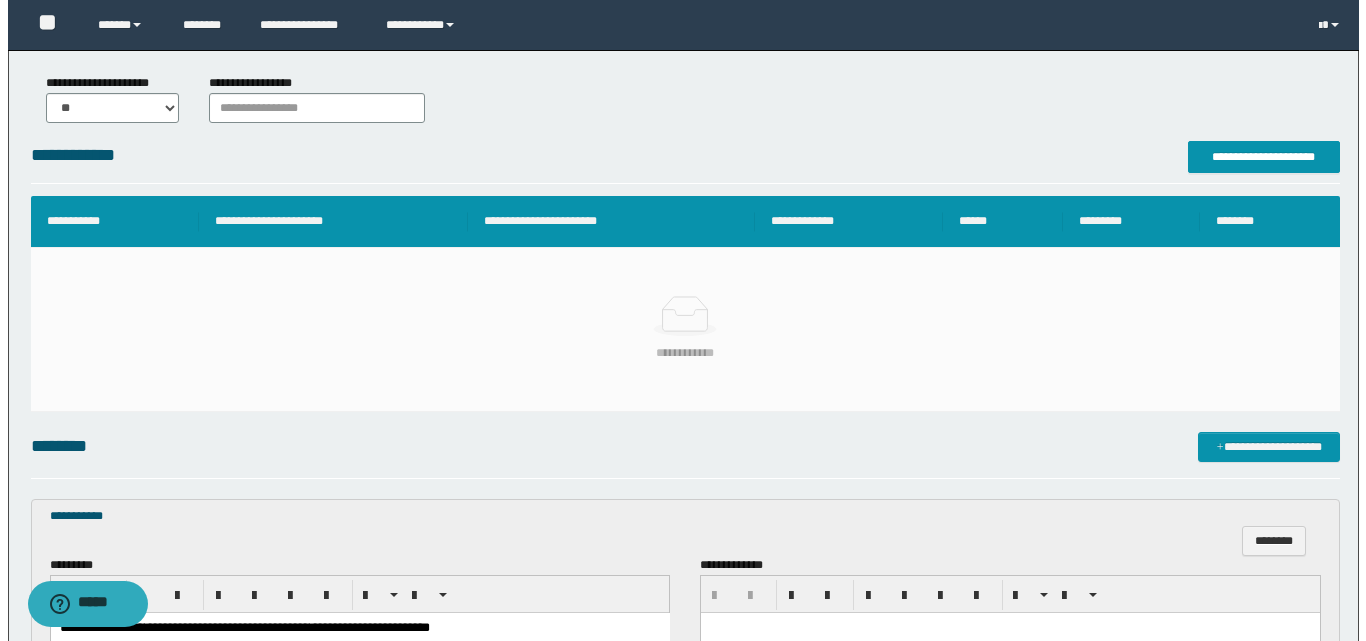 scroll, scrollTop: 236, scrollLeft: 0, axis: vertical 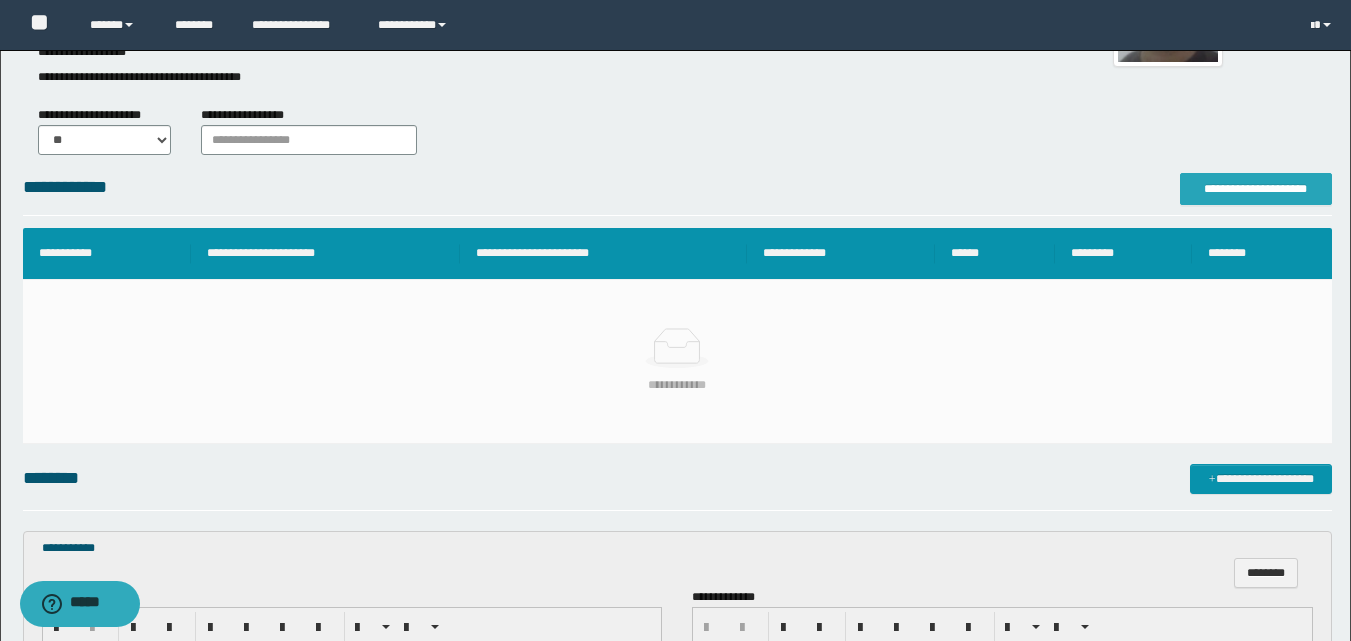 click on "**********" at bounding box center (1256, 189) 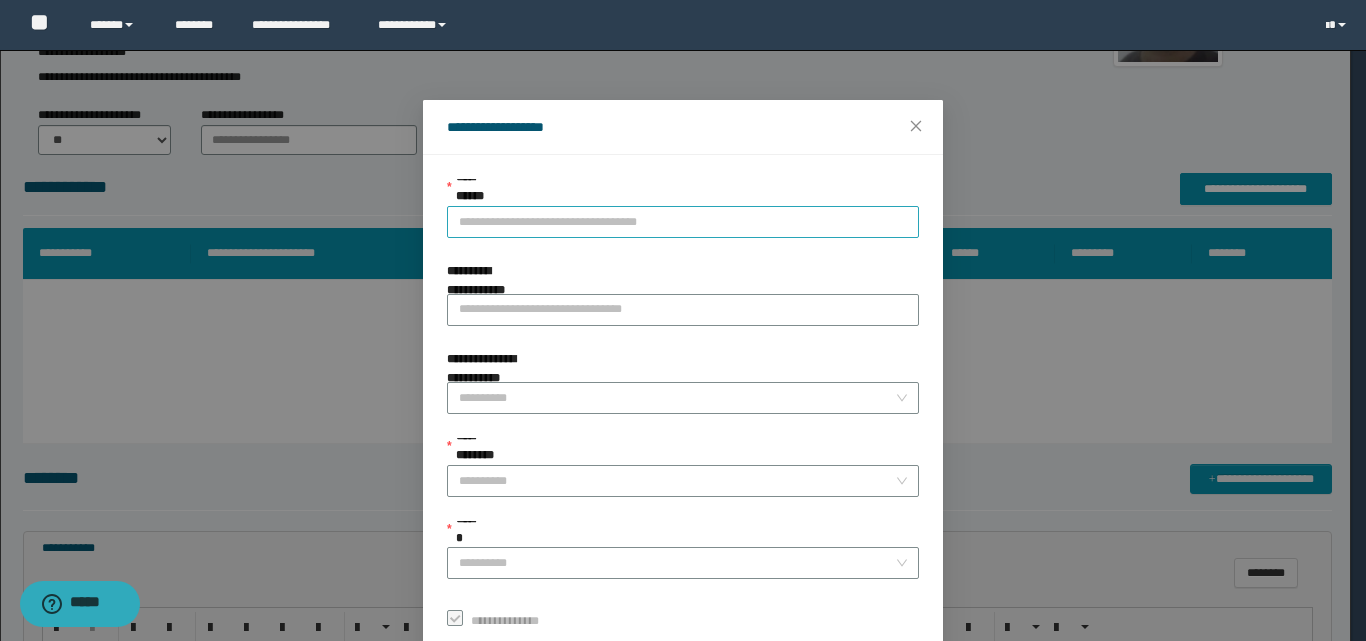 click on "**********" at bounding box center [683, 222] 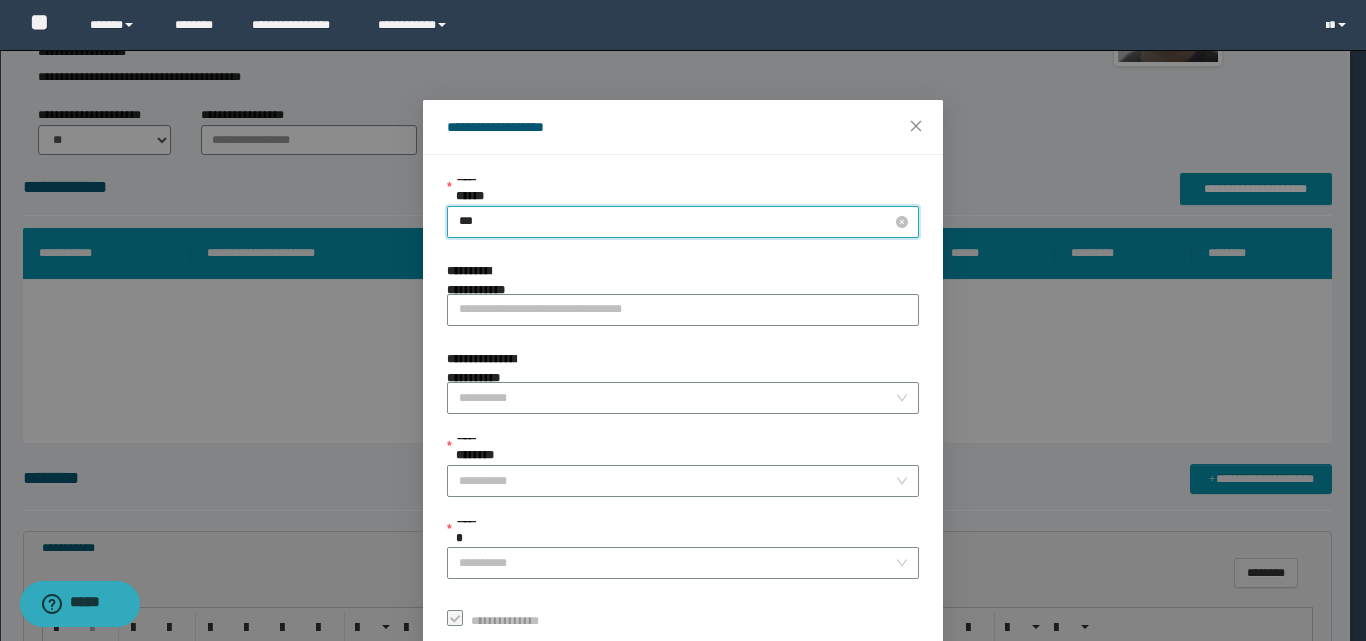 type on "****" 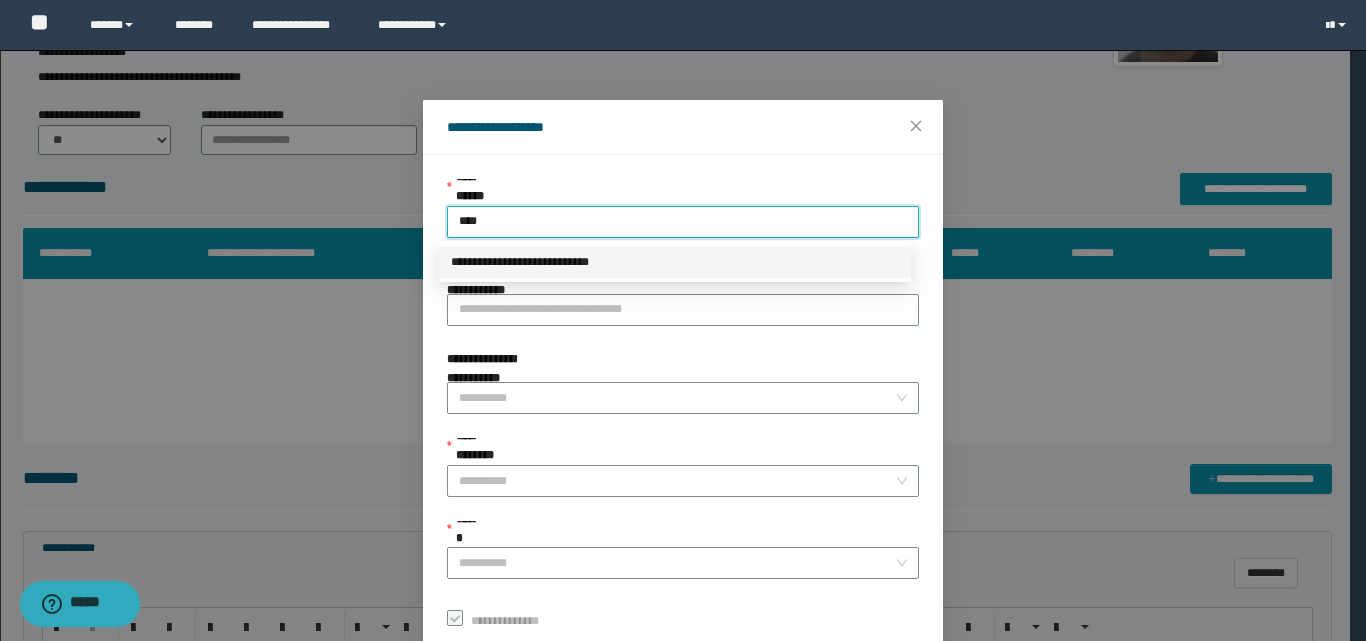 drag, startPoint x: 641, startPoint y: 260, endPoint x: 623, endPoint y: 252, distance: 19.697716 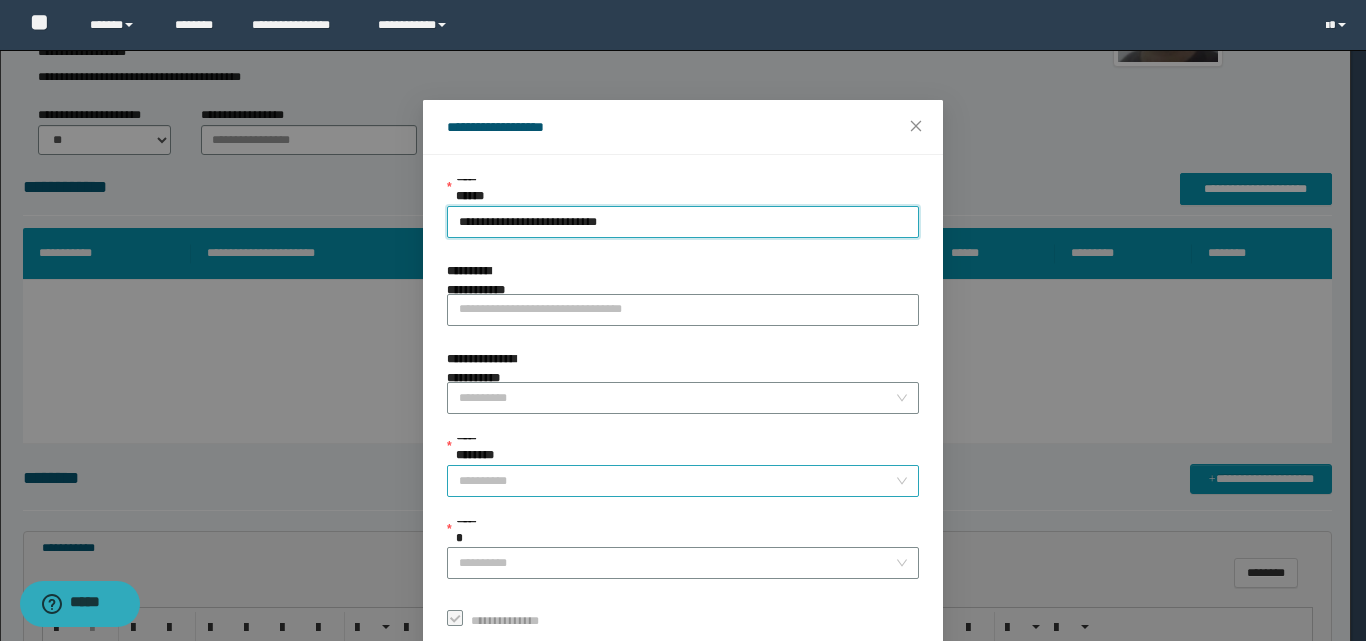 click on "**********" at bounding box center [677, 481] 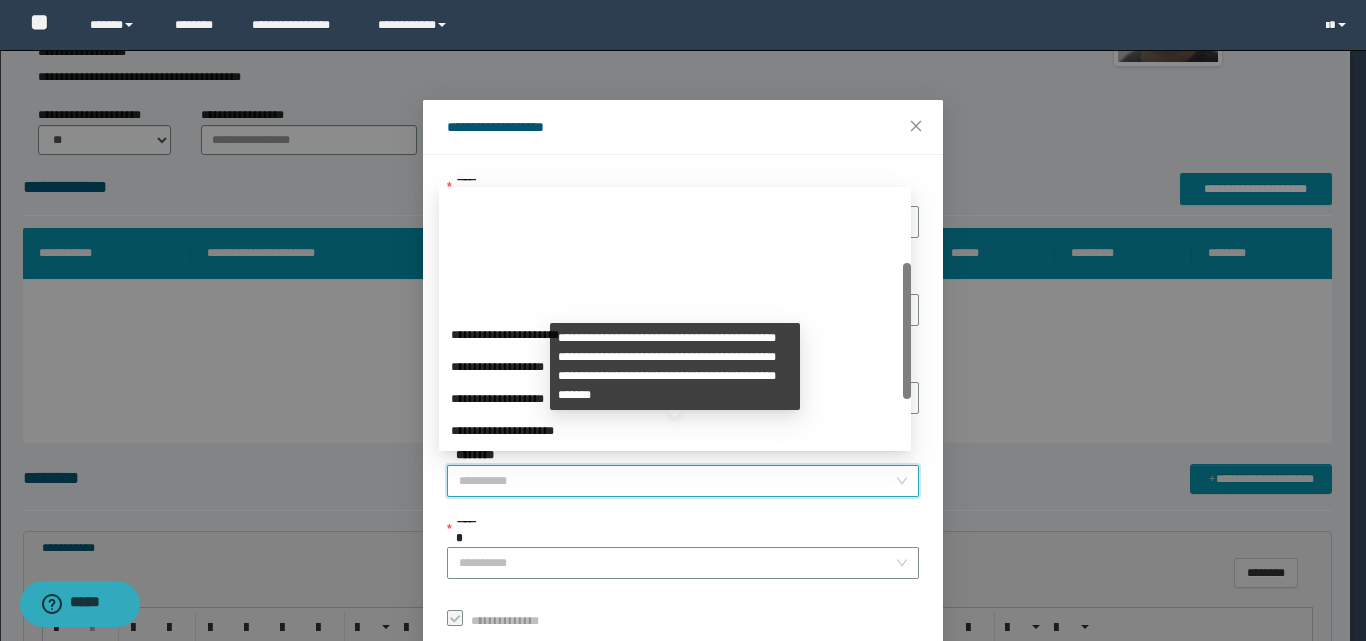 scroll, scrollTop: 224, scrollLeft: 0, axis: vertical 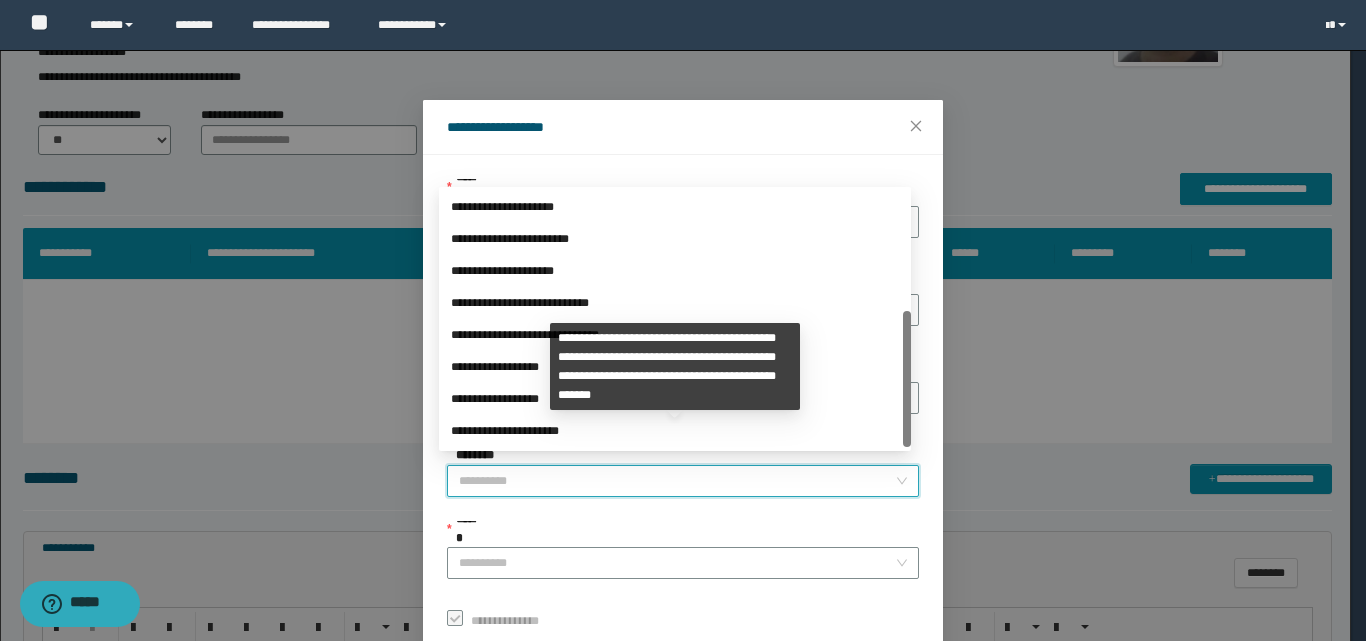 drag, startPoint x: 908, startPoint y: 280, endPoint x: 863, endPoint y: 454, distance: 179.7248 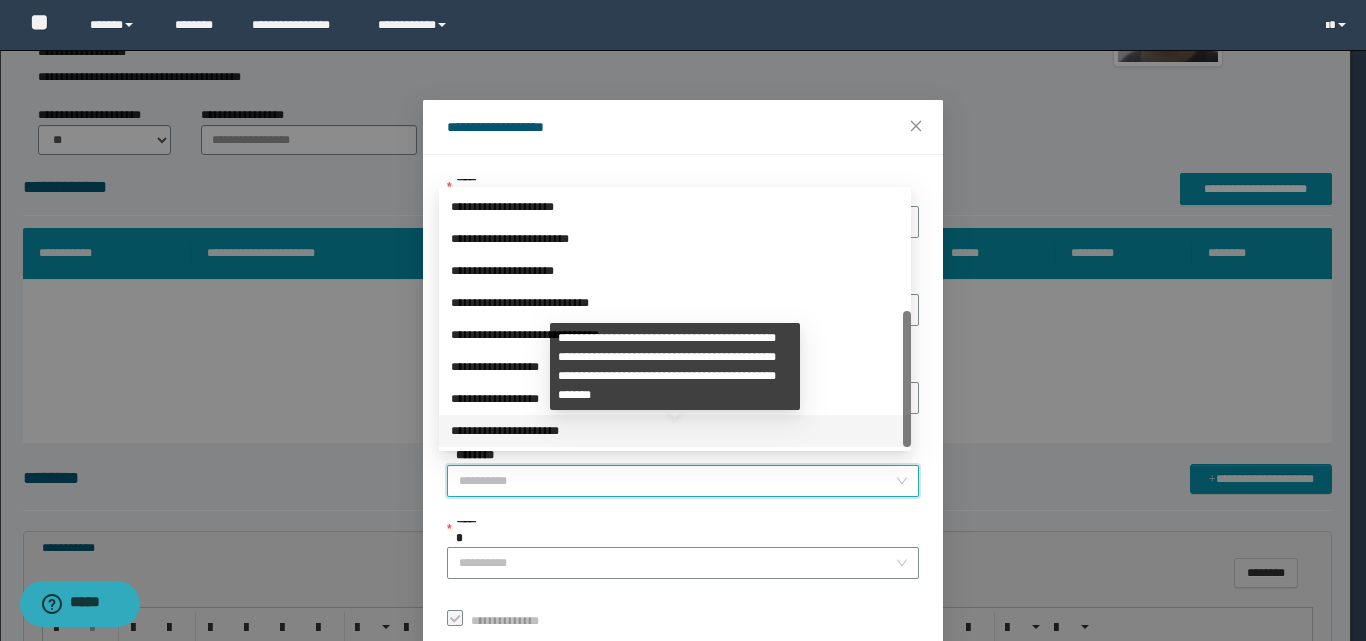 drag, startPoint x: 636, startPoint y: 435, endPoint x: 631, endPoint y: 449, distance: 14.866069 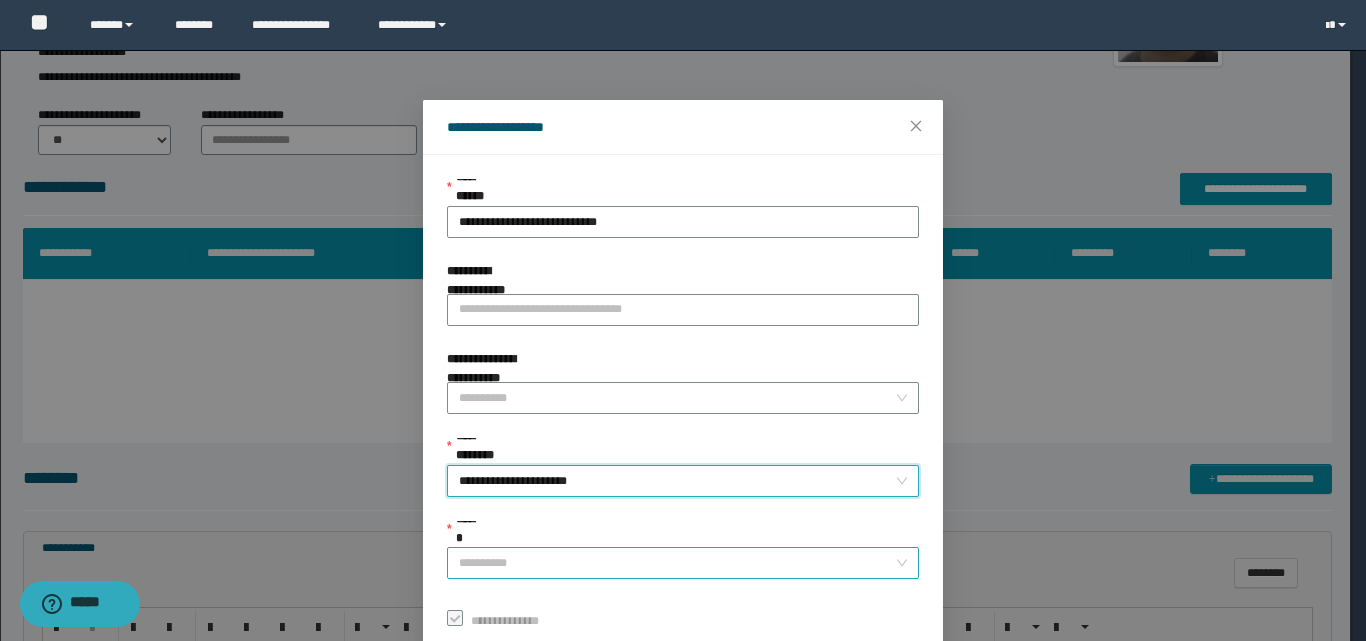 click on "******" at bounding box center [677, 563] 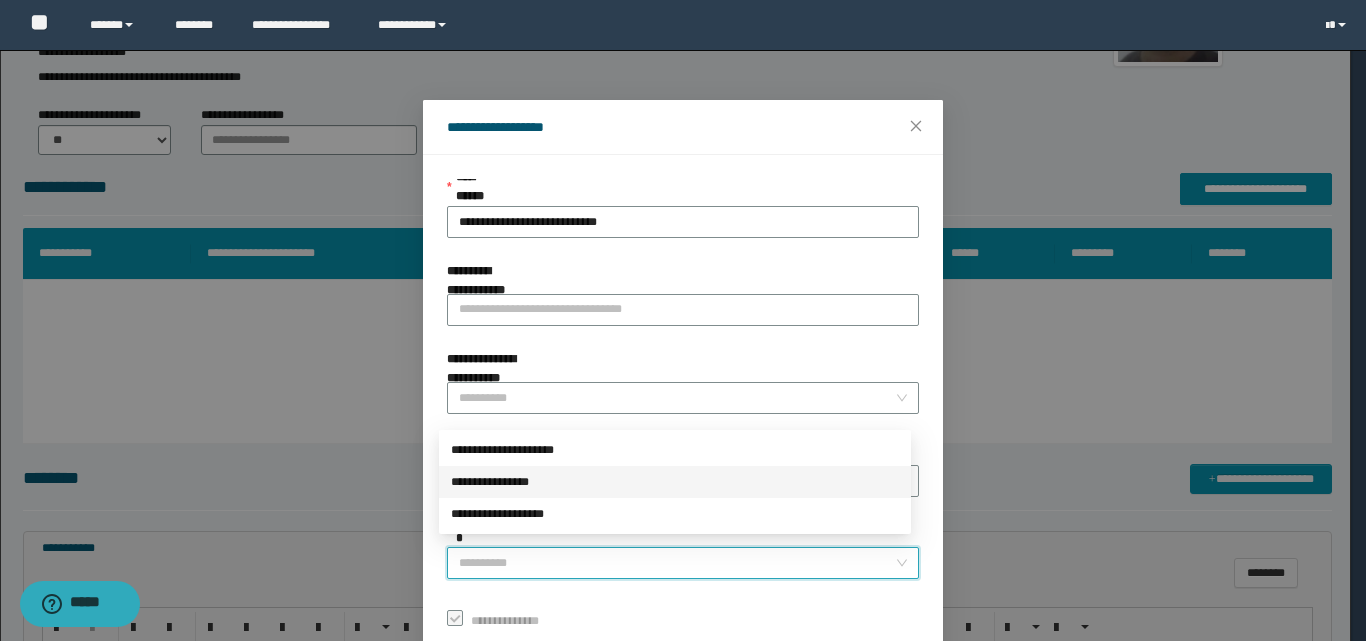 click on "**********" at bounding box center [675, 482] 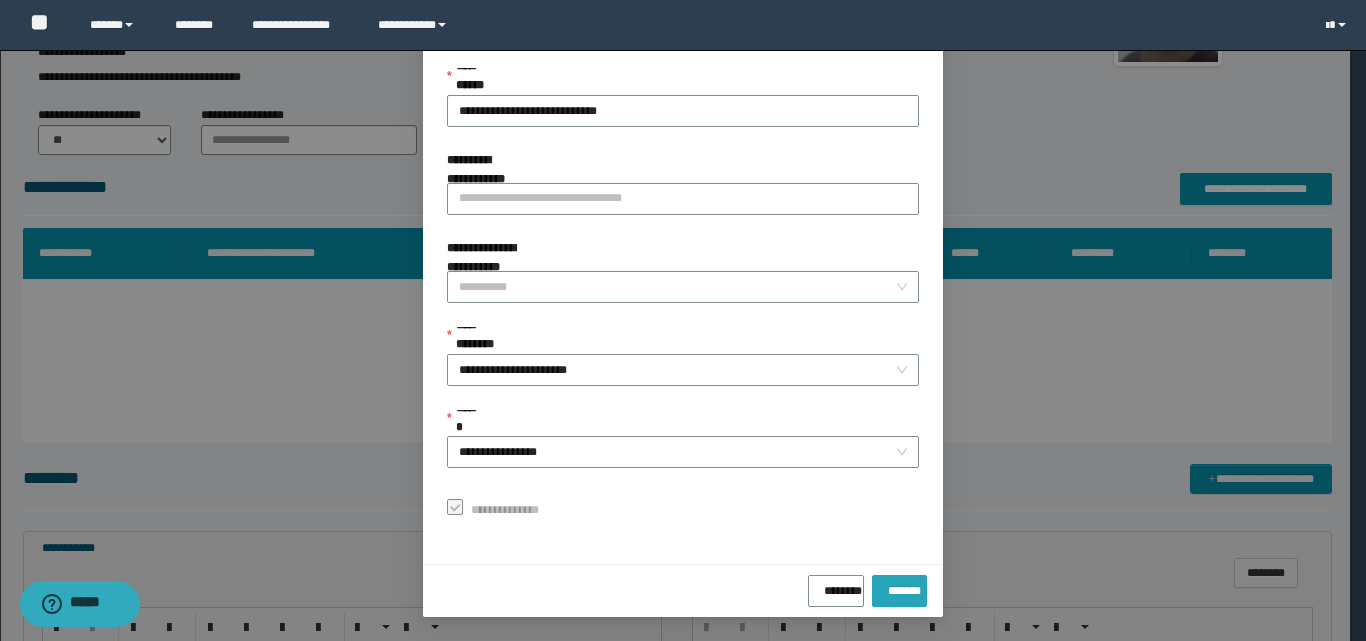 drag, startPoint x: 876, startPoint y: 586, endPoint x: 853, endPoint y: 560, distance: 34.713108 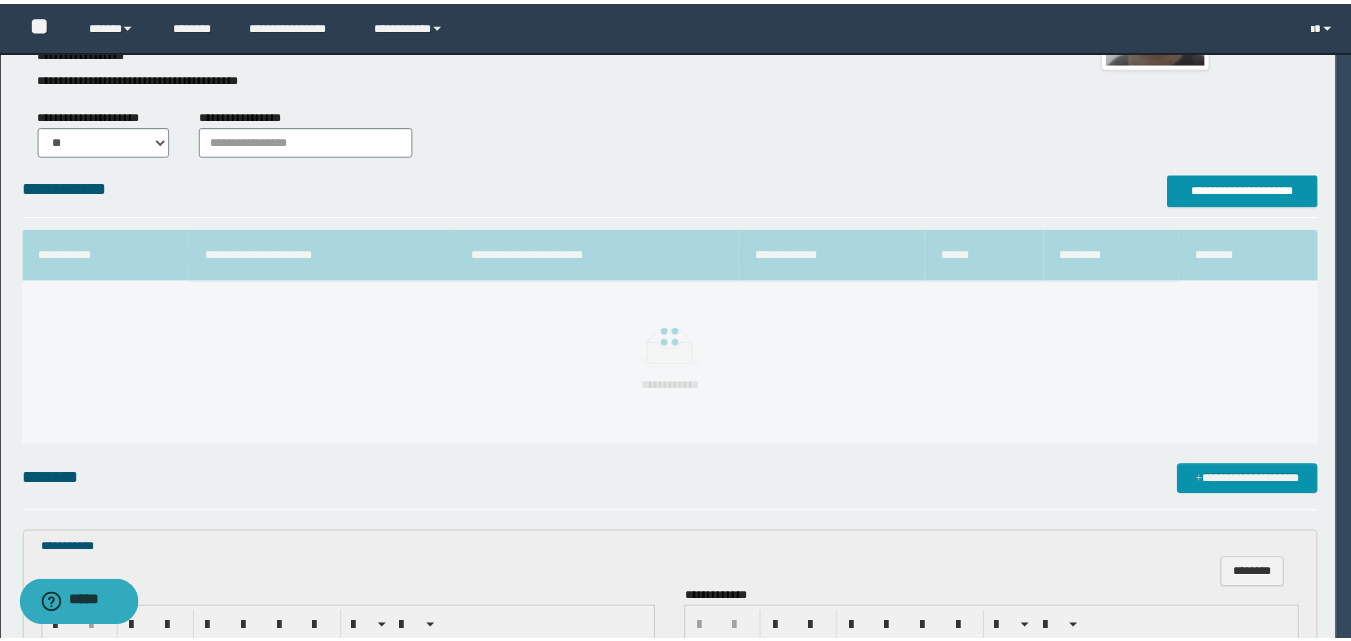 scroll, scrollTop: 64, scrollLeft: 0, axis: vertical 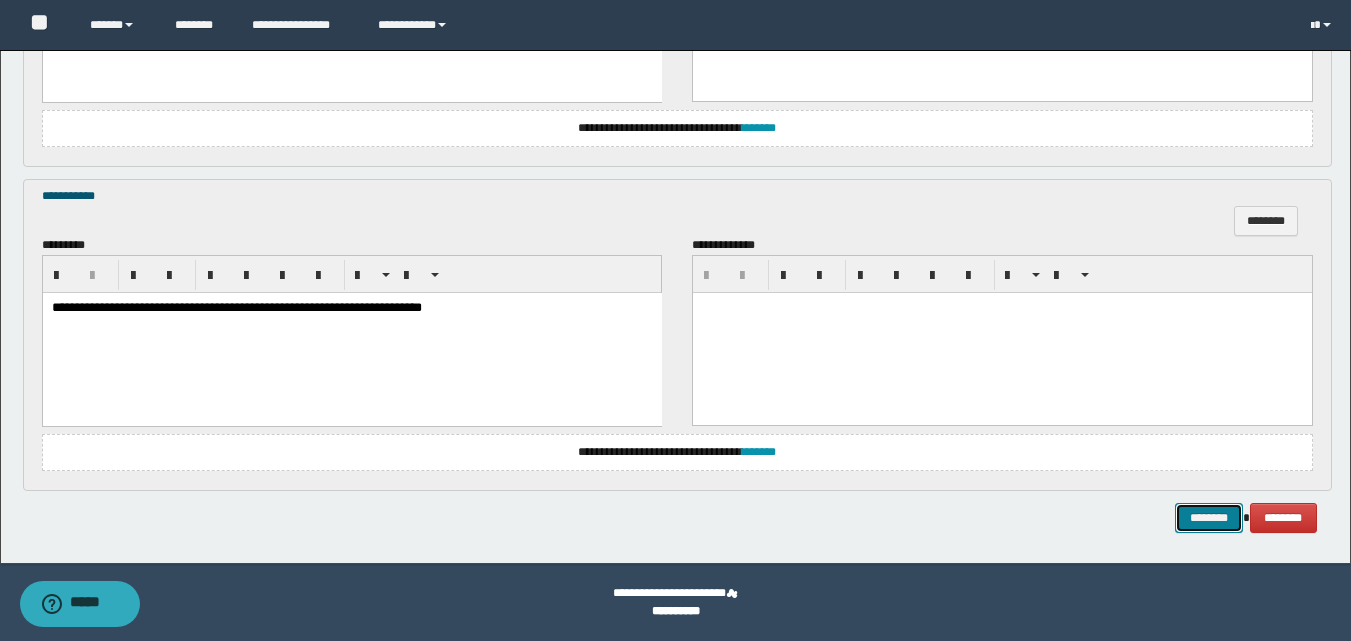 click on "********" at bounding box center [1209, 518] 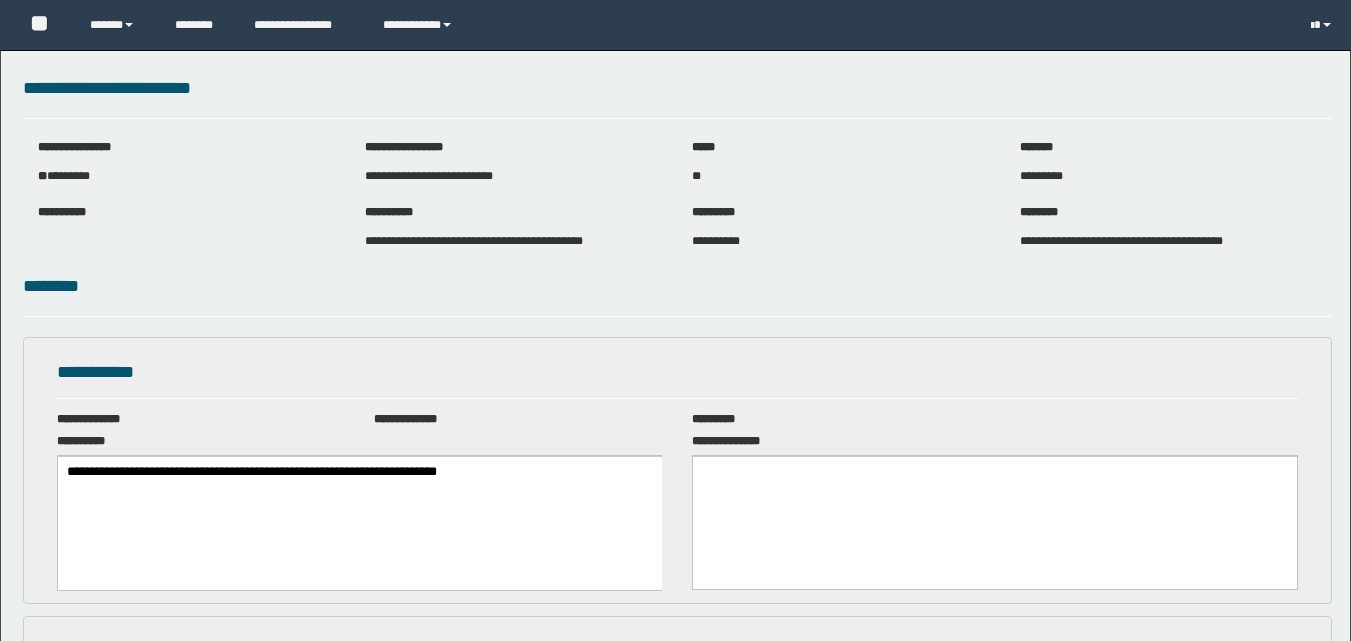 scroll, scrollTop: 0, scrollLeft: 0, axis: both 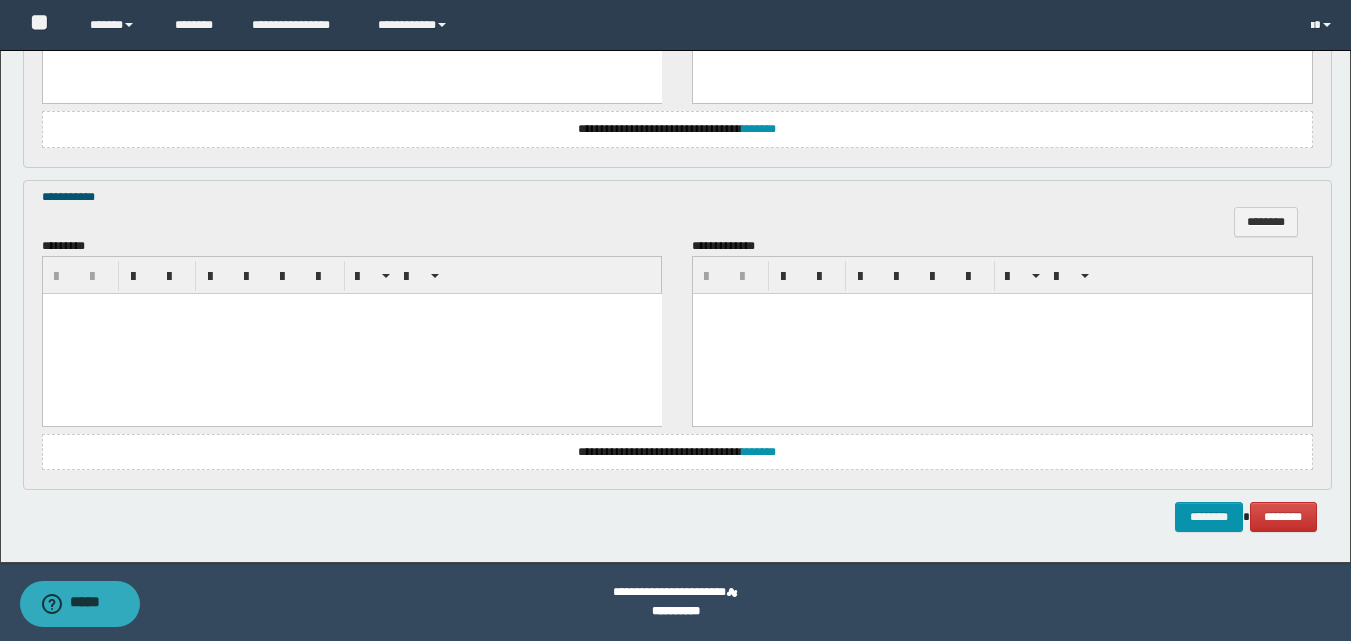 click at bounding box center [351, 333] 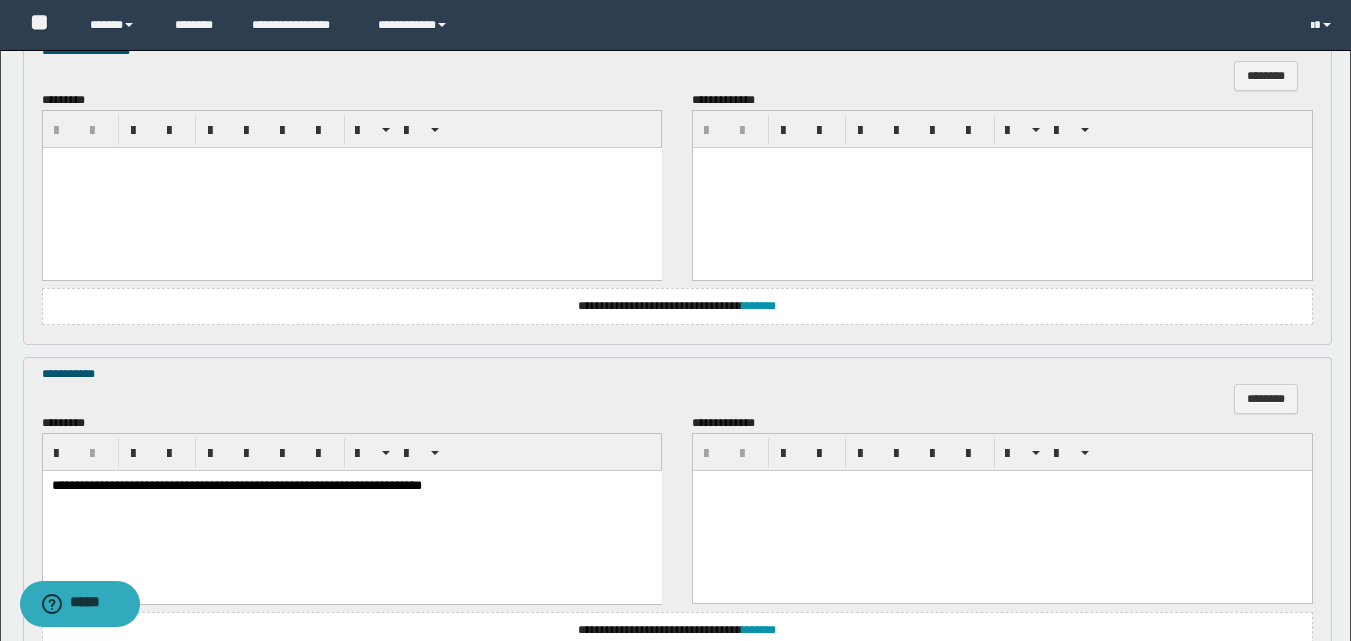 scroll, scrollTop: 933, scrollLeft: 0, axis: vertical 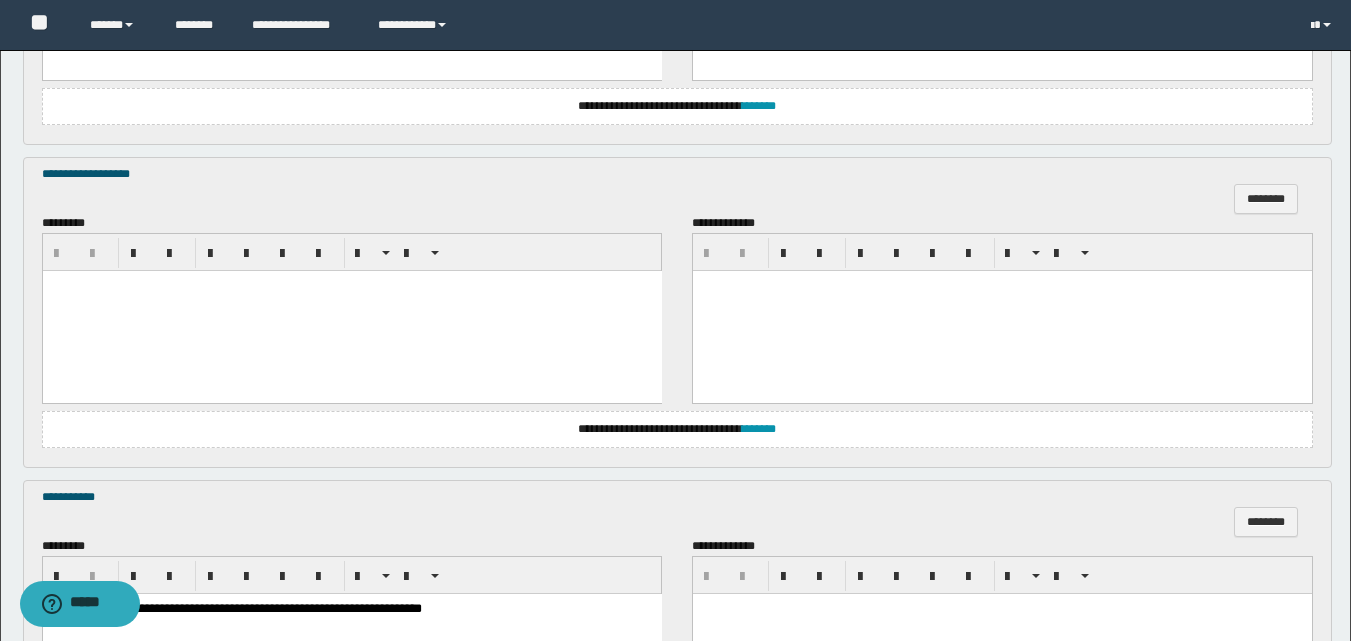 click at bounding box center [351, 310] 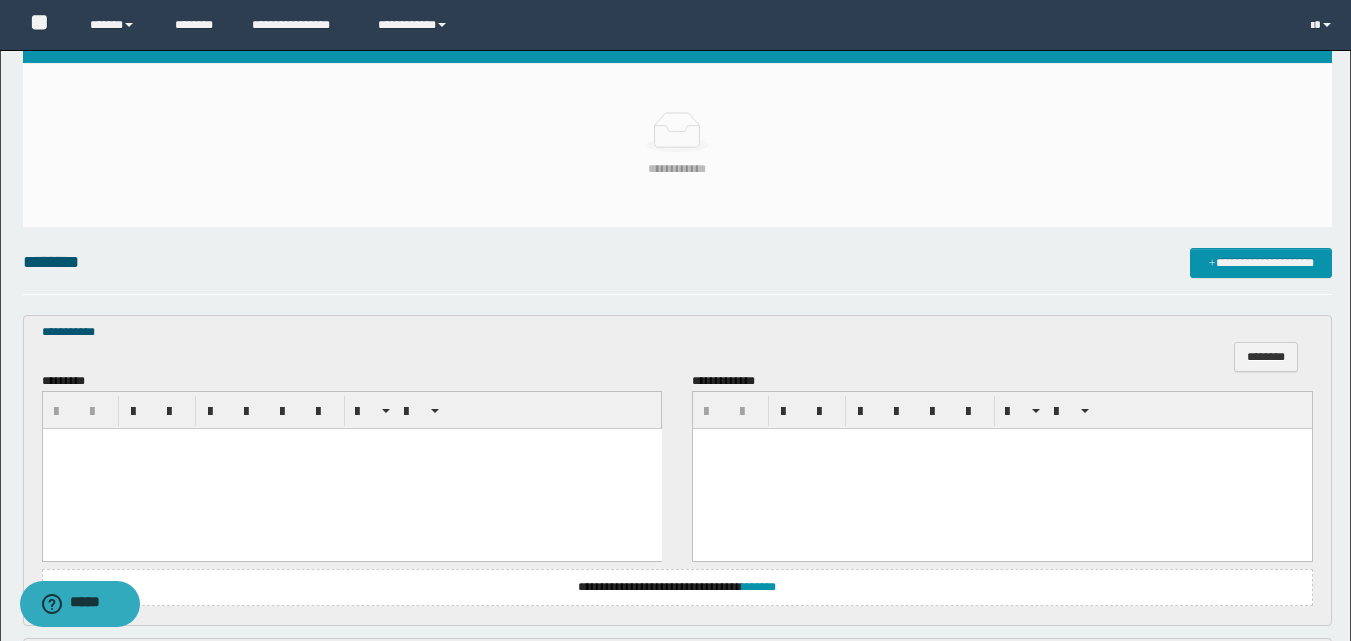 scroll, scrollTop: 433, scrollLeft: 0, axis: vertical 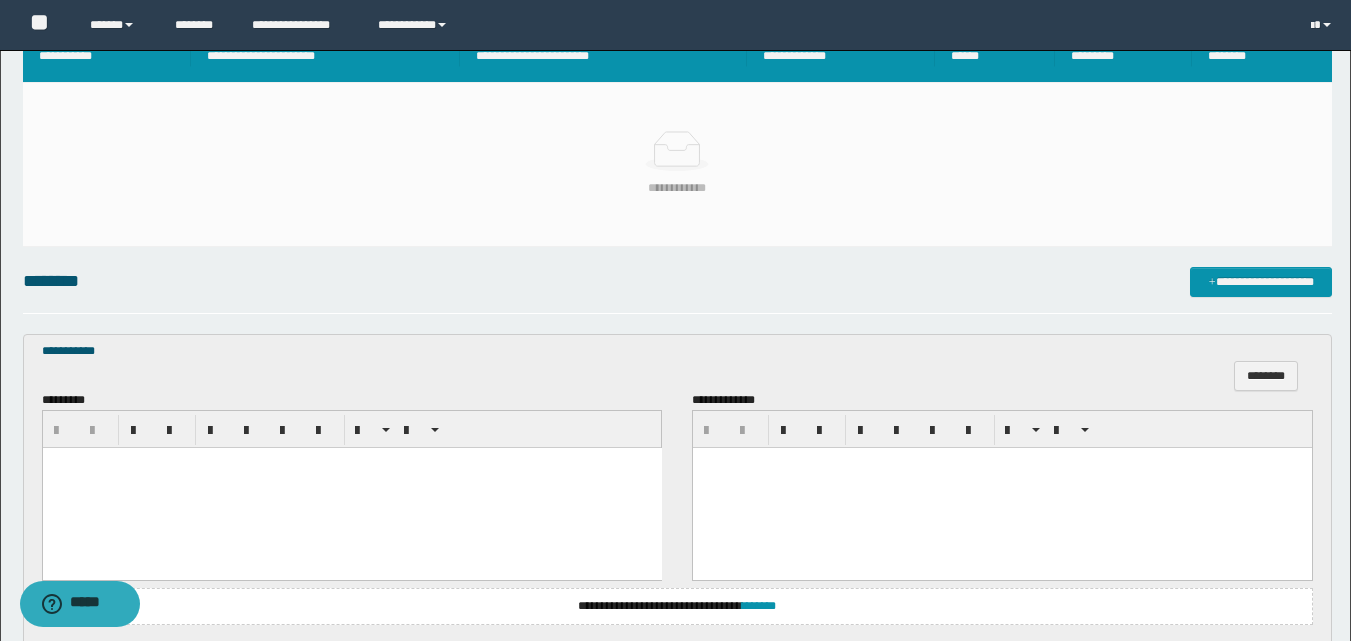 click at bounding box center [351, 488] 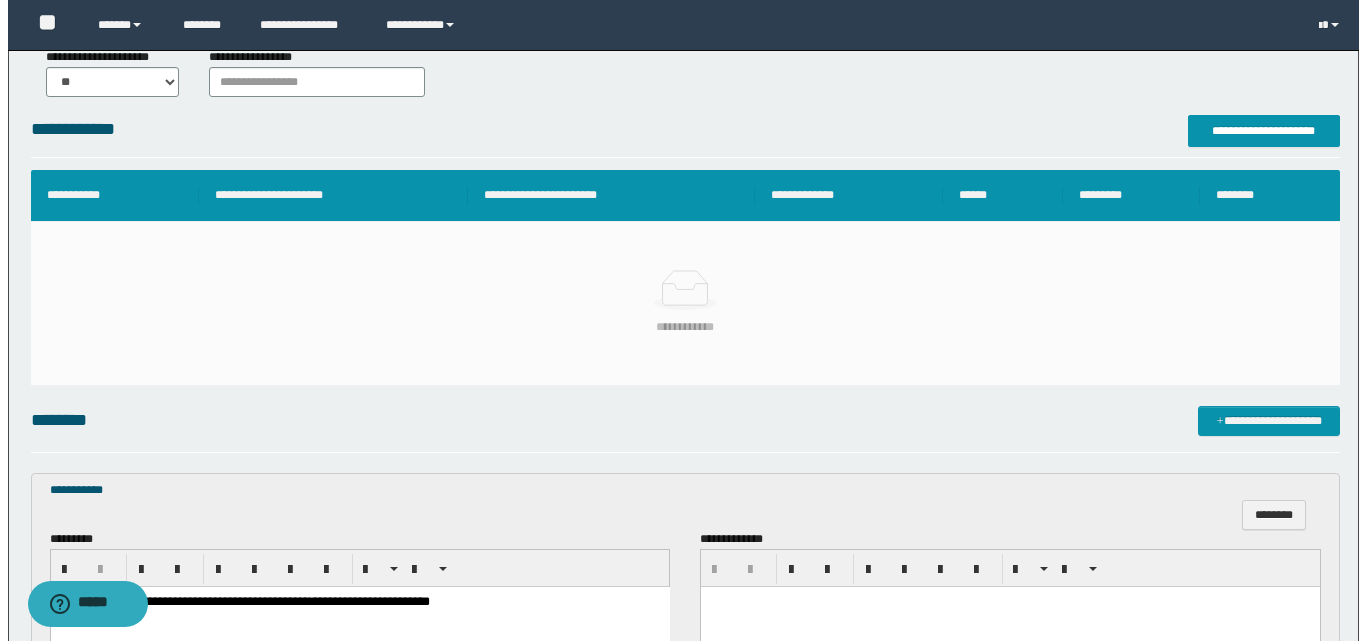 scroll, scrollTop: 0, scrollLeft: 0, axis: both 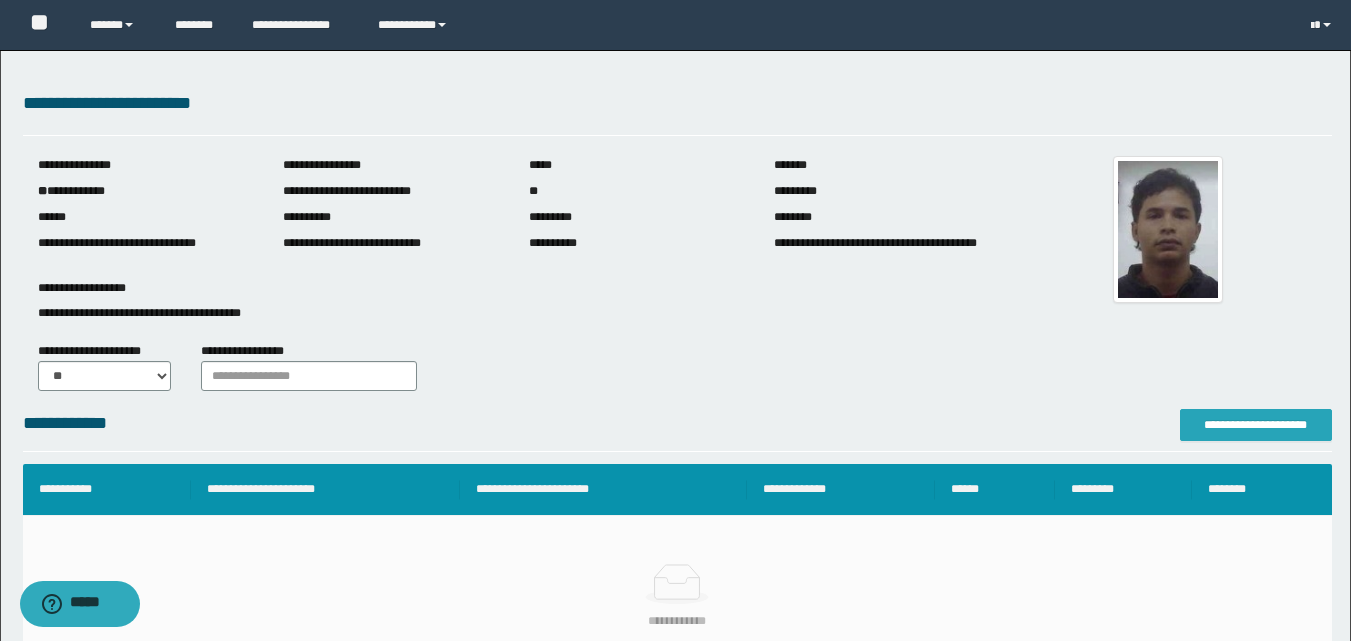 click on "**********" at bounding box center [1256, 425] 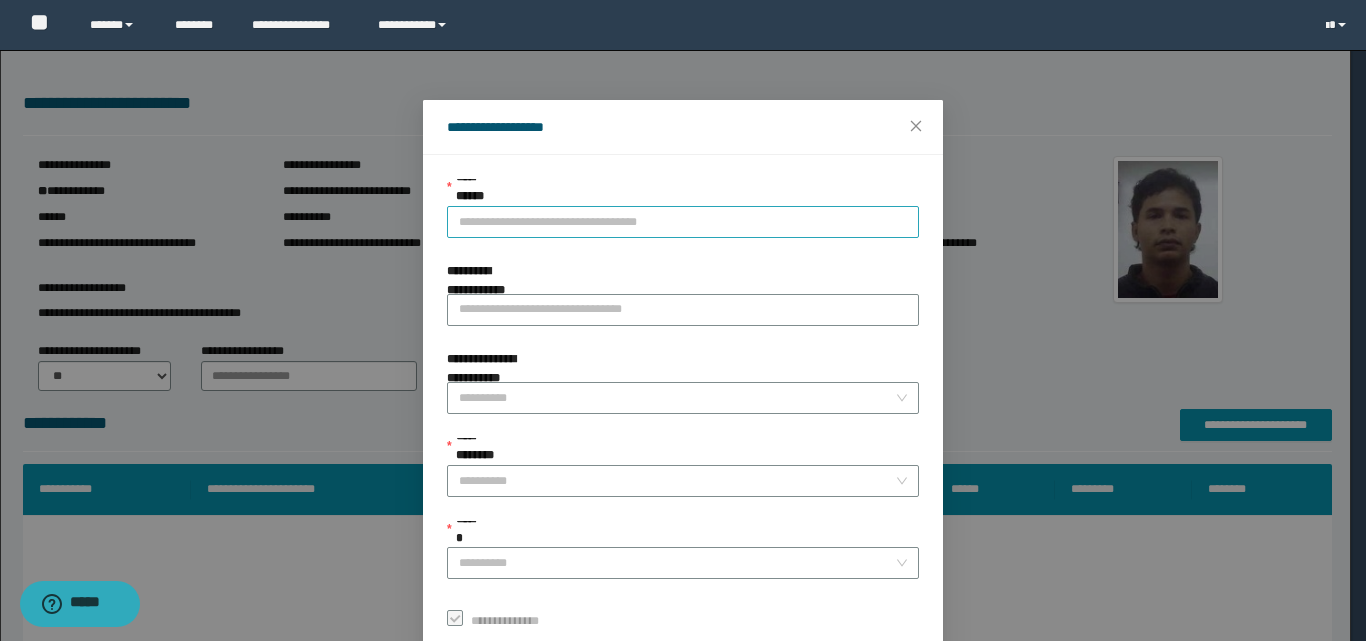 click on "**********" at bounding box center [683, 222] 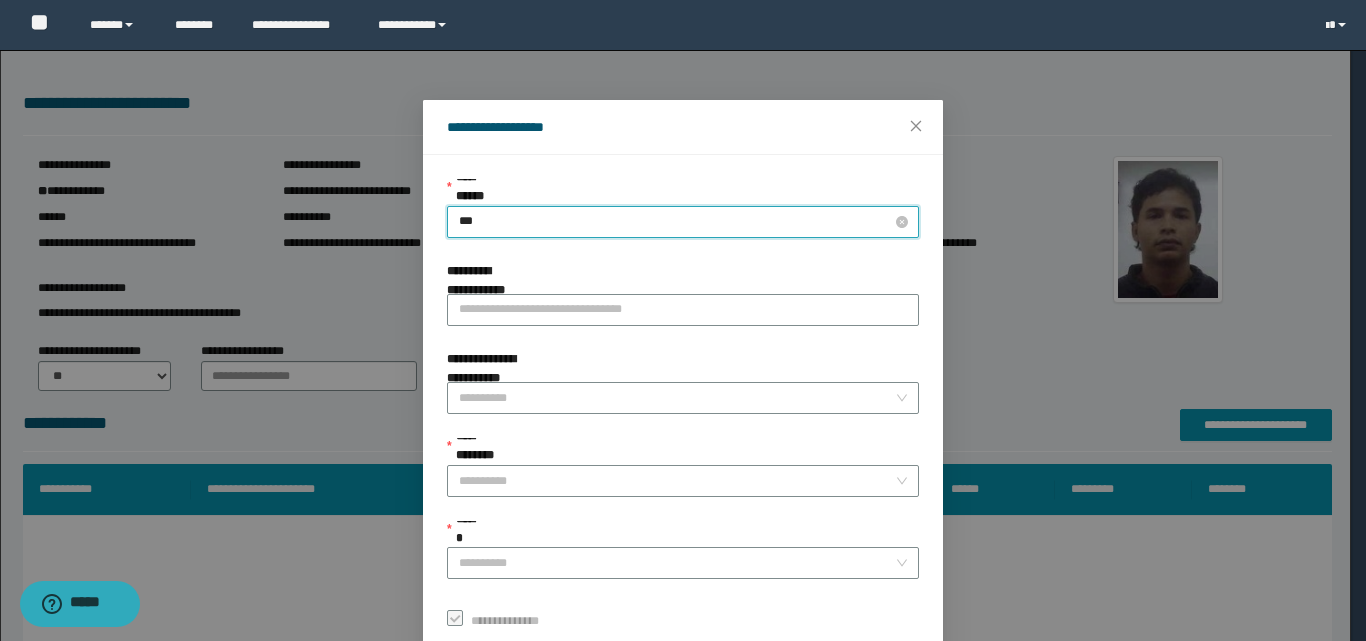 type on "****" 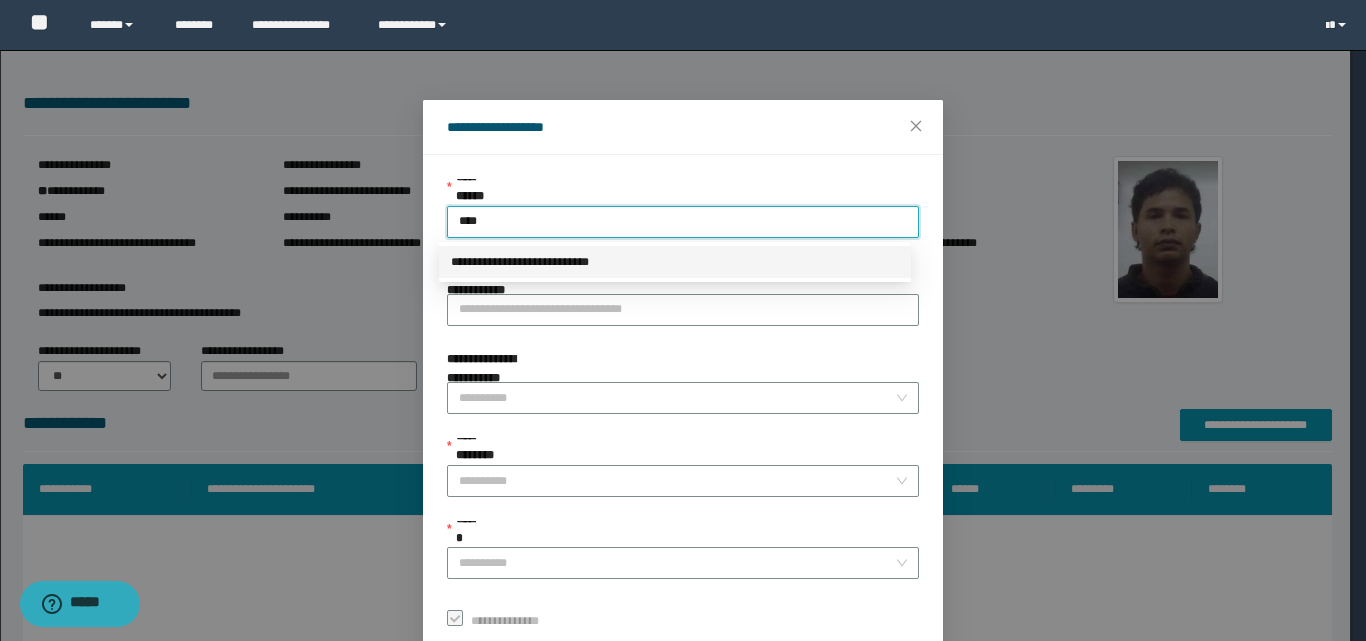 drag, startPoint x: 696, startPoint y: 274, endPoint x: 690, endPoint y: 260, distance: 15.231546 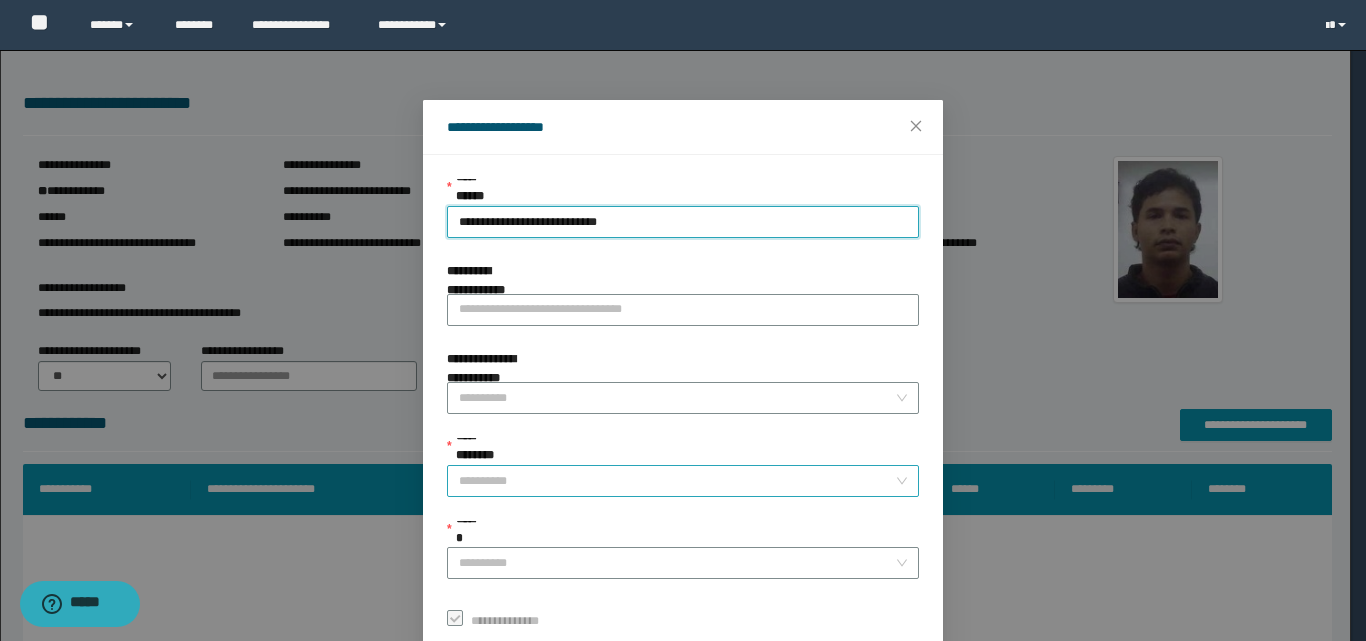 click on "**********" at bounding box center (677, 481) 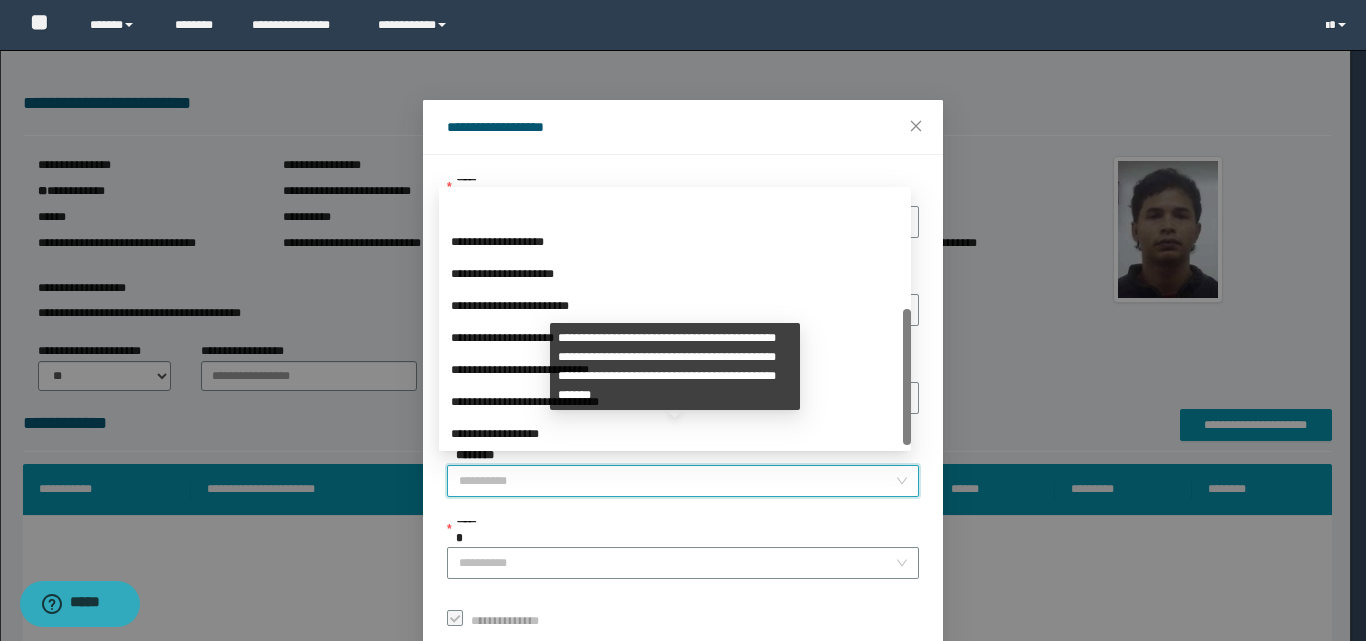 scroll, scrollTop: 224, scrollLeft: 0, axis: vertical 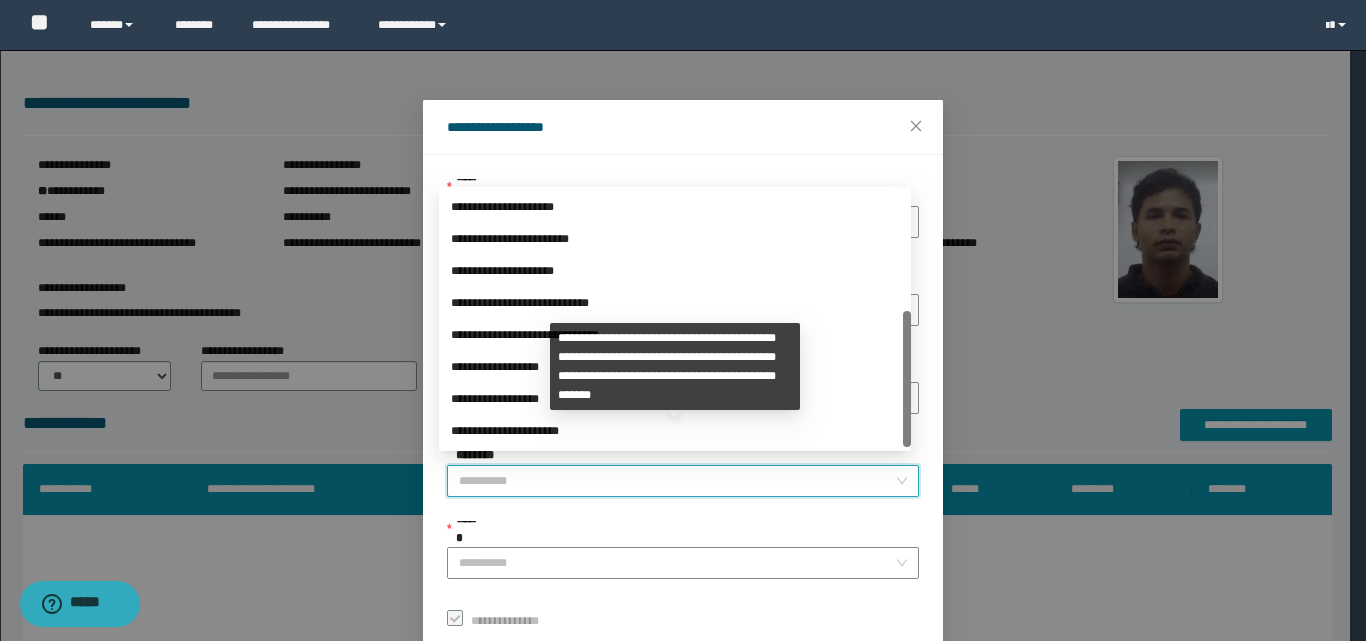 drag, startPoint x: 905, startPoint y: 298, endPoint x: 757, endPoint y: 457, distance: 217.22108 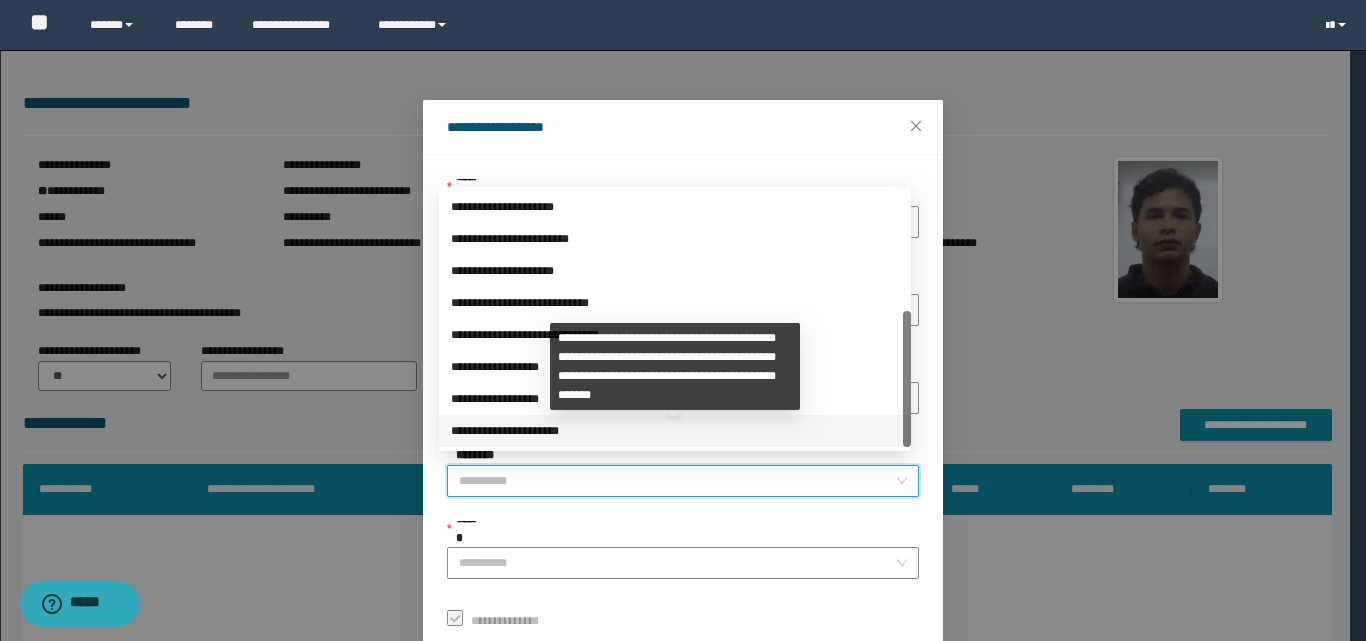 click on "**********" at bounding box center (675, 431) 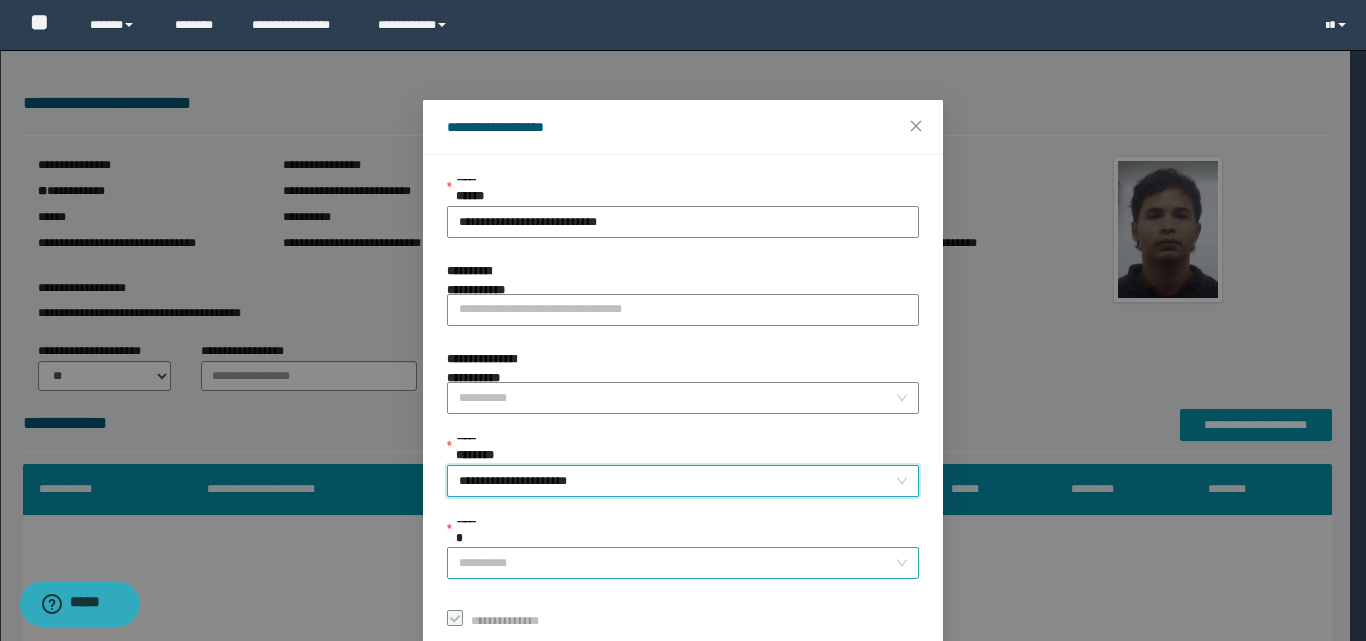 click on "******" at bounding box center (677, 563) 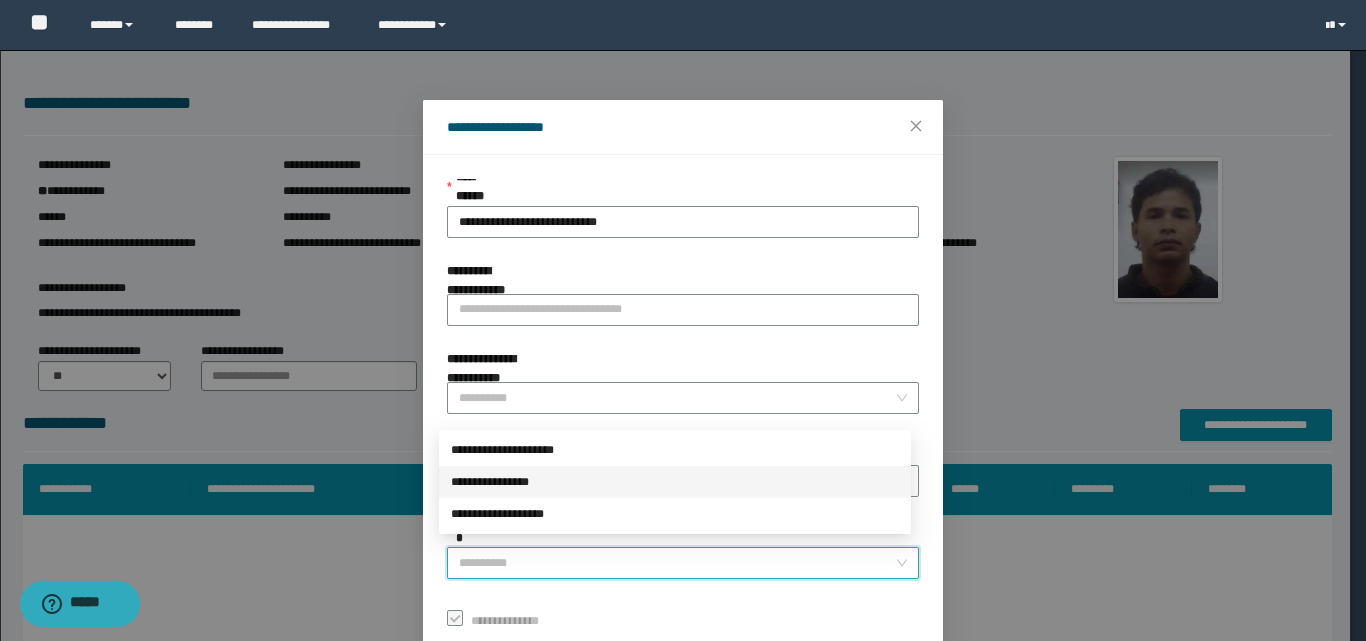 click on "**********" at bounding box center (675, 482) 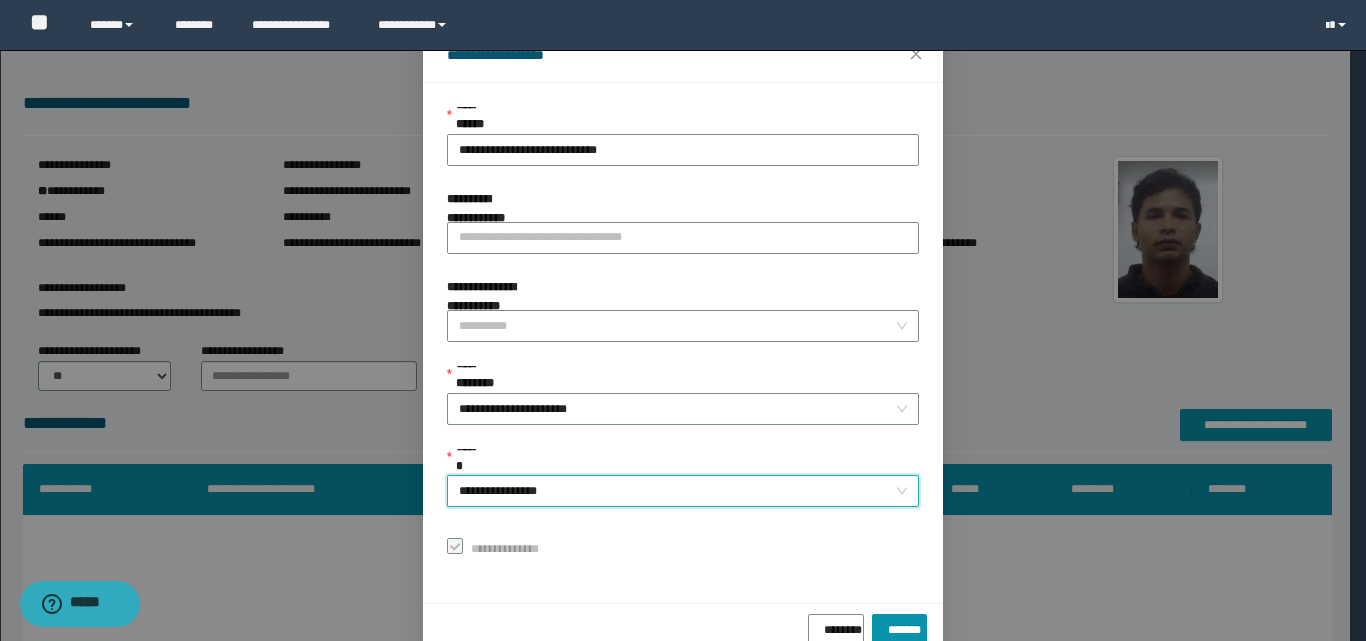 scroll, scrollTop: 111, scrollLeft: 0, axis: vertical 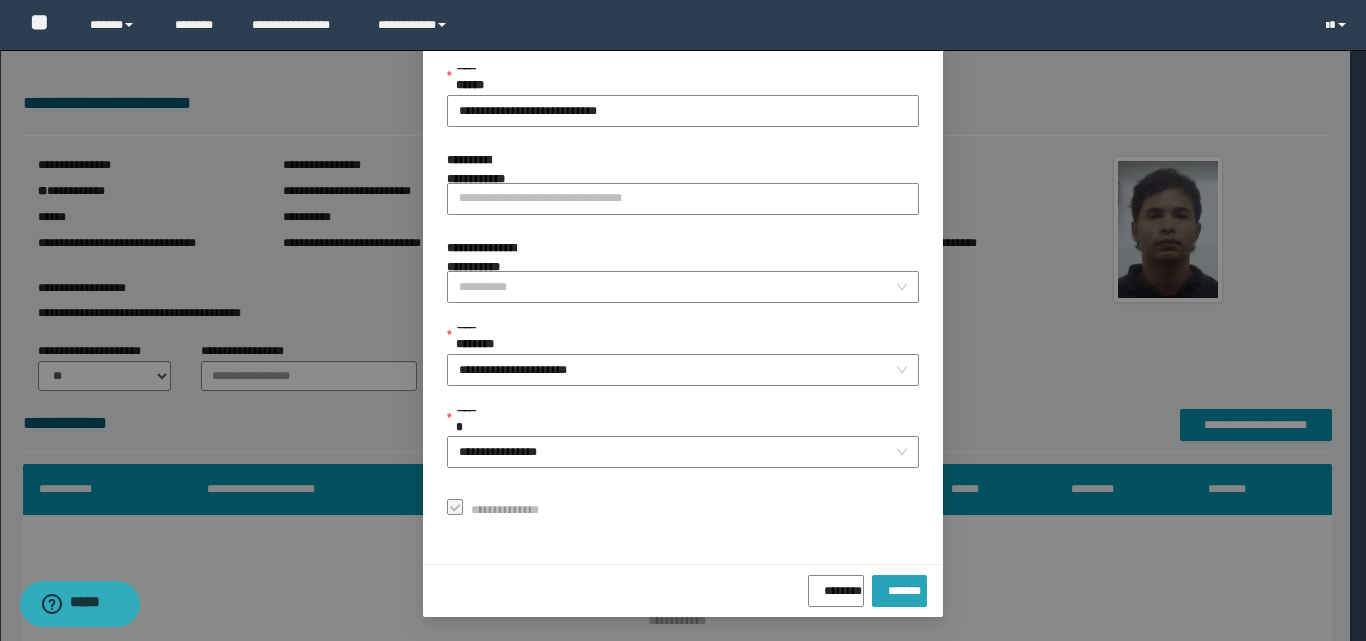 click on "*******" at bounding box center (899, 587) 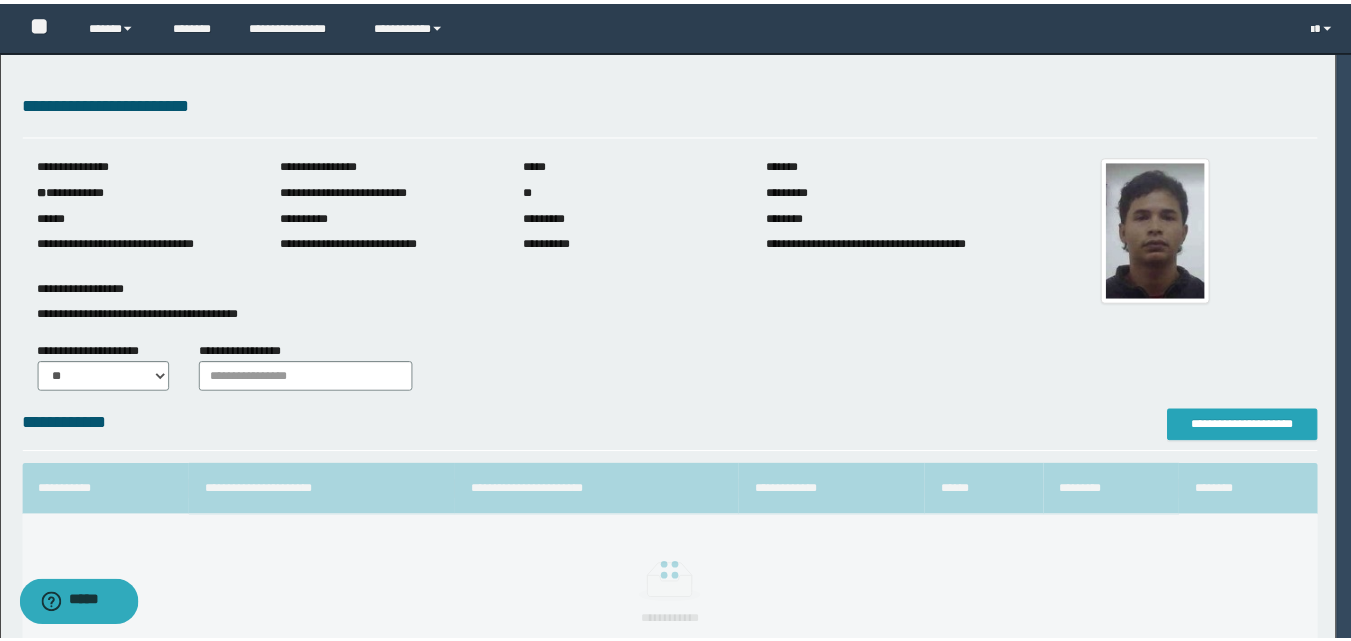 scroll, scrollTop: 0, scrollLeft: 0, axis: both 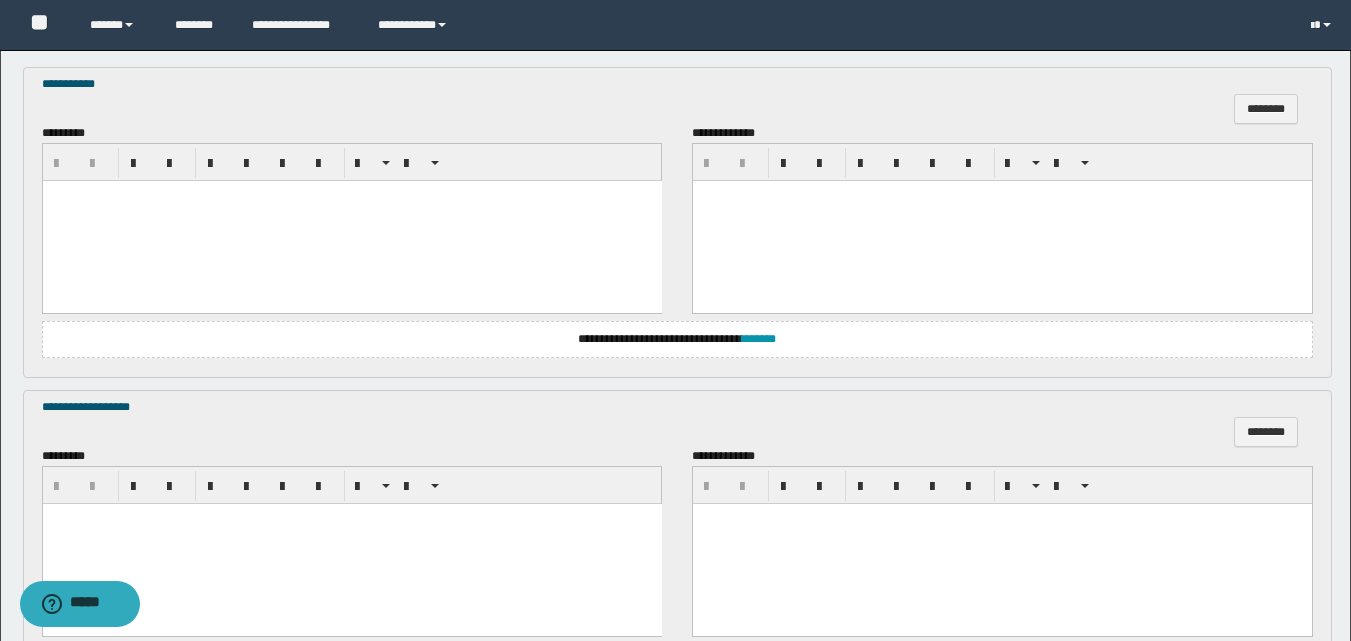 click at bounding box center (351, 221) 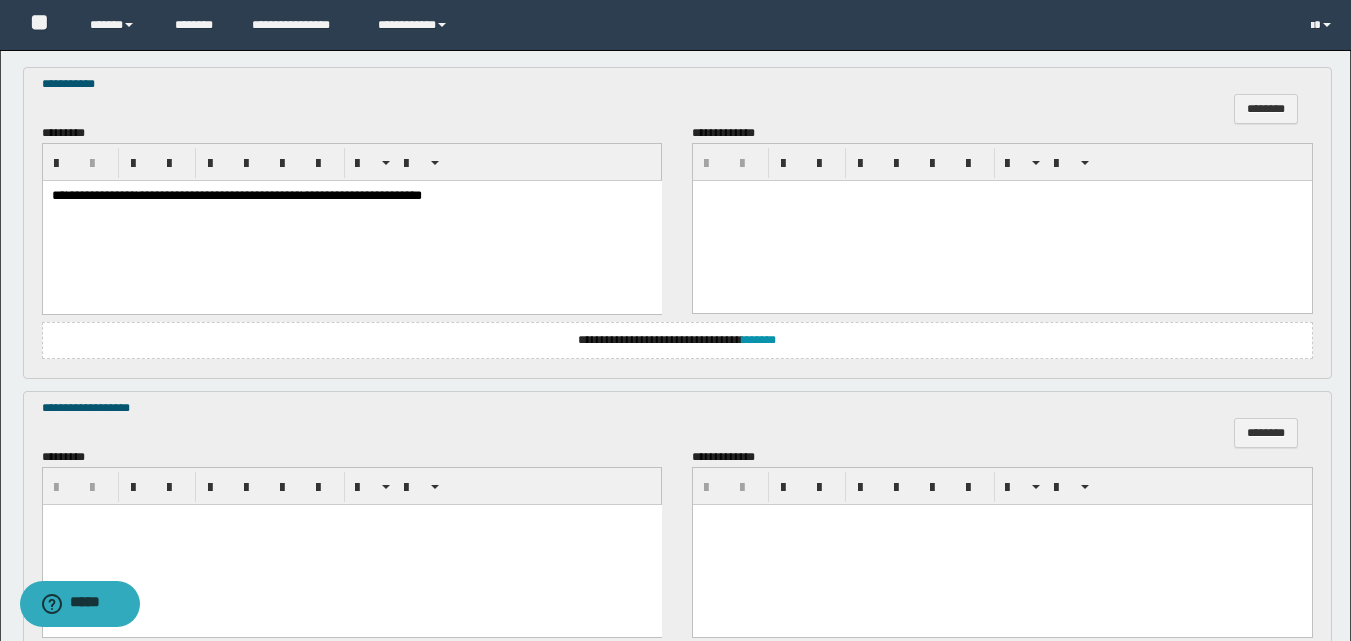 click at bounding box center [351, 544] 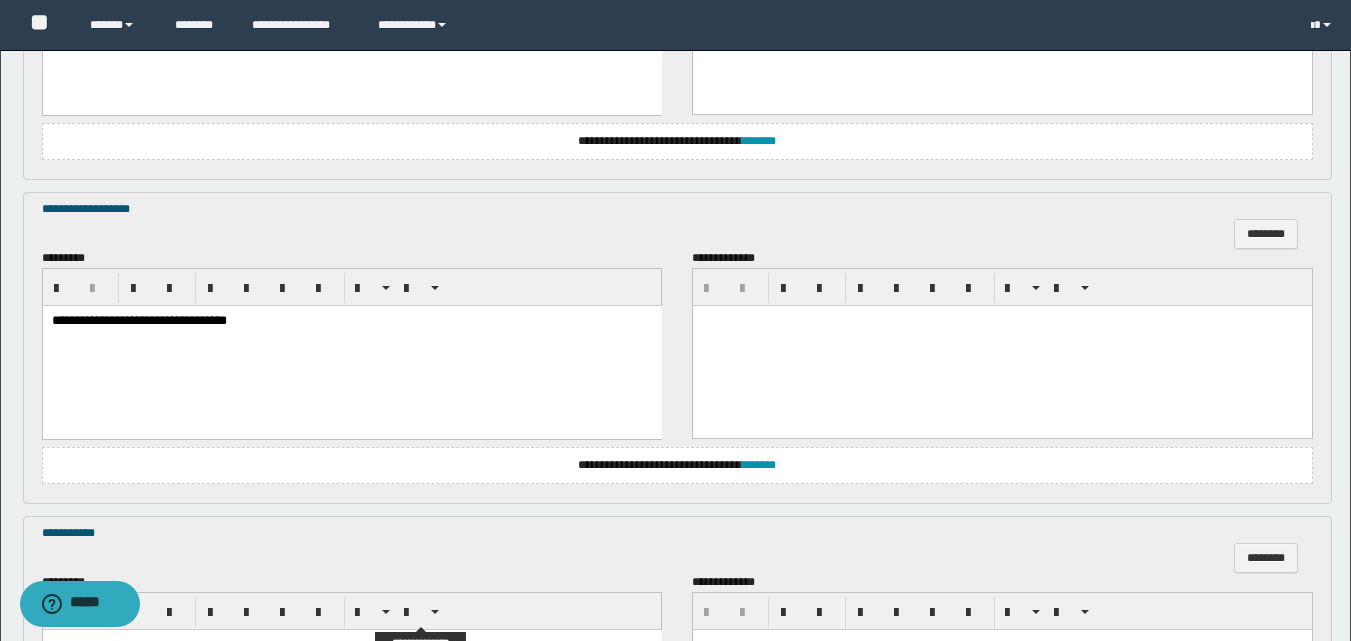 scroll, scrollTop: 1000, scrollLeft: 0, axis: vertical 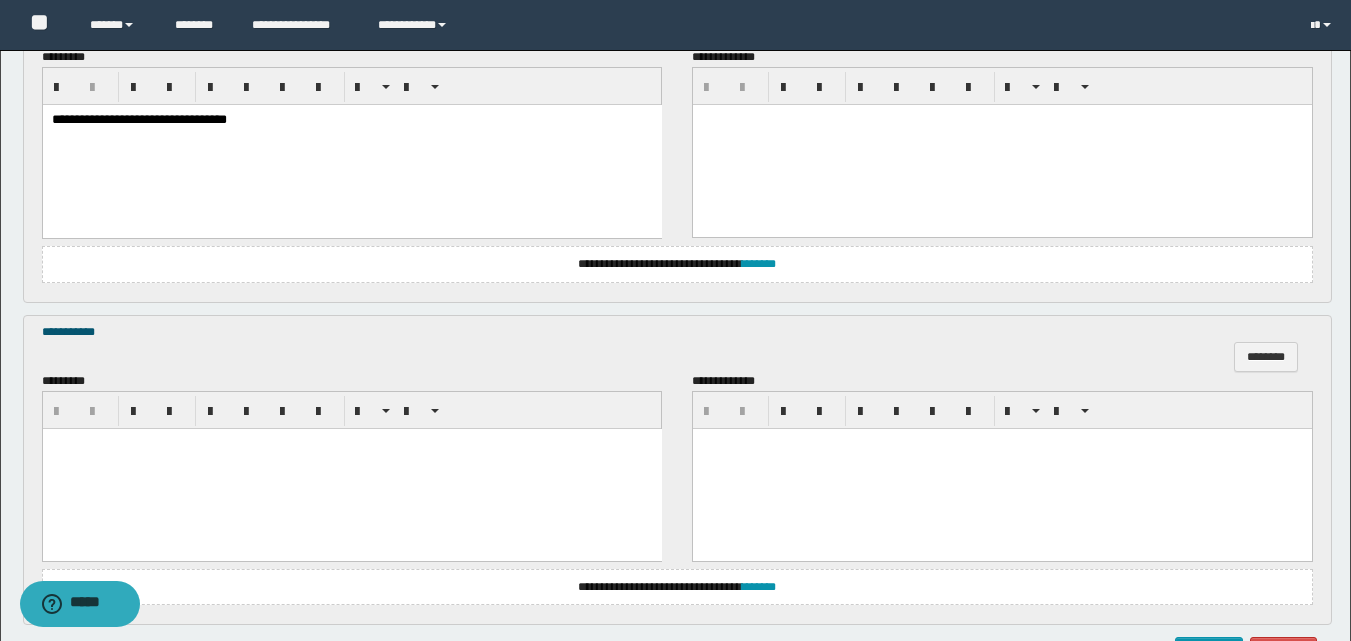 click at bounding box center [351, 468] 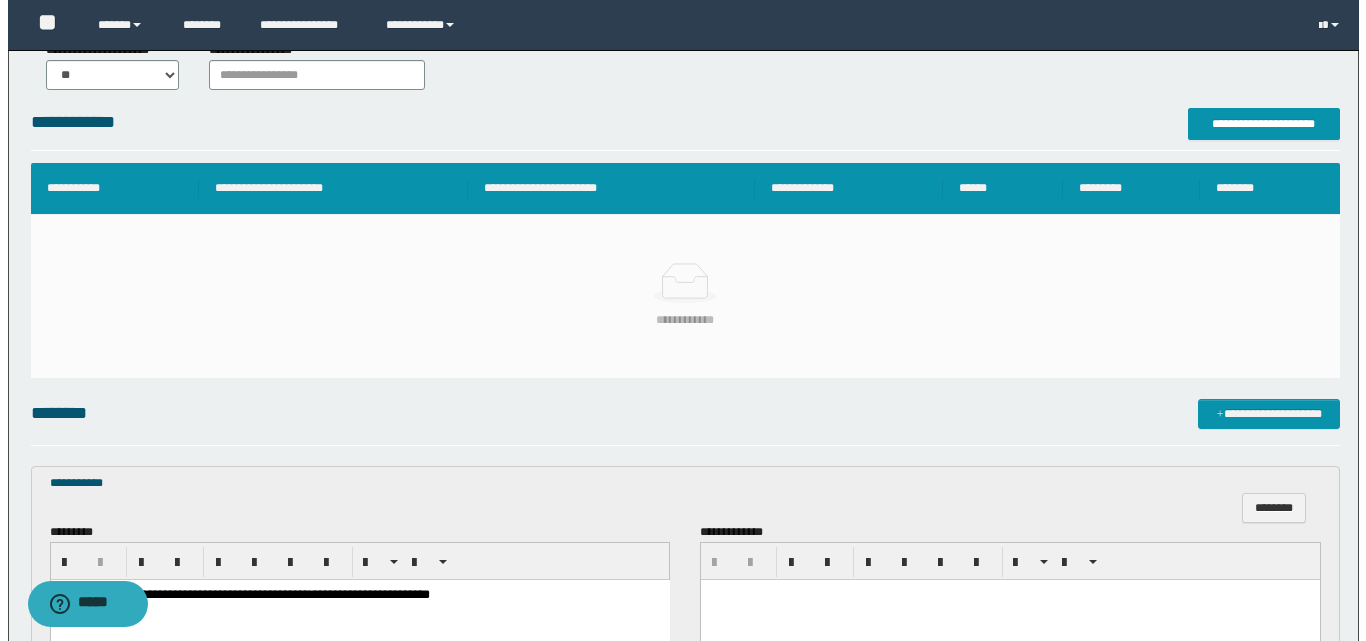 scroll, scrollTop: 300, scrollLeft: 0, axis: vertical 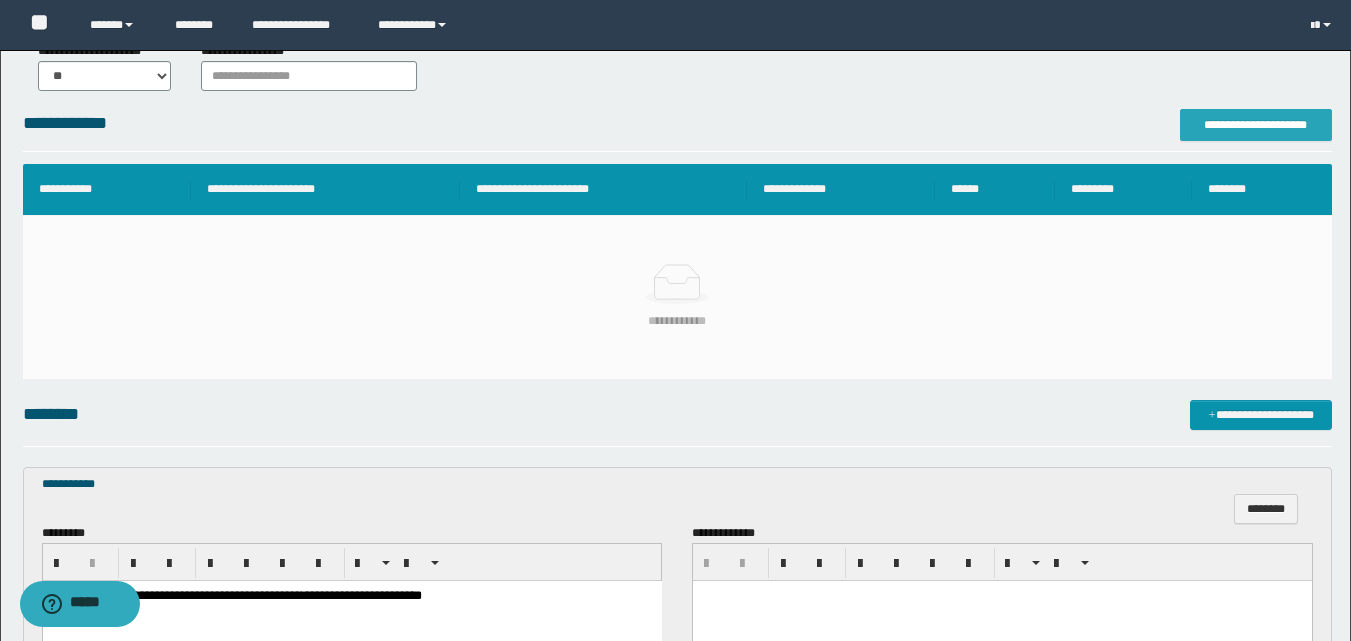 click on "**********" at bounding box center (1256, 125) 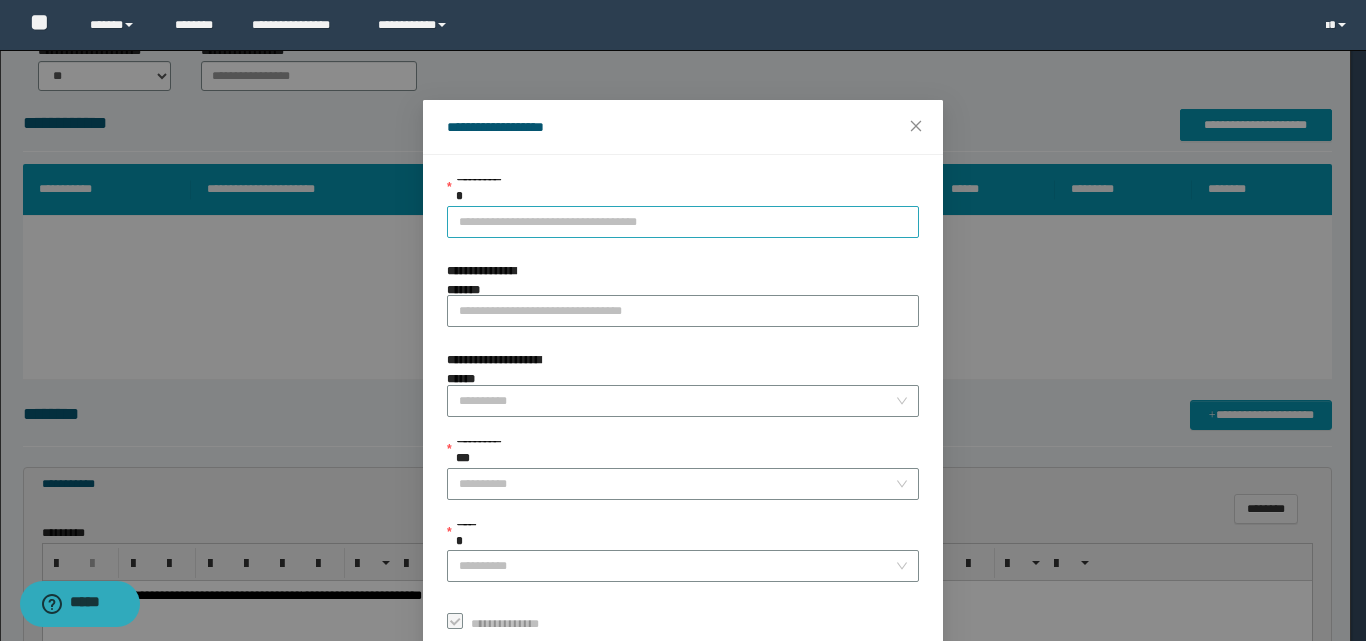 click on "**********" at bounding box center [683, 222] 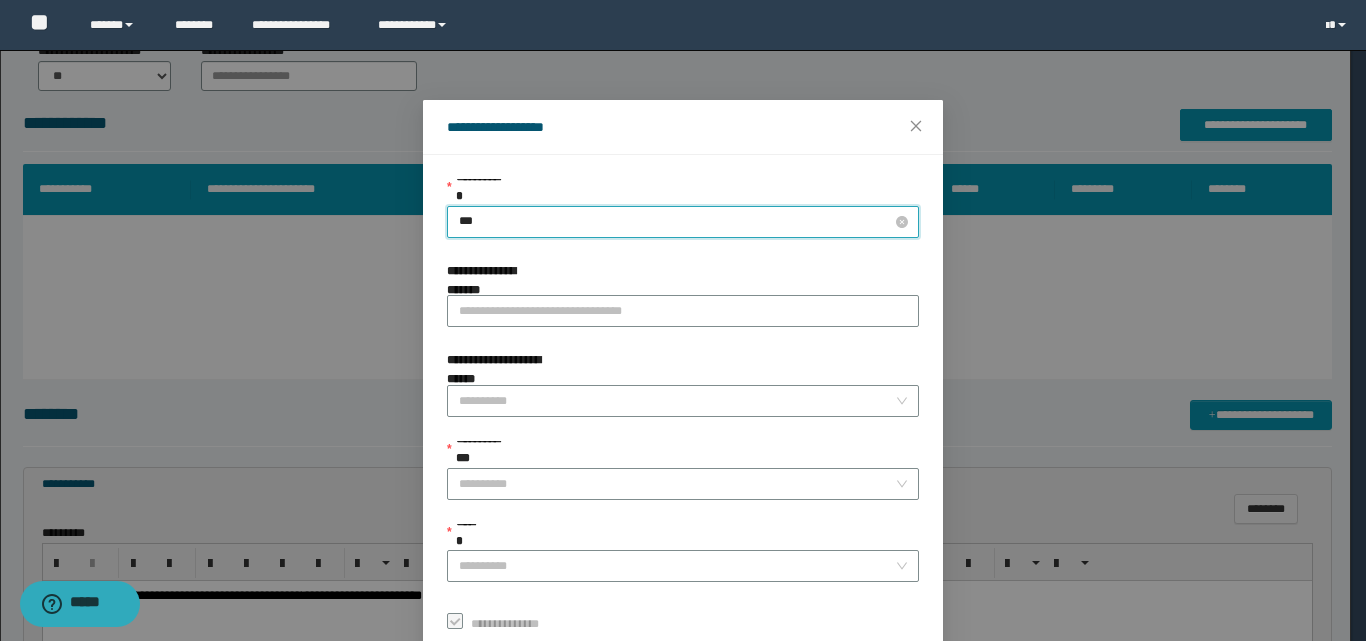 type on "****" 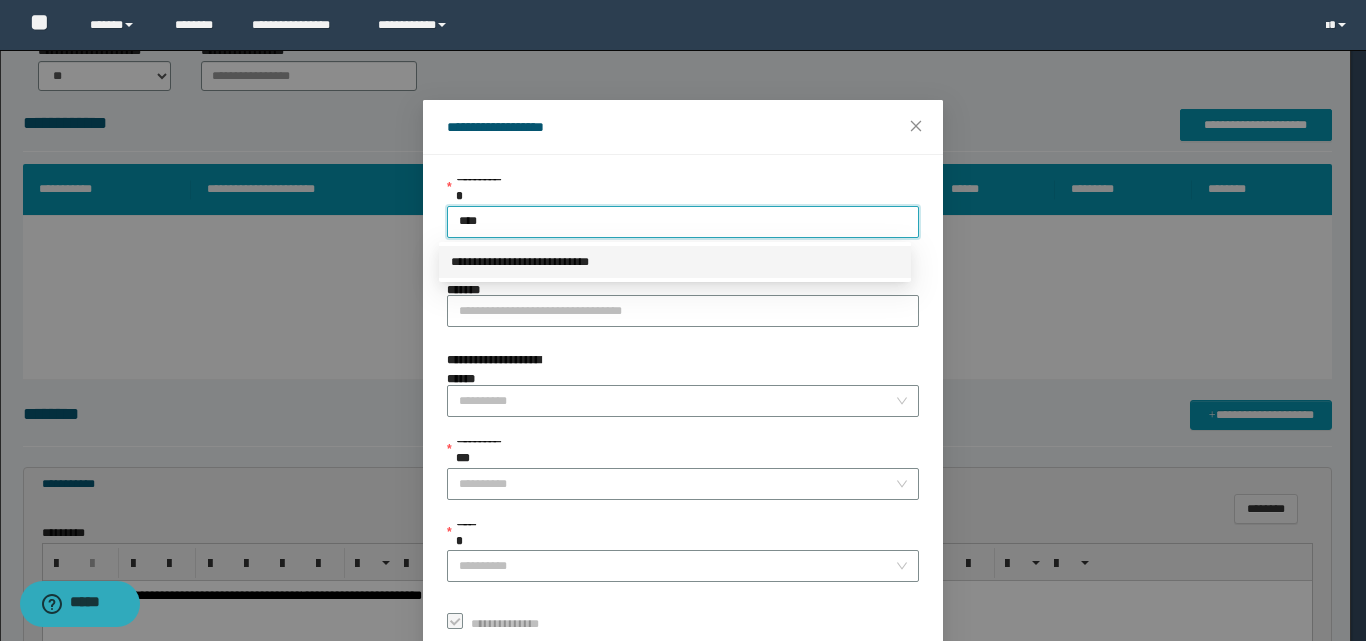 click on "**********" at bounding box center [675, 262] 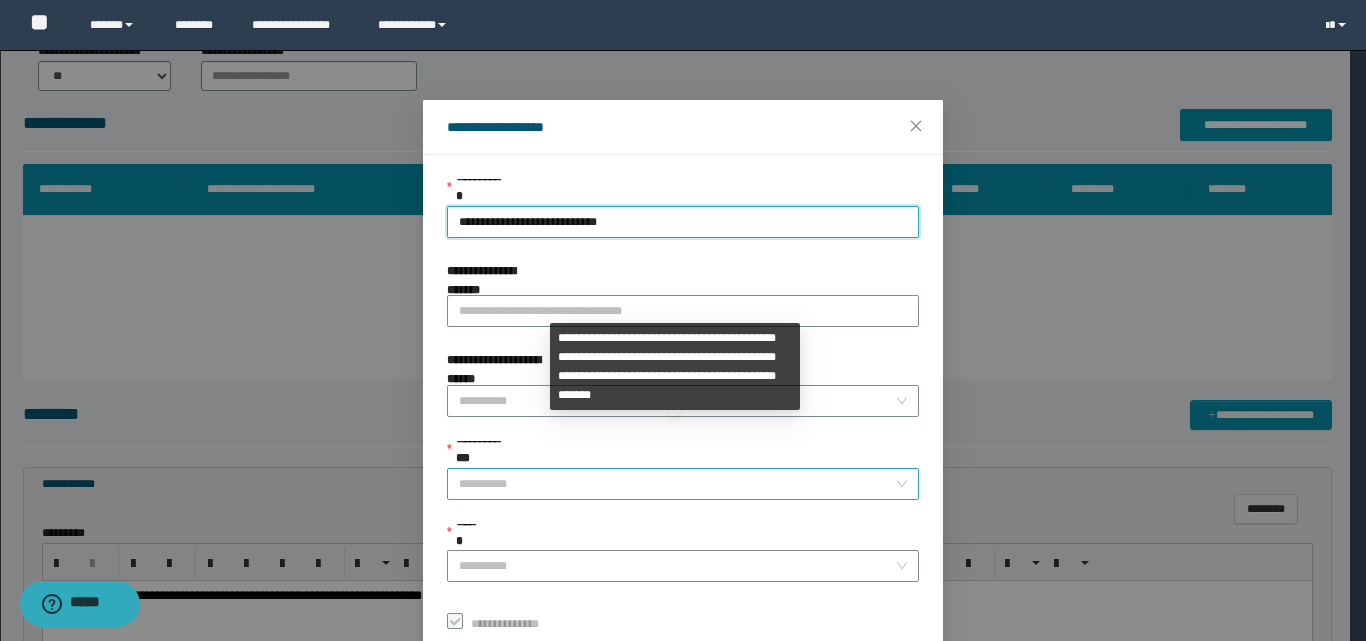 click on "**********" at bounding box center [677, 484] 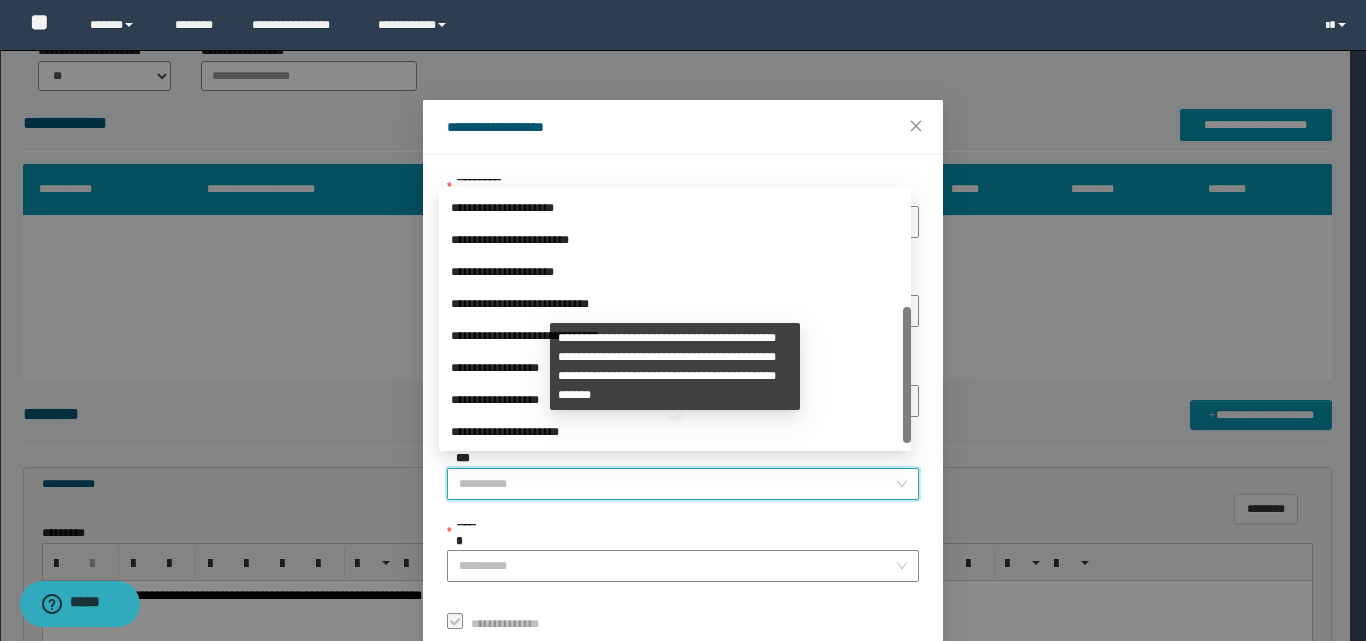 scroll, scrollTop: 224, scrollLeft: 0, axis: vertical 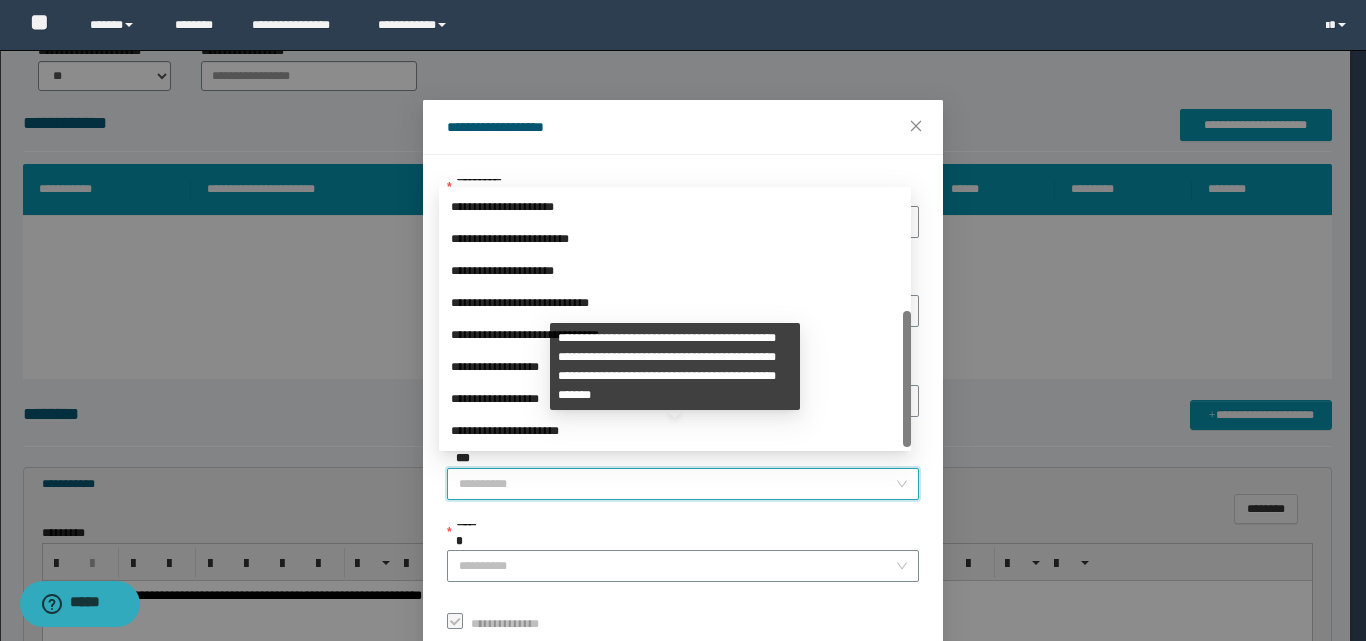 drag, startPoint x: 909, startPoint y: 281, endPoint x: 695, endPoint y: 461, distance: 279.63547 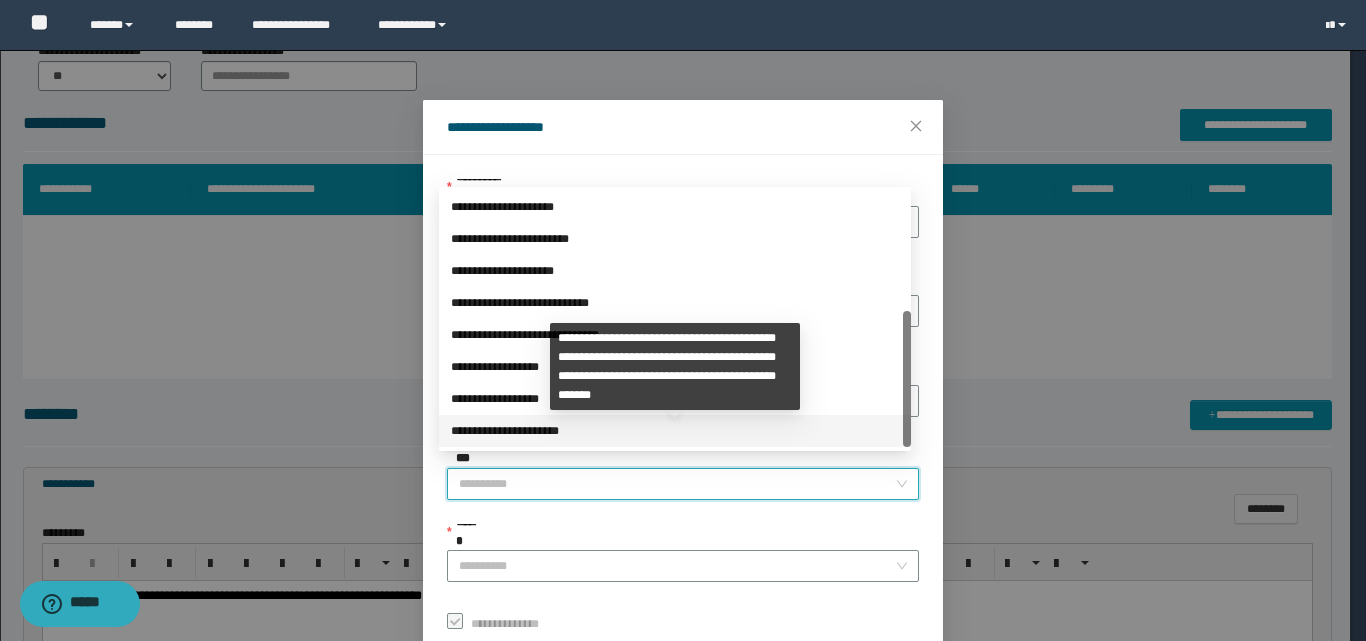 click on "**********" at bounding box center (675, 431) 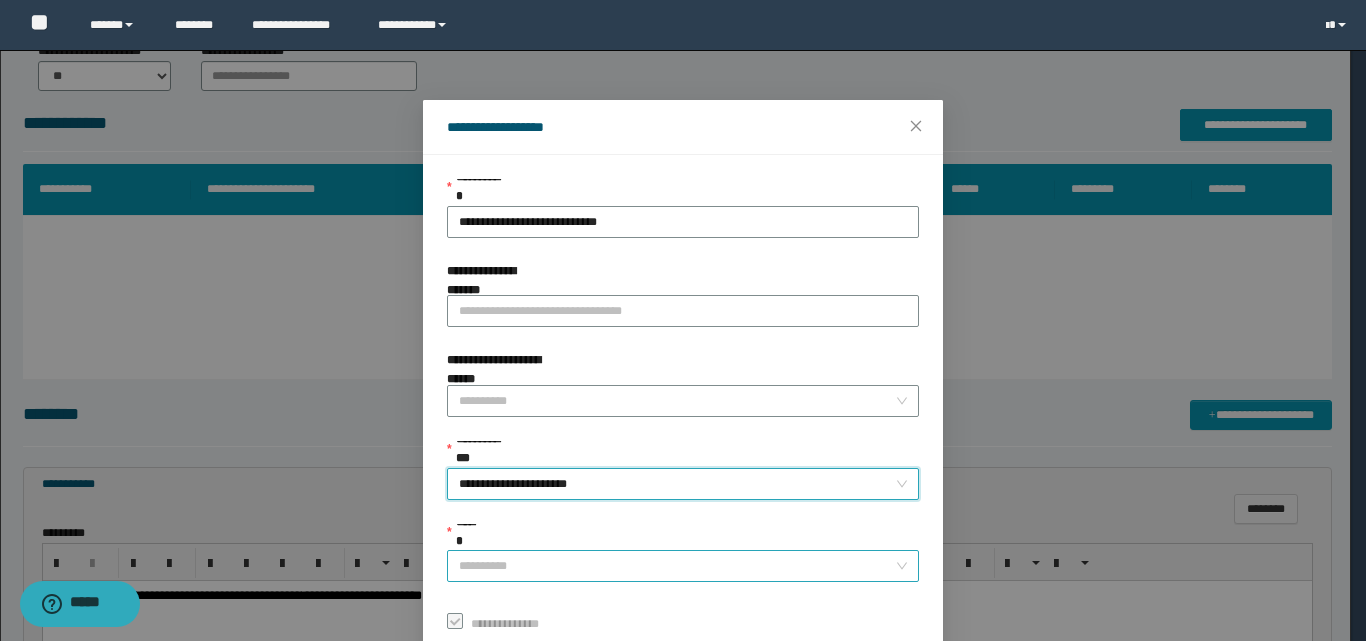 click on "******" at bounding box center (677, 566) 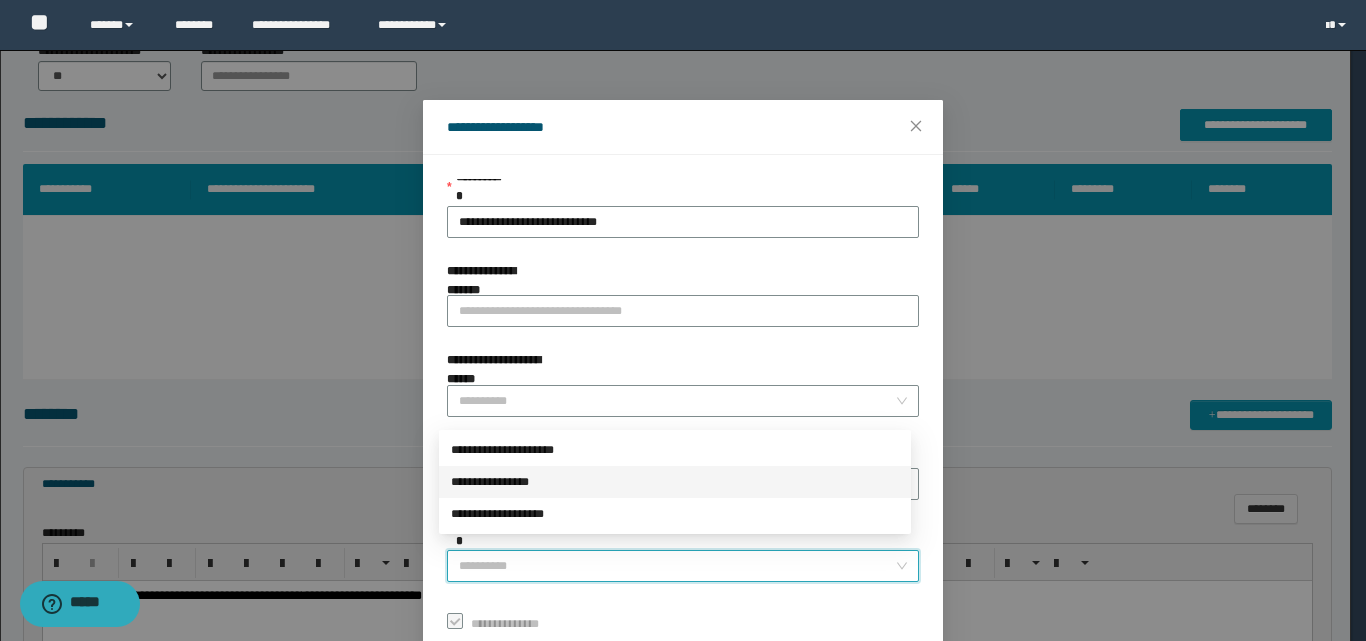 click on "**********" at bounding box center (675, 482) 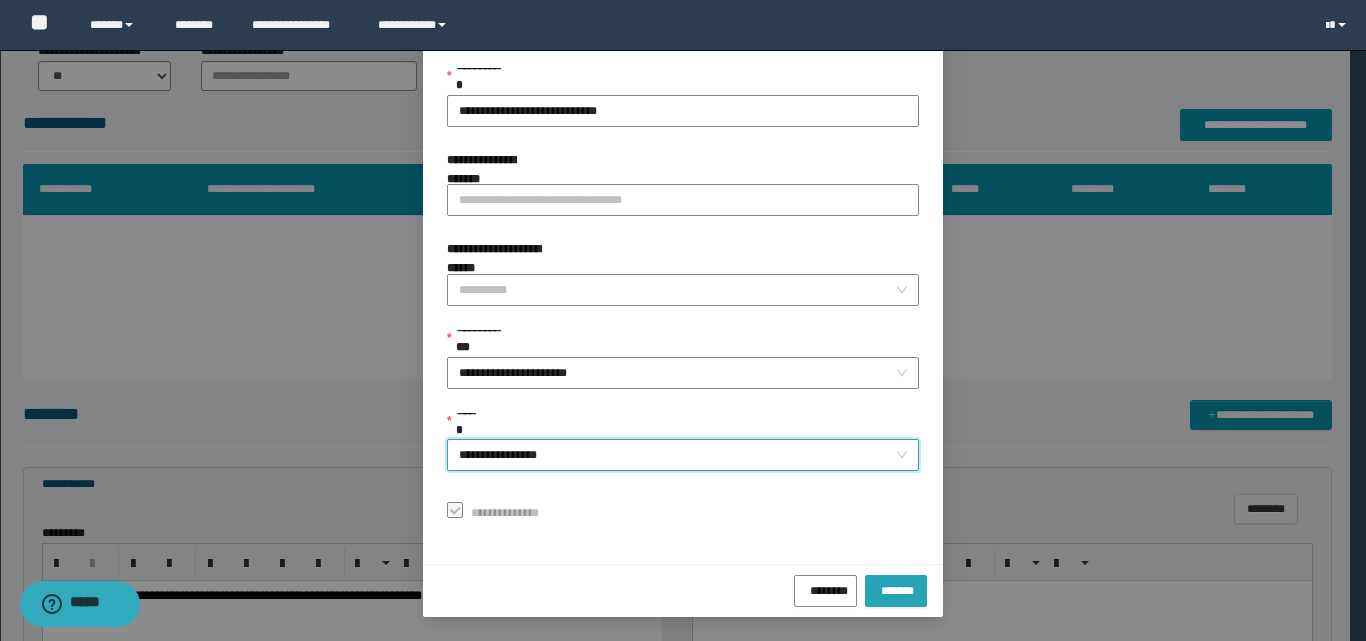 click on "*******" at bounding box center (896, 588) 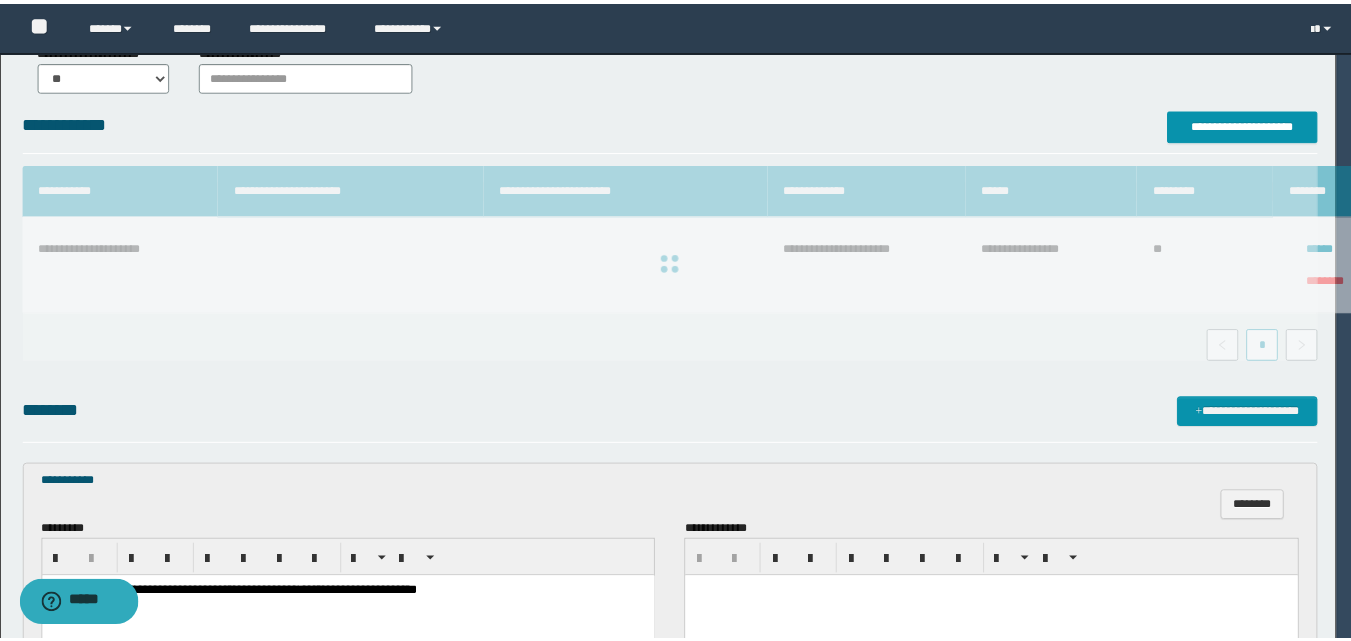 scroll, scrollTop: 64, scrollLeft: 0, axis: vertical 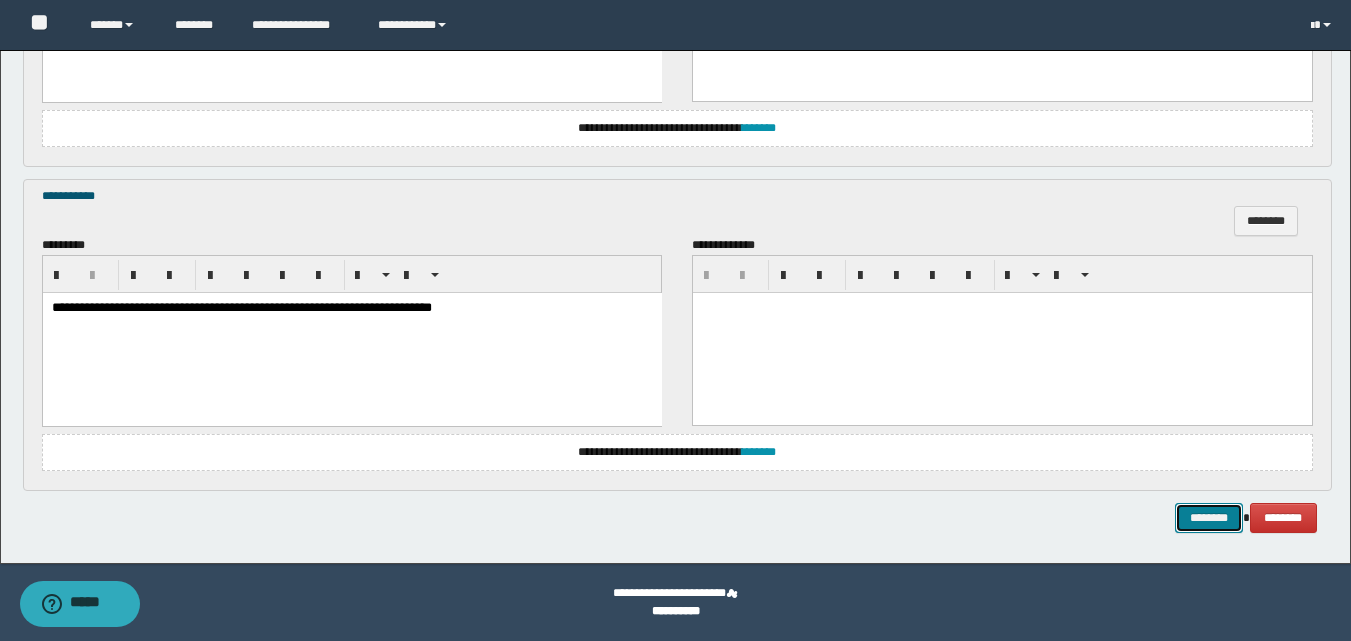 drag, startPoint x: 1193, startPoint y: 514, endPoint x: 211, endPoint y: 27, distance: 1096.1263 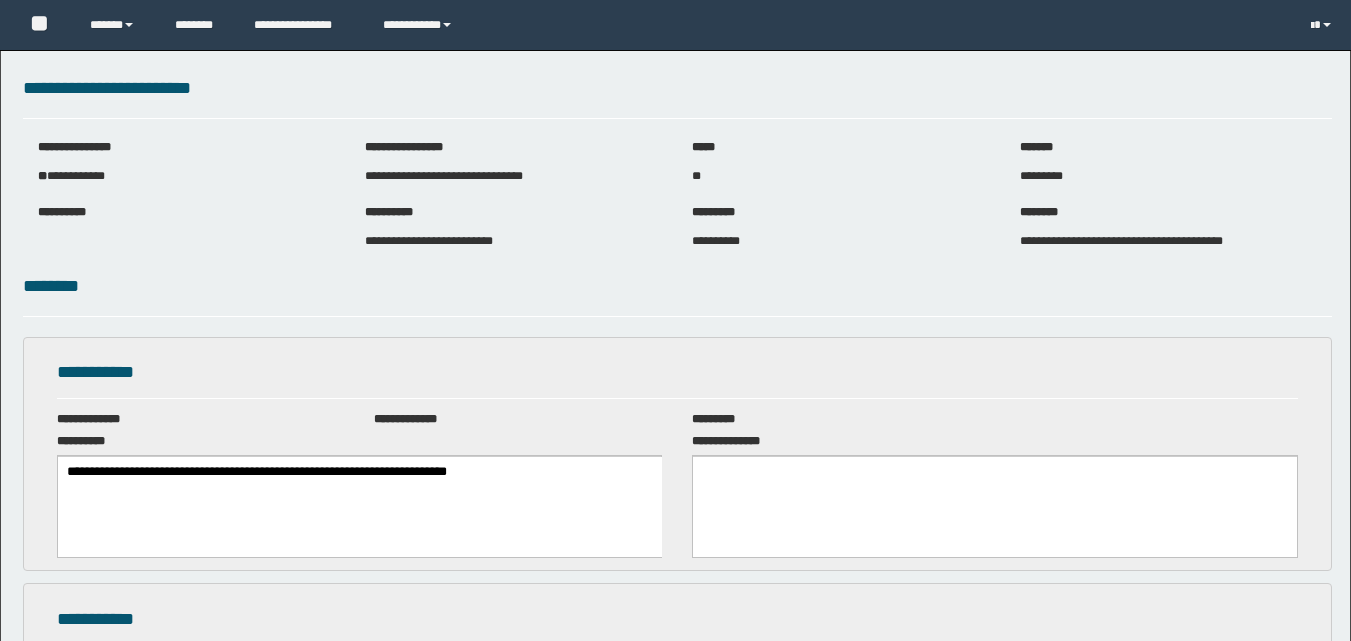 scroll, scrollTop: 0, scrollLeft: 0, axis: both 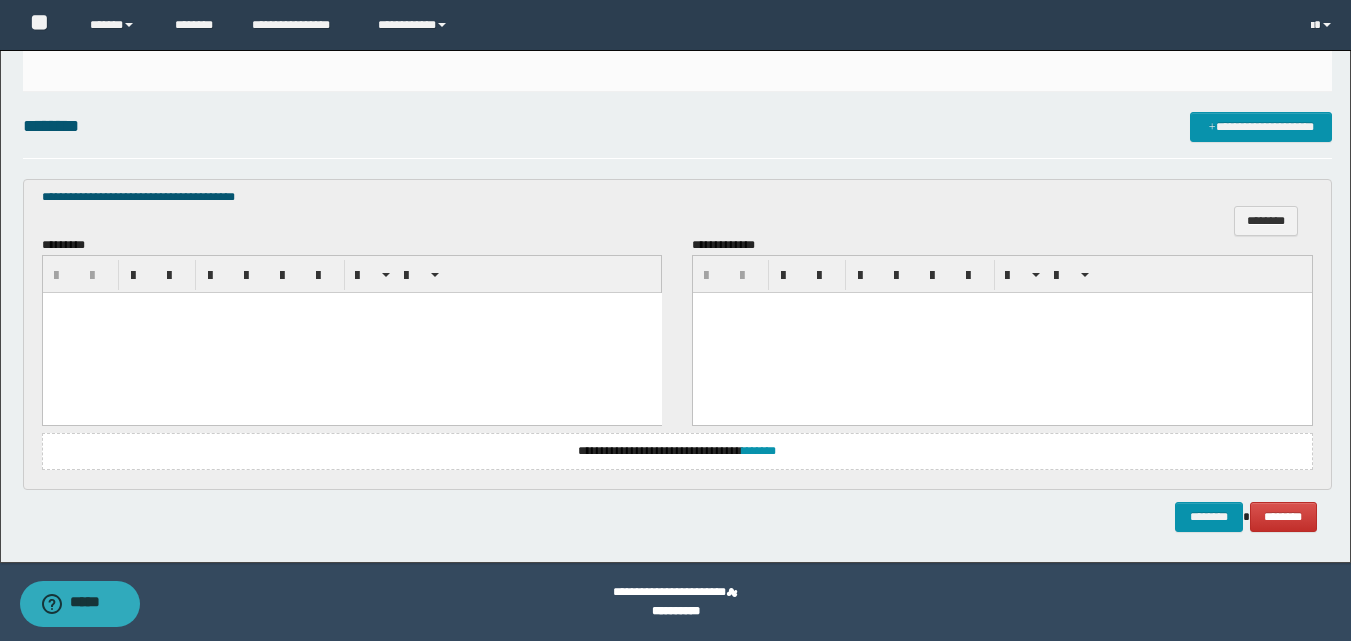 click at bounding box center [351, 333] 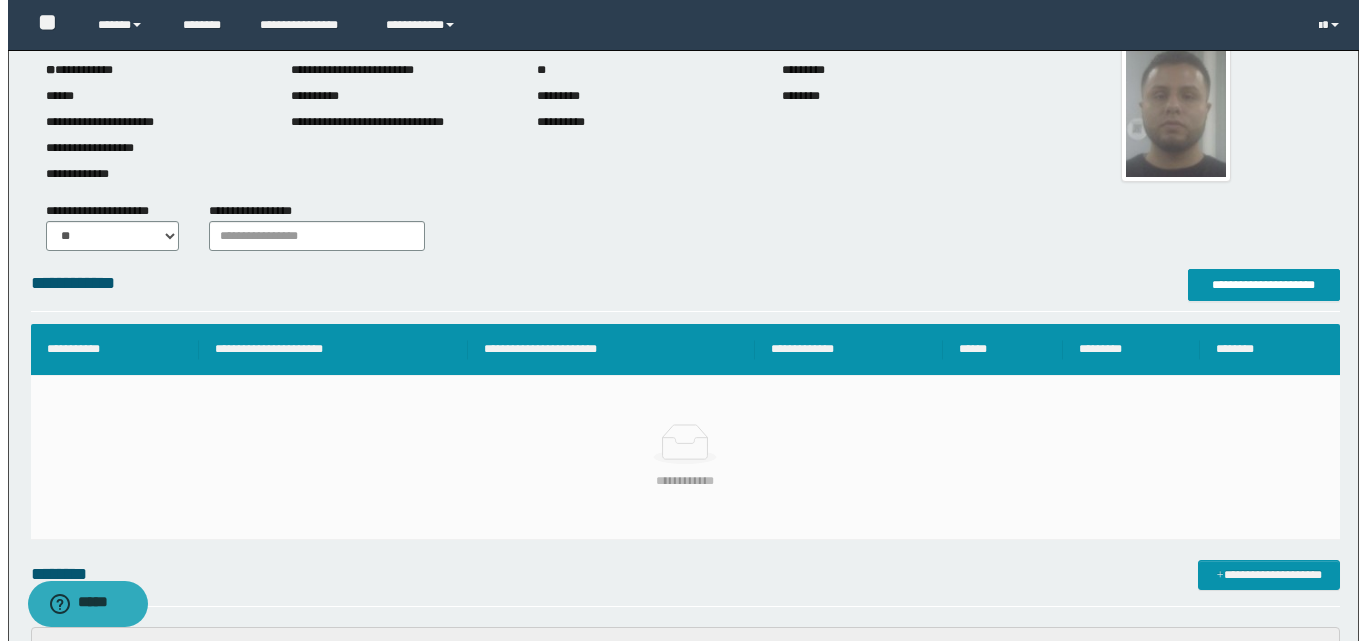 scroll, scrollTop: 69, scrollLeft: 0, axis: vertical 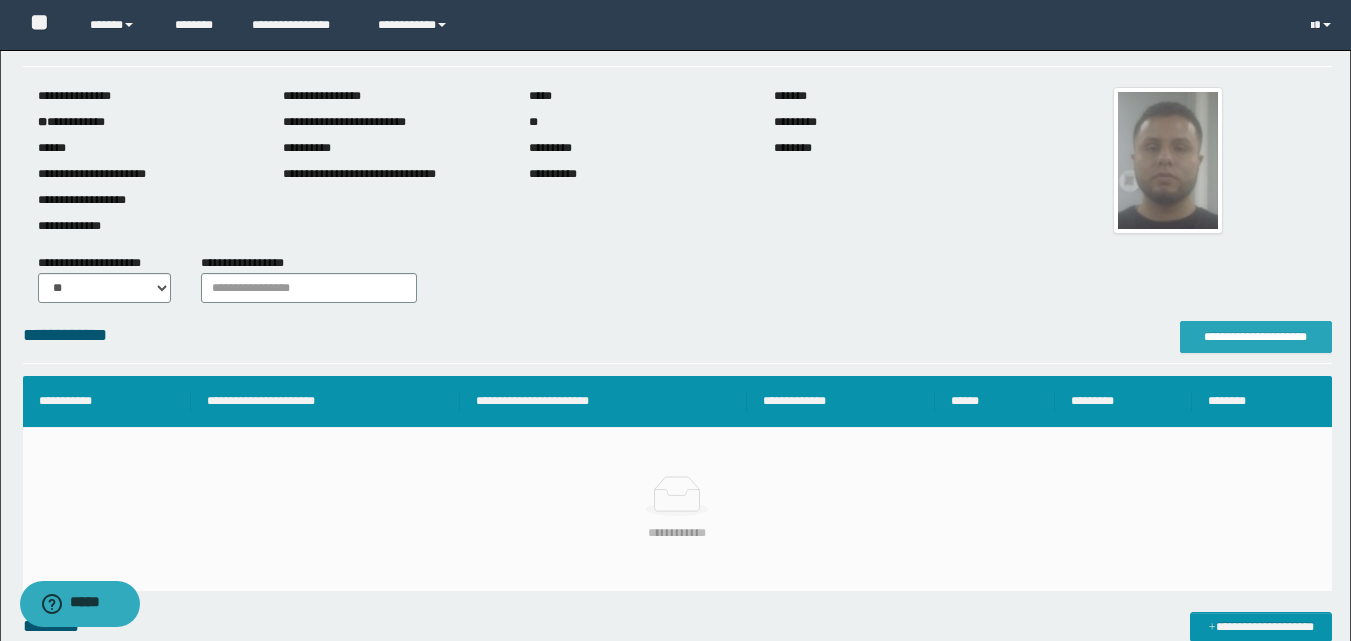 drag, startPoint x: 1266, startPoint y: 335, endPoint x: 1251, endPoint y: 337, distance: 15.132746 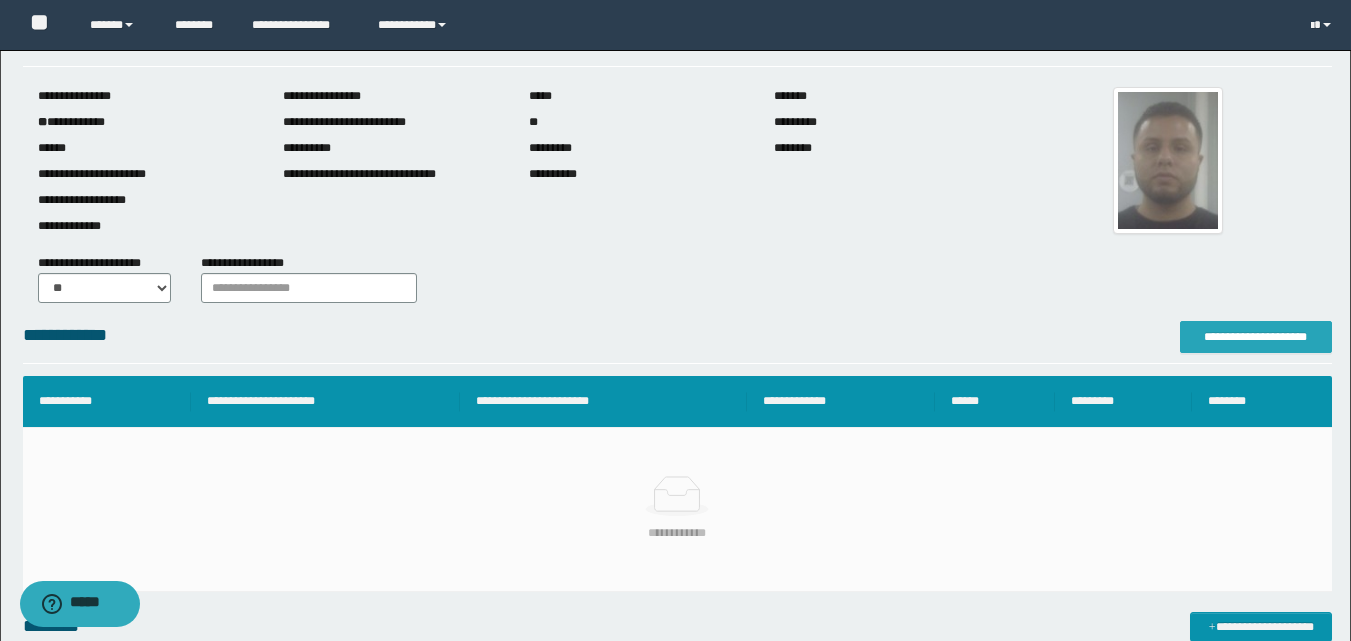 click on "**********" at bounding box center [1256, 337] 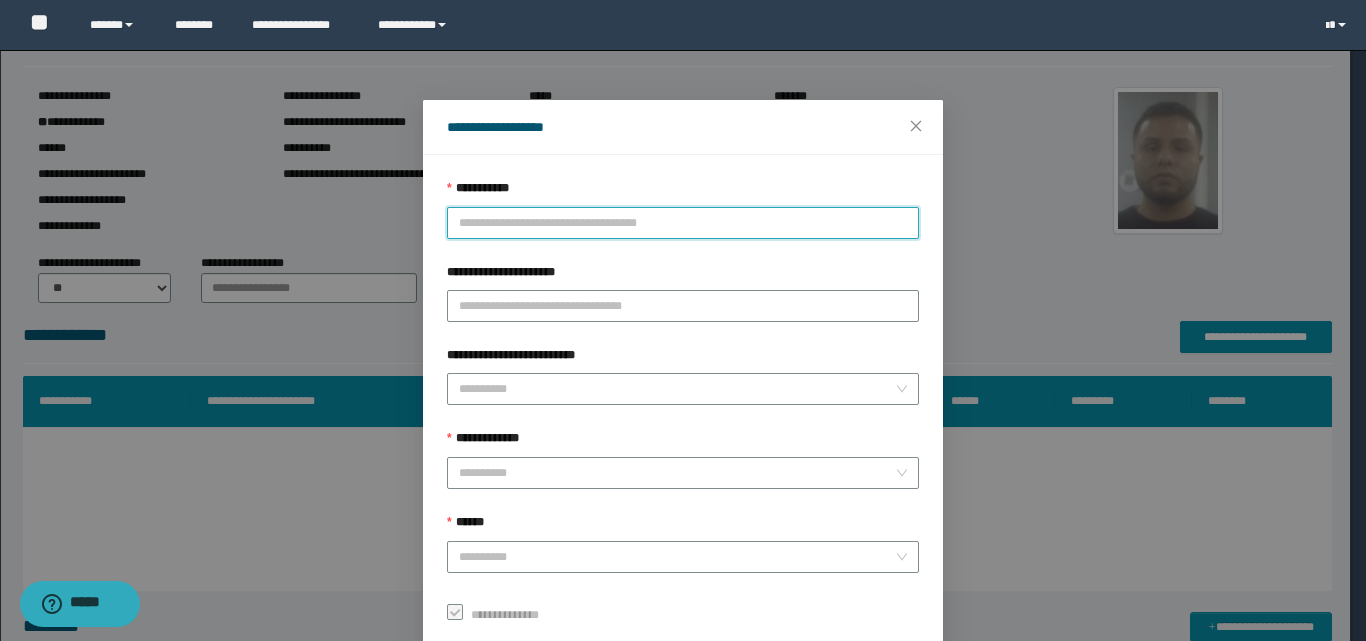 click on "**********" at bounding box center [683, 223] 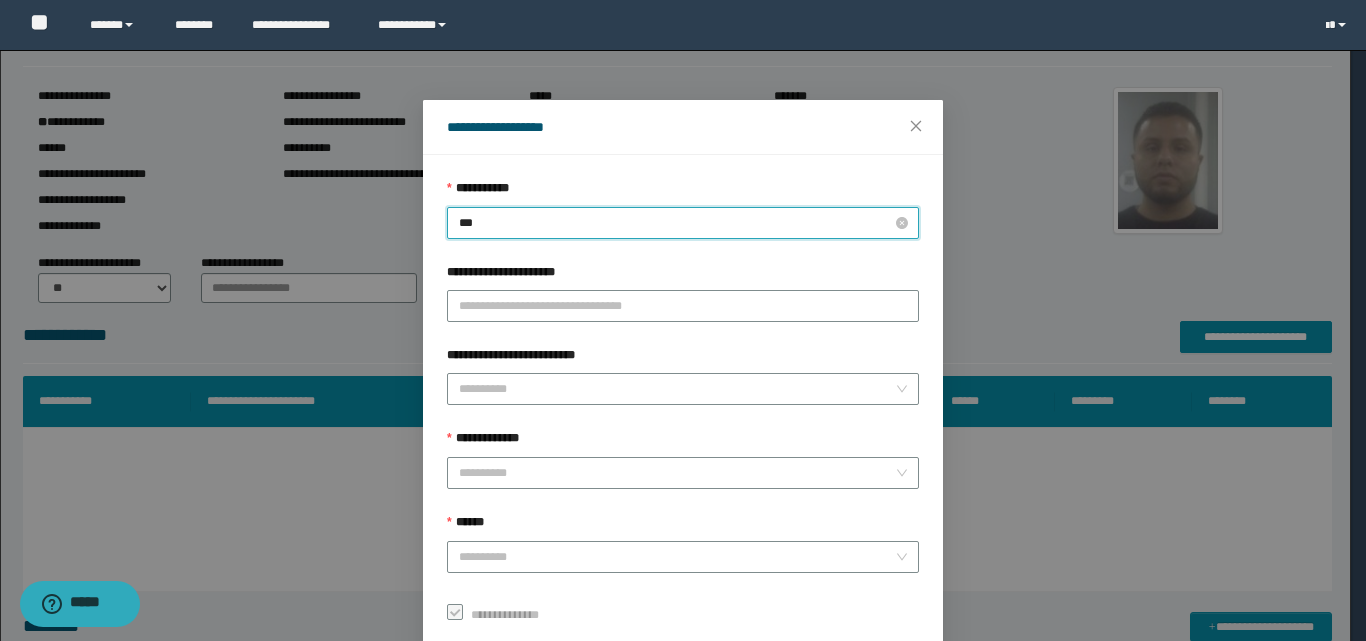 type on "****" 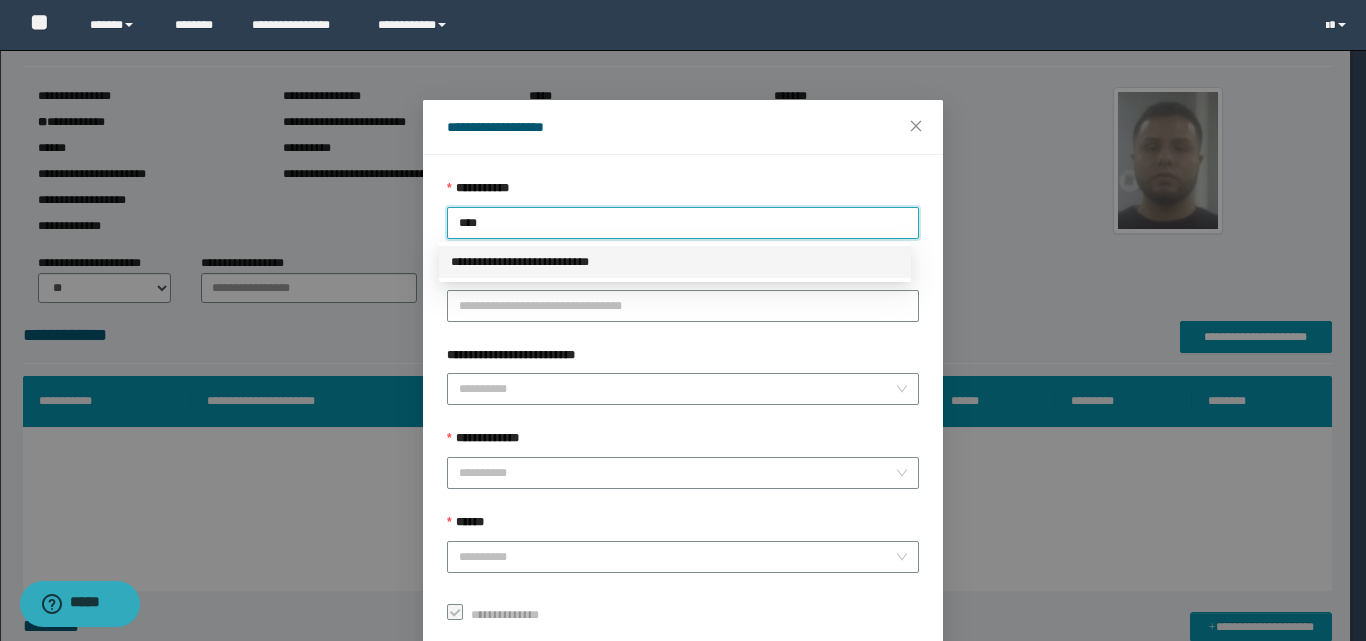 drag, startPoint x: 684, startPoint y: 264, endPoint x: 668, endPoint y: 243, distance: 26.400757 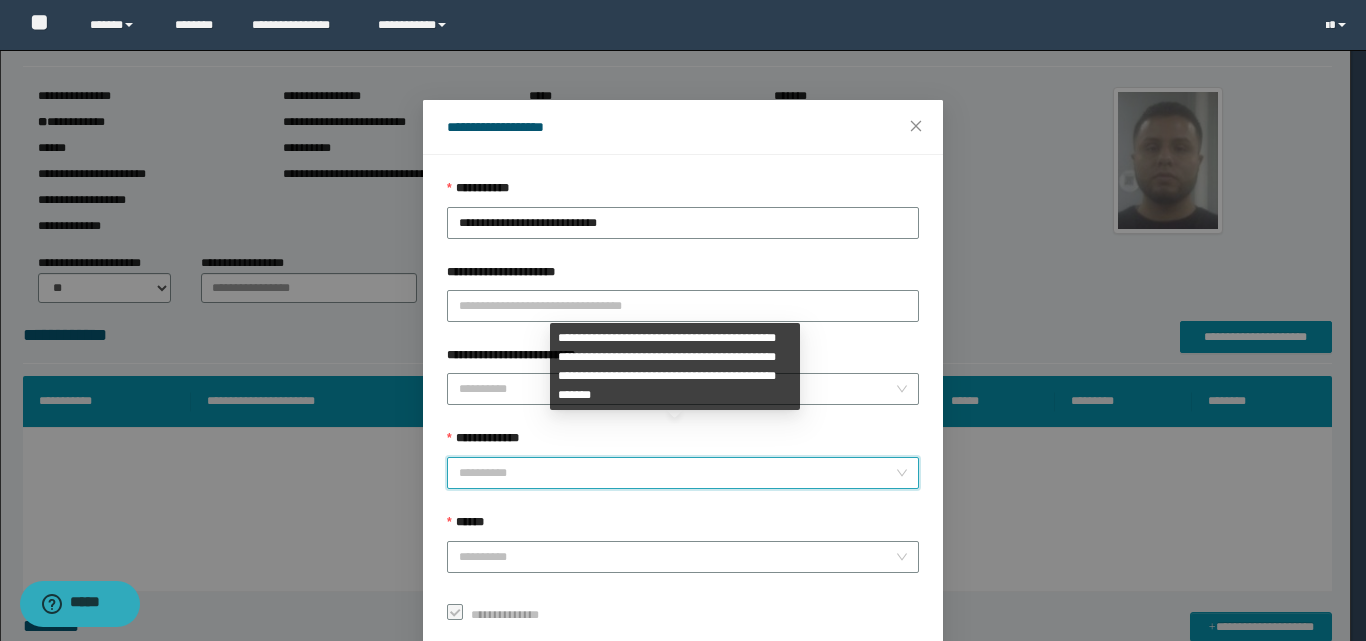 click on "**********" at bounding box center [677, 473] 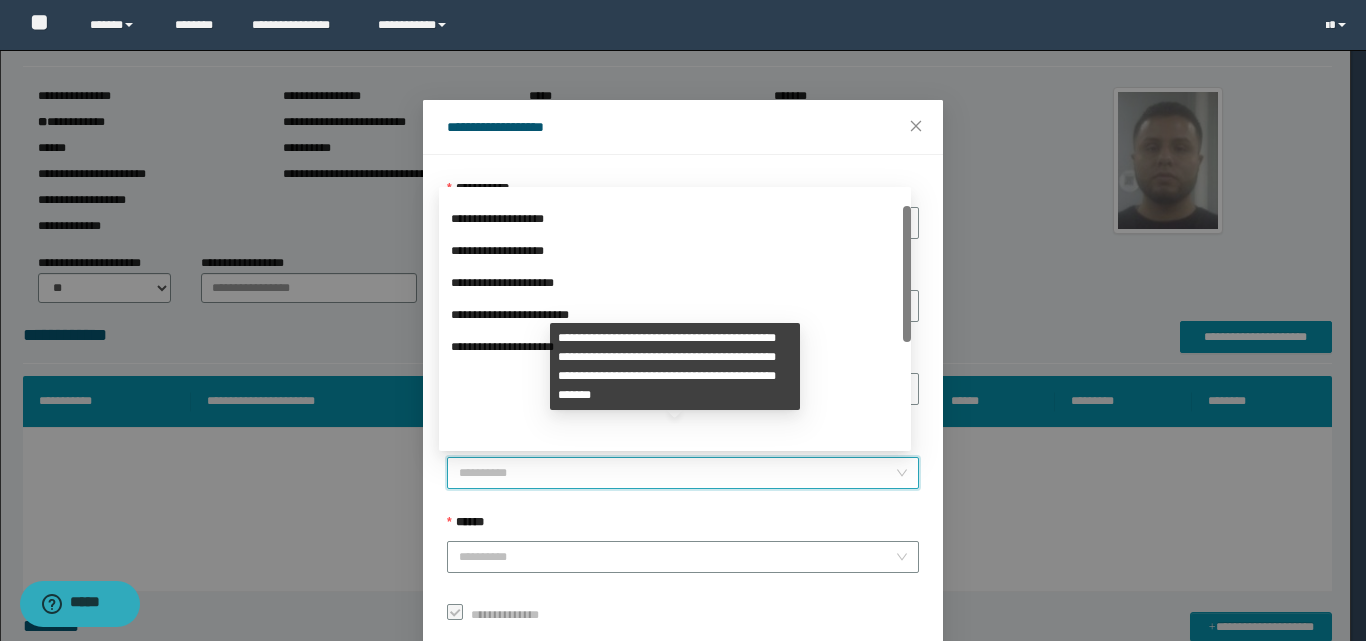 scroll, scrollTop: 224, scrollLeft: 0, axis: vertical 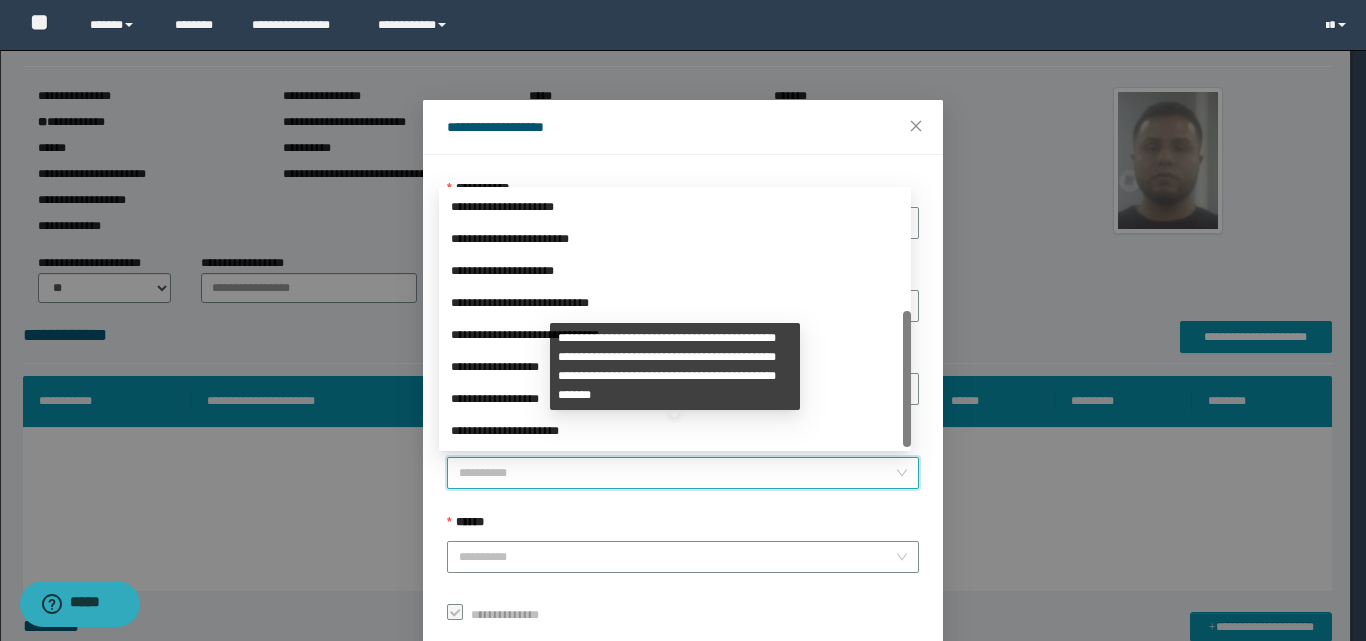 drag, startPoint x: 906, startPoint y: 293, endPoint x: 544, endPoint y: 416, distance: 382.32578 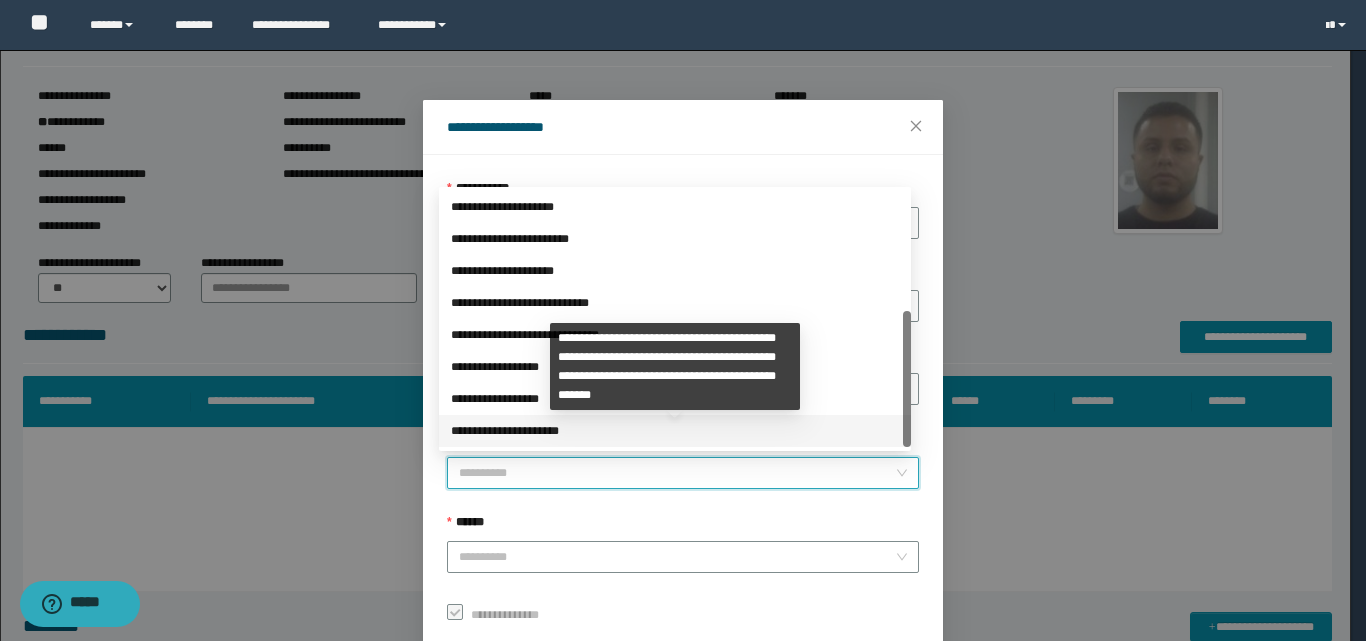 click on "**********" at bounding box center (675, 431) 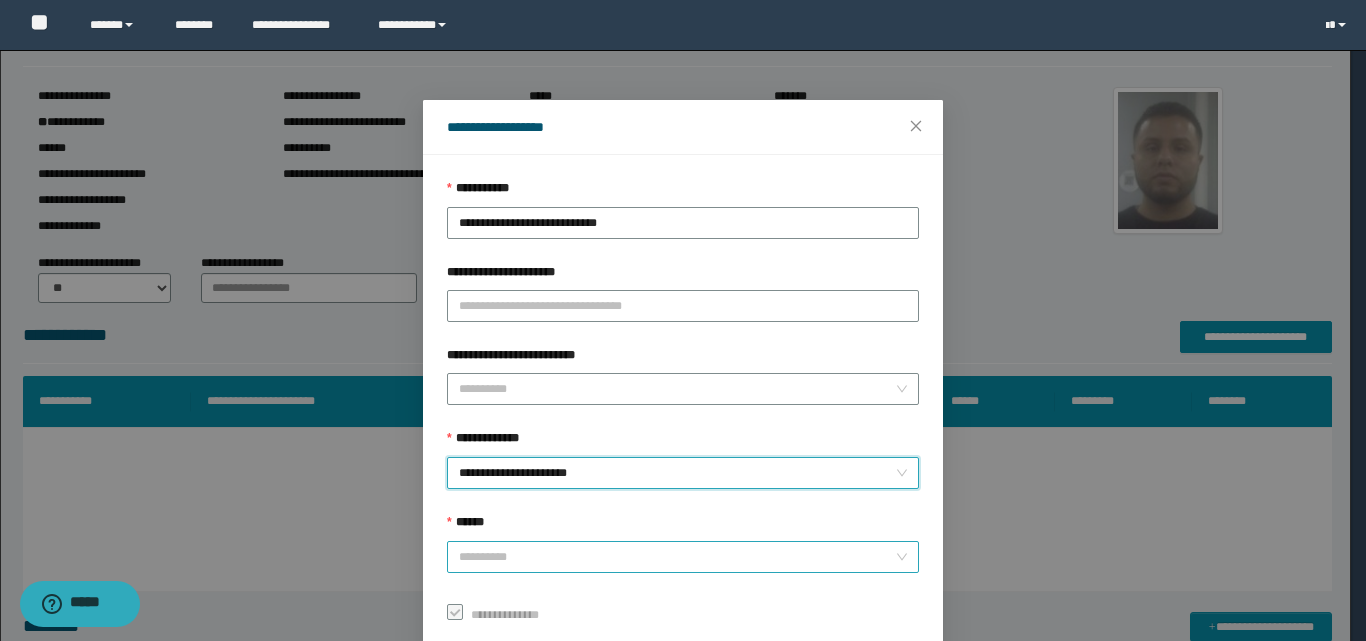 click on "******" at bounding box center (677, 557) 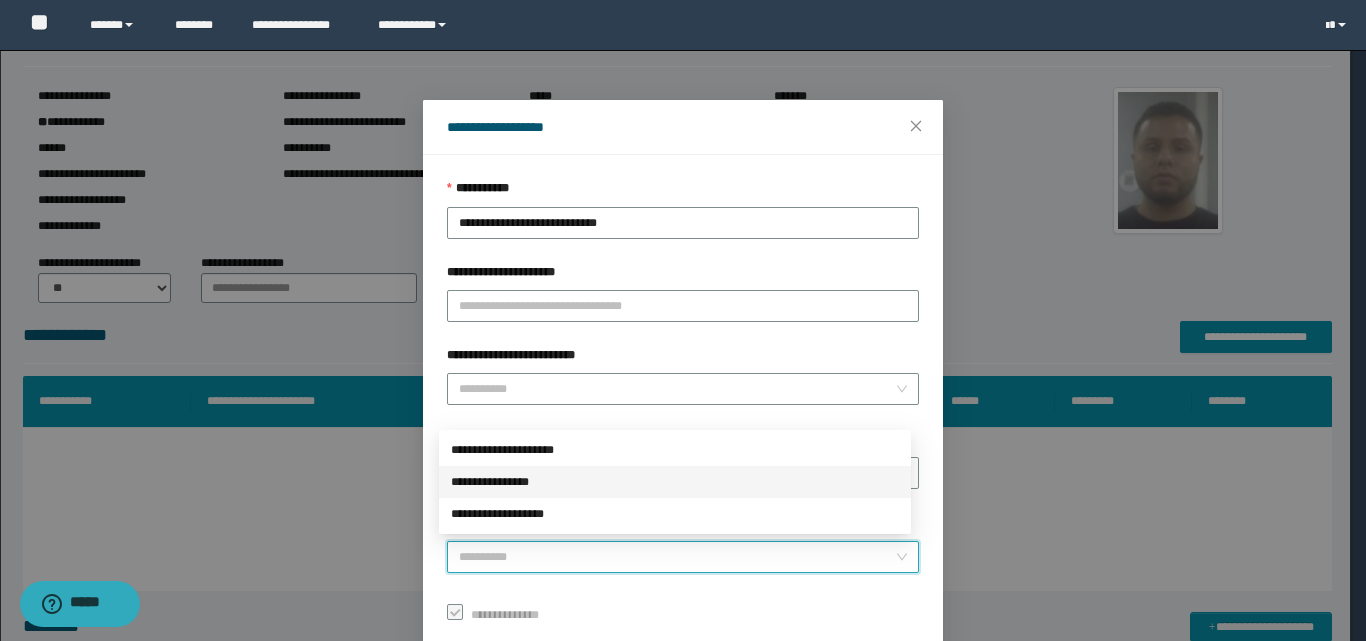 click on "**********" at bounding box center [675, 482] 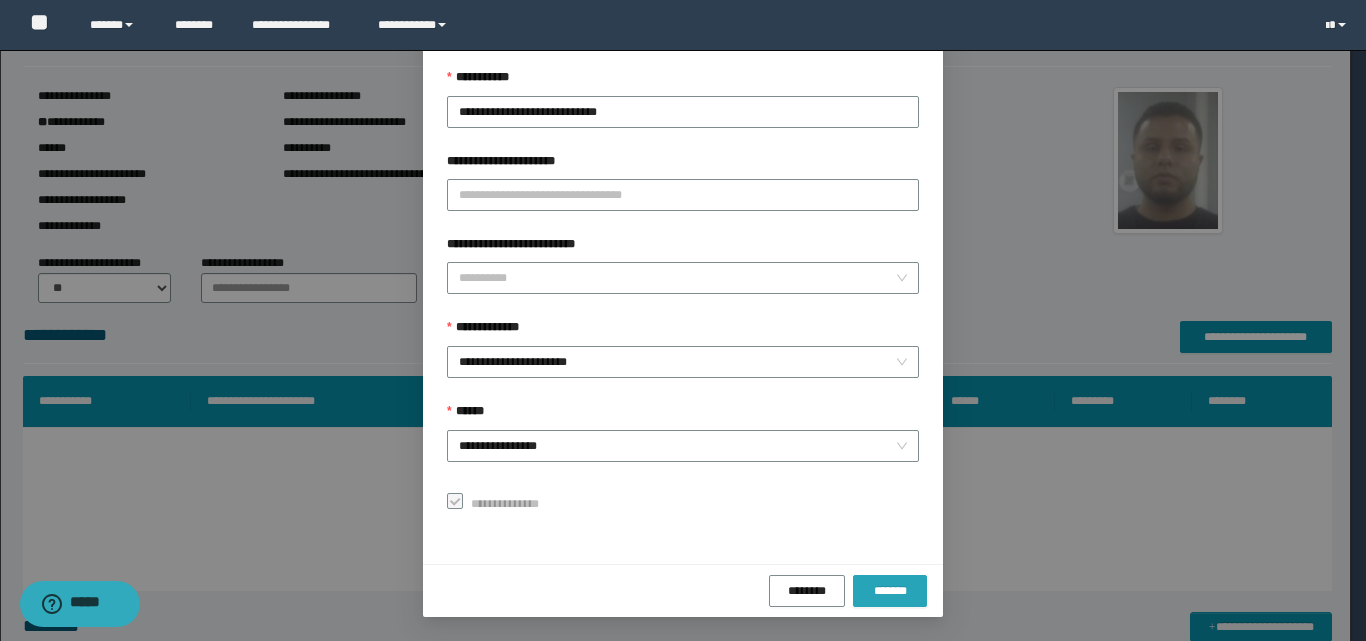 drag, startPoint x: 911, startPoint y: 595, endPoint x: 895, endPoint y: 591, distance: 16.492422 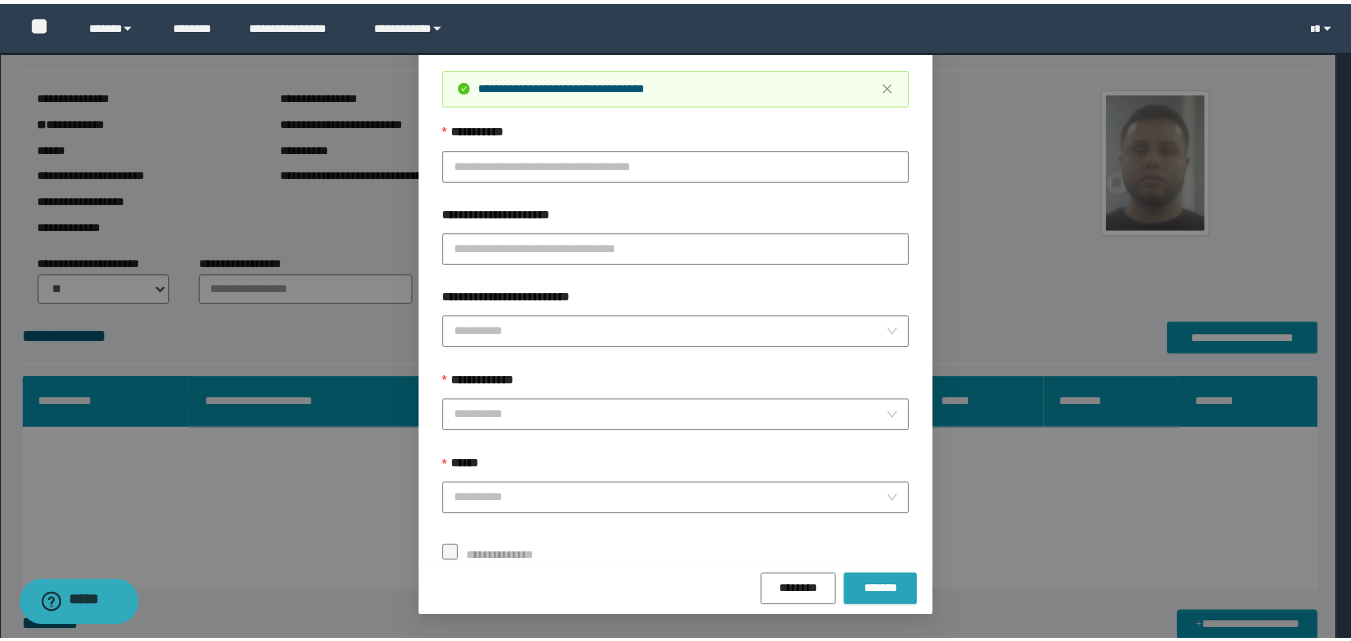 scroll, scrollTop: 64, scrollLeft: 0, axis: vertical 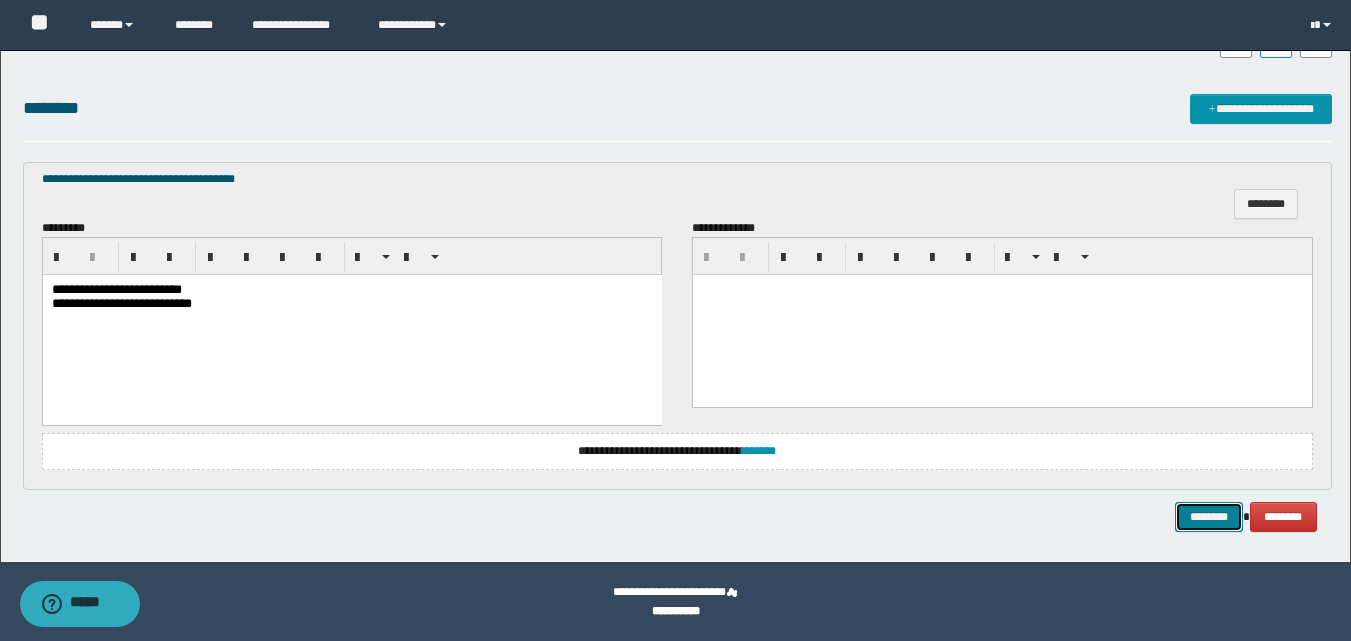 click on "********" at bounding box center [1209, 517] 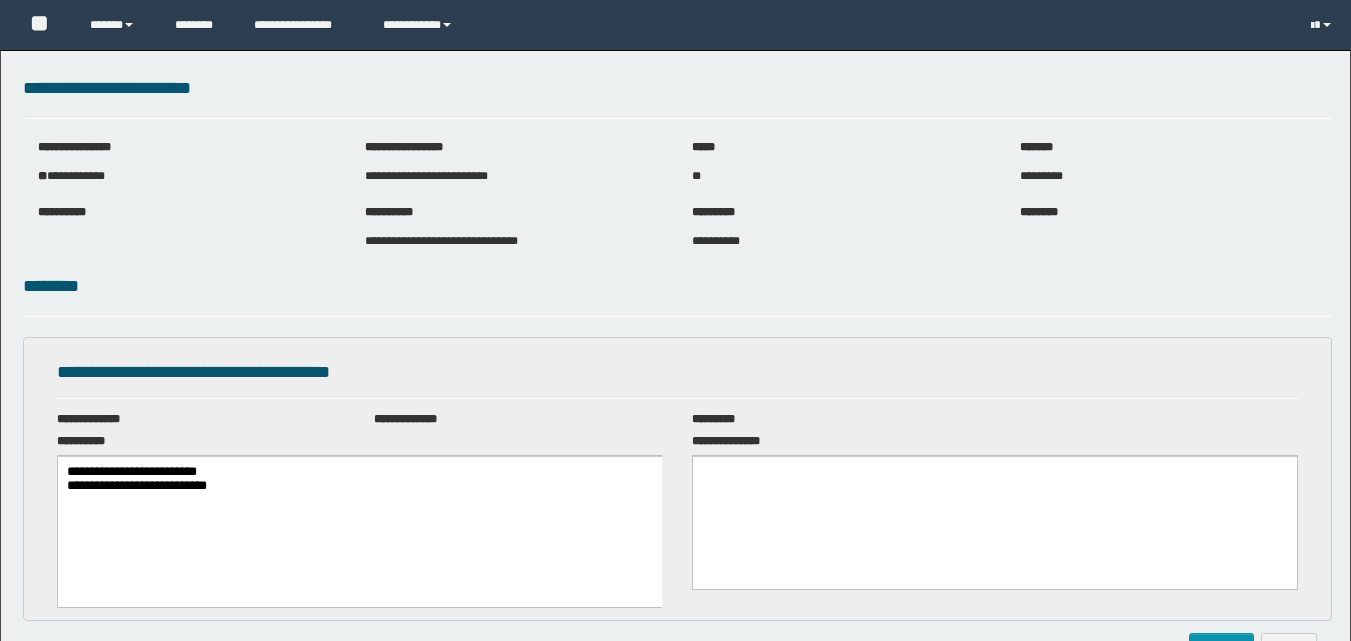 scroll, scrollTop: 0, scrollLeft: 0, axis: both 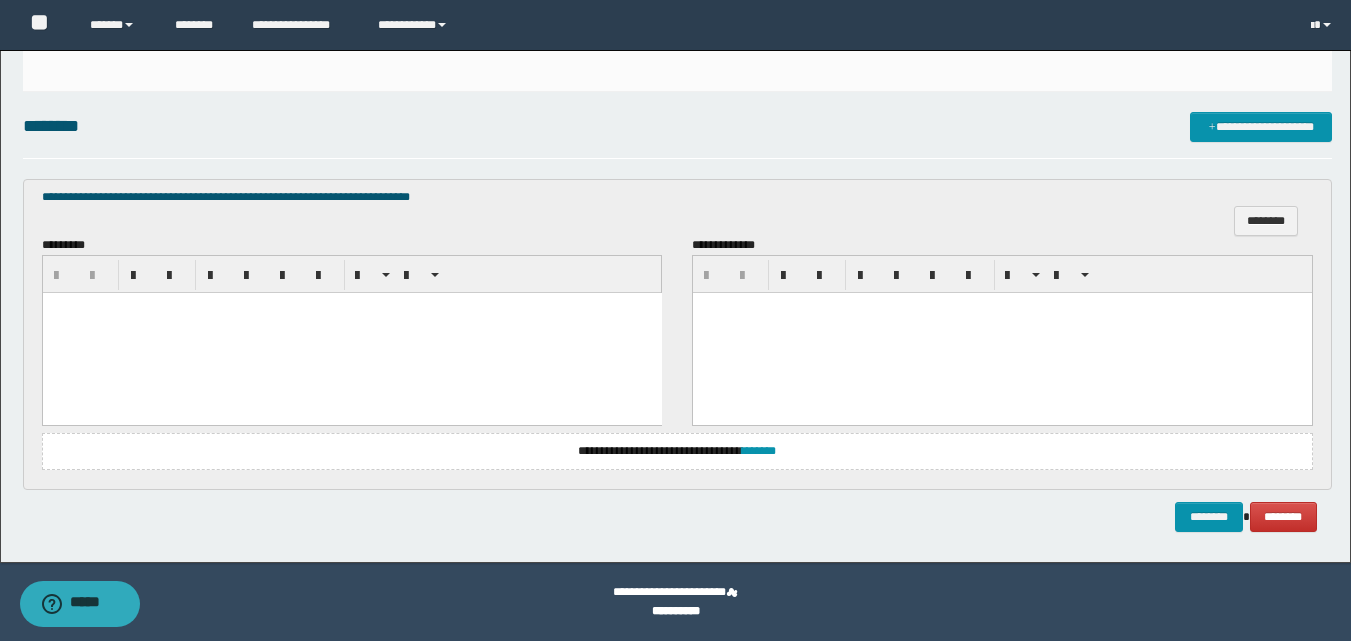 click at bounding box center [351, 333] 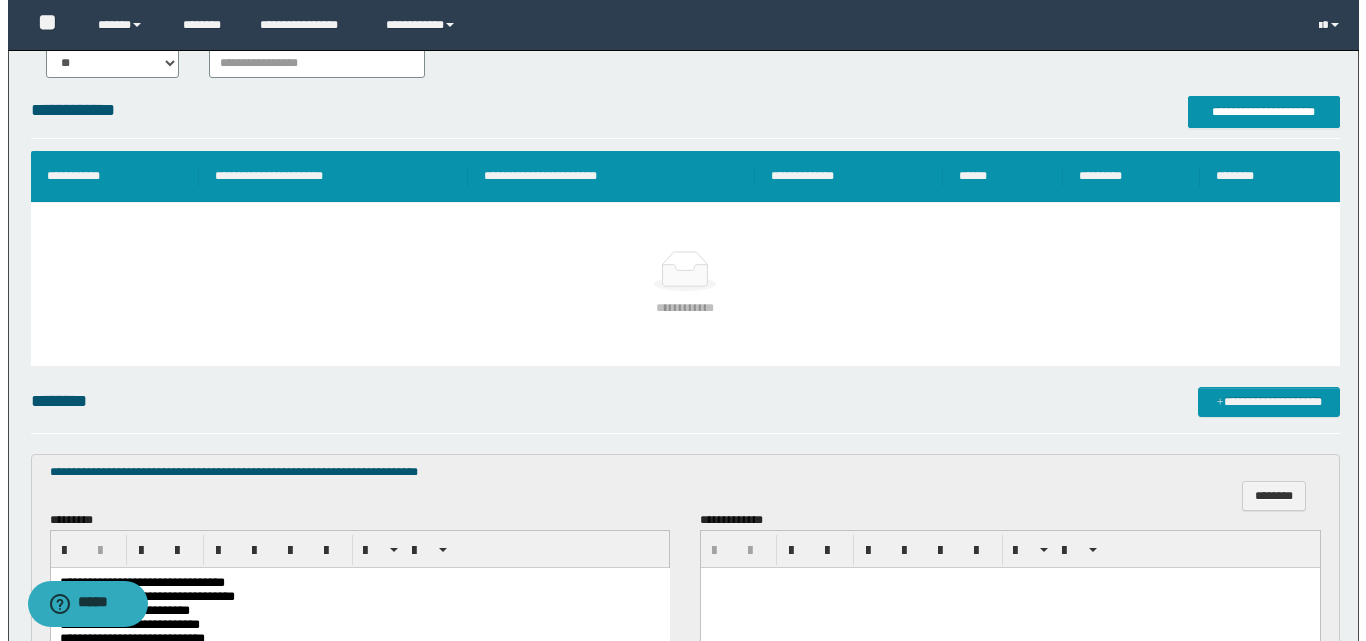scroll, scrollTop: 269, scrollLeft: 0, axis: vertical 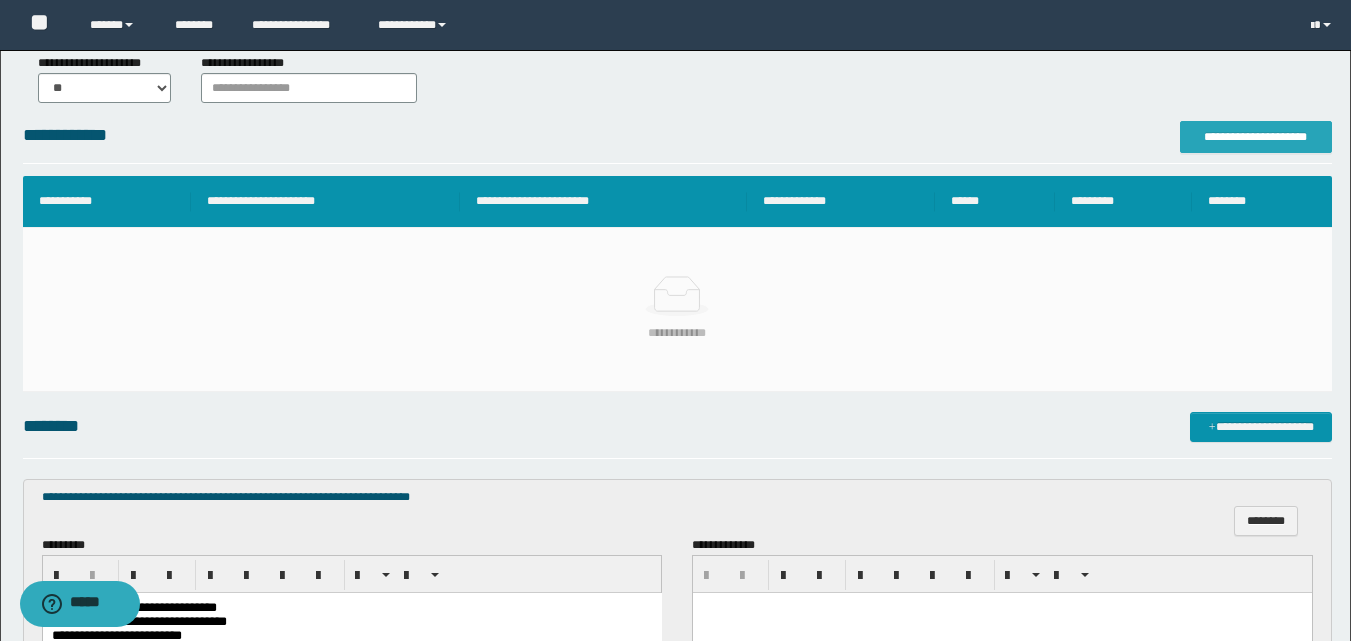 click on "**********" at bounding box center (1256, 137) 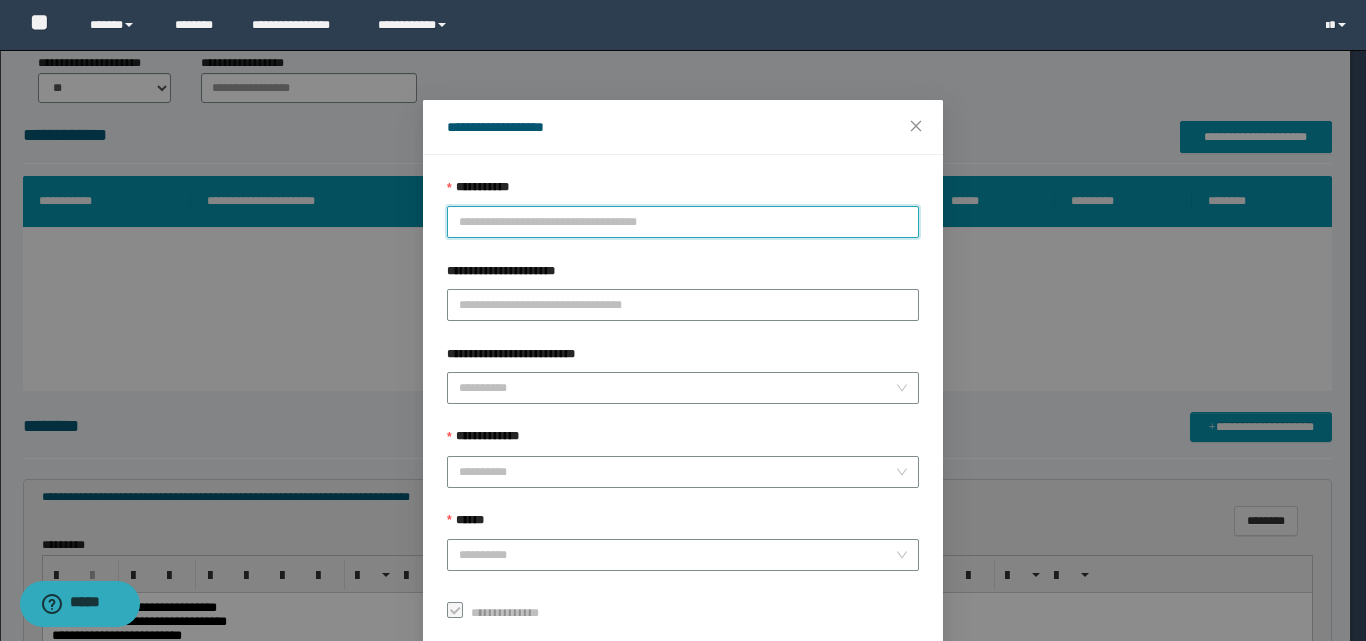 drag, startPoint x: 777, startPoint y: 216, endPoint x: 820, endPoint y: 209, distance: 43.56604 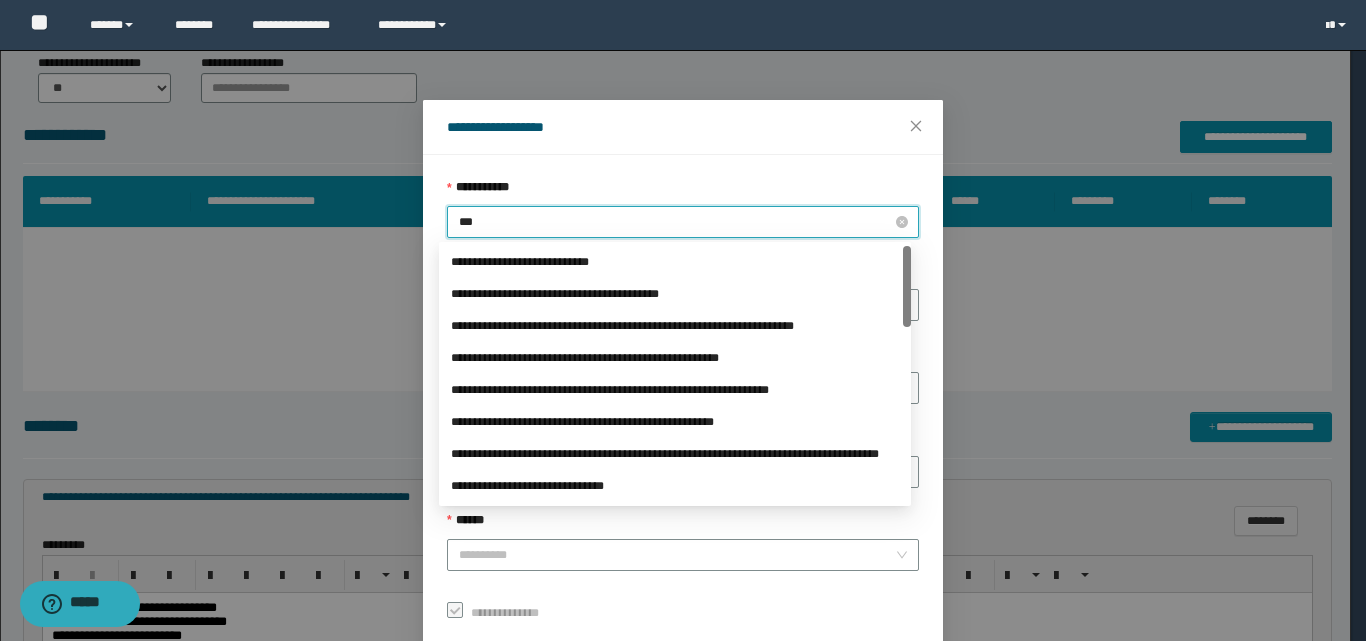 type on "****" 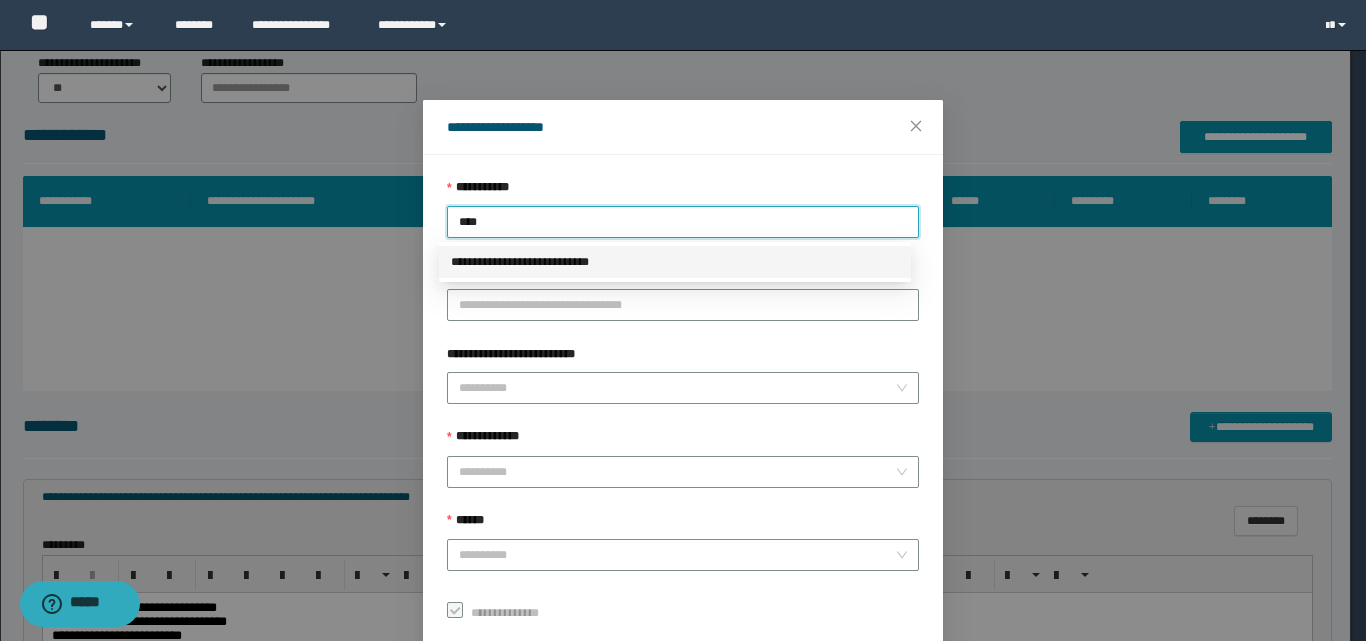 click on "**********" at bounding box center (675, 262) 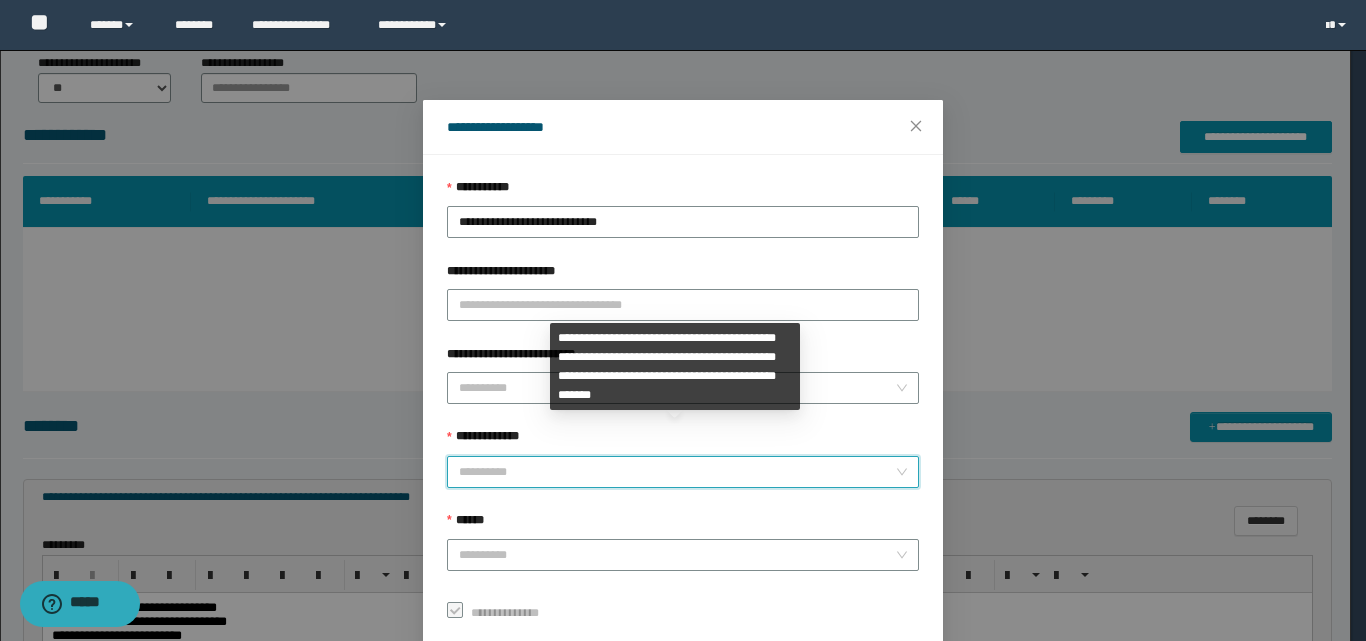 drag, startPoint x: 672, startPoint y: 472, endPoint x: 662, endPoint y: 453, distance: 21.470911 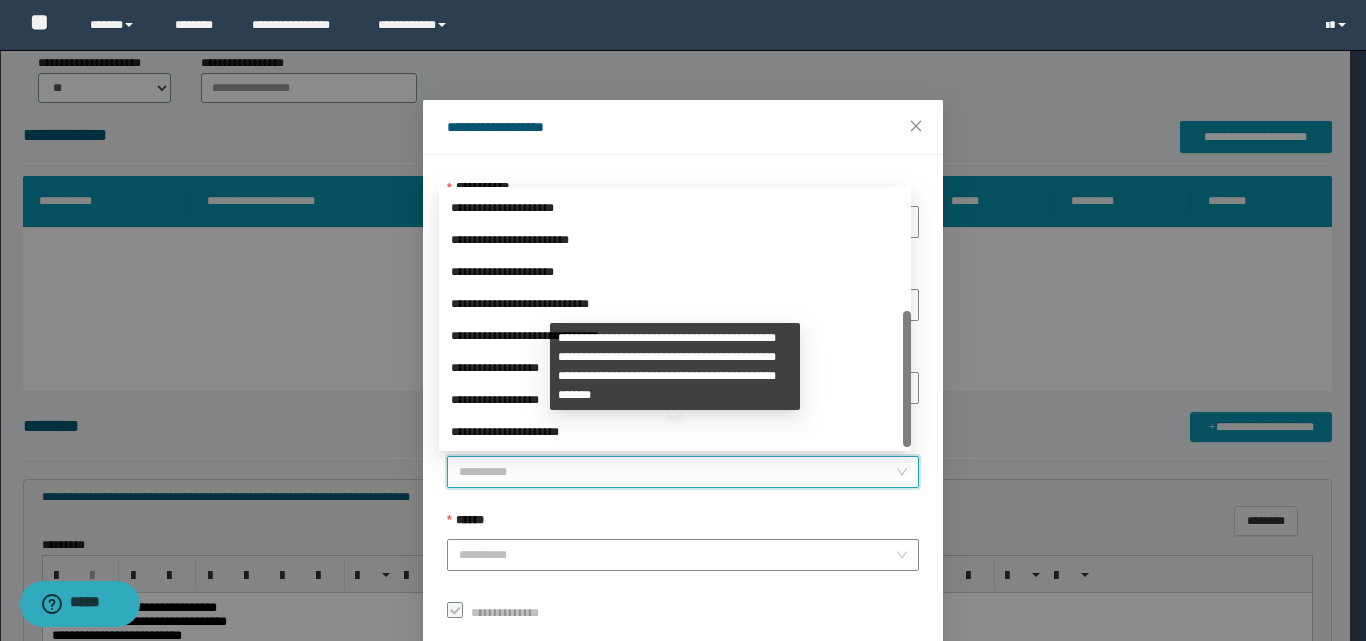 scroll, scrollTop: 224, scrollLeft: 0, axis: vertical 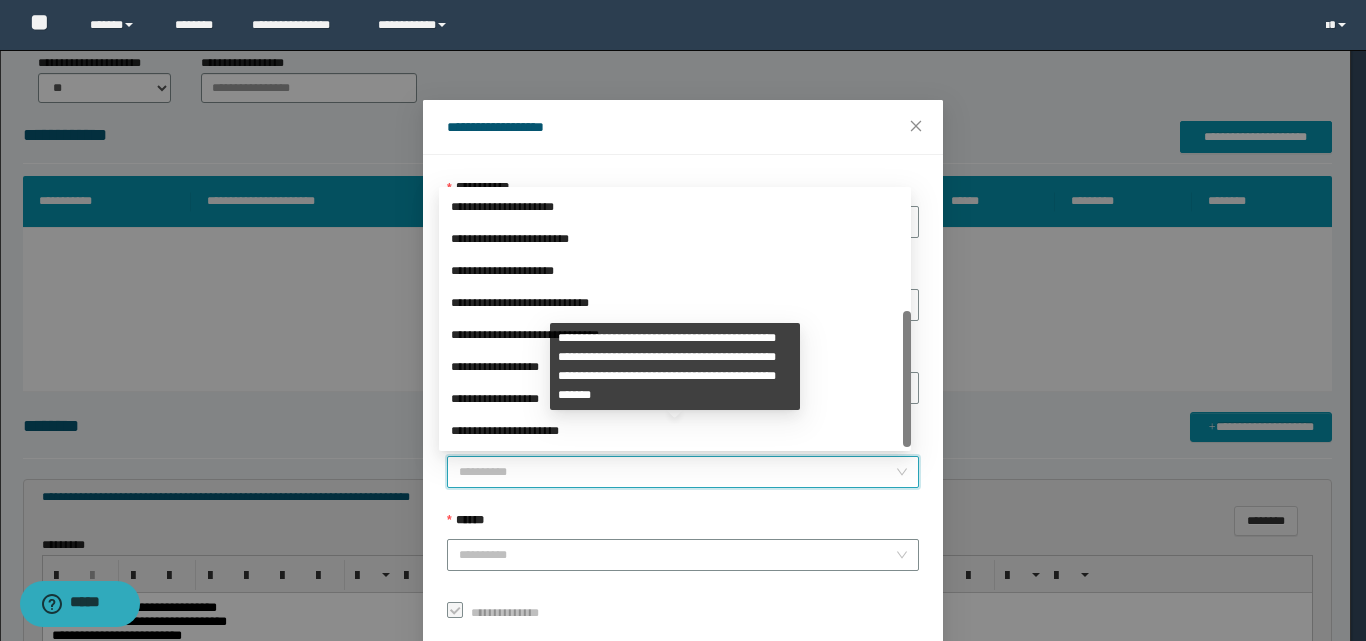 drag, startPoint x: 905, startPoint y: 281, endPoint x: 631, endPoint y: 416, distance: 305.45212 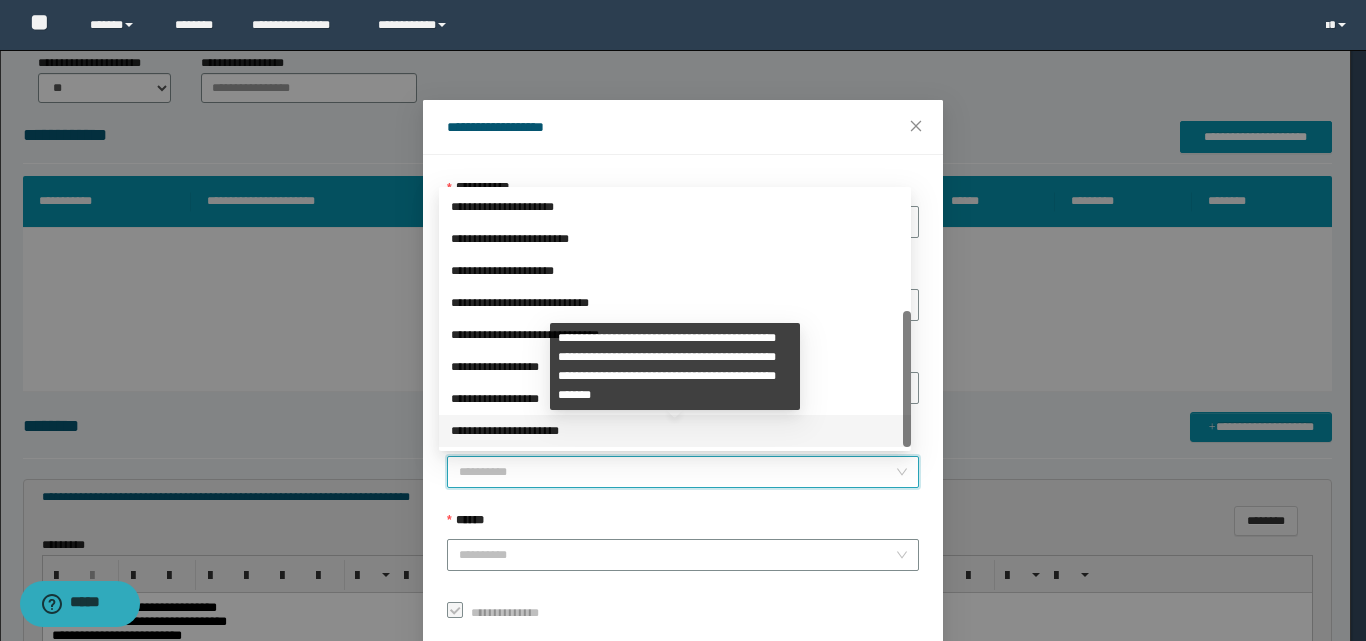click on "**********" at bounding box center [675, 431] 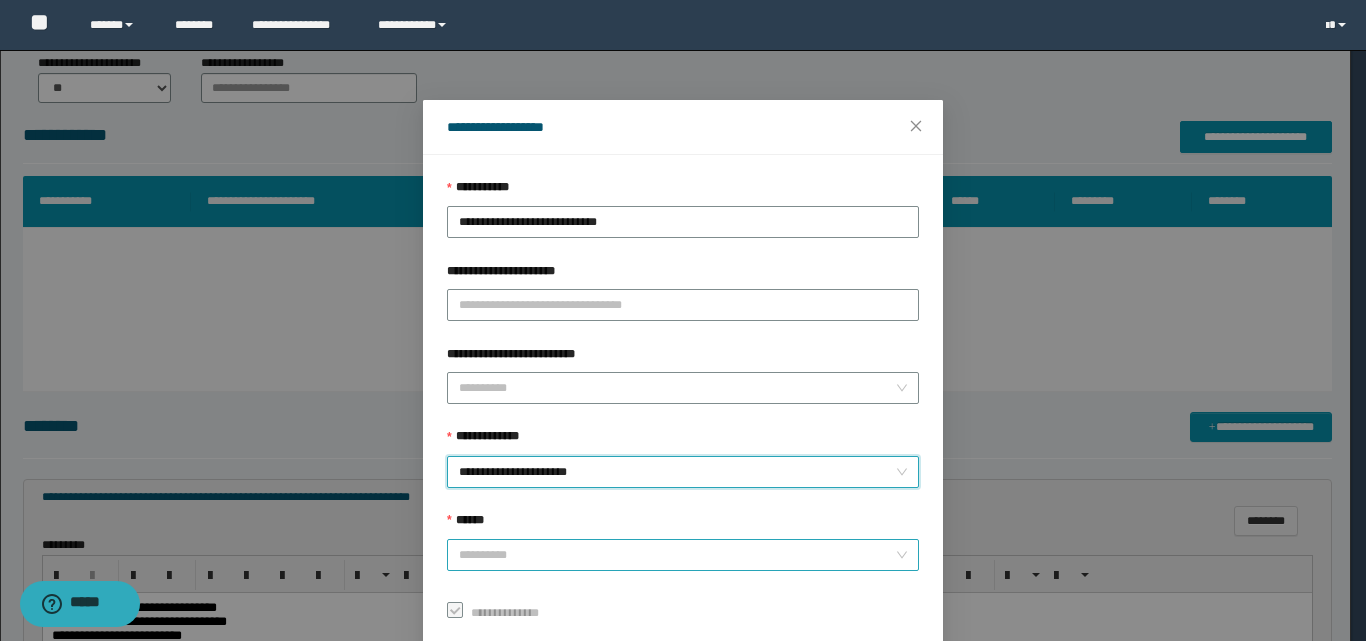 click on "******" at bounding box center (677, 555) 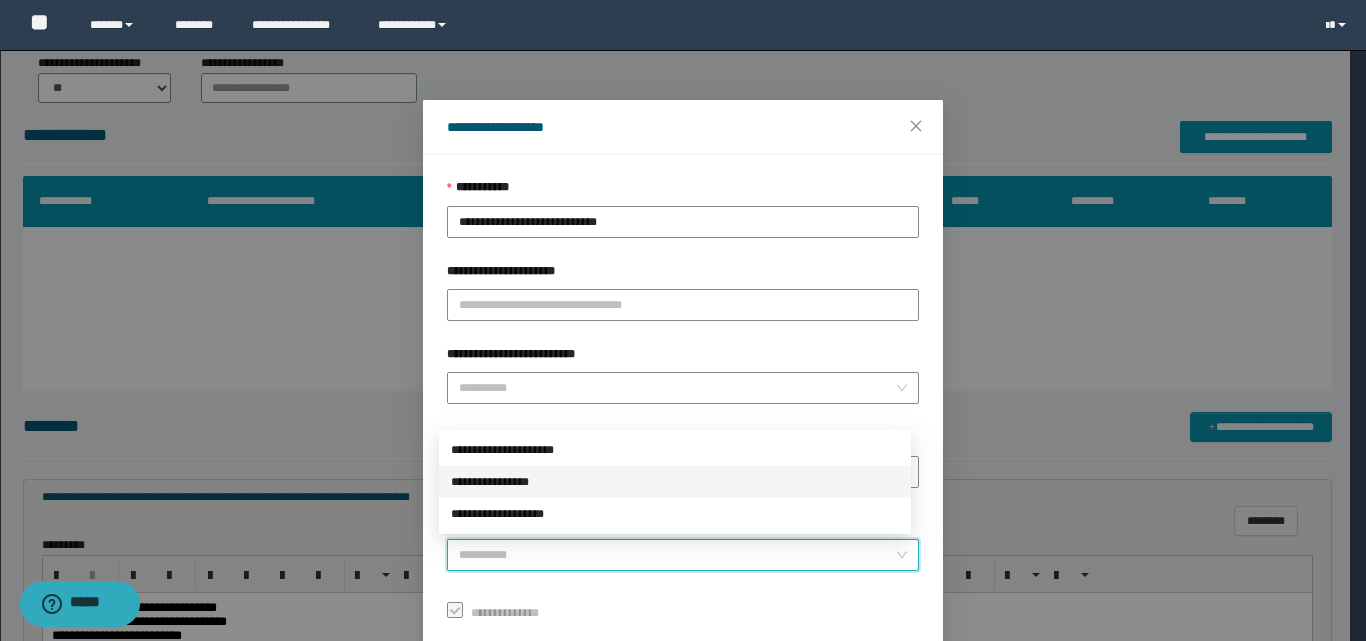 click on "**********" at bounding box center (675, 482) 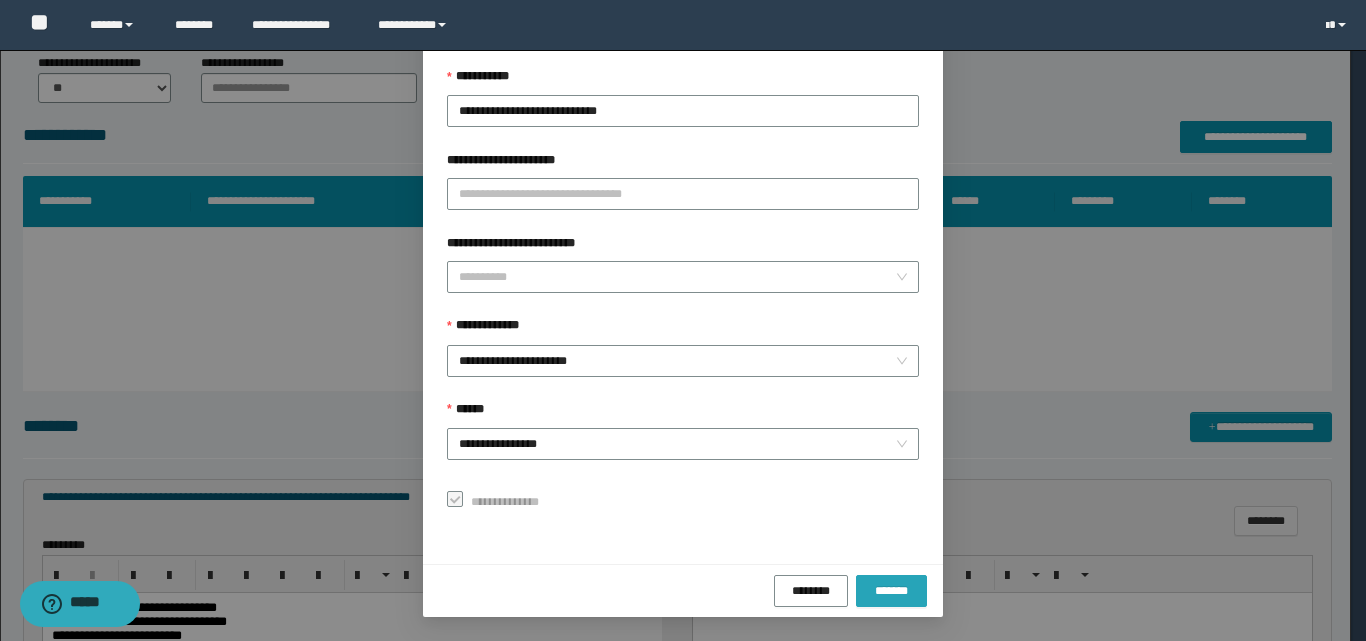 drag, startPoint x: 879, startPoint y: 591, endPoint x: 872, endPoint y: 579, distance: 13.892444 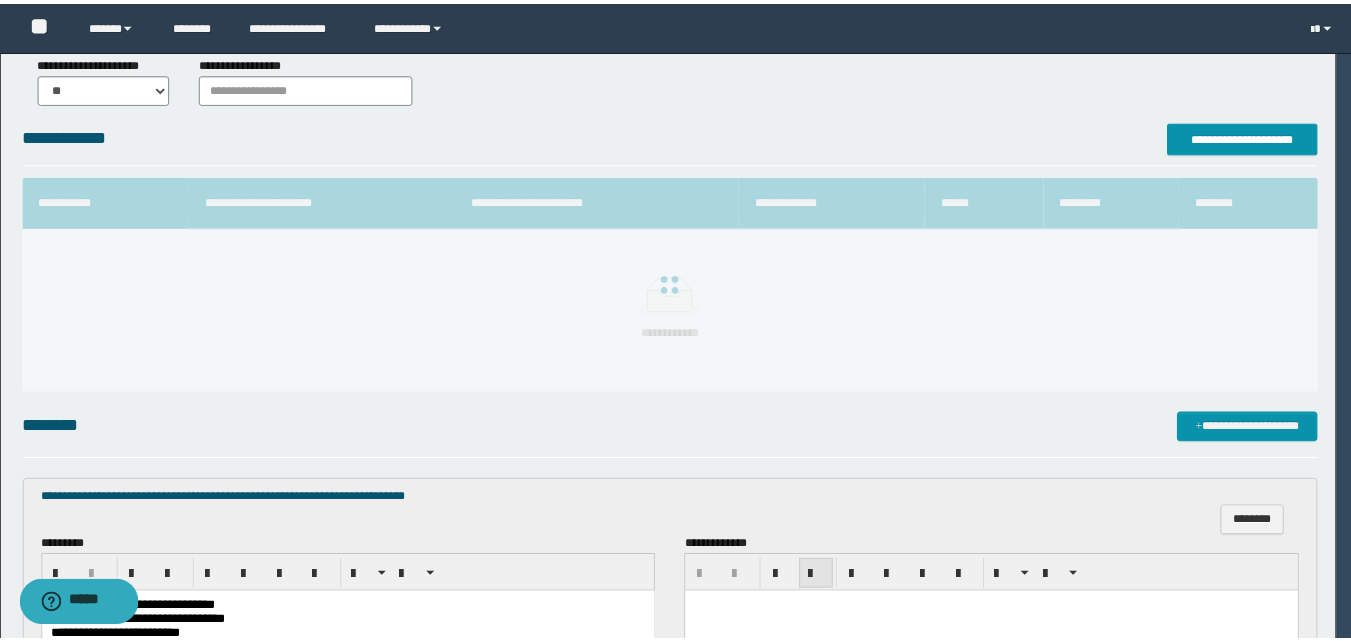 scroll, scrollTop: 64, scrollLeft: 0, axis: vertical 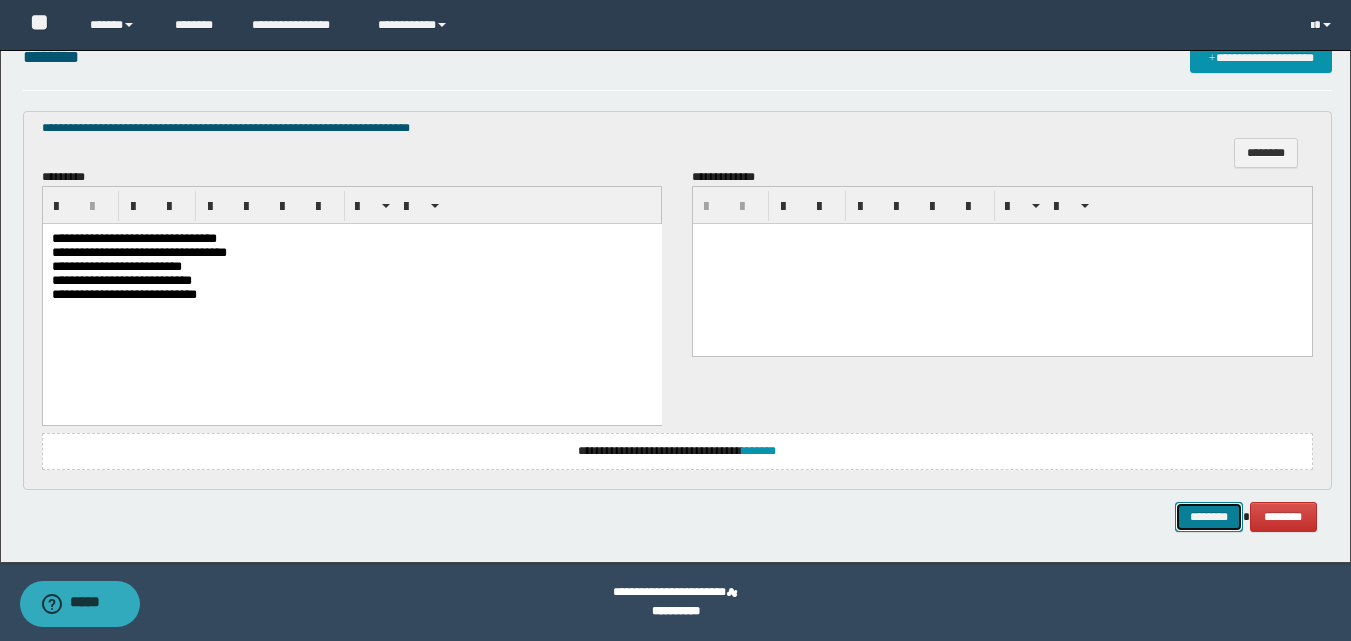 click on "********" at bounding box center (1209, 517) 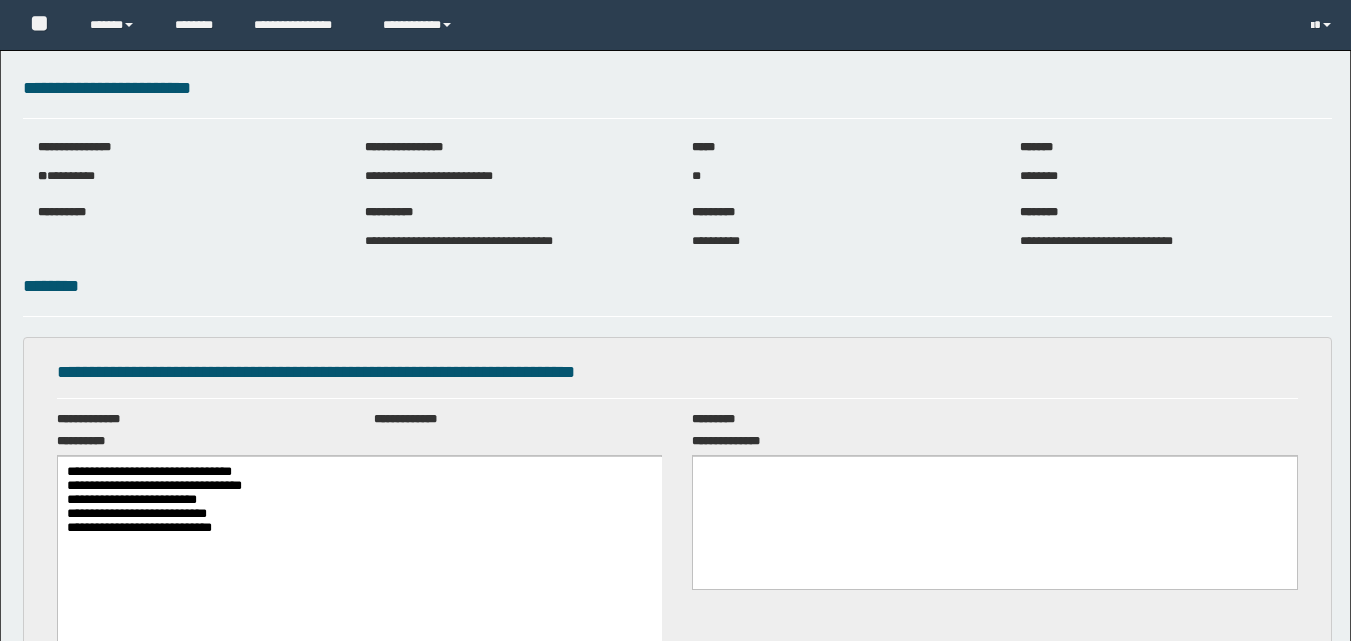 scroll, scrollTop: 0, scrollLeft: 0, axis: both 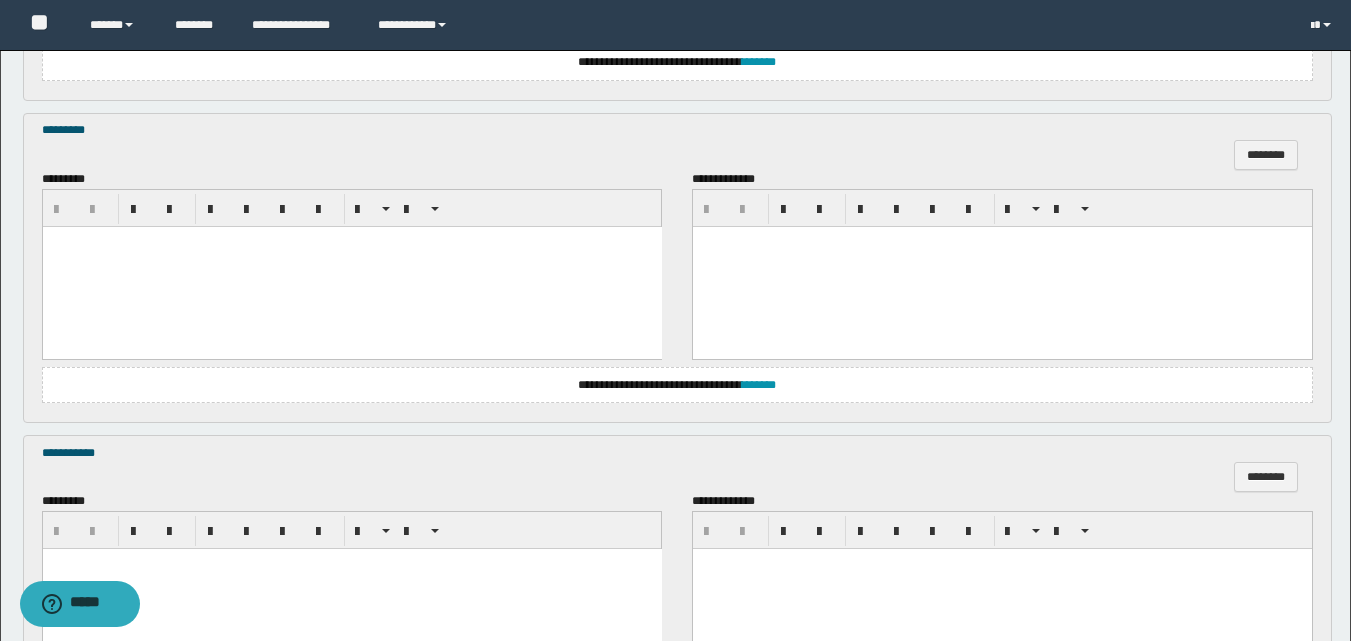 click at bounding box center (351, 266) 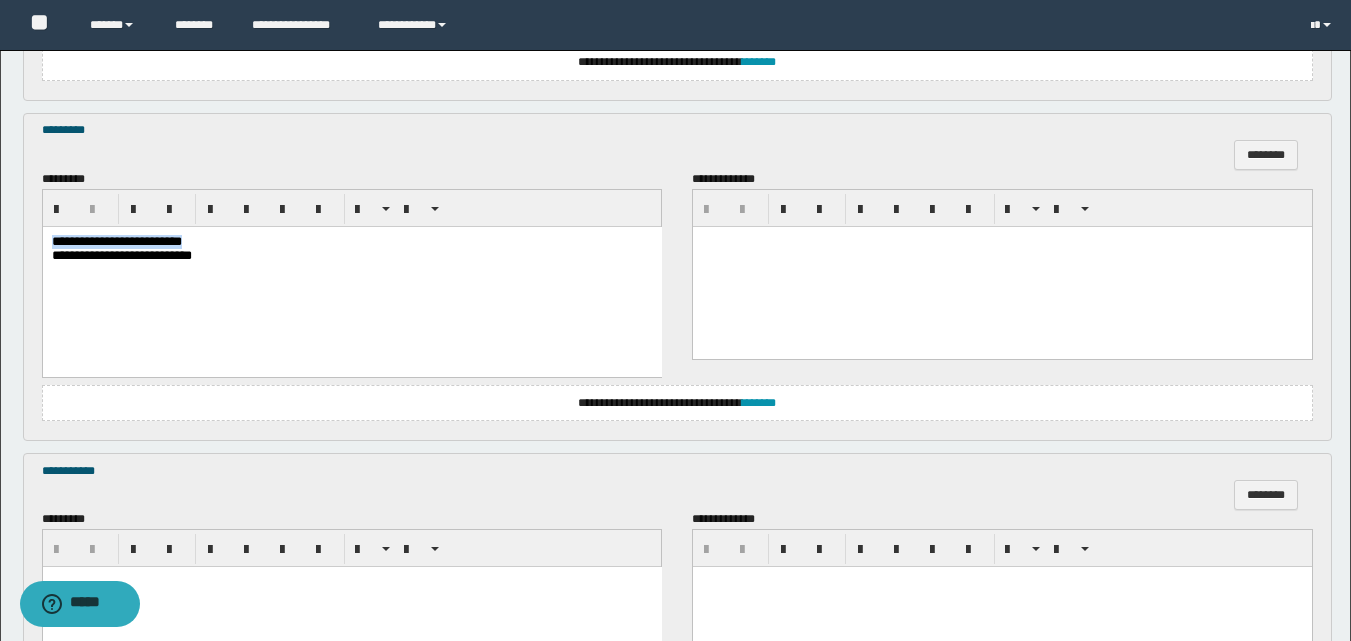 drag, startPoint x: 235, startPoint y: 246, endPoint x: 20, endPoint y: 230, distance: 215.59453 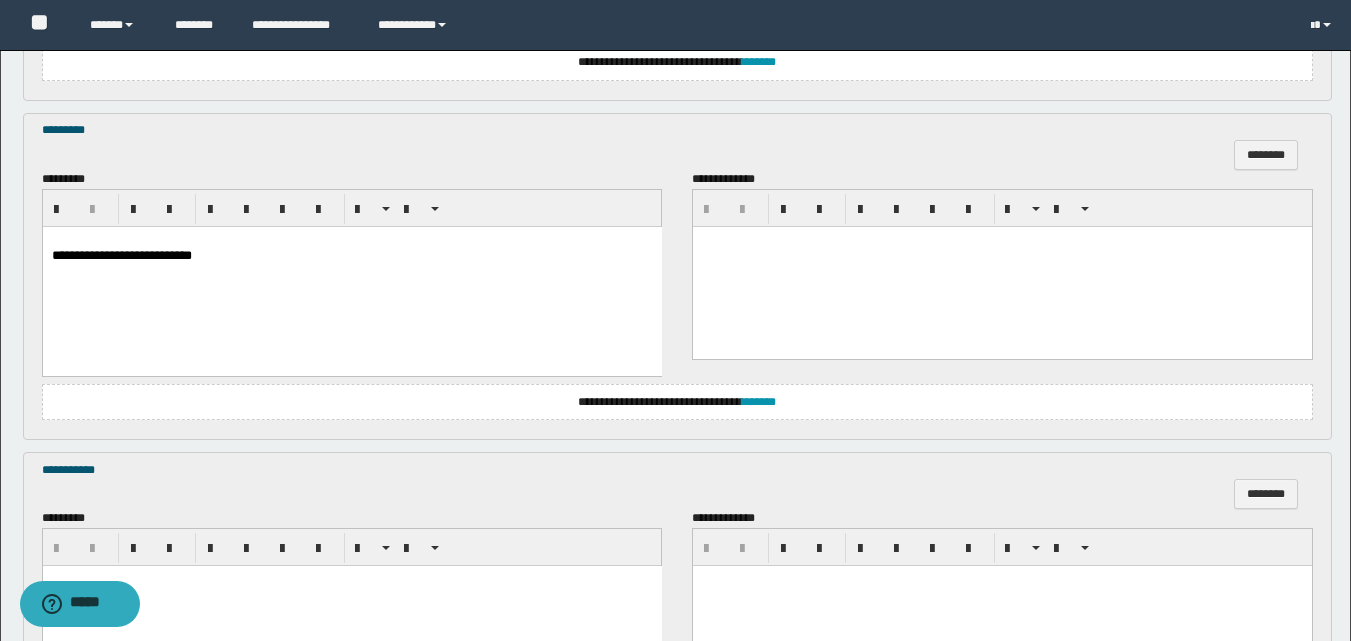 drag, startPoint x: 51, startPoint y: 257, endPoint x: 63, endPoint y: 257, distance: 12 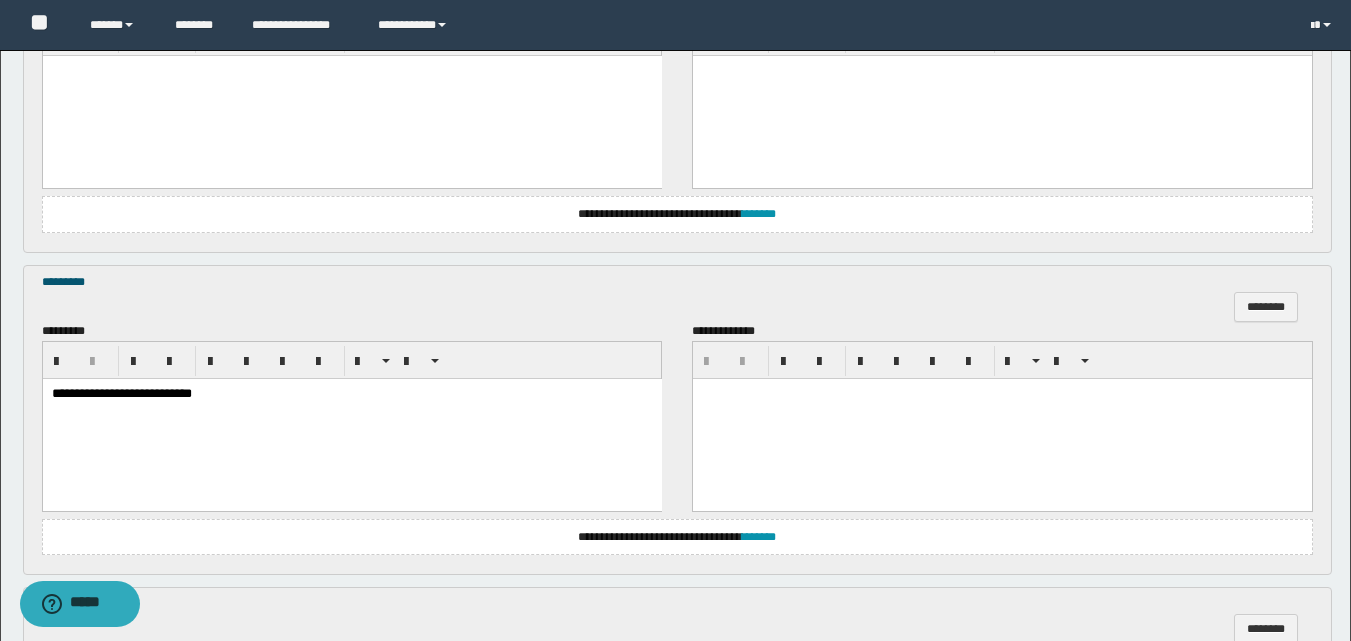 scroll, scrollTop: 1000, scrollLeft: 0, axis: vertical 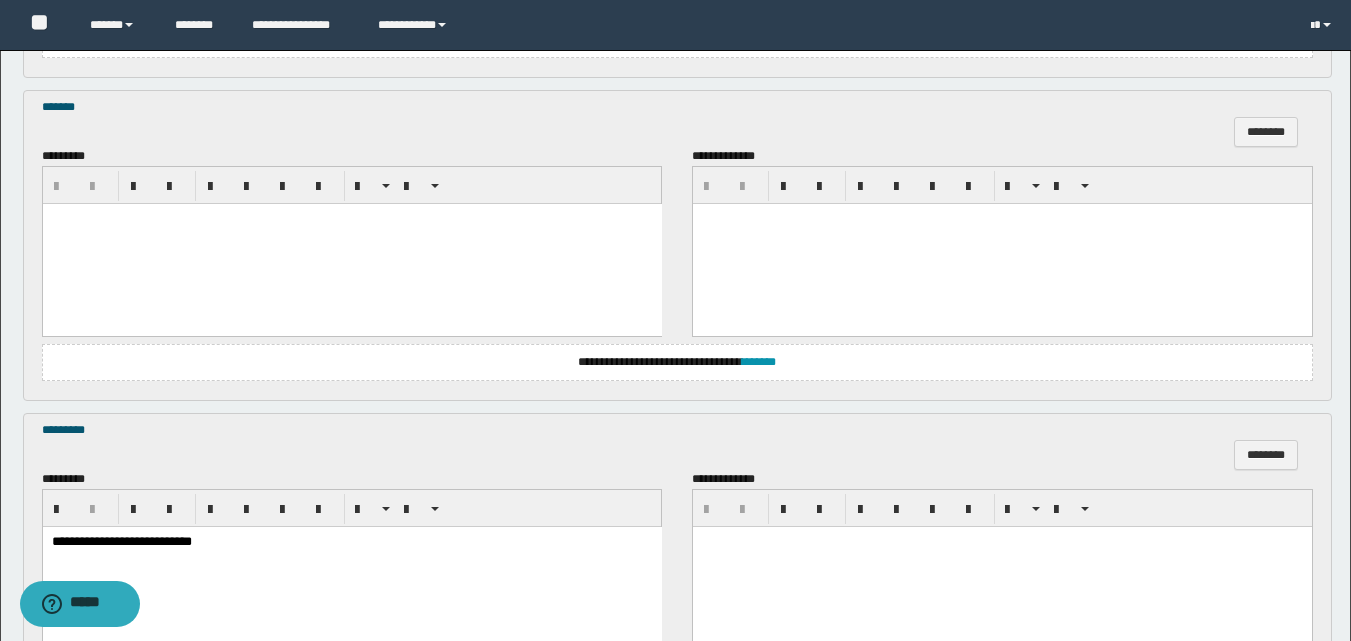 click at bounding box center (351, 243) 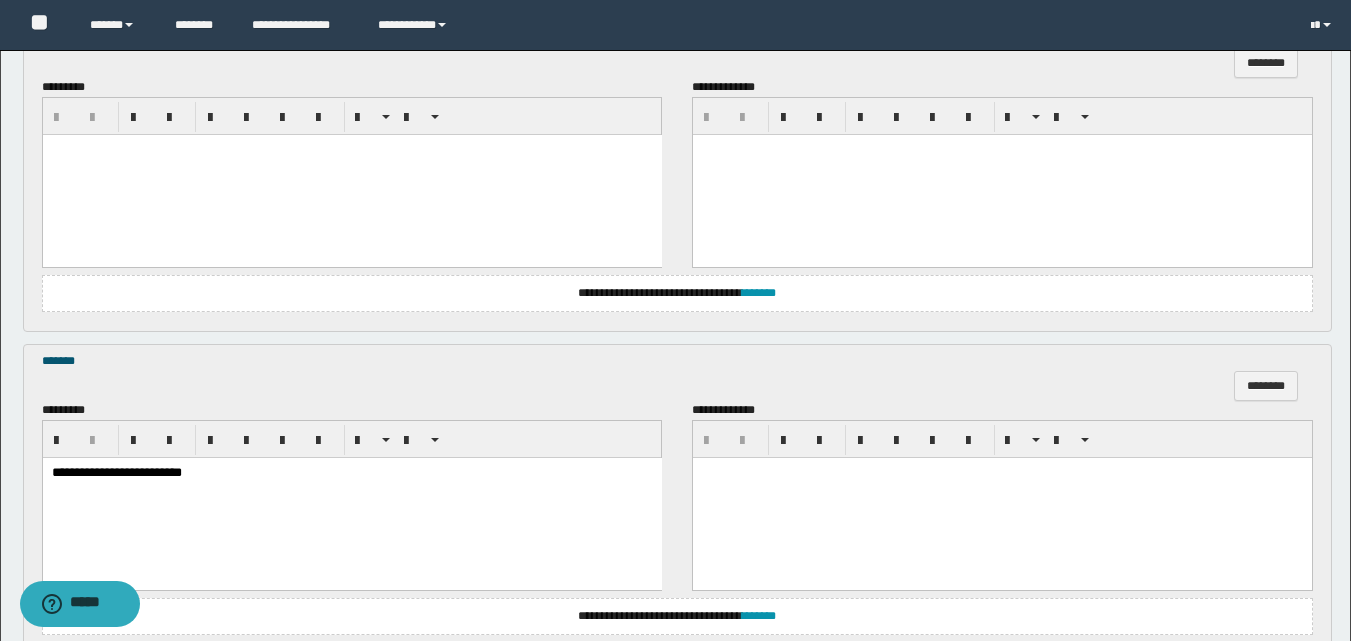 scroll, scrollTop: 700, scrollLeft: 0, axis: vertical 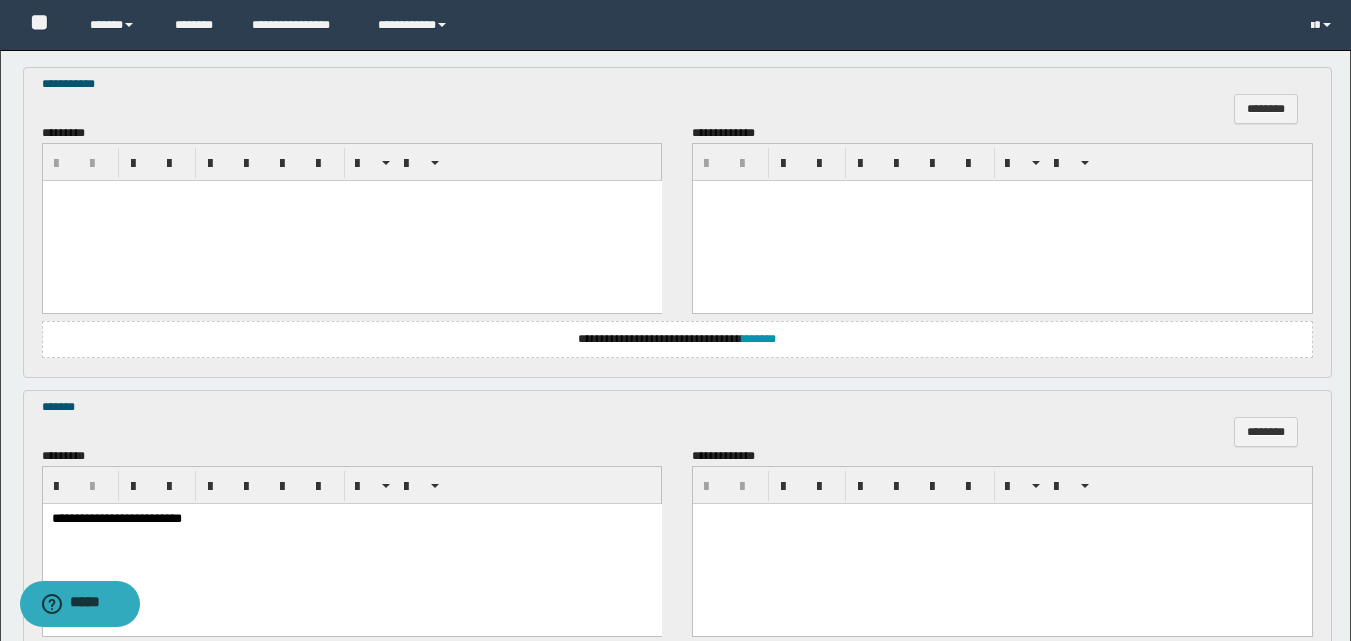 click at bounding box center [351, 221] 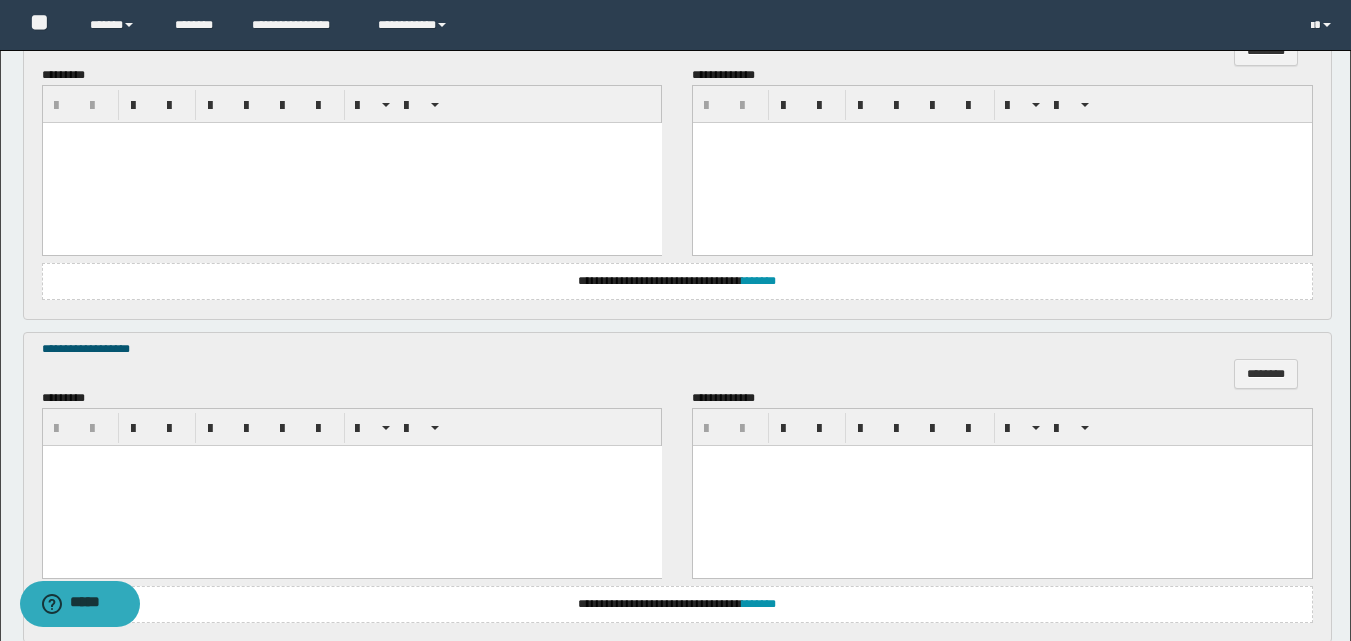 scroll, scrollTop: 1800, scrollLeft: 0, axis: vertical 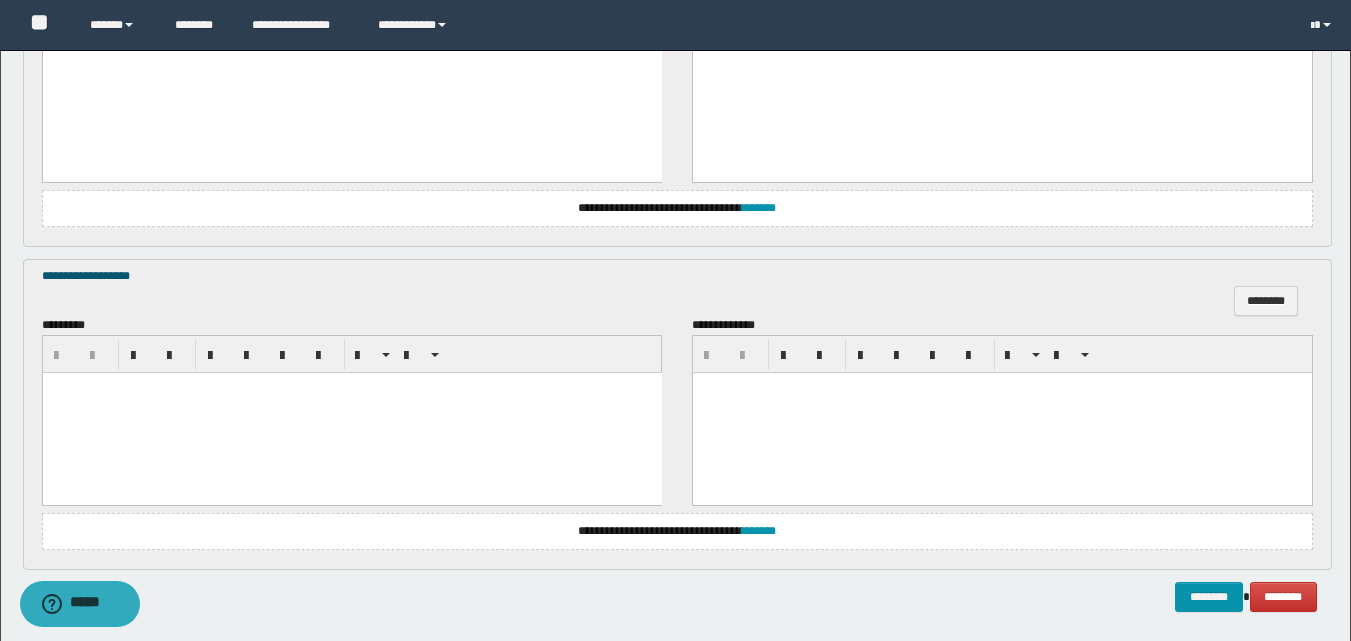 click at bounding box center [351, 413] 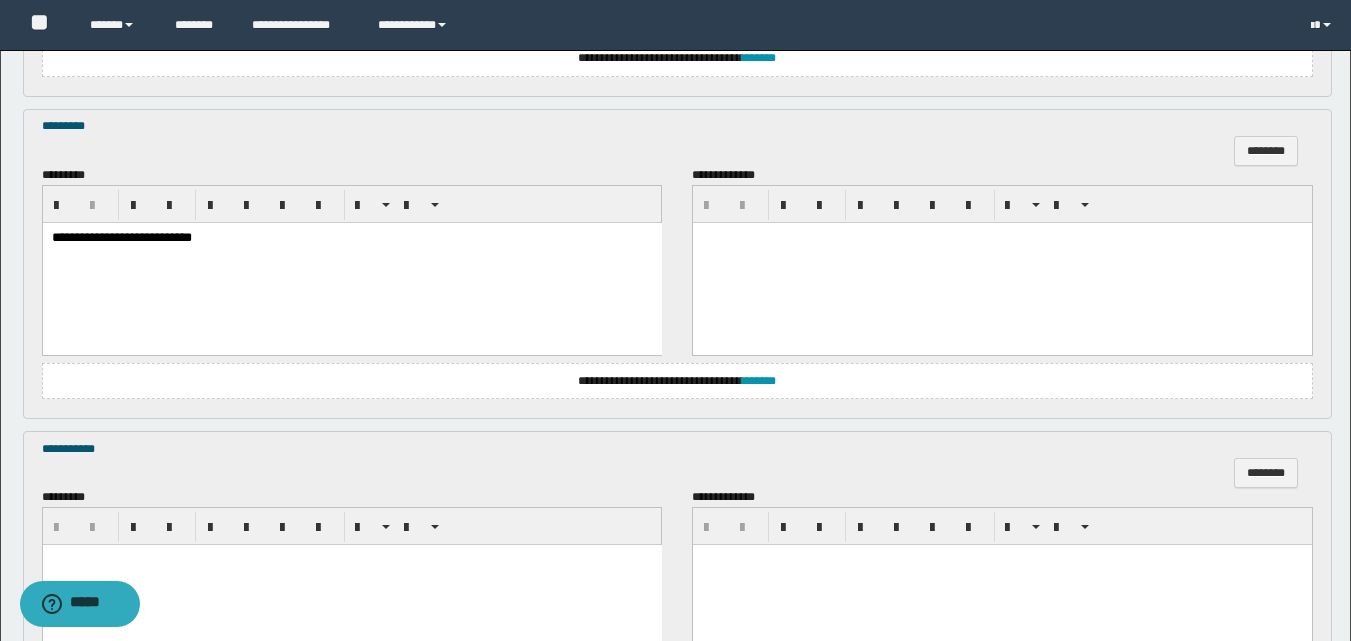 scroll, scrollTop: 1300, scrollLeft: 0, axis: vertical 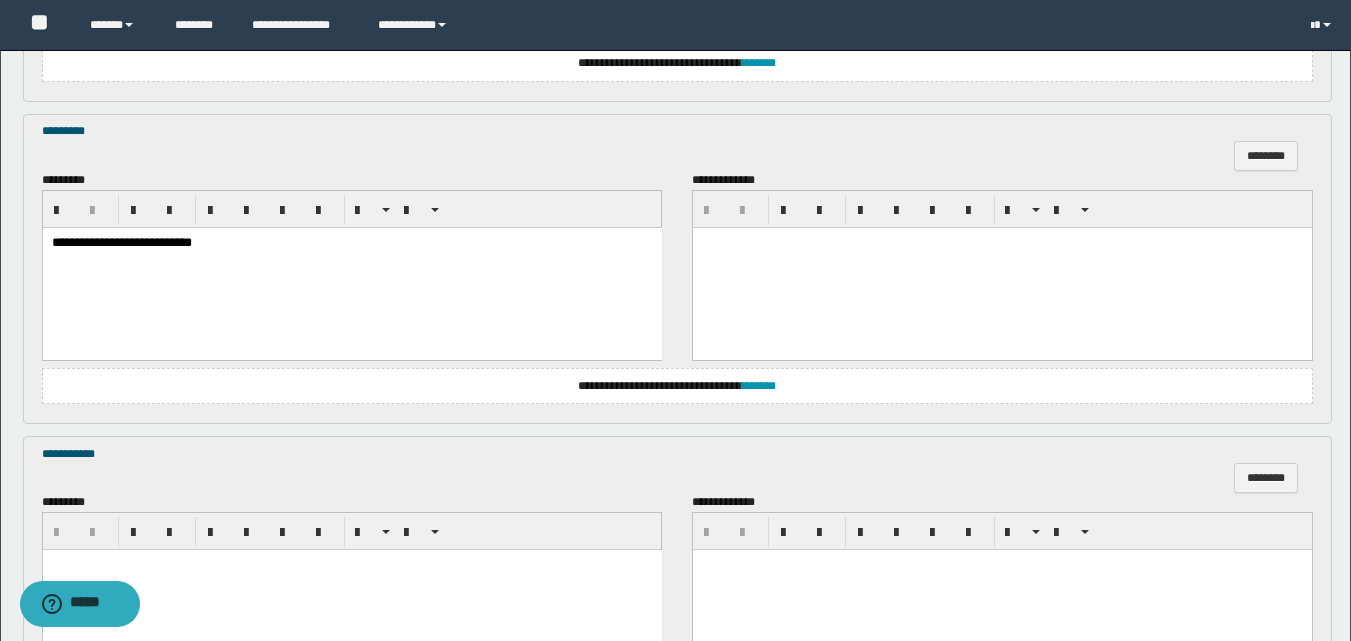 click at bounding box center (351, 565) 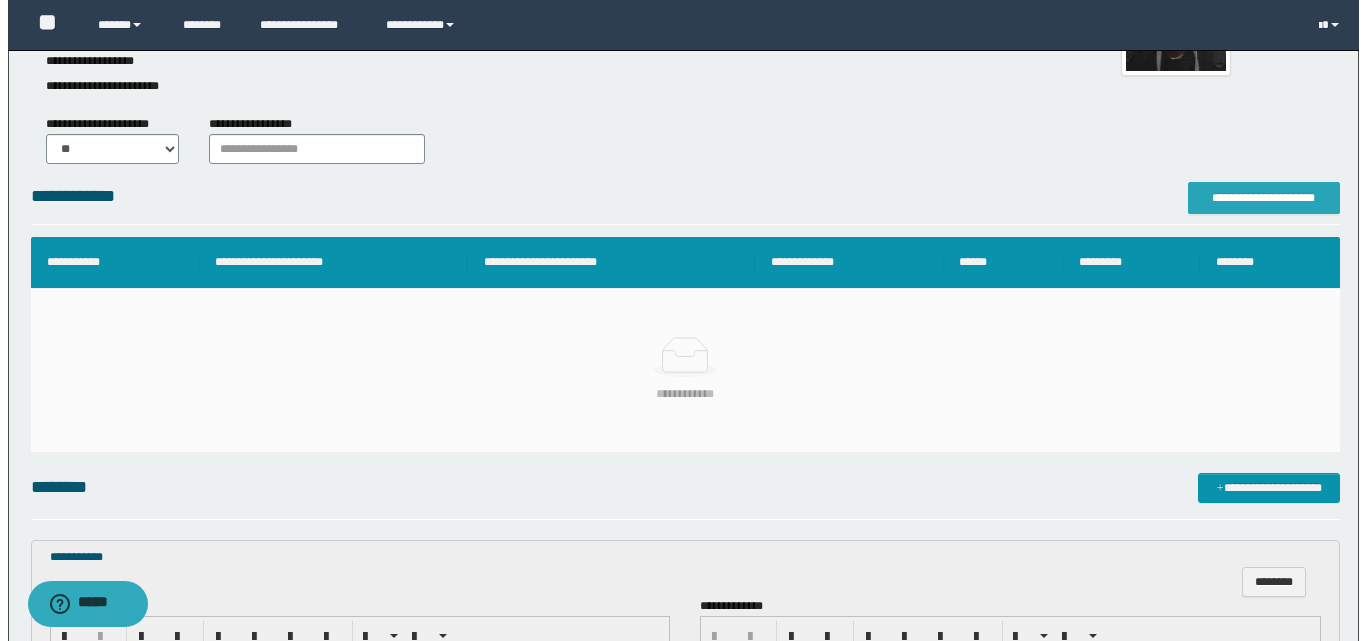 scroll, scrollTop: 182, scrollLeft: 0, axis: vertical 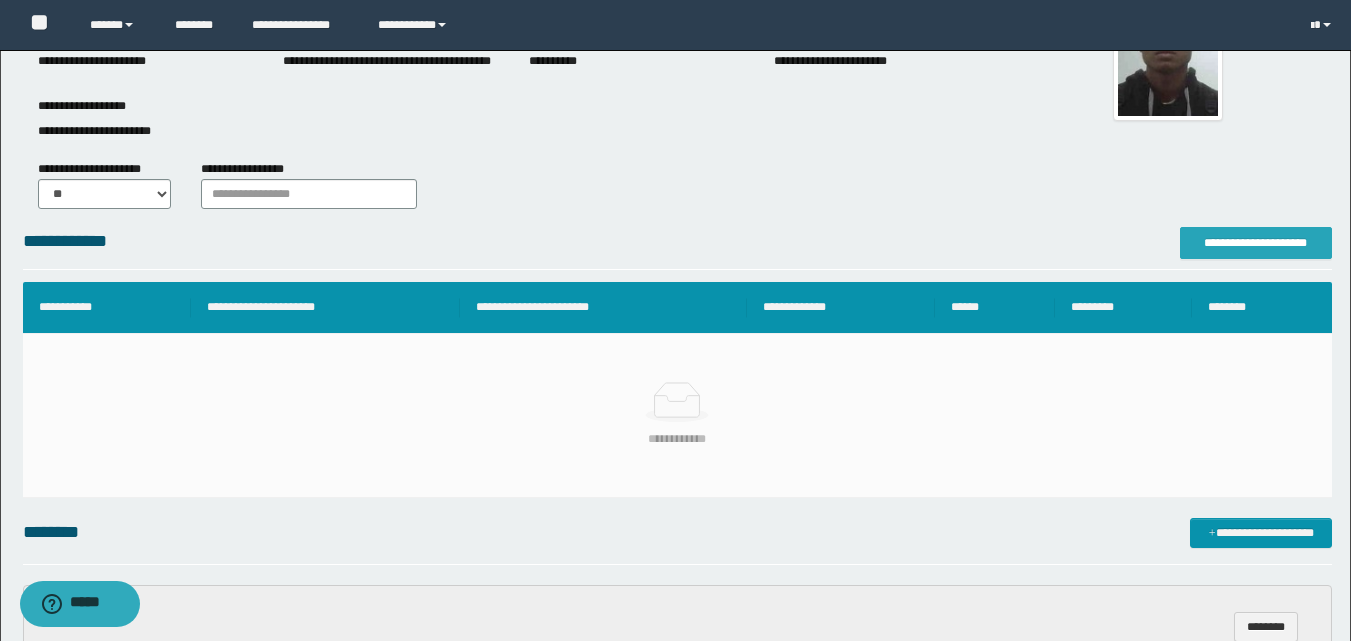 click on "**********" at bounding box center [1256, 243] 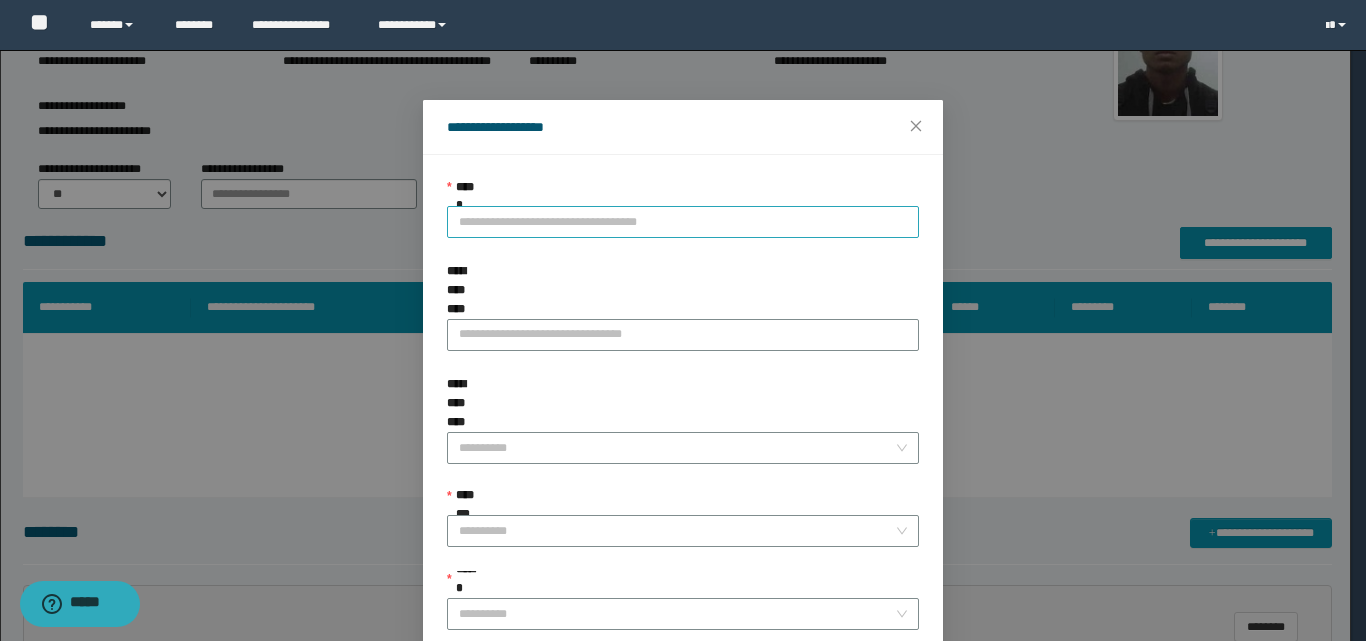 click on "**********" at bounding box center [683, 222] 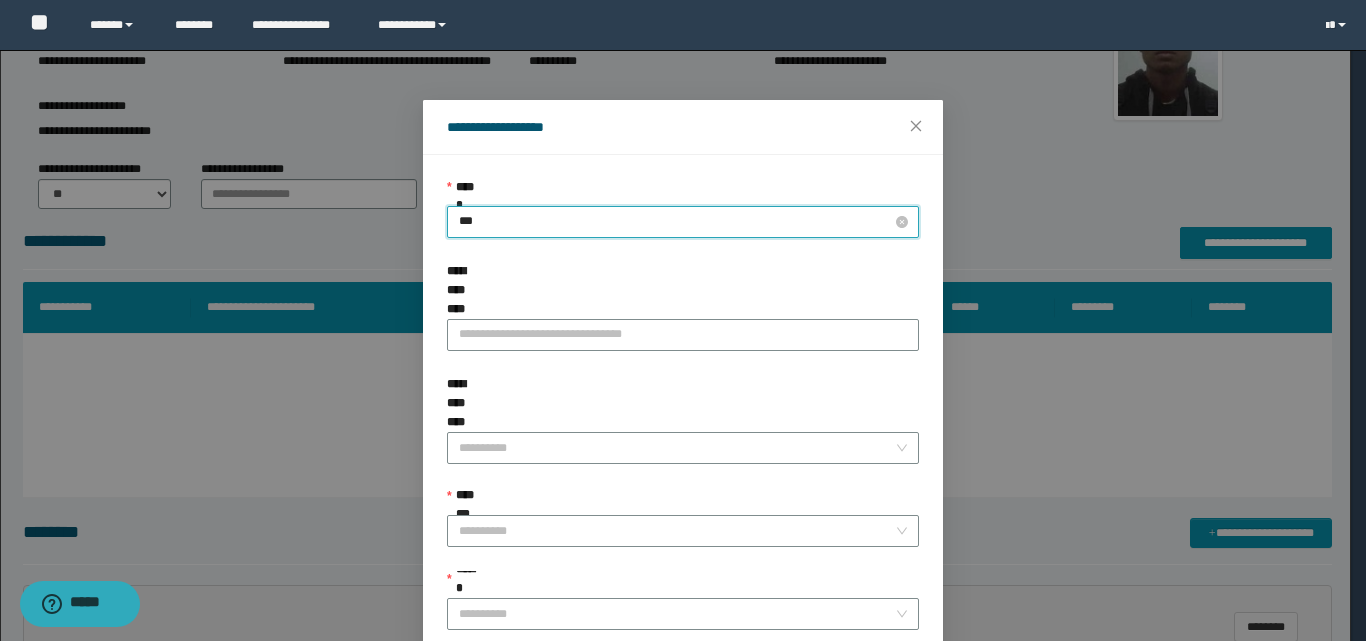 type on "****" 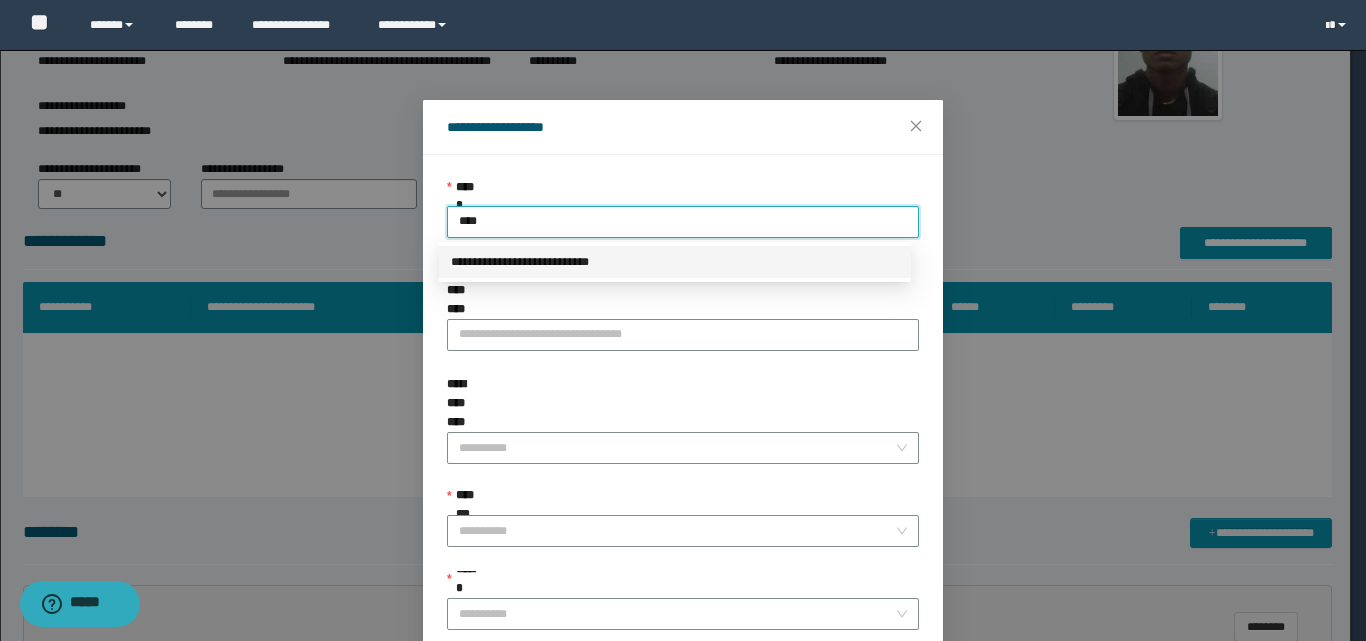 click on "**********" at bounding box center (675, 262) 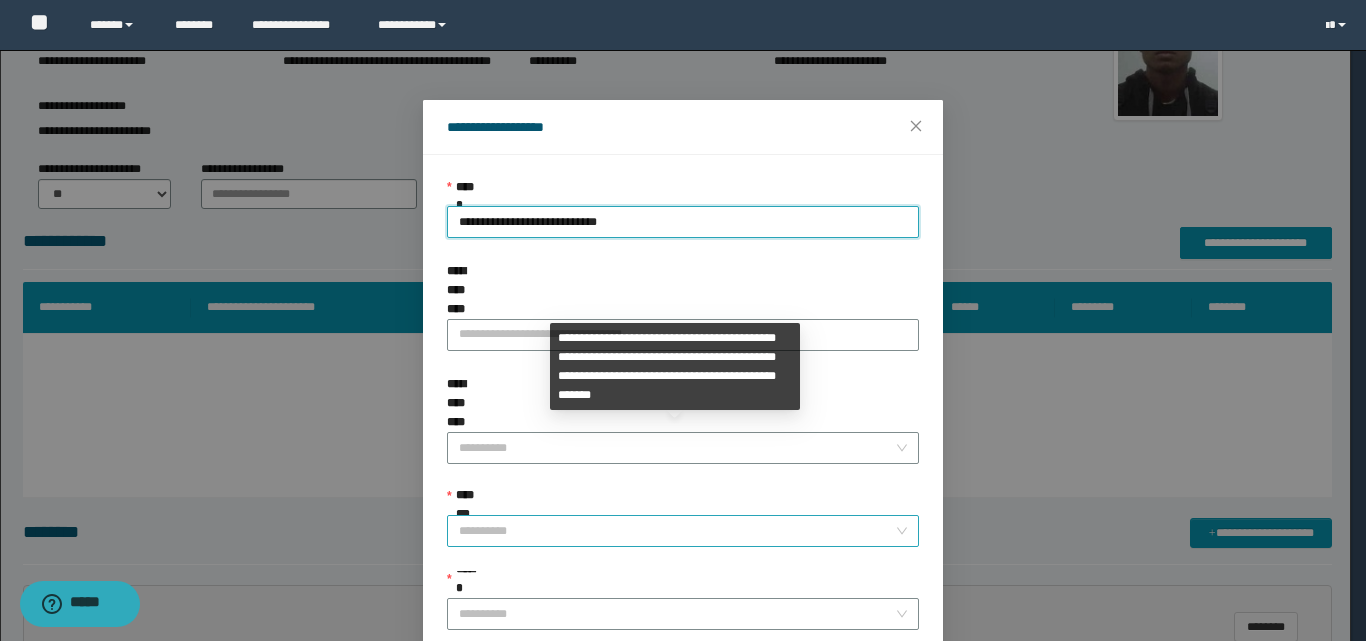 click on "**********" at bounding box center (677, 531) 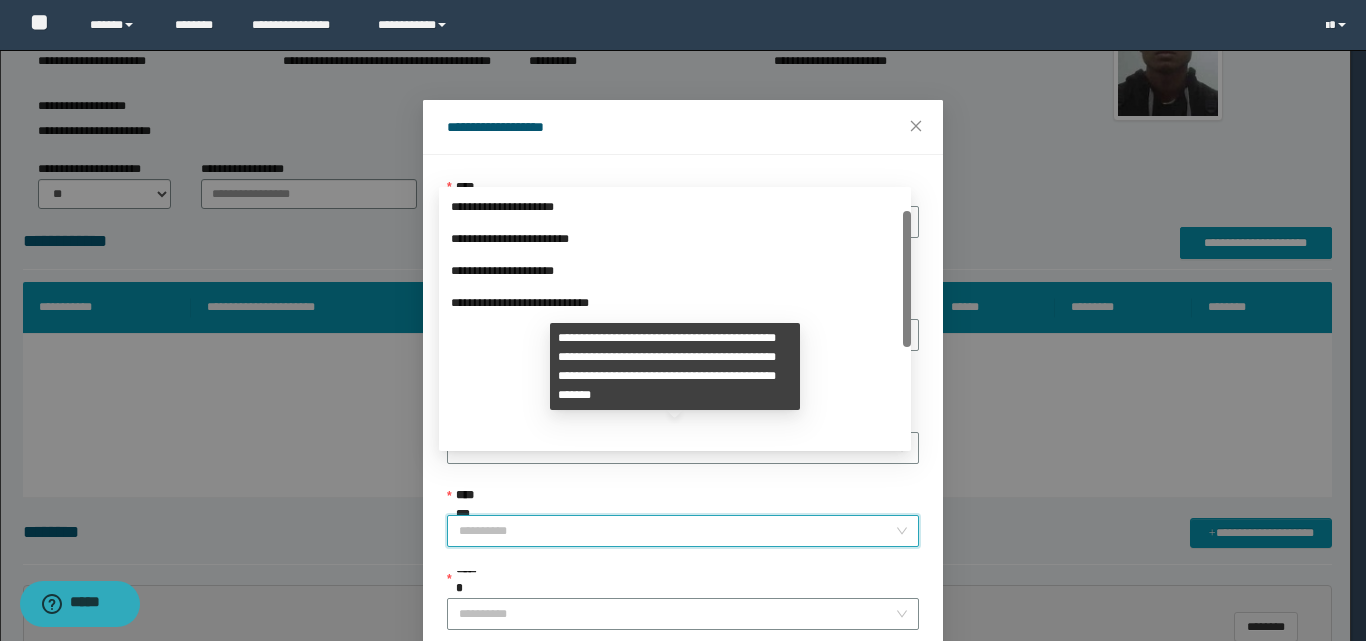 scroll, scrollTop: 224, scrollLeft: 0, axis: vertical 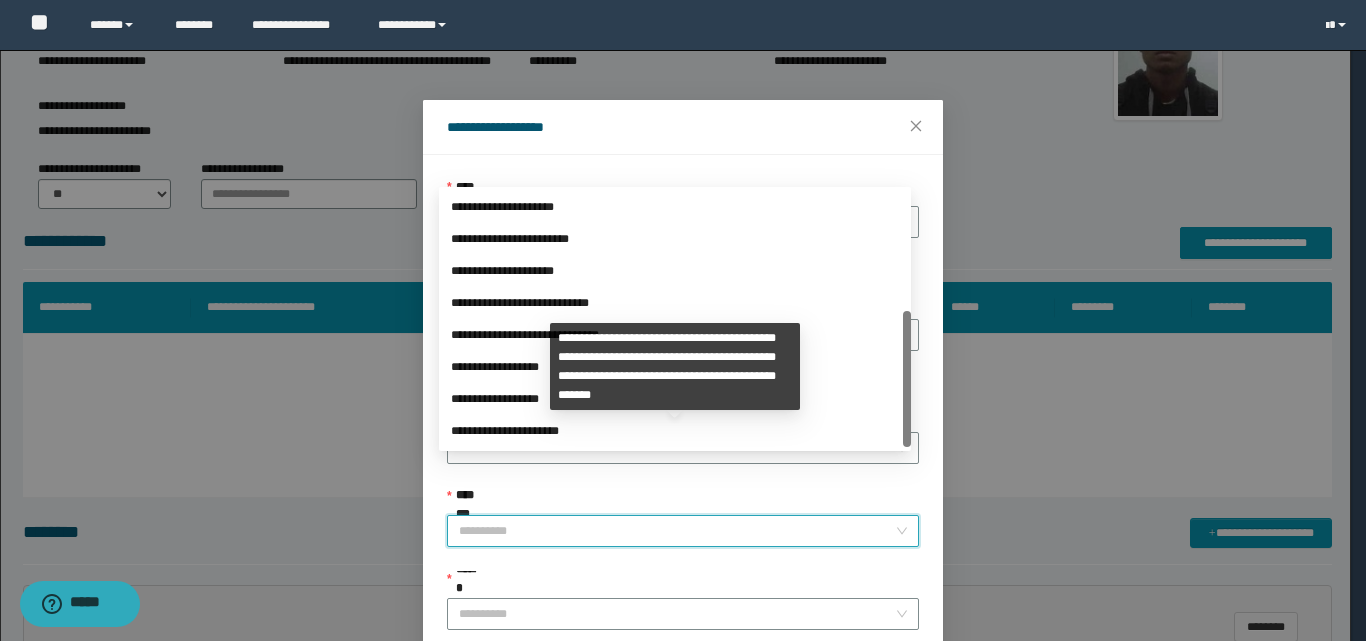 drag, startPoint x: 904, startPoint y: 301, endPoint x: 654, endPoint y: 455, distance: 293.6256 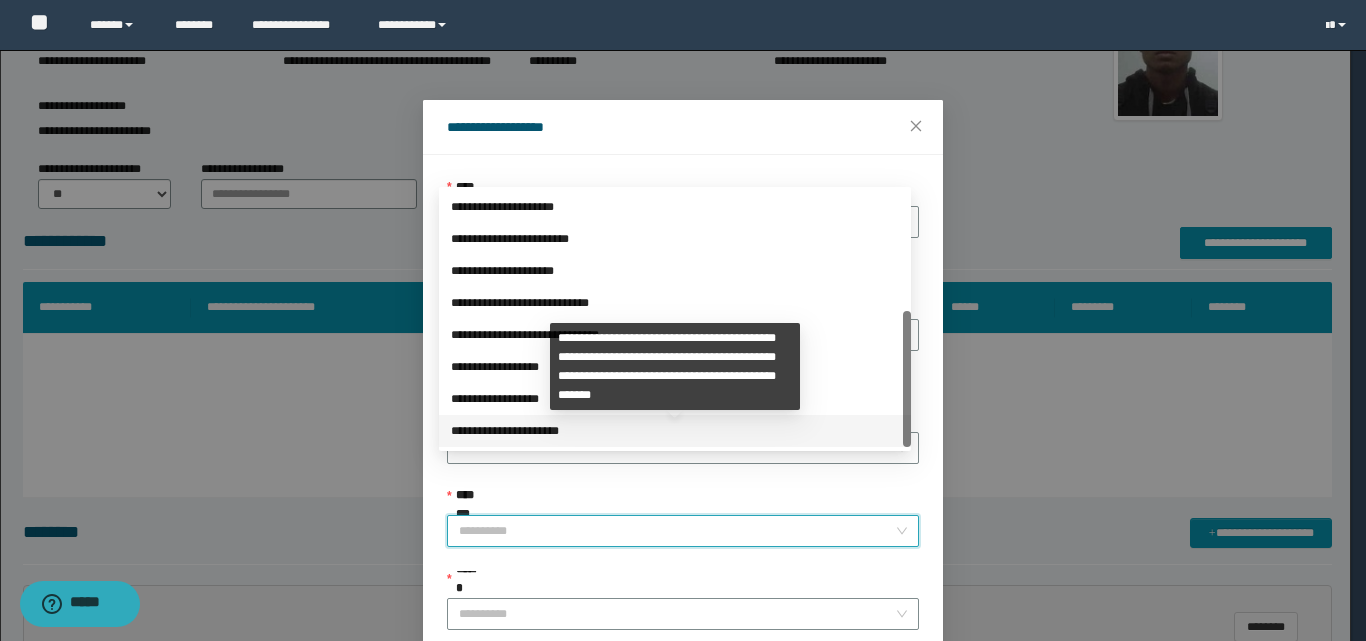 click on "**********" at bounding box center [675, 431] 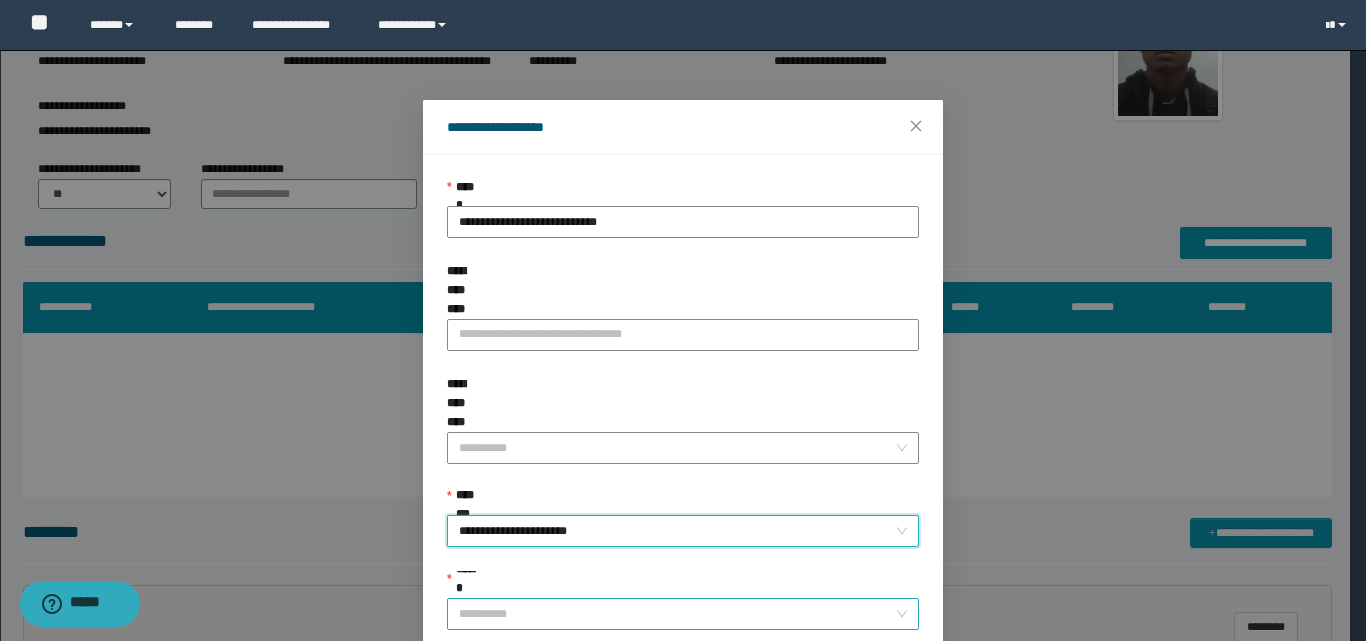 click on "******" at bounding box center [677, 614] 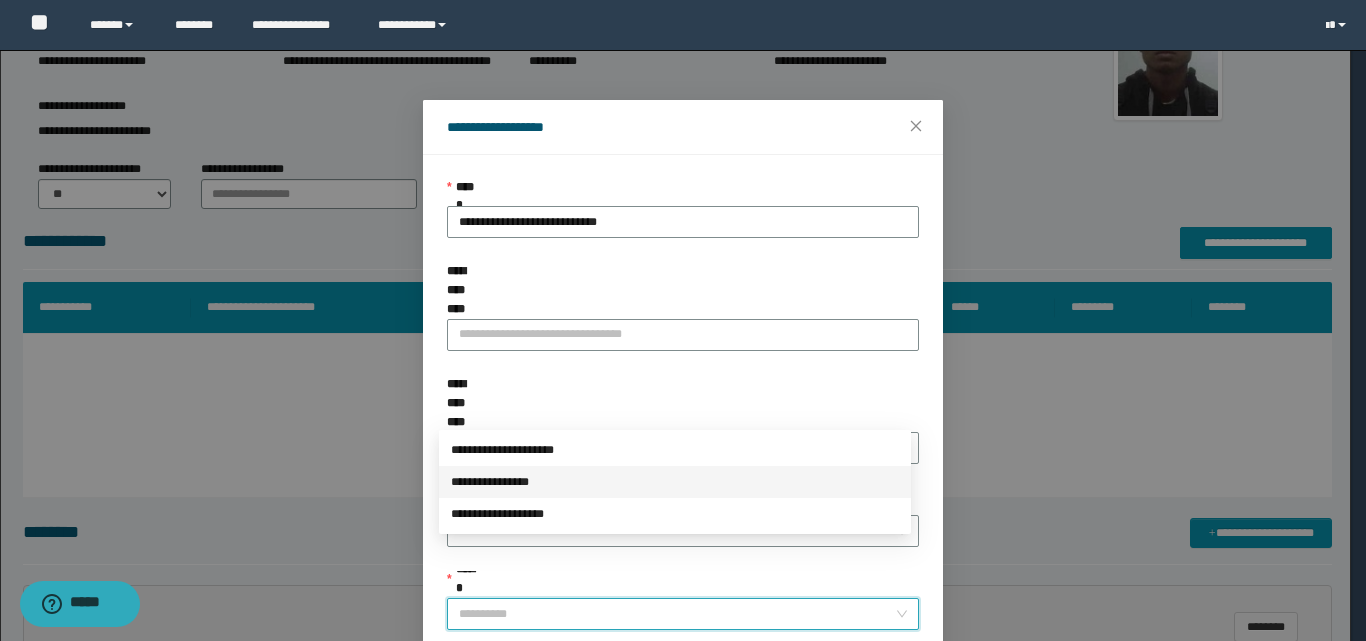 click on "**********" at bounding box center (675, 482) 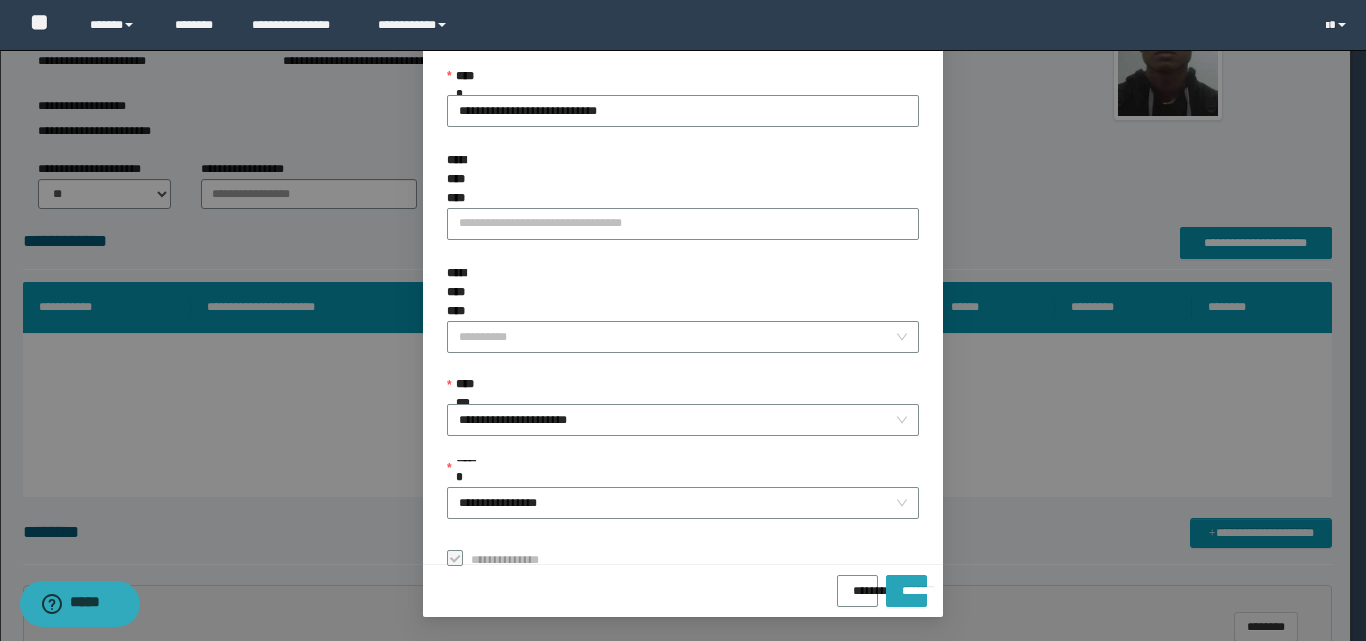 drag, startPoint x: 868, startPoint y: 590, endPoint x: 869, endPoint y: 573, distance: 17.029387 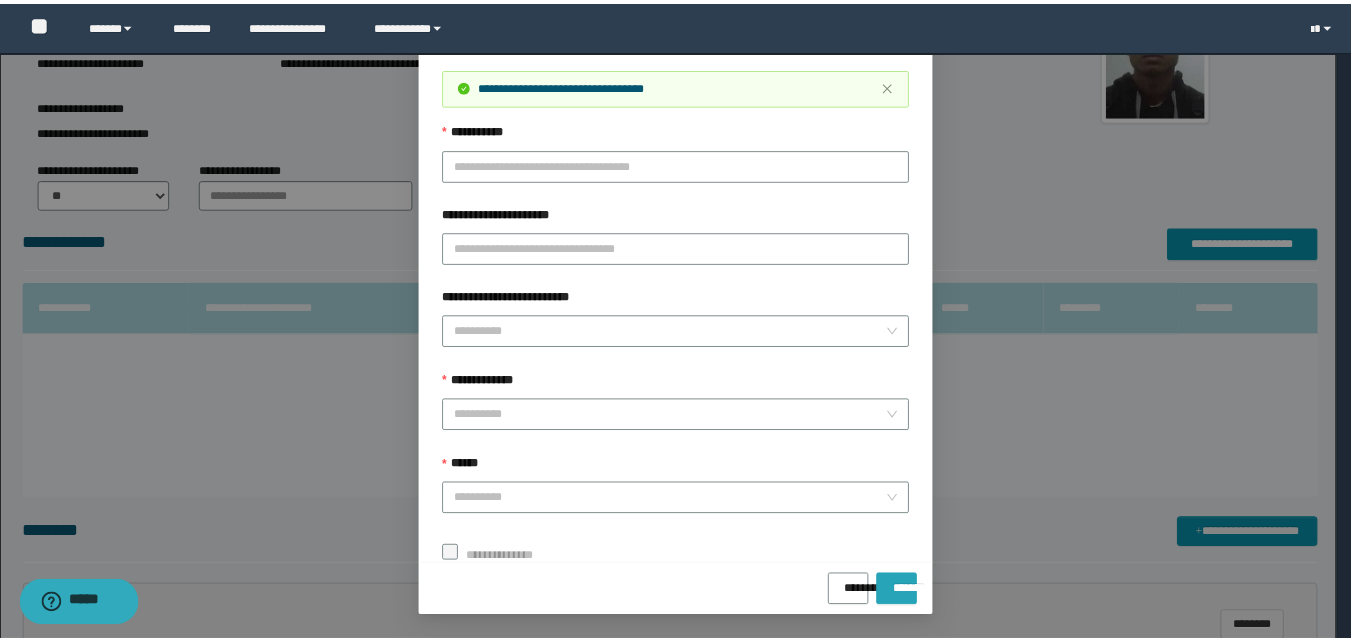 scroll, scrollTop: 64, scrollLeft: 0, axis: vertical 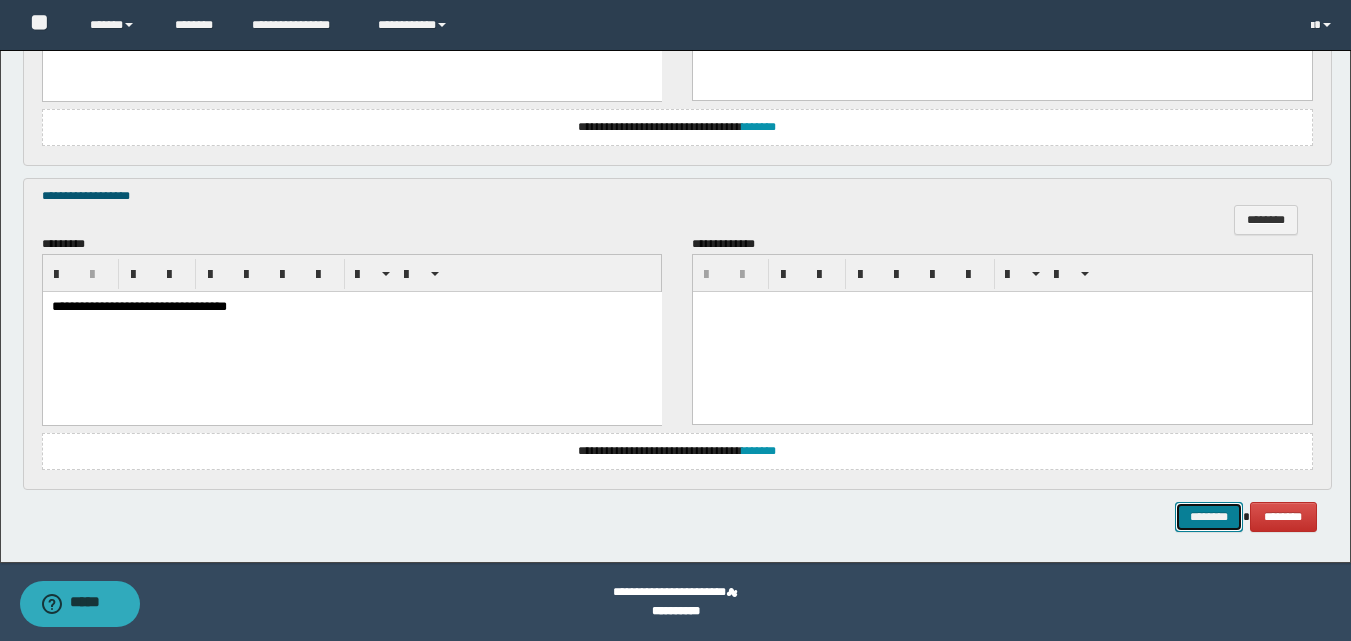 click on "********" at bounding box center (1209, 517) 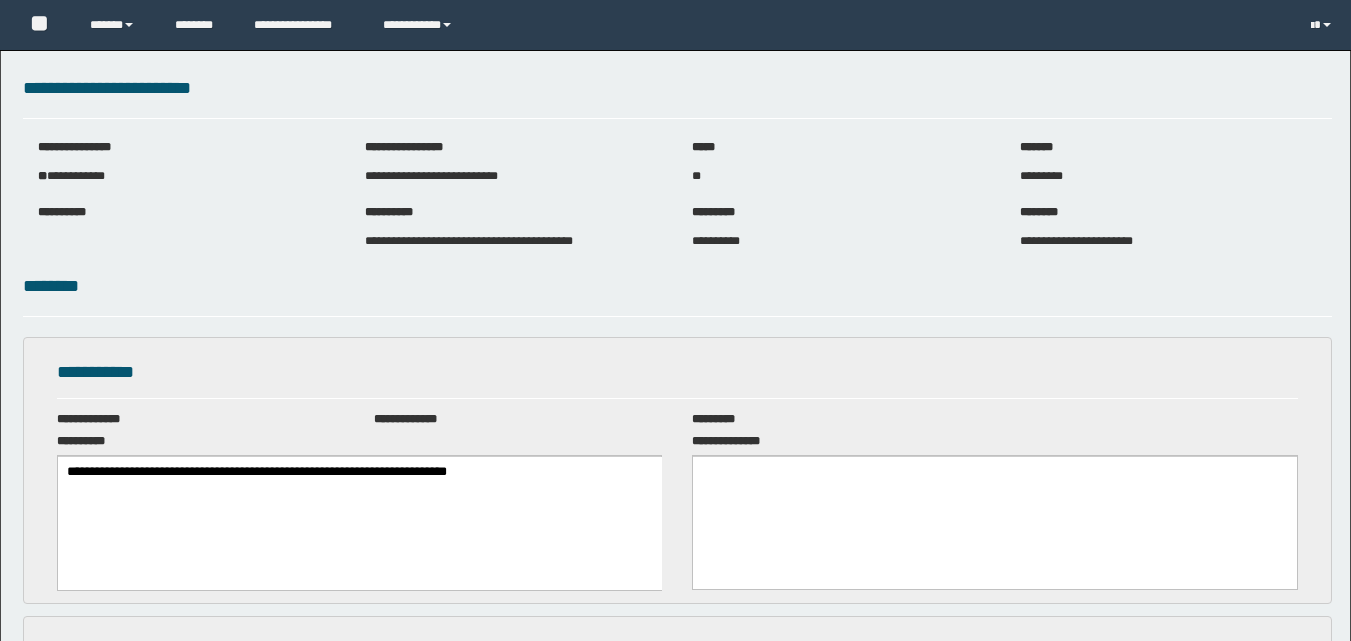 scroll, scrollTop: 0, scrollLeft: 0, axis: both 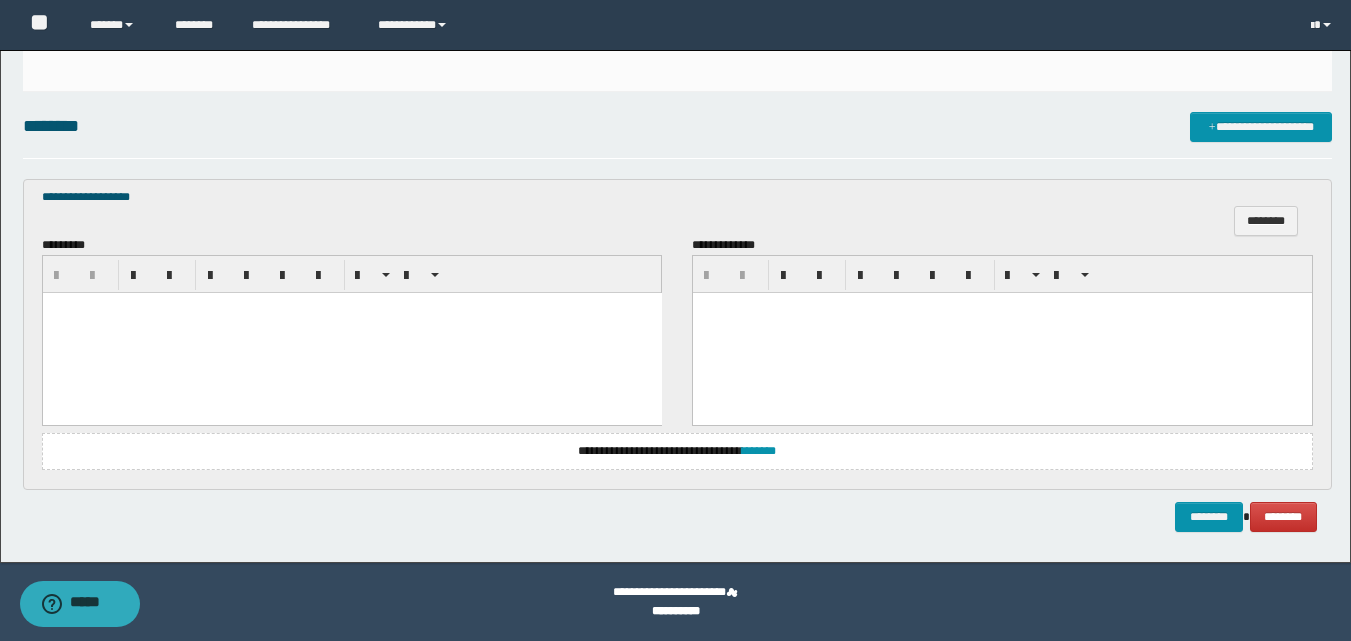 click at bounding box center (351, 333) 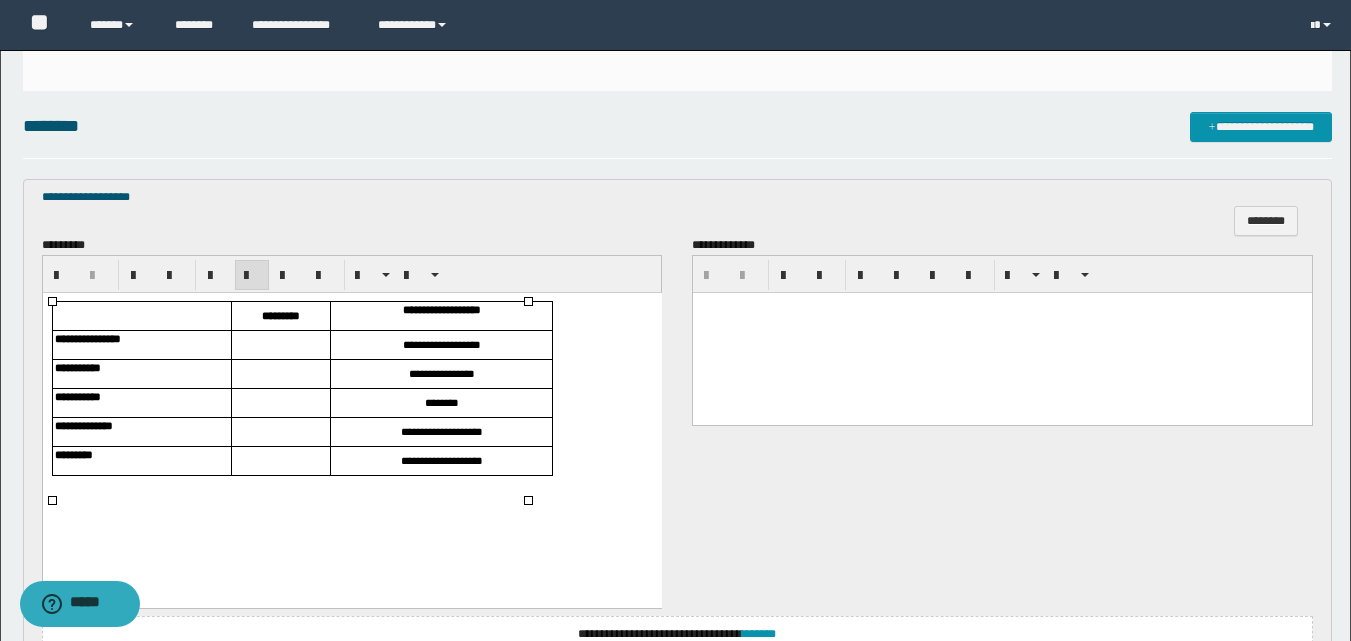 click at bounding box center (280, 345) 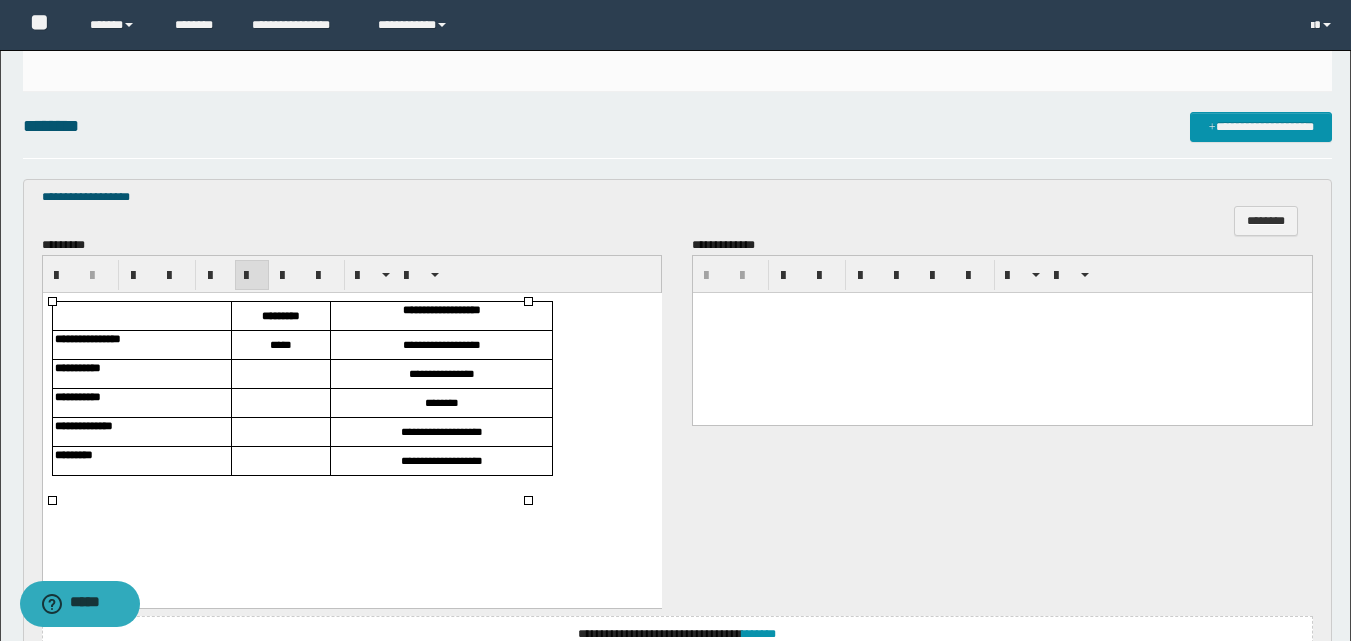 click at bounding box center [280, 374] 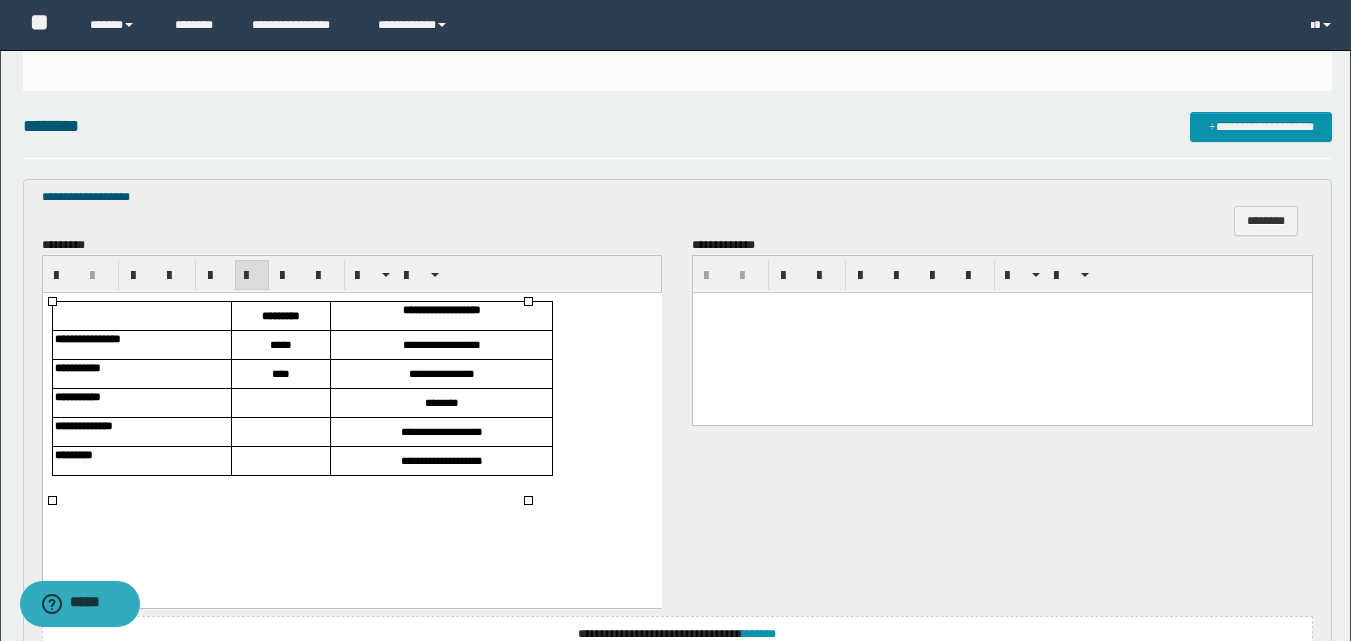 click at bounding box center [280, 403] 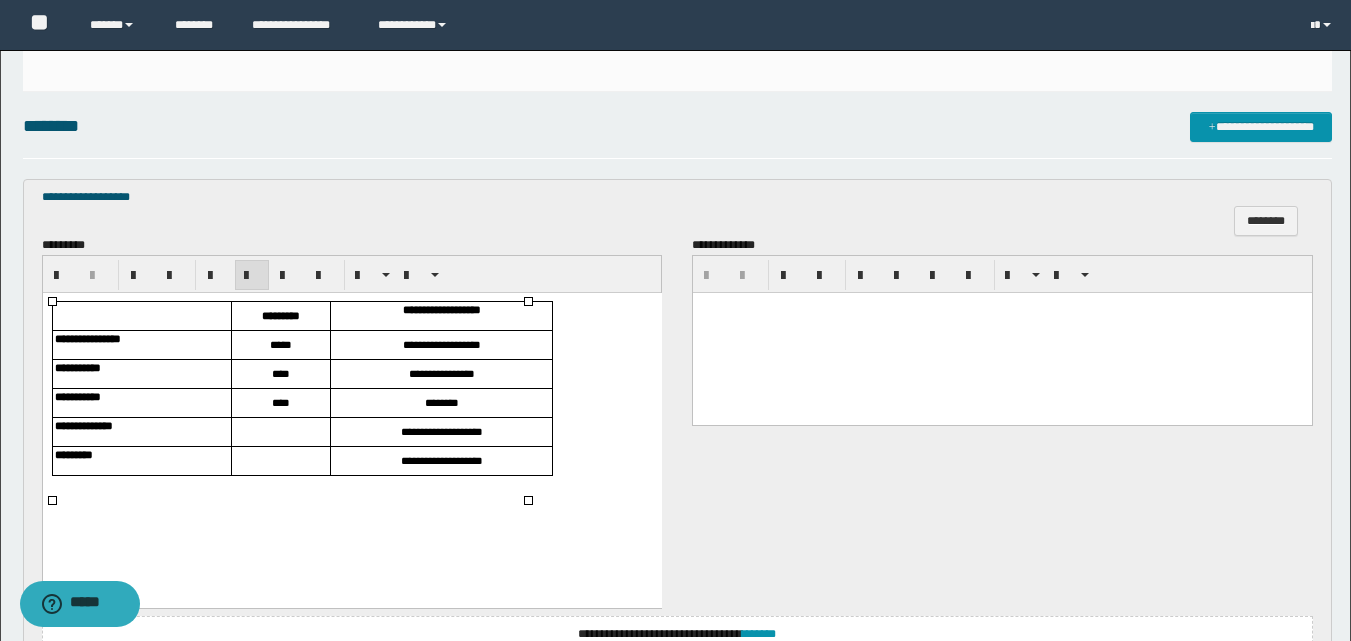 click at bounding box center [280, 432] 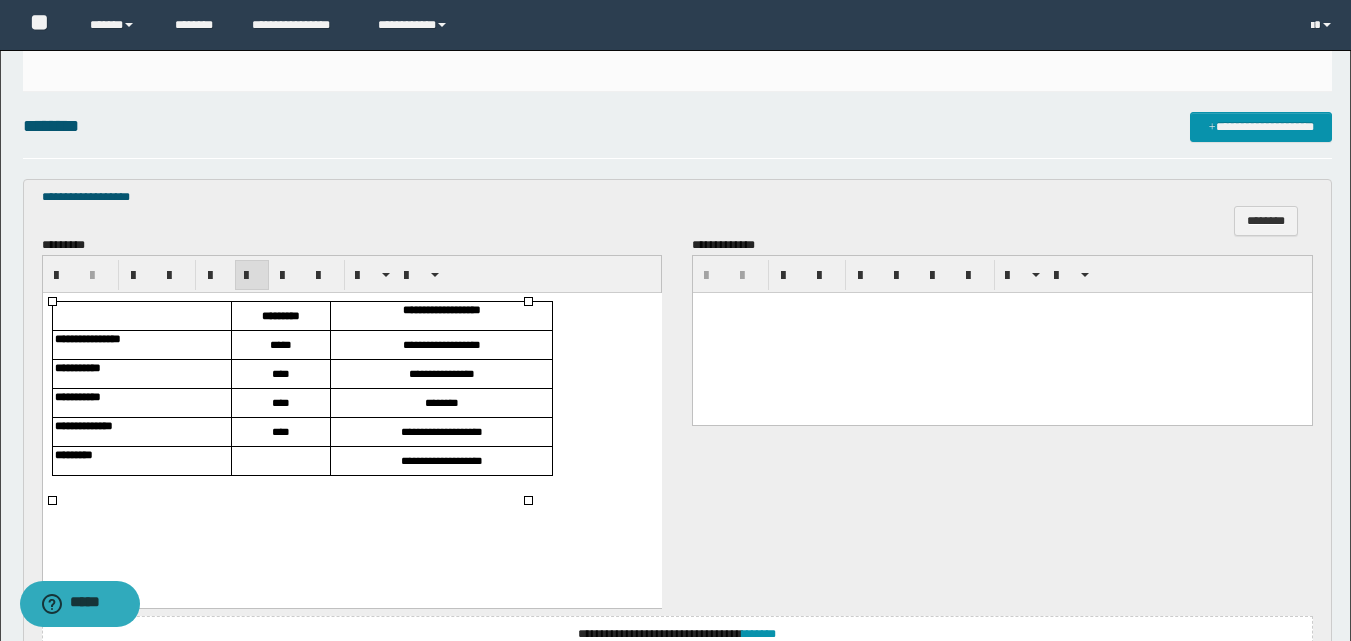 click at bounding box center (280, 461) 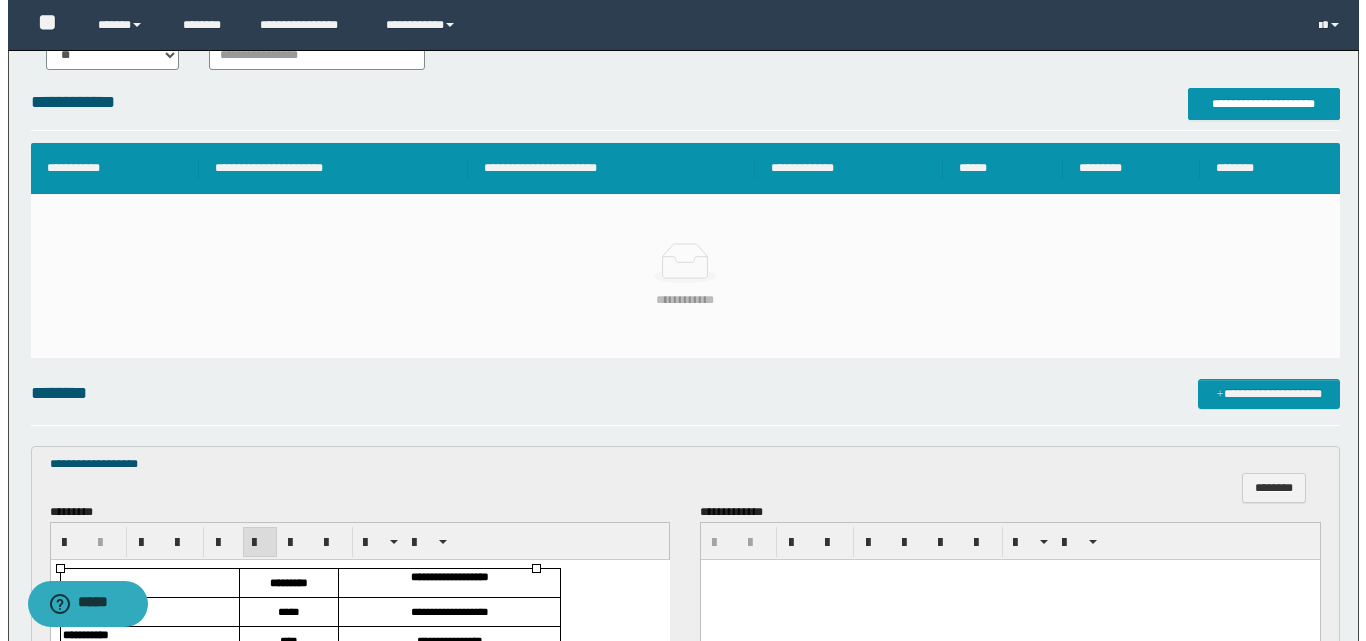 scroll, scrollTop: 52, scrollLeft: 0, axis: vertical 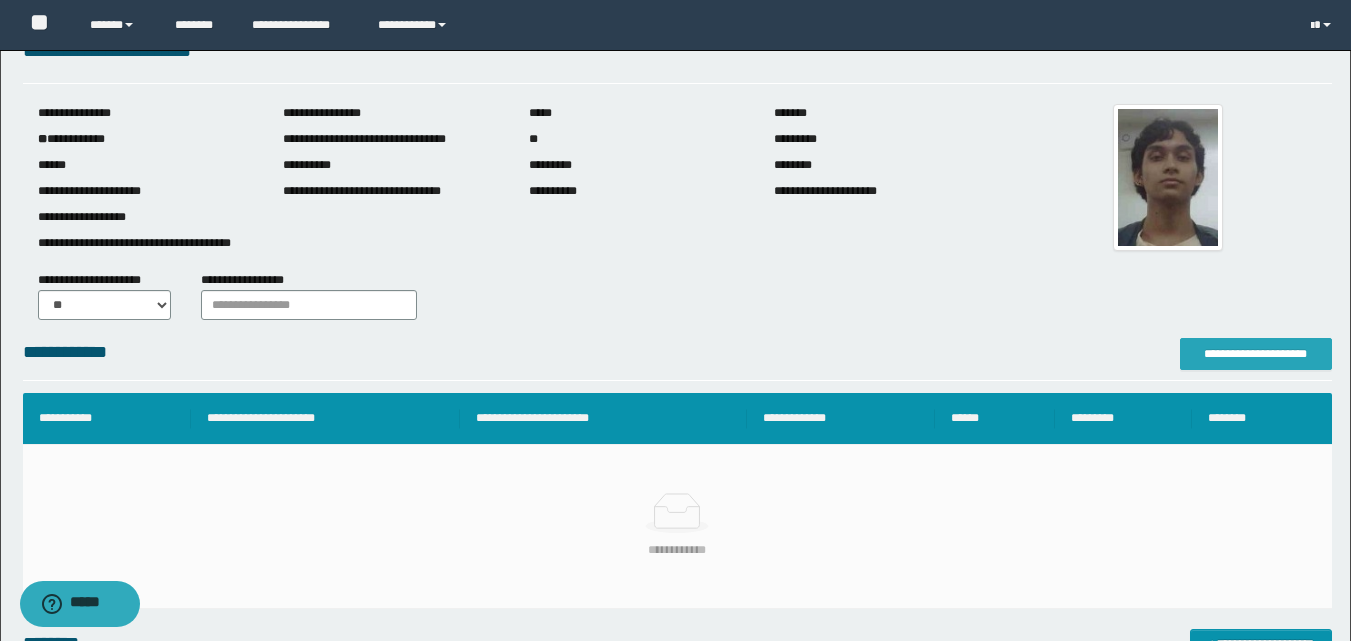 click on "**********" at bounding box center [1256, 354] 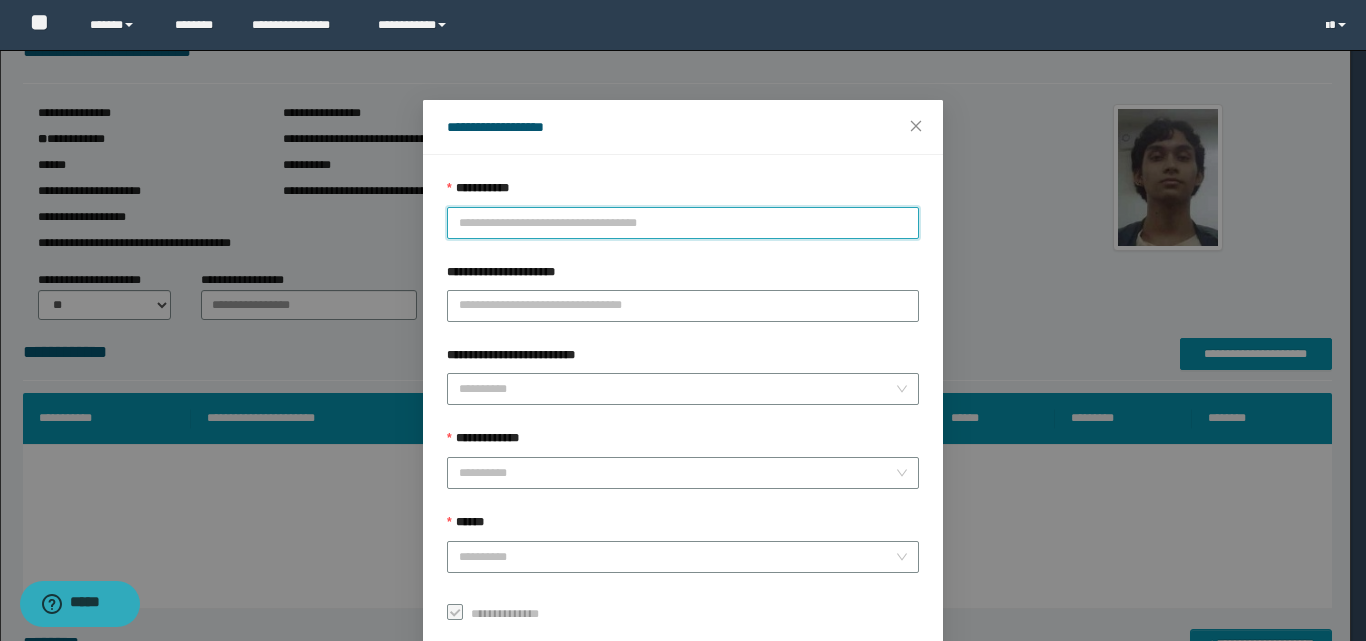 click on "**********" at bounding box center [683, 223] 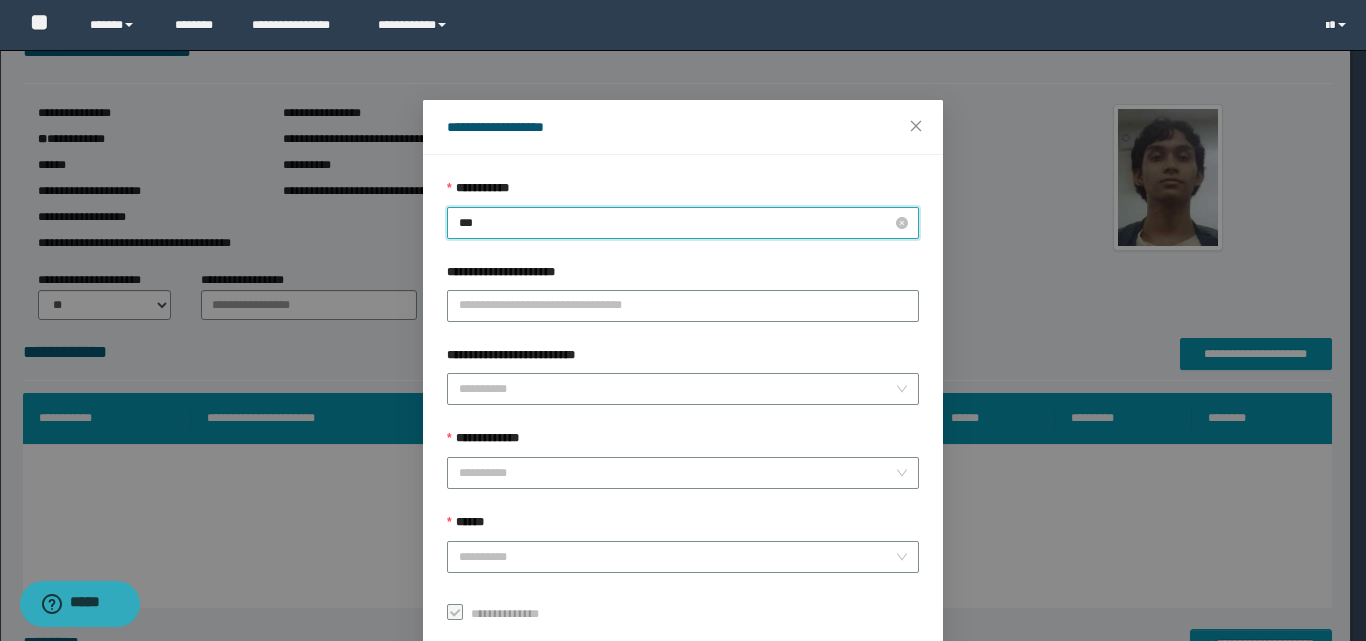 type on "****" 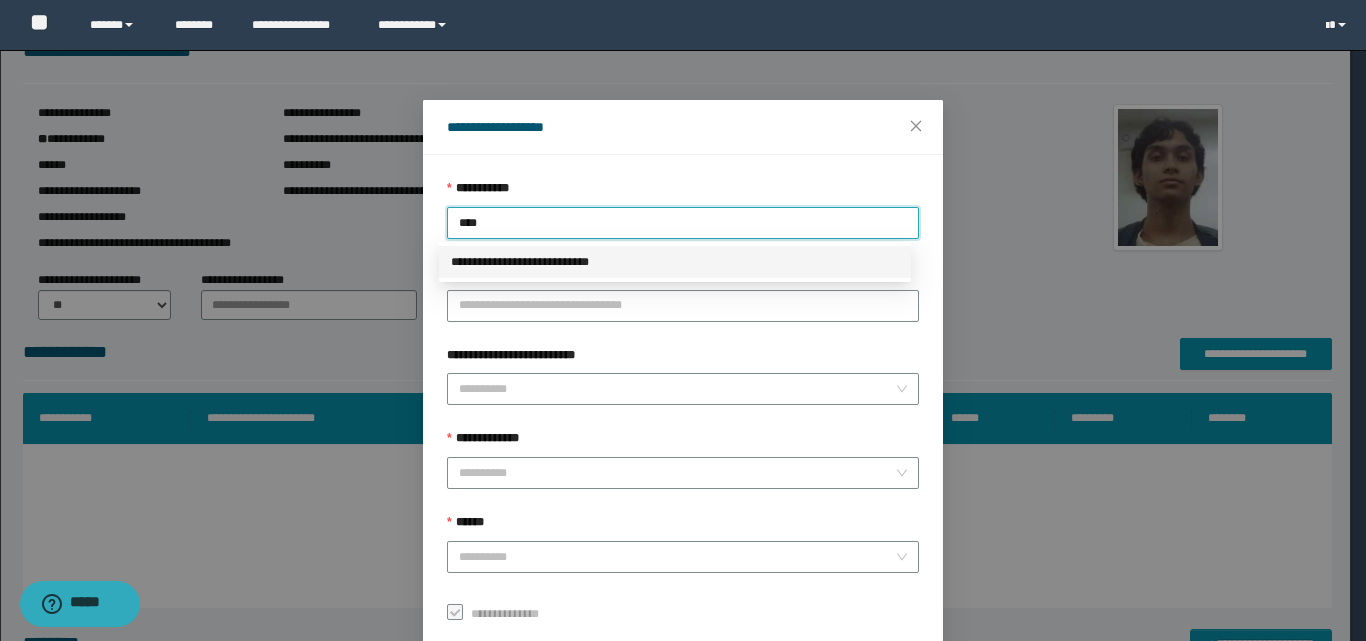 click on "**********" at bounding box center (675, 262) 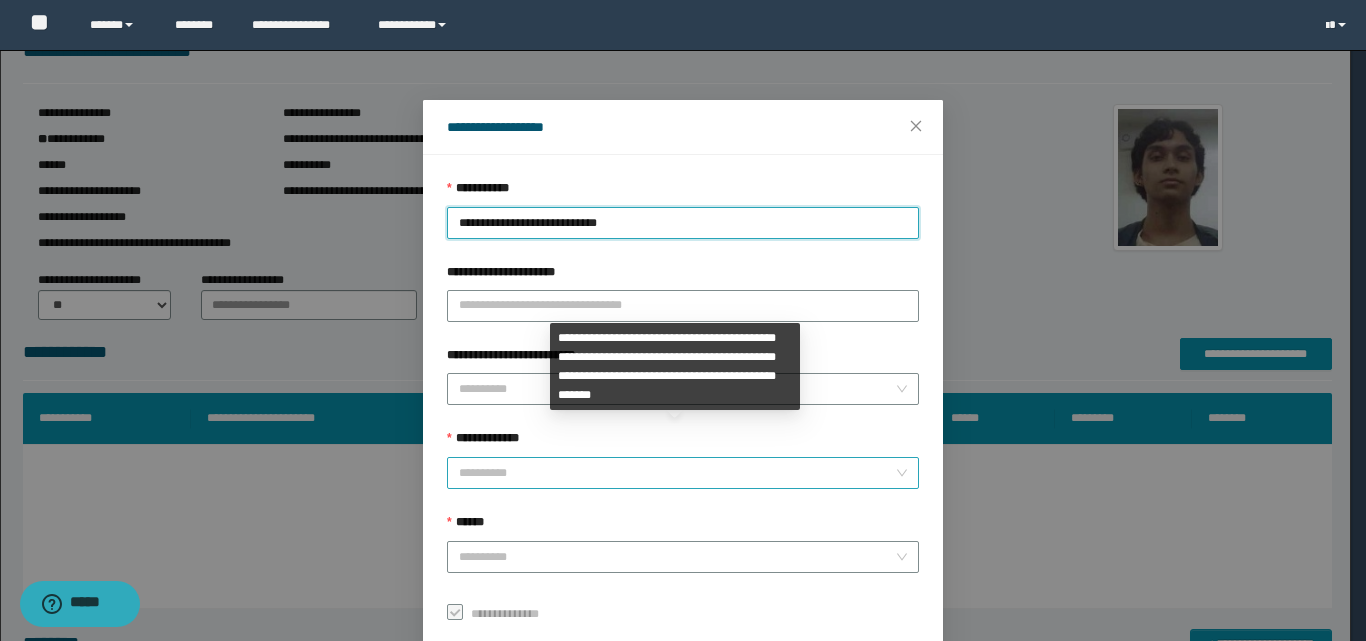 click on "**********" at bounding box center [677, 473] 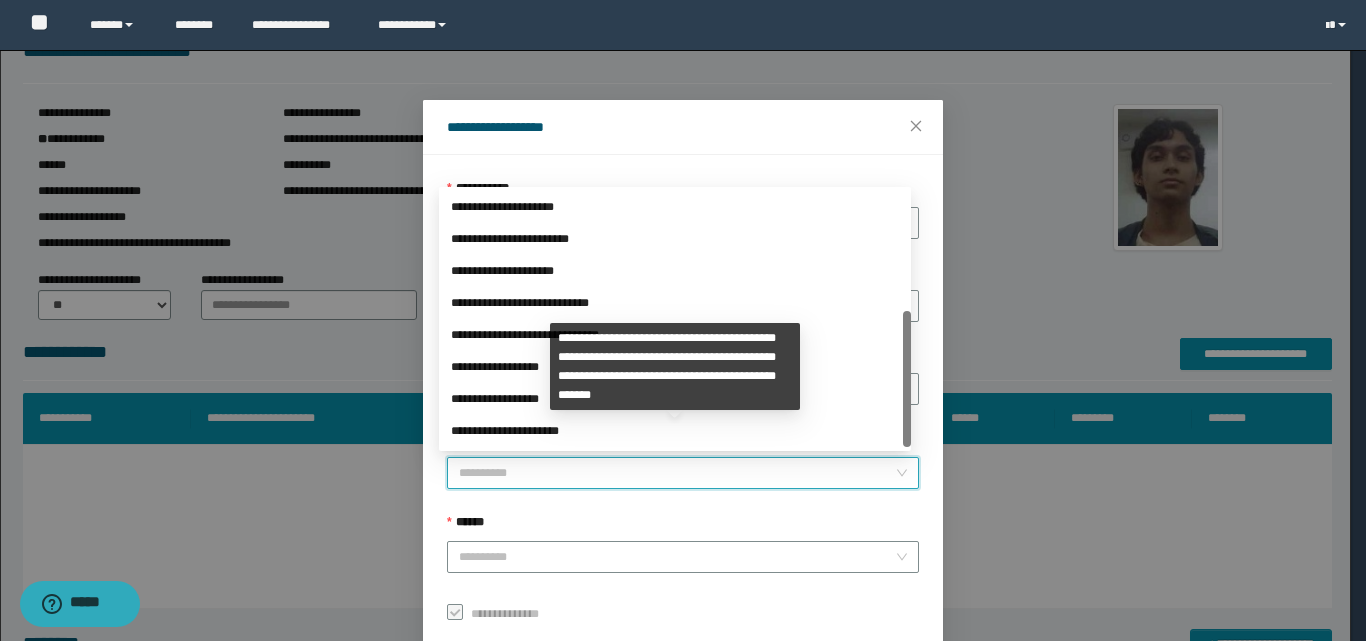 scroll, scrollTop: 224, scrollLeft: 0, axis: vertical 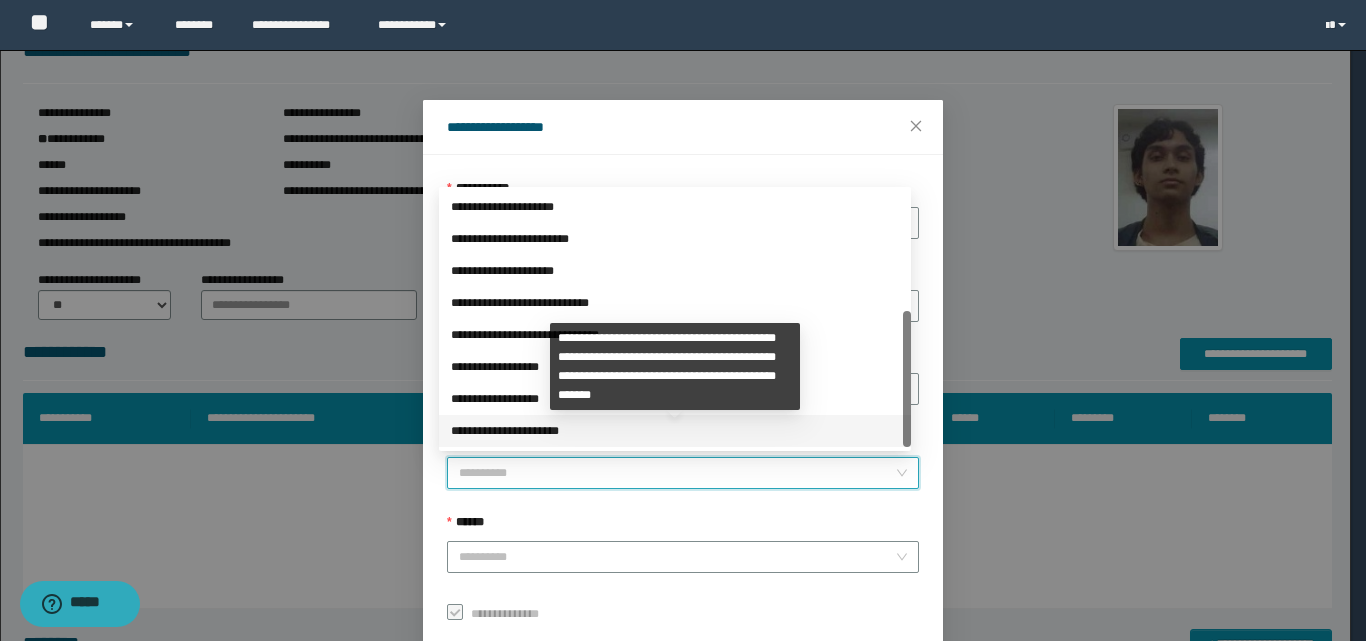click on "**********" at bounding box center [675, 431] 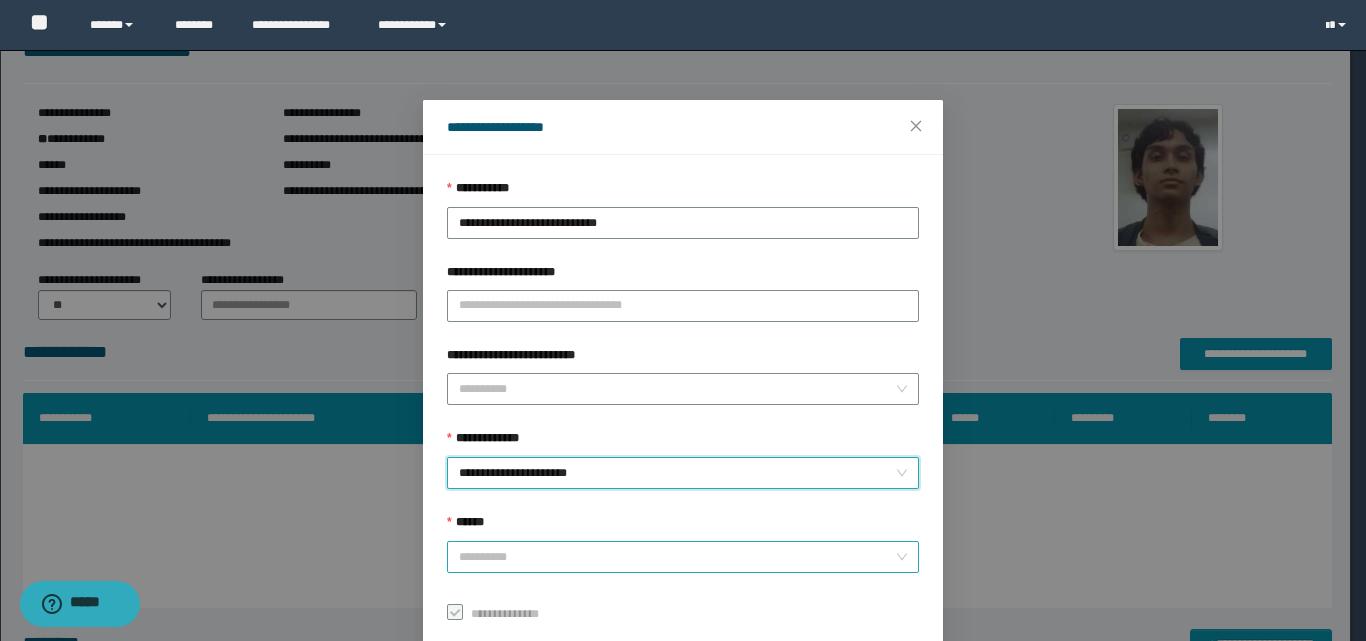 click on "******" at bounding box center (677, 557) 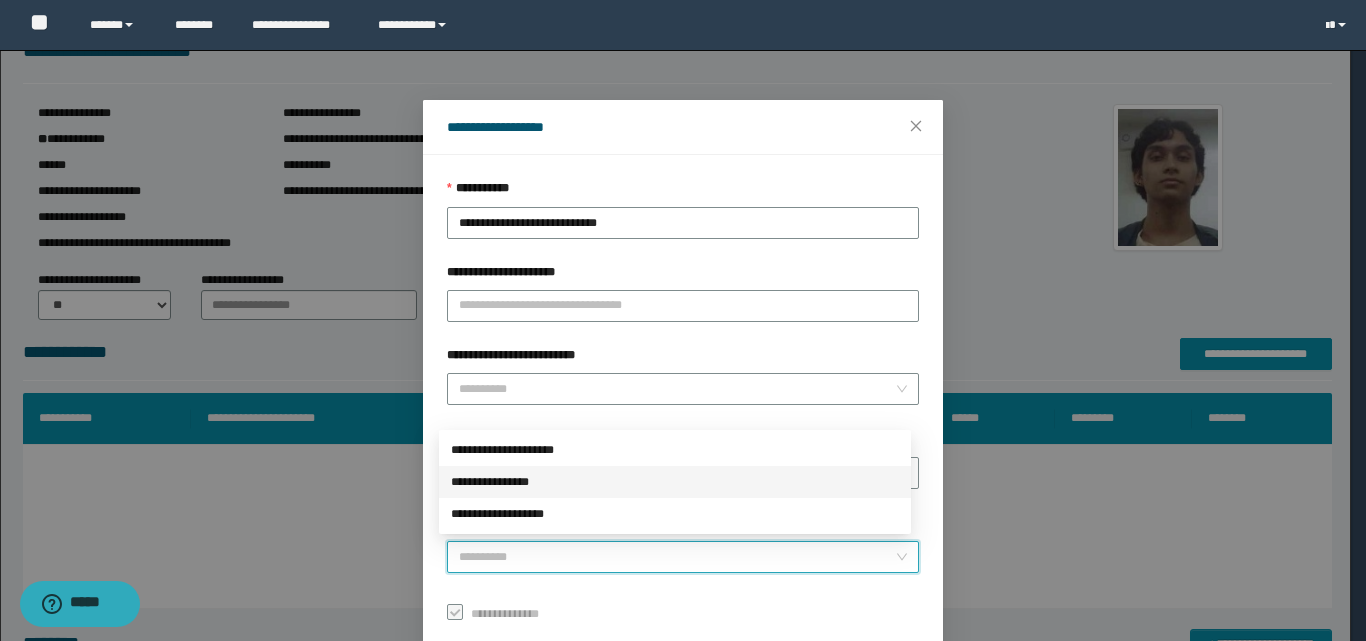 click on "**********" at bounding box center [675, 482] 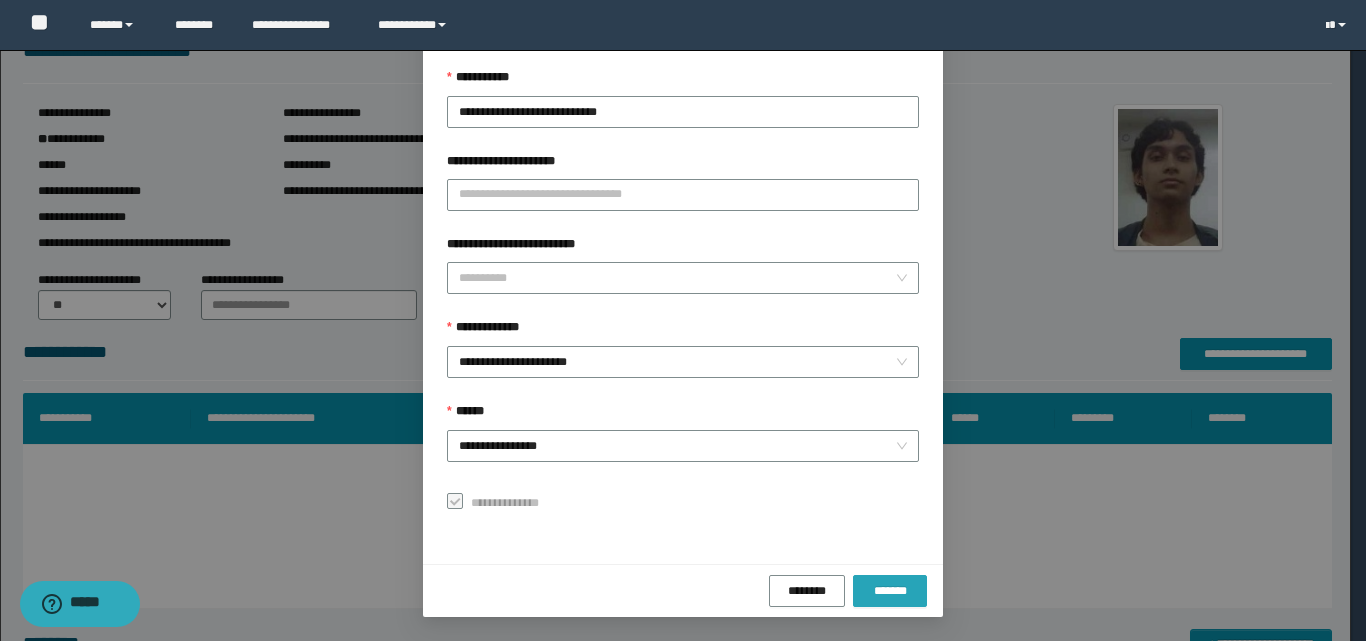 click on "*******" at bounding box center (890, 591) 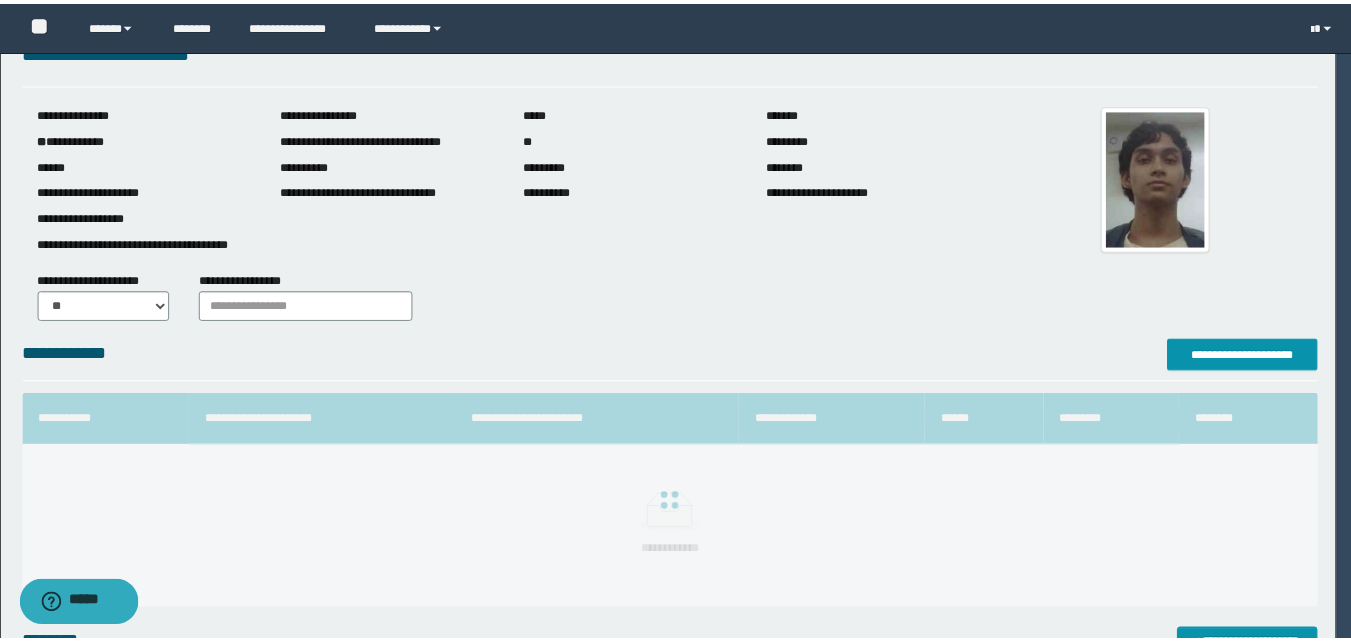 scroll, scrollTop: 64, scrollLeft: 0, axis: vertical 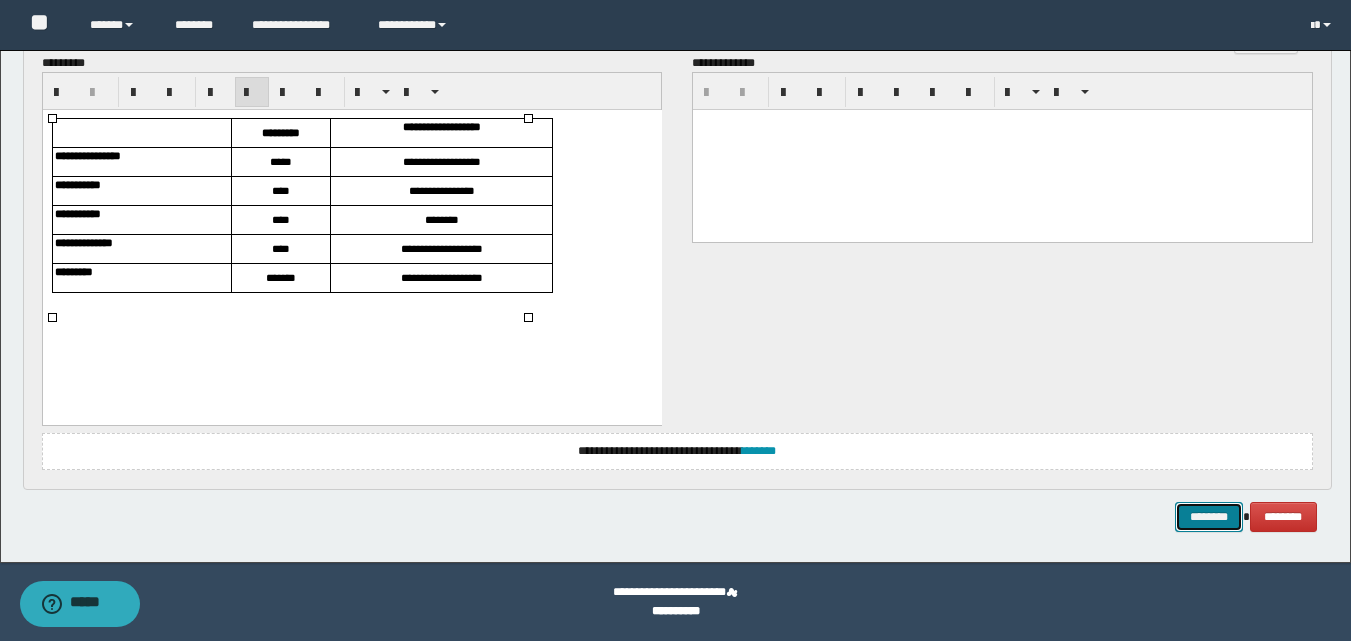 click on "********" at bounding box center (1209, 517) 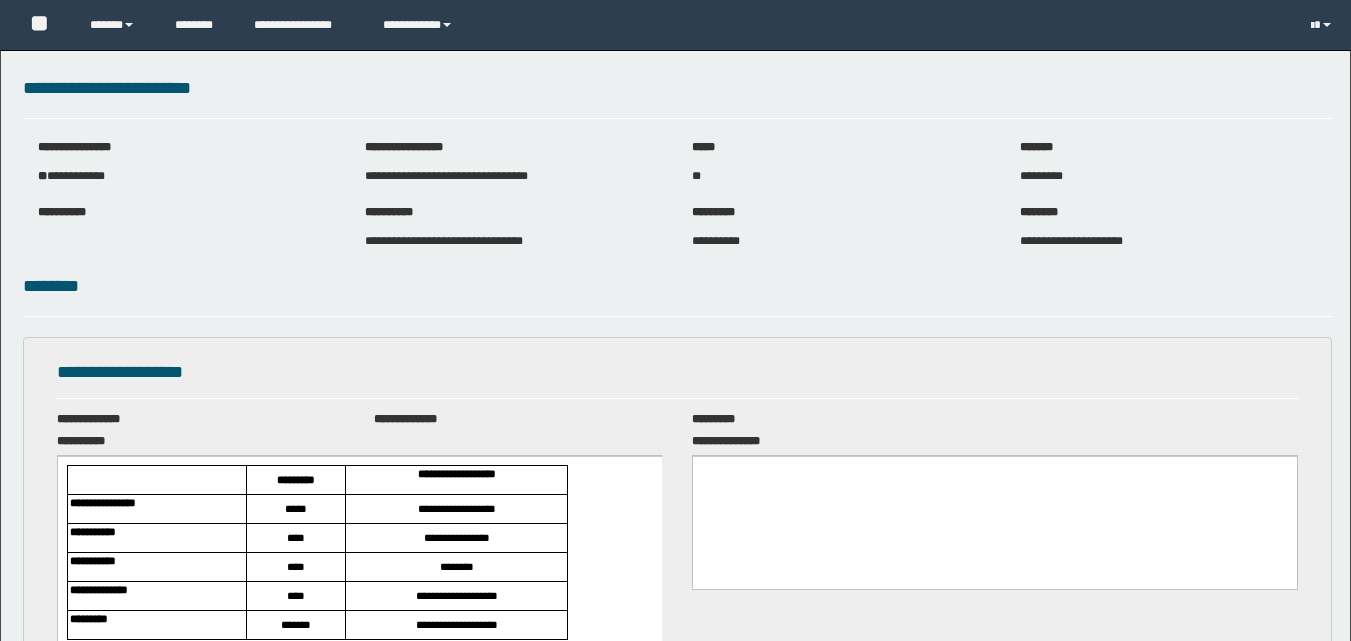 scroll, scrollTop: 0, scrollLeft: 0, axis: both 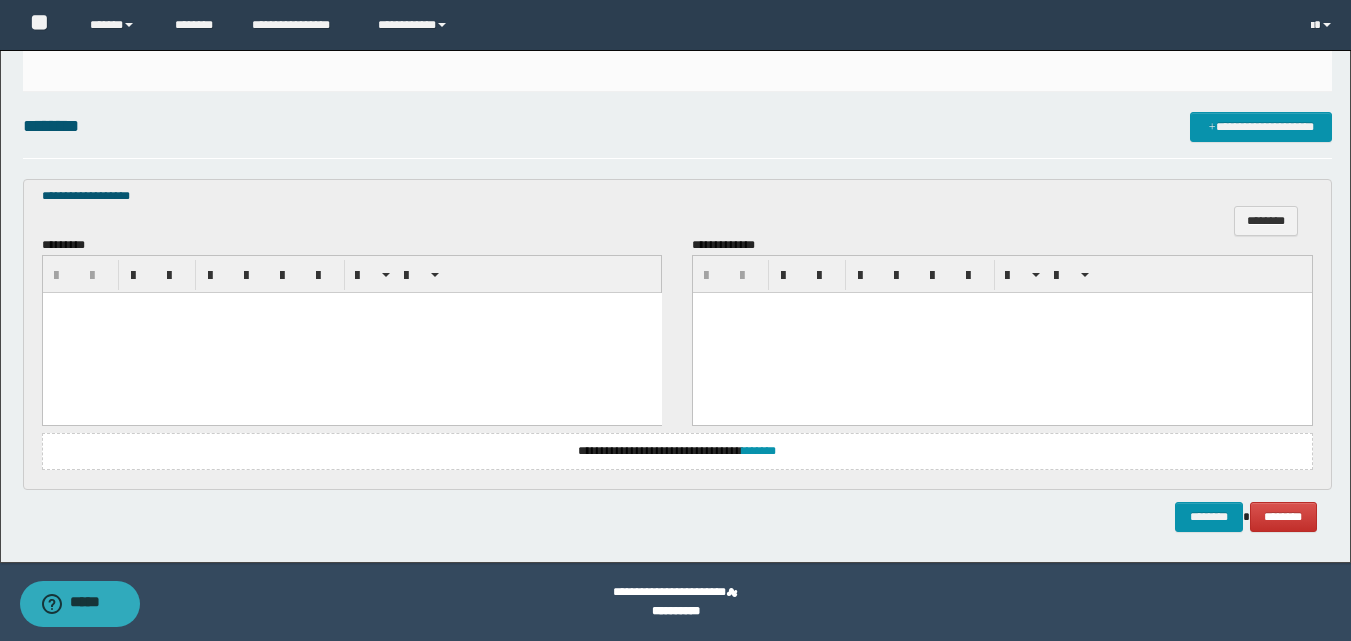 click at bounding box center (351, 333) 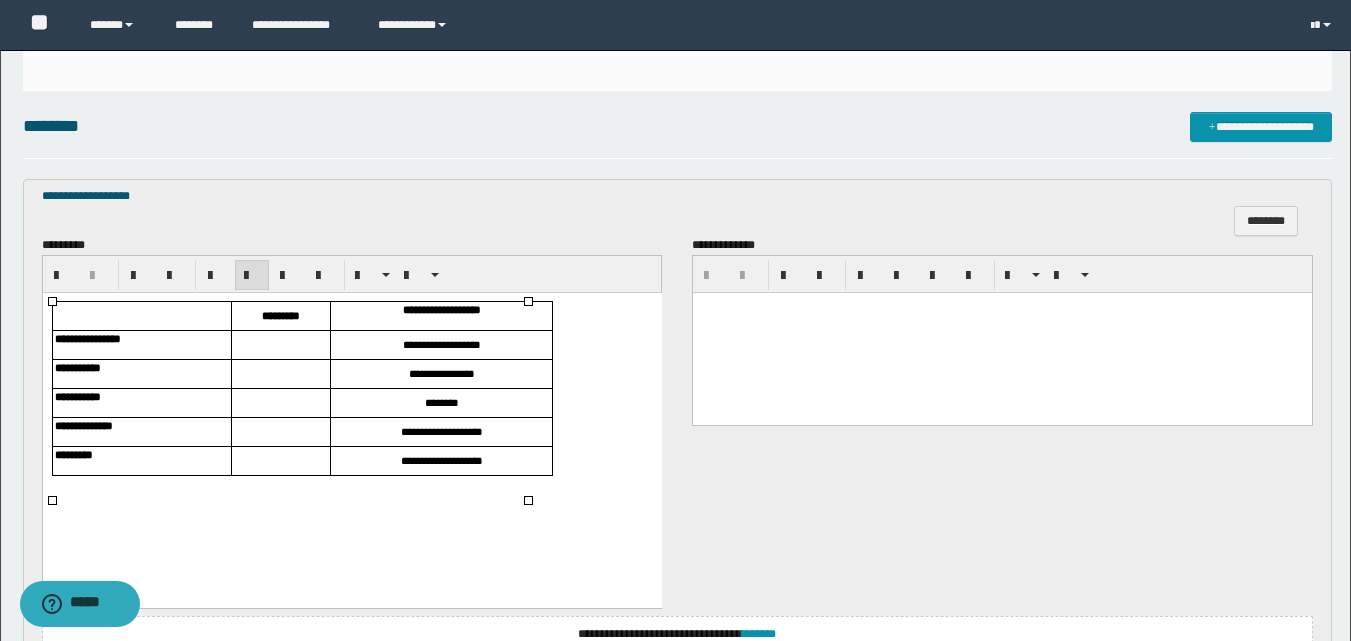 click at bounding box center [280, 345] 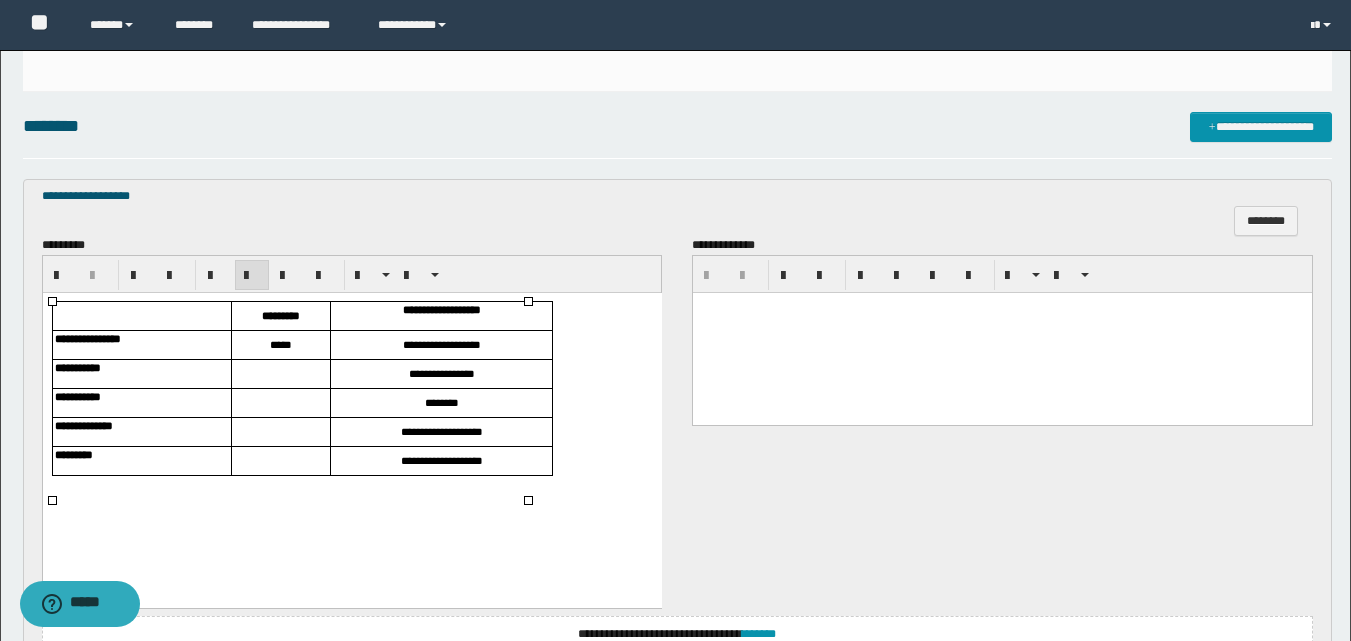 click at bounding box center [280, 374] 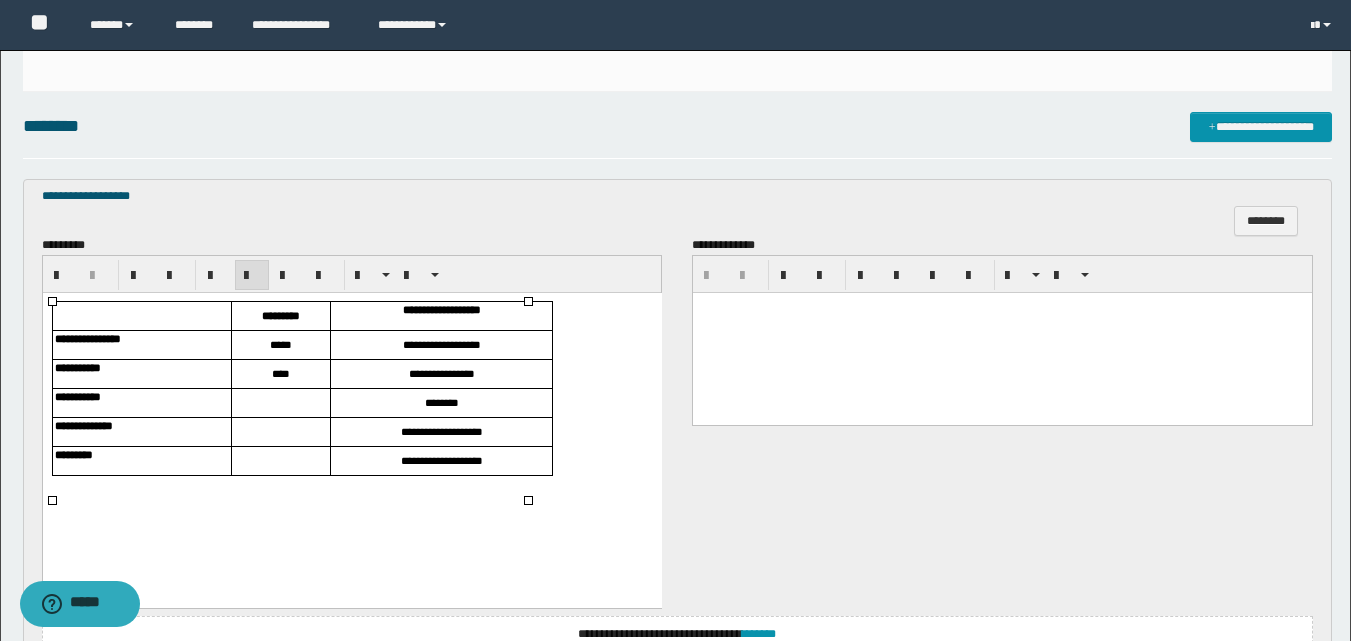 click at bounding box center (280, 403) 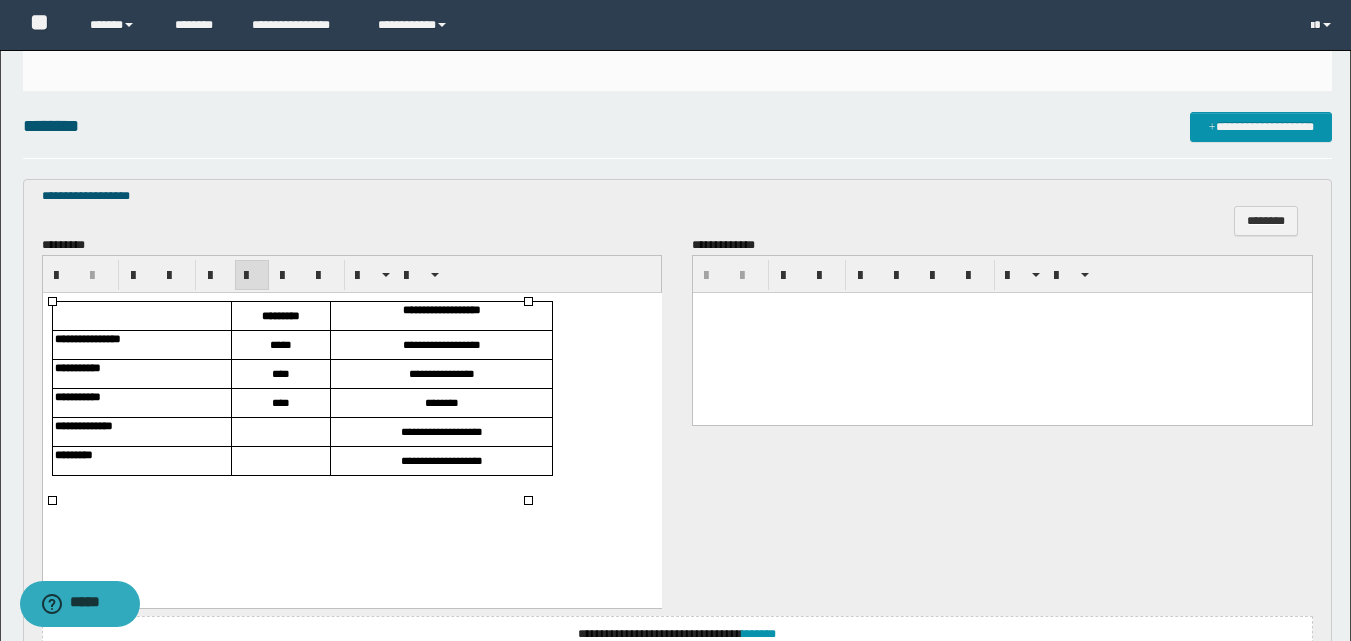 click at bounding box center (280, 432) 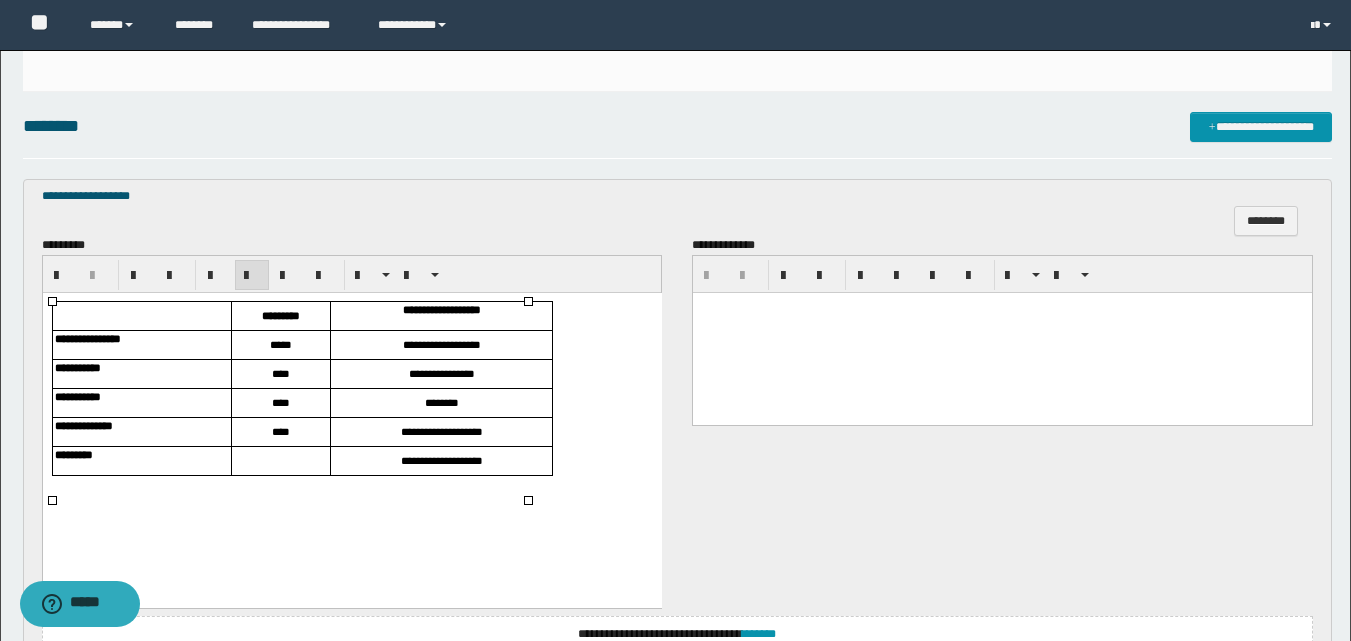 click at bounding box center [280, 461] 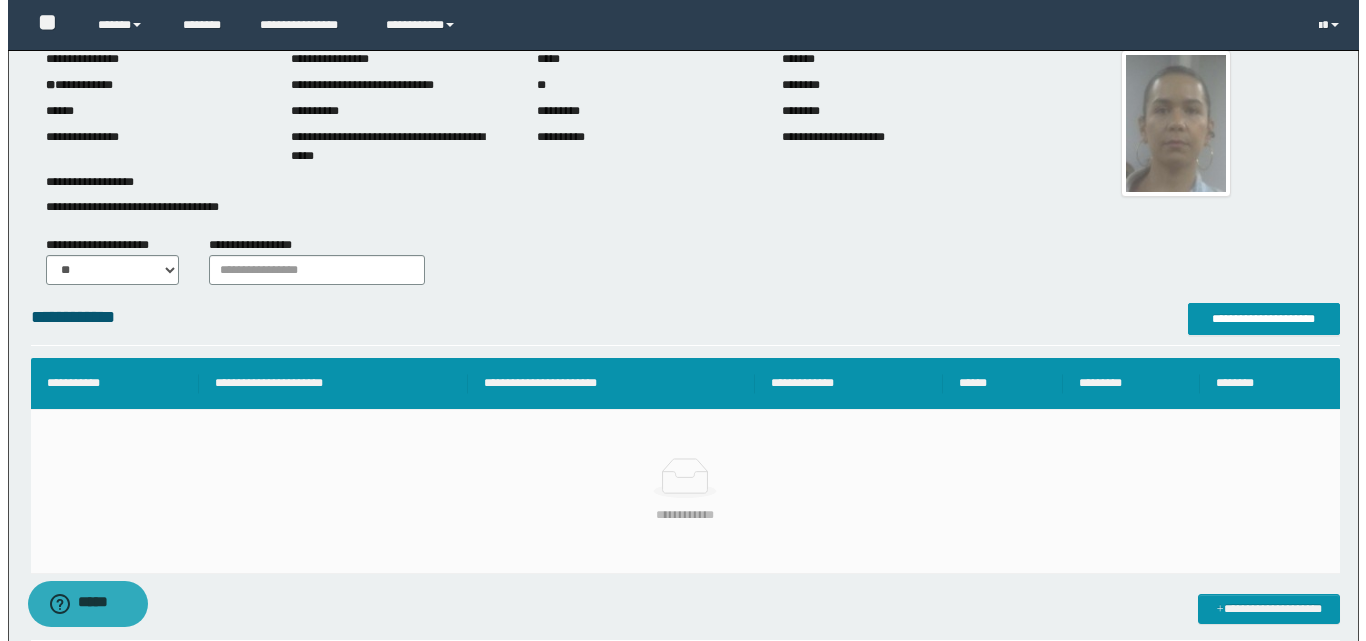 scroll, scrollTop: 71, scrollLeft: 0, axis: vertical 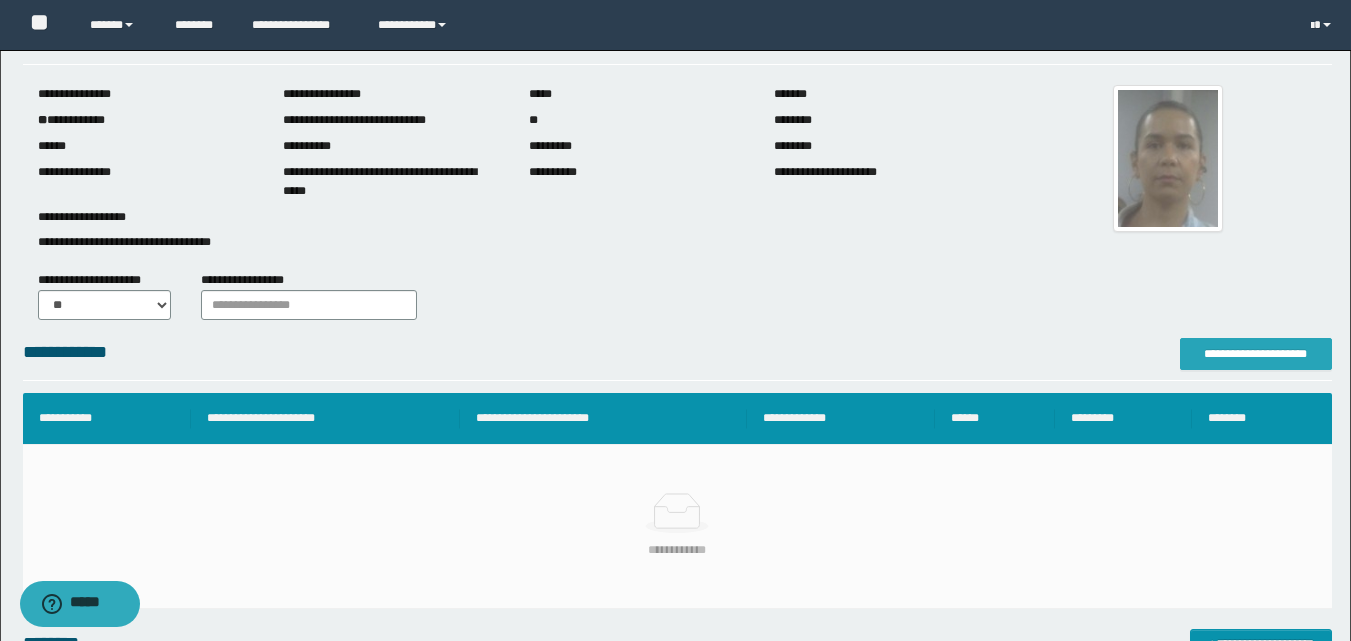 click on "**********" at bounding box center (1256, 354) 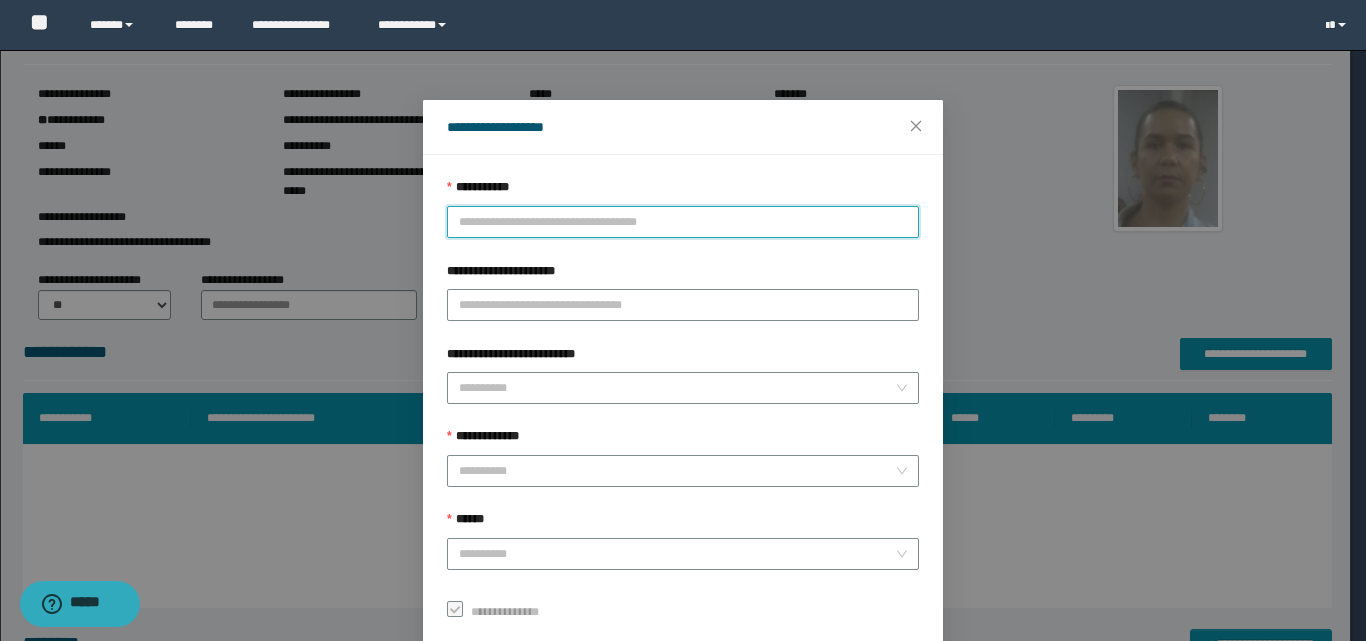 click on "**********" at bounding box center (683, 222) 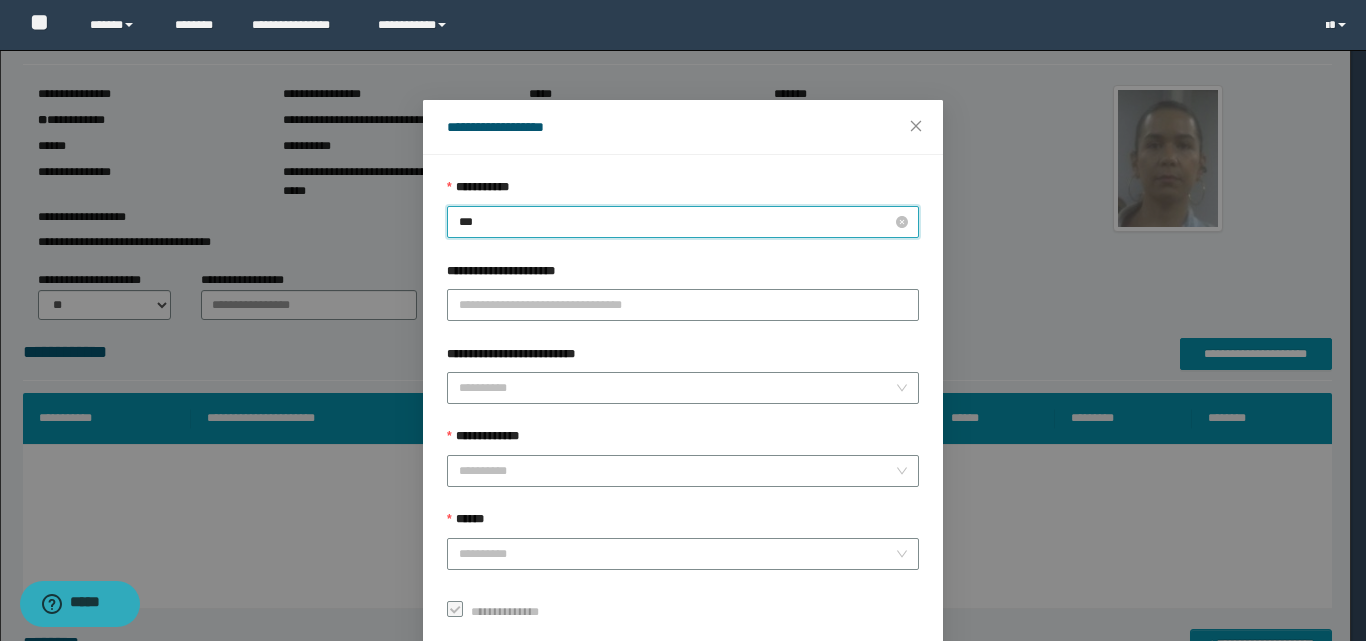type on "****" 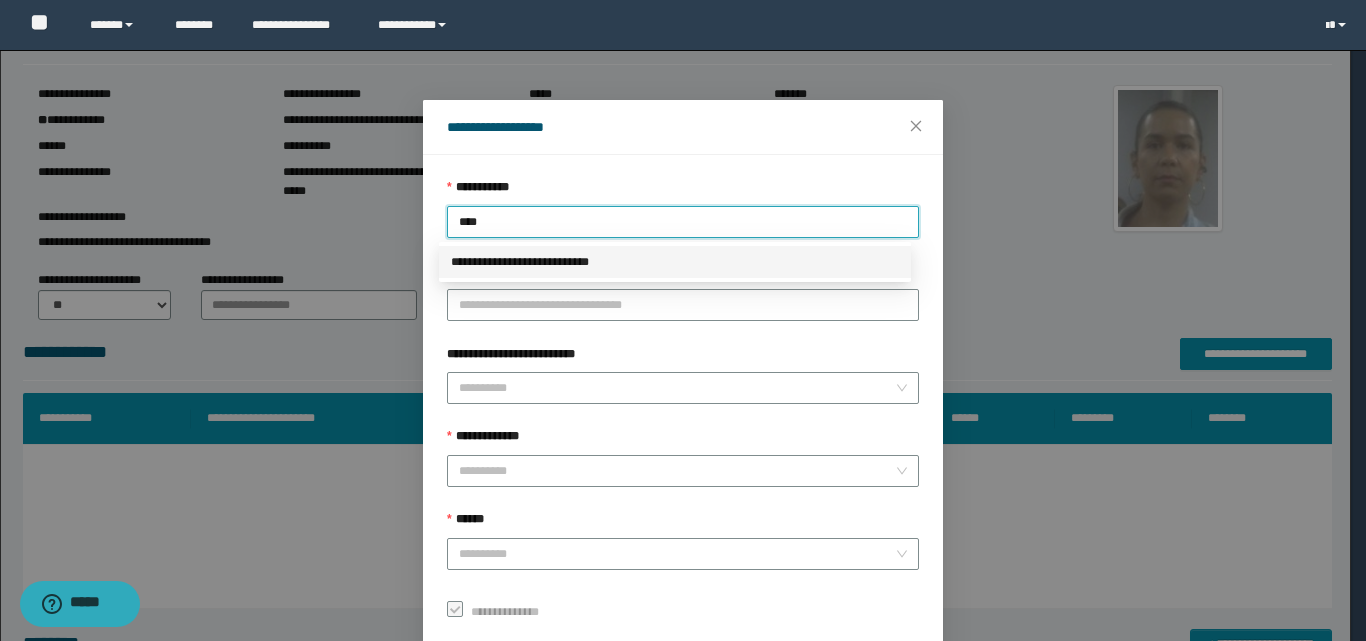 click on "**********" at bounding box center (675, 262) 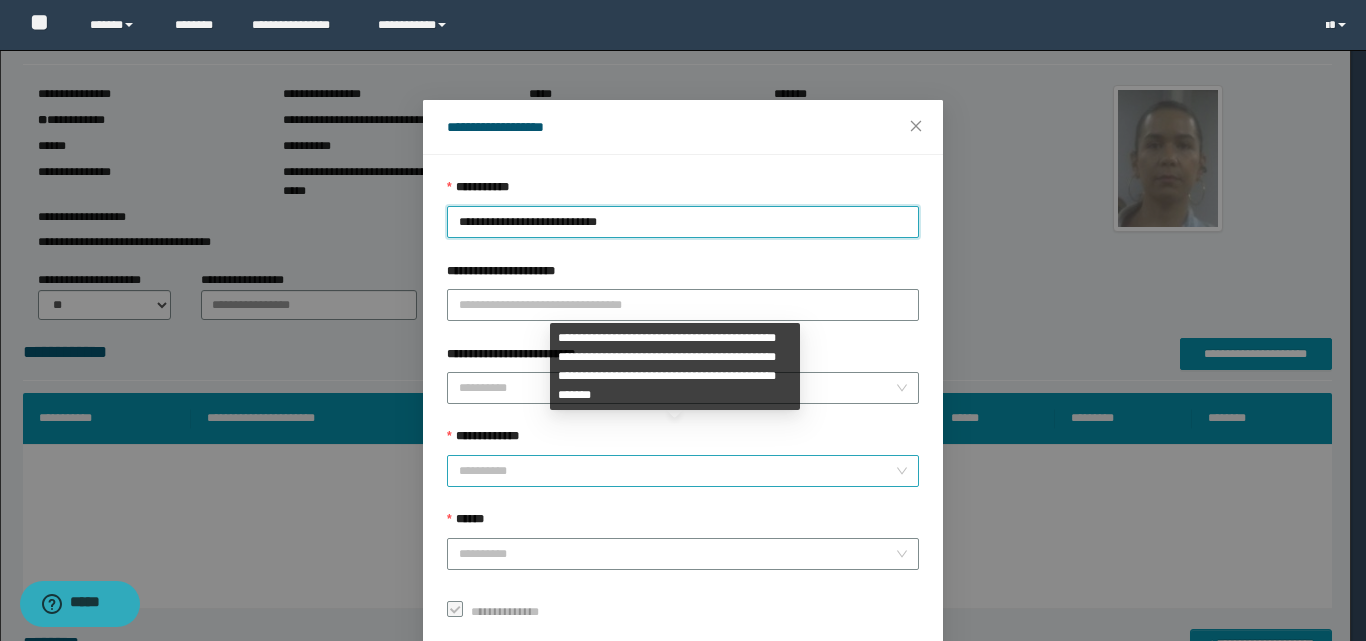 drag, startPoint x: 528, startPoint y: 472, endPoint x: 539, endPoint y: 468, distance: 11.7046995 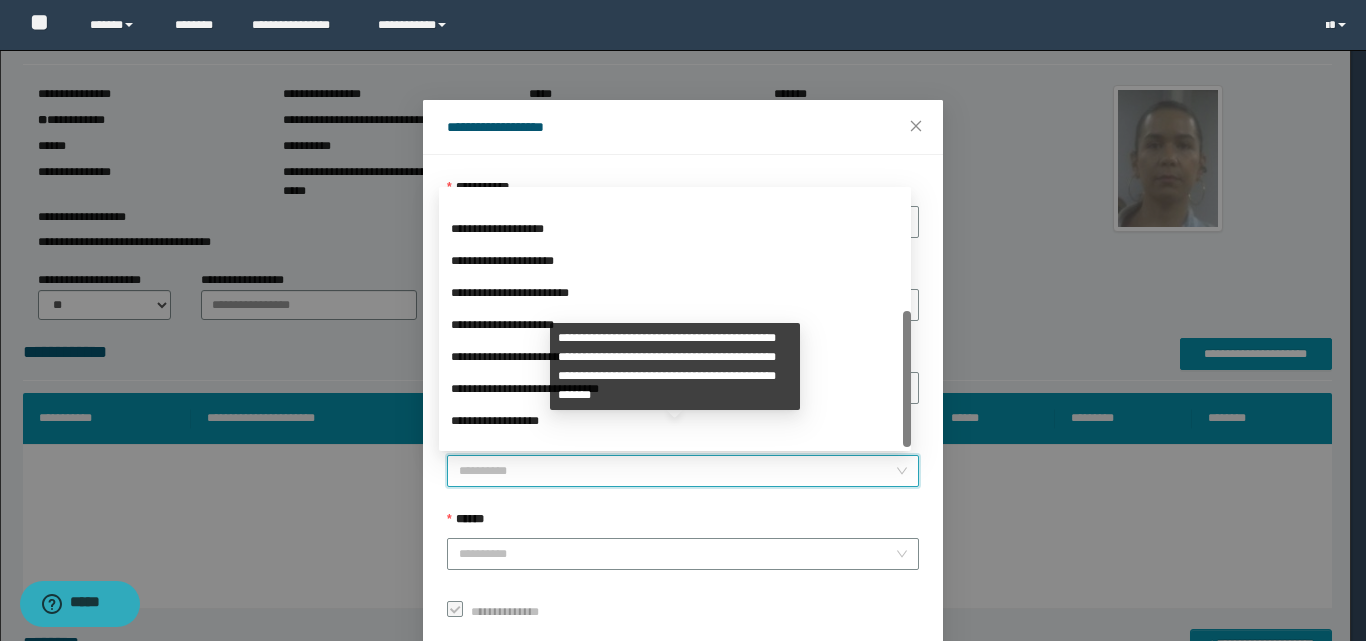 scroll, scrollTop: 224, scrollLeft: 0, axis: vertical 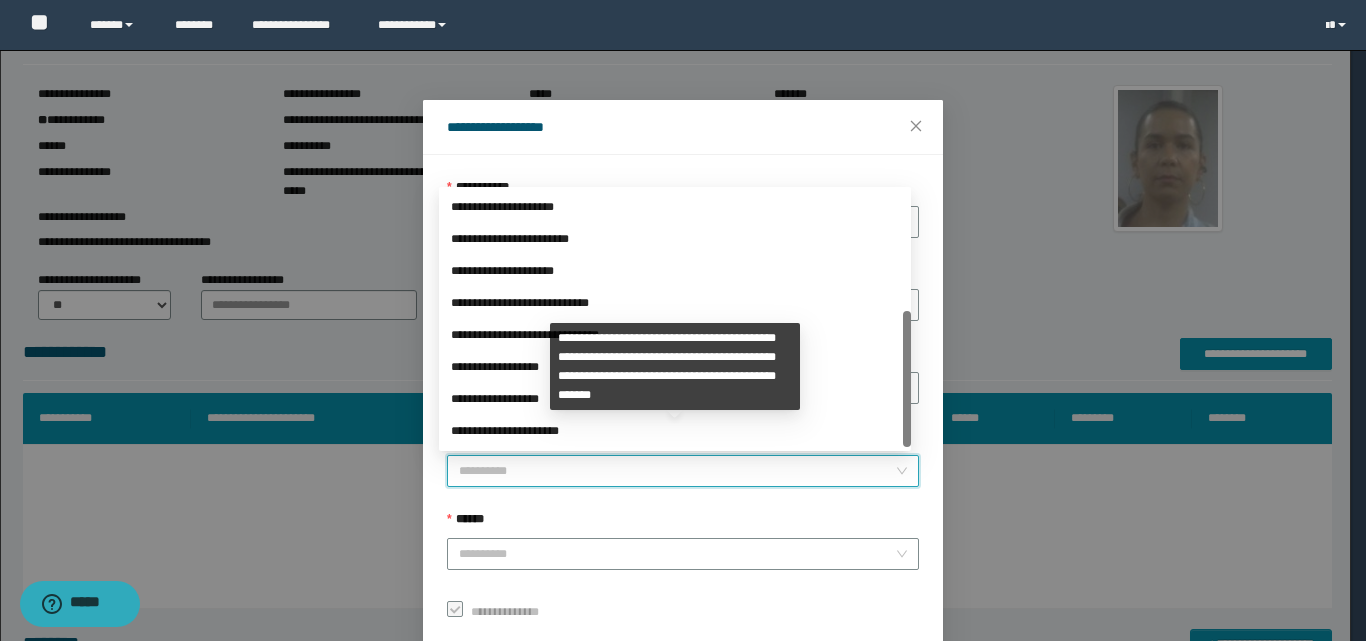 drag, startPoint x: 906, startPoint y: 275, endPoint x: 865, endPoint y: 419, distance: 149.72308 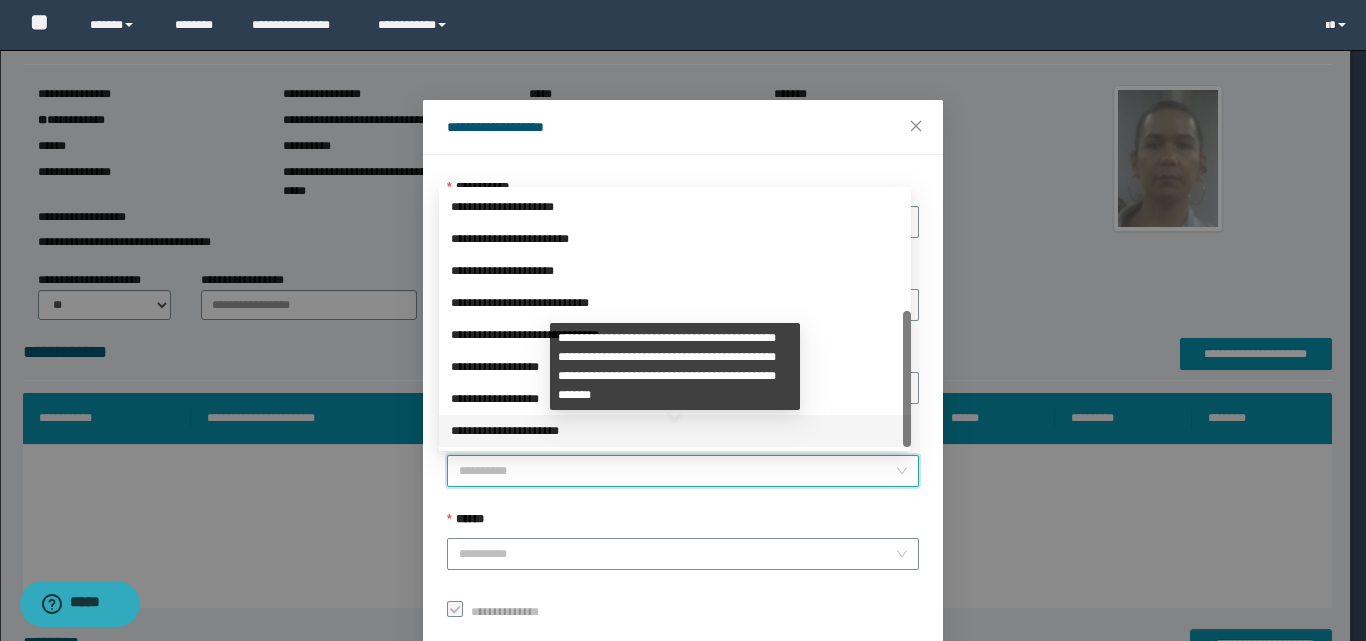 click on "**********" at bounding box center [675, 431] 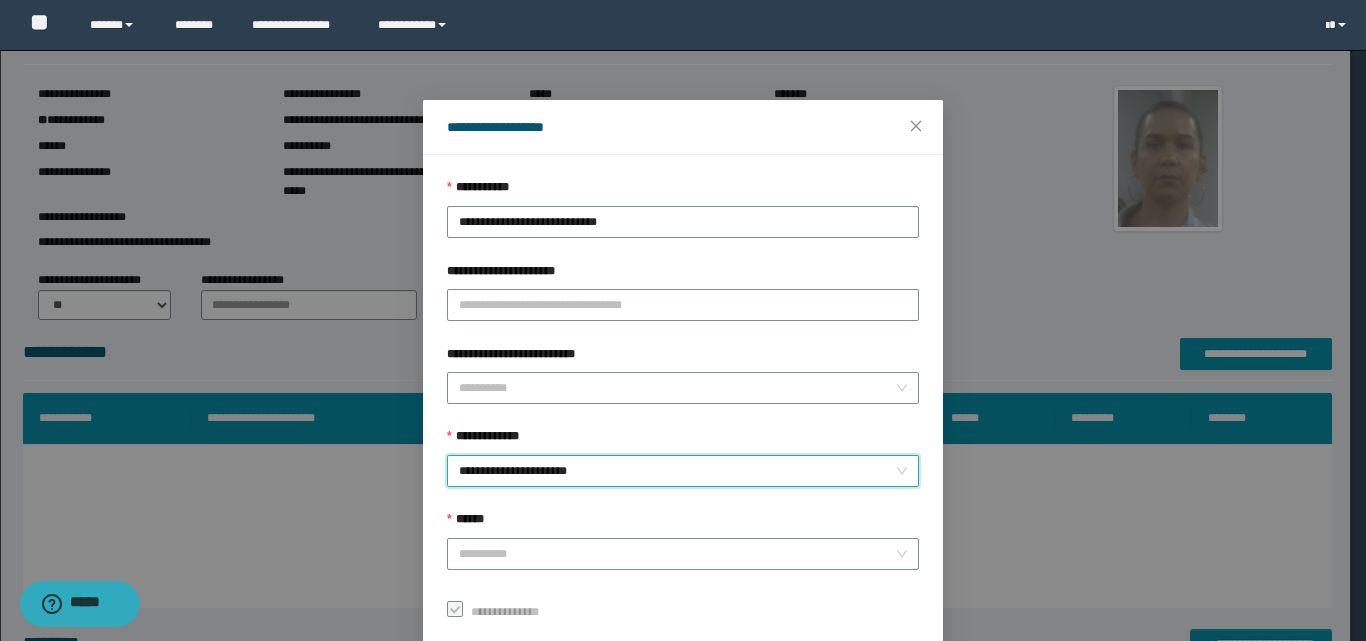 click on "**********" at bounding box center (683, 402) 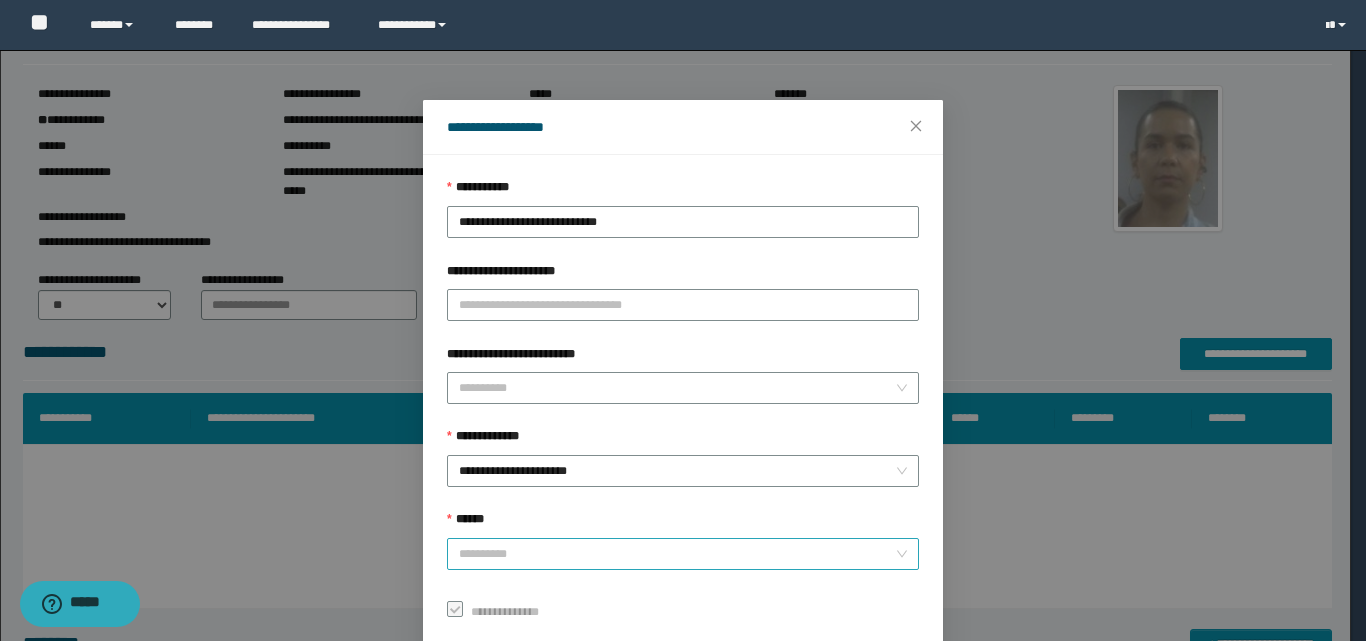 drag, startPoint x: 596, startPoint y: 556, endPoint x: 598, endPoint y: 543, distance: 13.152946 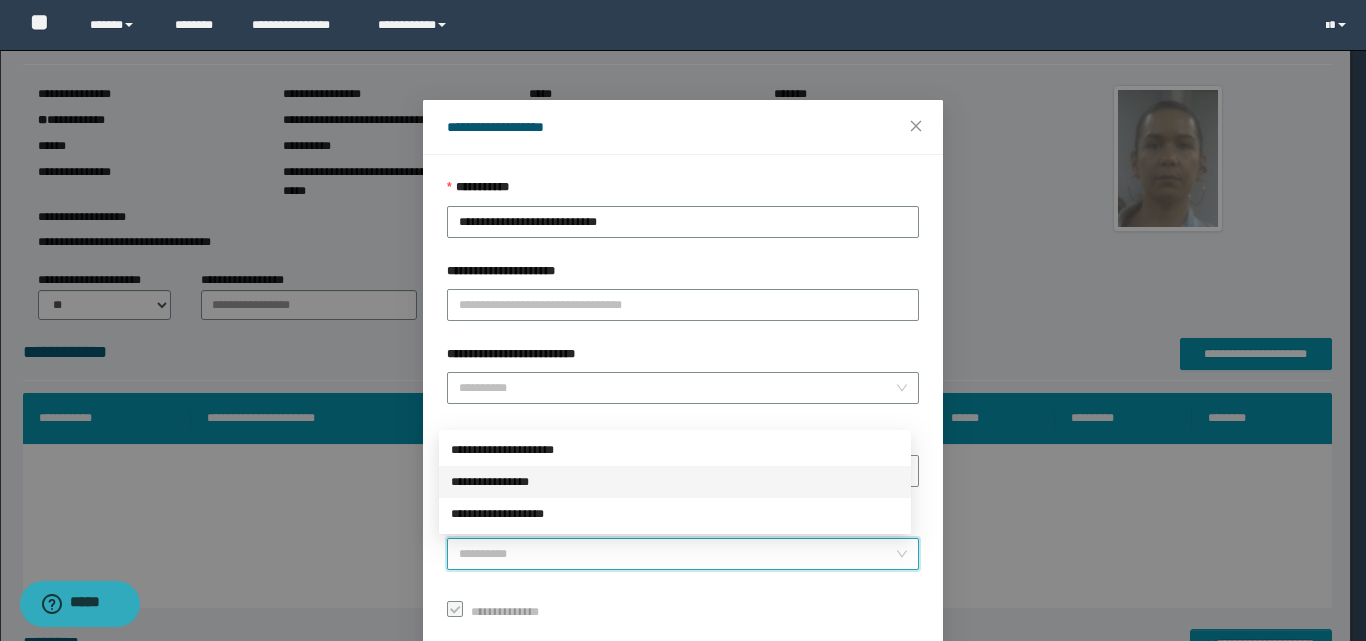click on "**********" at bounding box center (675, 482) 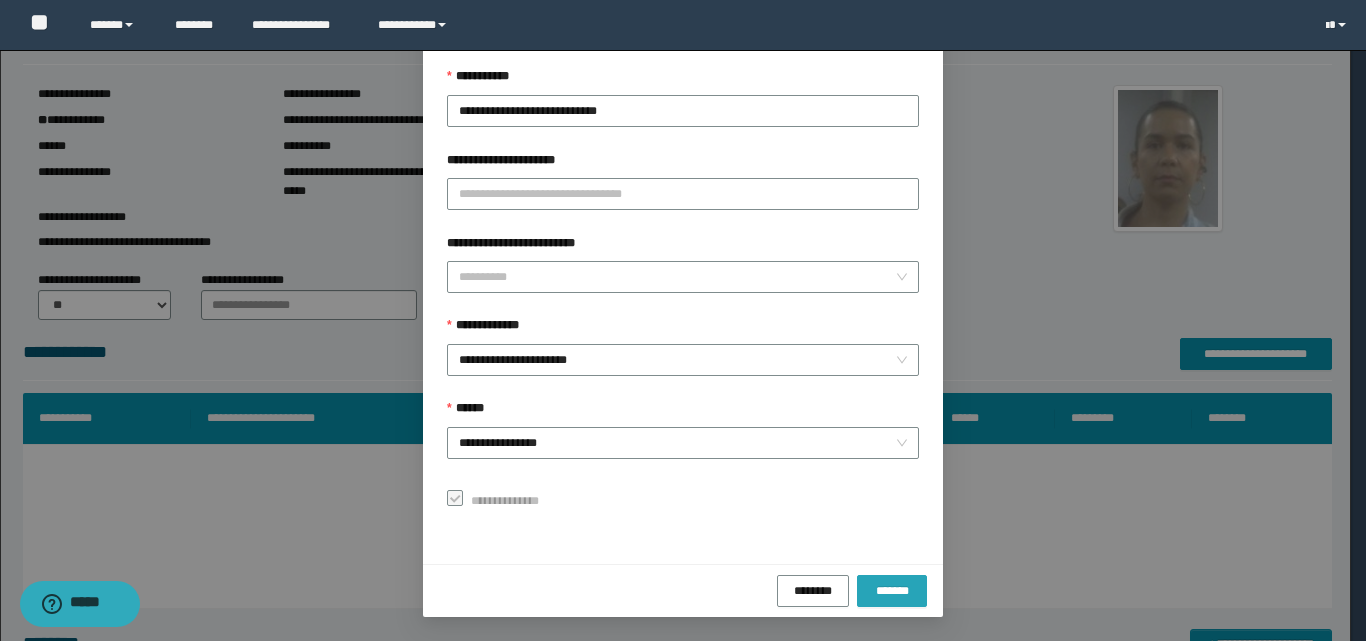 drag, startPoint x: 880, startPoint y: 591, endPoint x: 831, endPoint y: 545, distance: 67.20863 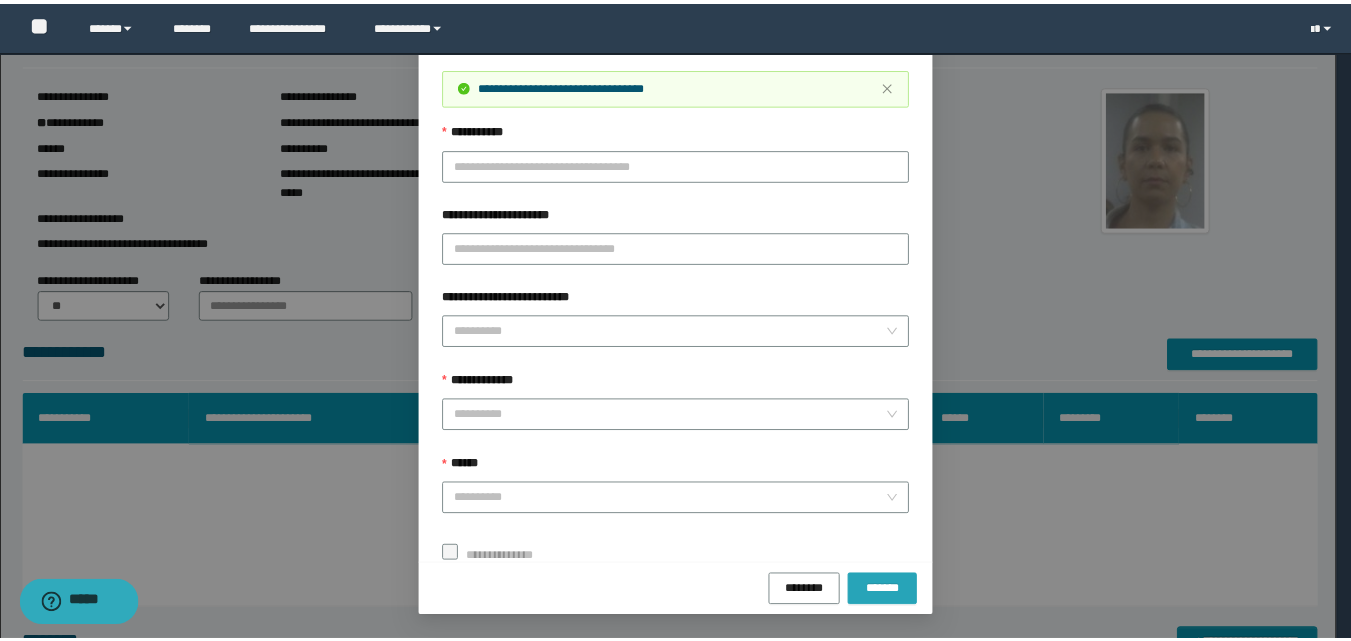 scroll, scrollTop: 64, scrollLeft: 0, axis: vertical 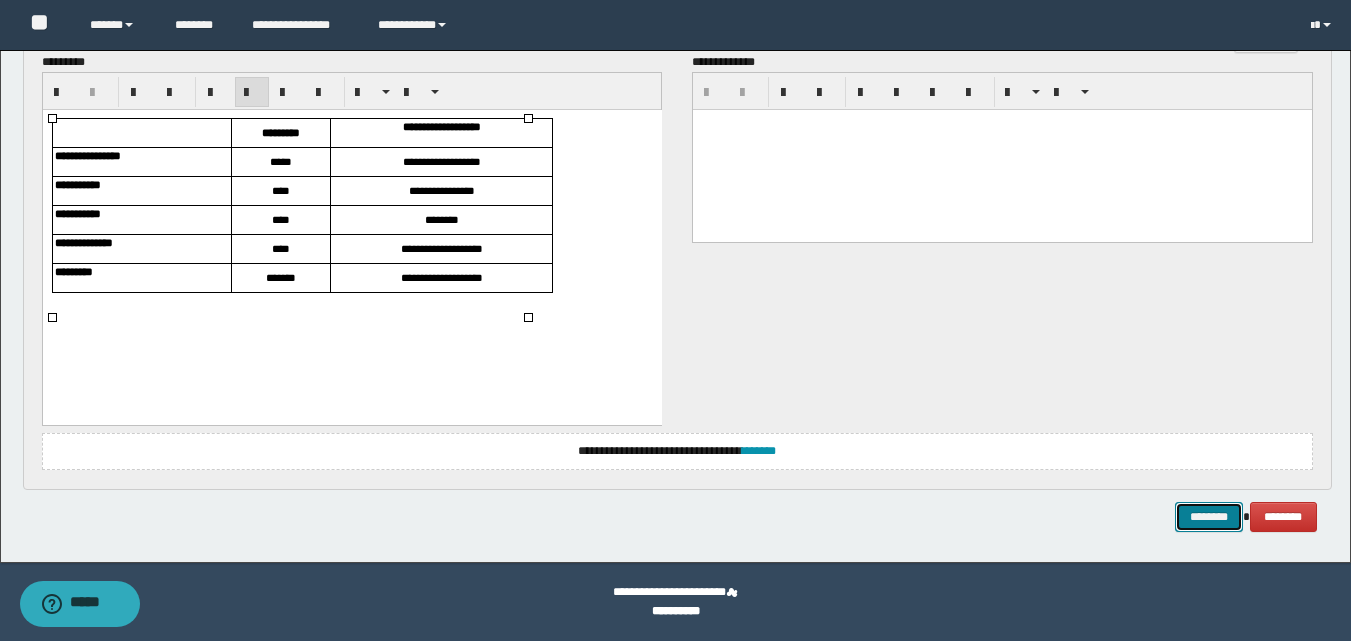 click on "********" at bounding box center [1209, 517] 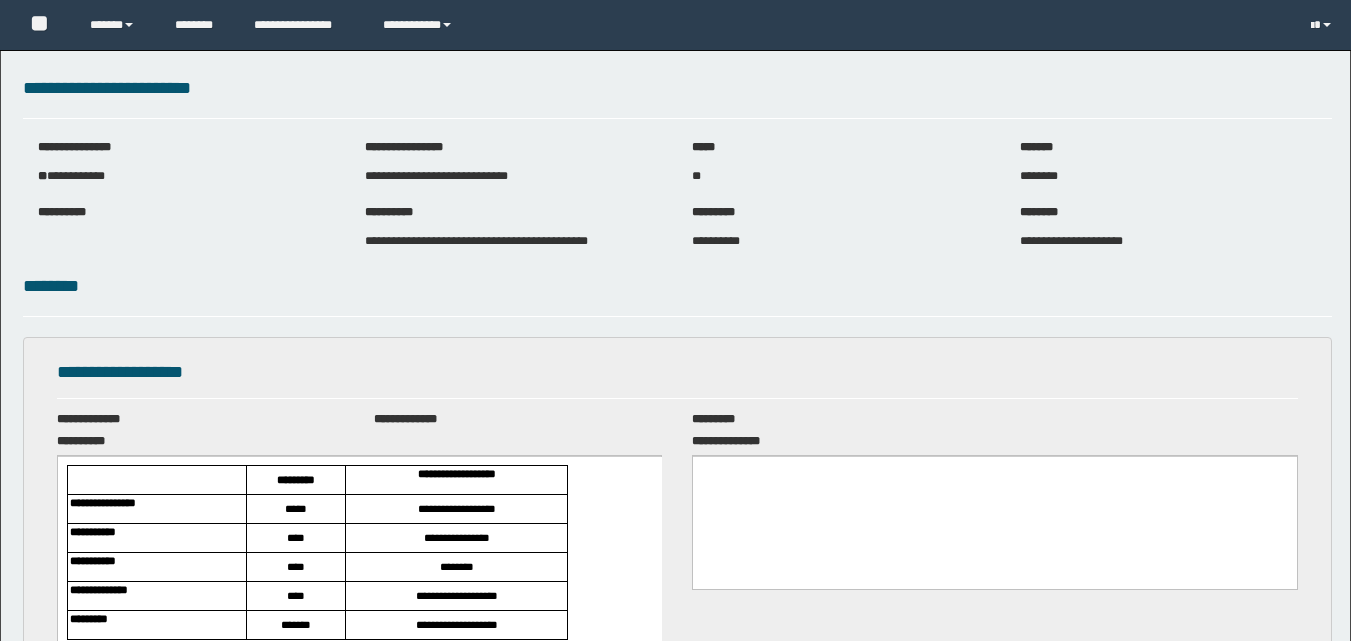 scroll, scrollTop: 0, scrollLeft: 0, axis: both 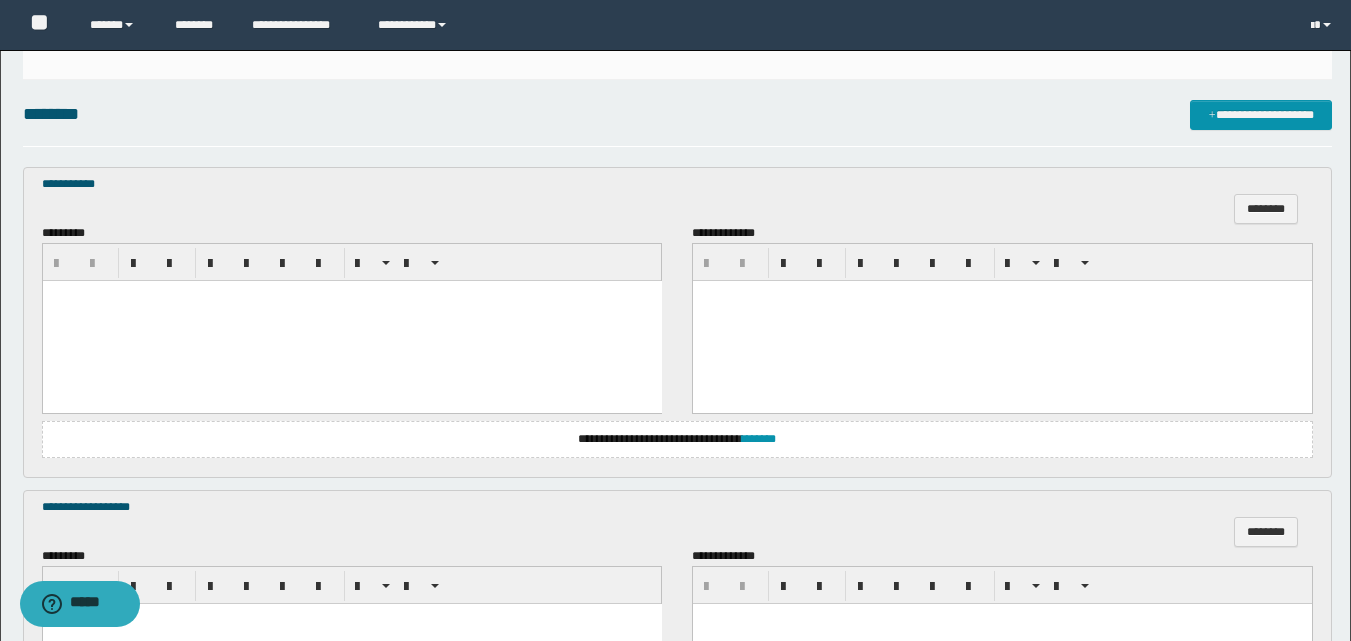 click at bounding box center [351, 321] 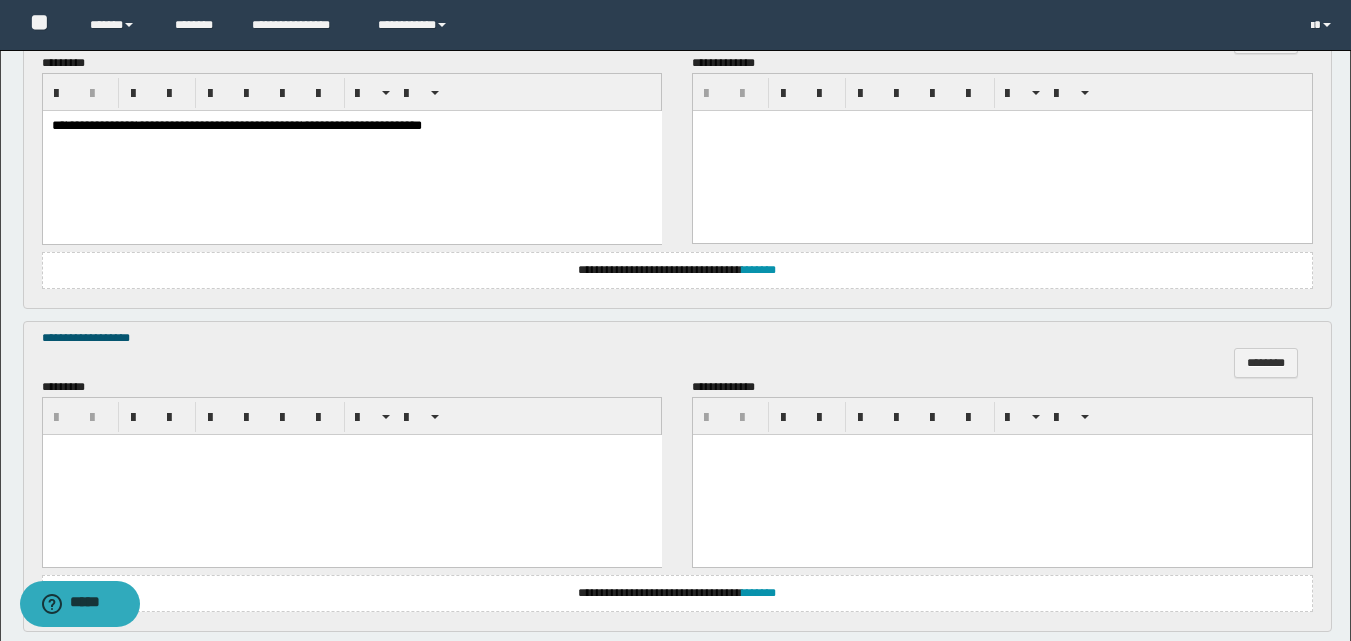 scroll, scrollTop: 800, scrollLeft: 0, axis: vertical 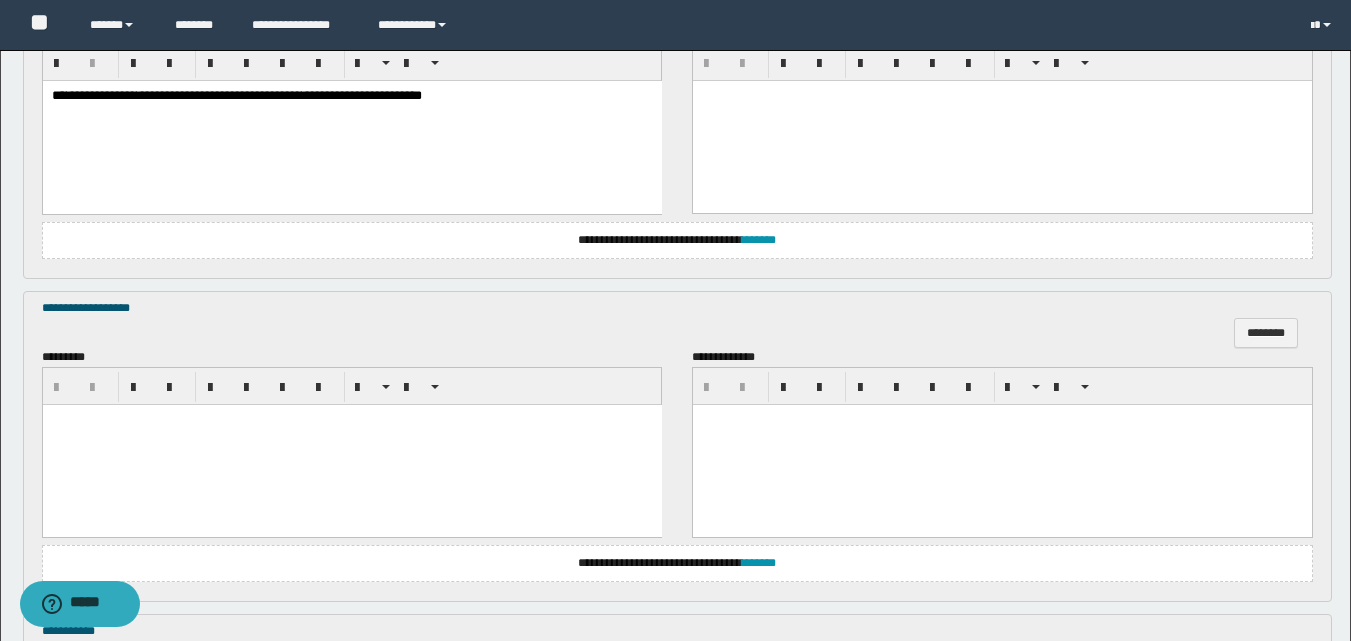 click at bounding box center [351, 444] 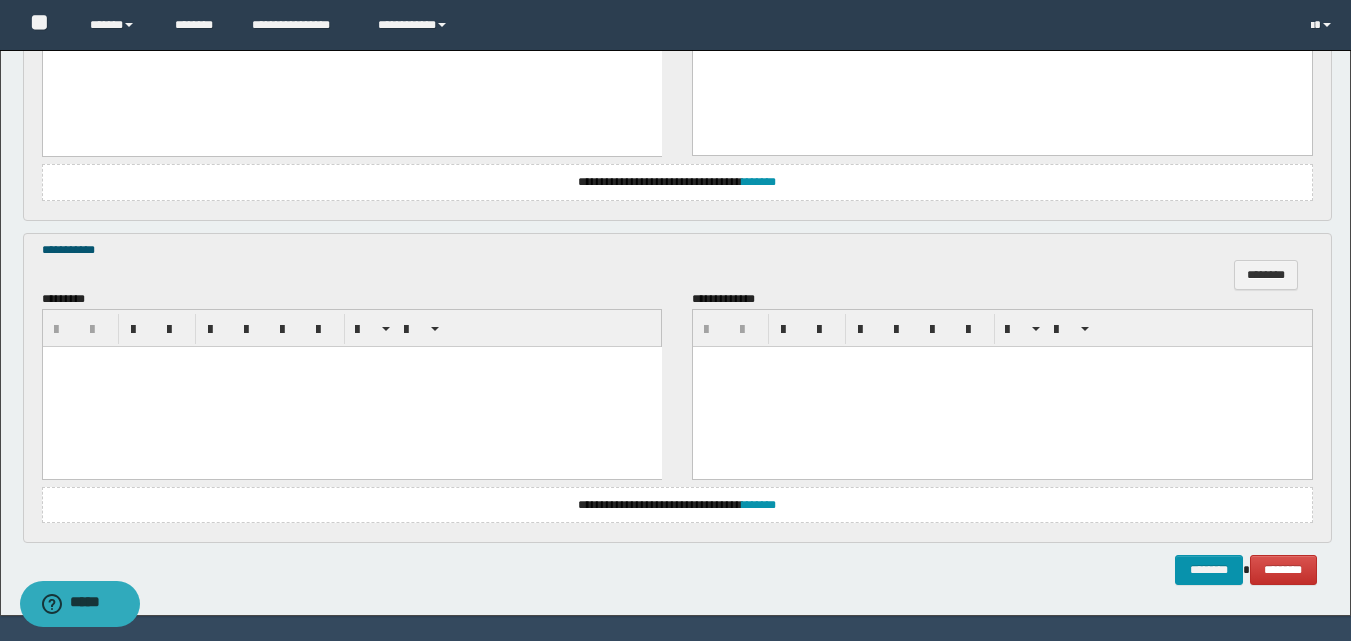 scroll, scrollTop: 1200, scrollLeft: 0, axis: vertical 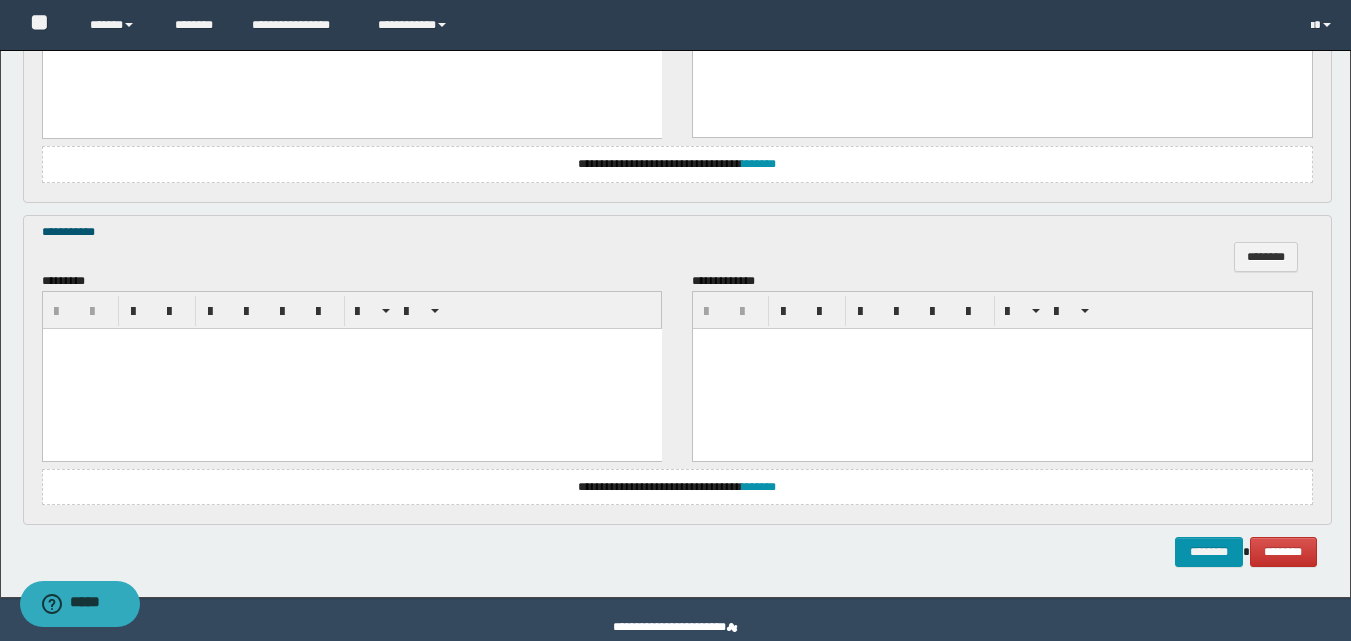 click at bounding box center [351, 368] 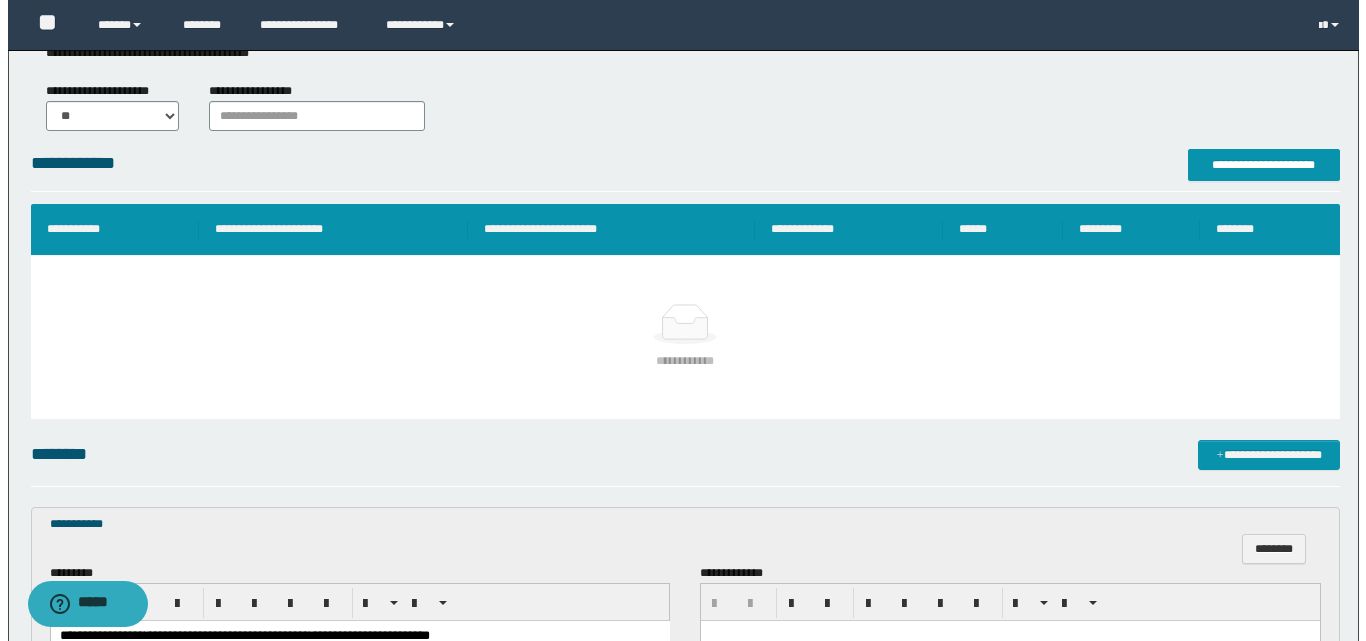 scroll, scrollTop: 236, scrollLeft: 0, axis: vertical 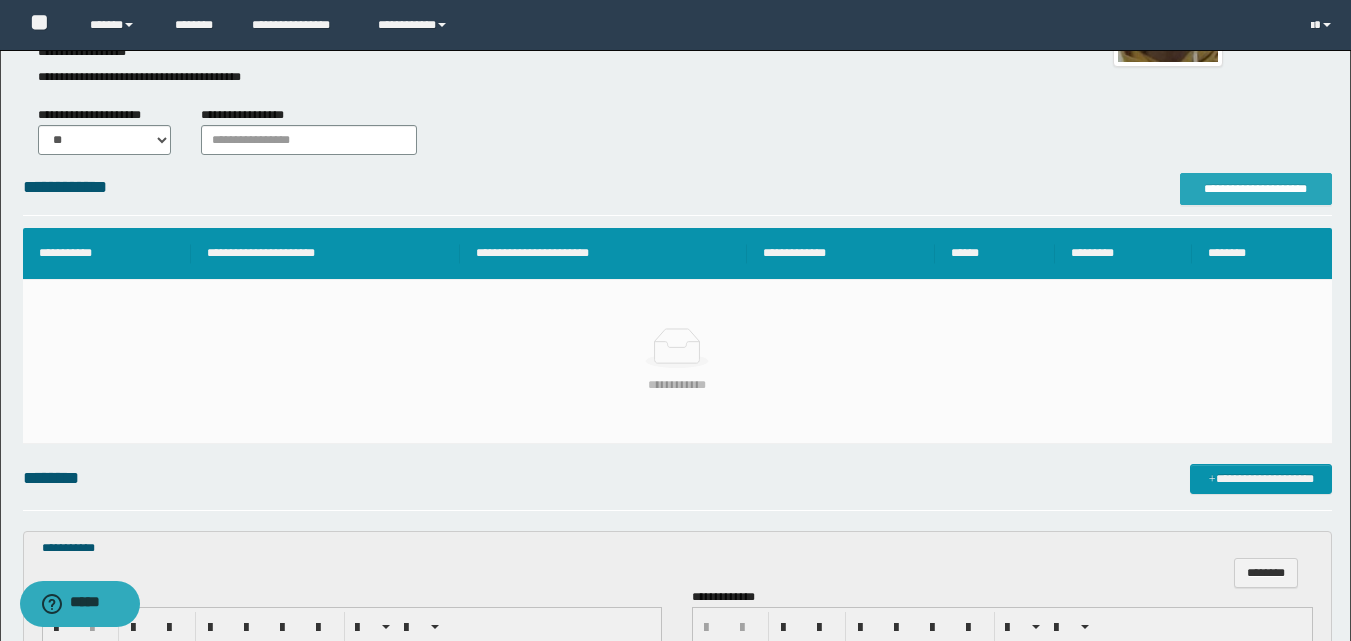 click on "**********" at bounding box center (1256, 189) 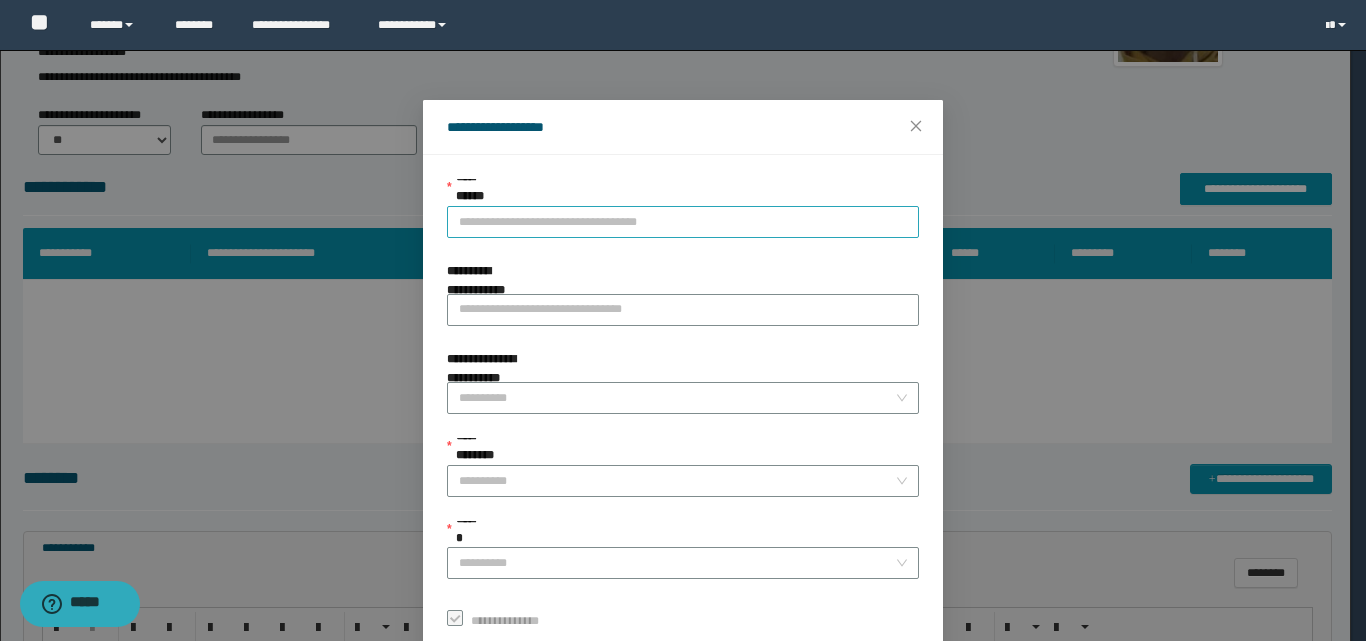 click on "**********" at bounding box center (683, 222) 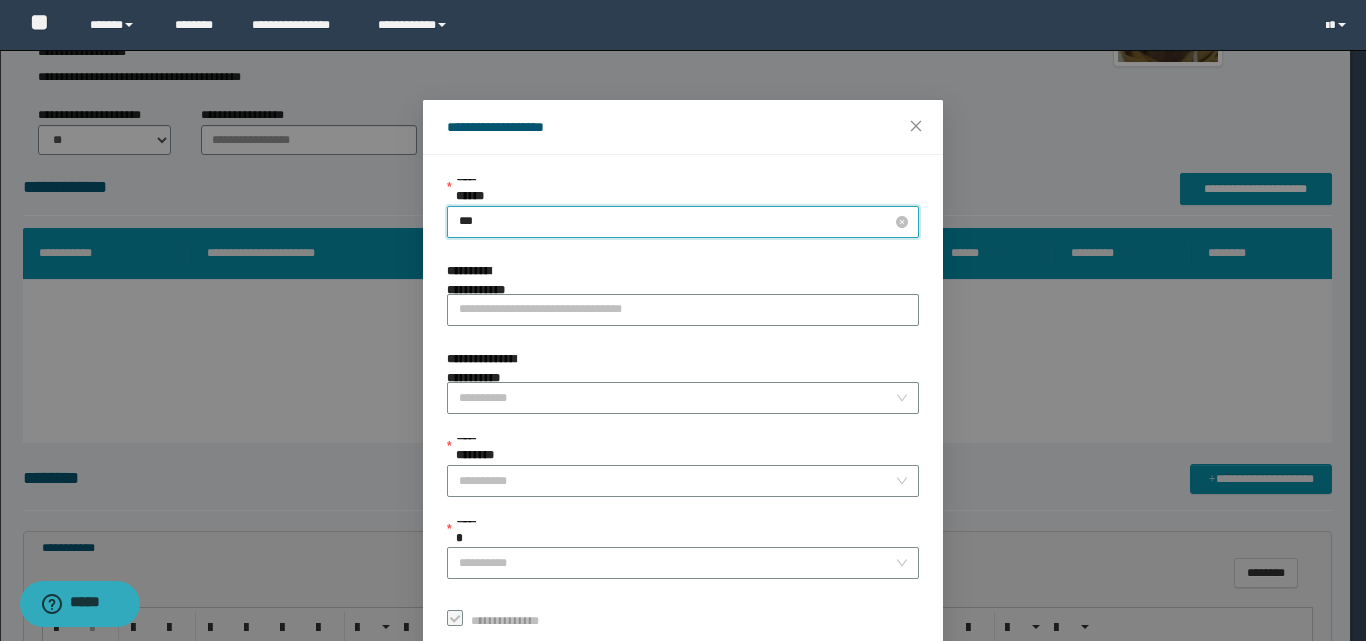 type on "****" 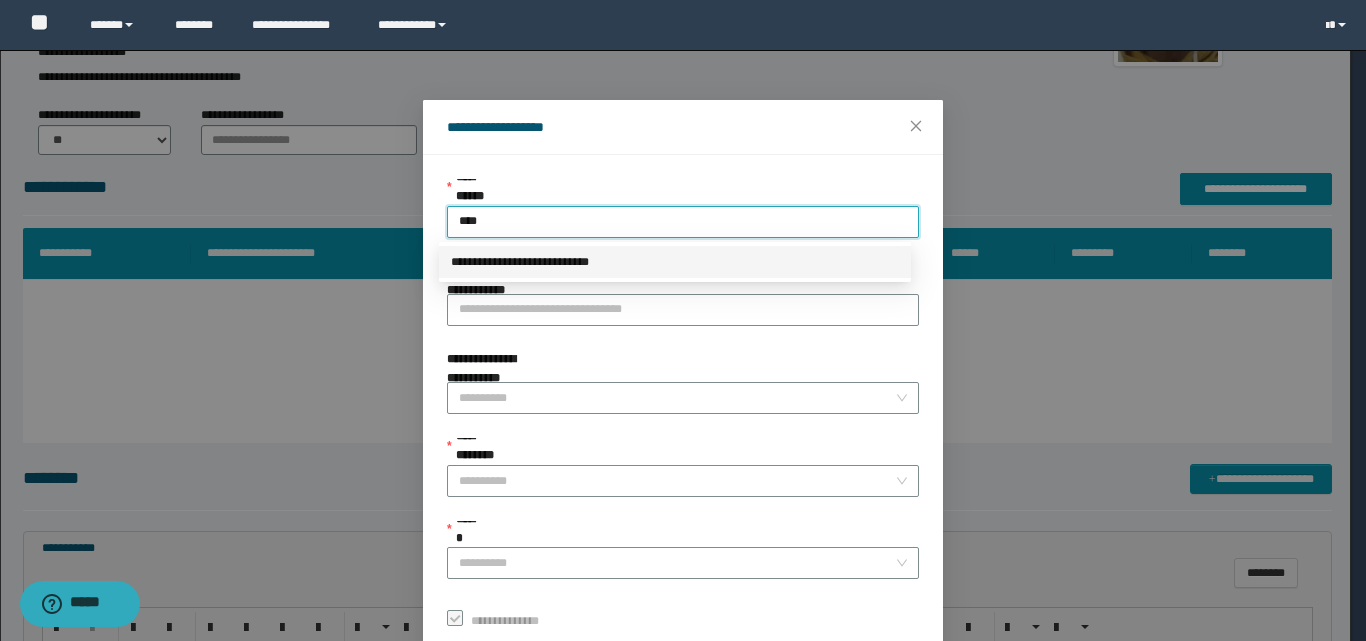 click on "**********" at bounding box center (675, 262) 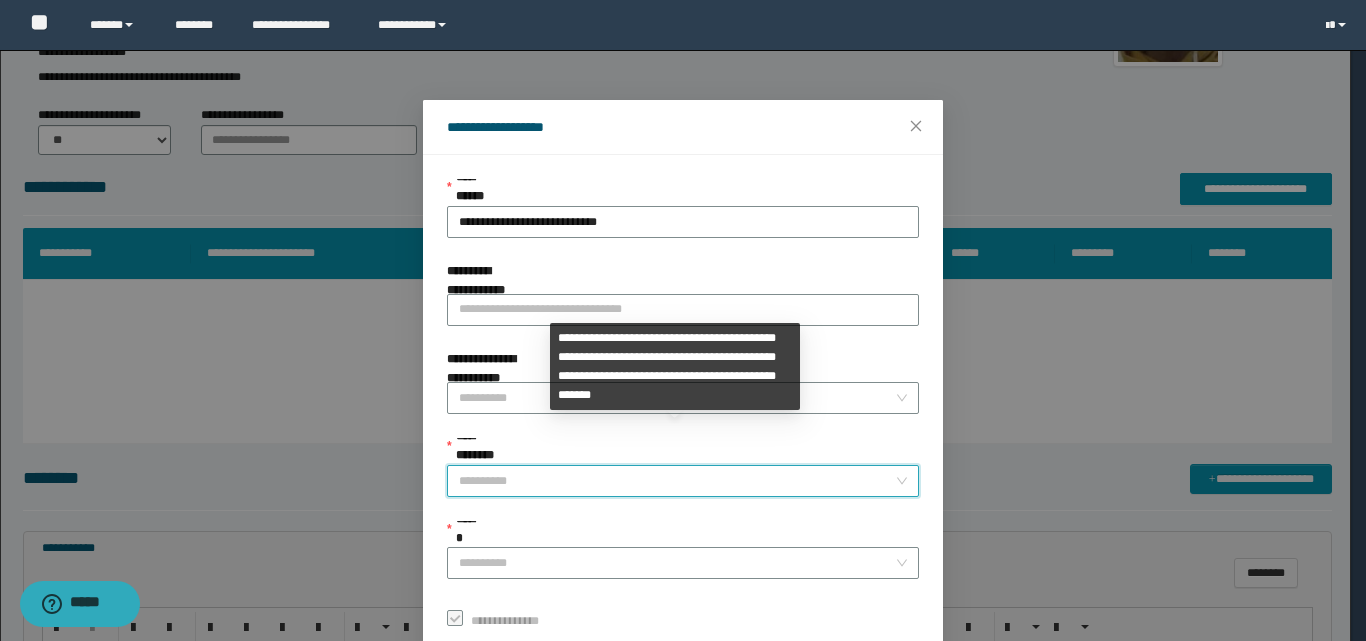 click on "**********" at bounding box center (677, 481) 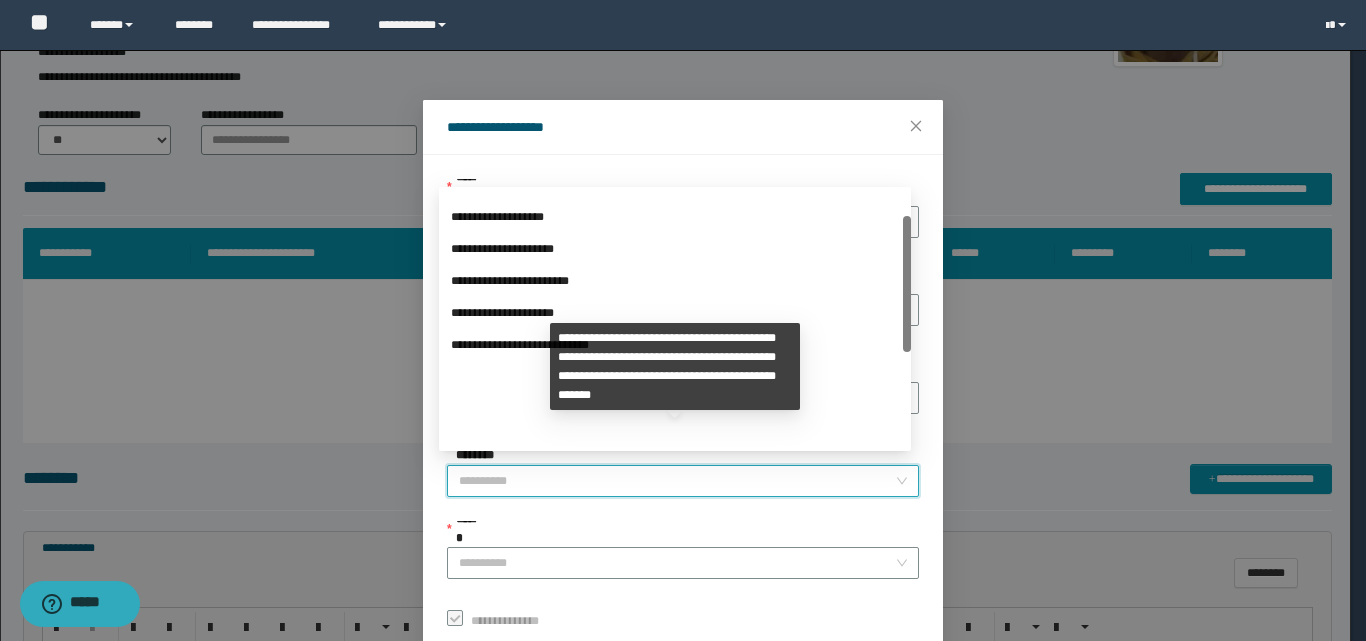 scroll, scrollTop: 224, scrollLeft: 0, axis: vertical 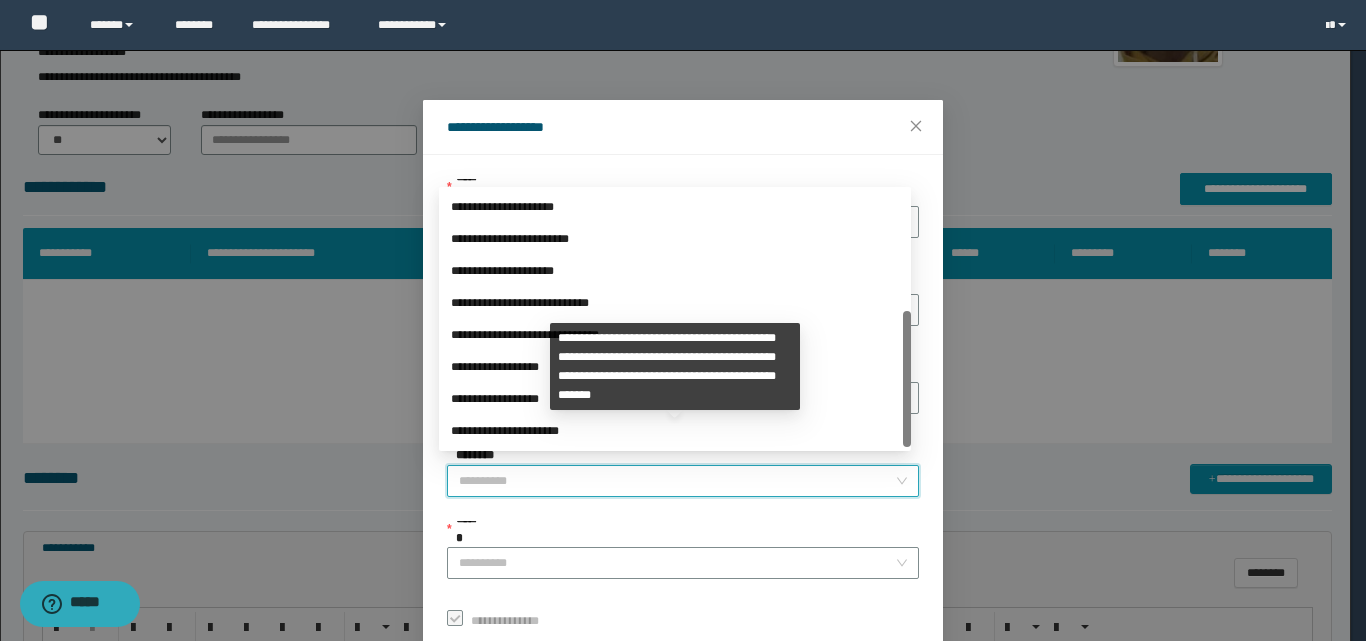 drag, startPoint x: 909, startPoint y: 250, endPoint x: 816, endPoint y: 422, distance: 195.53261 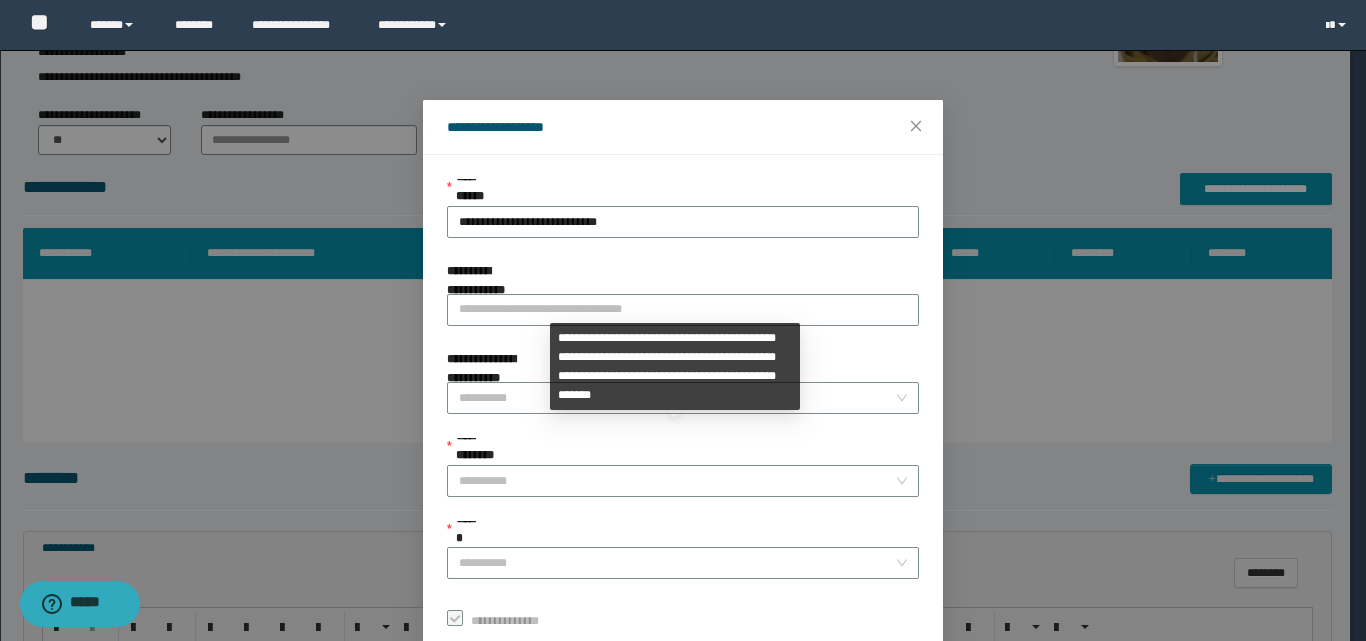 drag, startPoint x: 636, startPoint y: 447, endPoint x: 622, endPoint y: 450, distance: 14.3178215 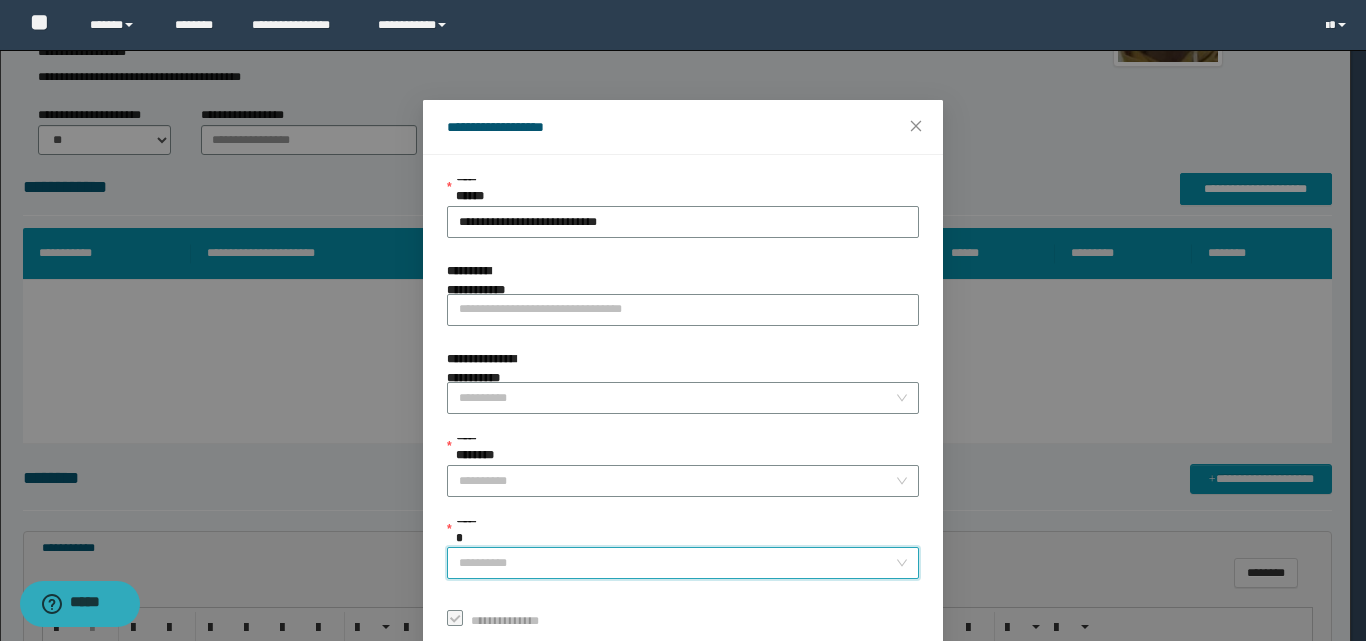 click on "******" at bounding box center [677, 563] 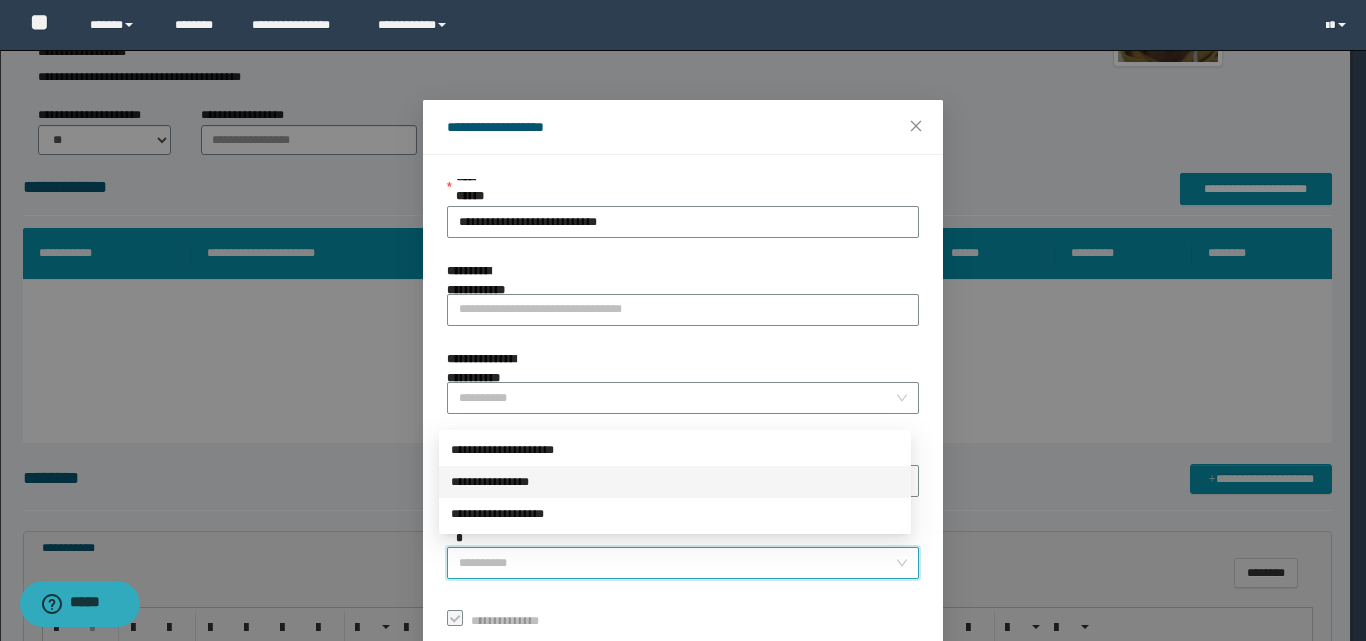 click on "**********" at bounding box center (675, 482) 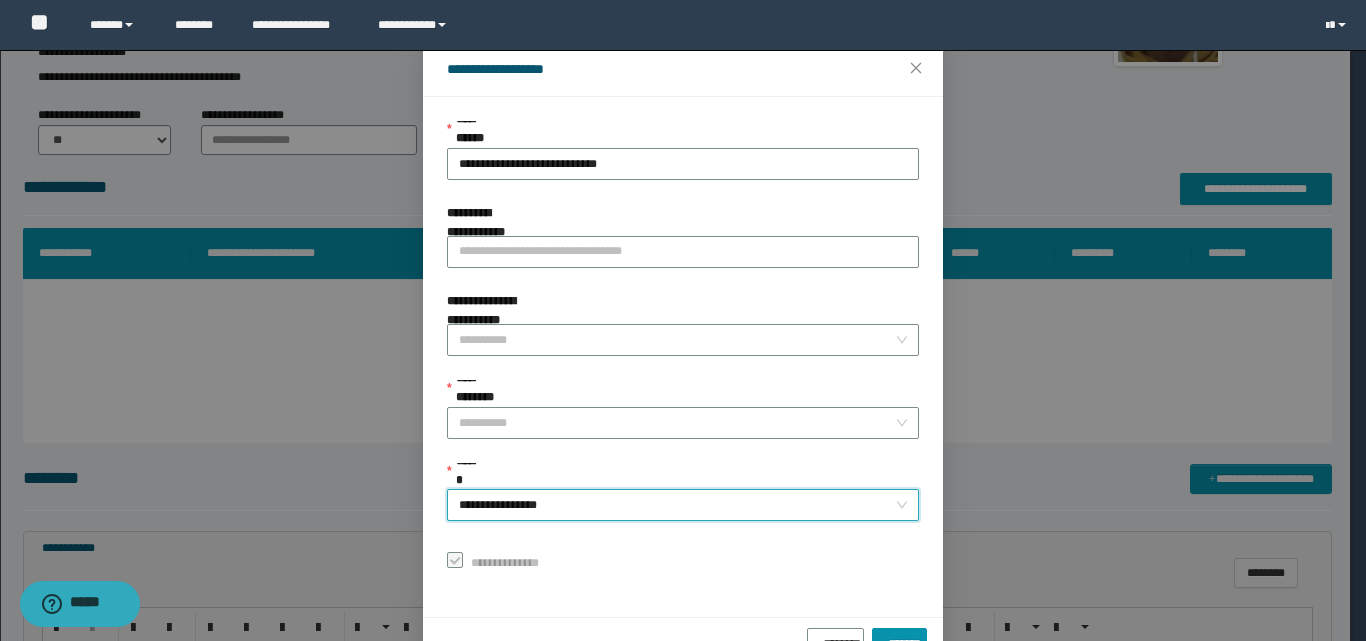 scroll, scrollTop: 111, scrollLeft: 0, axis: vertical 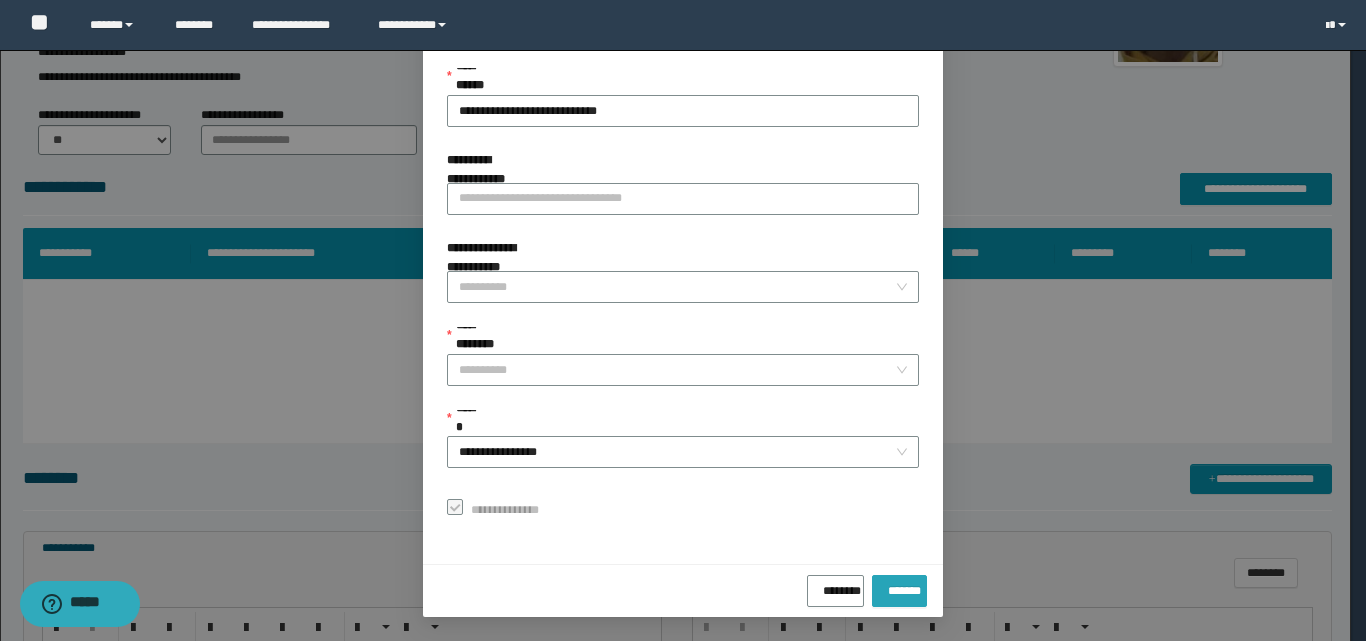 drag, startPoint x: 891, startPoint y: 593, endPoint x: 808, endPoint y: 532, distance: 103.00485 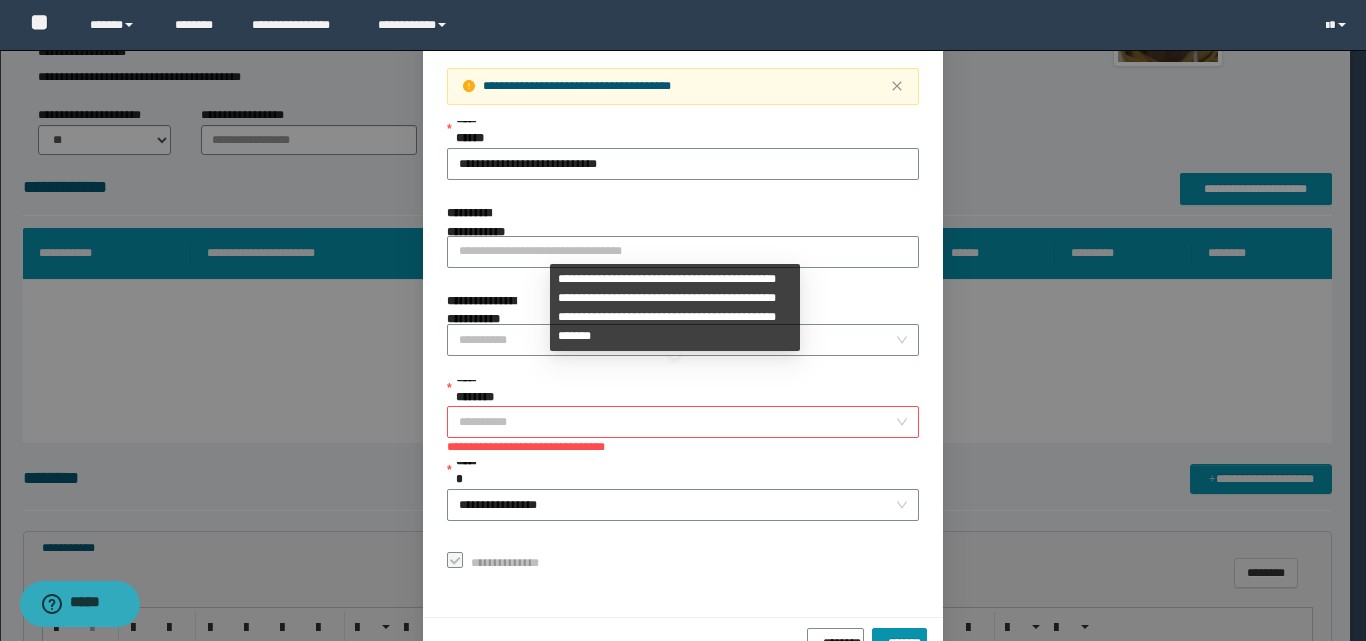 click on "**********" at bounding box center (677, 422) 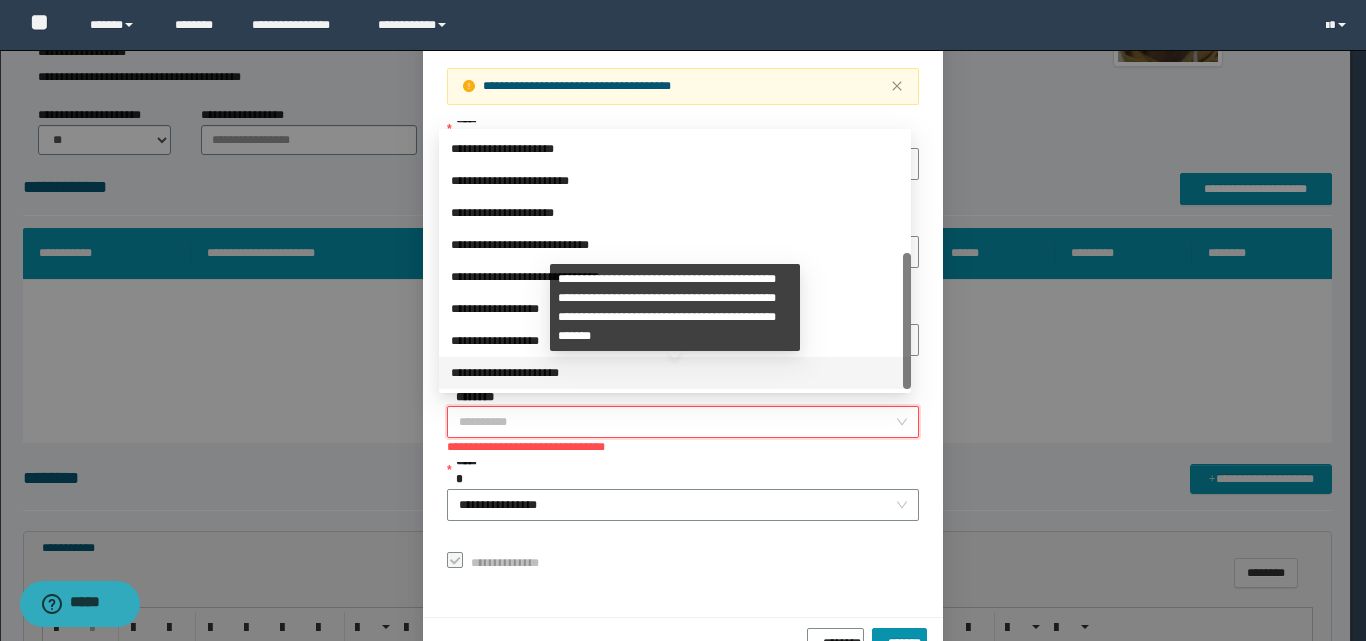 click on "**********" at bounding box center [675, 373] 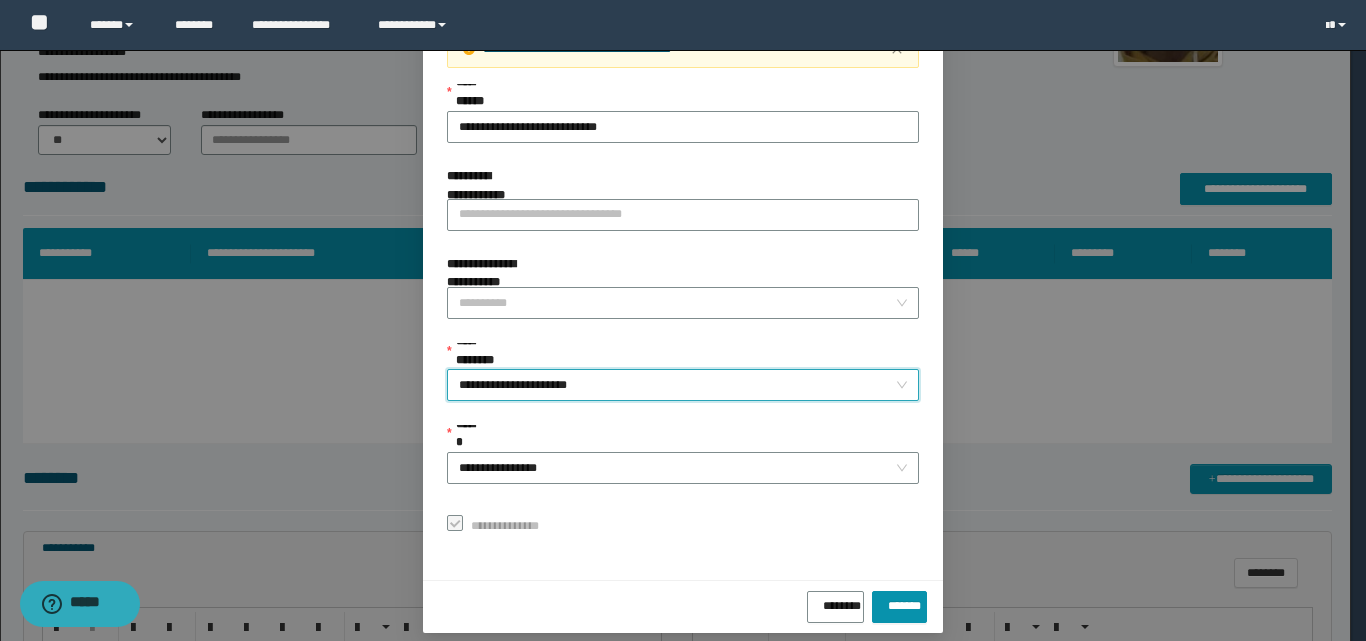 scroll, scrollTop: 164, scrollLeft: 0, axis: vertical 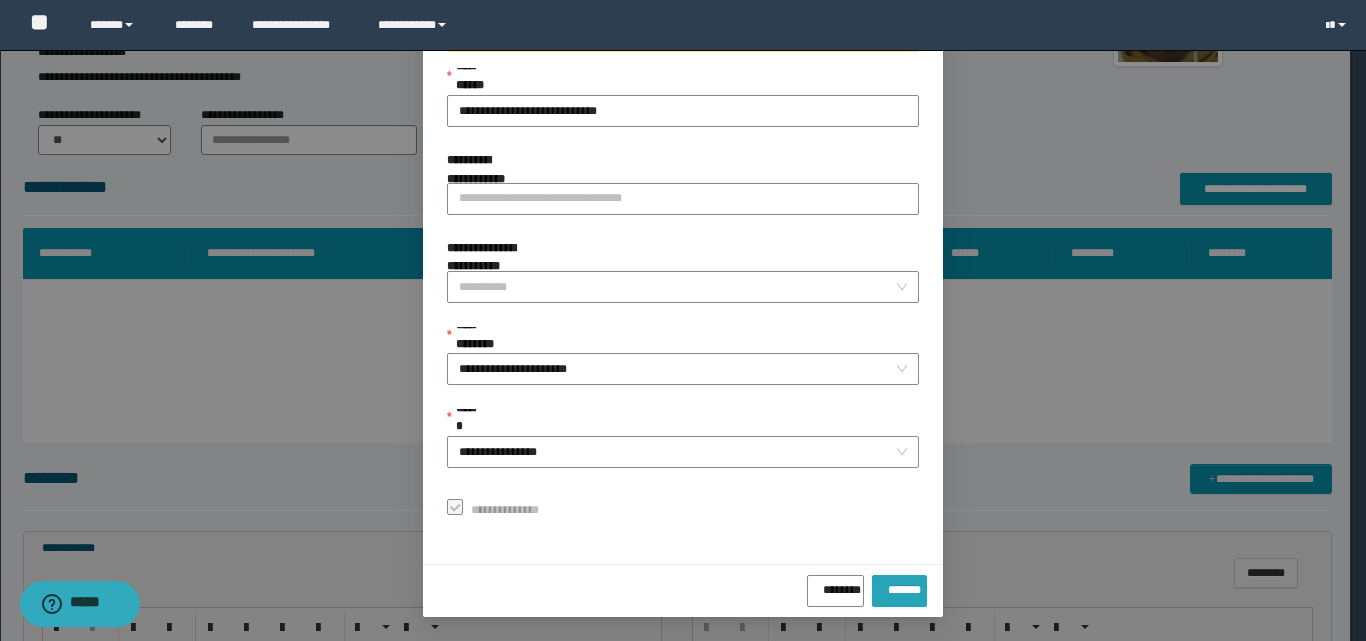 click on "*******" at bounding box center (899, 586) 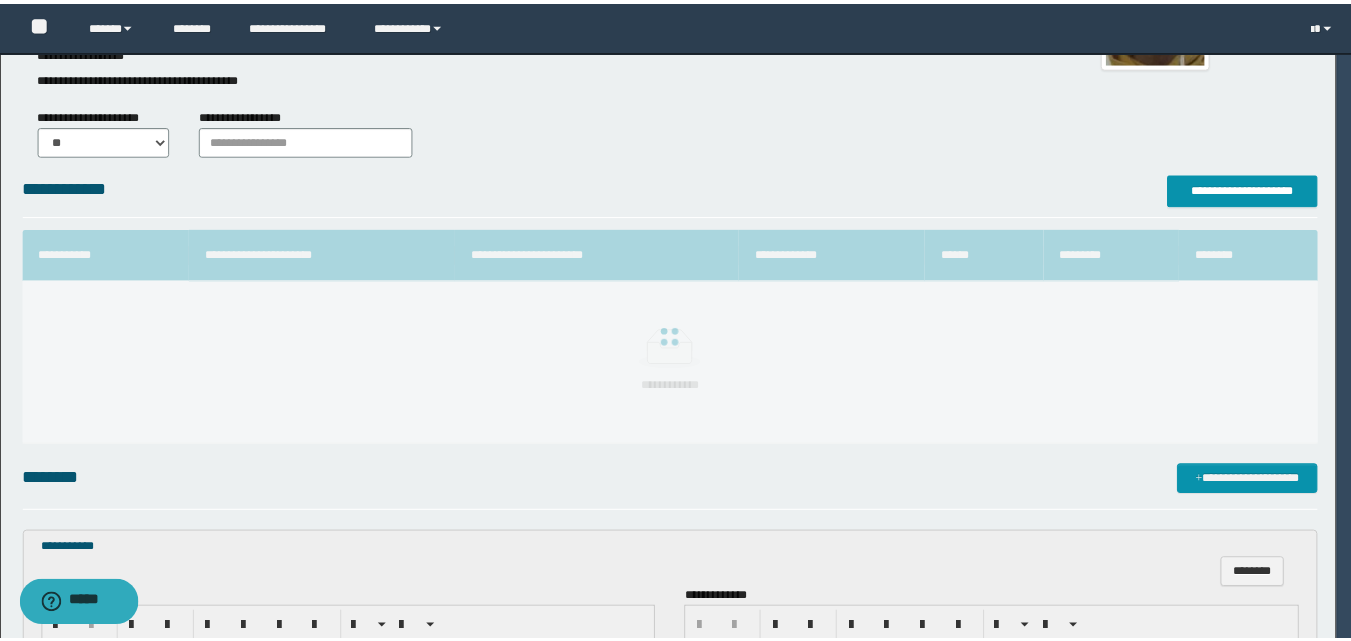 scroll, scrollTop: 64, scrollLeft: 0, axis: vertical 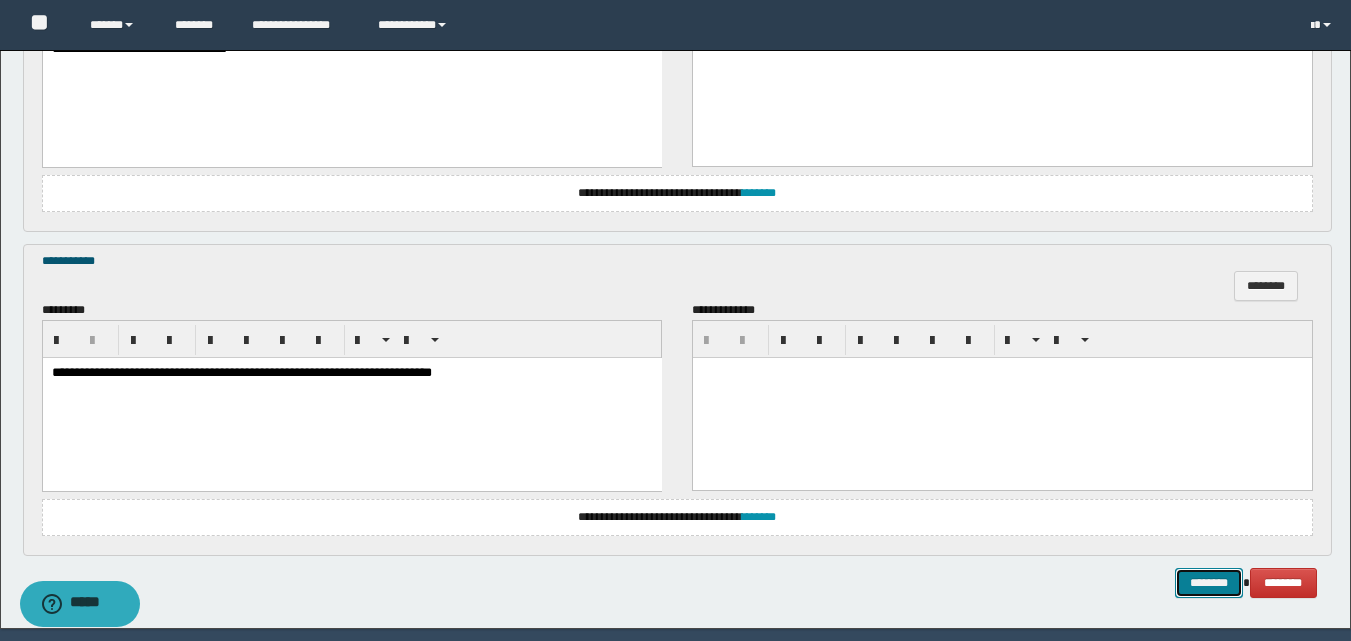 click on "********" at bounding box center (1209, 583) 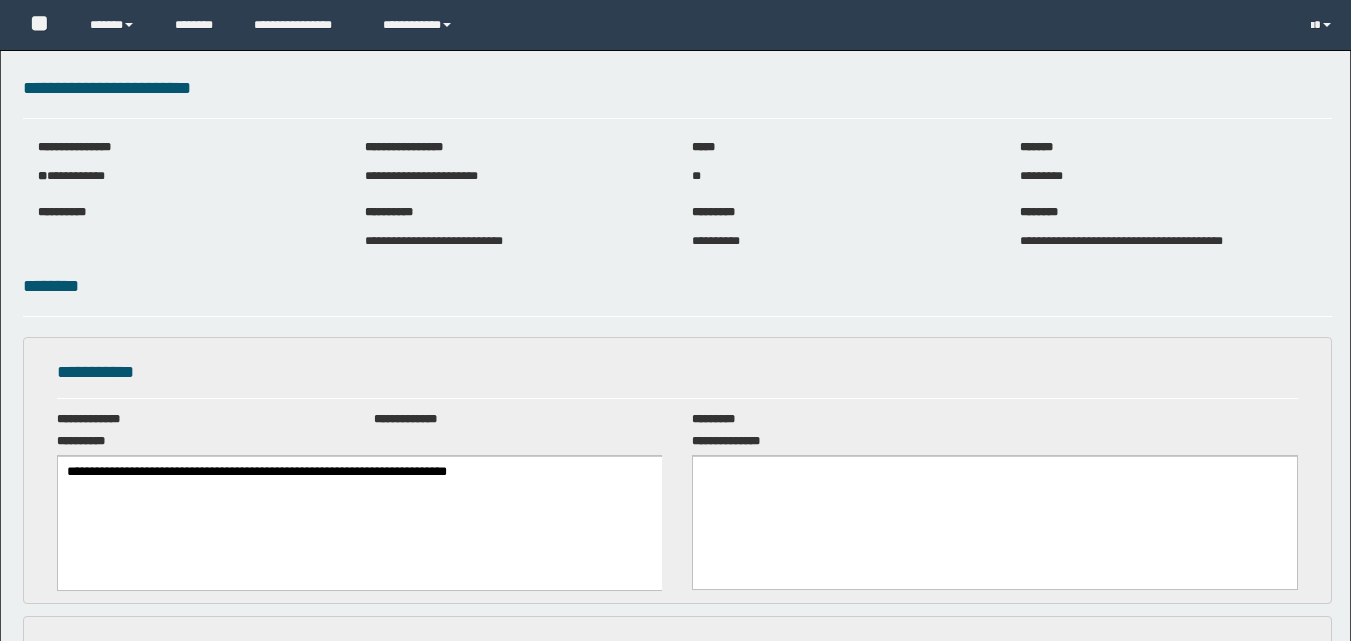 scroll, scrollTop: 0, scrollLeft: 0, axis: both 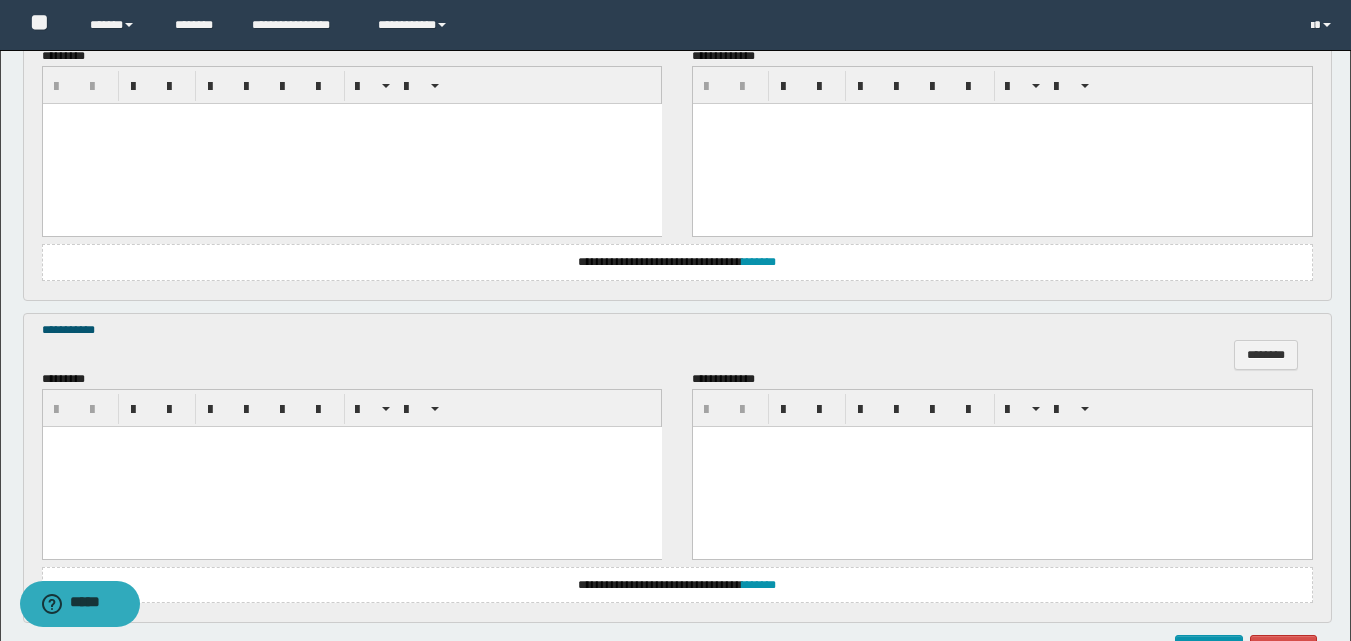 click at bounding box center [351, 466] 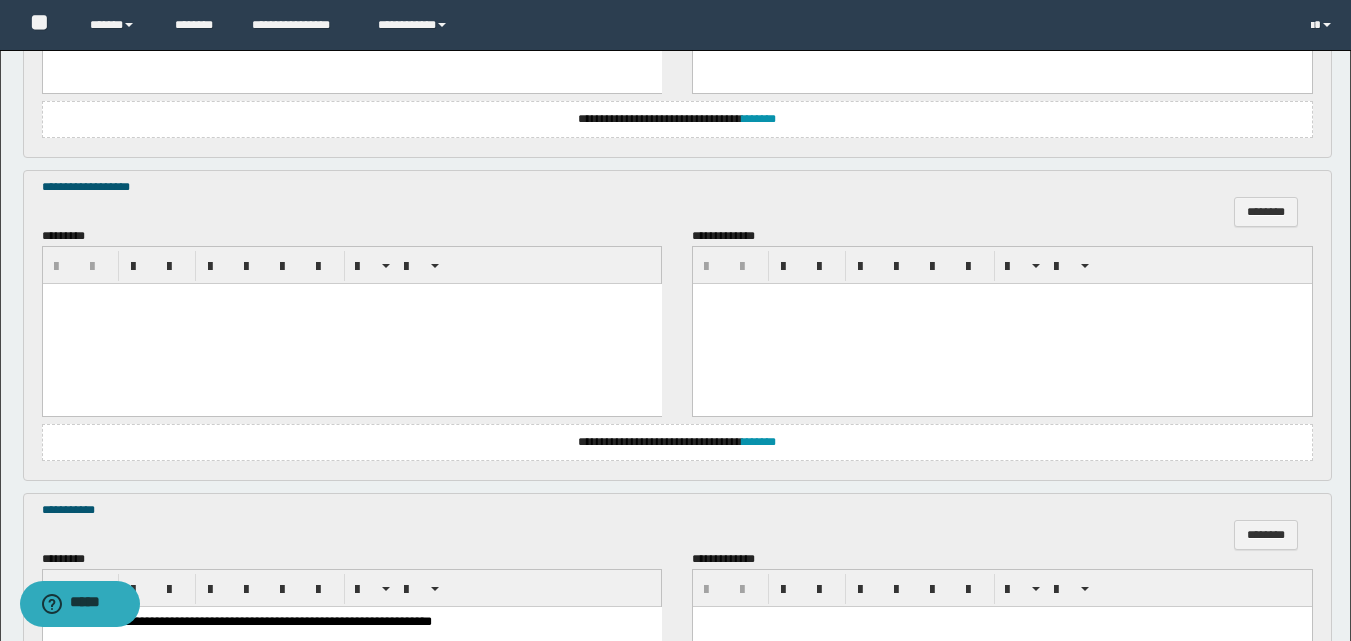 scroll, scrollTop: 900, scrollLeft: 0, axis: vertical 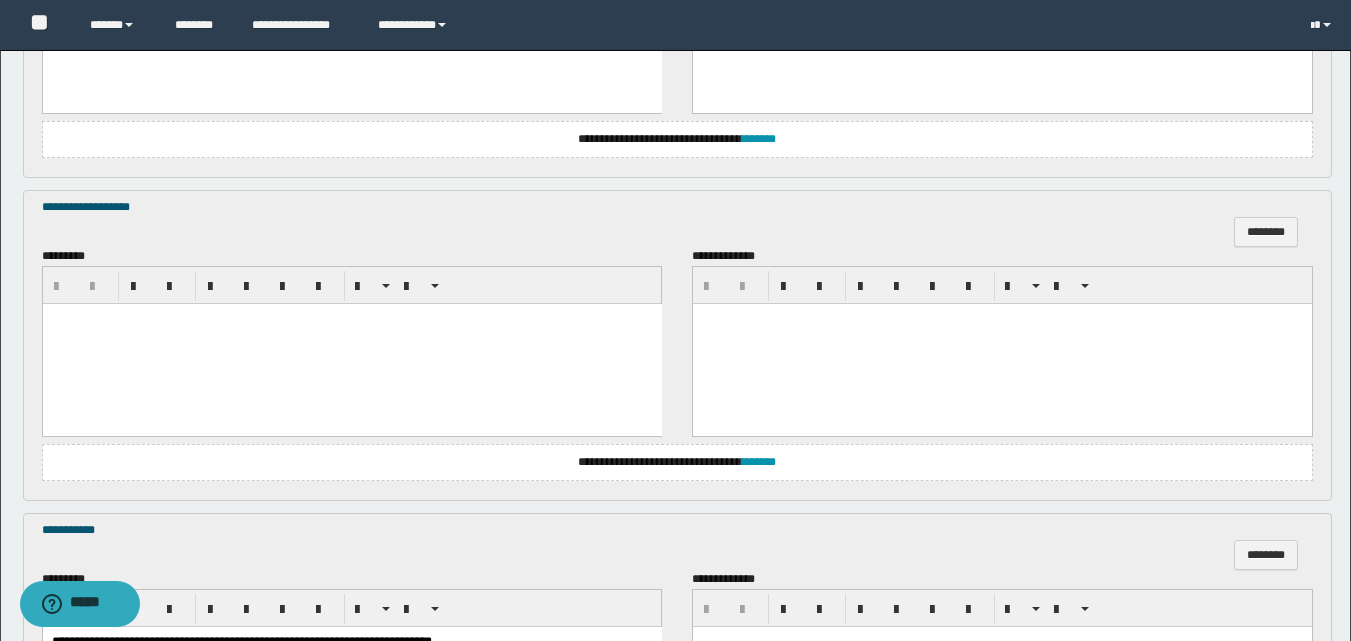 click at bounding box center (351, 343) 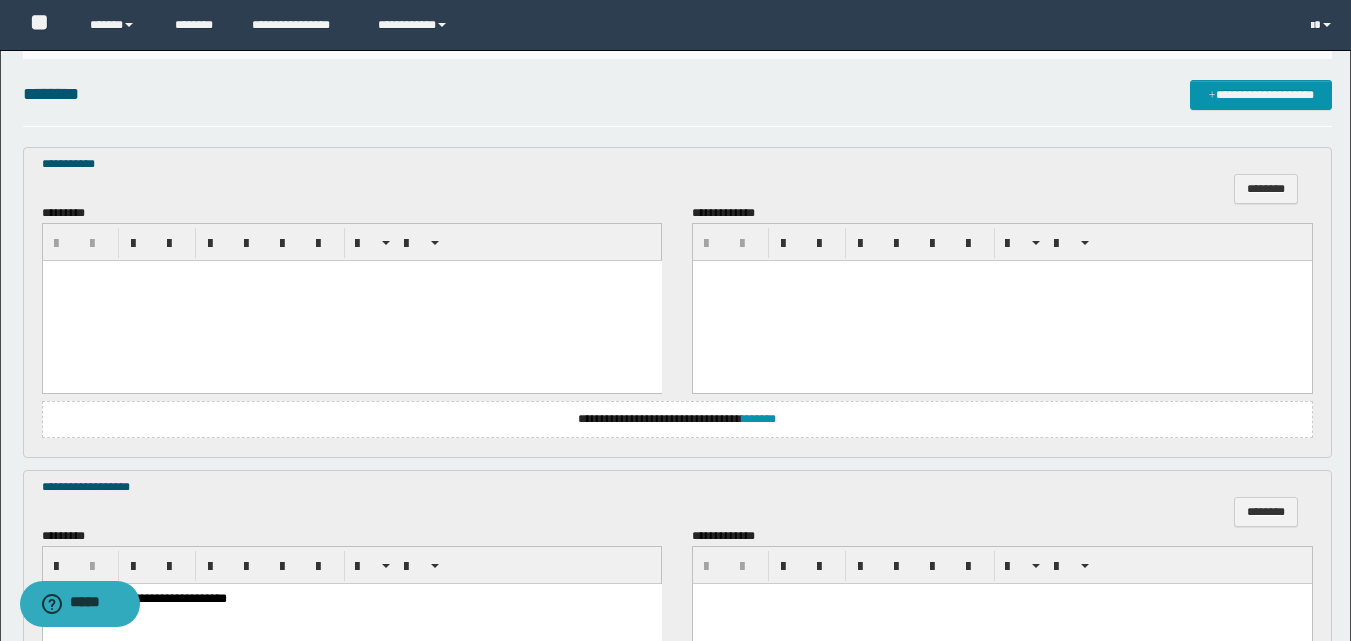 scroll, scrollTop: 600, scrollLeft: 0, axis: vertical 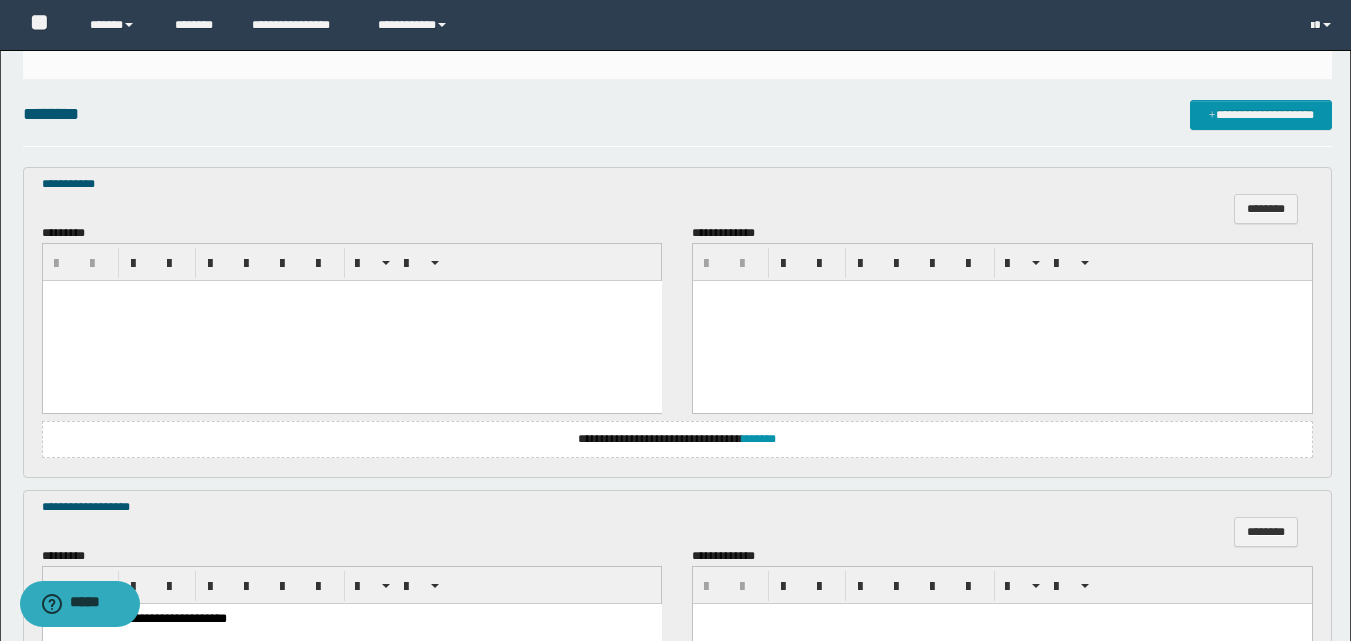 click at bounding box center [351, 321] 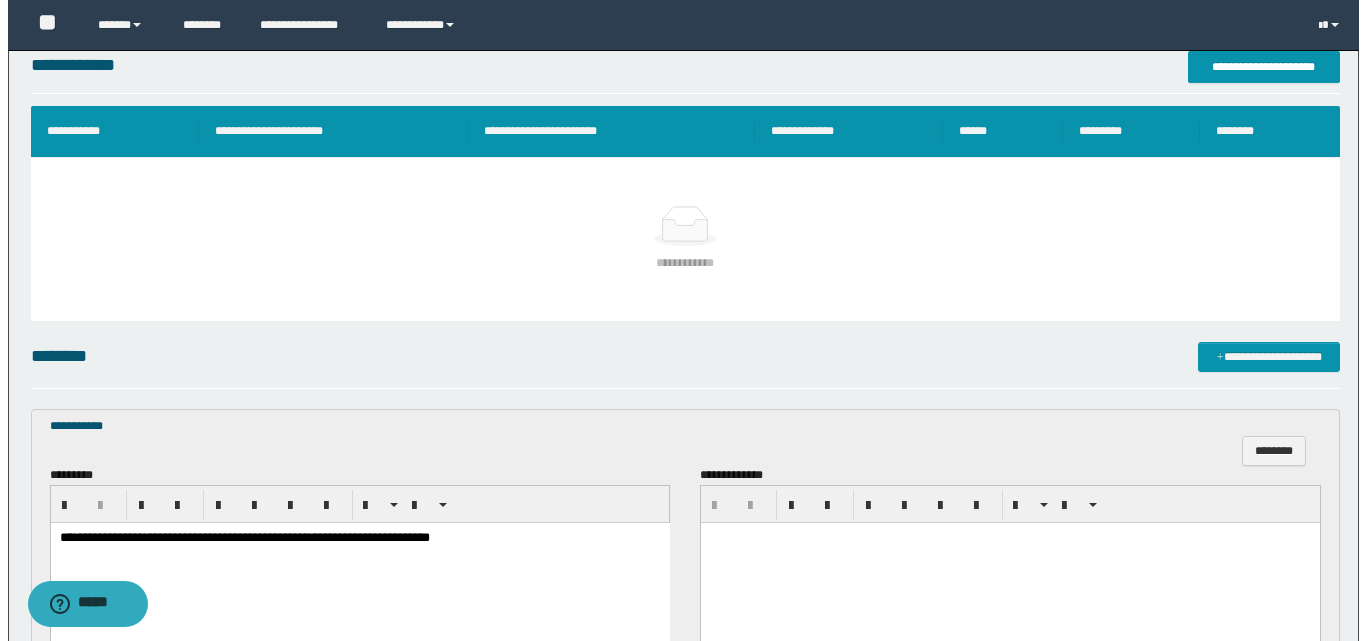 scroll, scrollTop: 300, scrollLeft: 0, axis: vertical 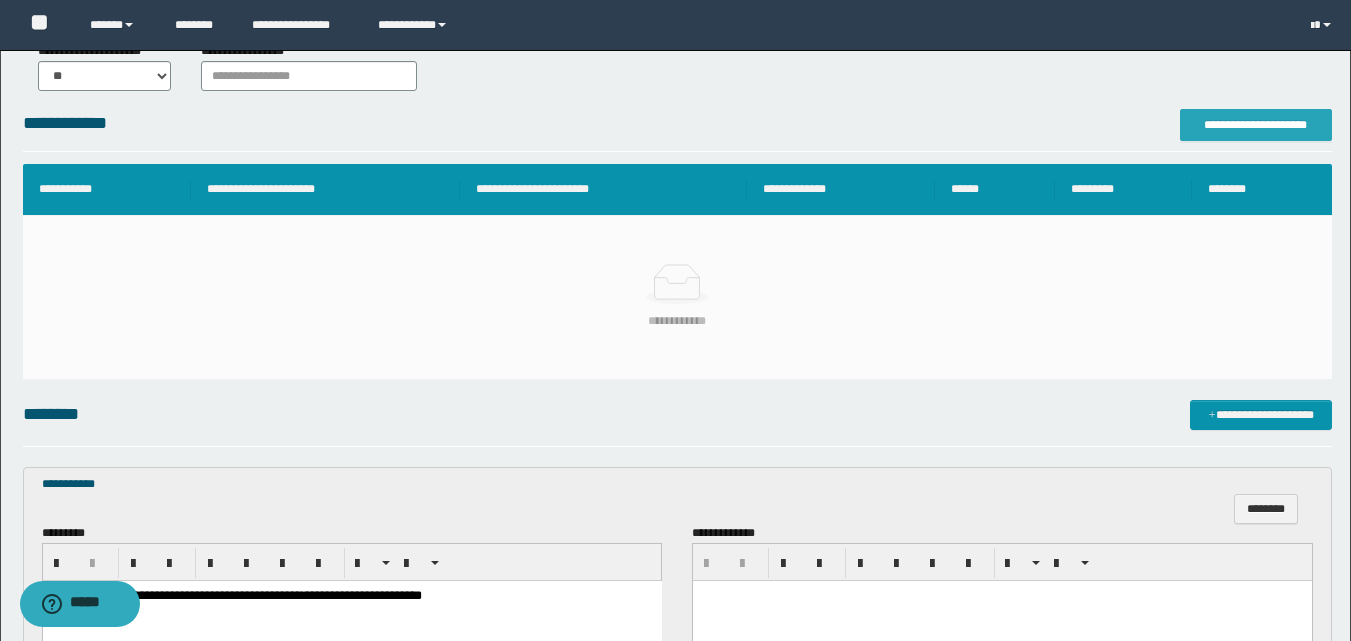 click on "**********" at bounding box center [1256, 125] 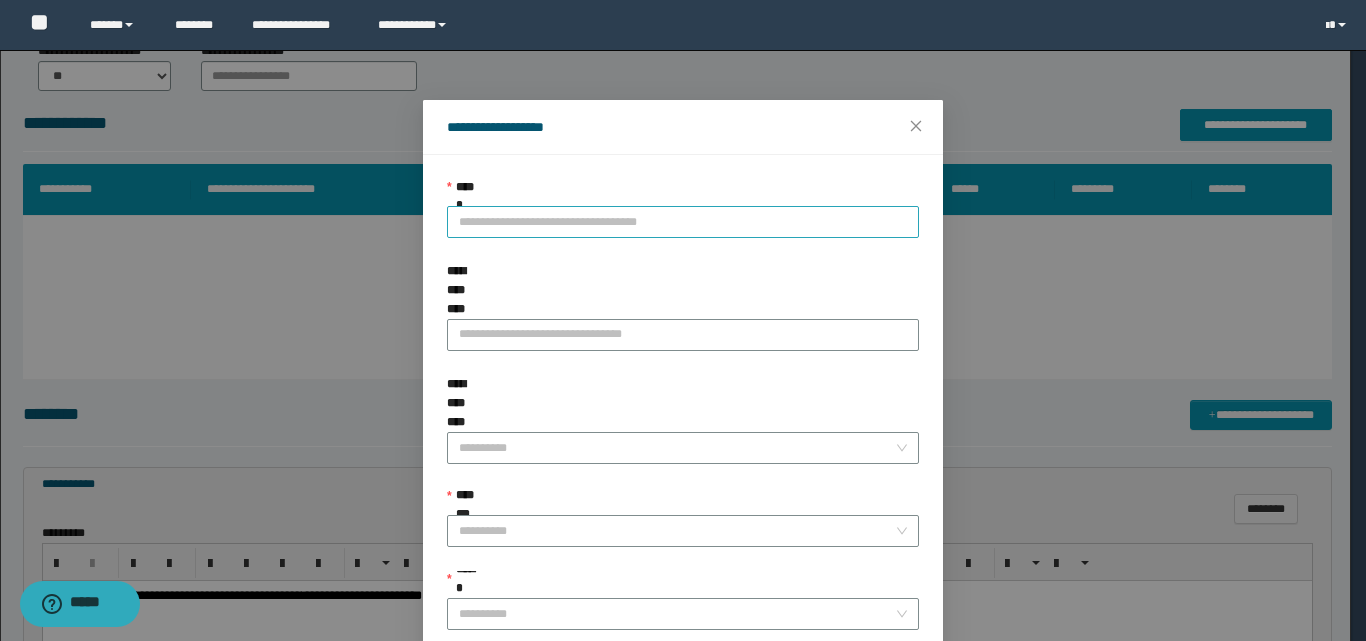 click on "**********" at bounding box center (683, 222) 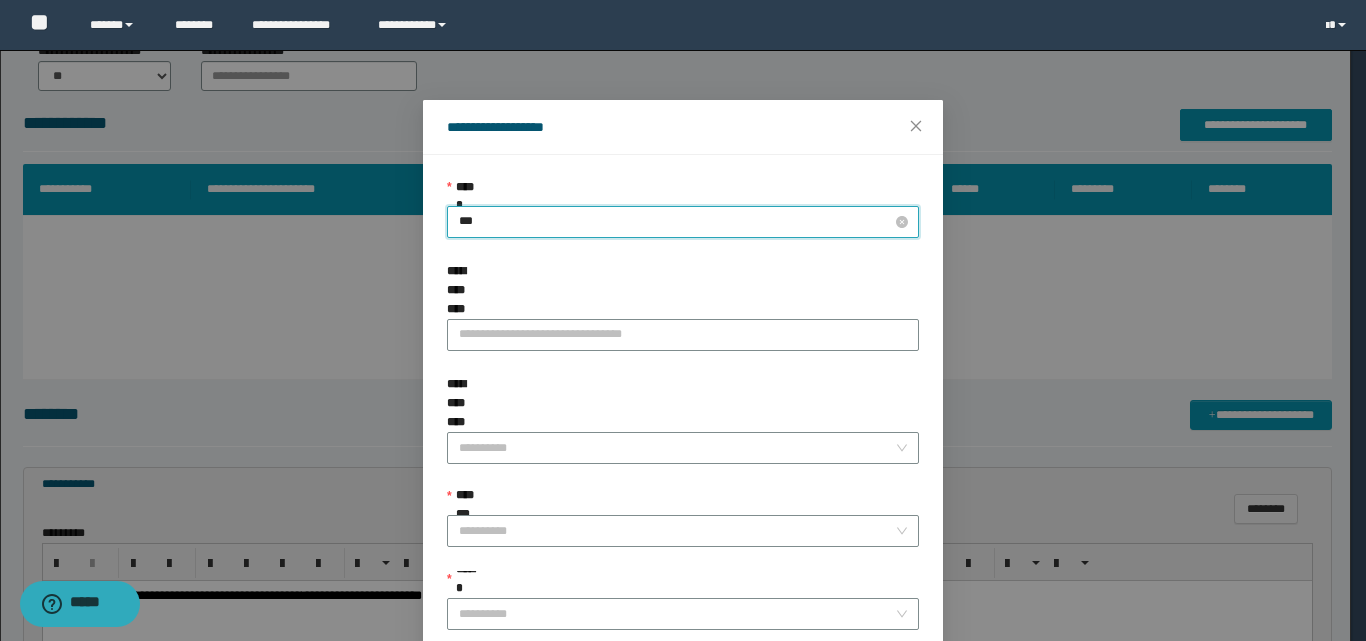 type on "****" 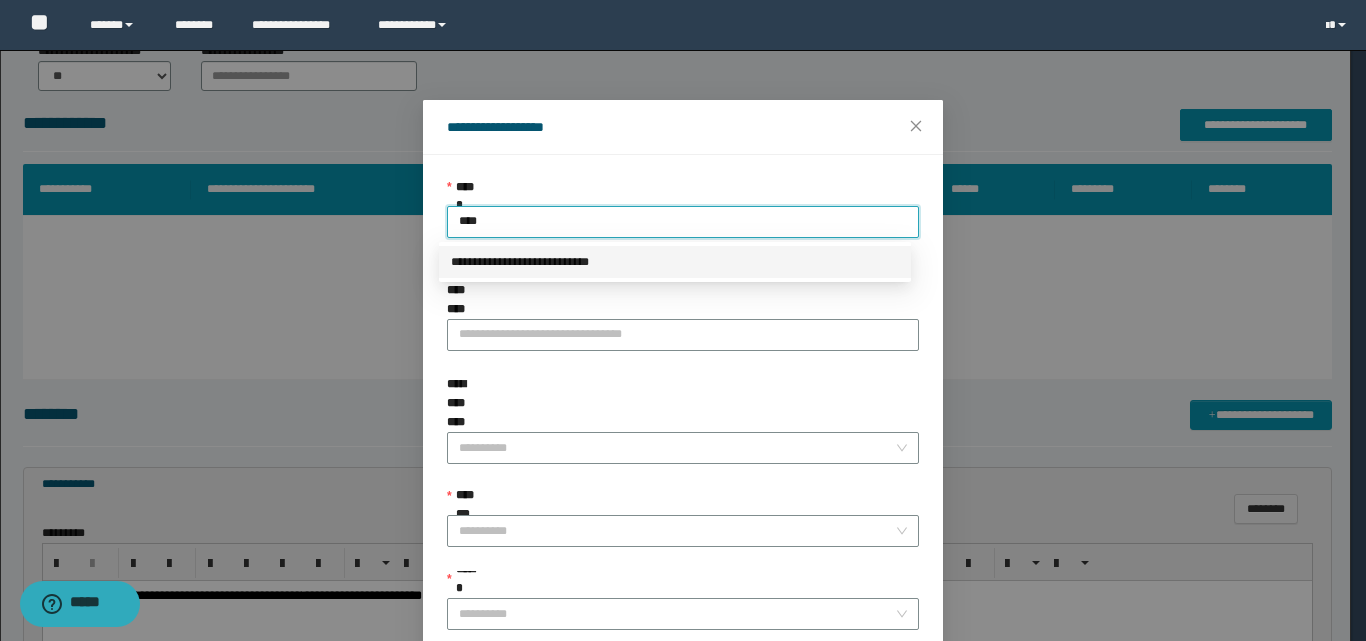 drag, startPoint x: 508, startPoint y: 267, endPoint x: 481, endPoint y: 244, distance: 35.468296 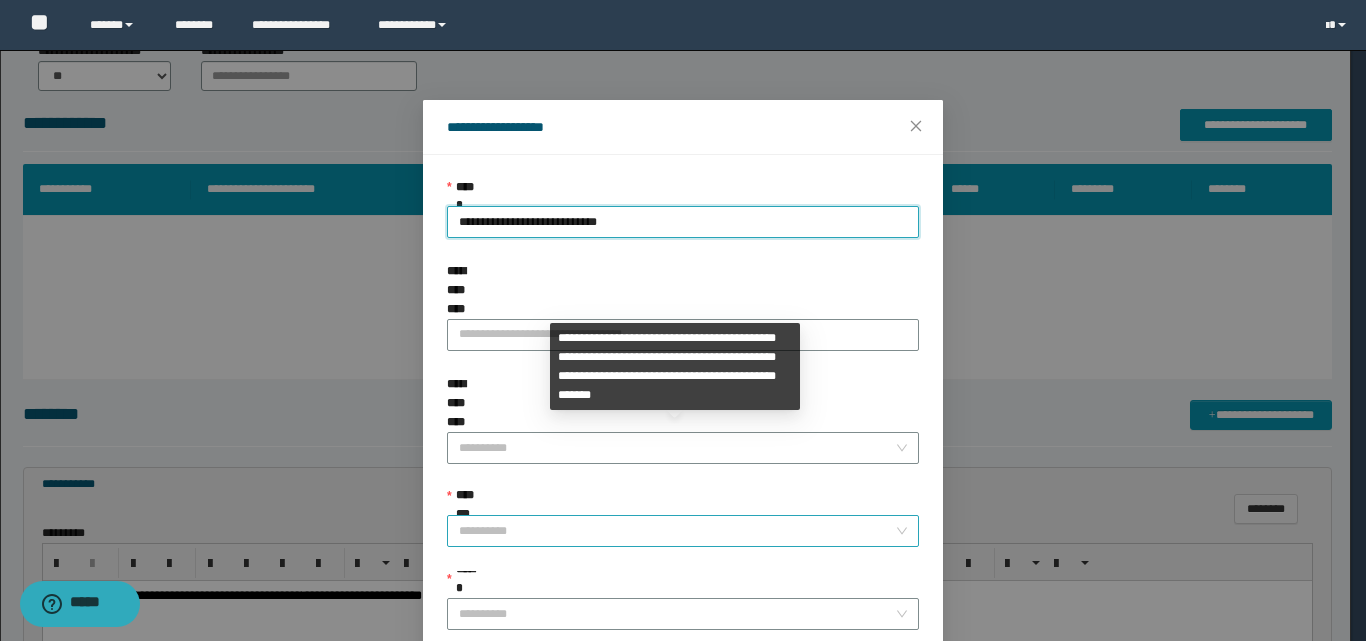 click on "**********" at bounding box center (677, 531) 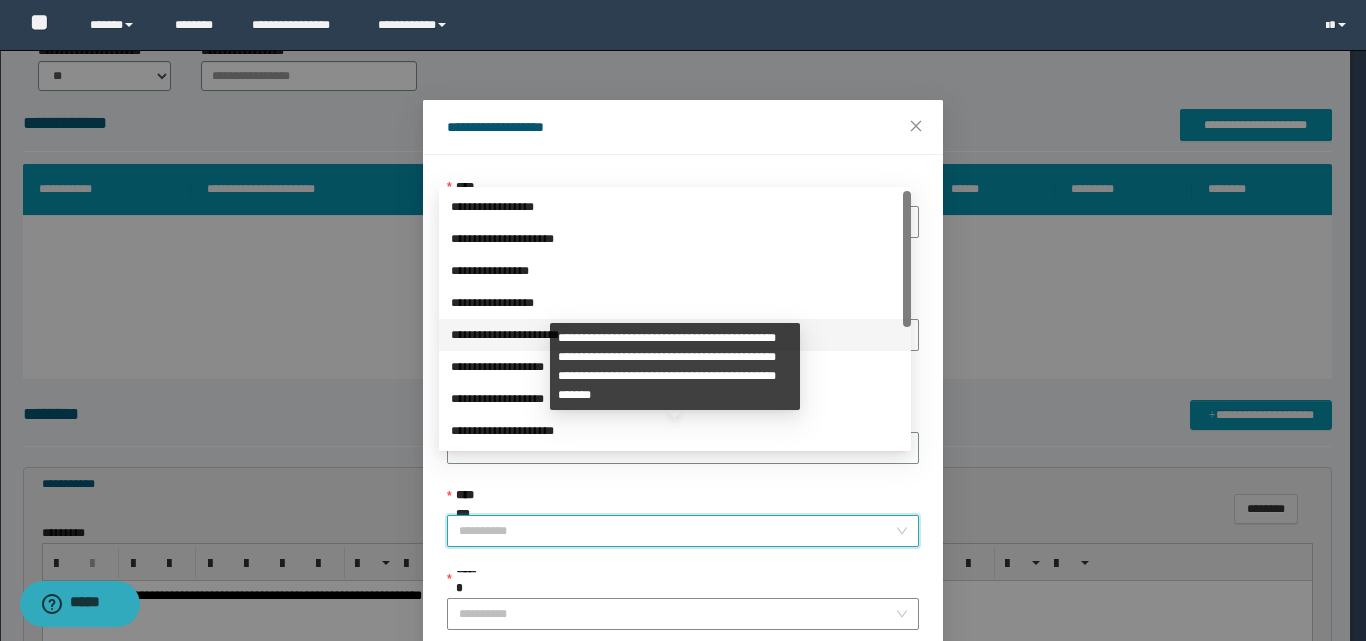 drag, startPoint x: 901, startPoint y: 280, endPoint x: 909, endPoint y: 309, distance: 30.083218 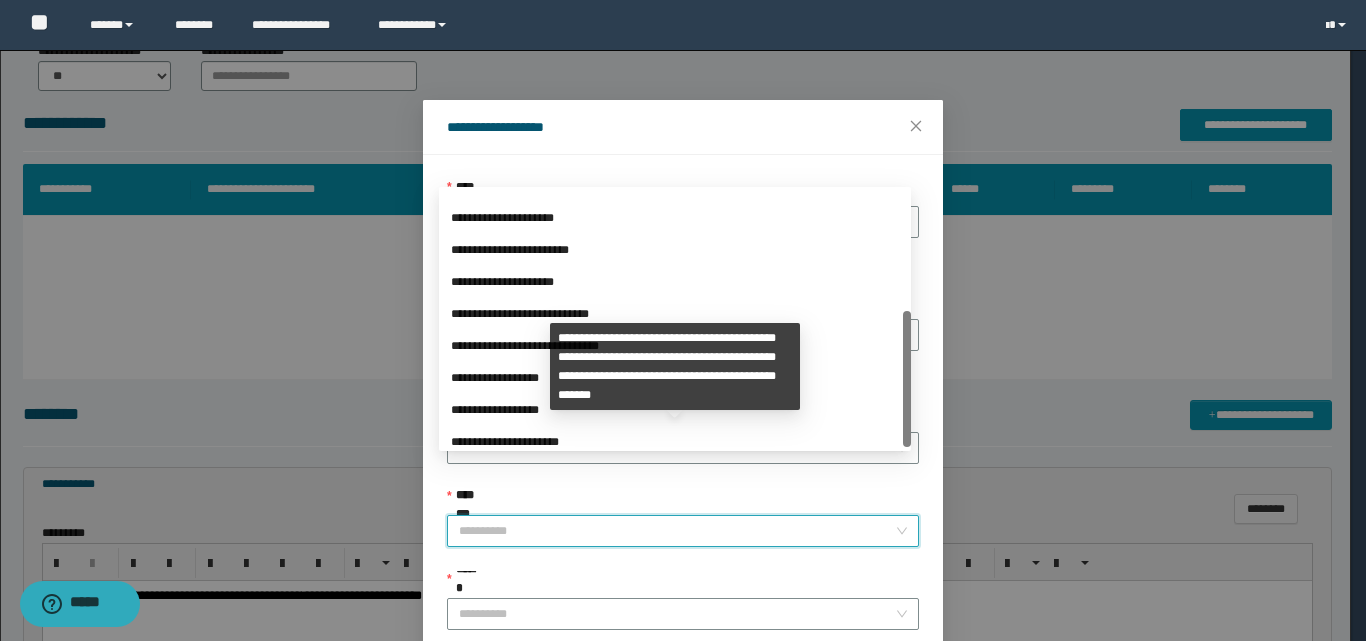 scroll, scrollTop: 224, scrollLeft: 0, axis: vertical 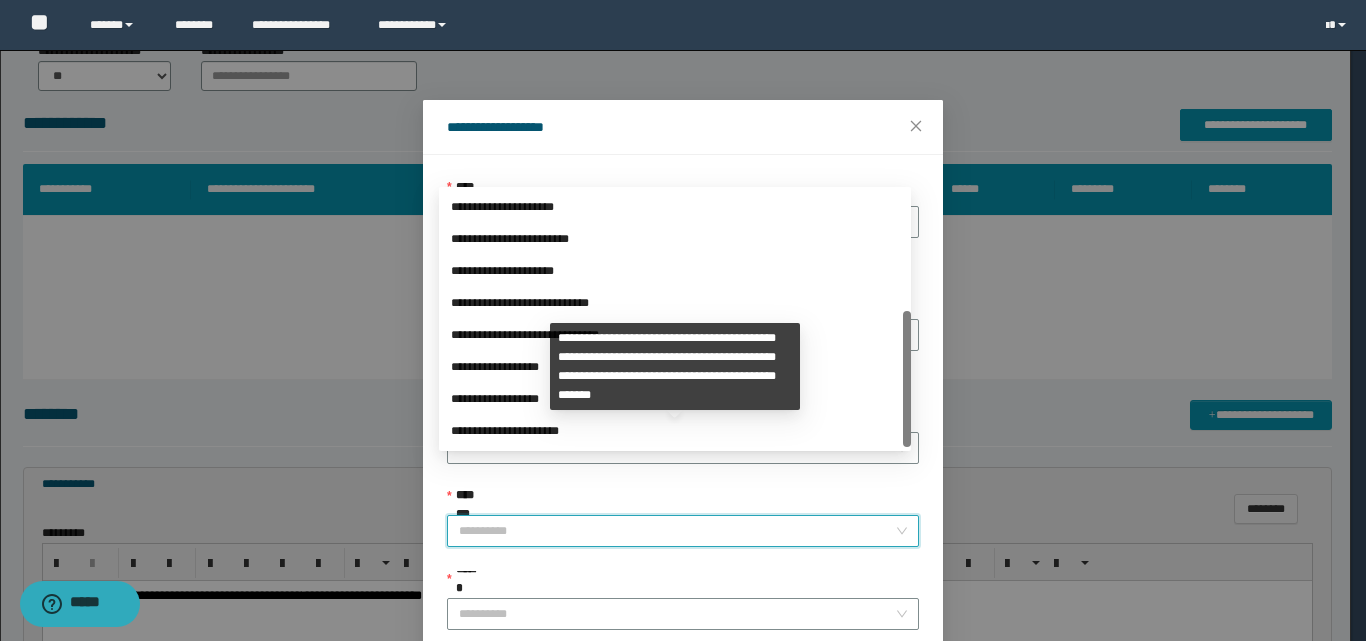 drag, startPoint x: 909, startPoint y: 302, endPoint x: 833, endPoint y: 442, distance: 159.29846 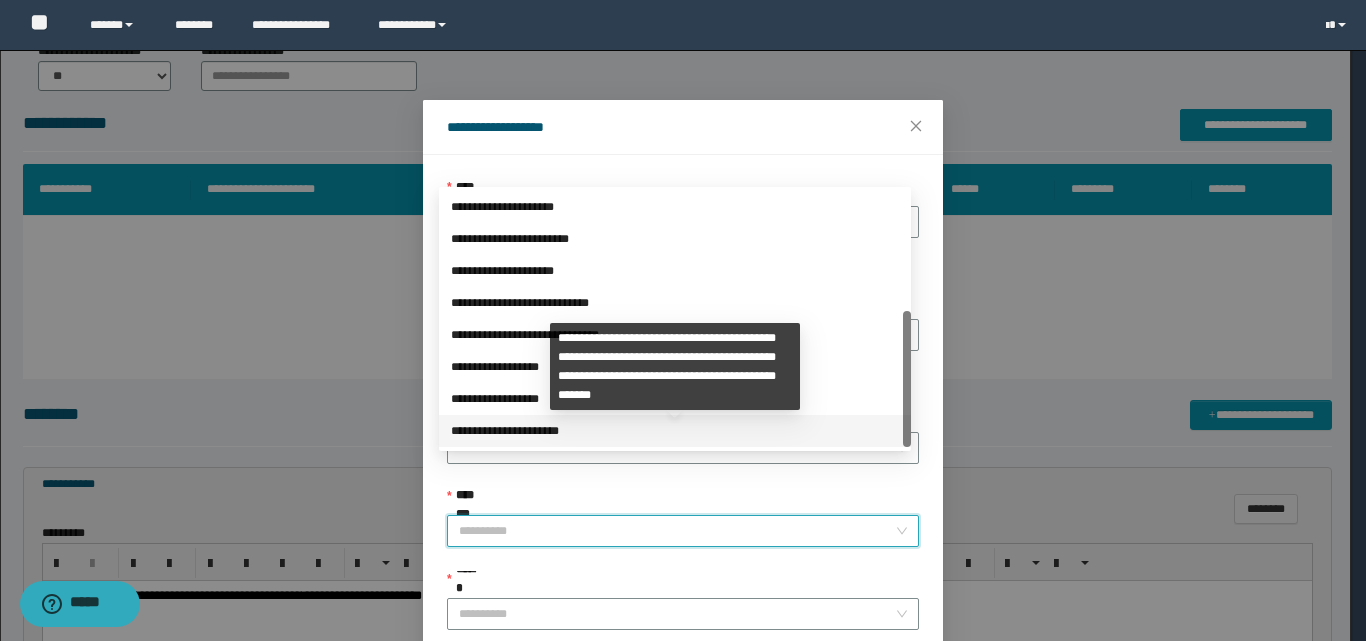 click on "**********" at bounding box center (675, 431) 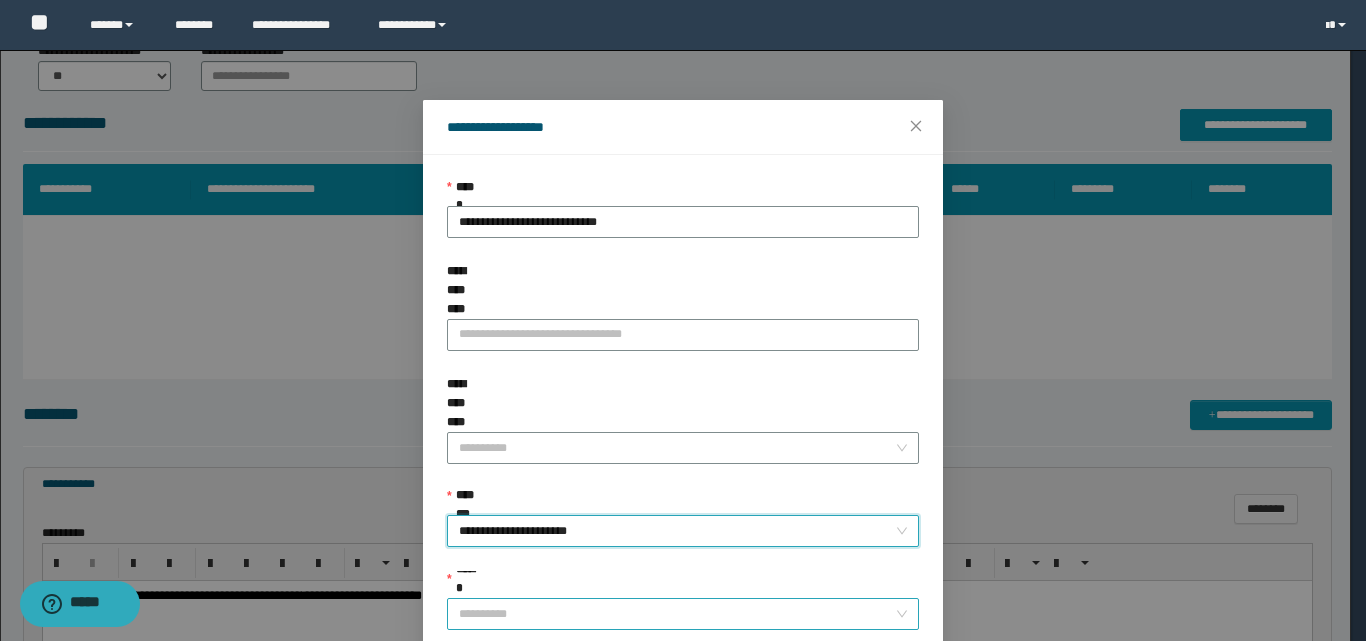 click on "******" at bounding box center (677, 614) 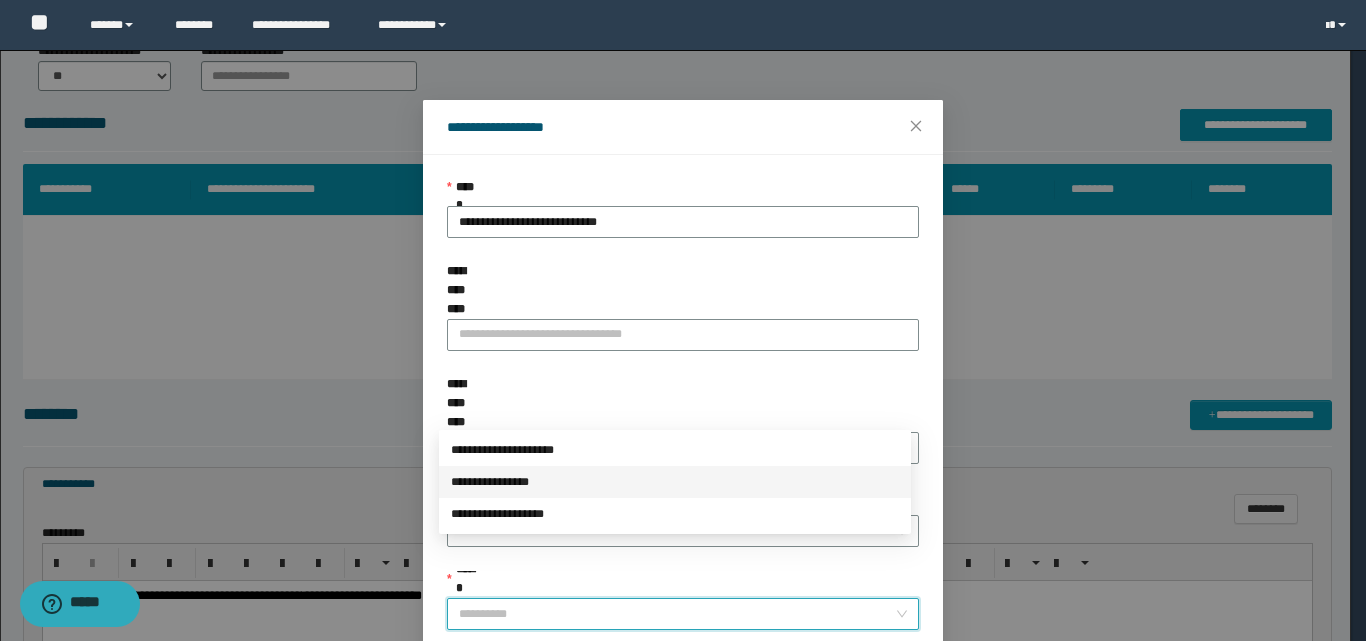 click on "**********" at bounding box center (675, 482) 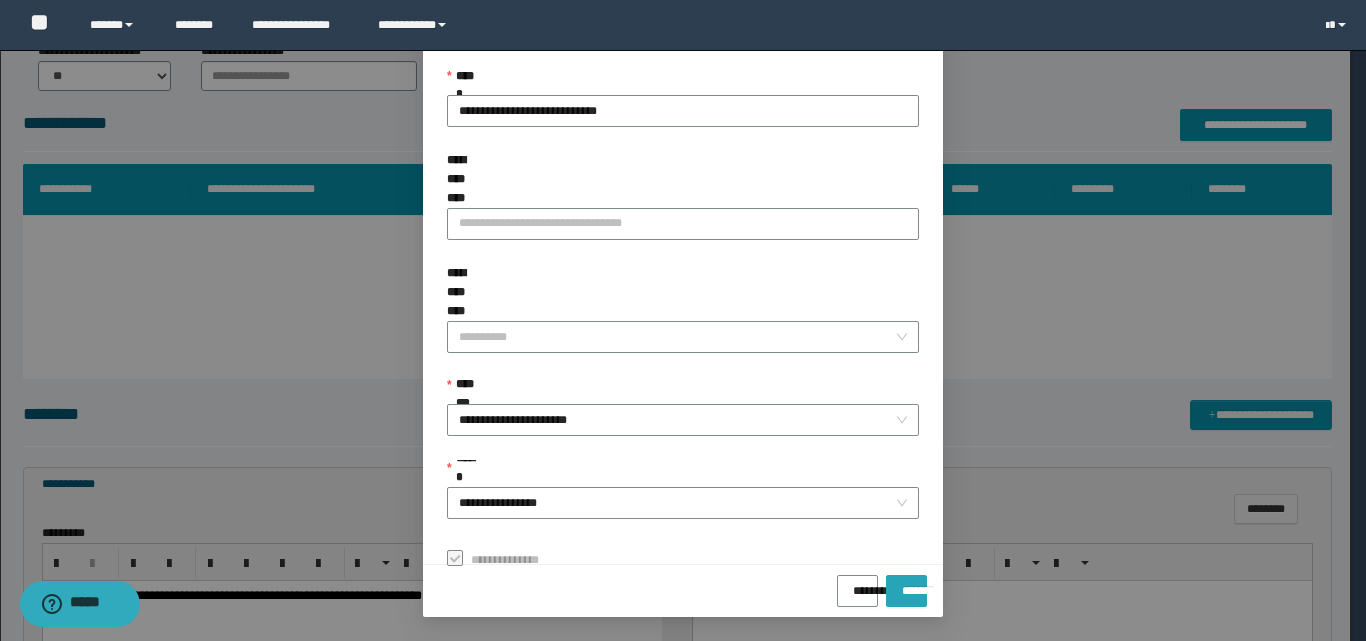 drag, startPoint x: 891, startPoint y: 595, endPoint x: 877, endPoint y: 582, distance: 19.104973 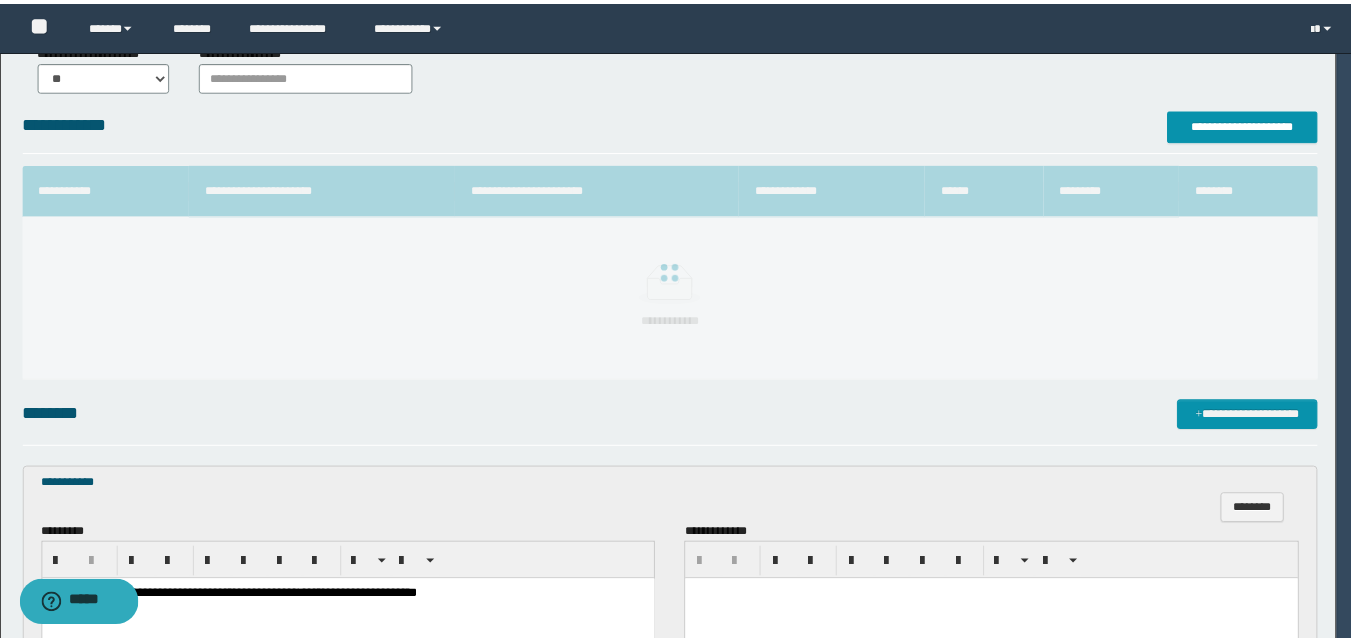 scroll, scrollTop: 64, scrollLeft: 0, axis: vertical 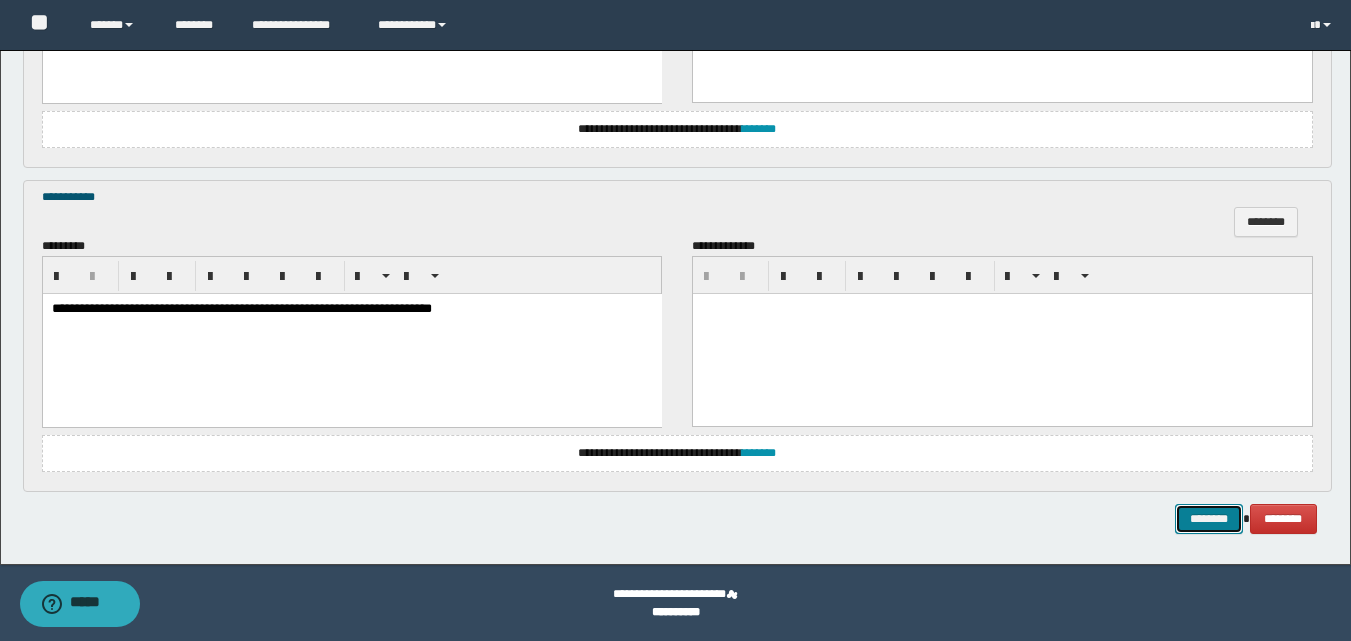 click on "********" at bounding box center [1209, 519] 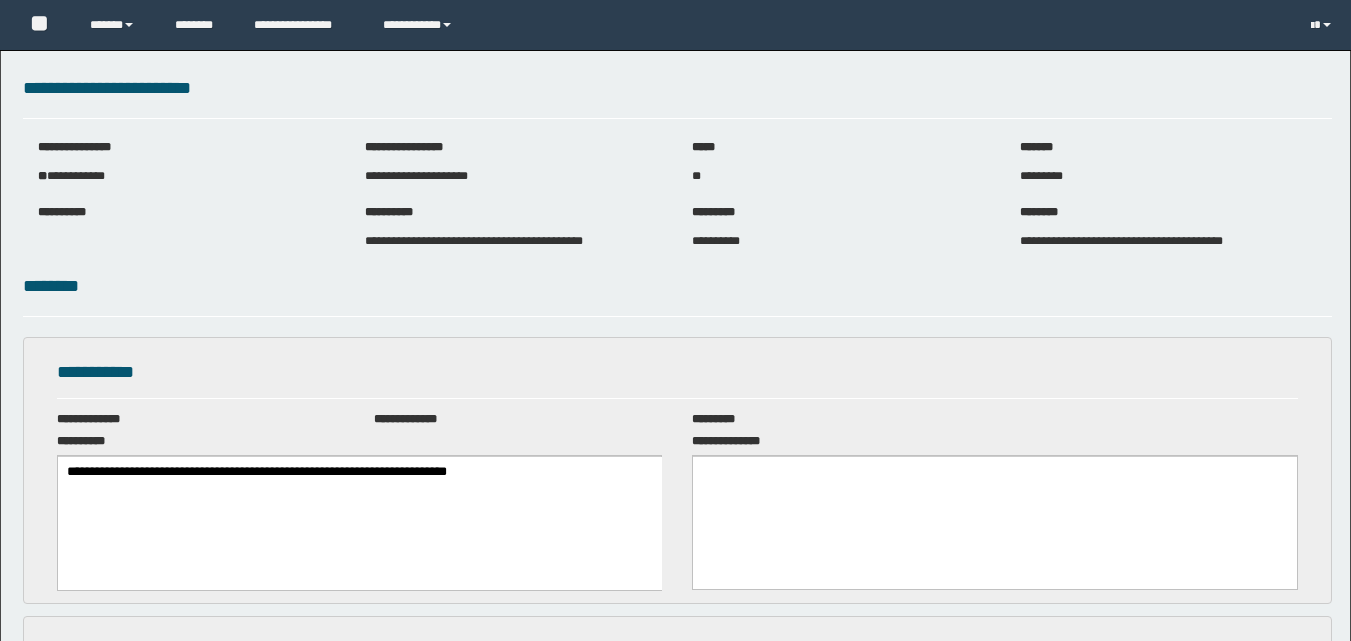 scroll, scrollTop: 0, scrollLeft: 0, axis: both 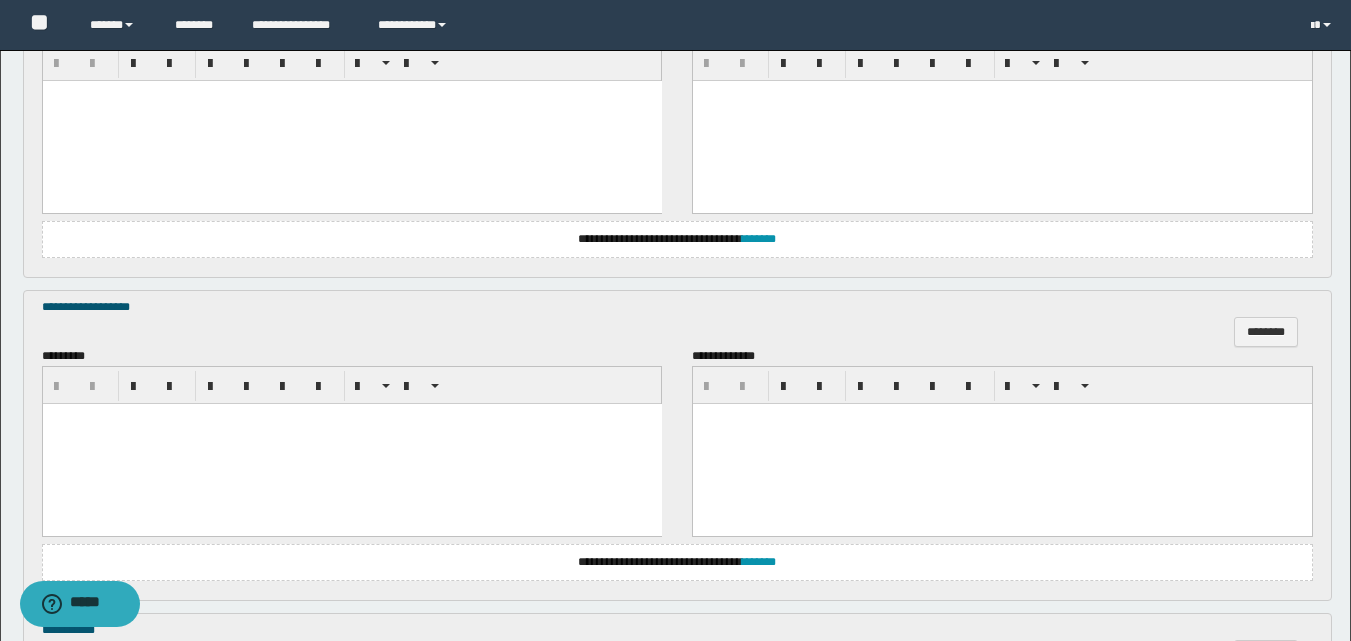 click at bounding box center [351, 121] 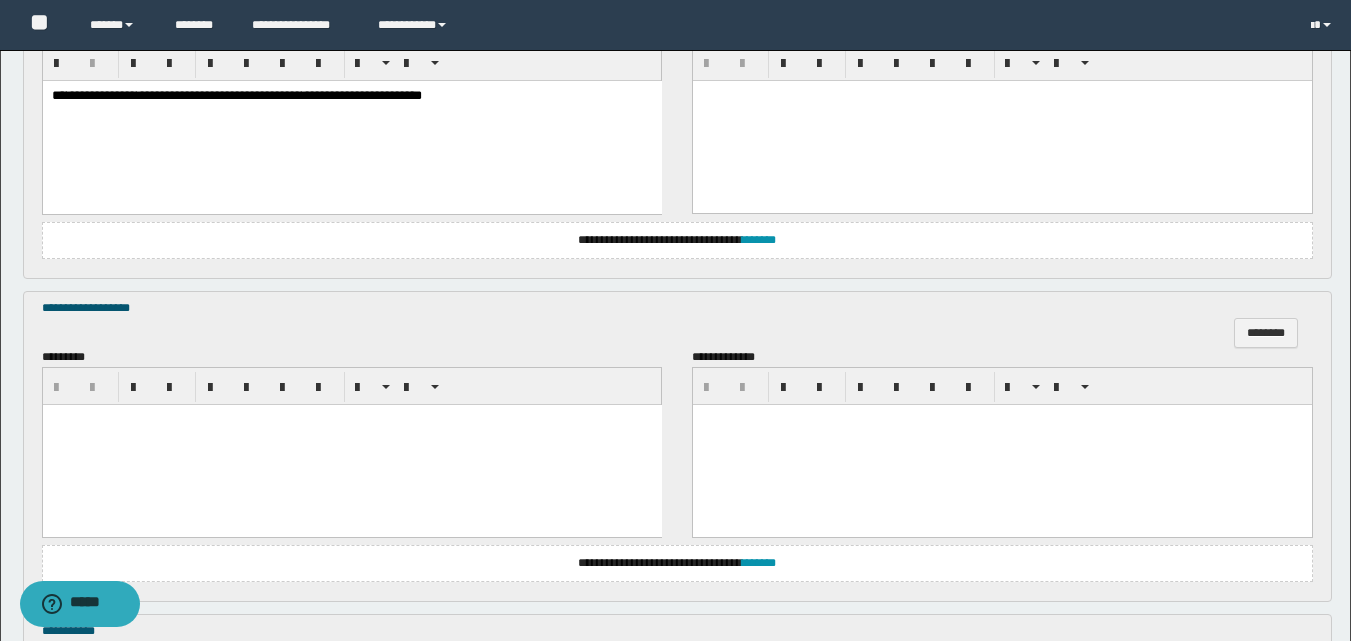 click at bounding box center (351, 444) 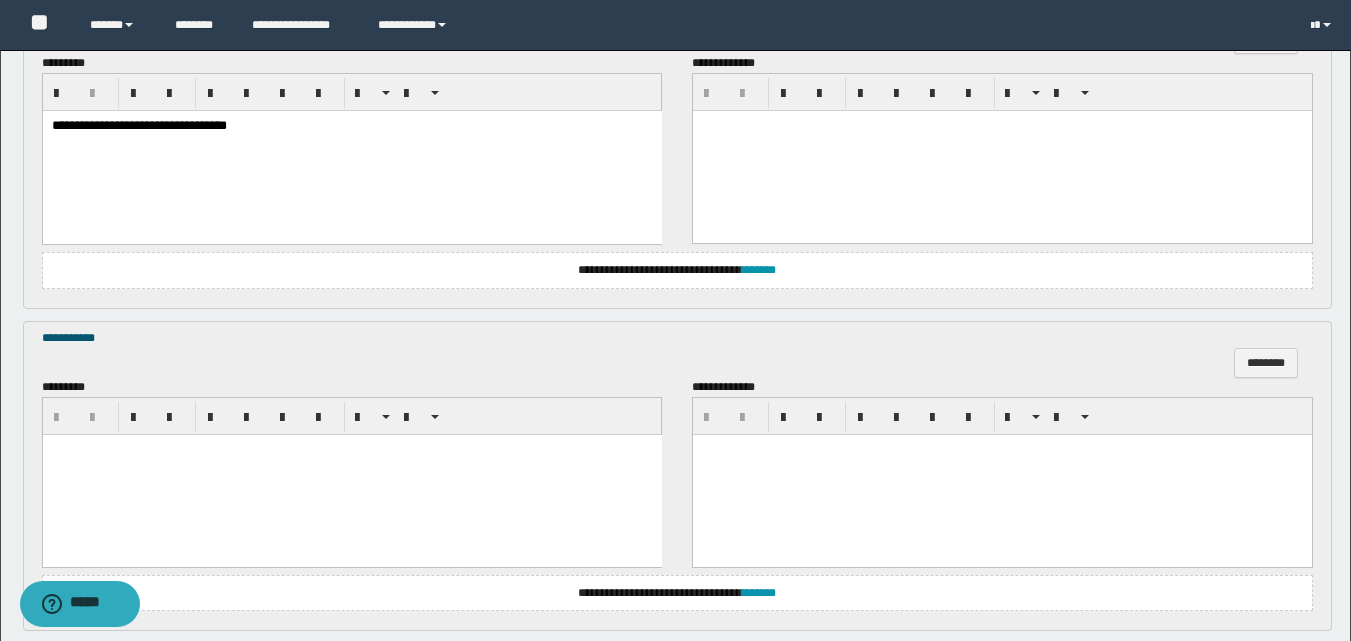 scroll, scrollTop: 1200, scrollLeft: 0, axis: vertical 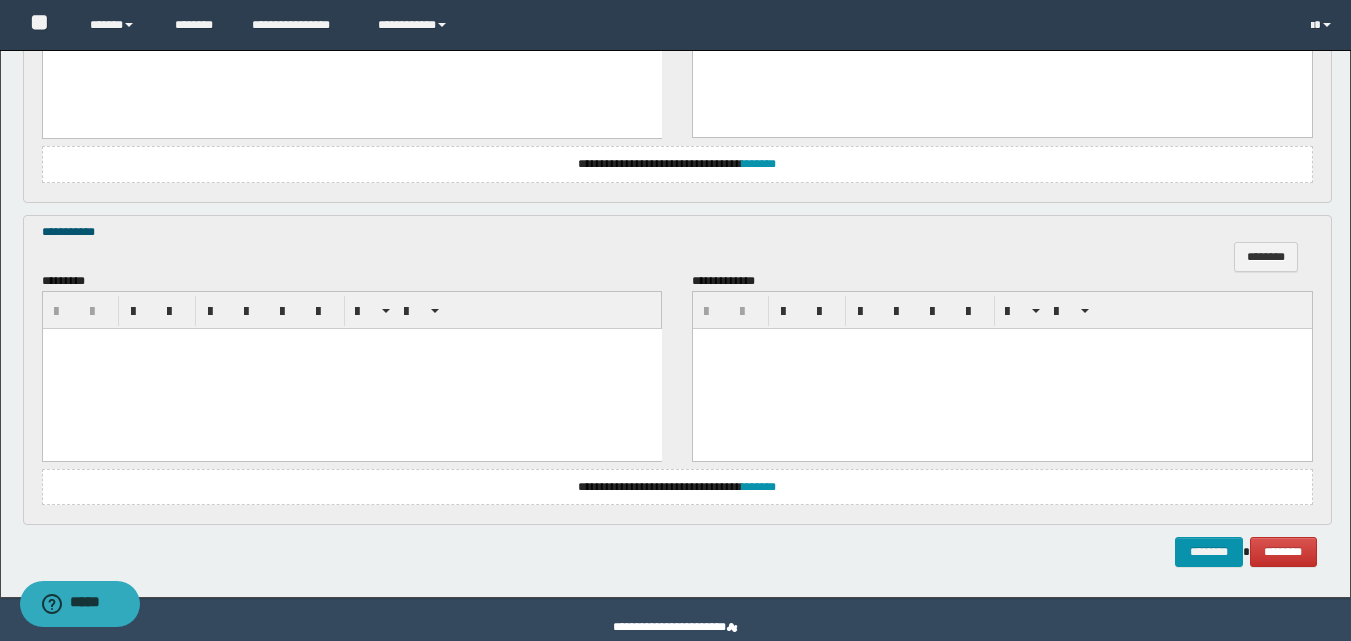 click at bounding box center (351, 368) 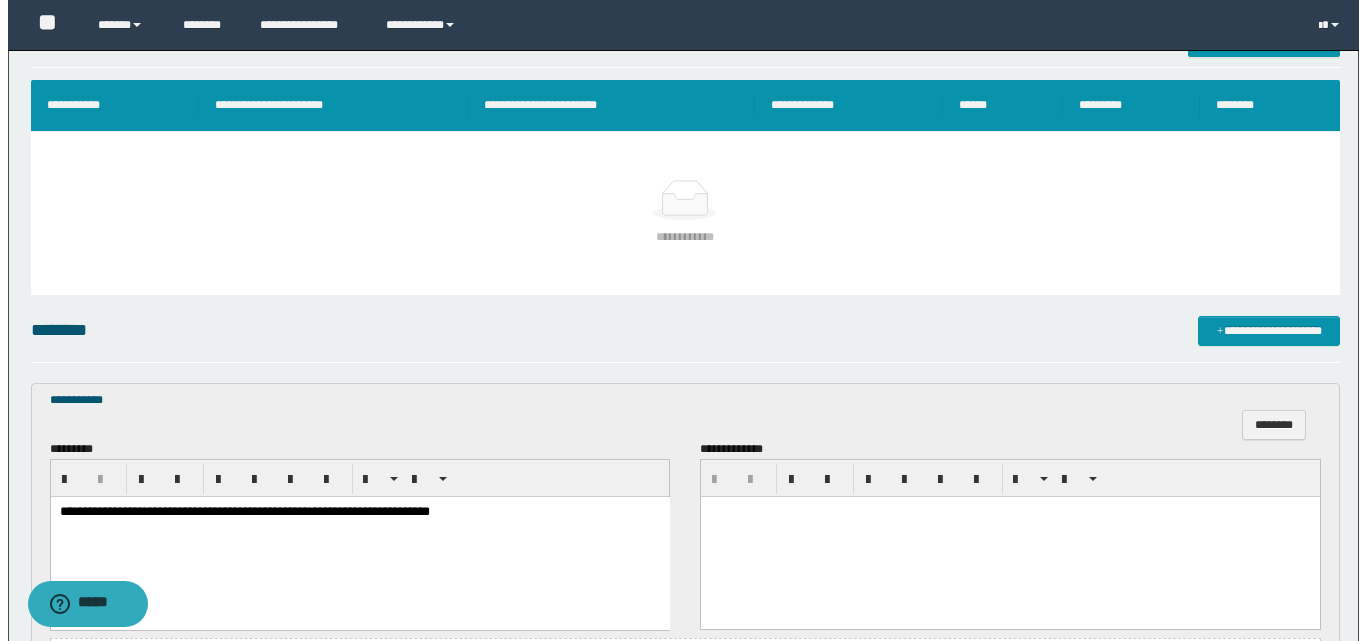 scroll, scrollTop: 300, scrollLeft: 0, axis: vertical 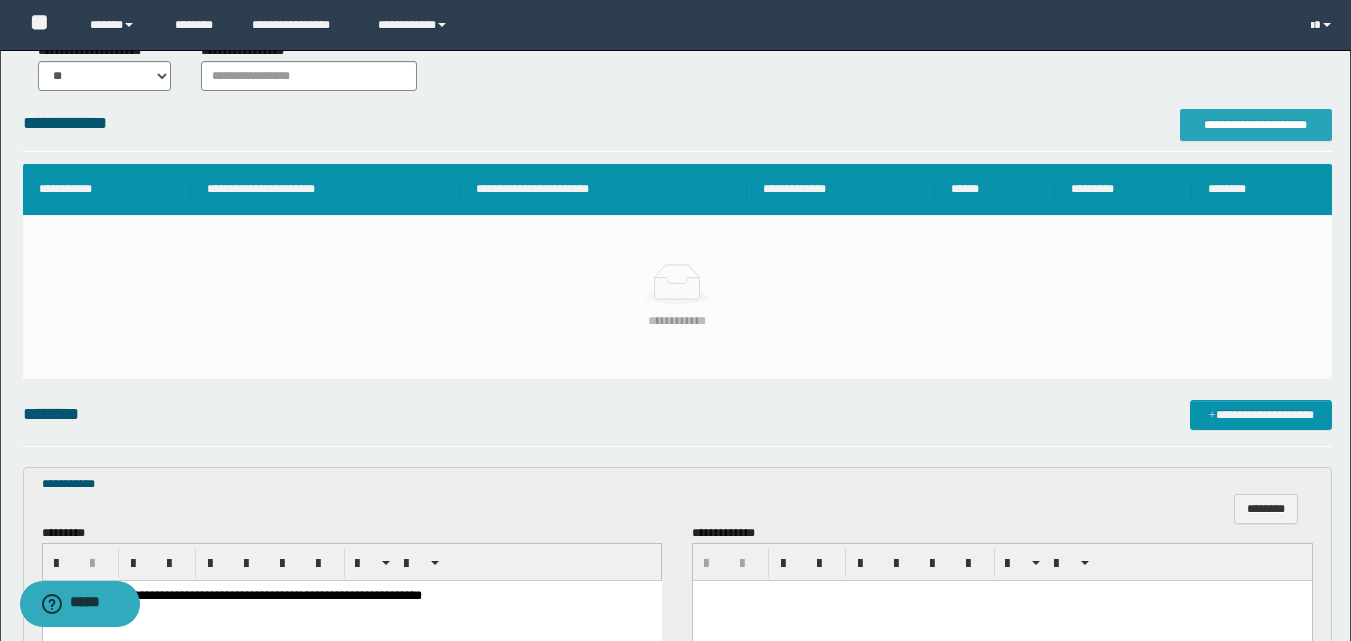click on "**********" at bounding box center (1256, 125) 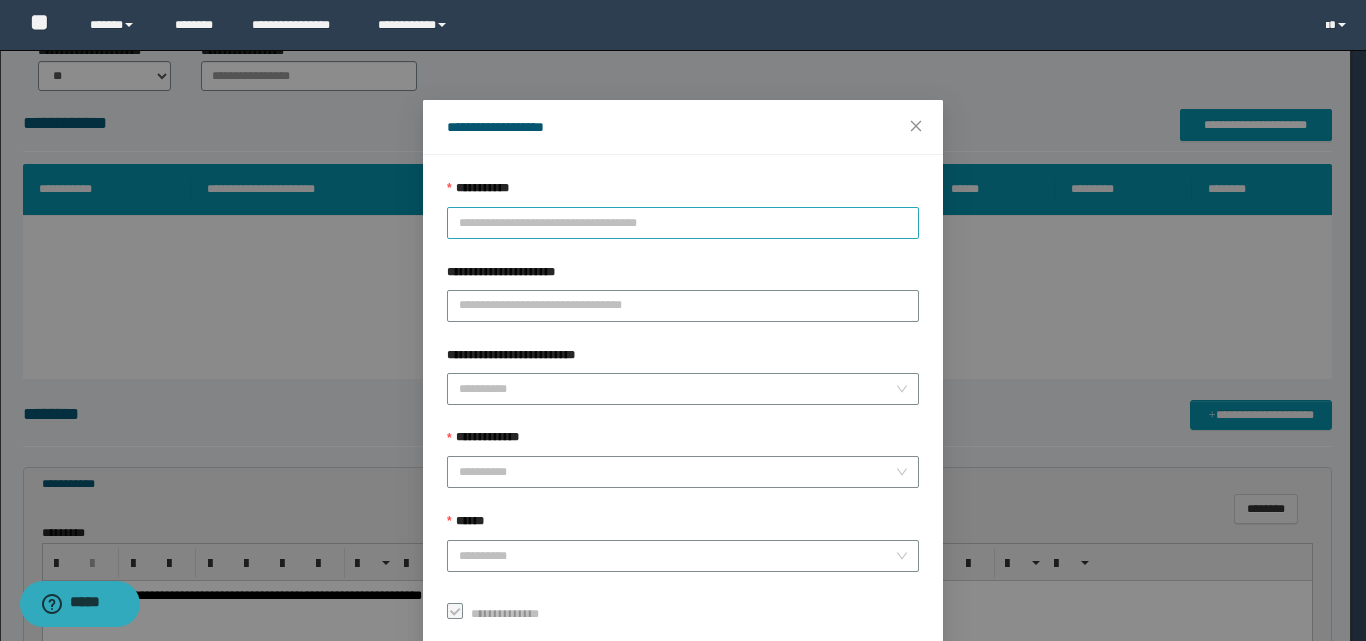 click on "**********" at bounding box center (683, 223) 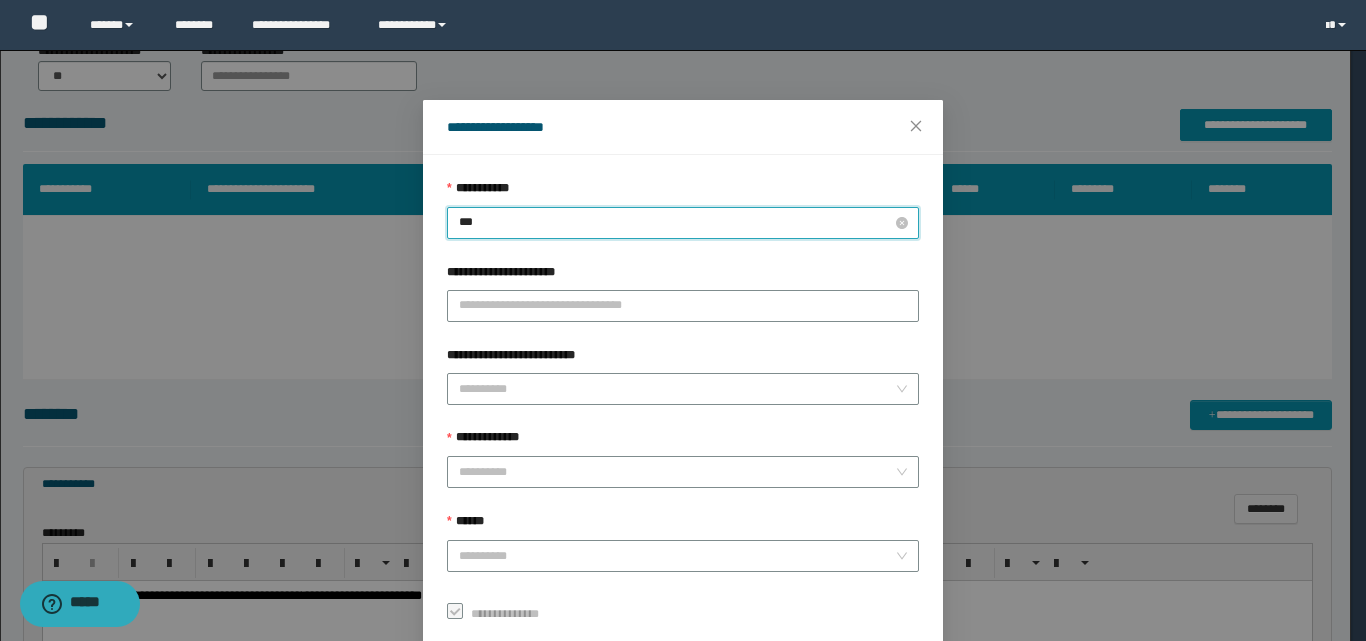 type on "****" 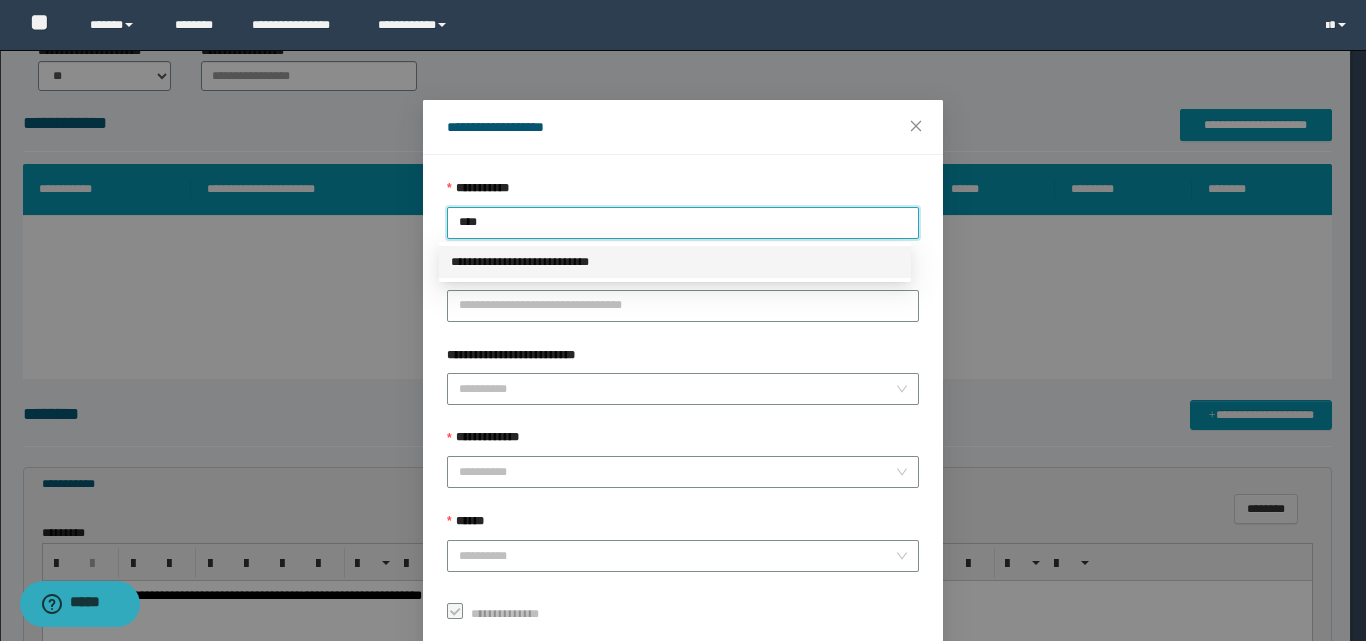 click on "**********" at bounding box center [675, 262] 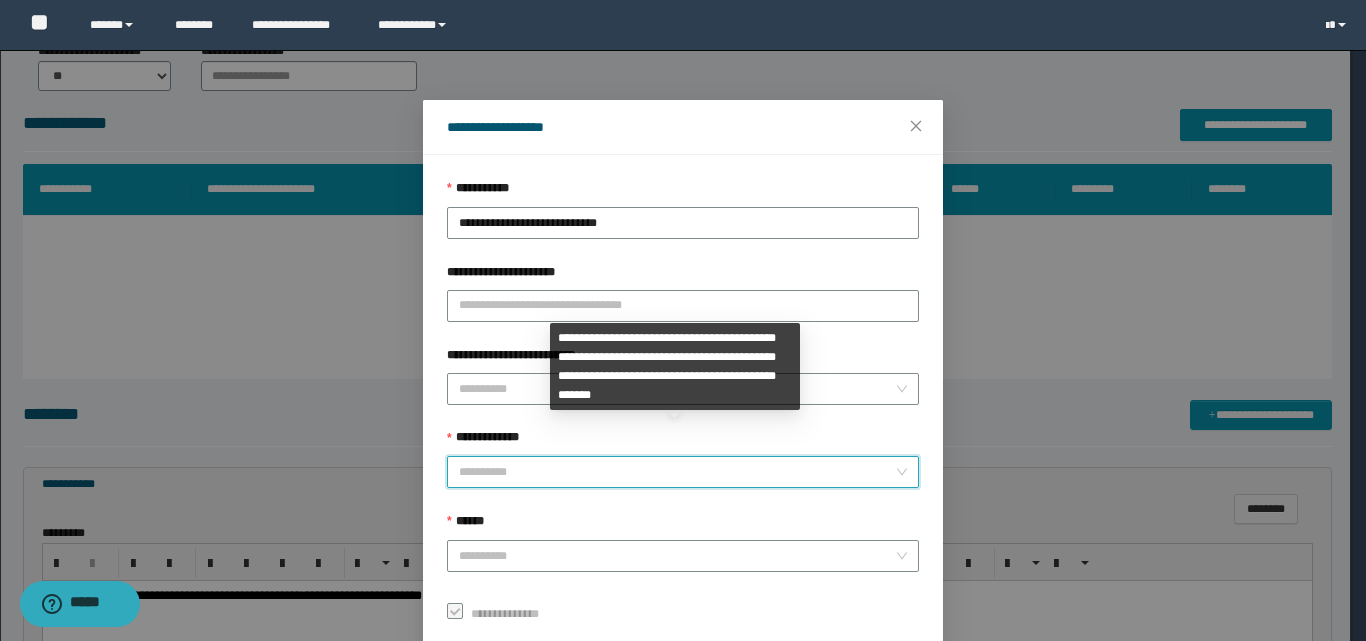 click on "**********" at bounding box center [677, 472] 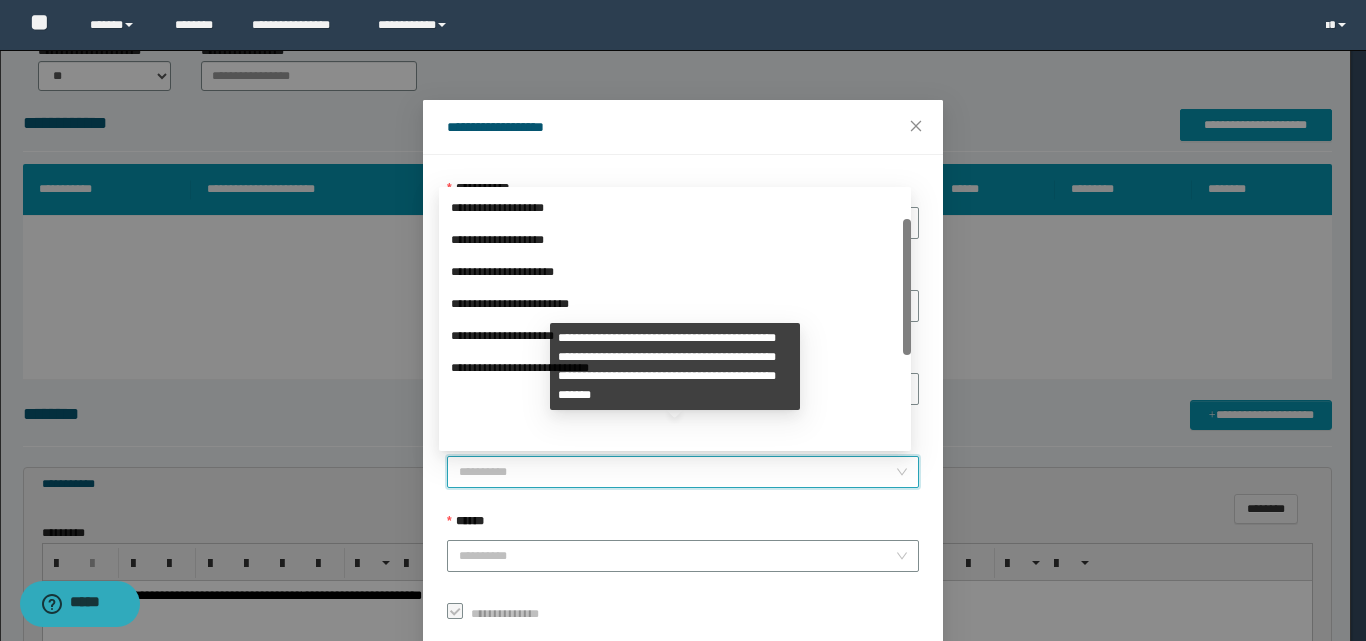 scroll, scrollTop: 224, scrollLeft: 0, axis: vertical 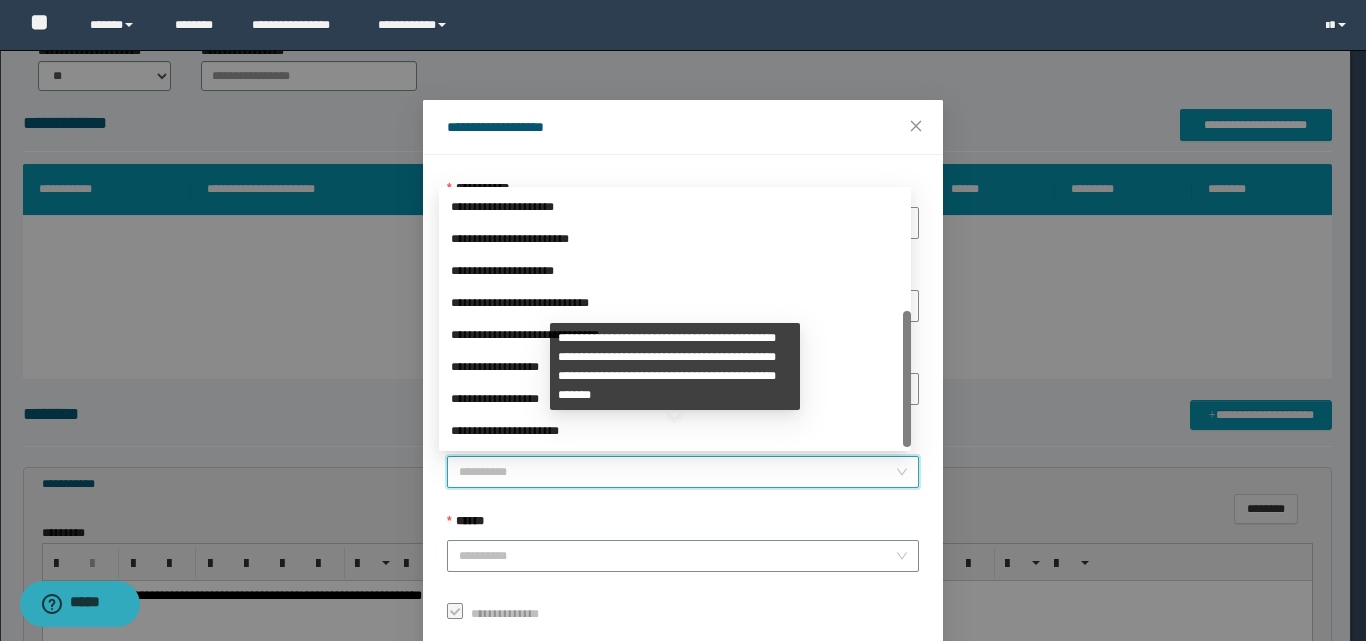 drag, startPoint x: 900, startPoint y: 301, endPoint x: 872, endPoint y: 420, distance: 122.24974 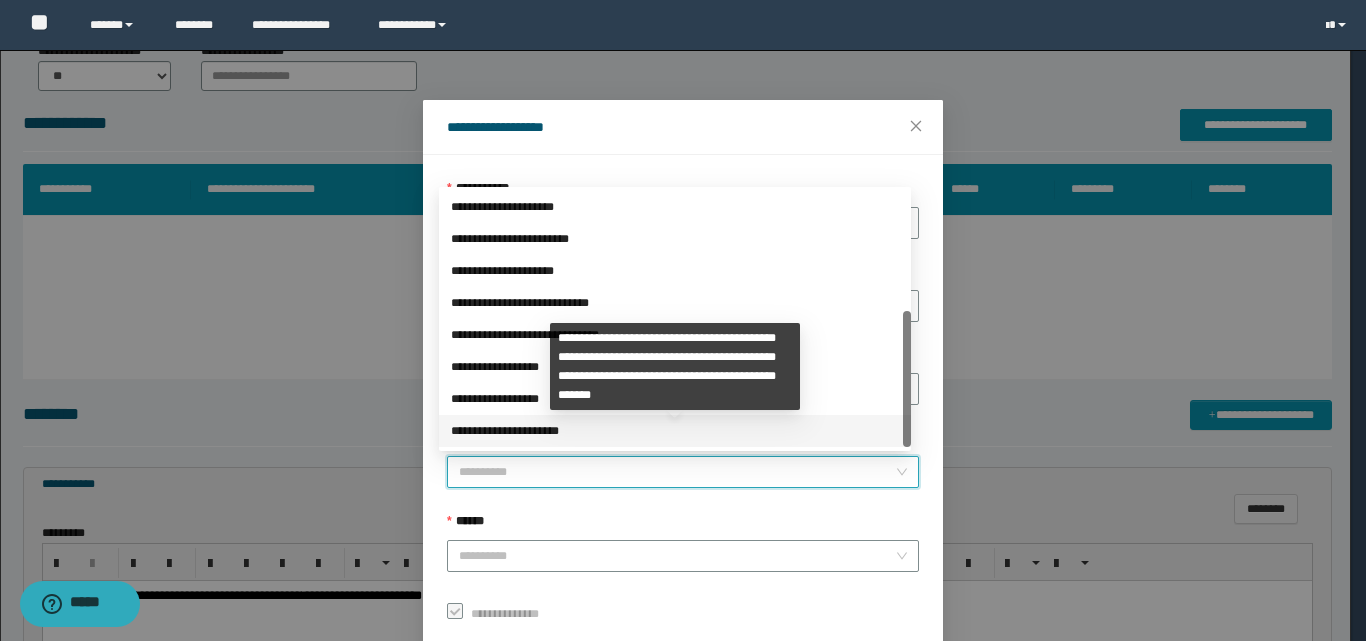 click on "**********" at bounding box center [675, 431] 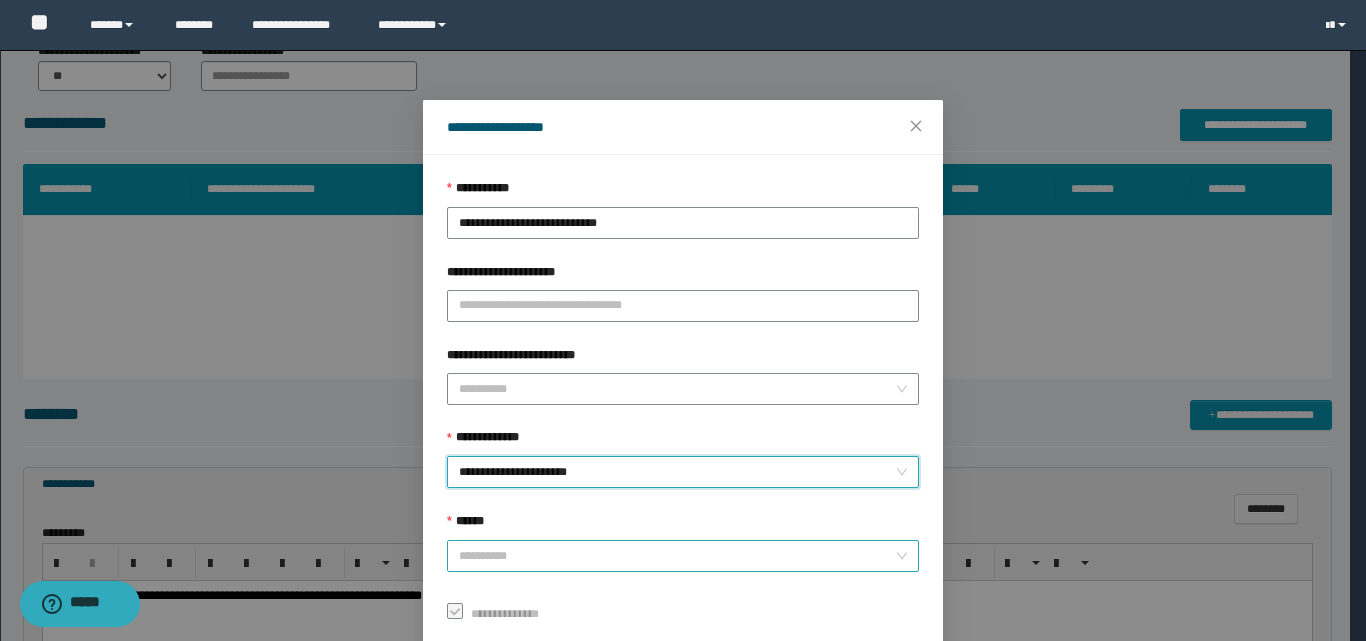 click on "******" at bounding box center [677, 556] 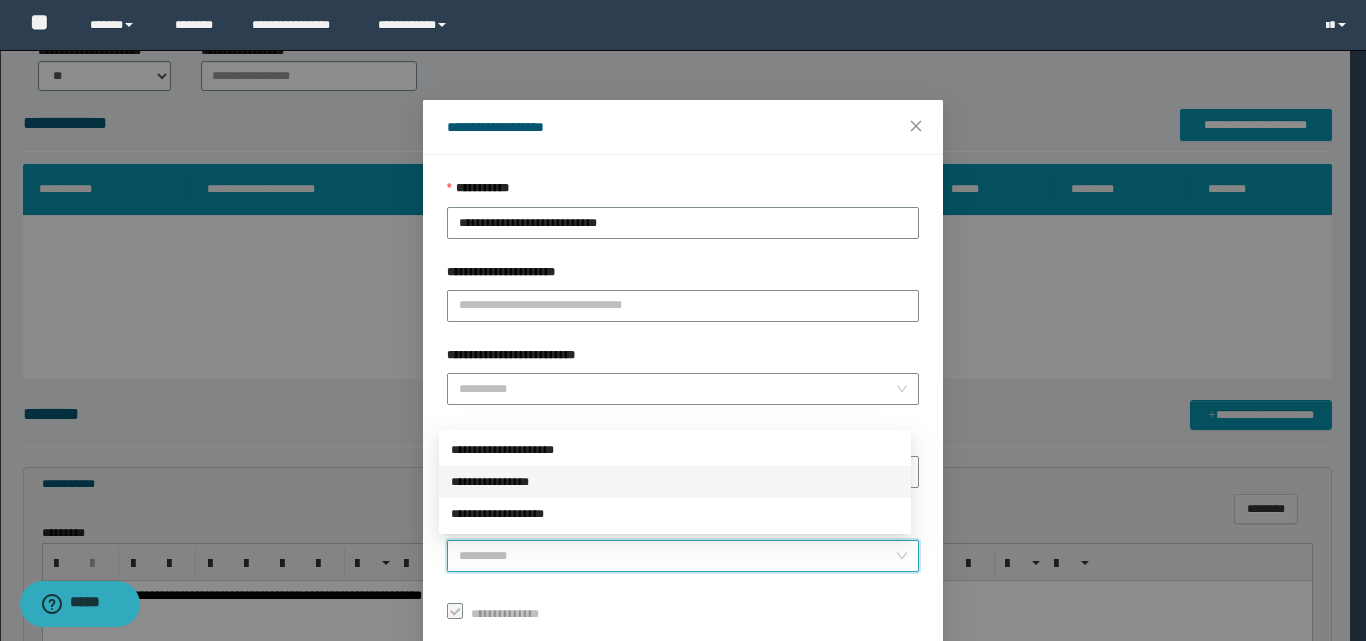 click on "**********" at bounding box center [675, 482] 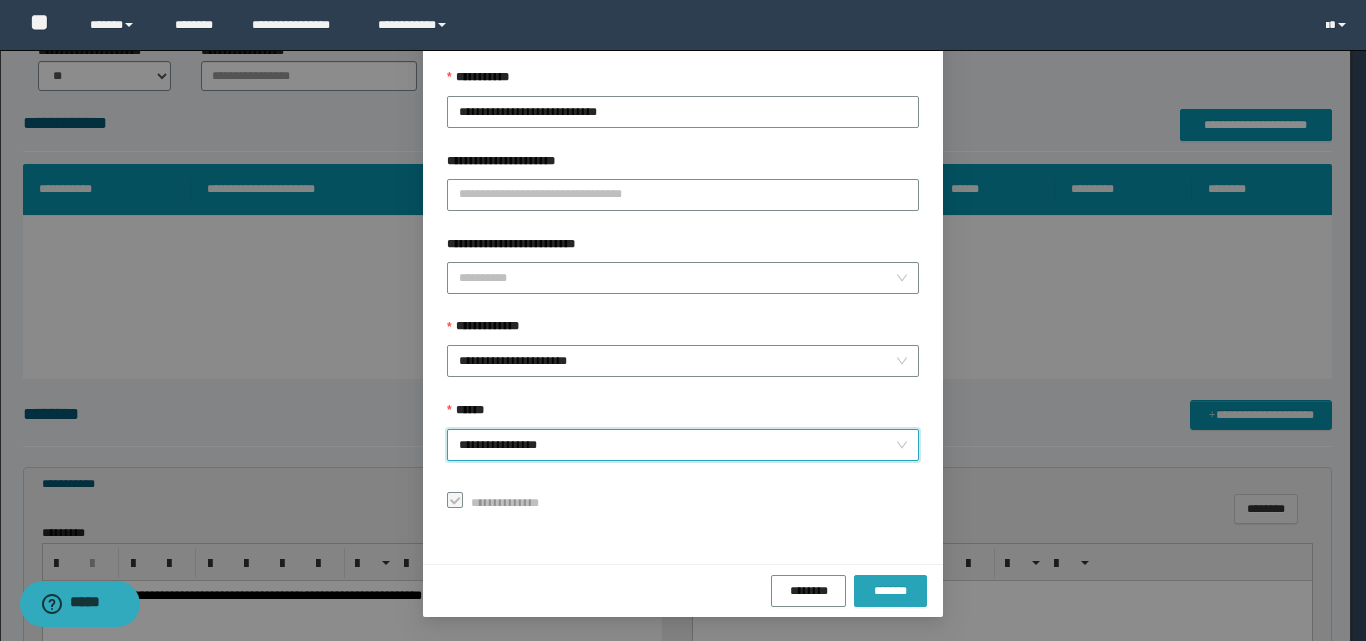 drag, startPoint x: 902, startPoint y: 581, endPoint x: 885, endPoint y: 562, distance: 25.495098 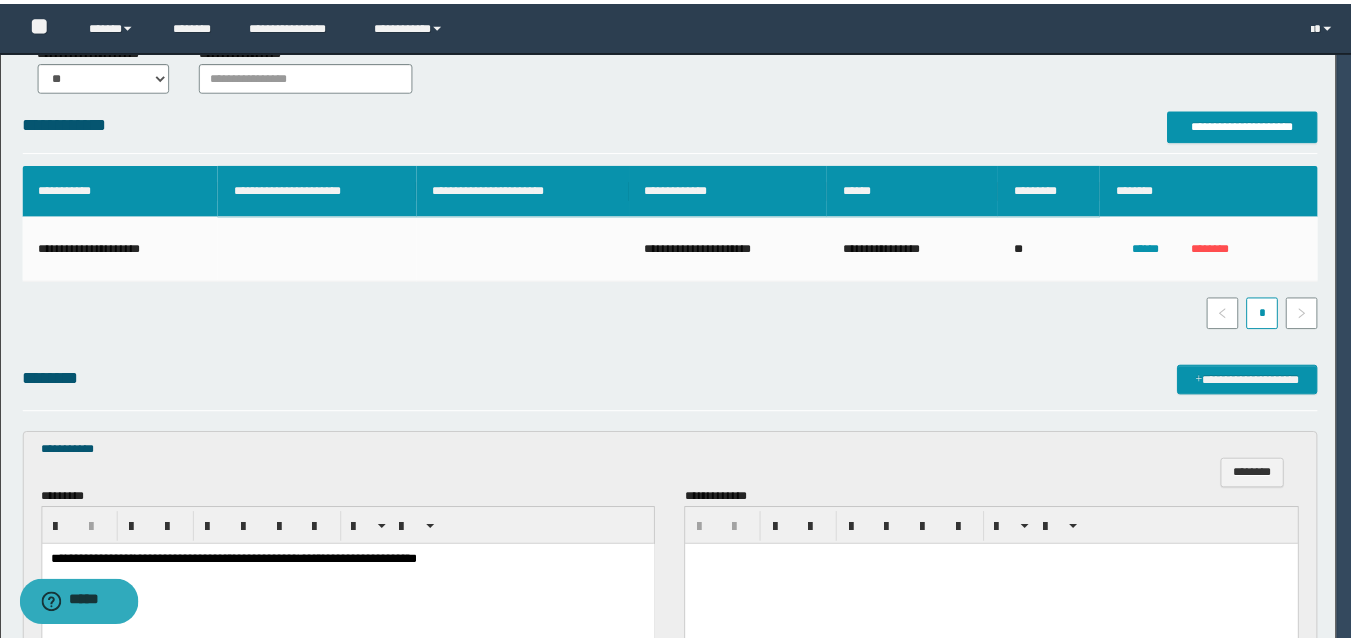 scroll, scrollTop: 64, scrollLeft: 0, axis: vertical 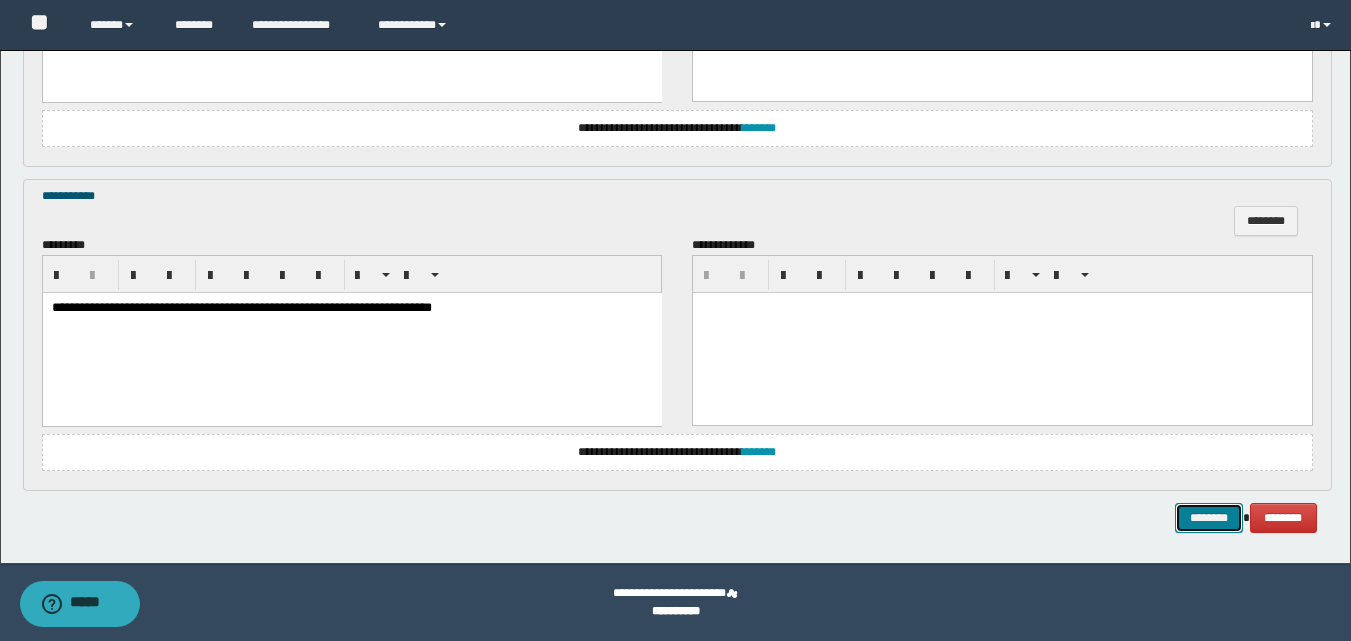 click on "********" at bounding box center (1209, 518) 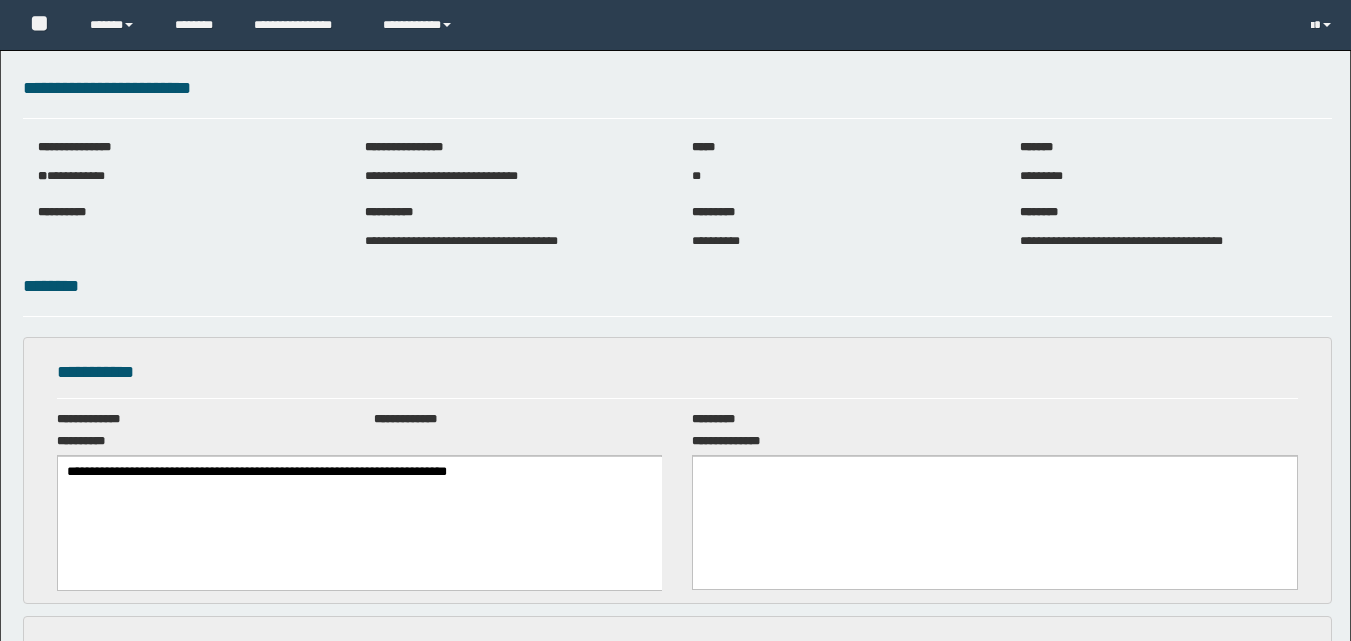 scroll, scrollTop: 0, scrollLeft: 0, axis: both 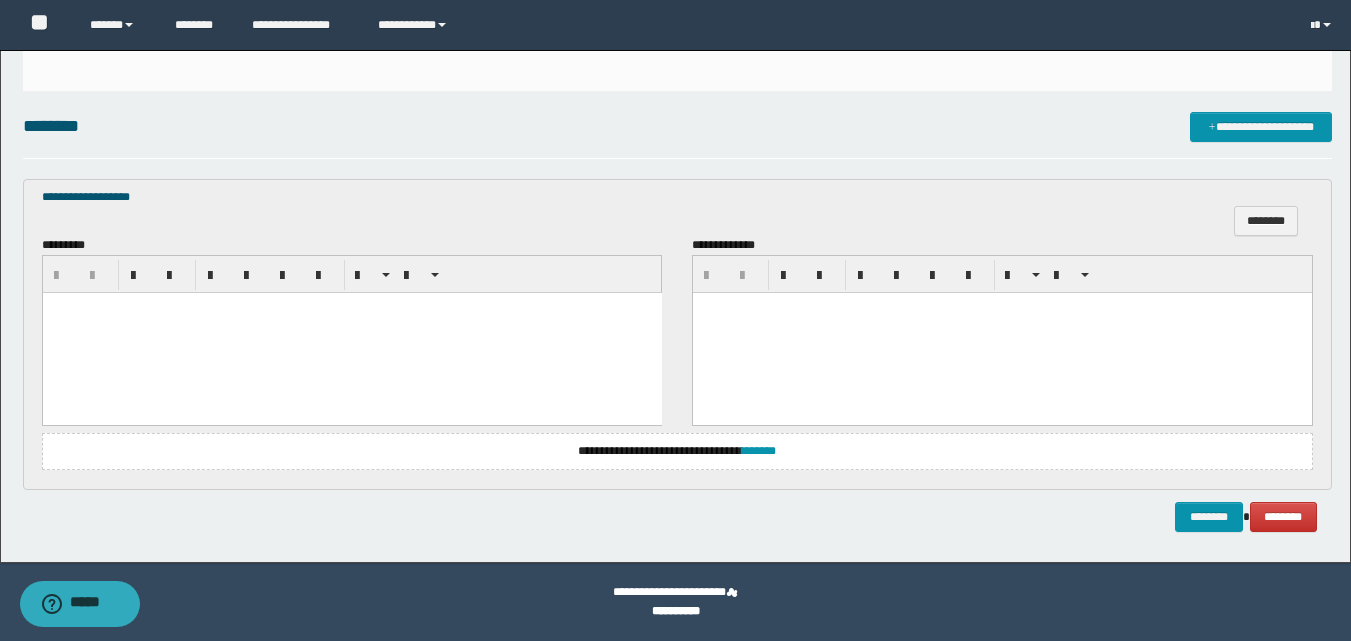 click at bounding box center (351, 333) 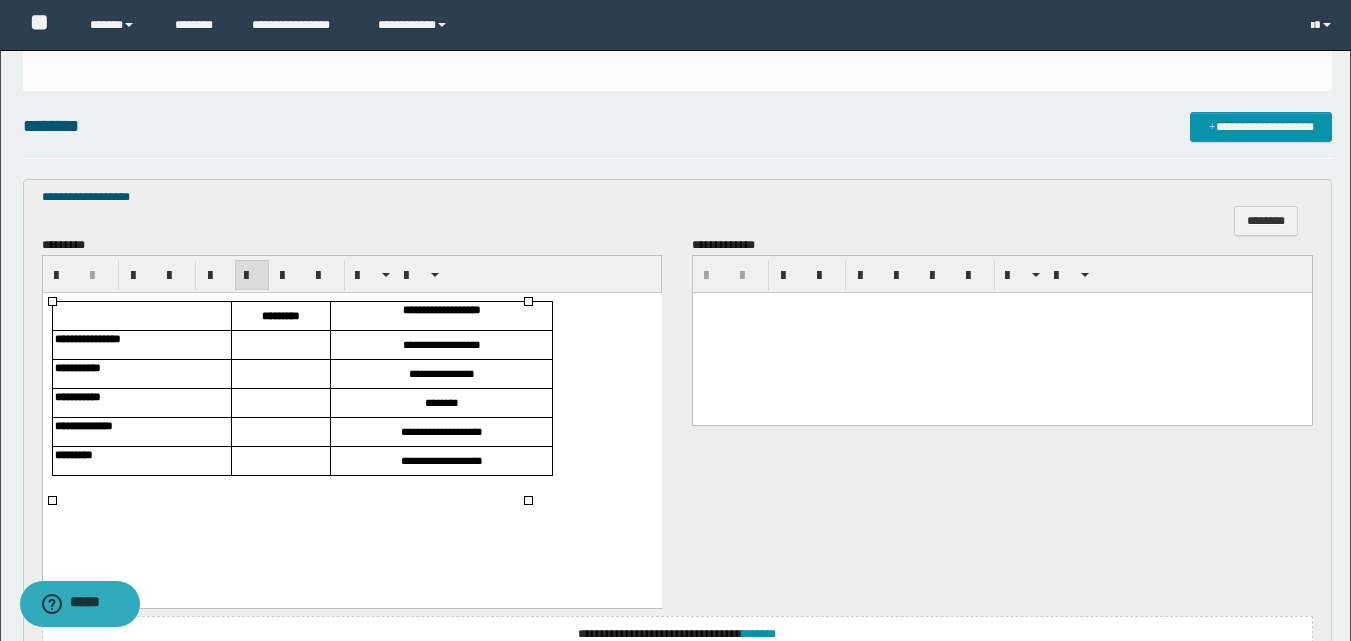 click at bounding box center [280, 345] 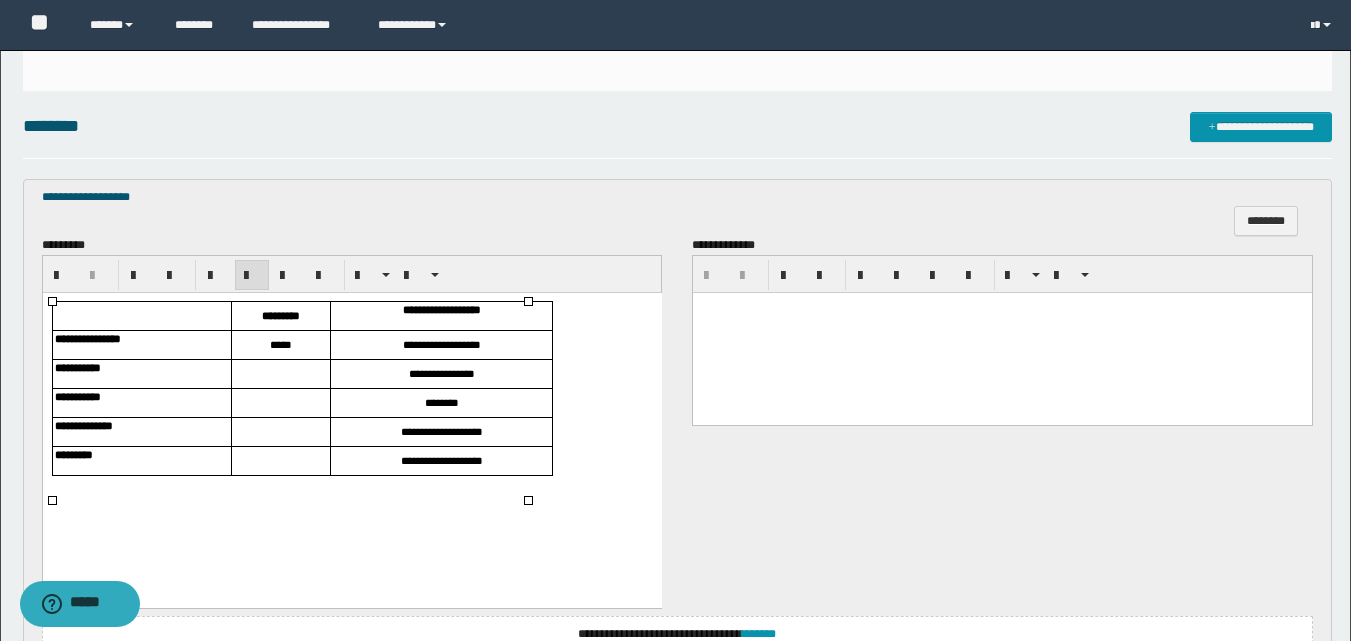 click at bounding box center (280, 374) 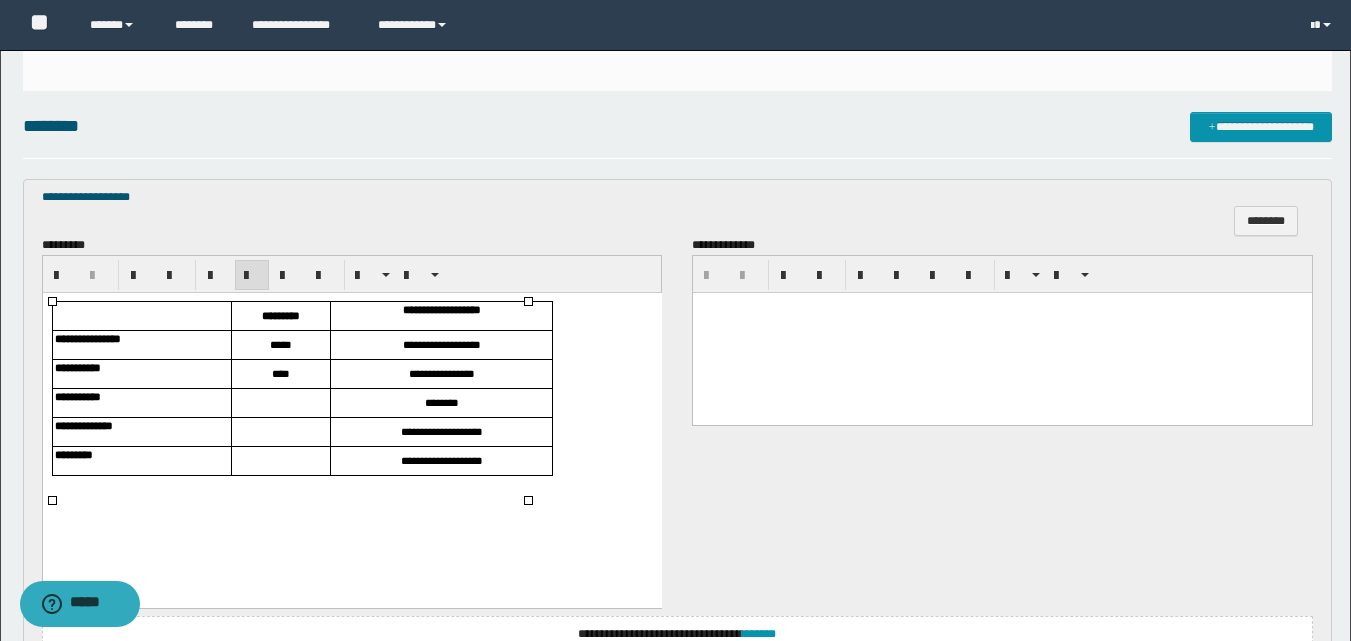 click at bounding box center (280, 403) 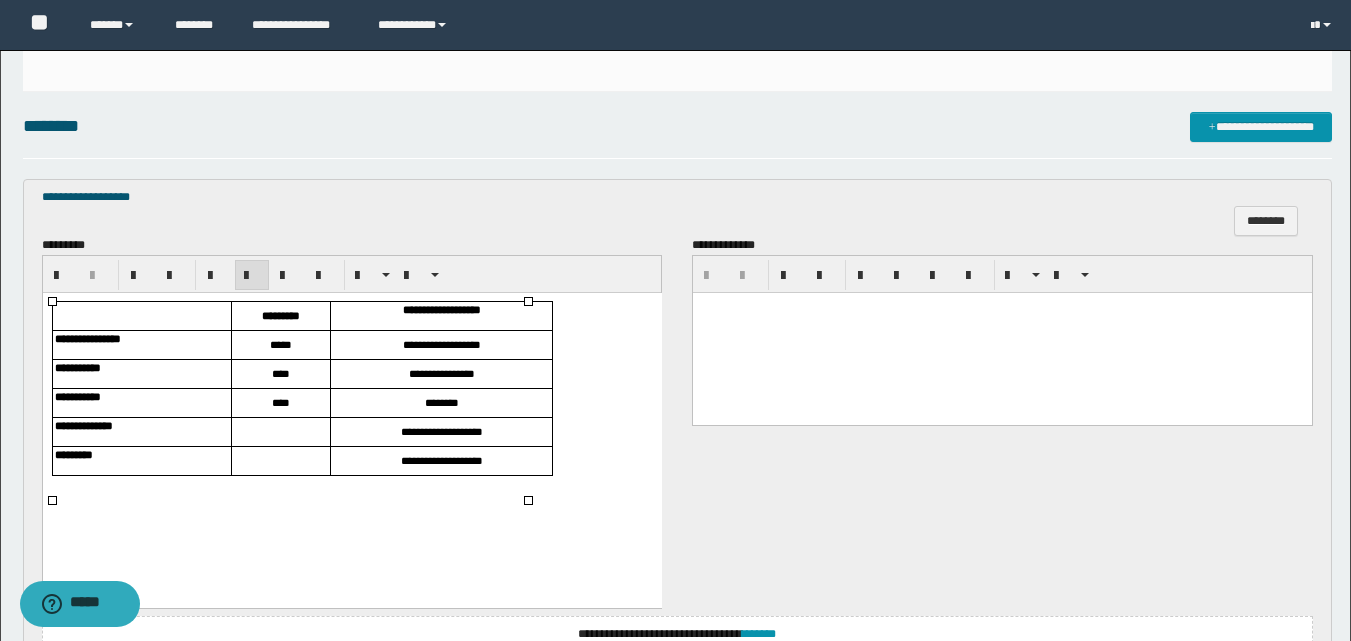 click at bounding box center (280, 432) 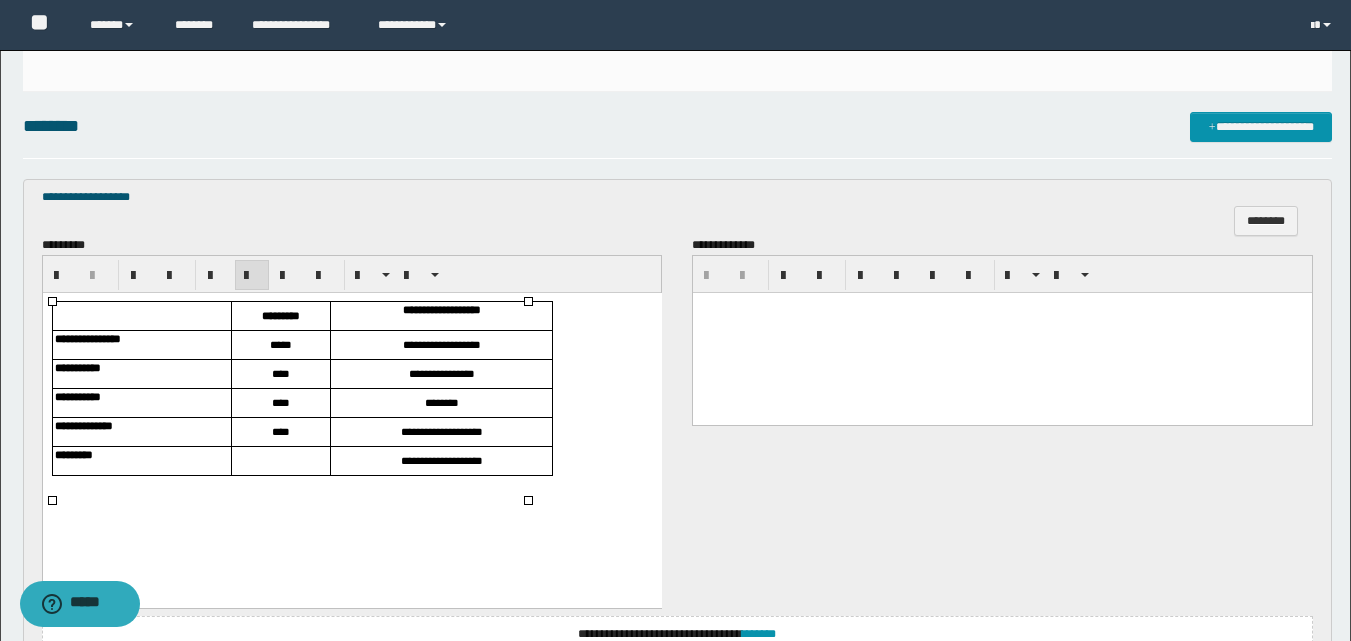 click at bounding box center [280, 461] 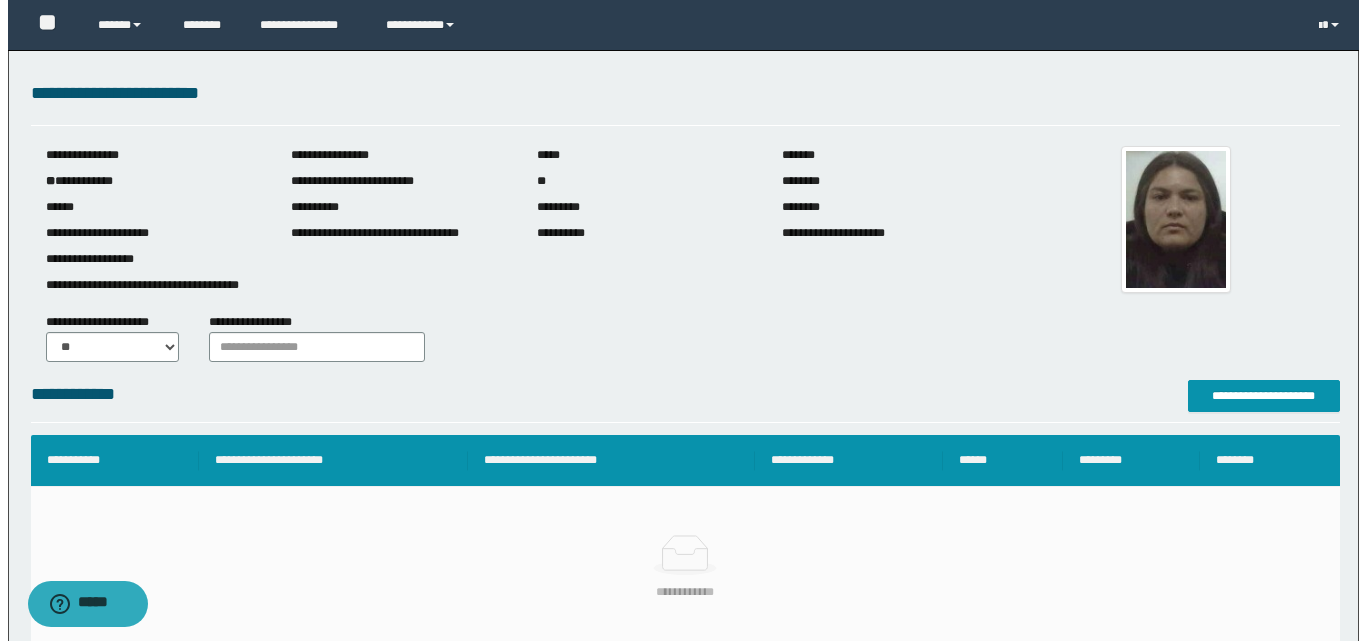 scroll, scrollTop: 0, scrollLeft: 0, axis: both 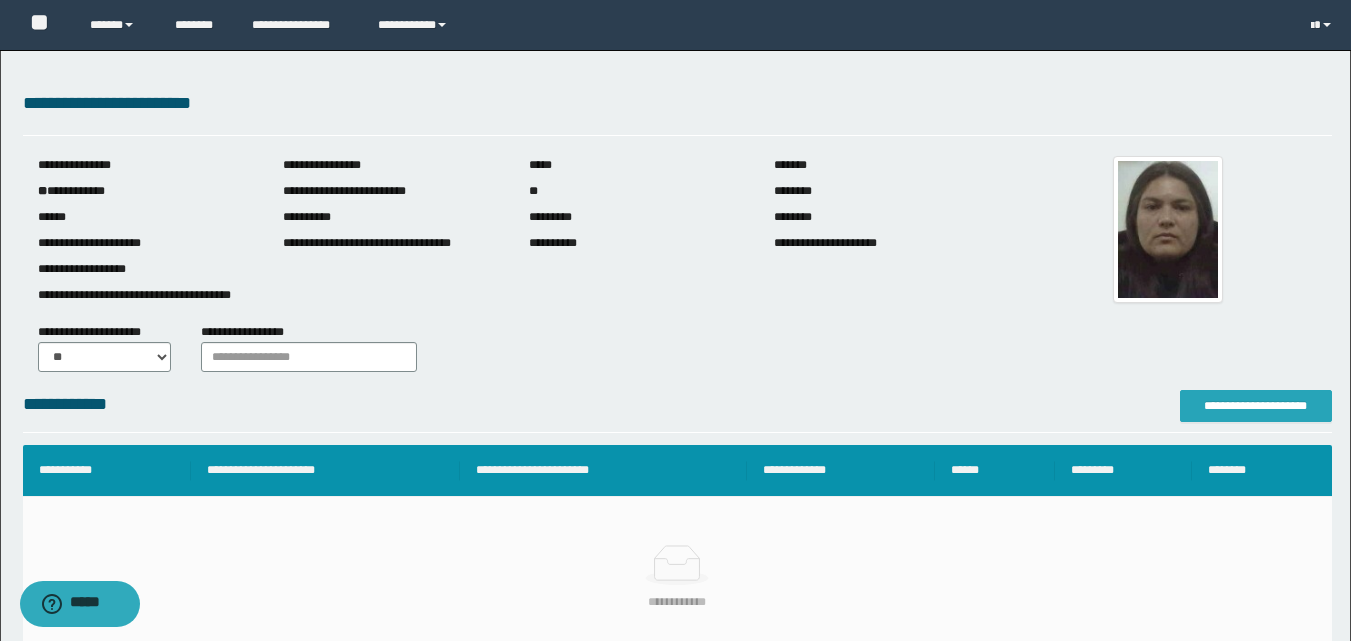 click on "**********" at bounding box center (1256, 406) 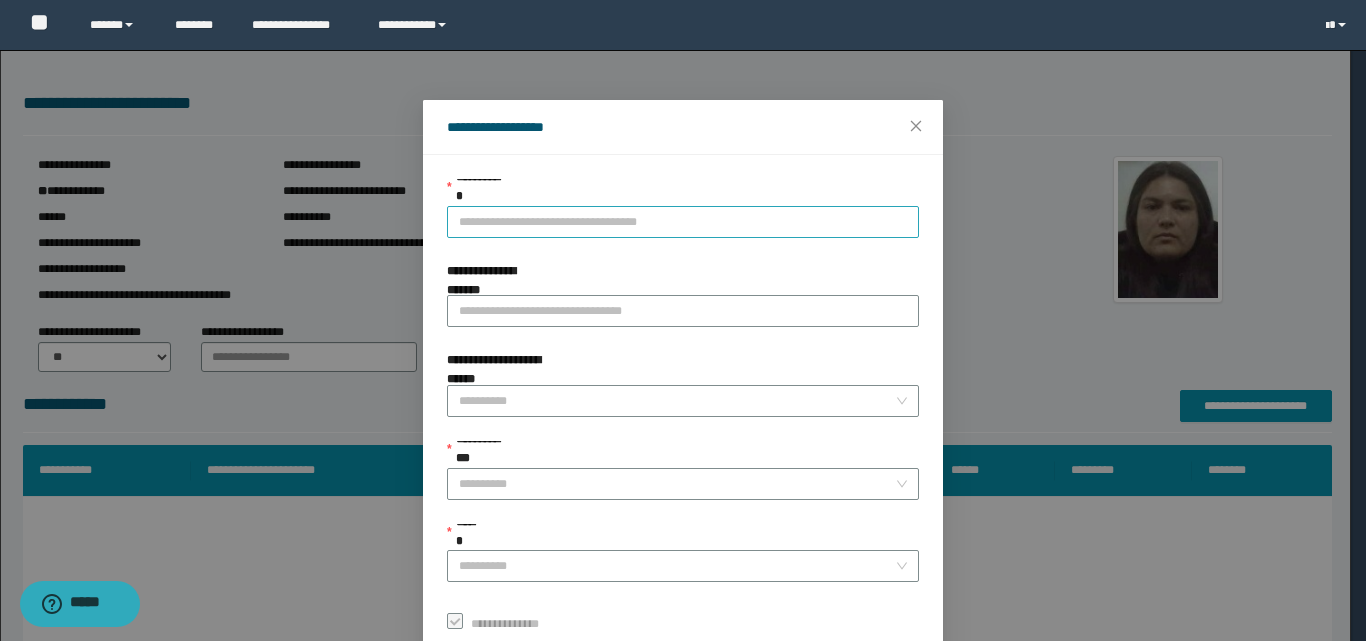 click on "**********" at bounding box center (683, 222) 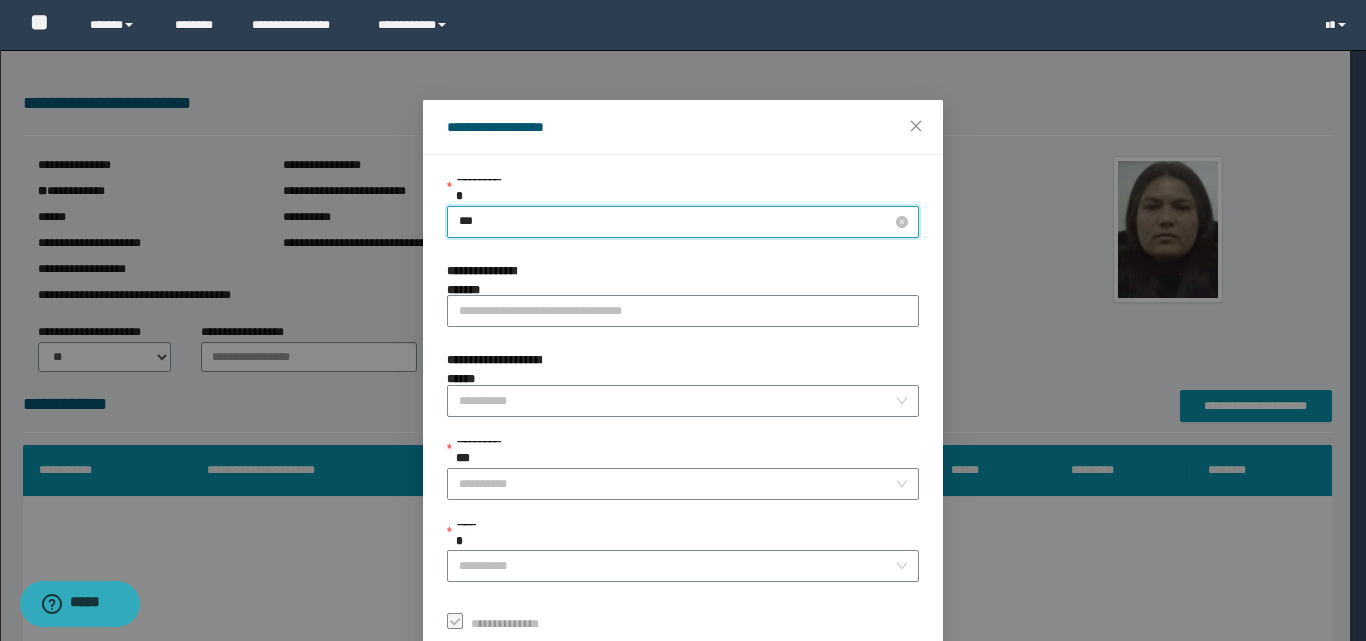 type on "****" 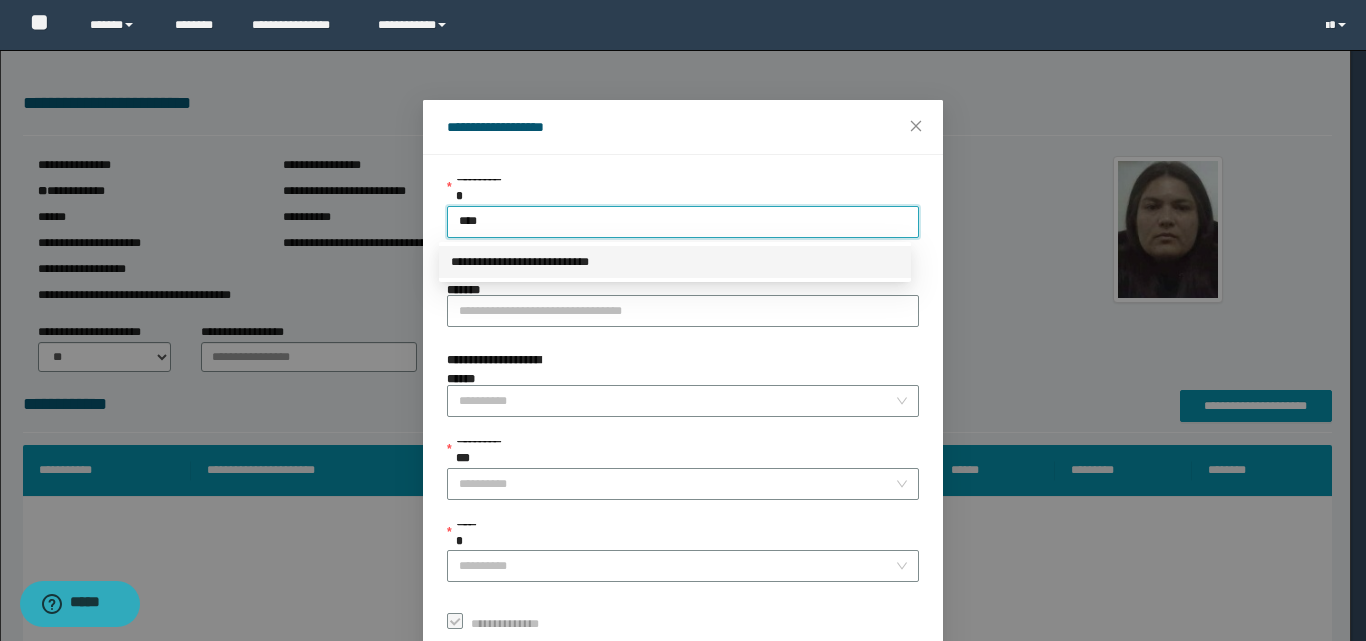 click on "**********" at bounding box center (675, 262) 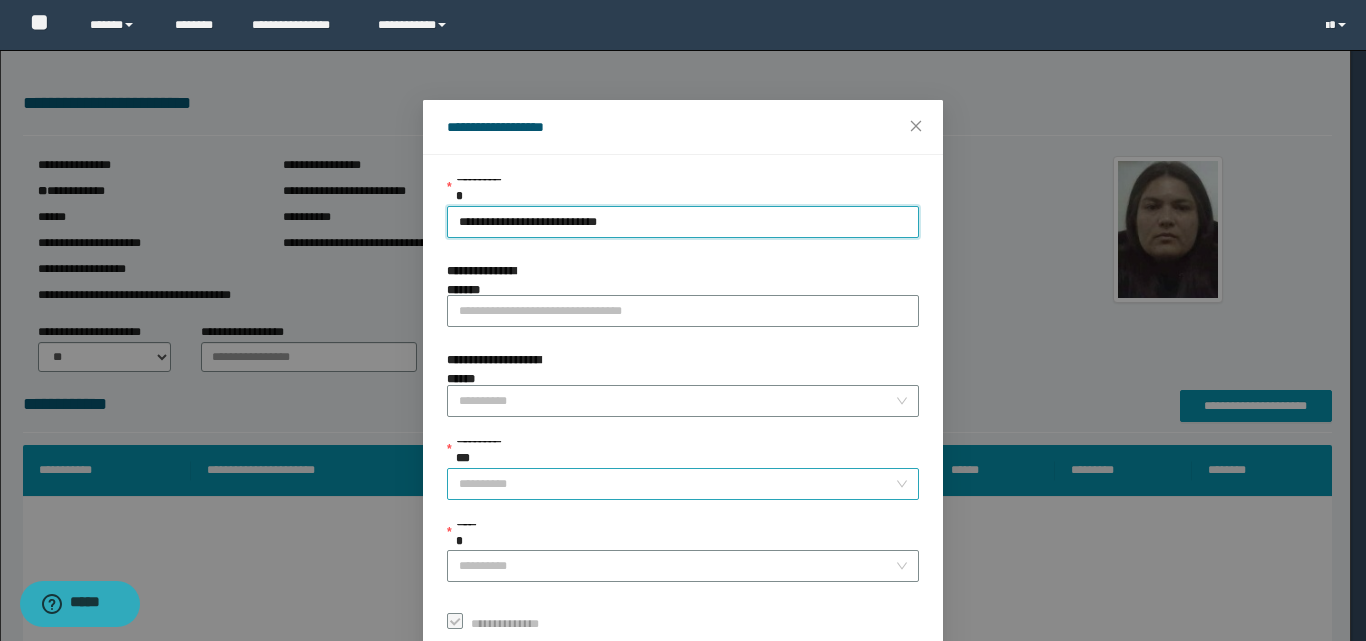 click on "**********" at bounding box center (677, 484) 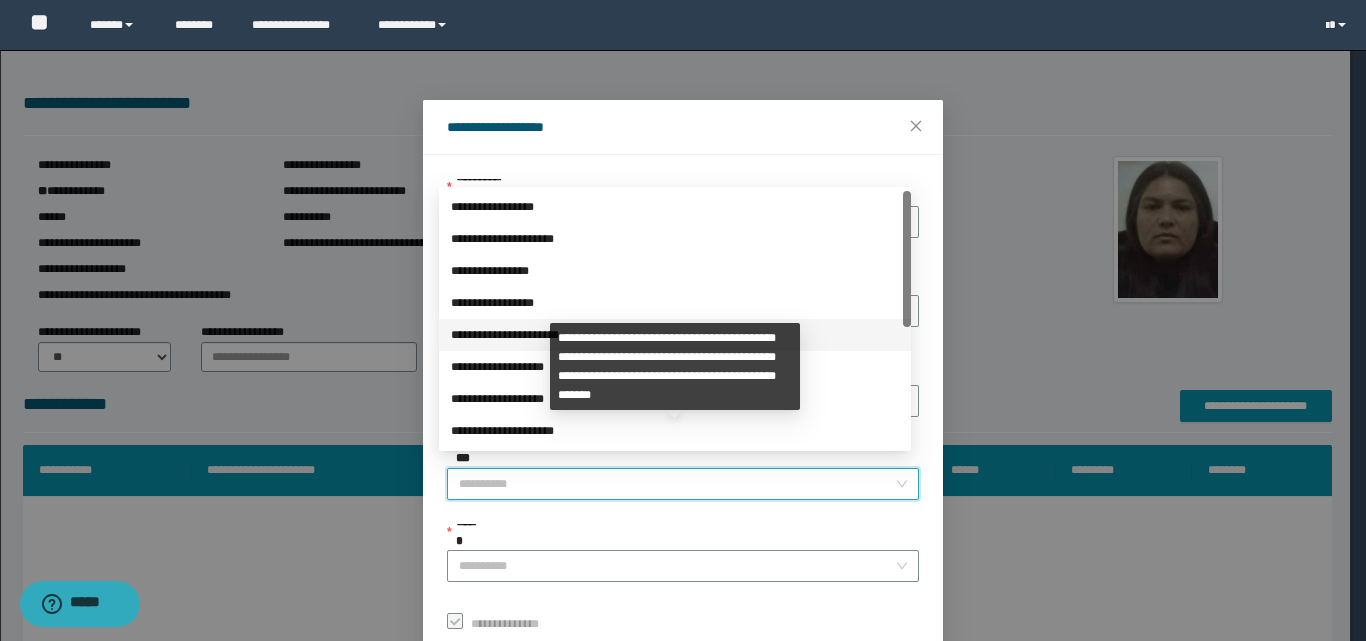 scroll, scrollTop: 224, scrollLeft: 0, axis: vertical 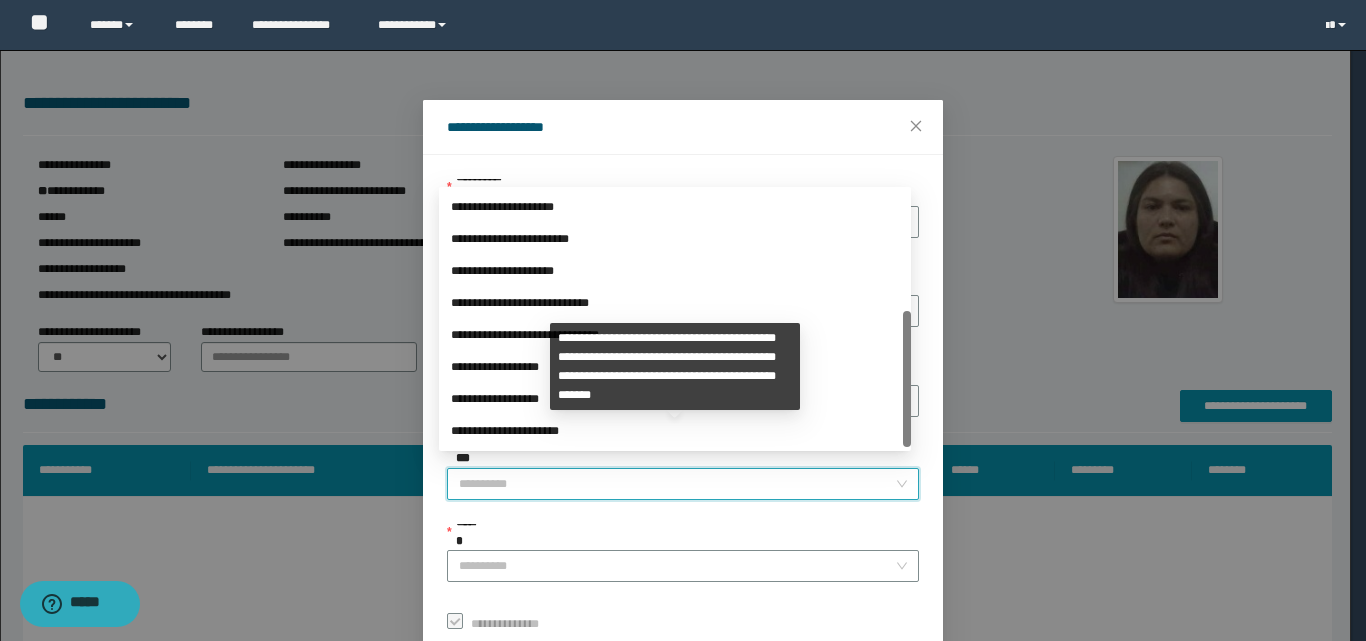 drag, startPoint x: 904, startPoint y: 271, endPoint x: 867, endPoint y: 413, distance: 146.74127 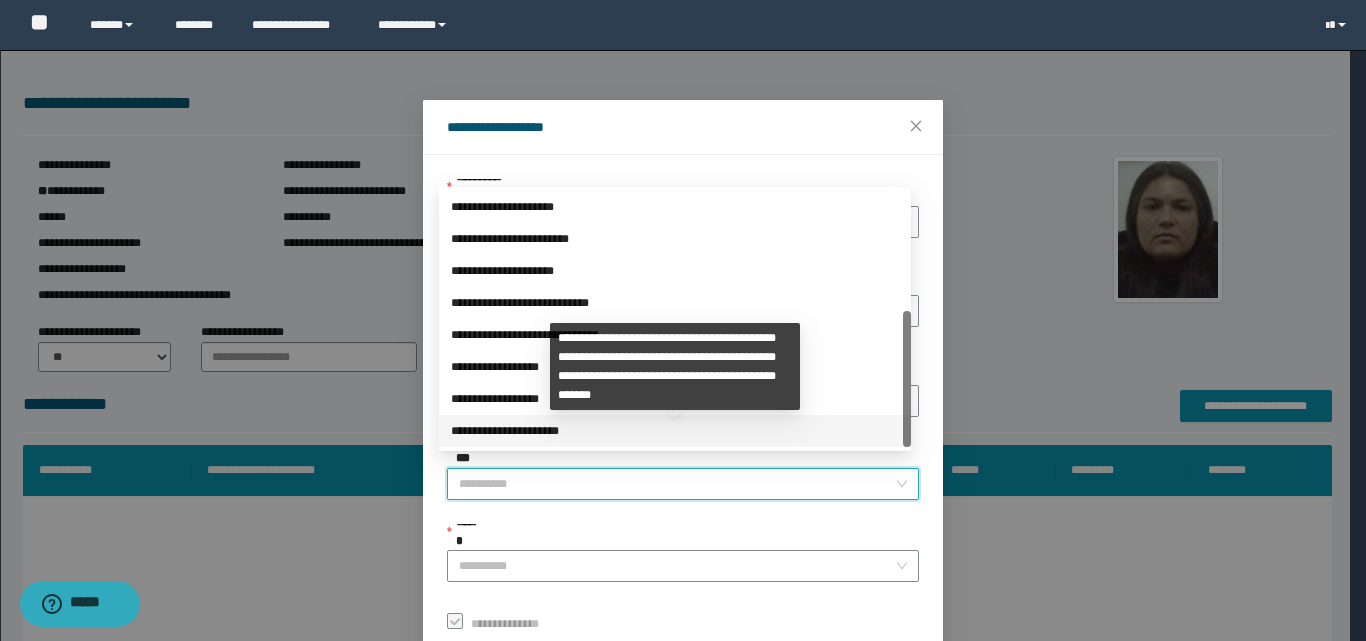 click on "**********" at bounding box center (675, 431) 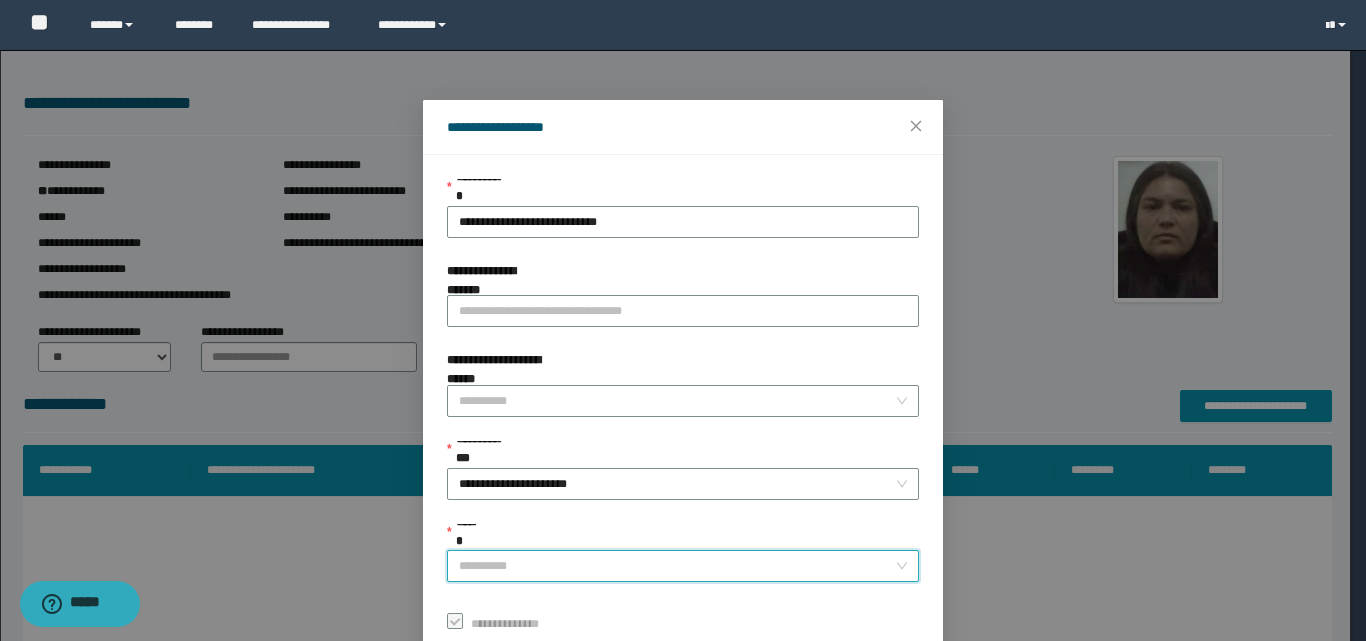 click on "******" at bounding box center [677, 566] 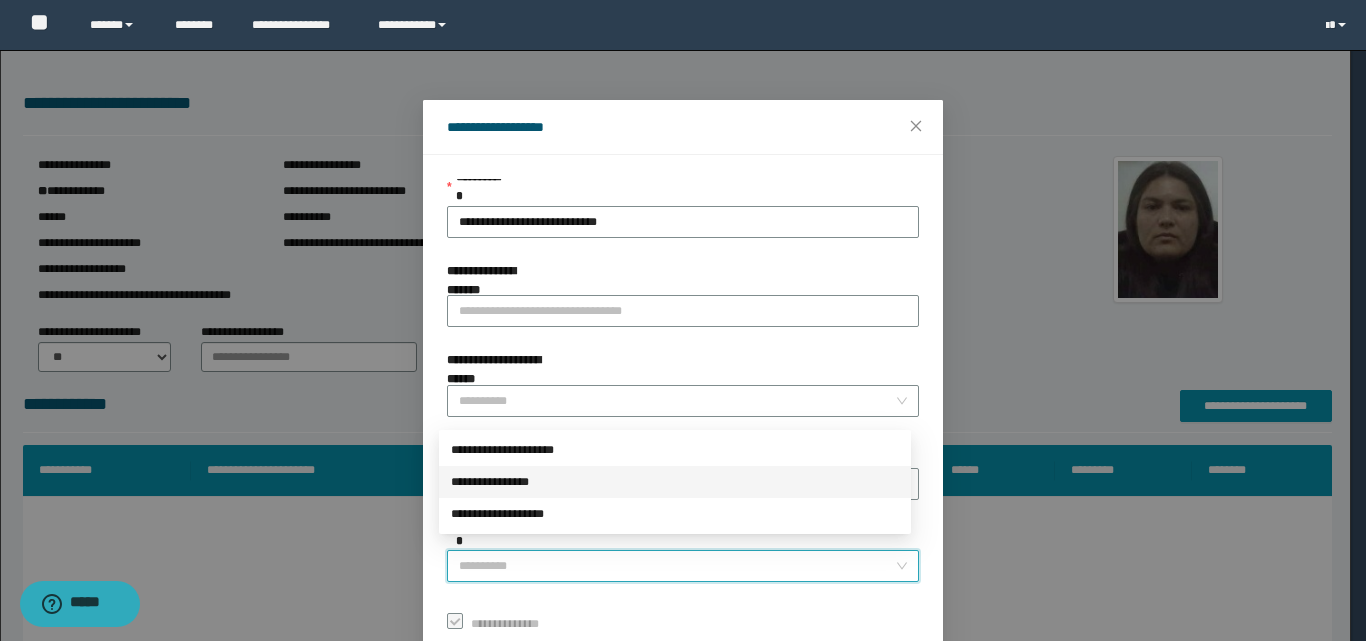 click on "**********" at bounding box center [675, 482] 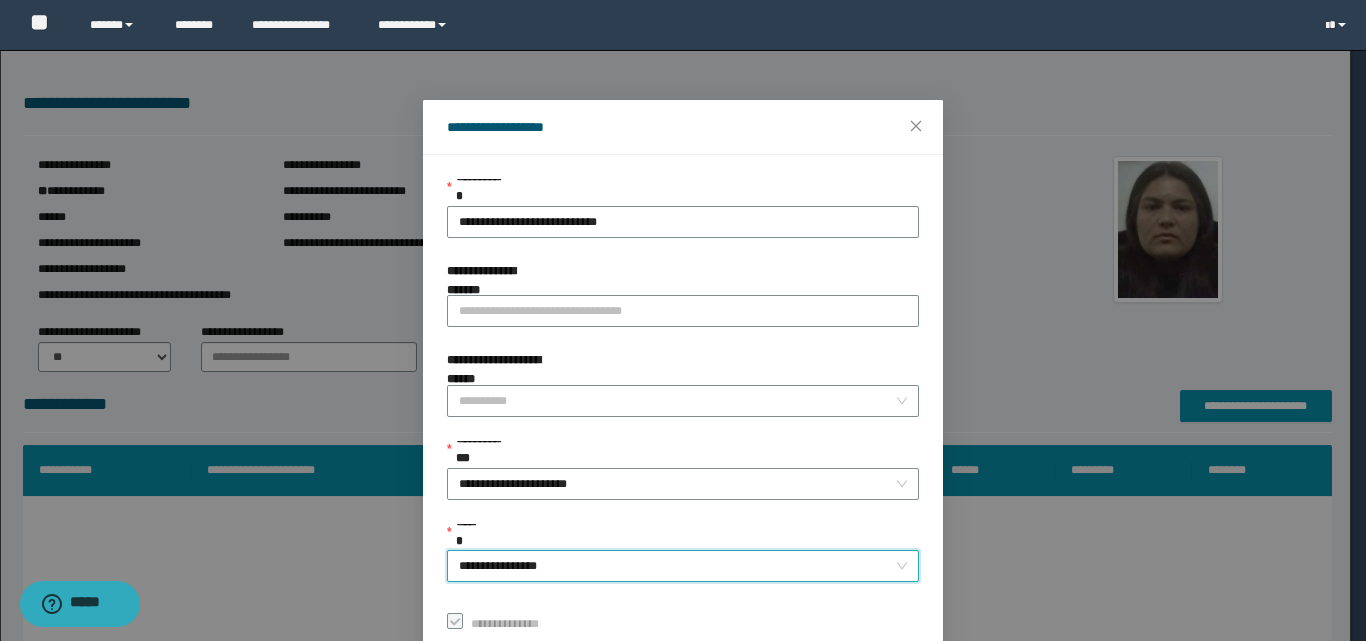 scroll, scrollTop: 111, scrollLeft: 0, axis: vertical 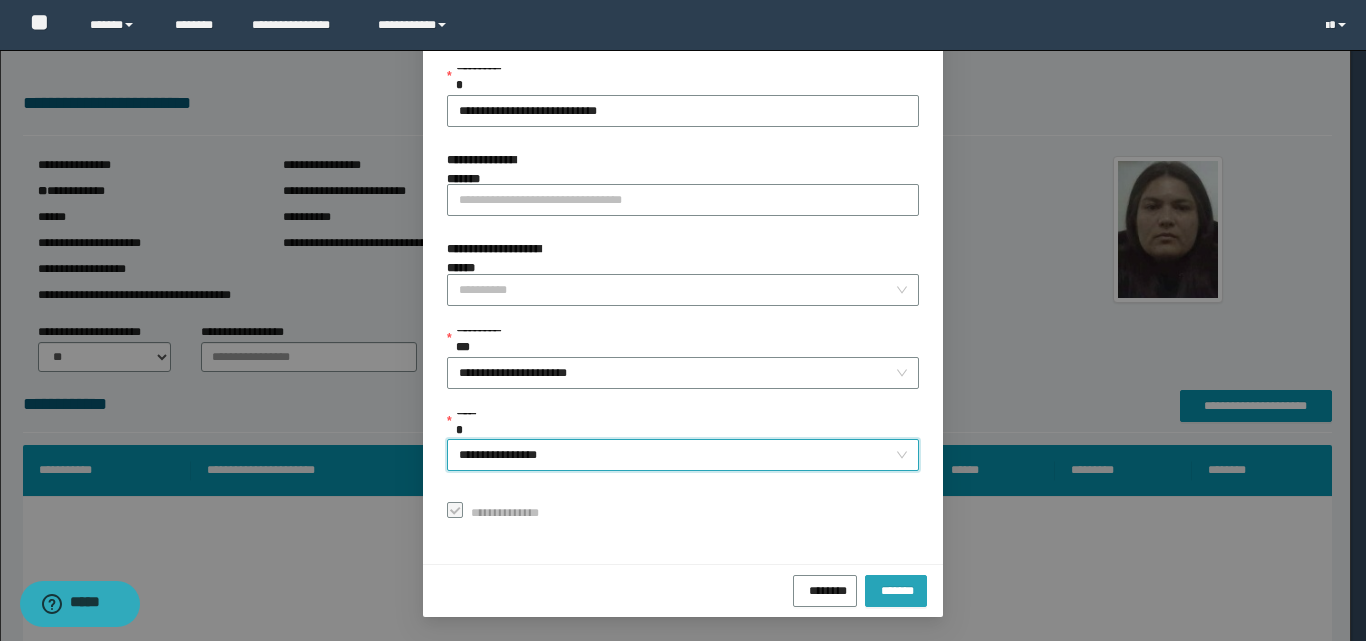 click on "*******" at bounding box center [896, 588] 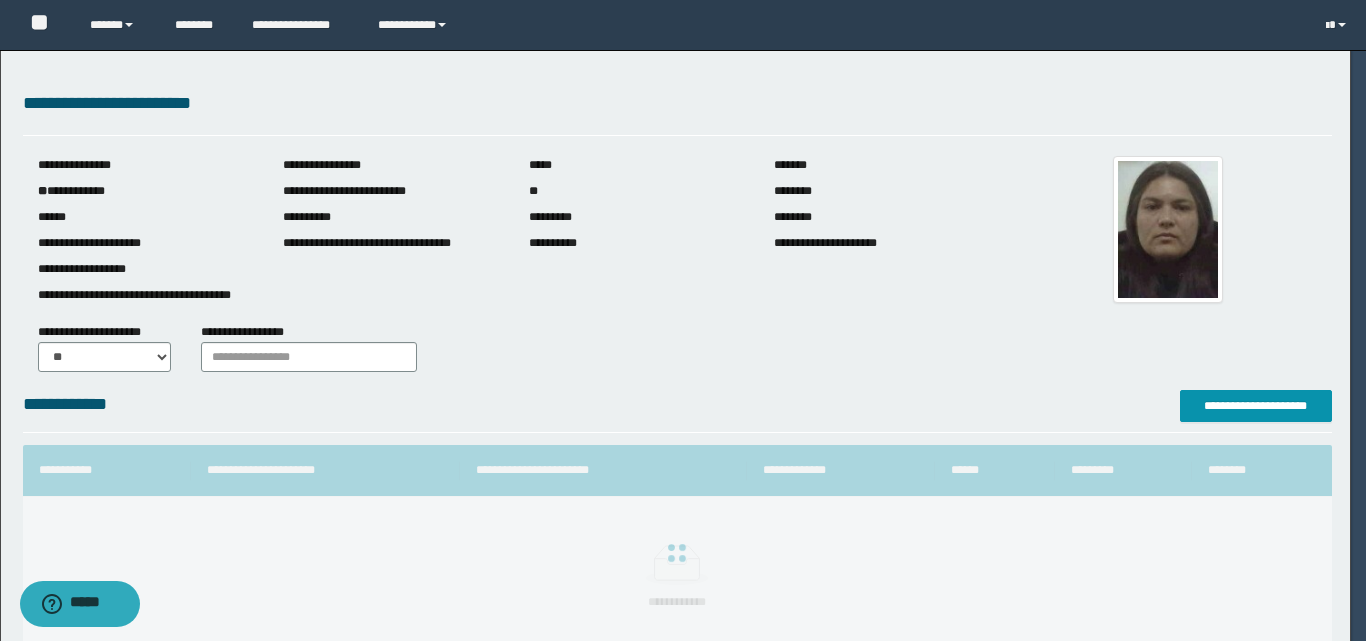 scroll, scrollTop: 64, scrollLeft: 0, axis: vertical 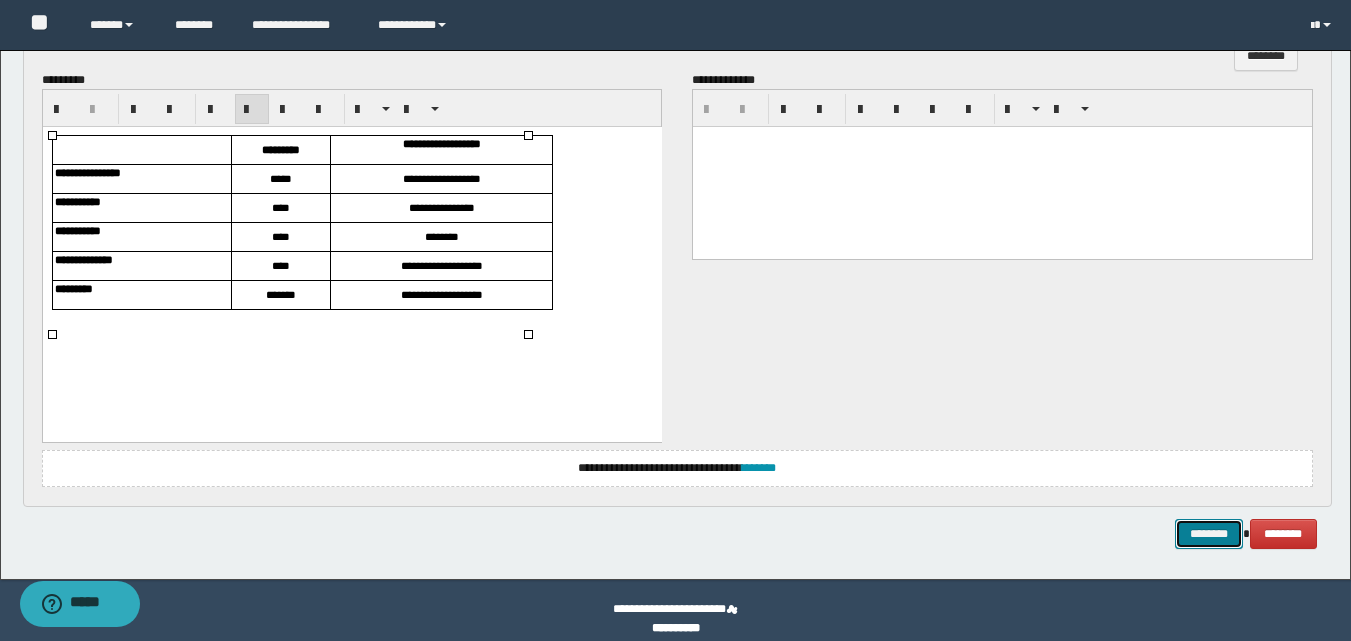 click on "********" at bounding box center [1209, 534] 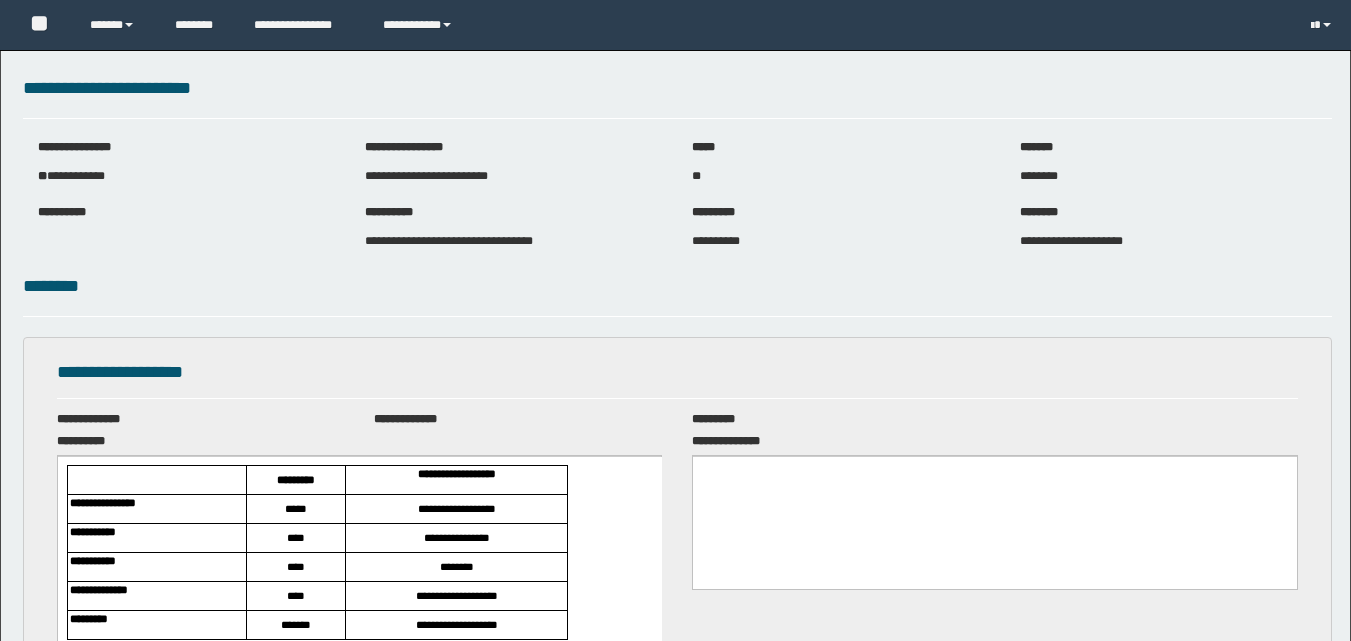 scroll, scrollTop: 0, scrollLeft: 0, axis: both 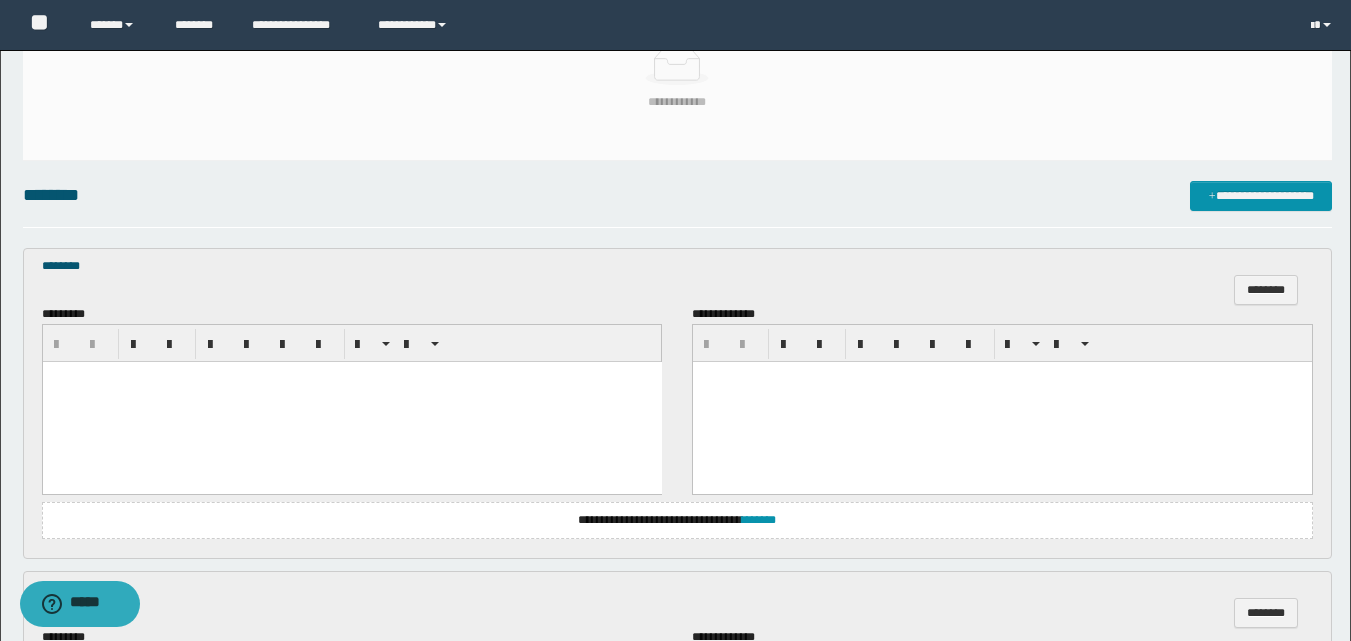 click at bounding box center [351, 402] 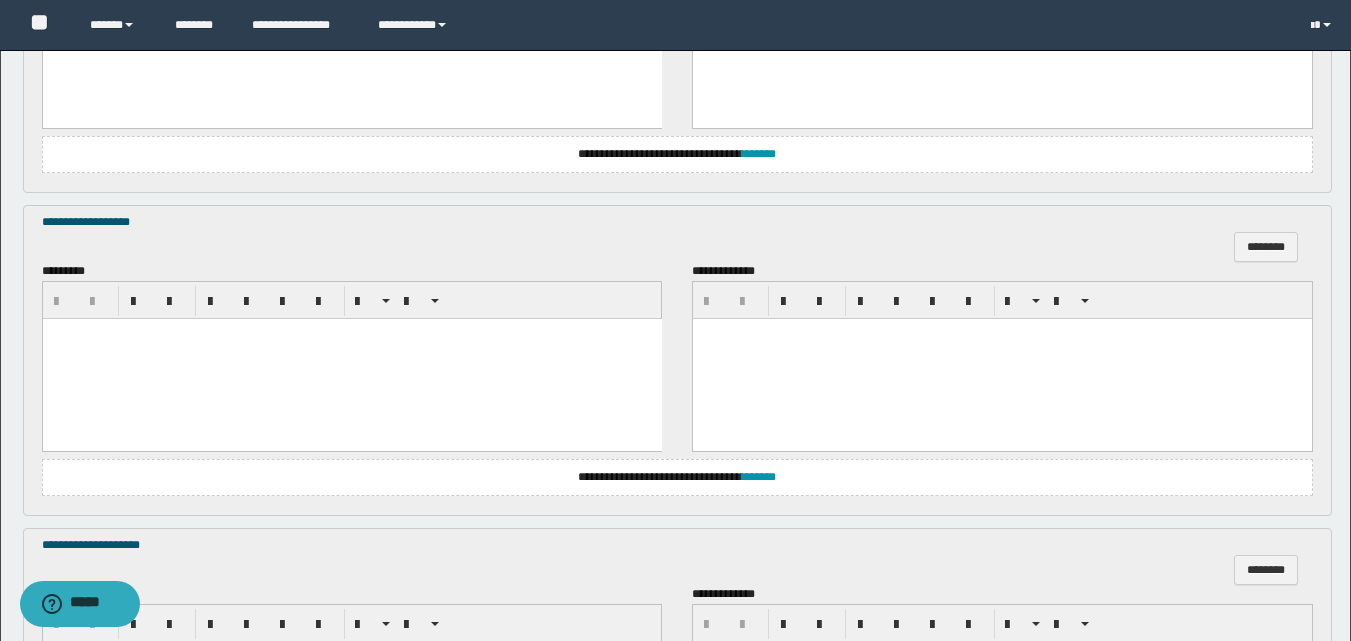 scroll, scrollTop: 900, scrollLeft: 0, axis: vertical 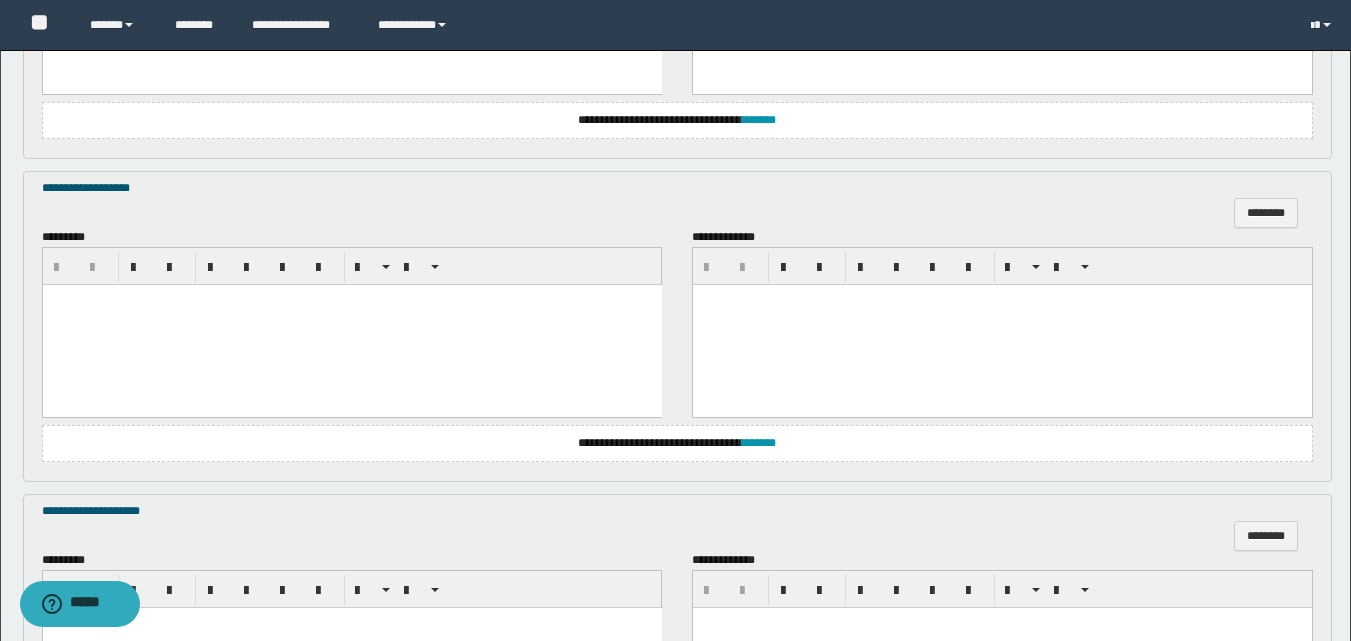 click at bounding box center [351, 325] 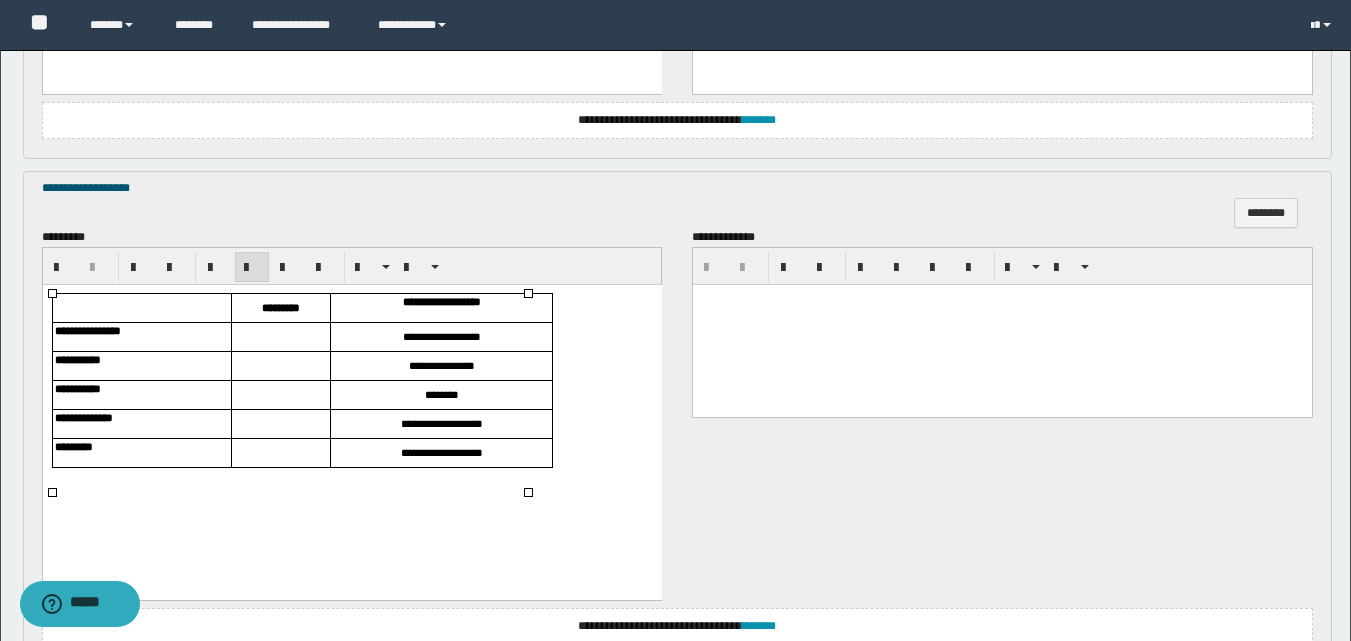 click at bounding box center [280, 337] 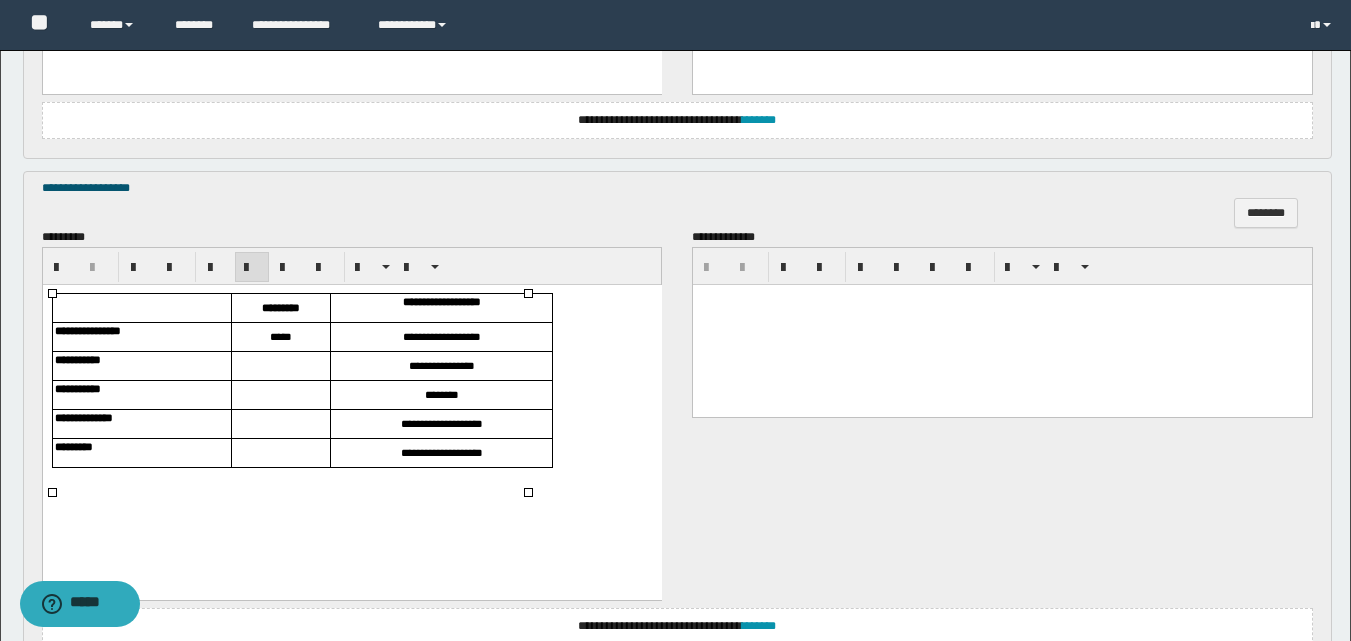 click at bounding box center [280, 366] 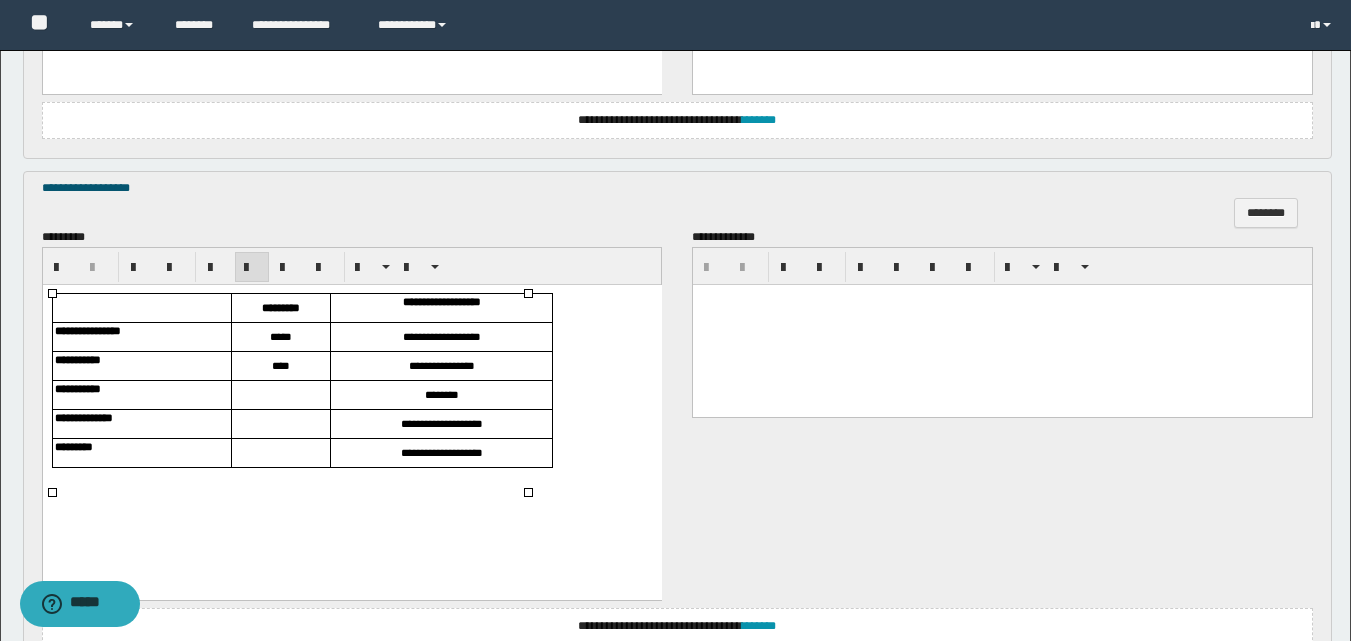 click at bounding box center [280, 395] 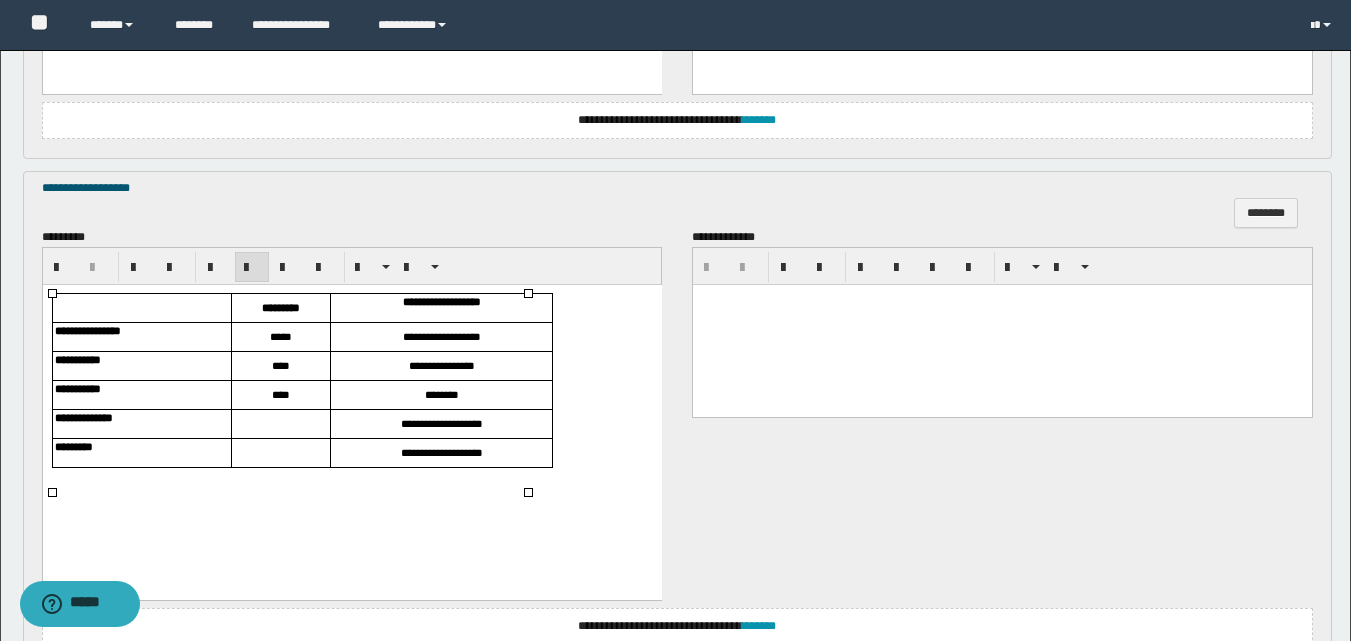 click at bounding box center (280, 423) 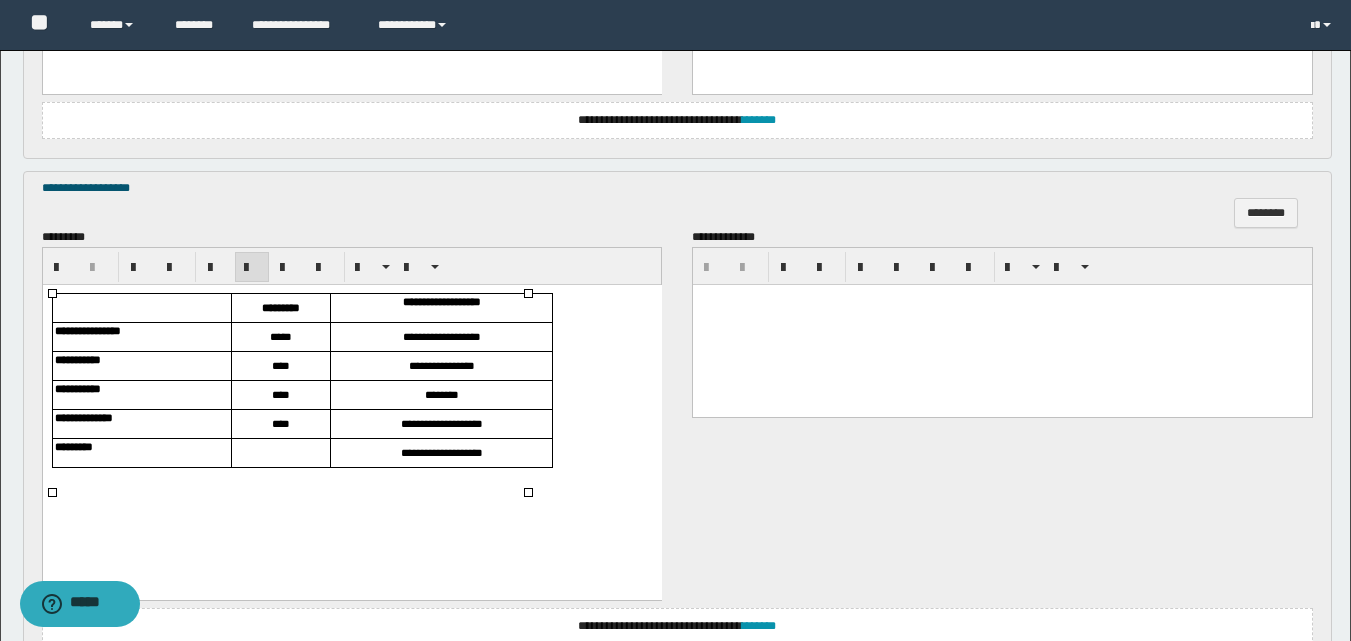 click at bounding box center [280, 453] 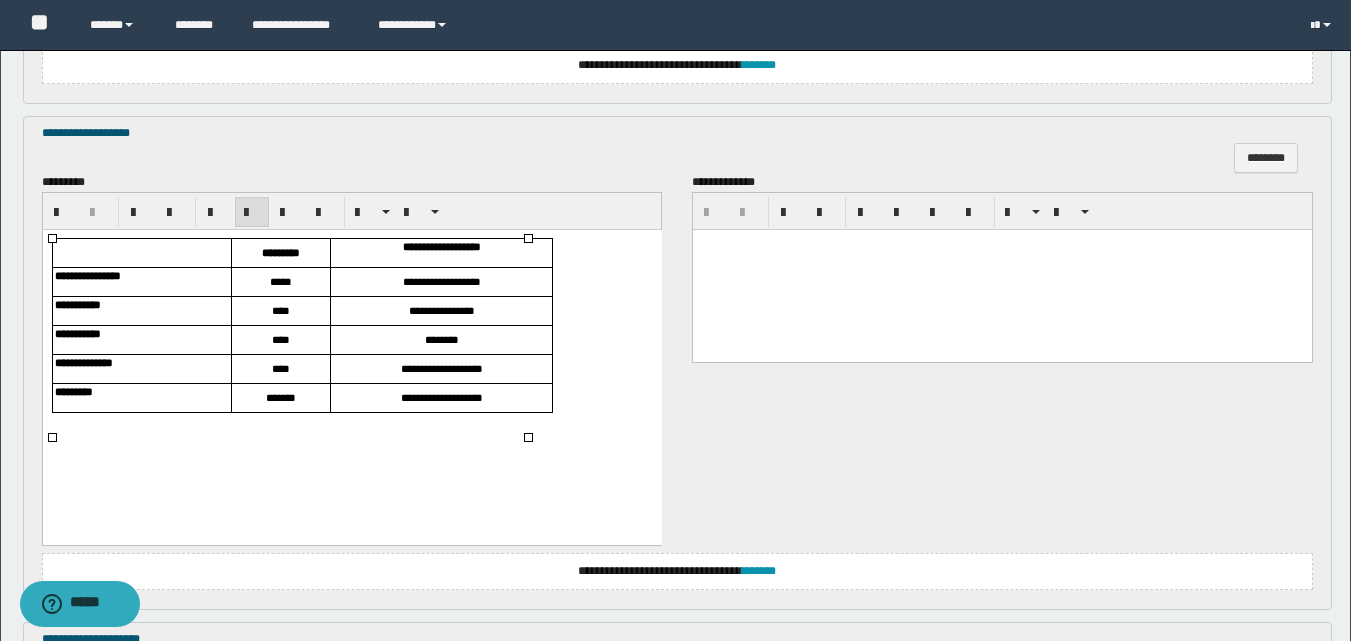 scroll, scrollTop: 1000, scrollLeft: 0, axis: vertical 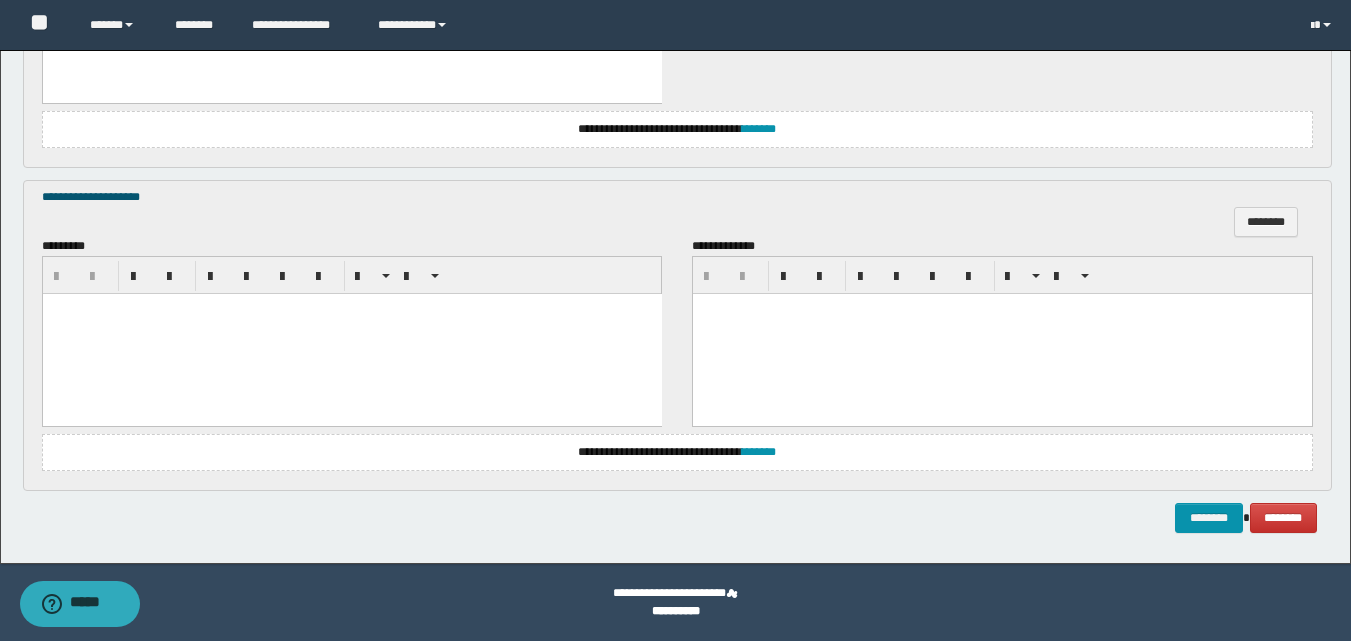 click at bounding box center [351, 333] 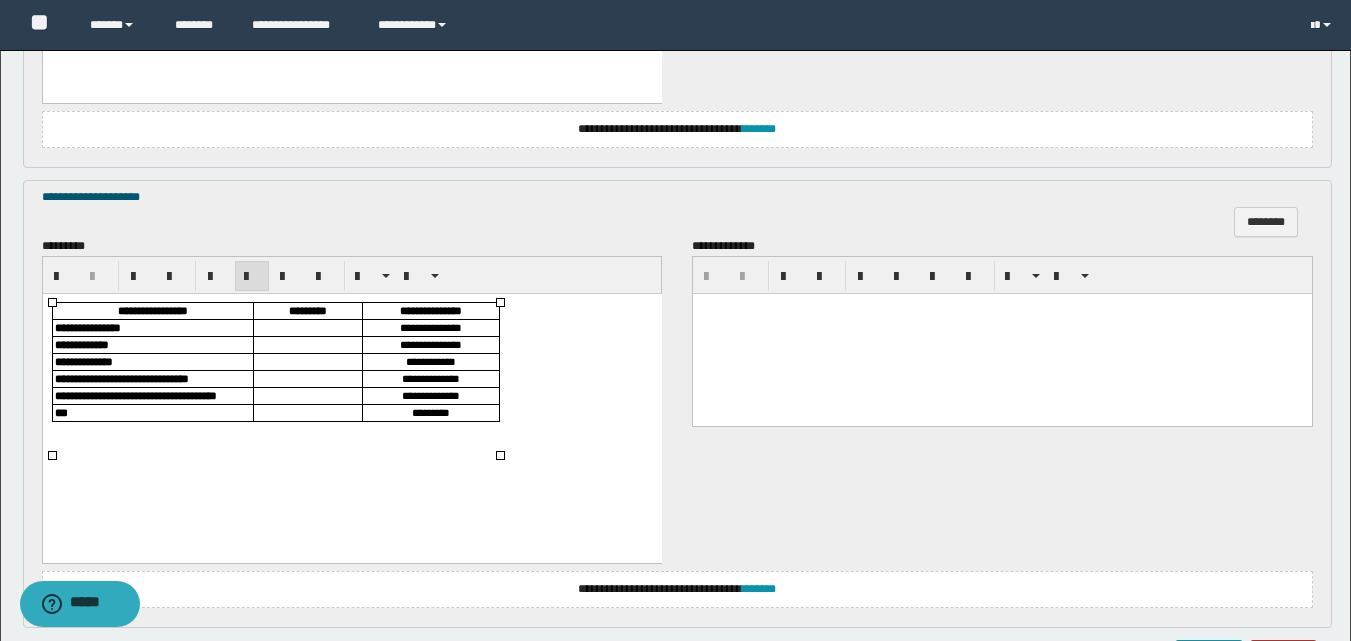 click at bounding box center (307, 326) 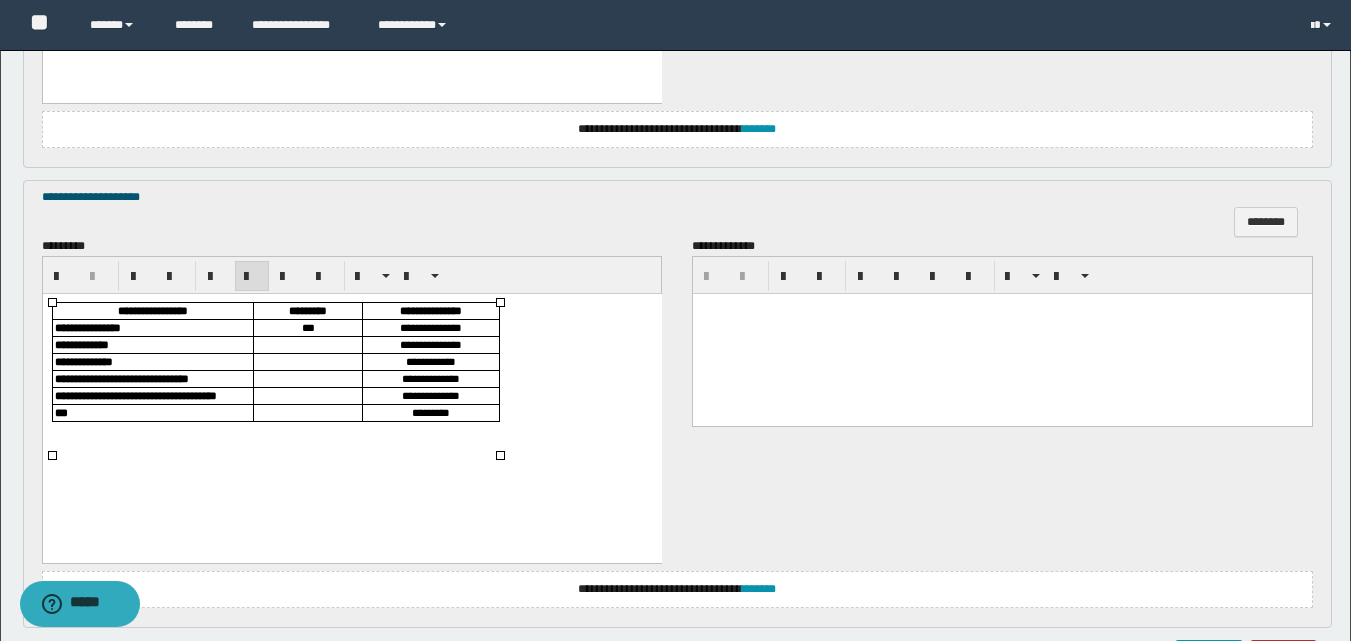 click at bounding box center (307, 344) 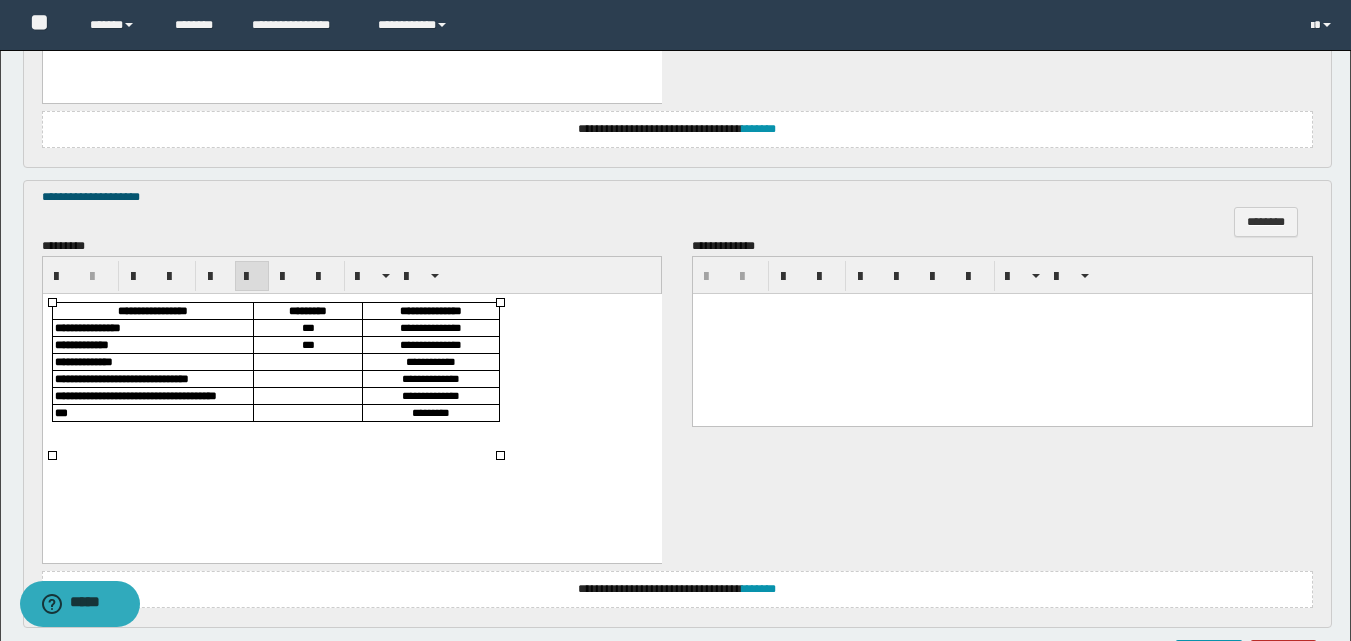 click at bounding box center (307, 360) 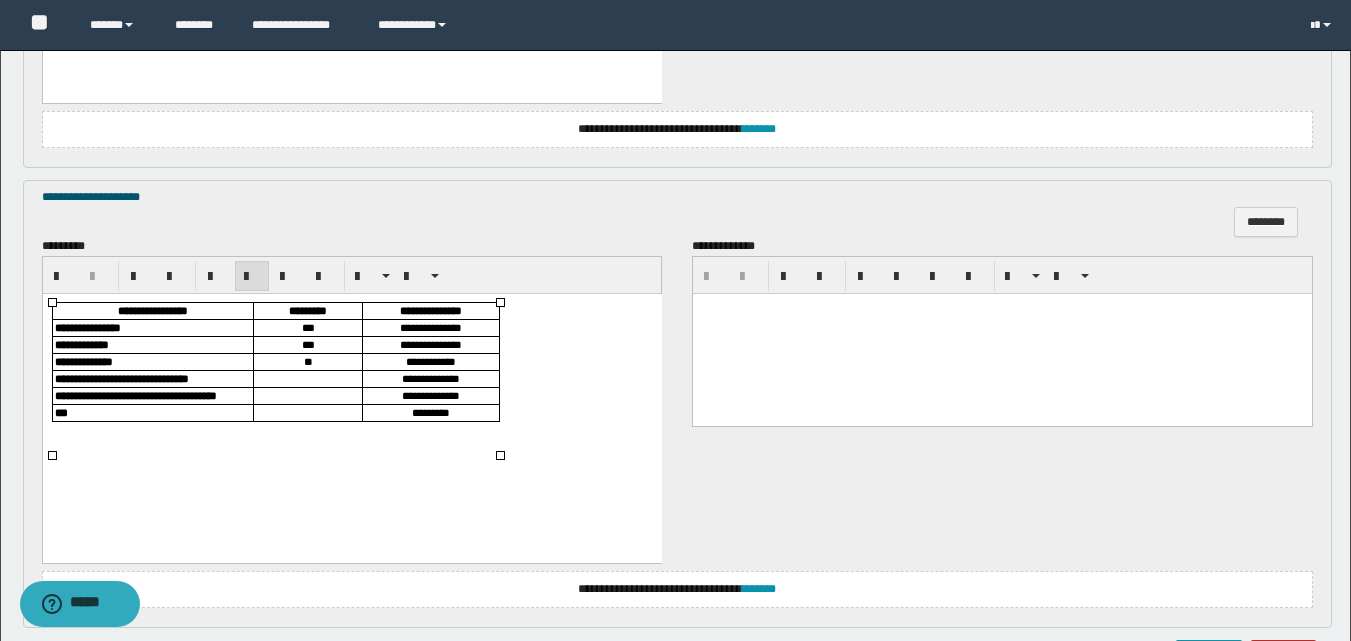 click at bounding box center (307, 378) 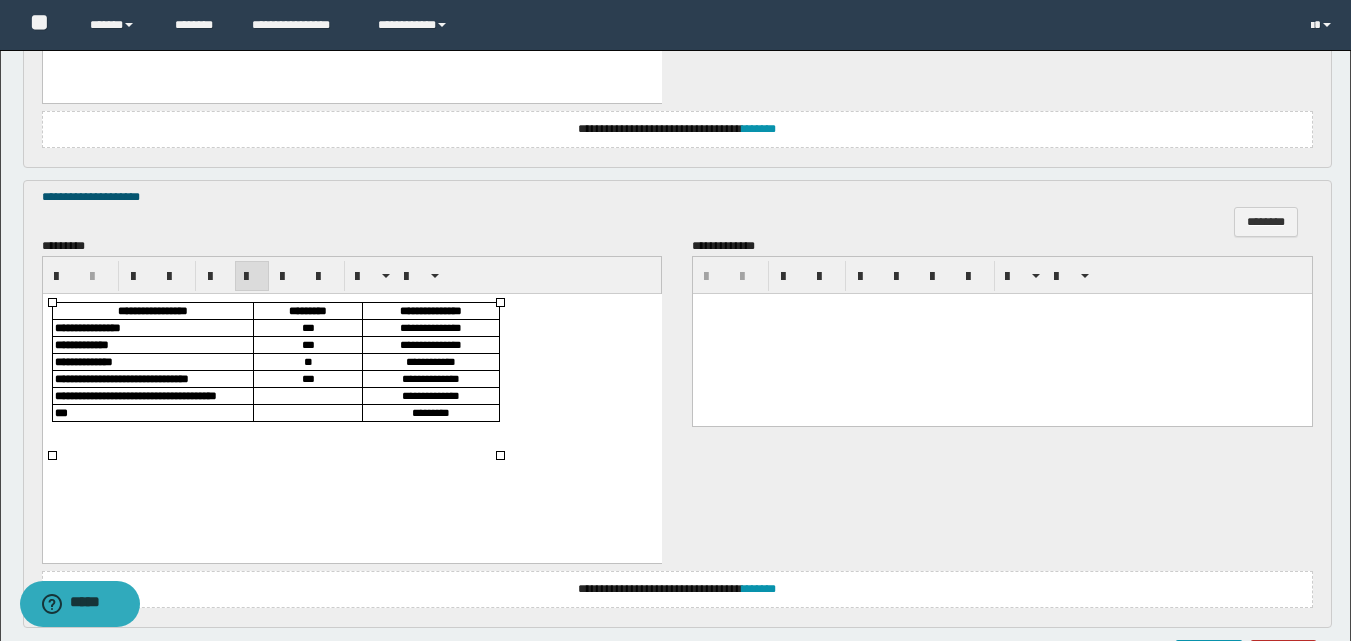 click at bounding box center (307, 395) 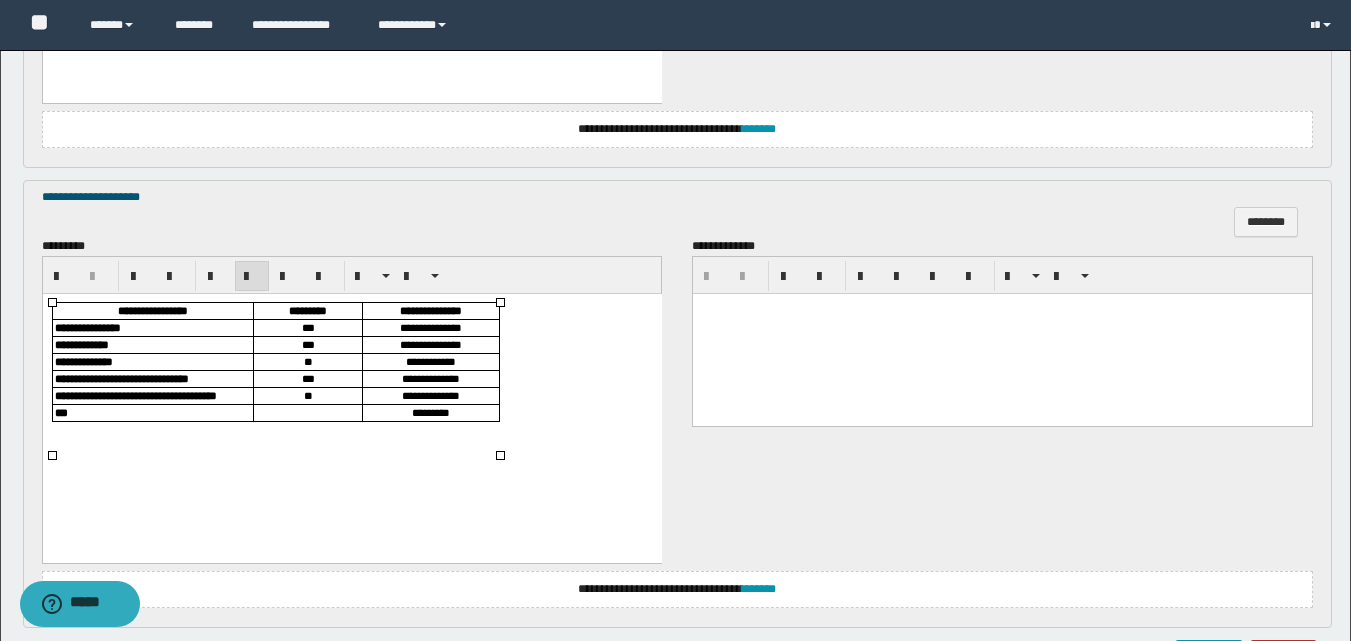 click at bounding box center [307, 411] 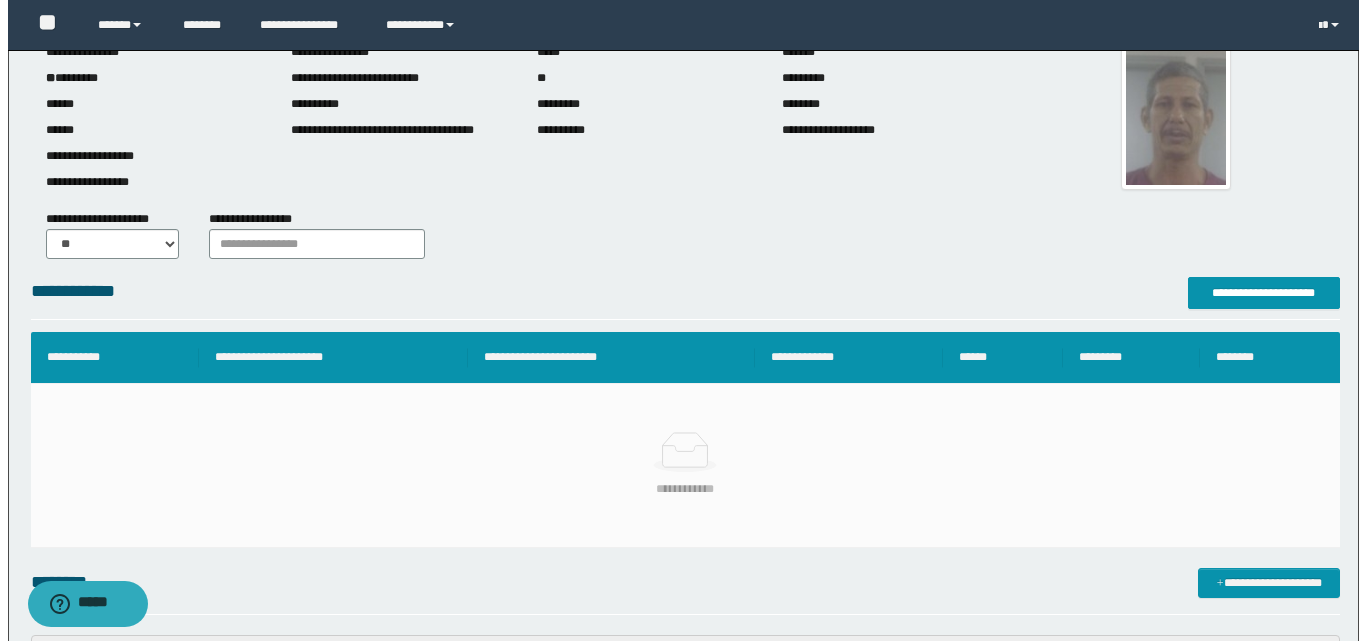 scroll, scrollTop: 34, scrollLeft: 0, axis: vertical 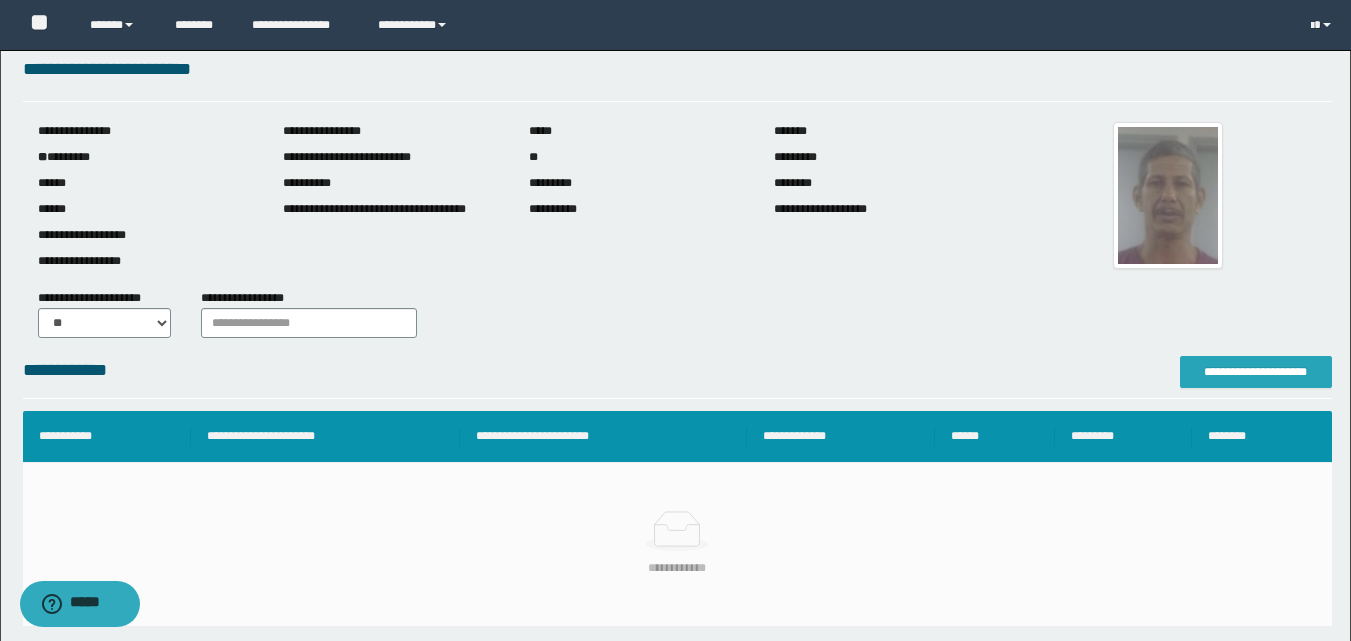 click on "**********" at bounding box center [1256, 372] 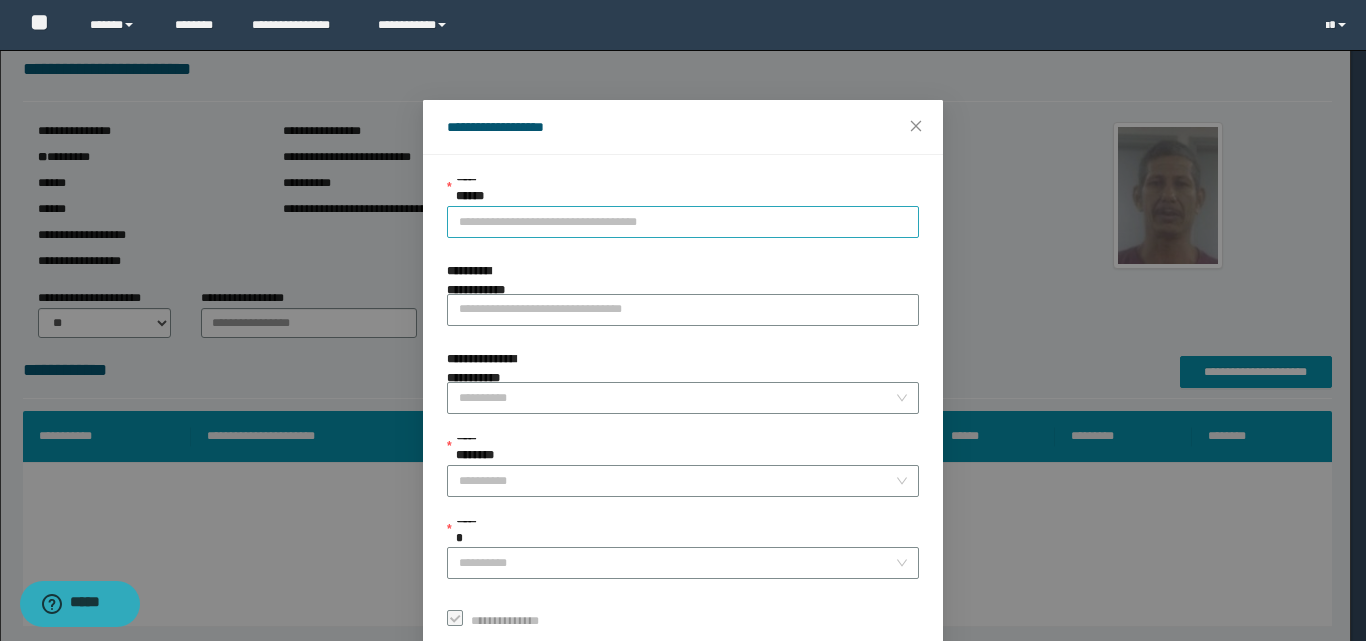 click on "**********" at bounding box center [683, 222] 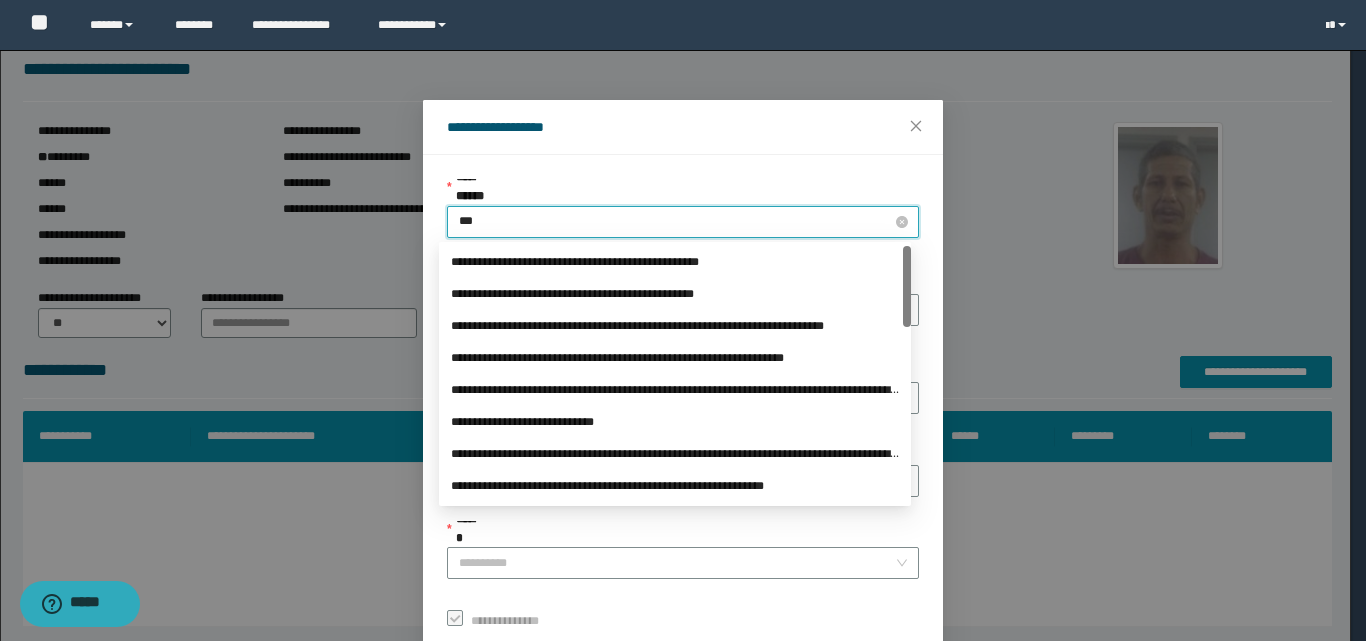 type on "****" 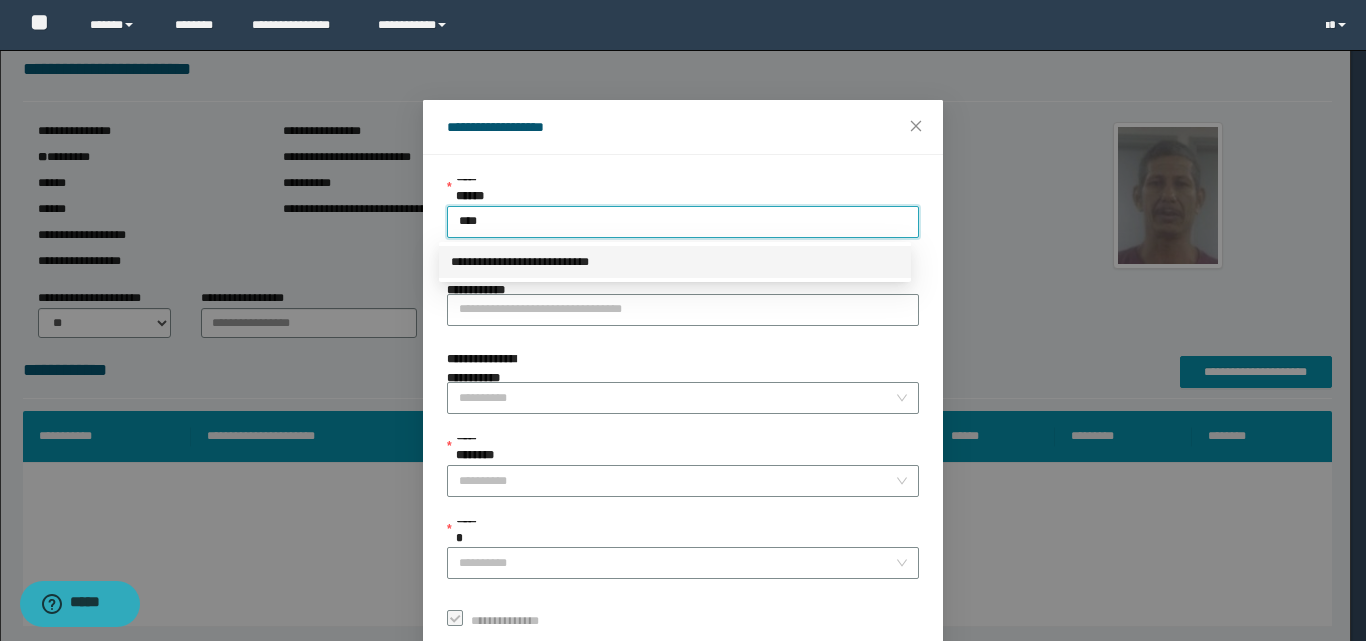 click on "**********" at bounding box center (675, 262) 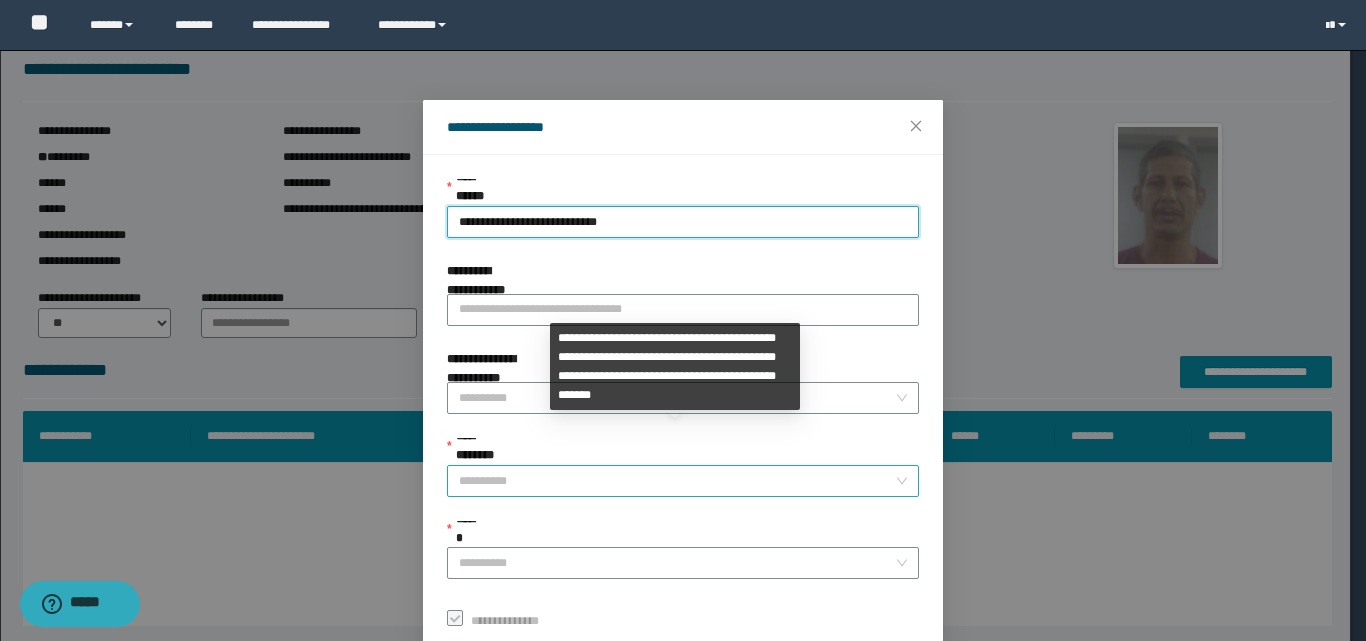 click on "**********" at bounding box center (677, 481) 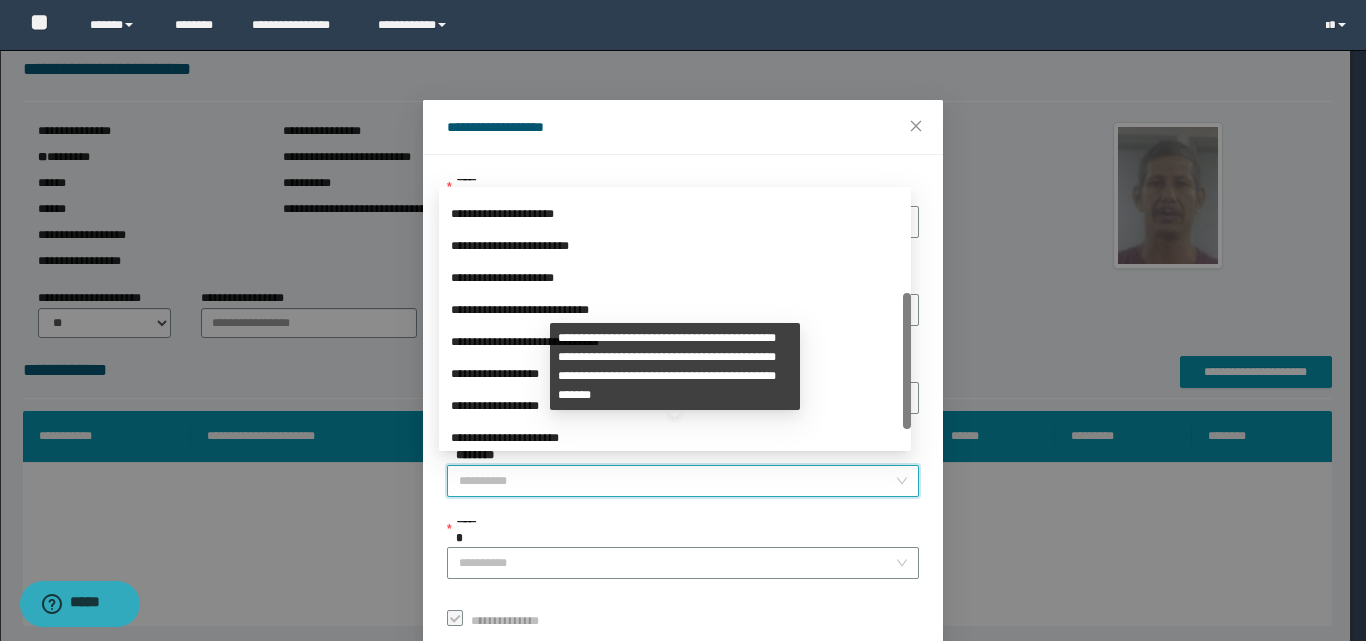 drag, startPoint x: 904, startPoint y: 302, endPoint x: 724, endPoint y: 442, distance: 228.03508 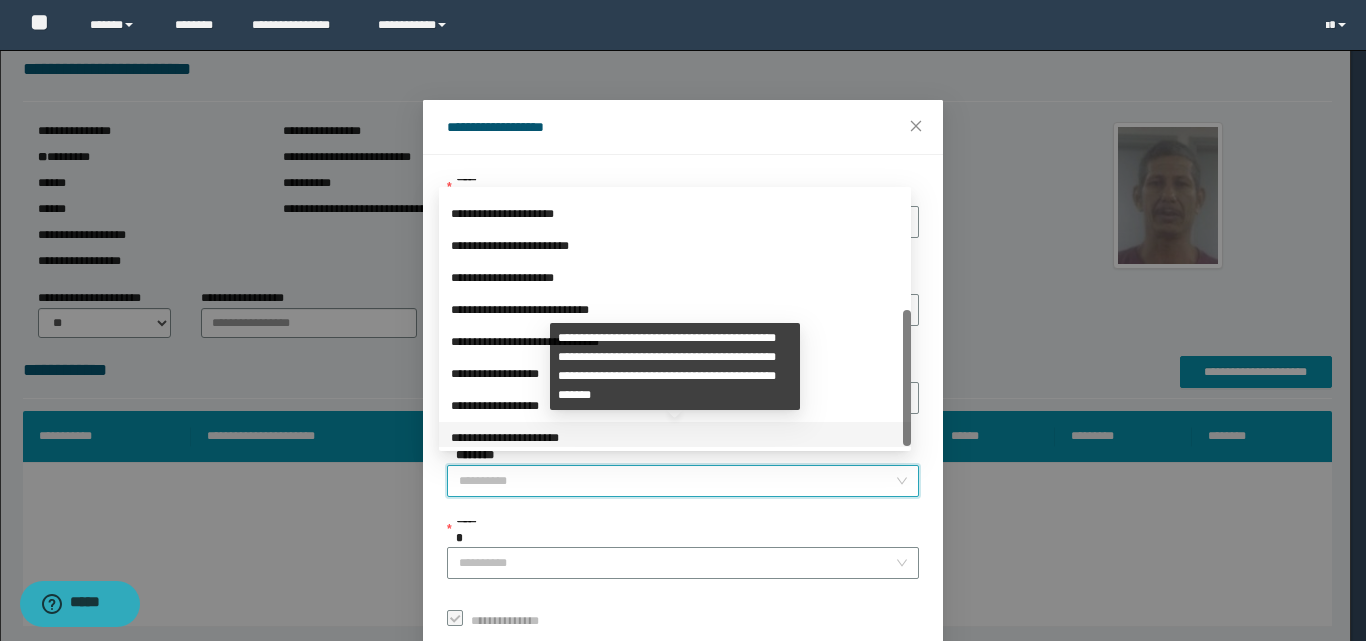 scroll, scrollTop: 223, scrollLeft: 0, axis: vertical 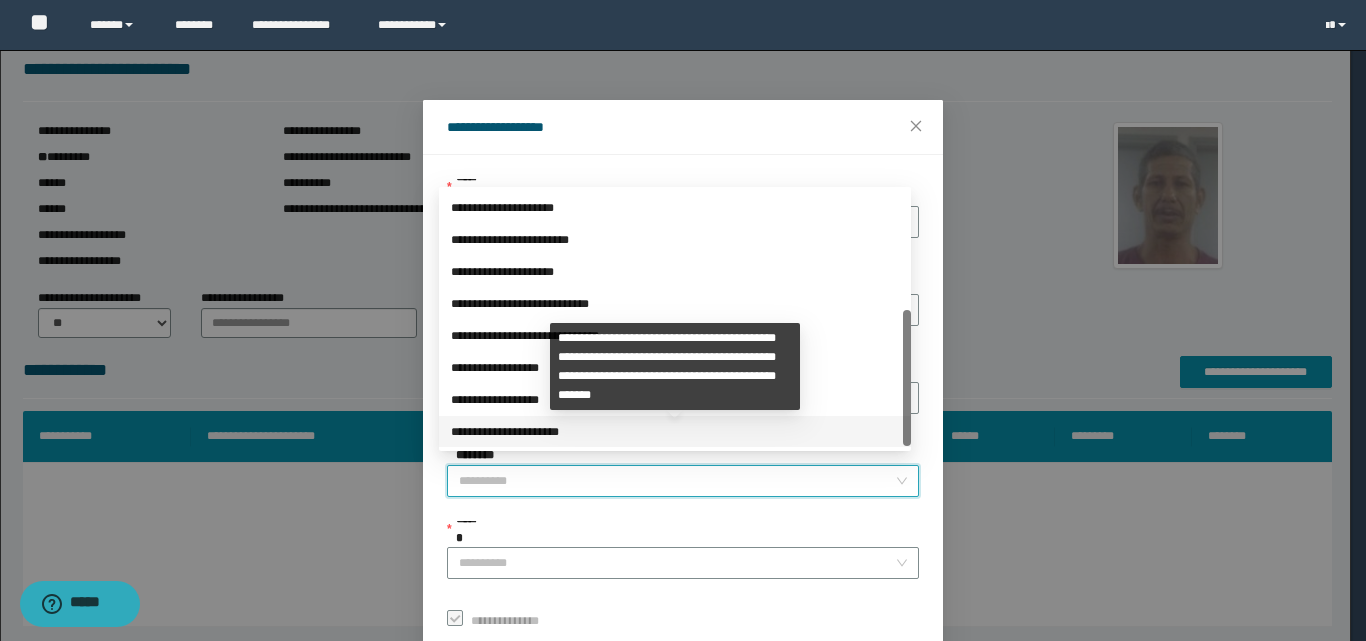 click on "**********" at bounding box center [675, 432] 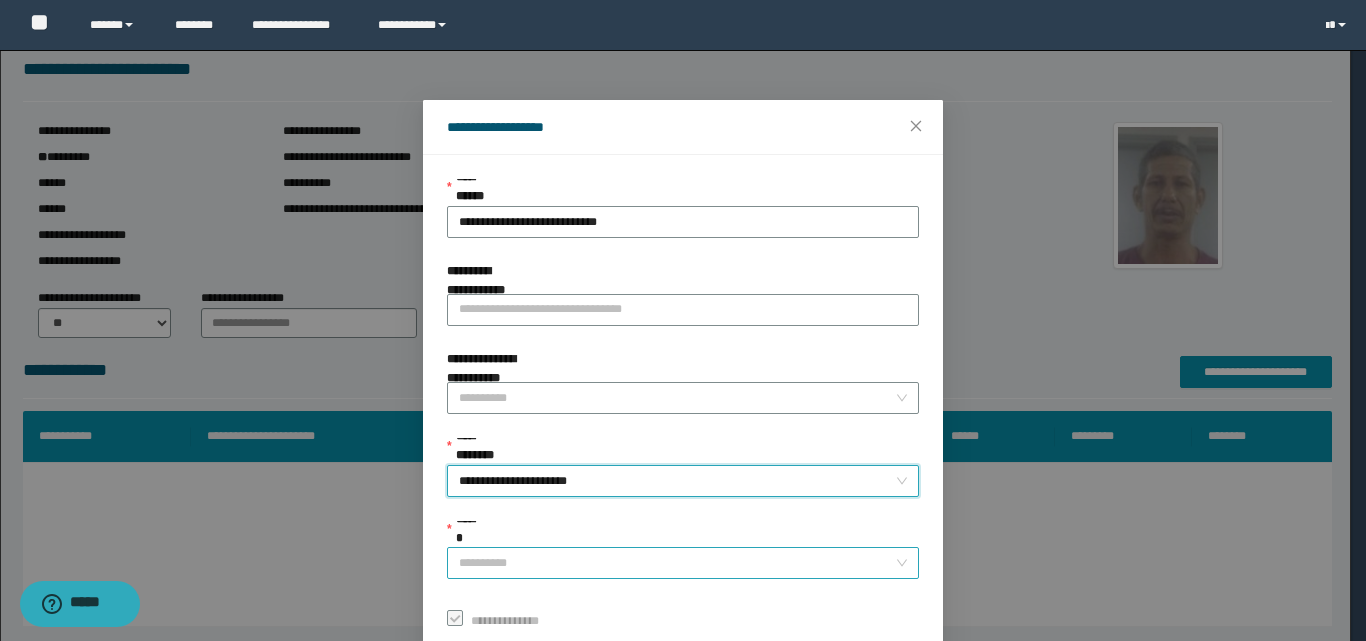 click on "******" at bounding box center (677, 563) 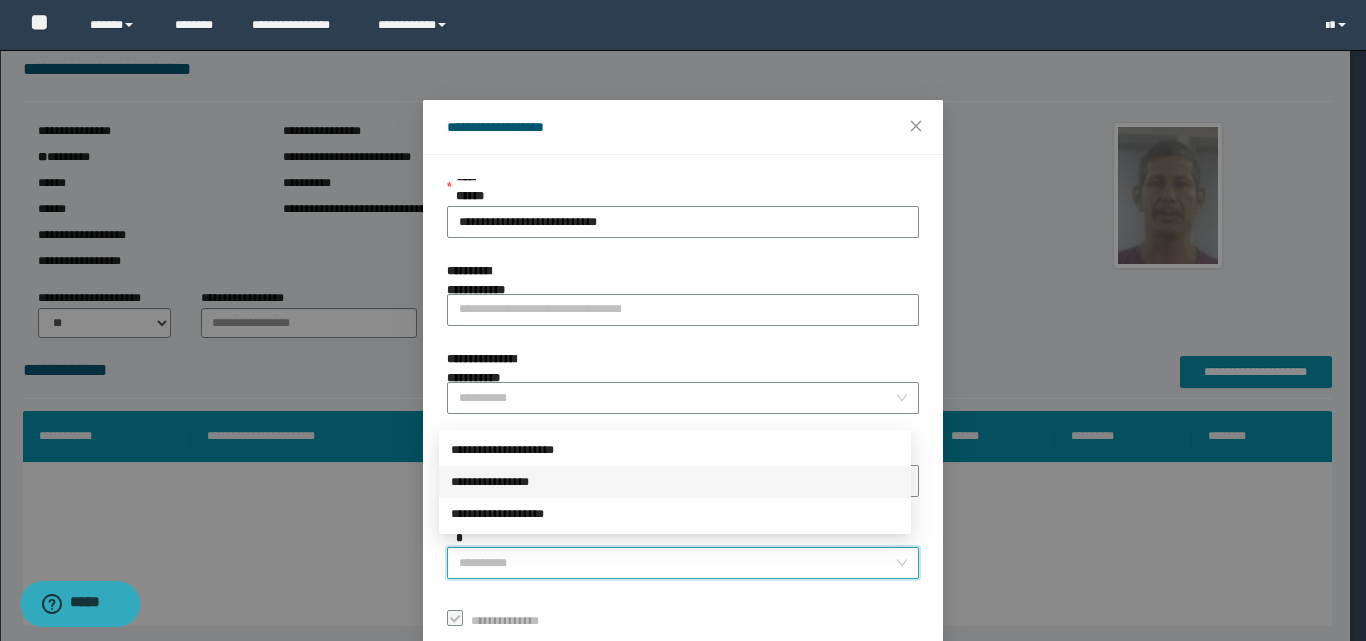 click on "**********" at bounding box center (675, 482) 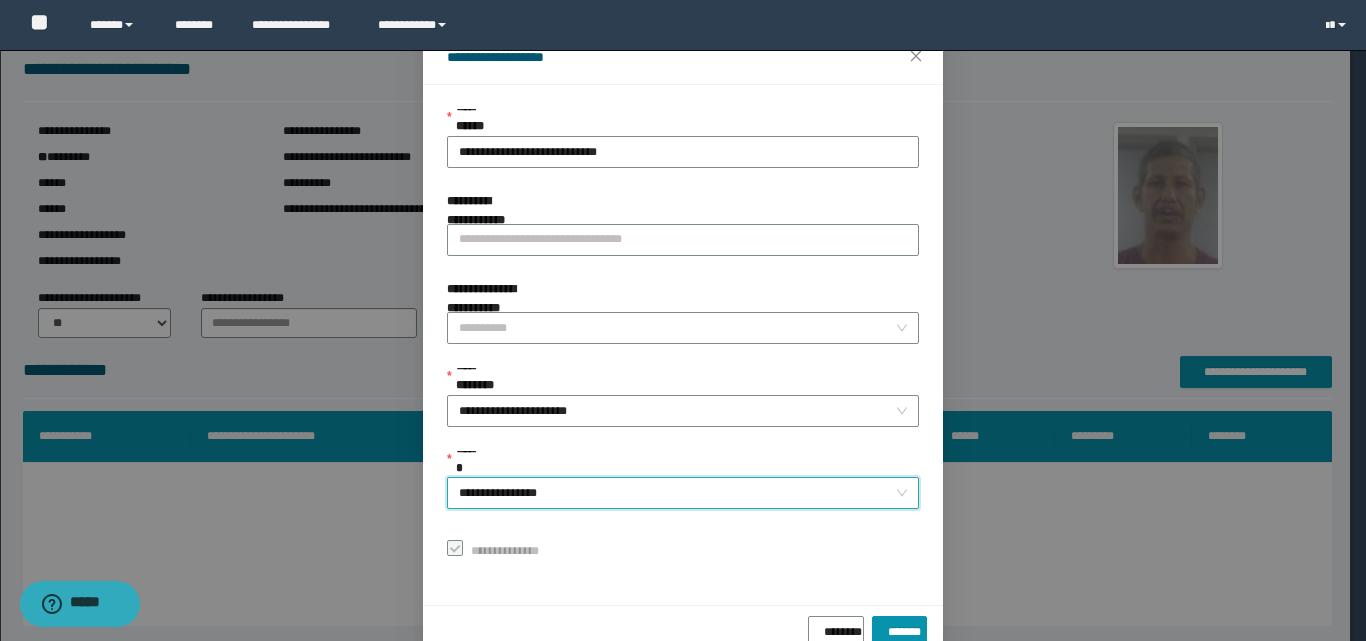 scroll, scrollTop: 111, scrollLeft: 0, axis: vertical 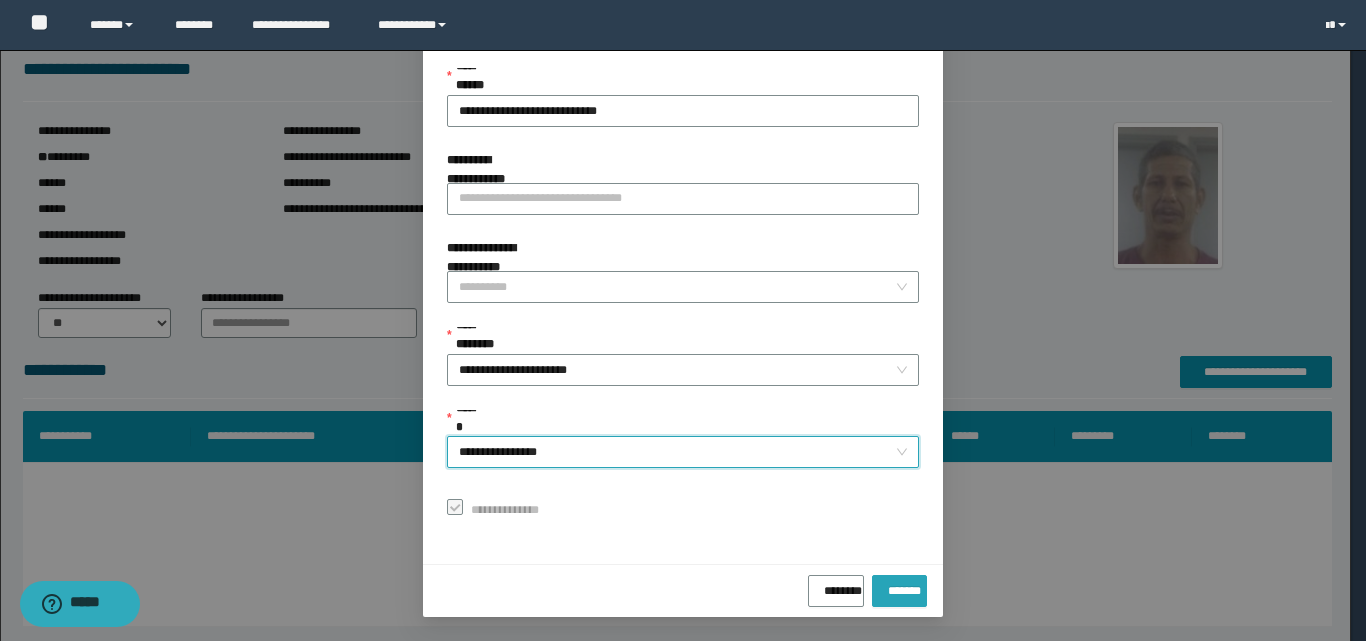 click on "*******" at bounding box center [899, 587] 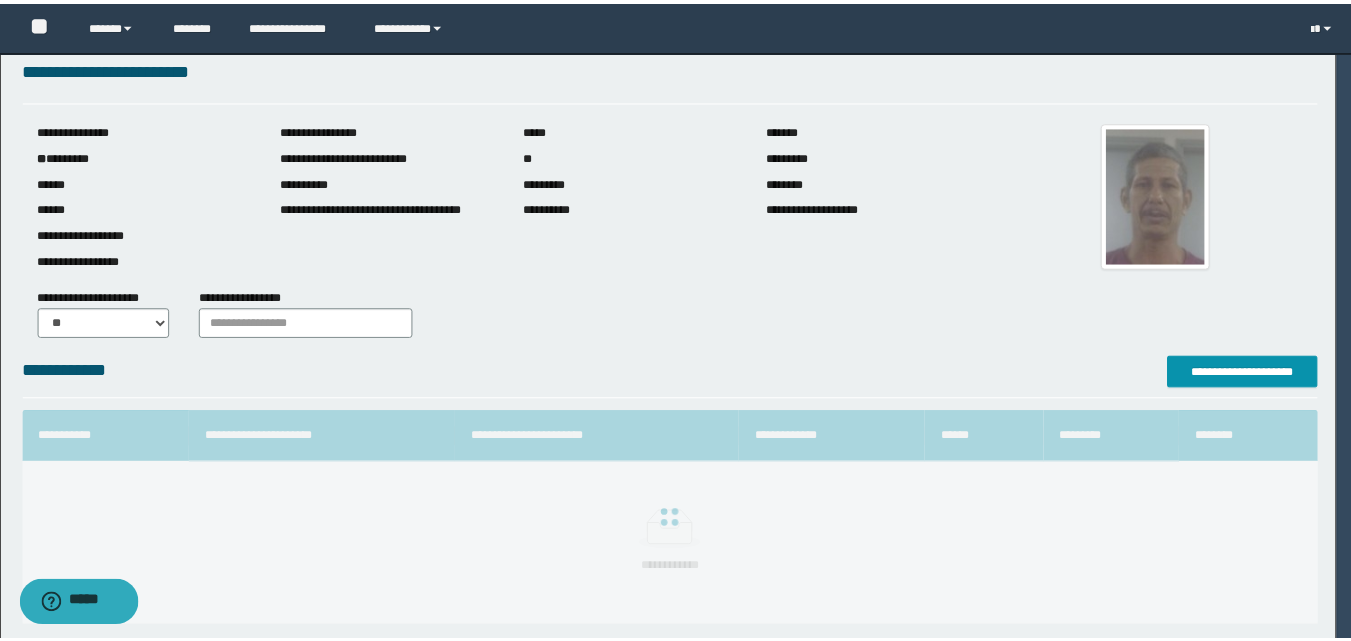 scroll, scrollTop: 64, scrollLeft: 0, axis: vertical 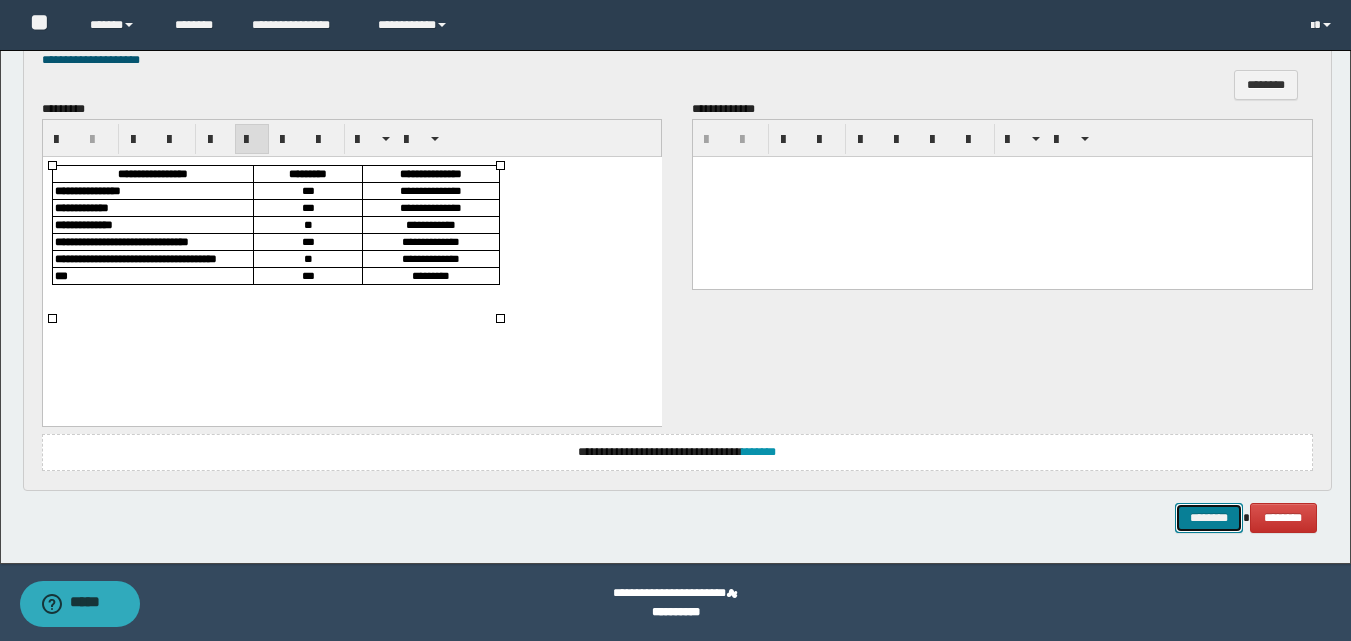 click on "********" at bounding box center [1209, 518] 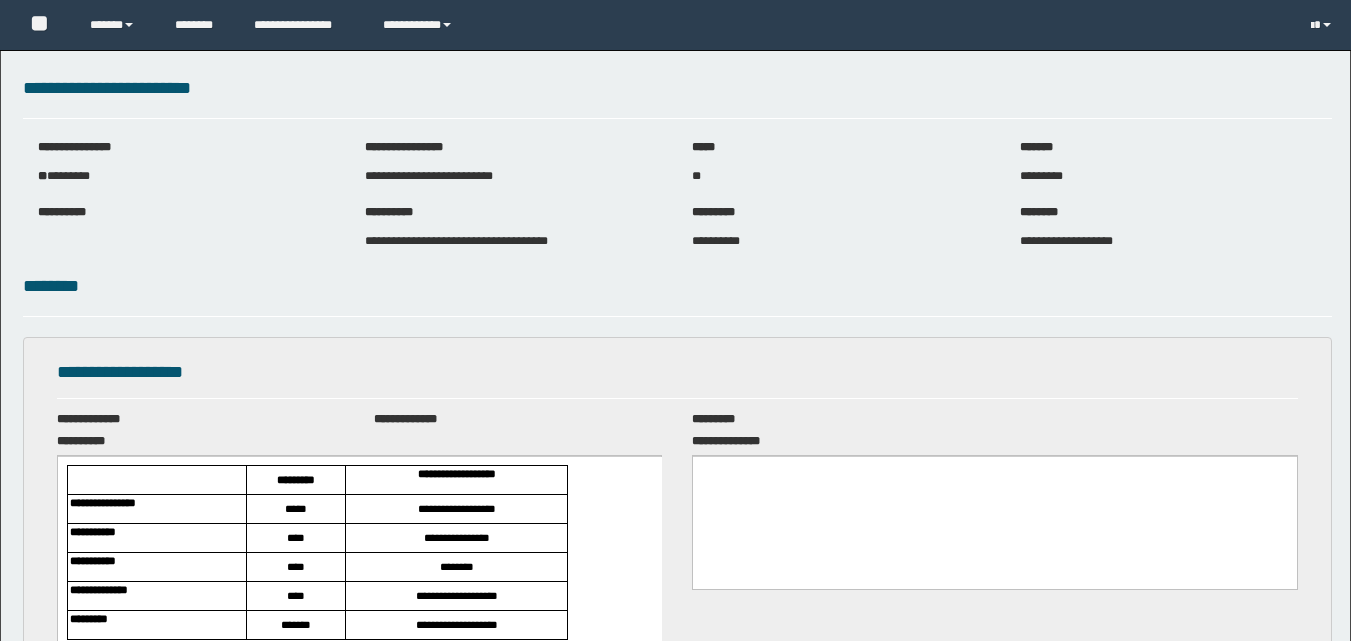scroll, scrollTop: 0, scrollLeft: 0, axis: both 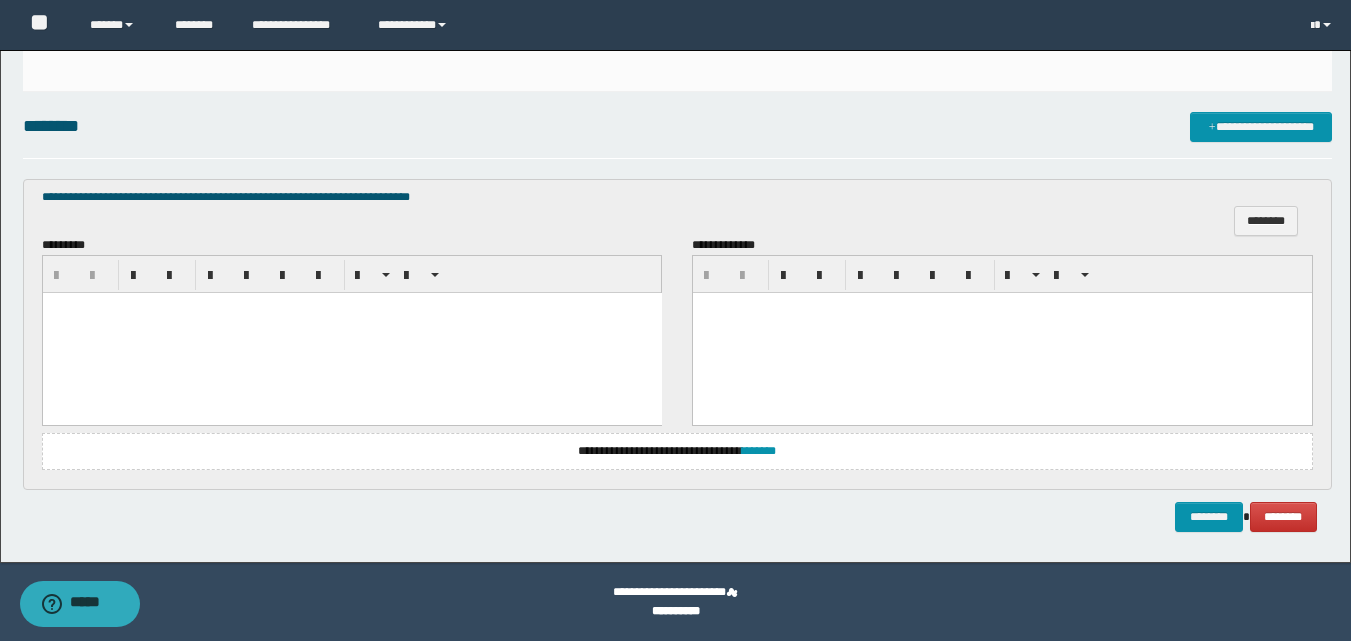 click at bounding box center (351, 333) 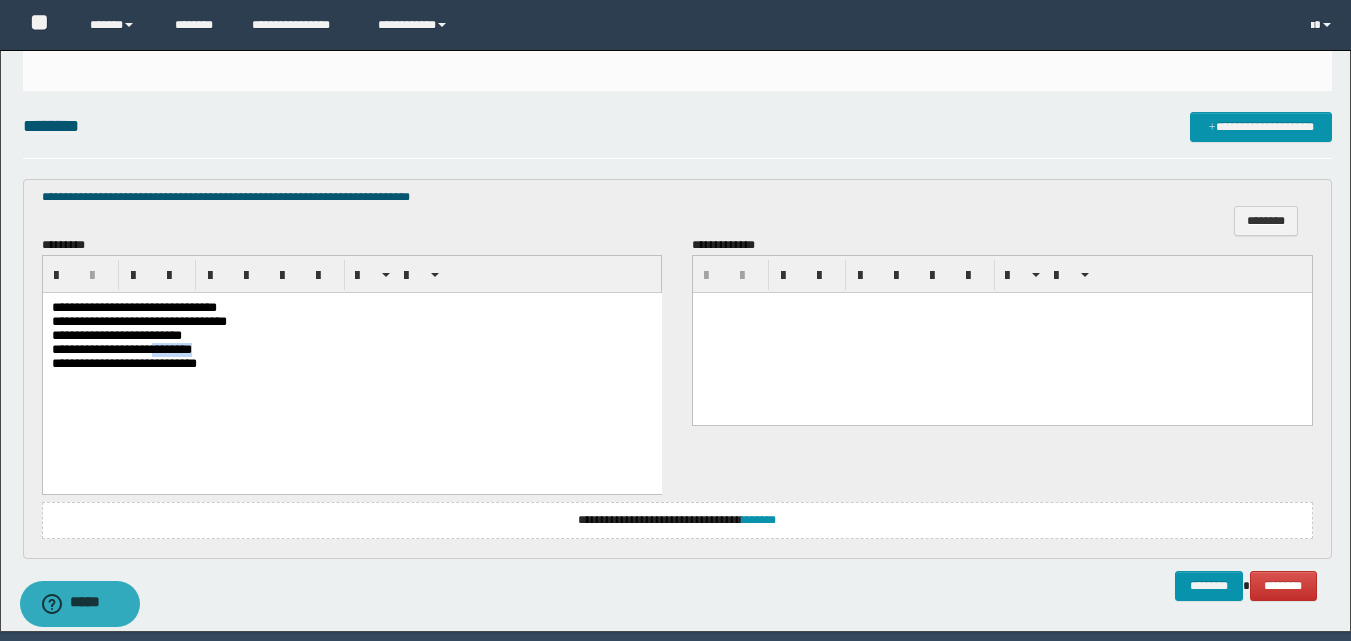 drag, startPoint x: 235, startPoint y: 360, endPoint x: 179, endPoint y: 359, distance: 56.008926 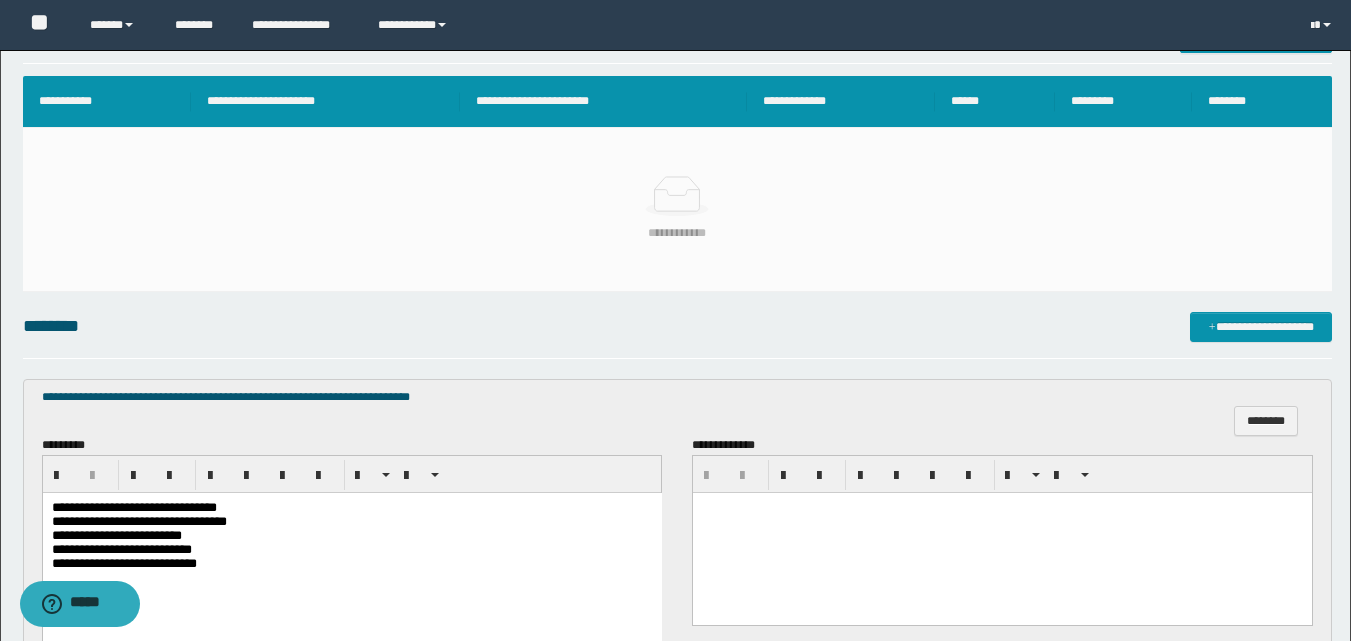 scroll, scrollTop: 638, scrollLeft: 0, axis: vertical 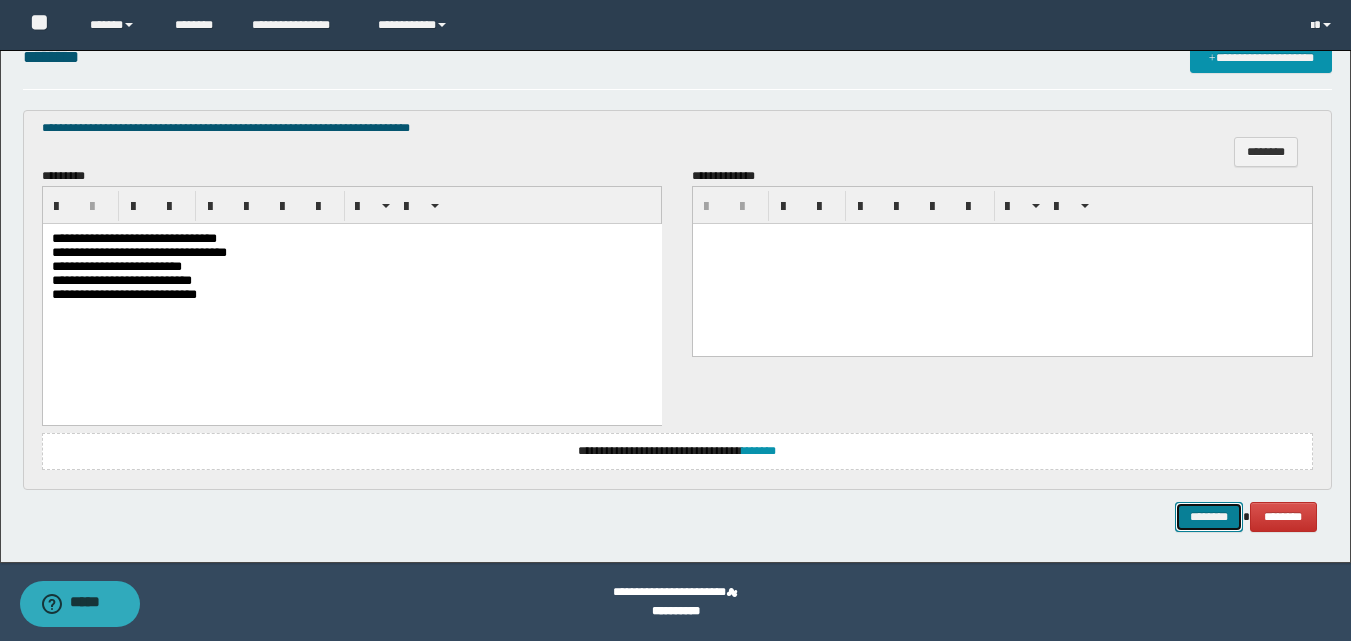 click on "********" at bounding box center (1209, 517) 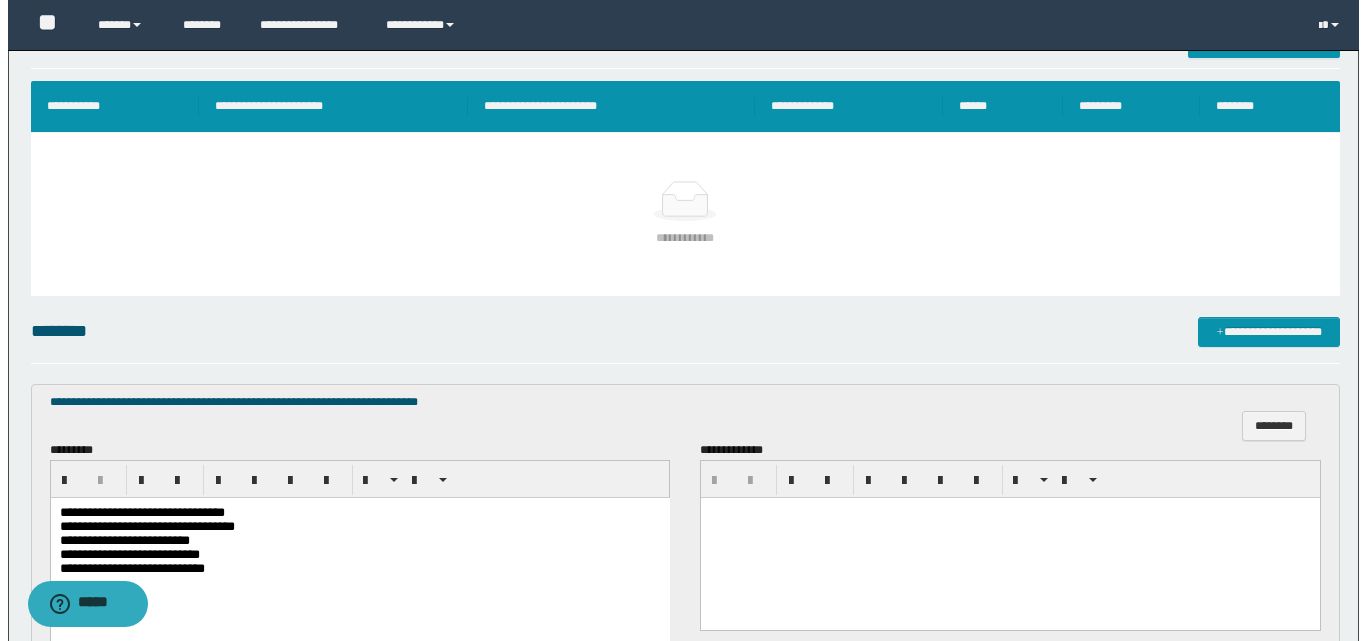 scroll, scrollTop: 238, scrollLeft: 0, axis: vertical 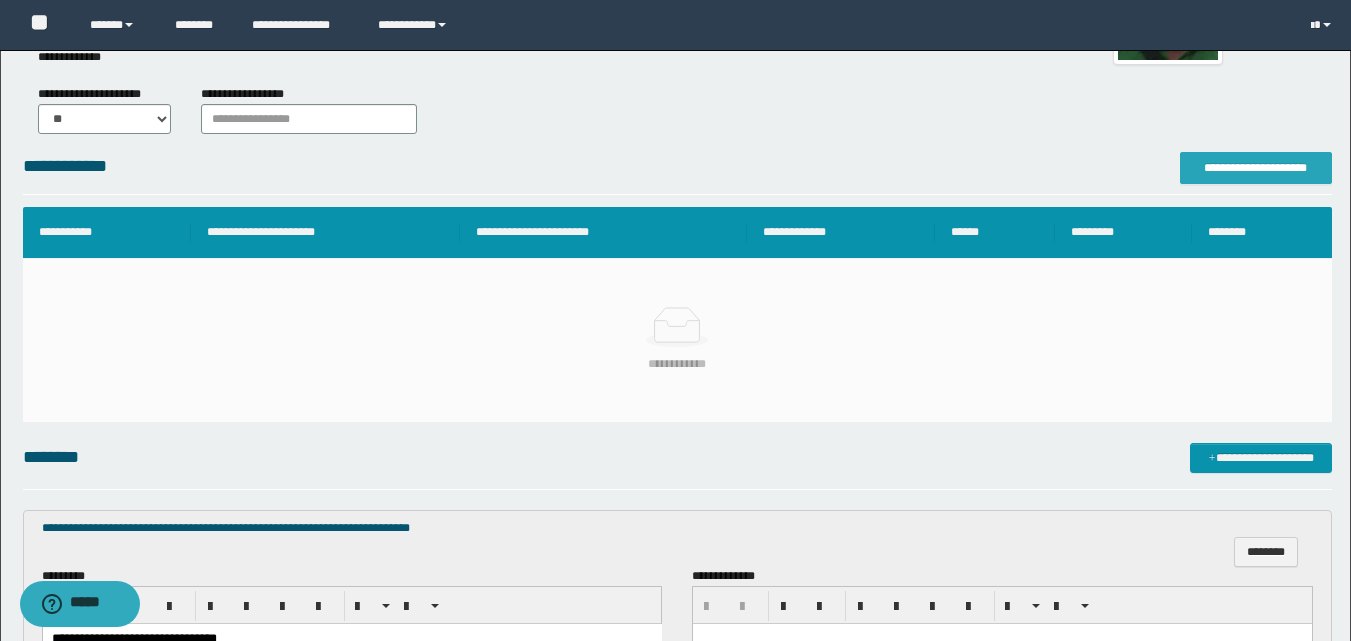 click on "**********" at bounding box center [1256, 168] 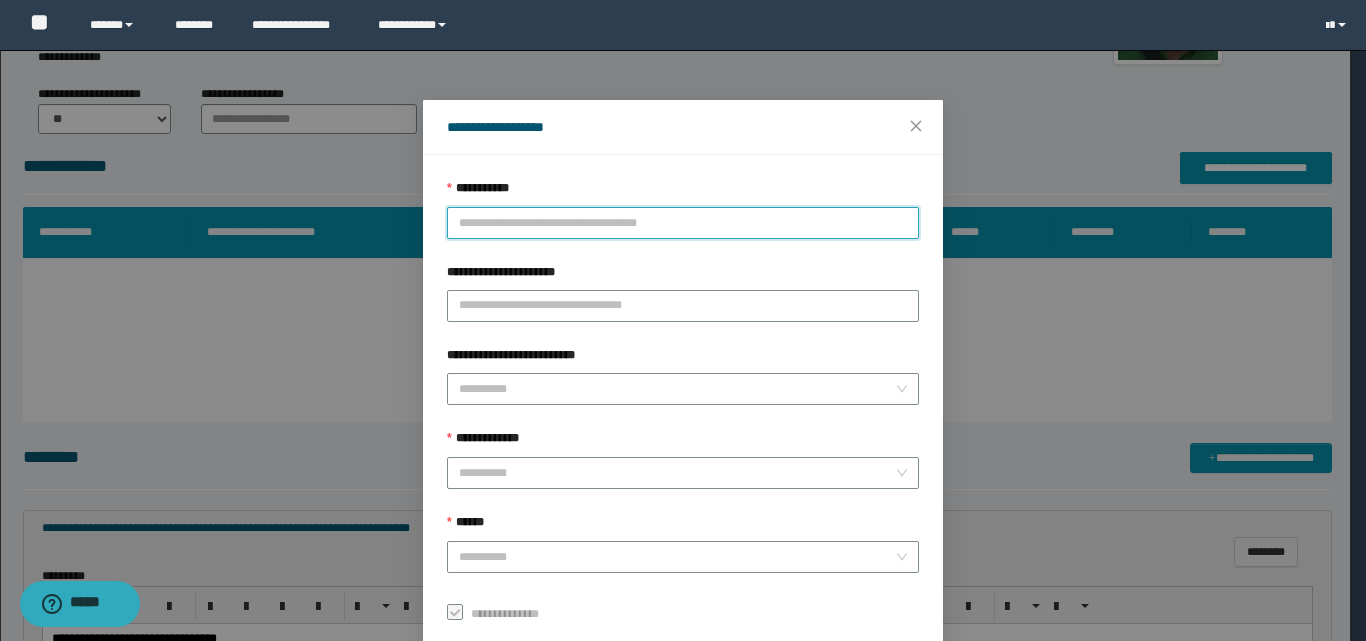 click on "**********" at bounding box center (683, 223) 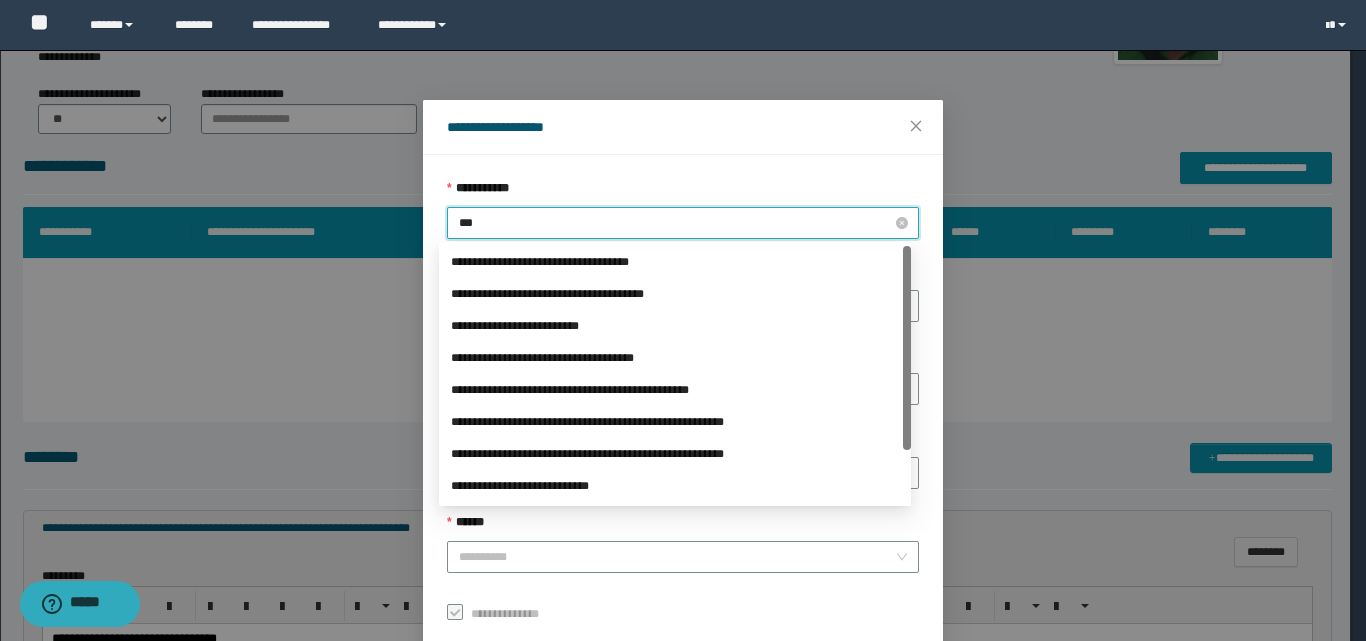 type on "****" 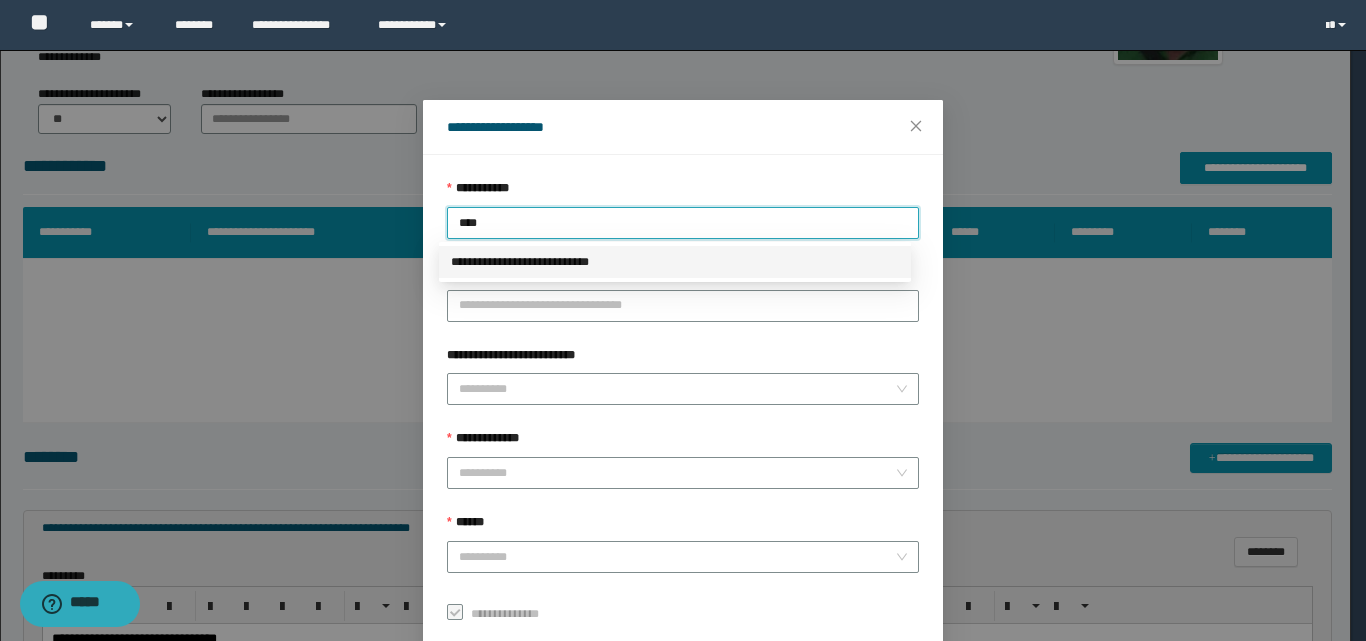 click on "**********" at bounding box center [675, 262] 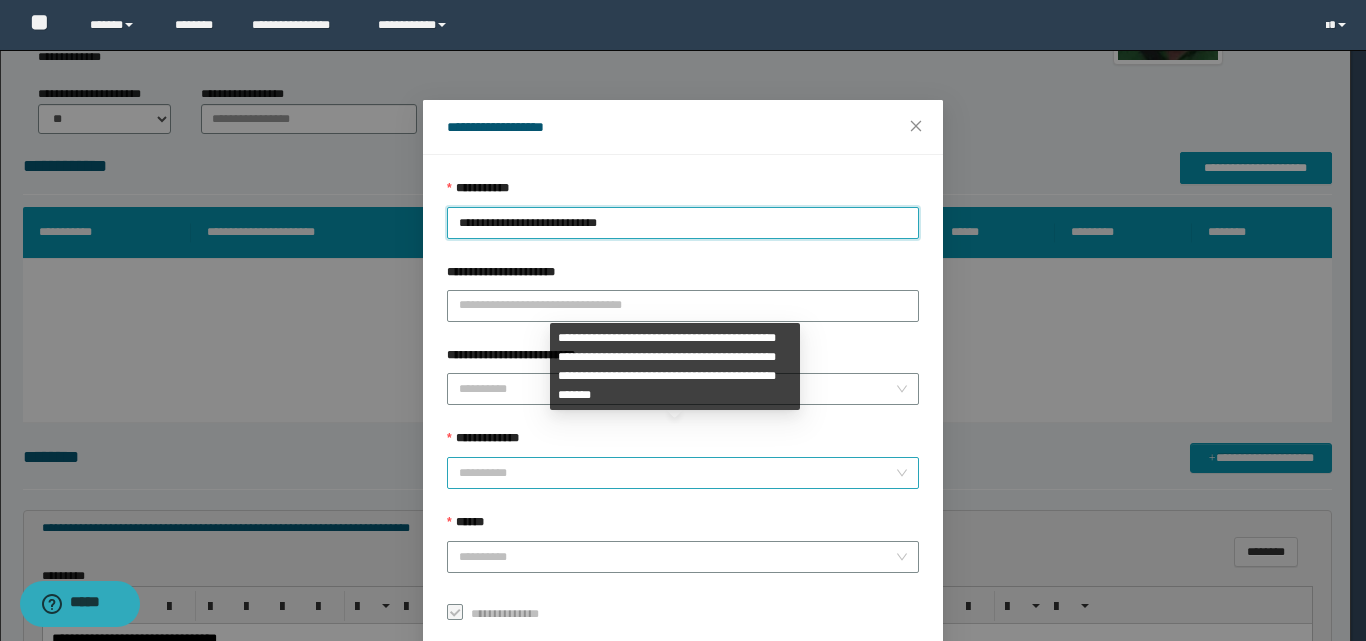 click on "**********" at bounding box center (677, 473) 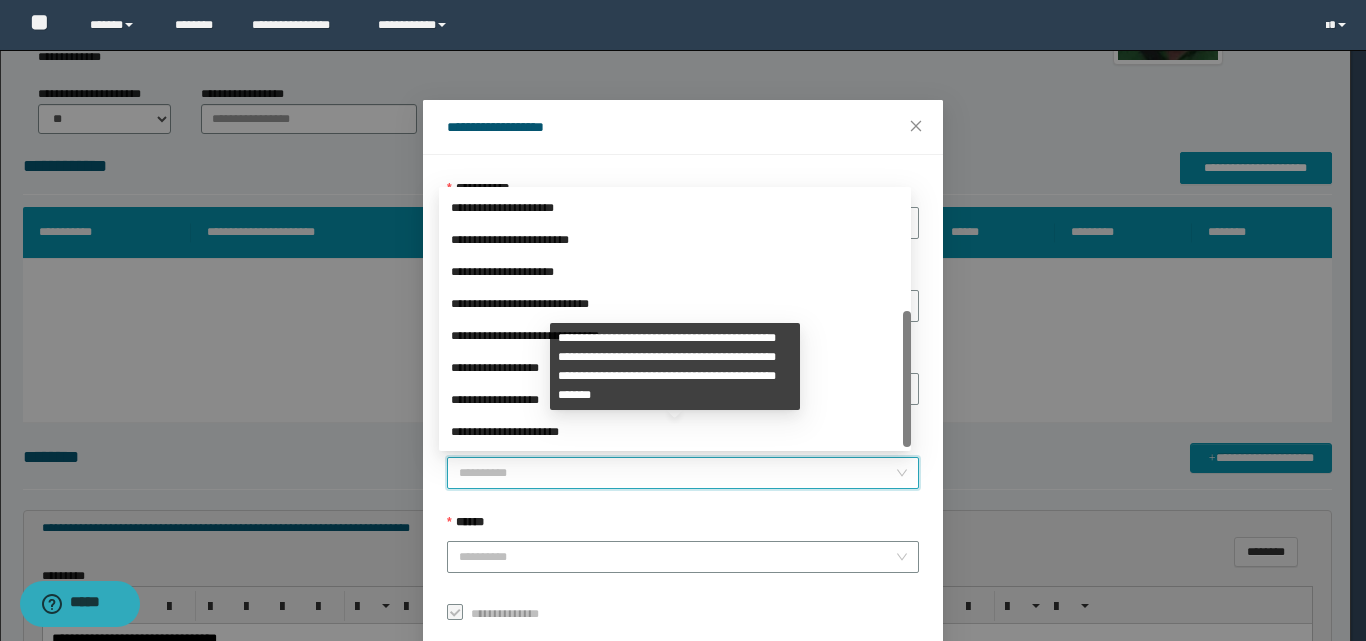 scroll, scrollTop: 224, scrollLeft: 0, axis: vertical 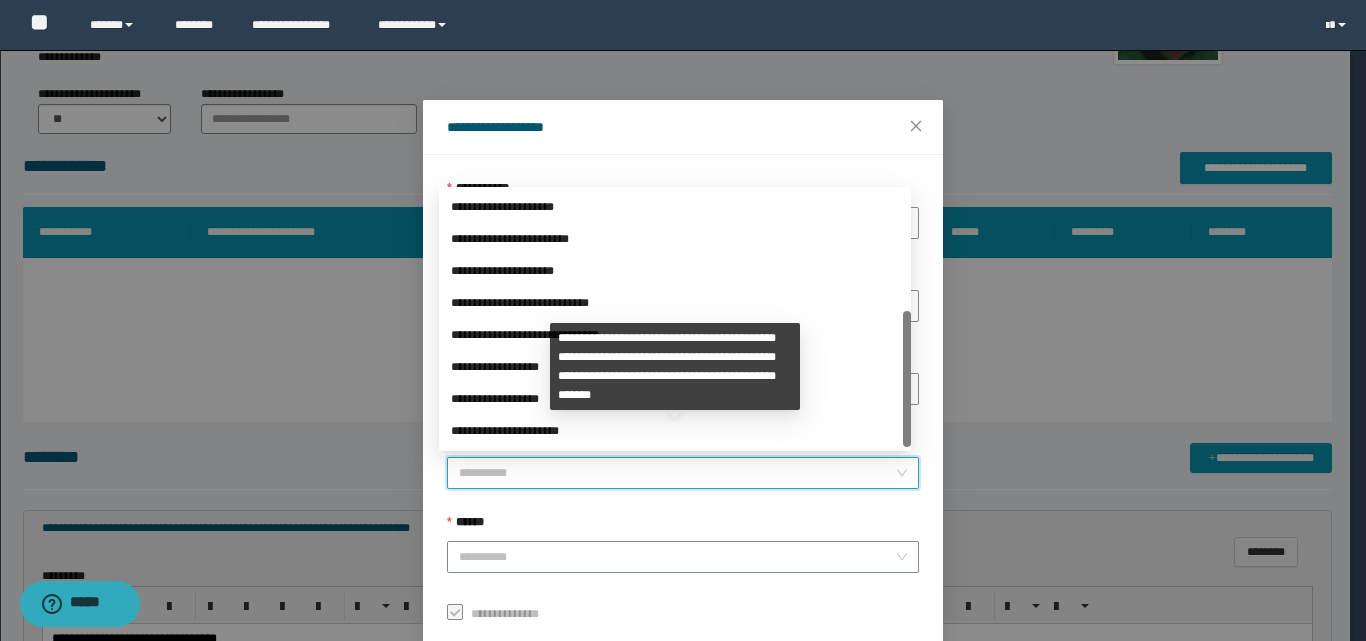 drag, startPoint x: 906, startPoint y: 280, endPoint x: 862, endPoint y: 418, distance: 144.84474 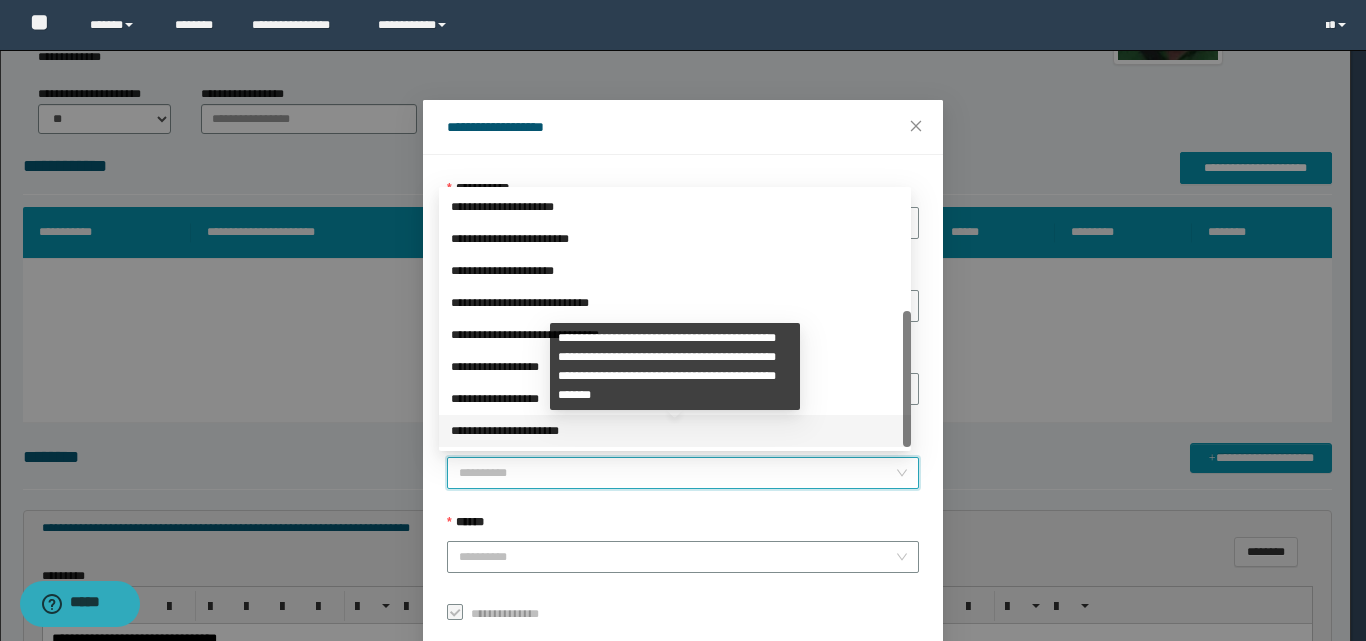 click on "**********" at bounding box center [675, 431] 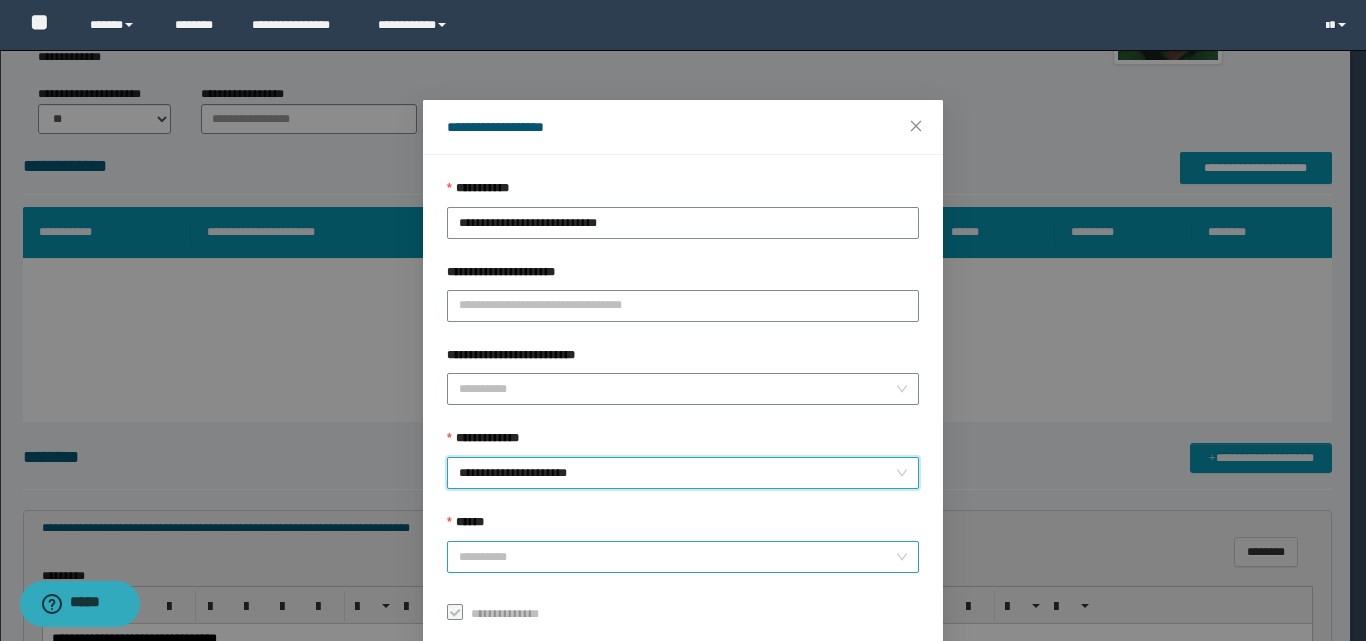 click on "******" at bounding box center (677, 557) 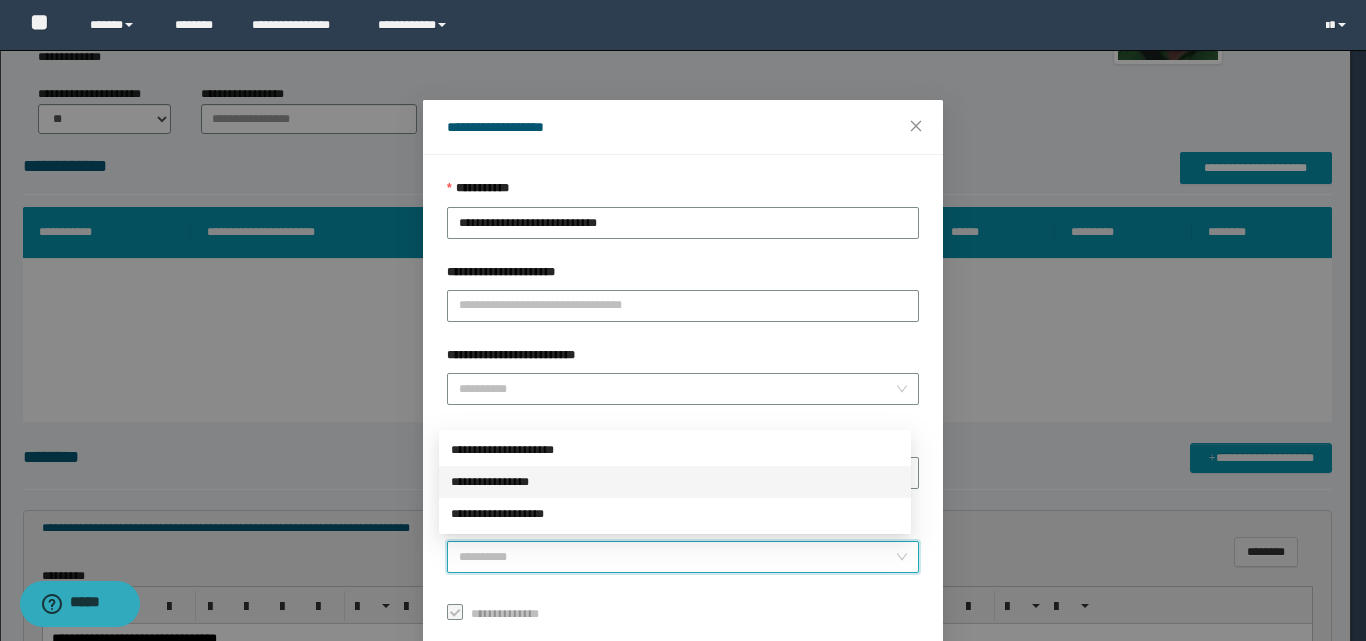 click on "**********" at bounding box center [675, 482] 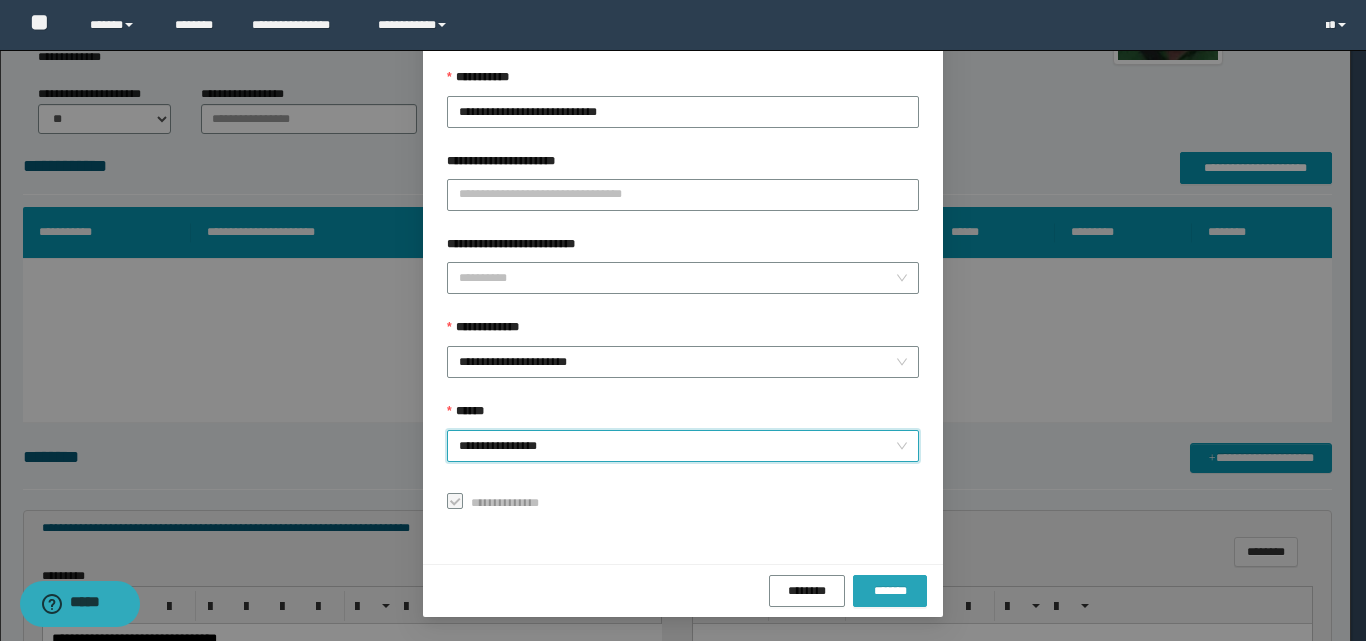 drag, startPoint x: 904, startPoint y: 588, endPoint x: 898, endPoint y: 577, distance: 12.529964 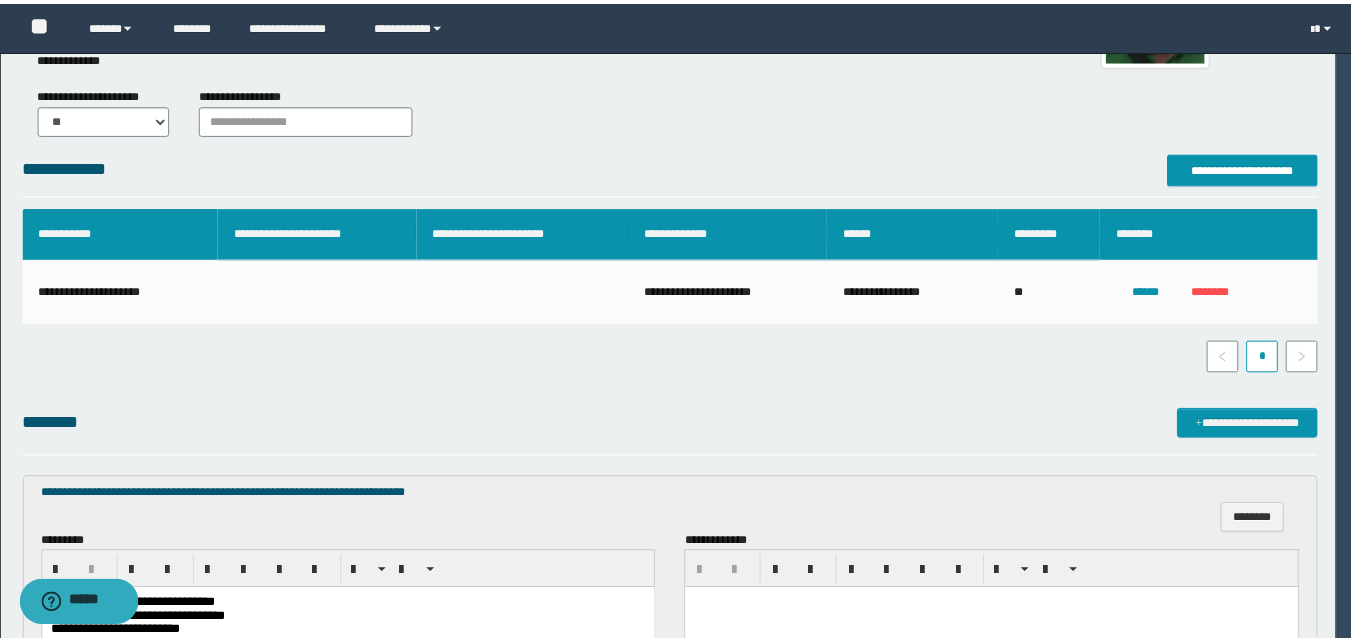scroll, scrollTop: 64, scrollLeft: 0, axis: vertical 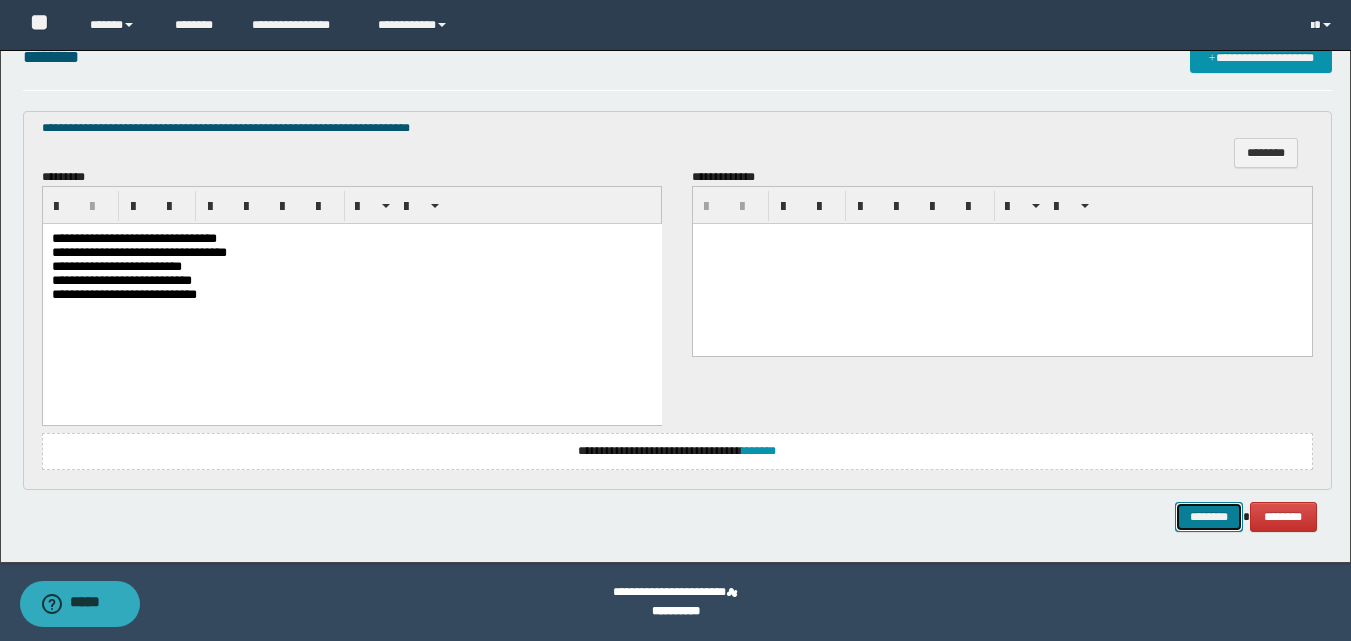 click on "********" at bounding box center (1209, 517) 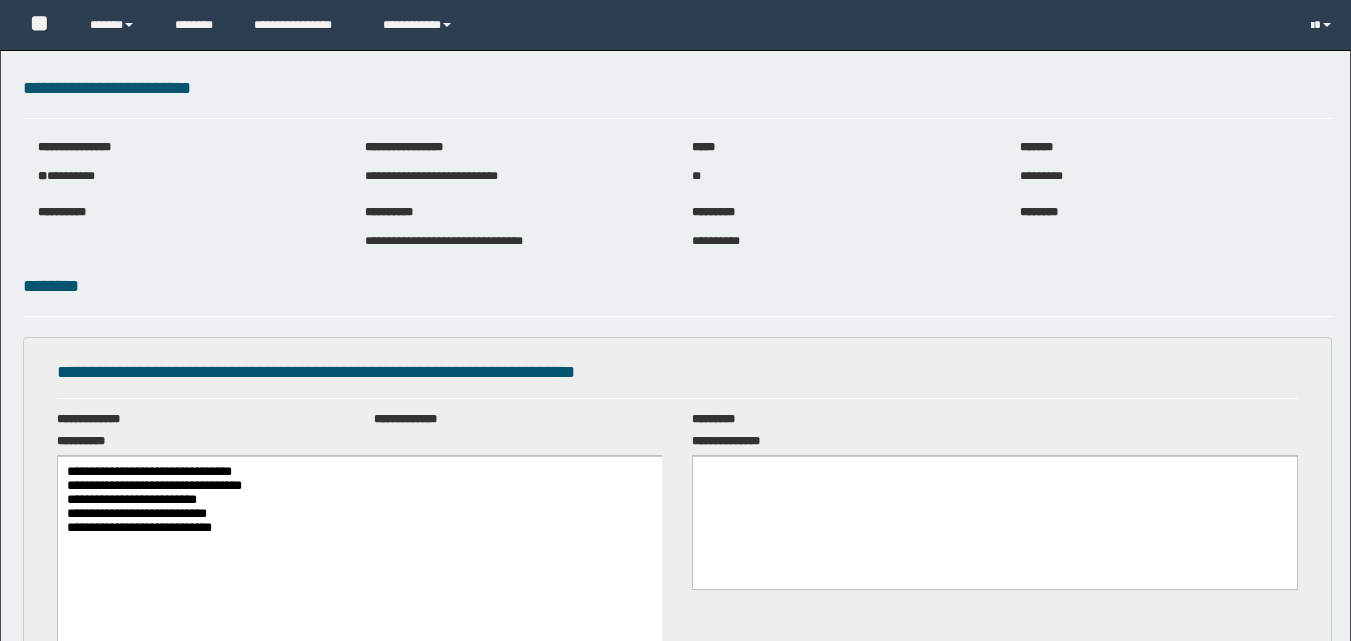 scroll, scrollTop: 0, scrollLeft: 0, axis: both 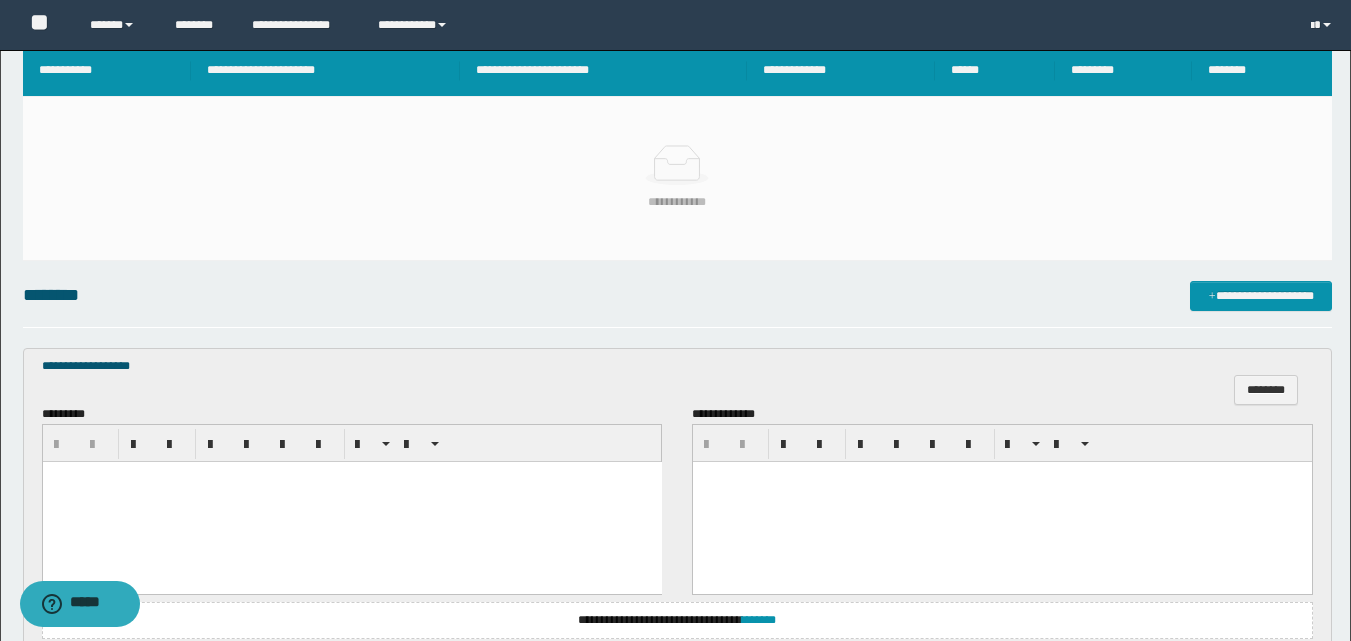 click at bounding box center (351, 477) 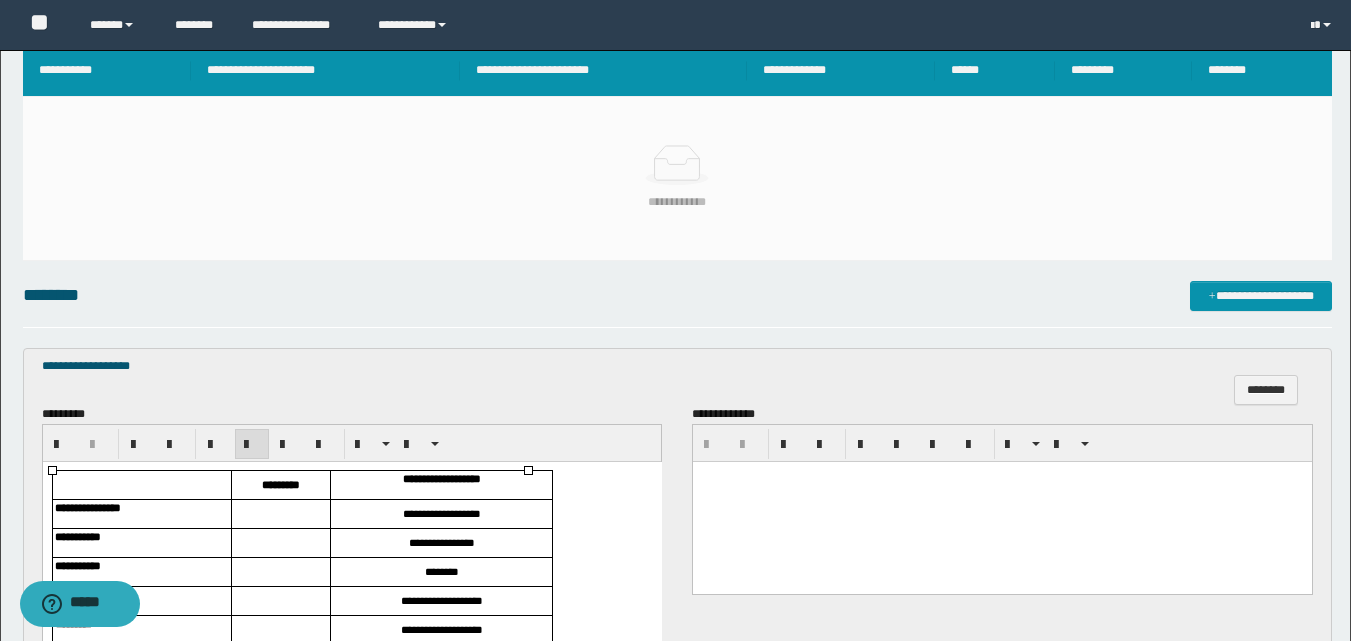 click at bounding box center [280, 514] 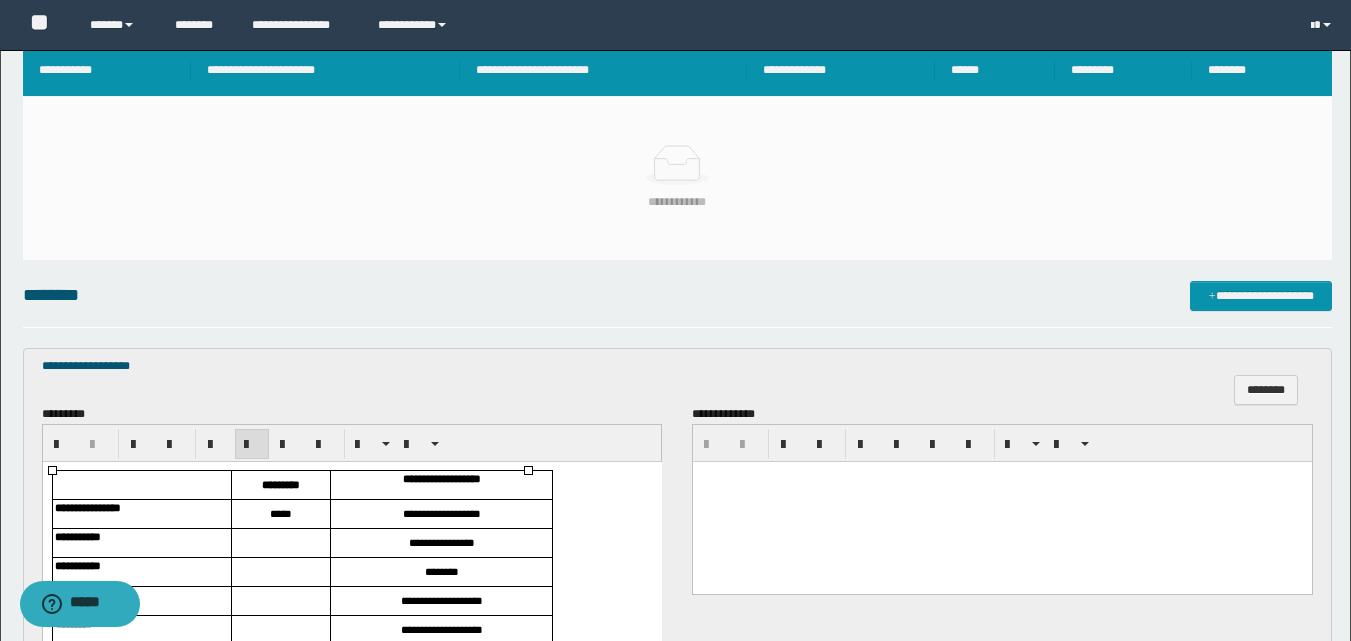 click at bounding box center (280, 543) 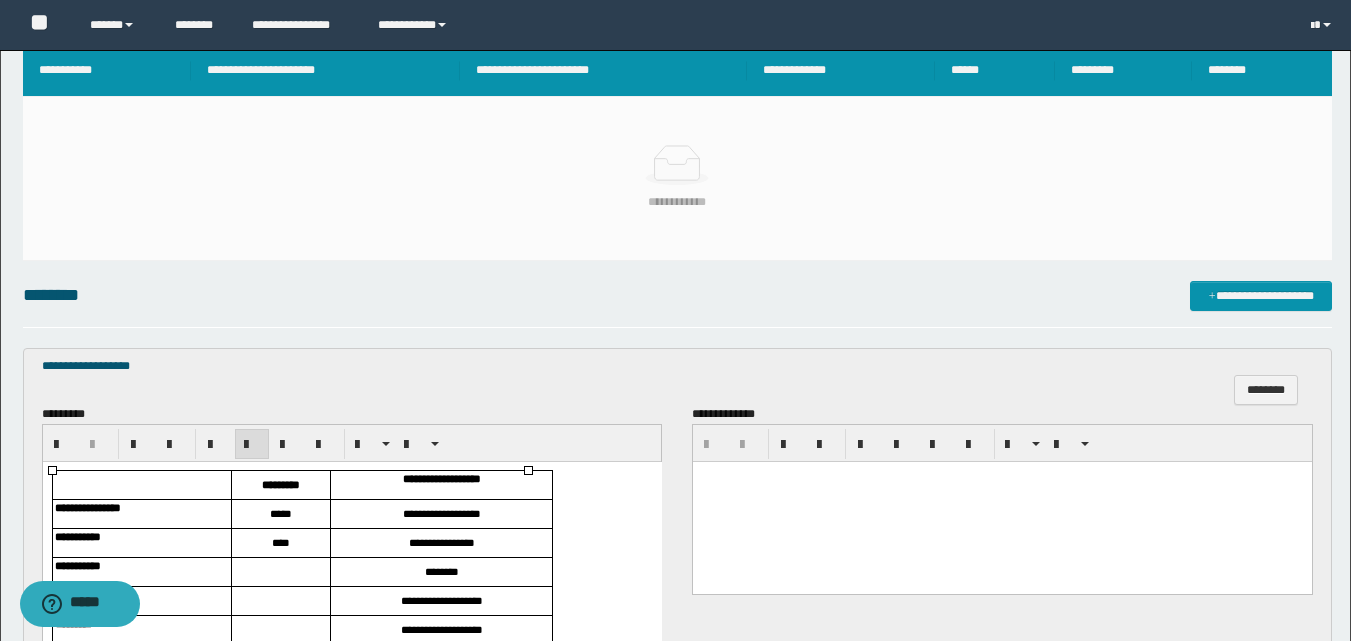 click at bounding box center (280, 572) 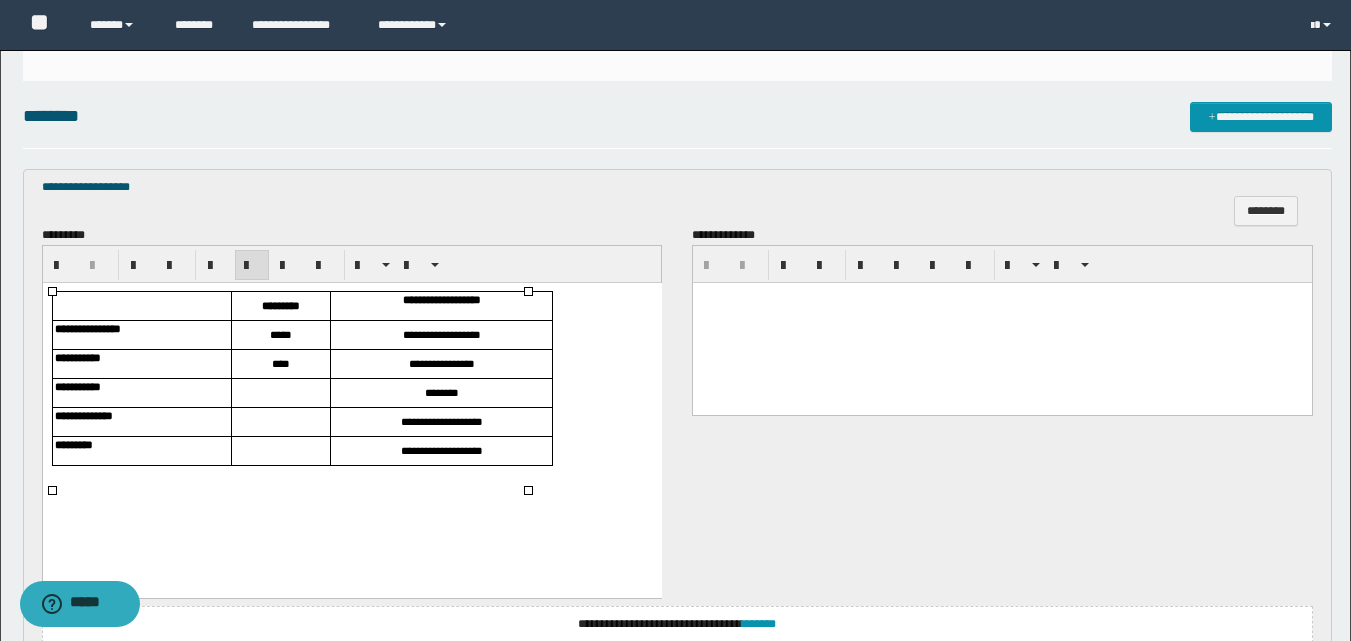 scroll, scrollTop: 600, scrollLeft: 0, axis: vertical 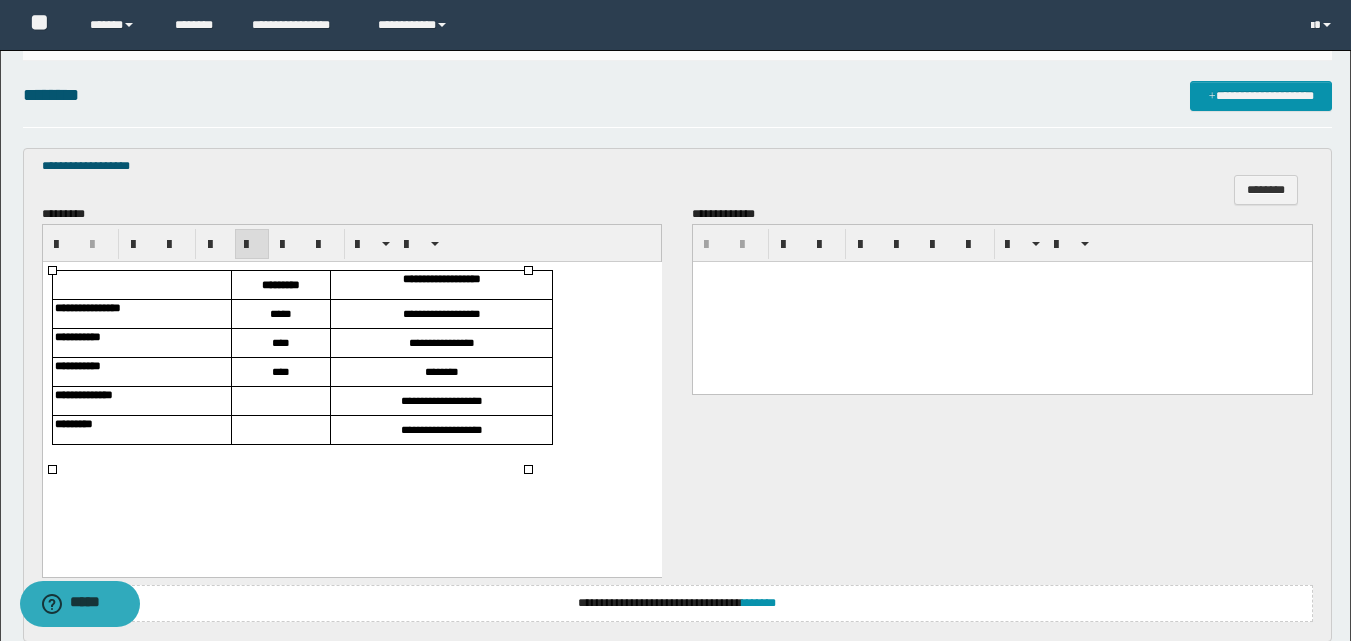 click at bounding box center (280, 401) 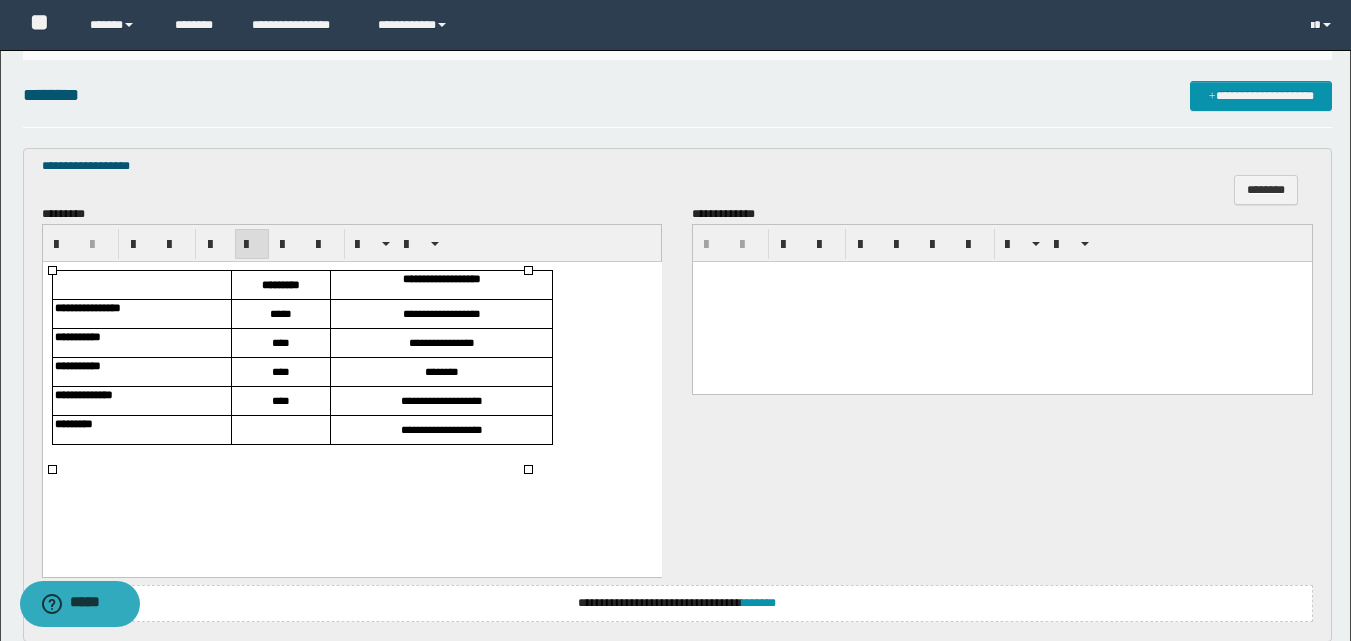 click at bounding box center [280, 430] 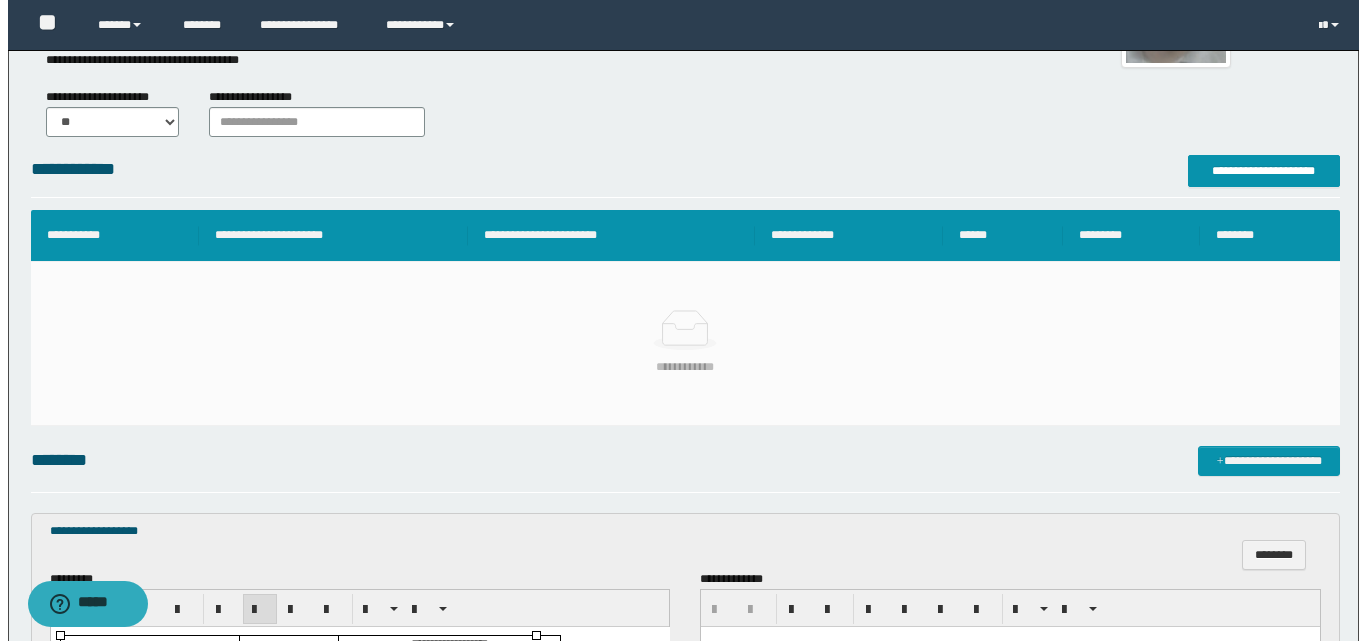scroll, scrollTop: 152, scrollLeft: 0, axis: vertical 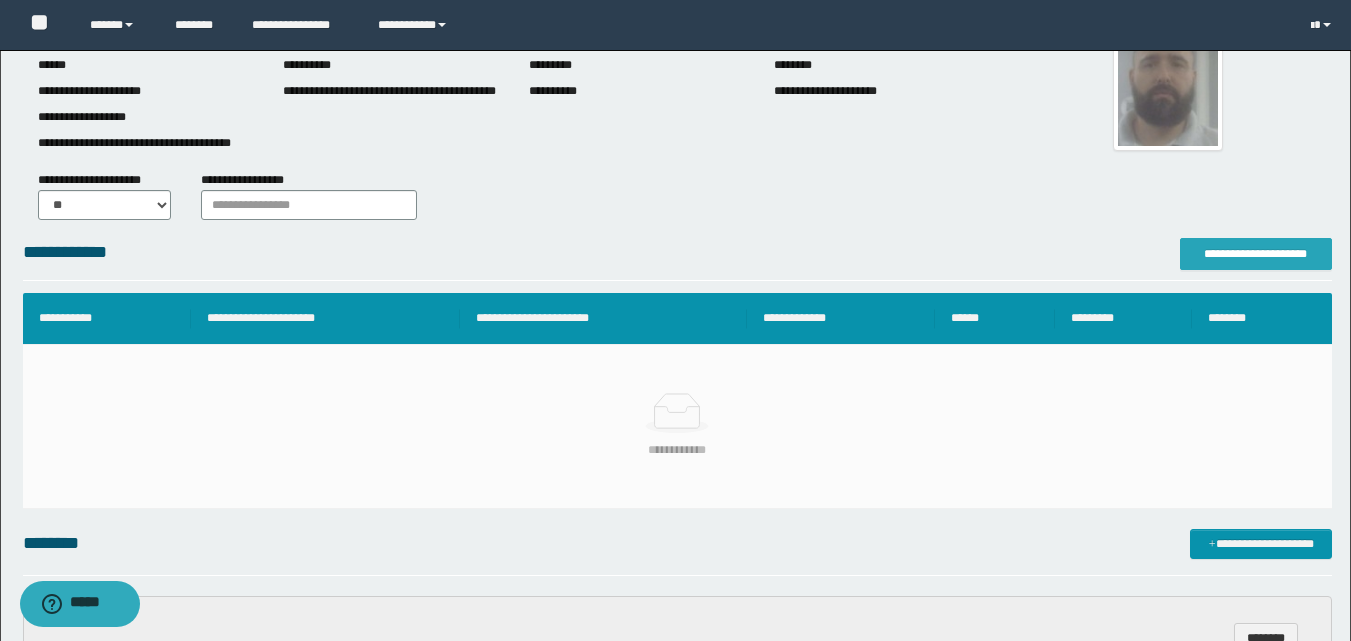 click on "**********" at bounding box center (1256, 254) 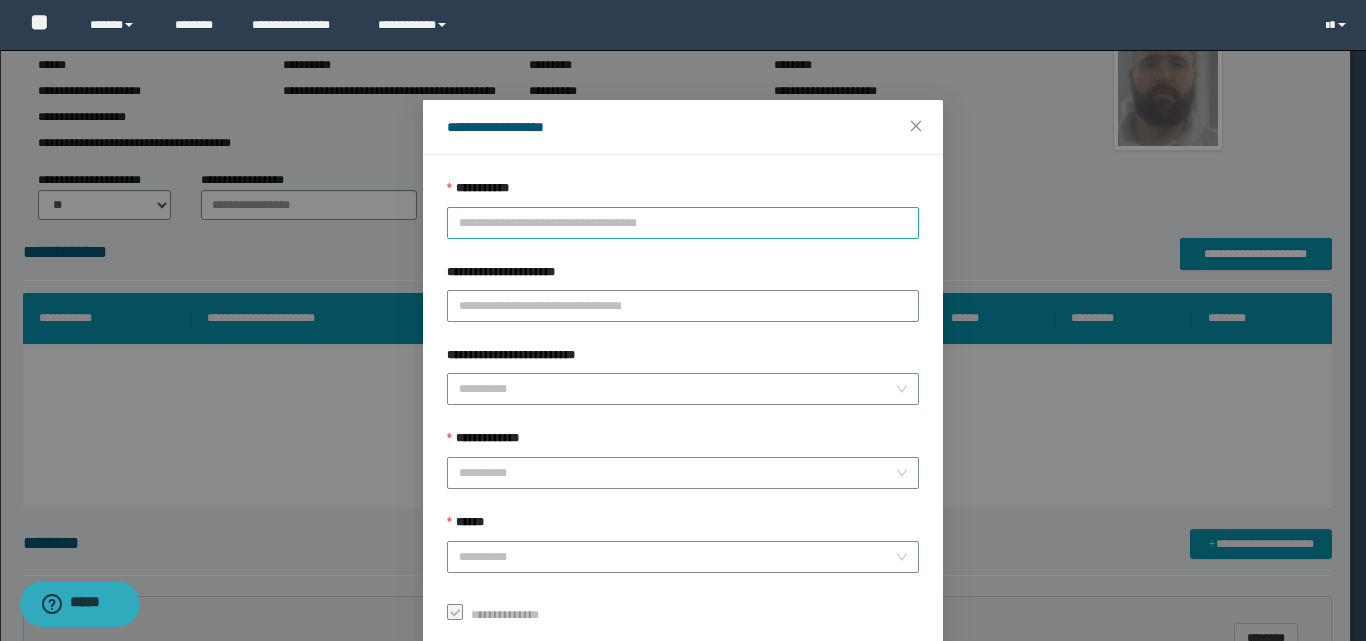 click on "**********" at bounding box center (683, 223) 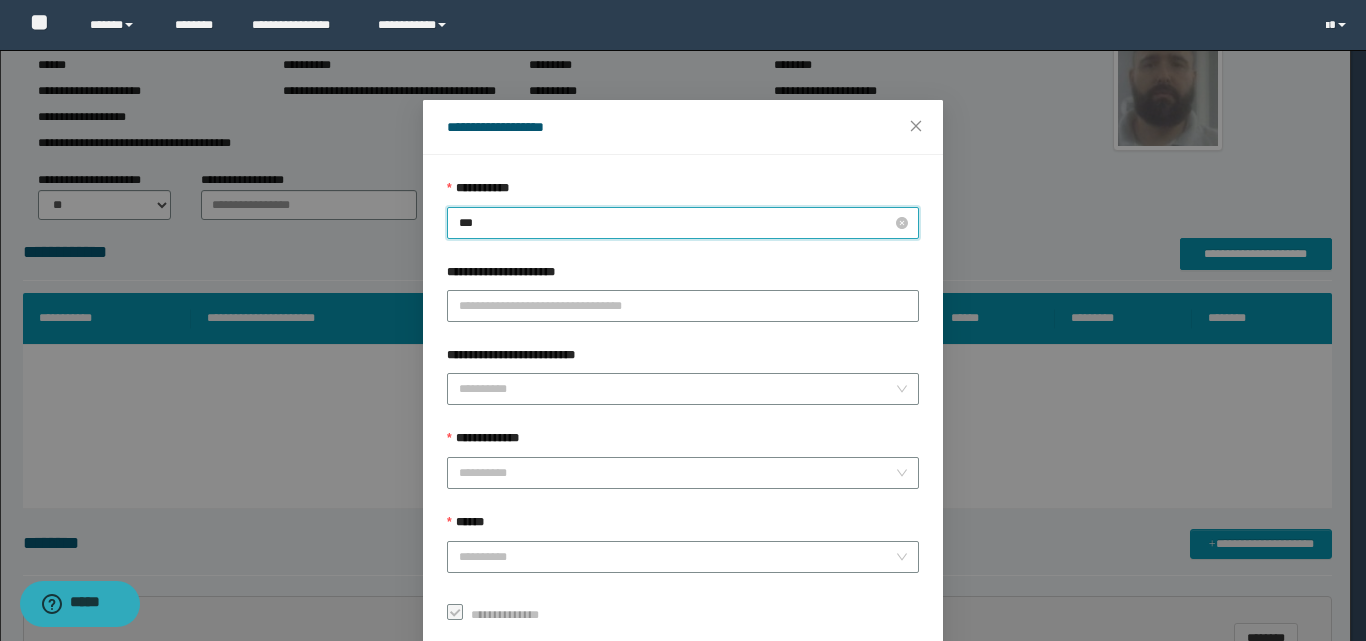 type on "****" 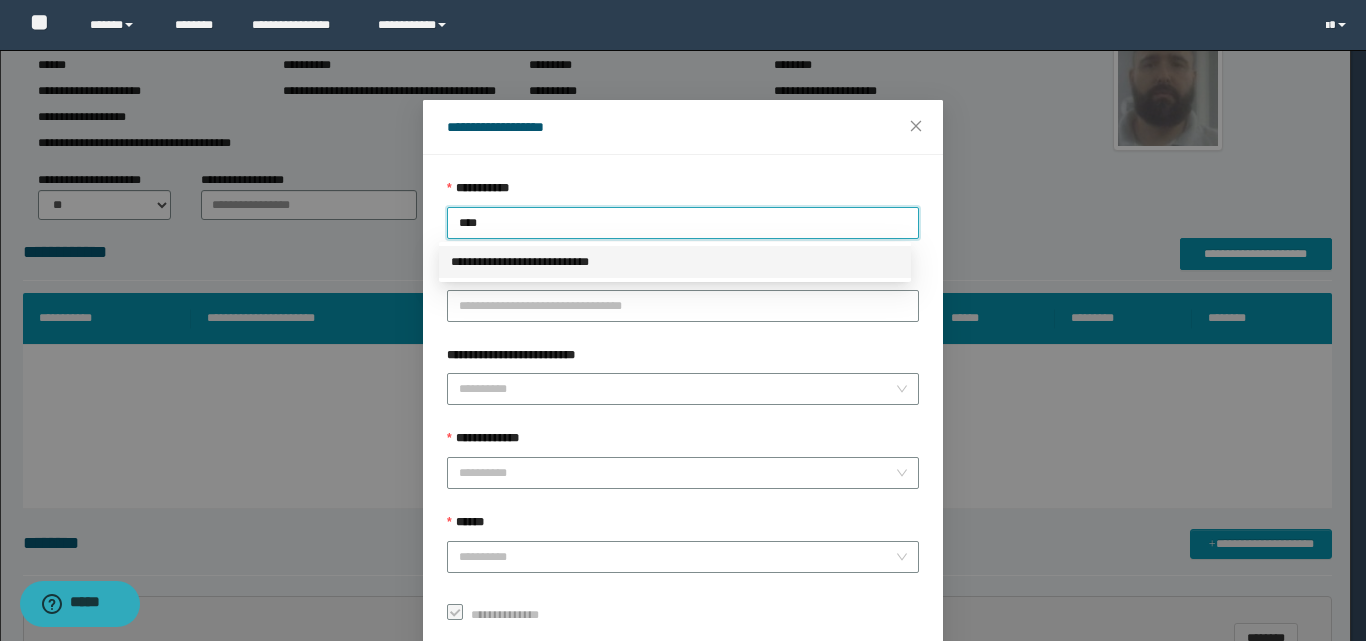 click on "**********" at bounding box center (675, 262) 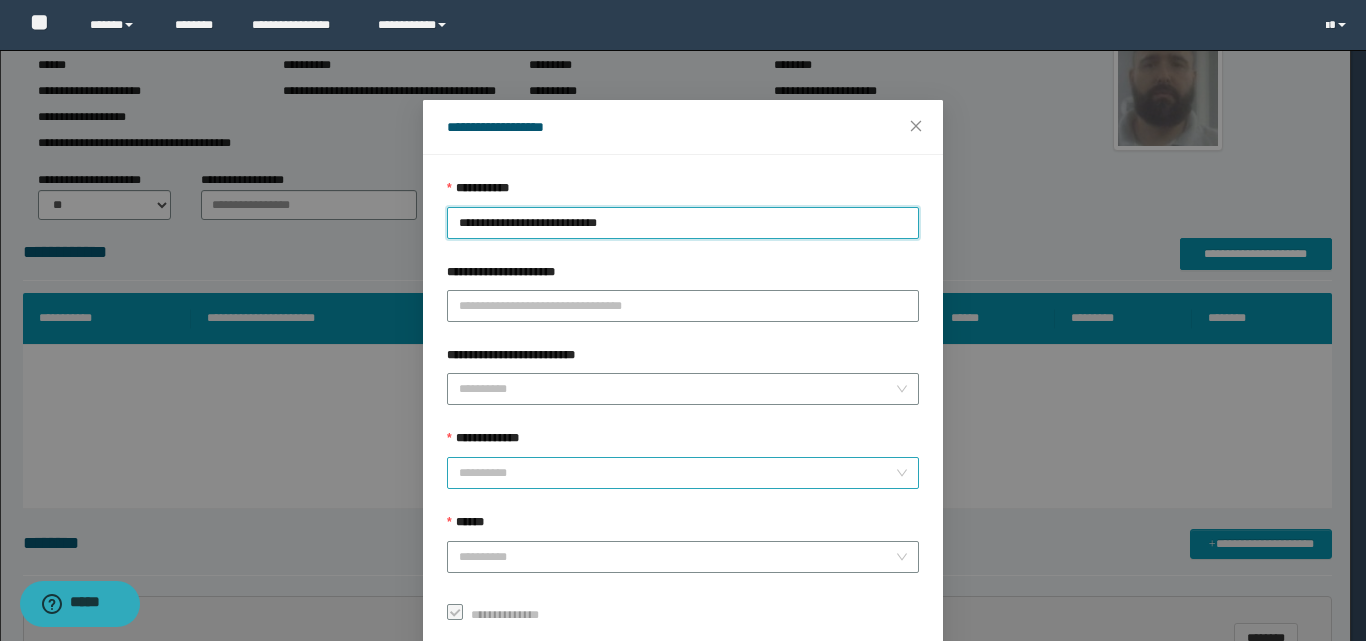 click on "**********" at bounding box center (677, 473) 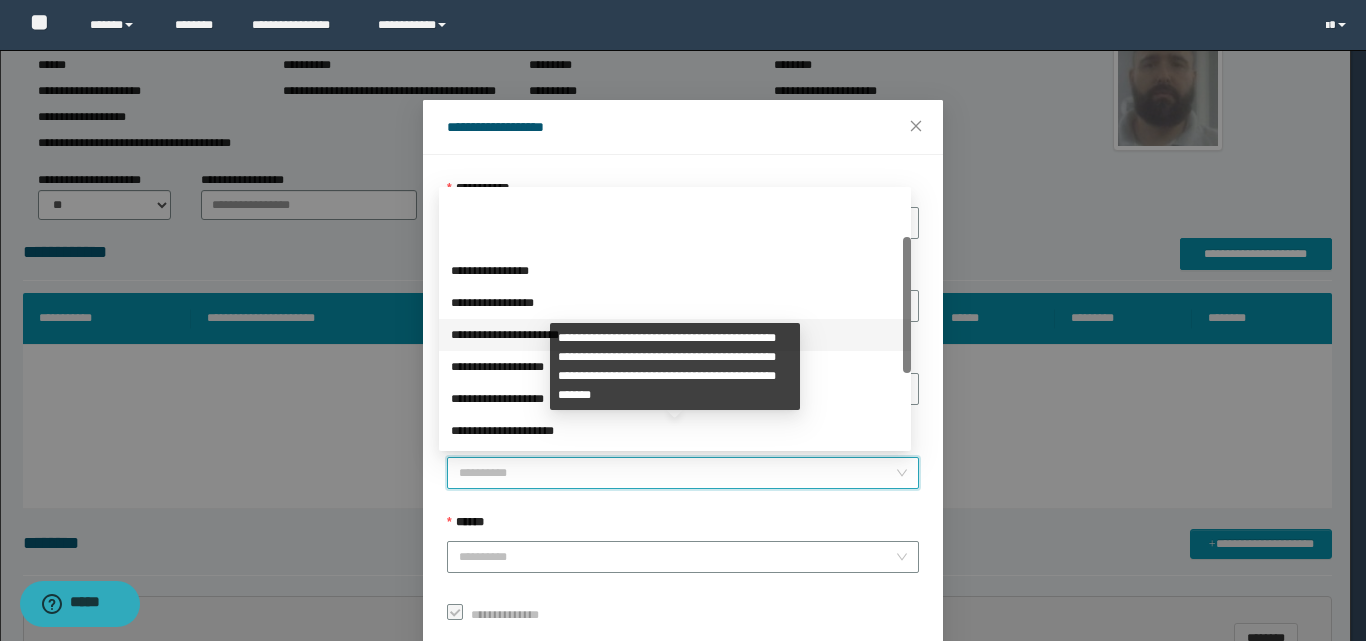 scroll, scrollTop: 224, scrollLeft: 0, axis: vertical 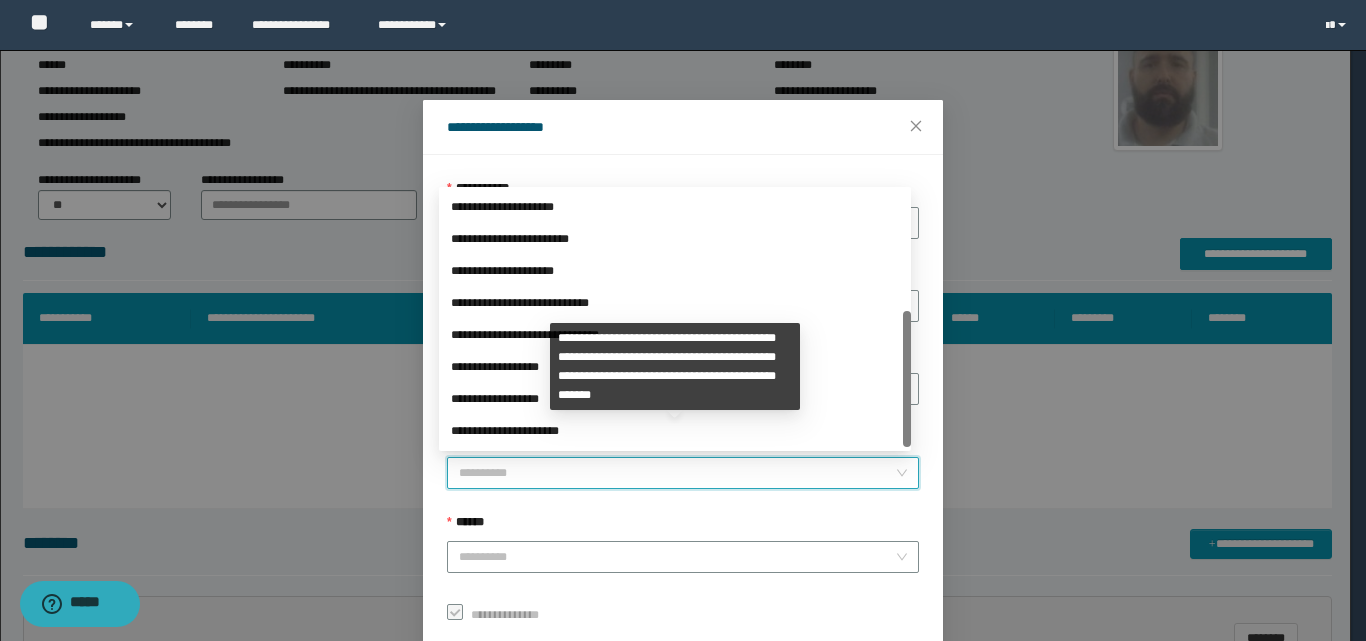 drag, startPoint x: 910, startPoint y: 273, endPoint x: 645, endPoint y: 421, distance: 303.5276 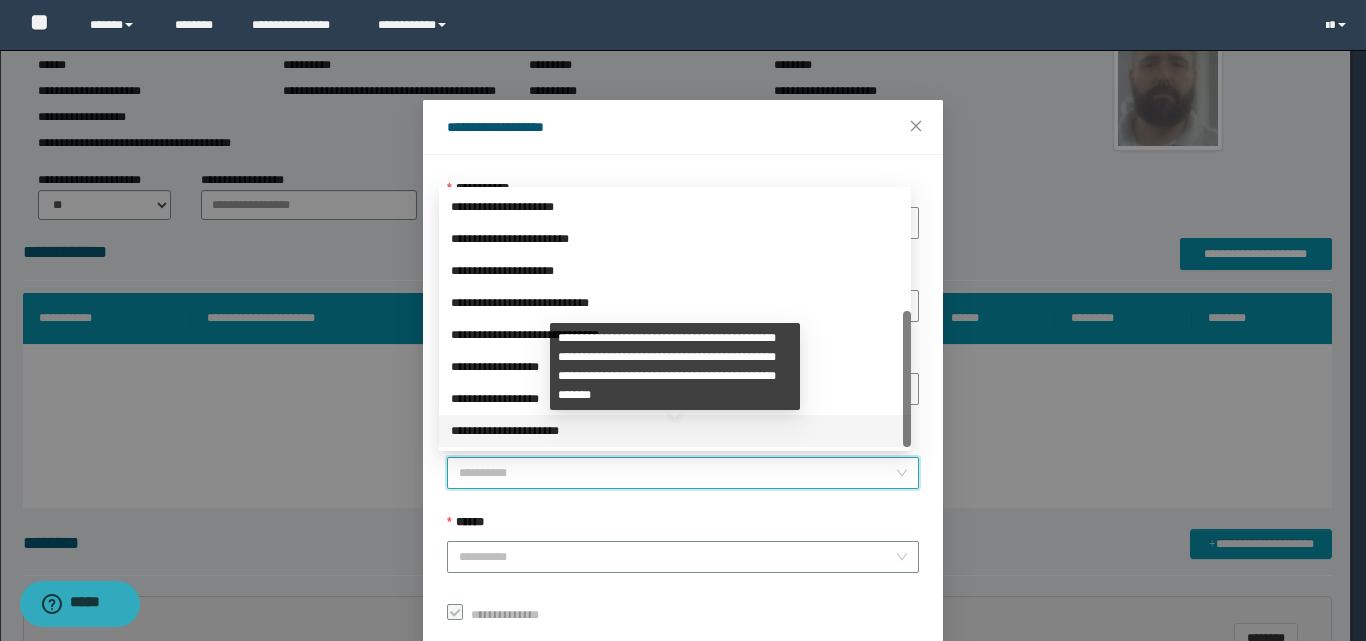 click on "**********" at bounding box center (675, 431) 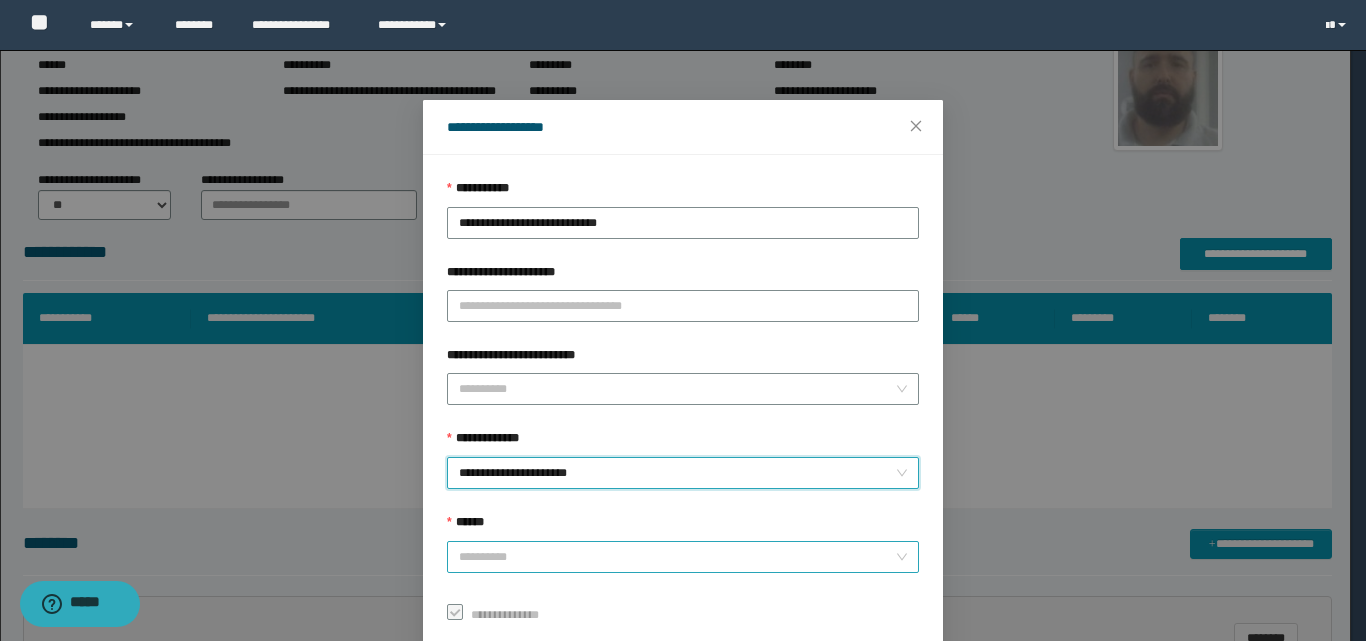 click on "******" at bounding box center [677, 557] 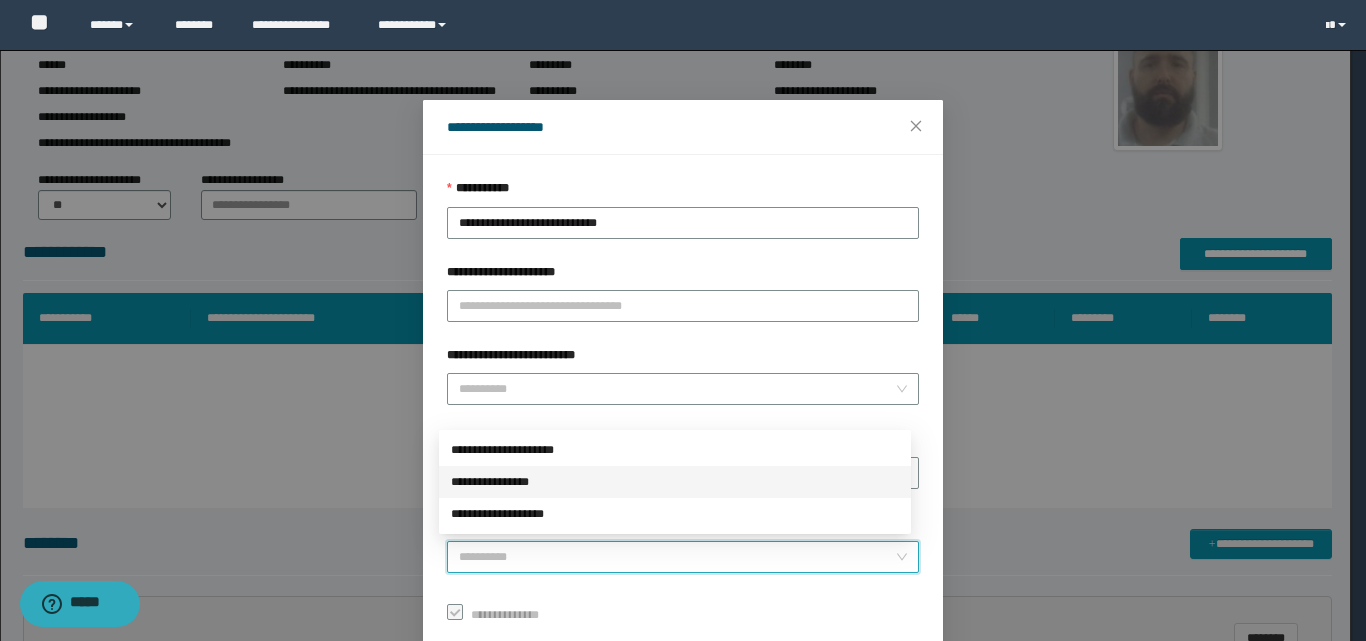 click on "**********" at bounding box center [675, 482] 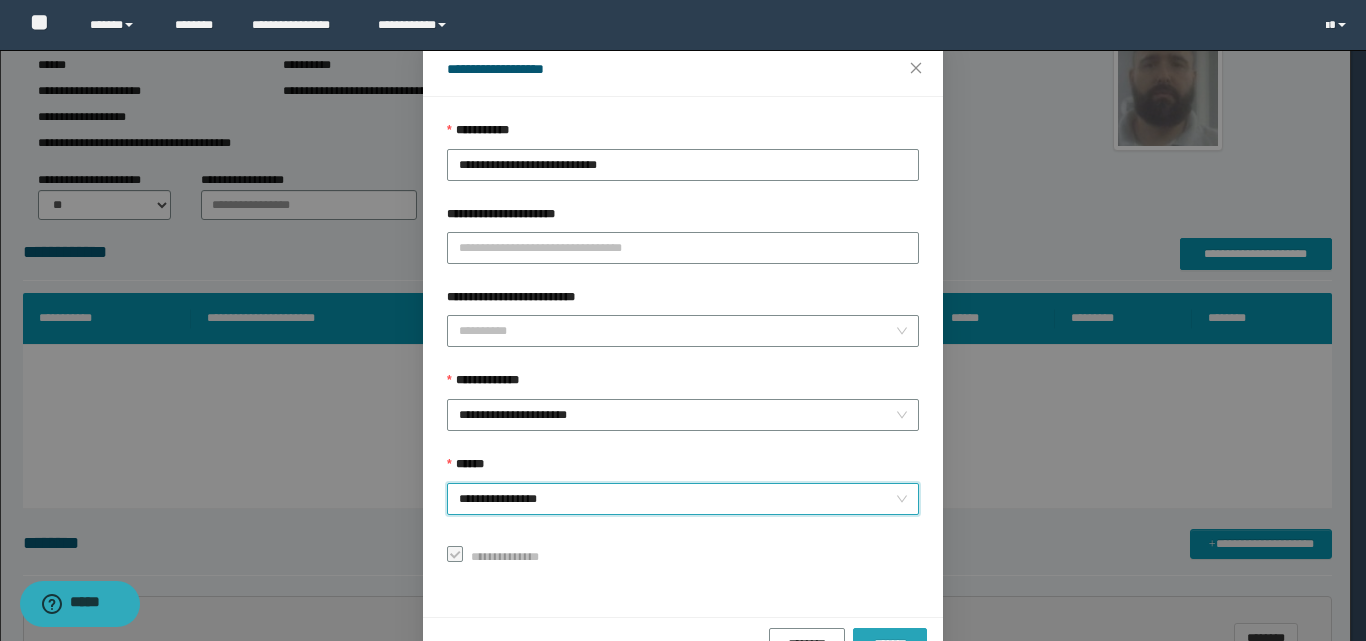 scroll, scrollTop: 111, scrollLeft: 0, axis: vertical 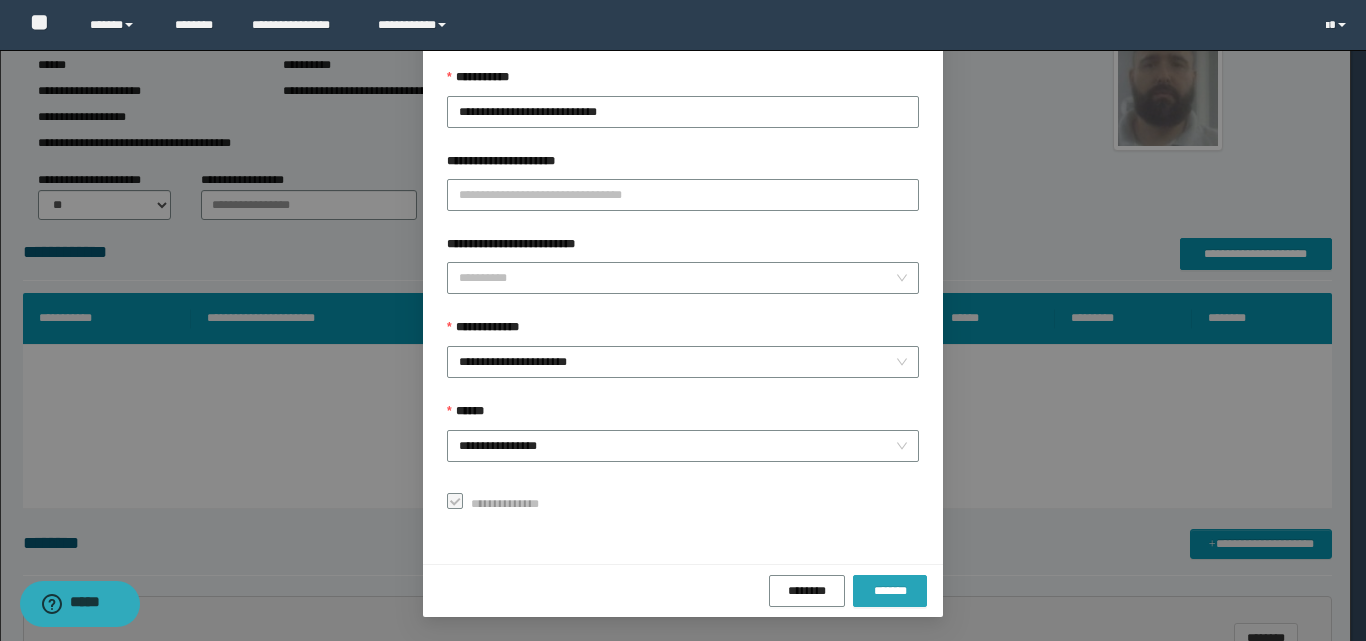 click on "*******" at bounding box center [890, 591] 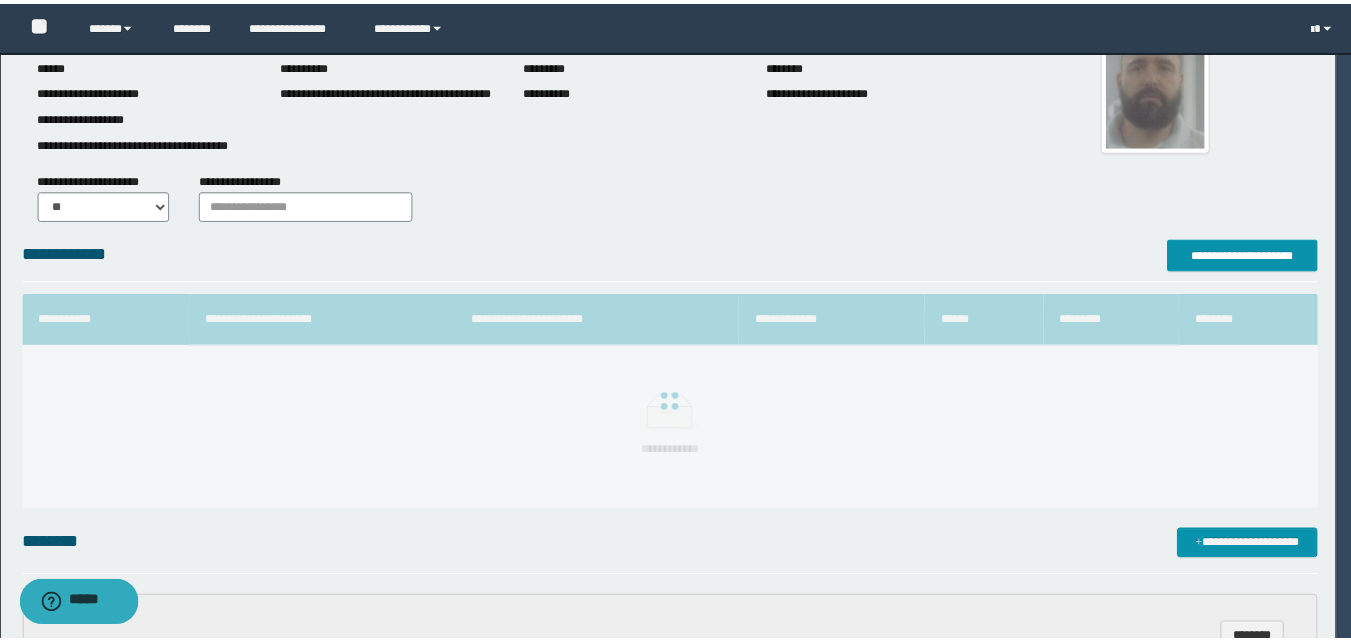 scroll, scrollTop: 64, scrollLeft: 0, axis: vertical 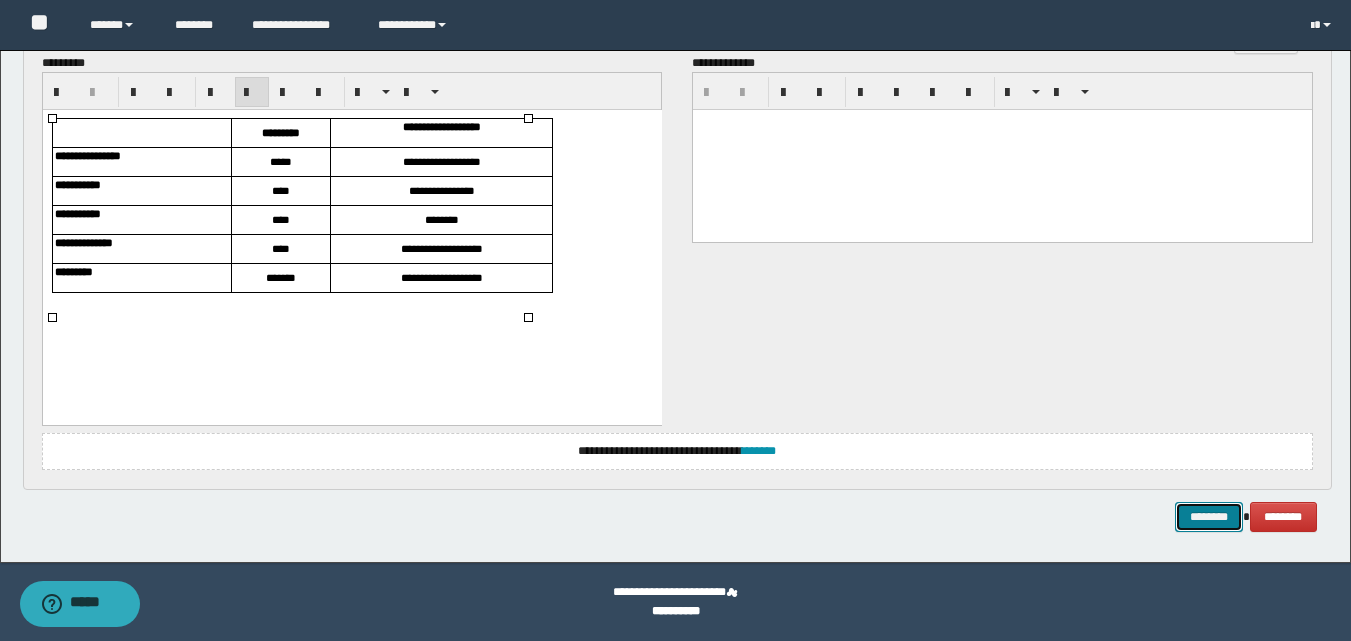 click on "********" at bounding box center (1209, 517) 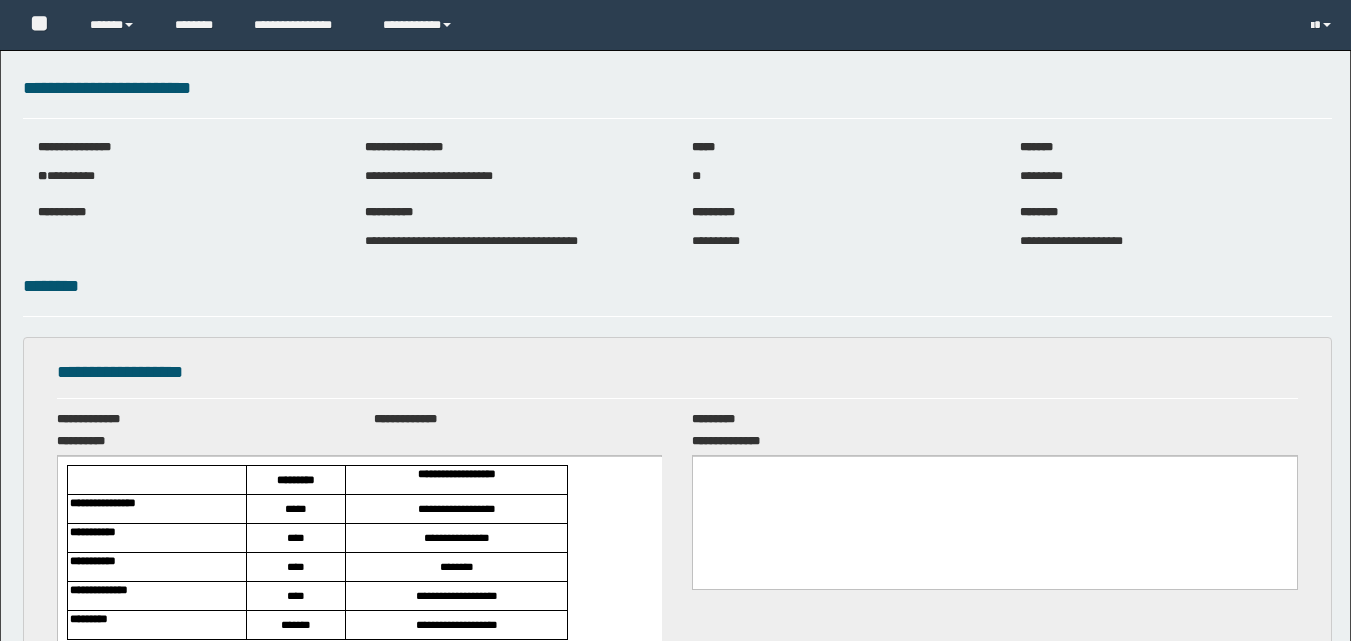 scroll, scrollTop: 0, scrollLeft: 0, axis: both 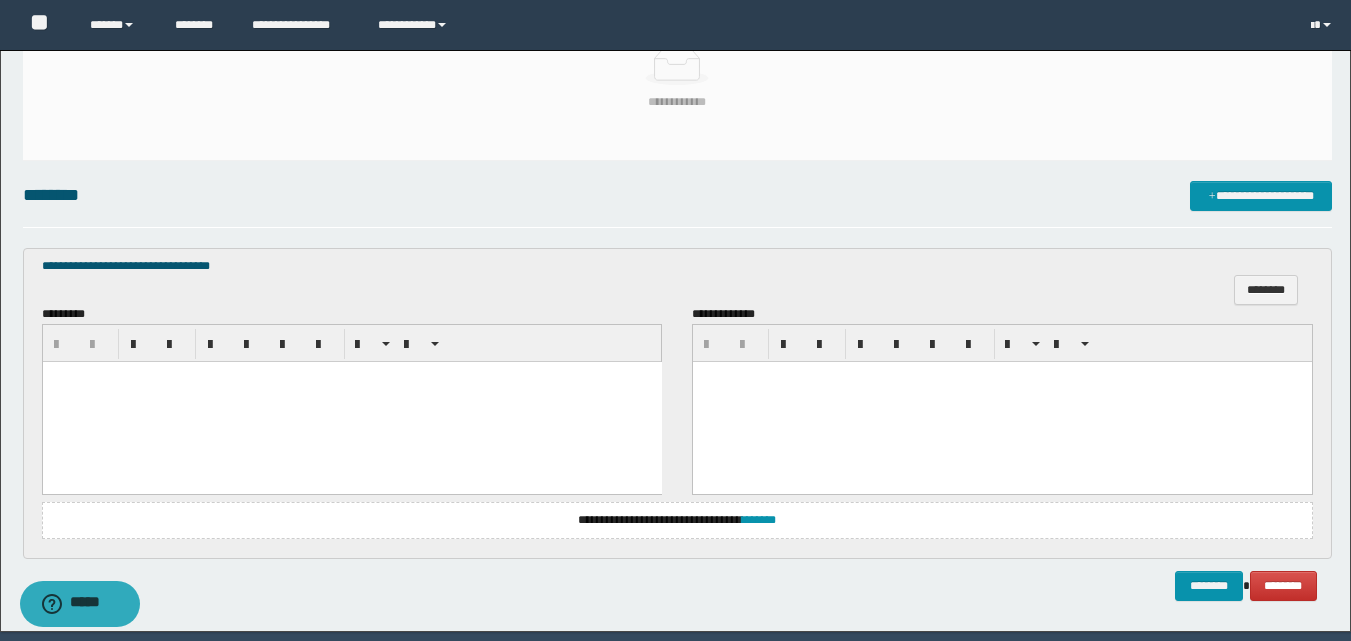 click at bounding box center (351, 402) 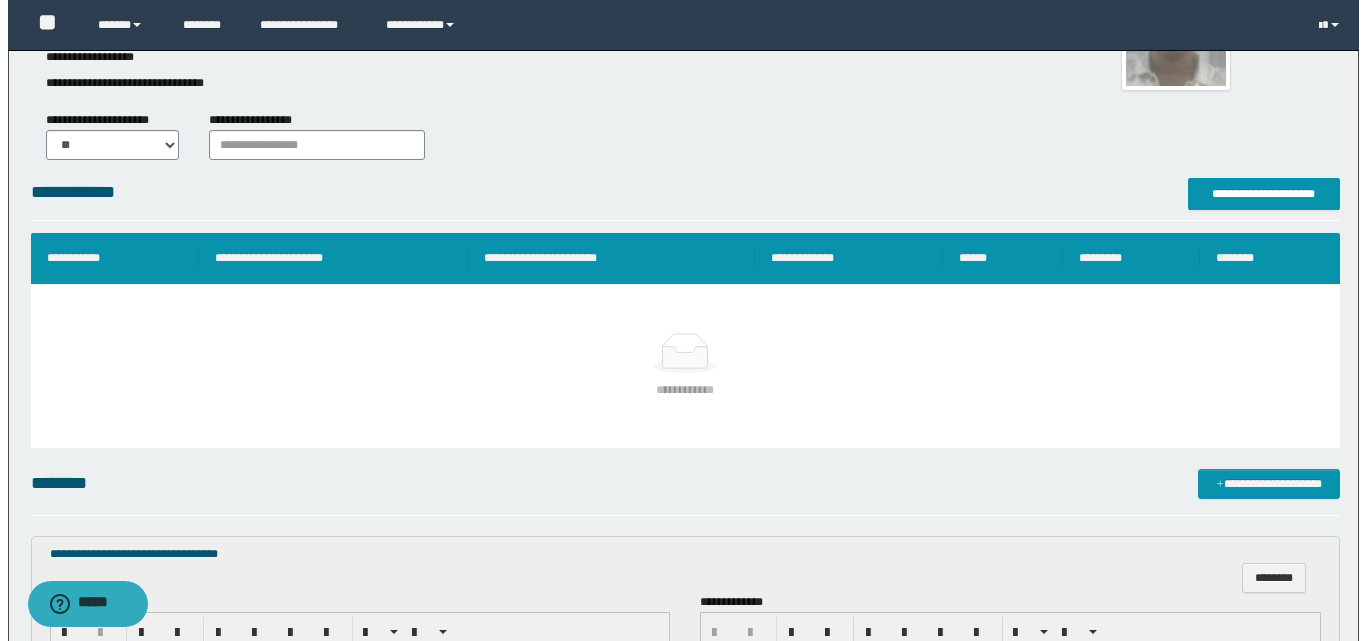 scroll, scrollTop: 200, scrollLeft: 0, axis: vertical 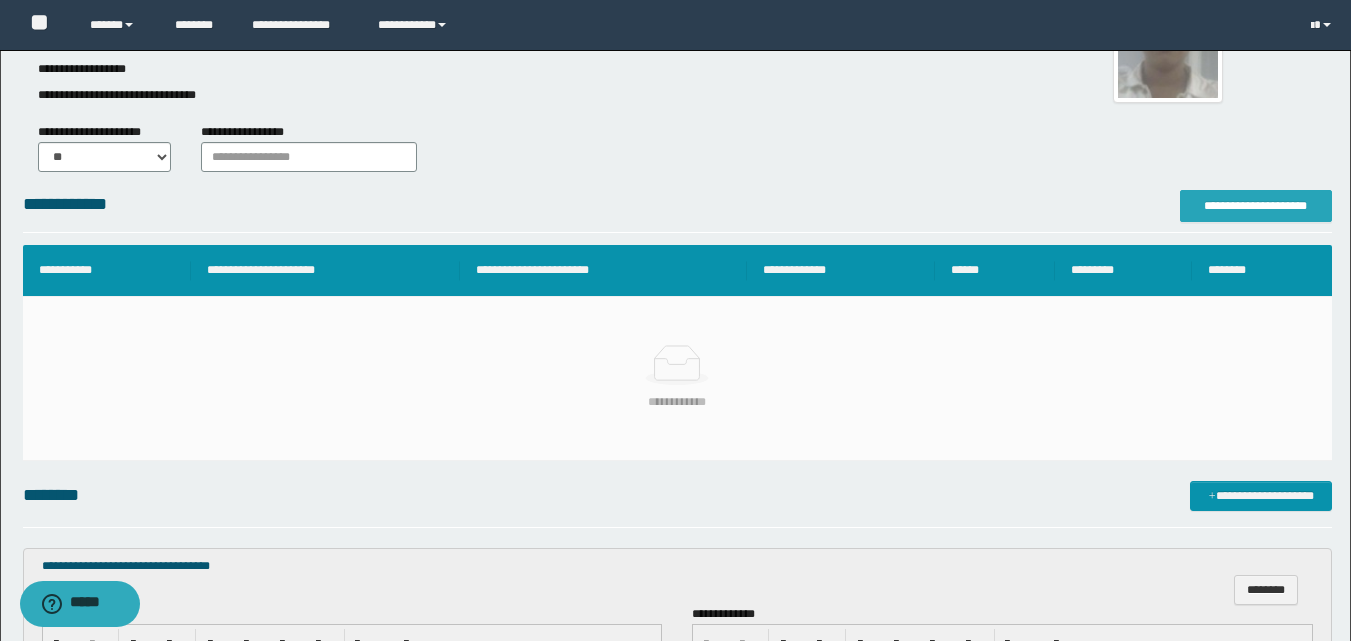 click on "**********" at bounding box center [1256, 206] 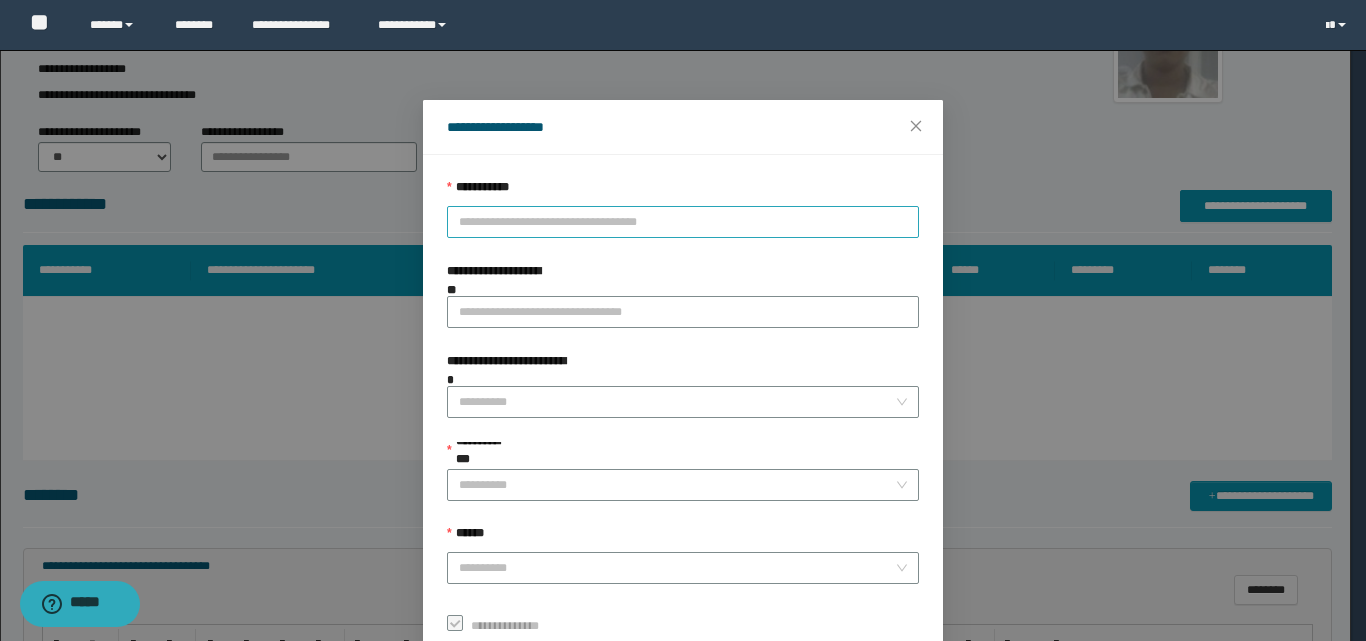 click on "**********" at bounding box center [683, 222] 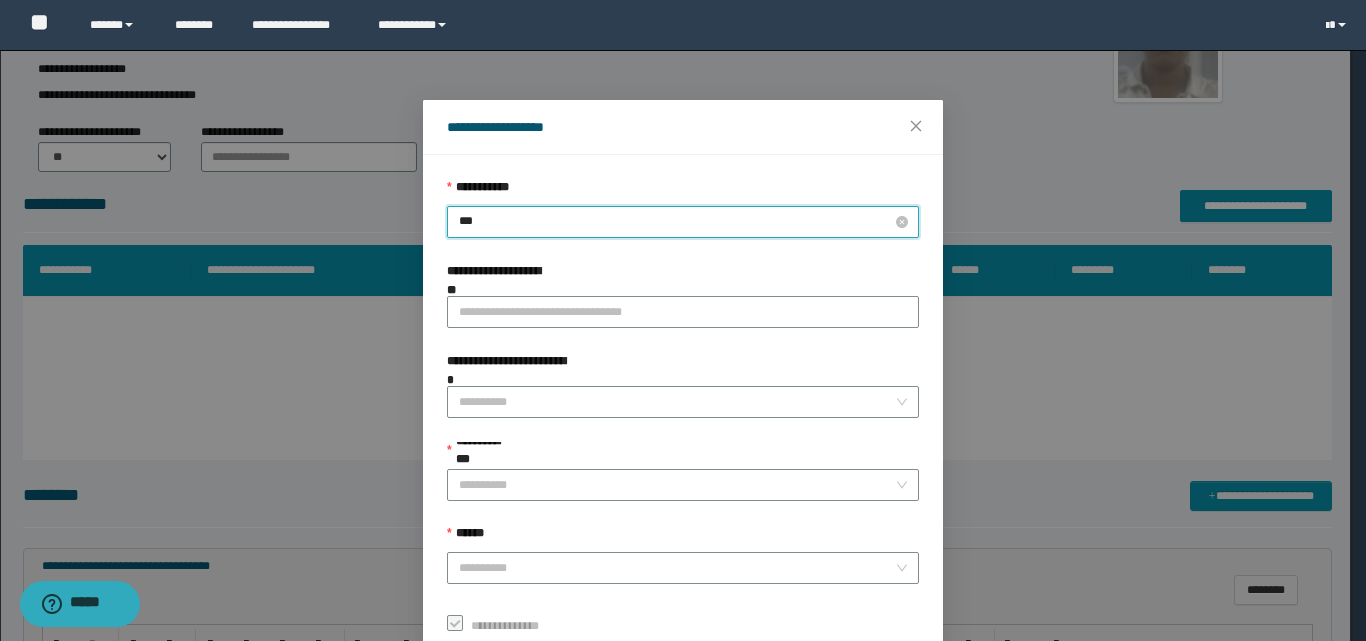 type on "****" 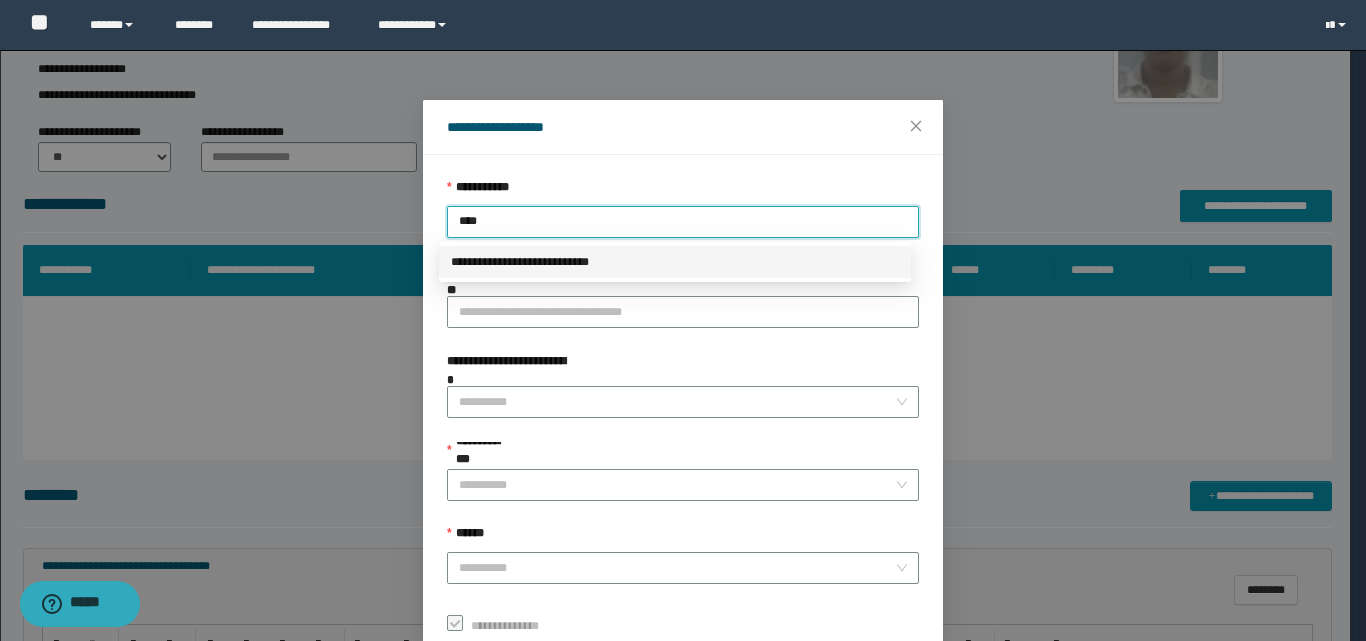 click on "**********" at bounding box center [675, 262] 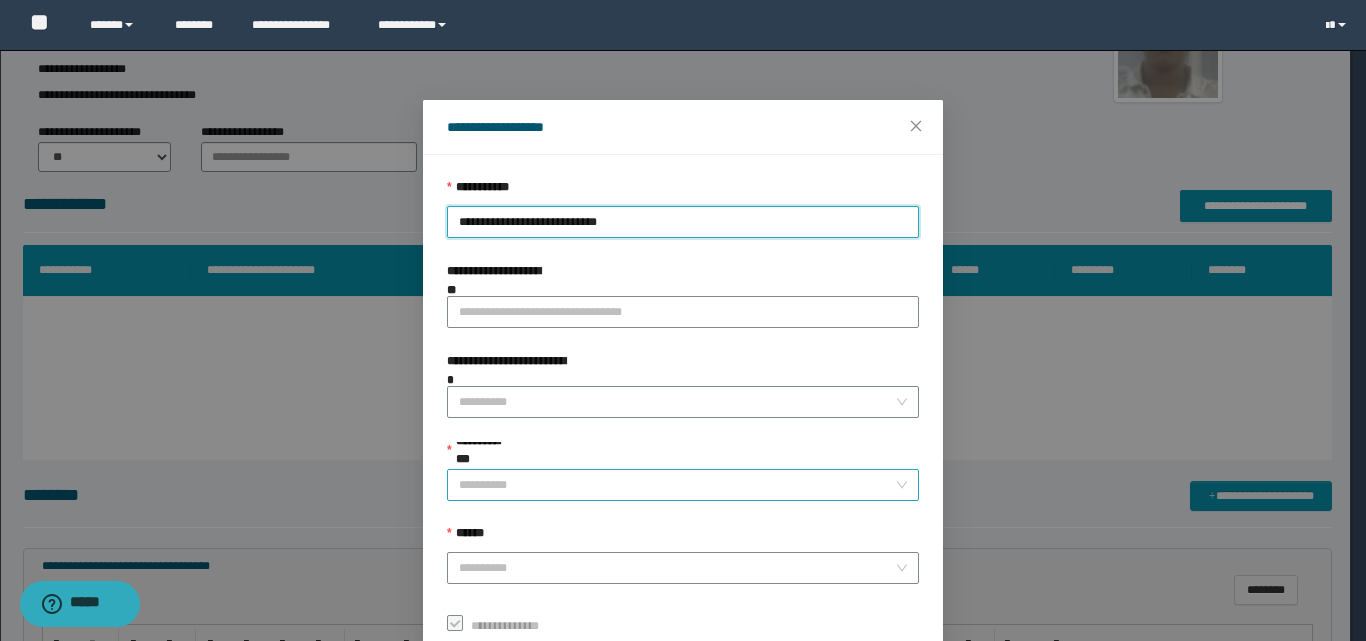 click on "**********" at bounding box center [677, 485] 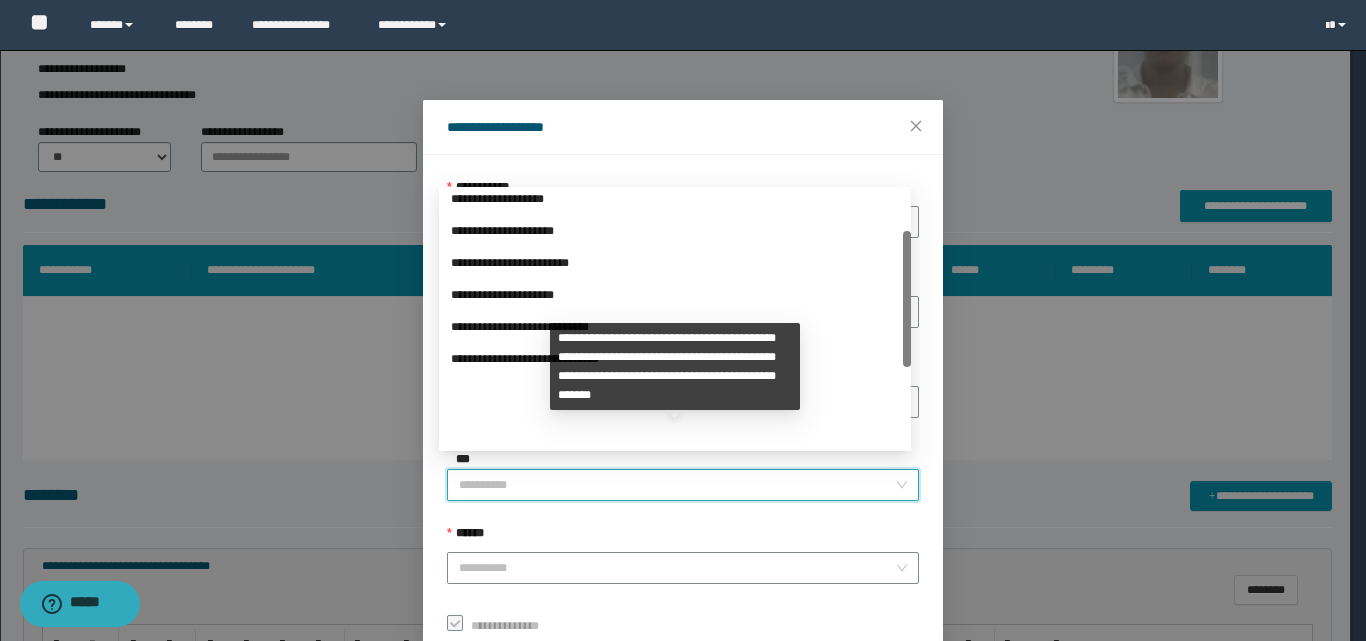 scroll, scrollTop: 224, scrollLeft: 0, axis: vertical 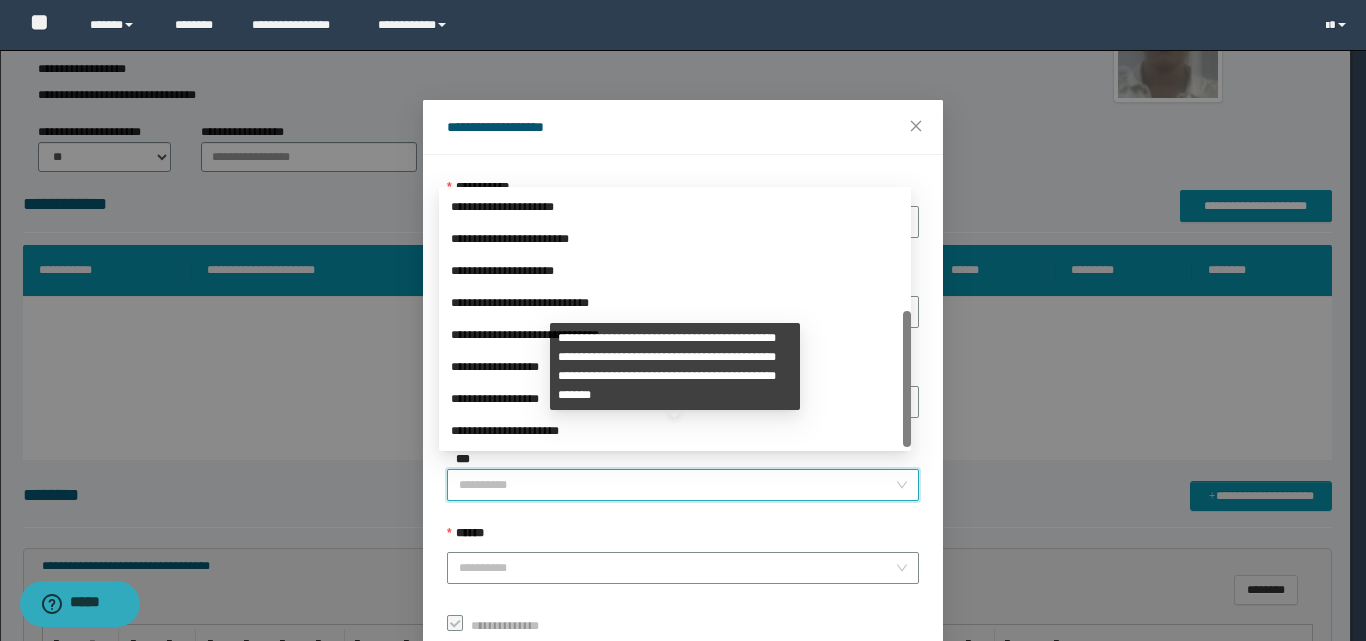 drag, startPoint x: 905, startPoint y: 263, endPoint x: 708, endPoint y: 444, distance: 267.5257 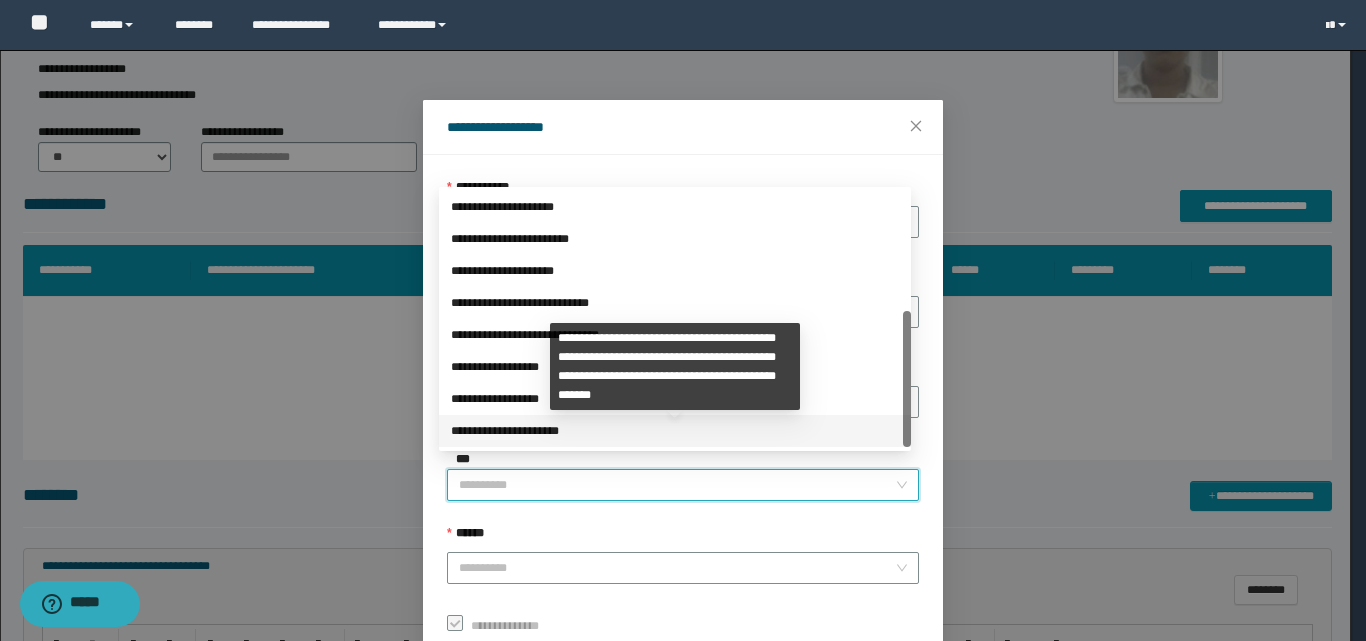 click on "**********" at bounding box center (675, 431) 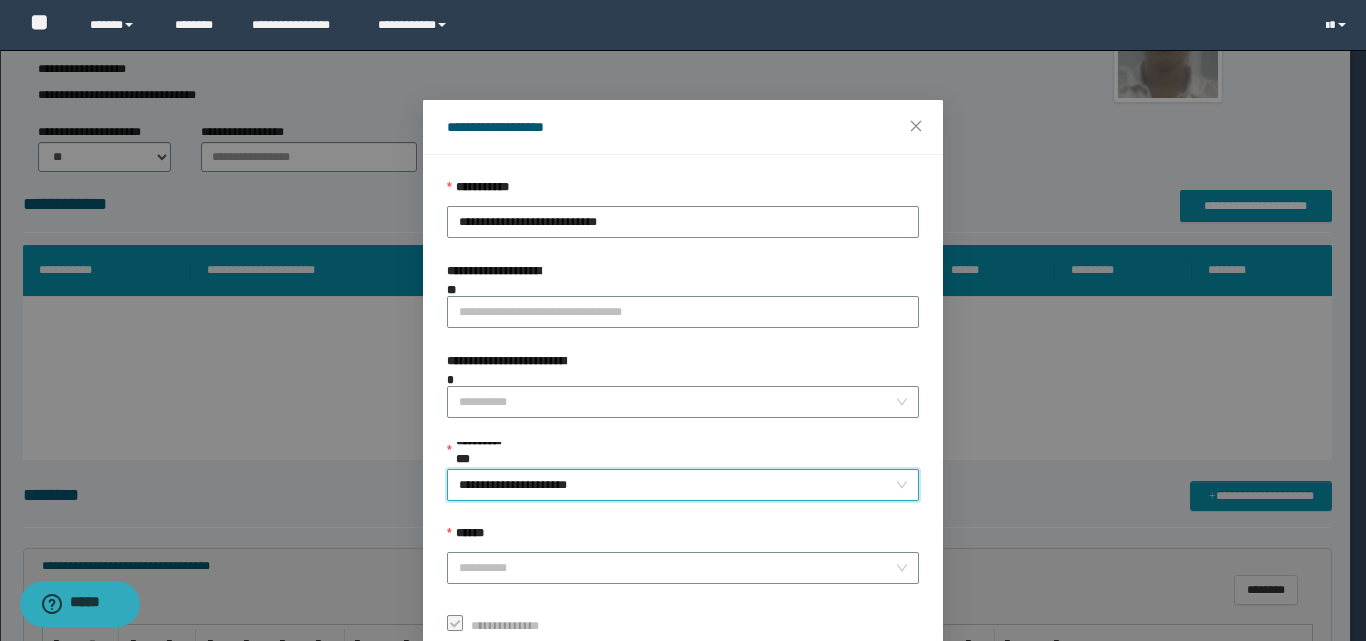 click on "******" at bounding box center [683, 538] 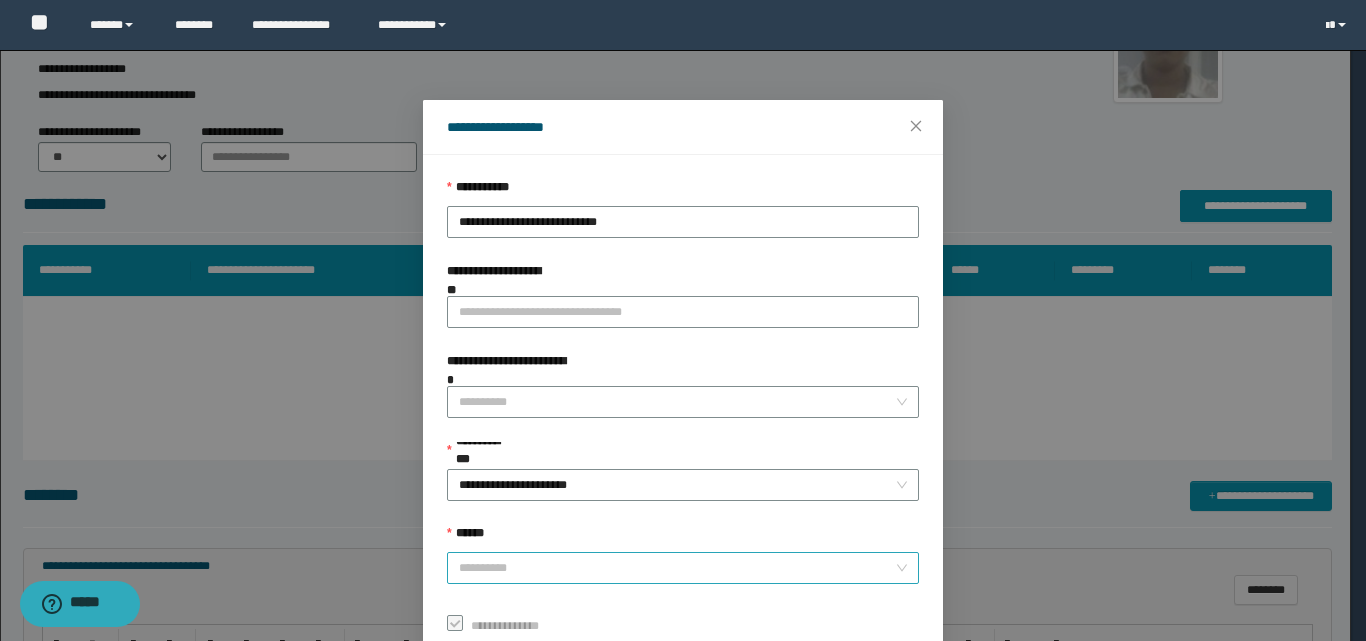 click on "******" at bounding box center [677, 568] 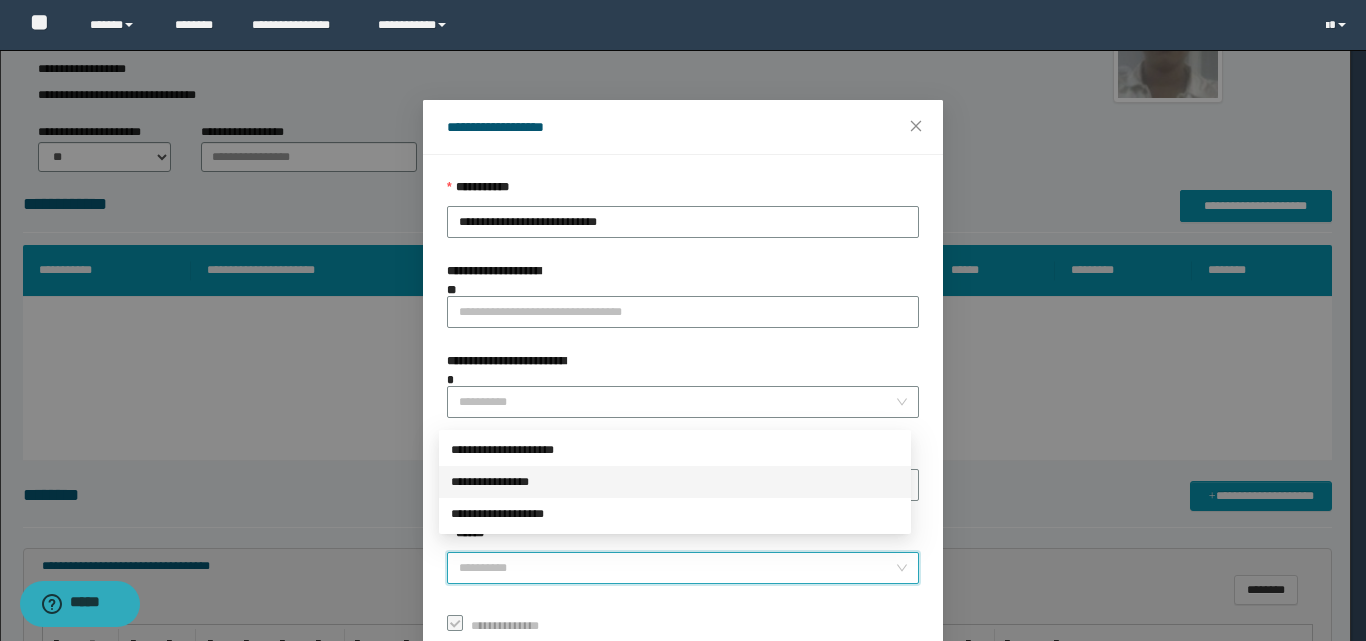 click on "**********" at bounding box center (675, 482) 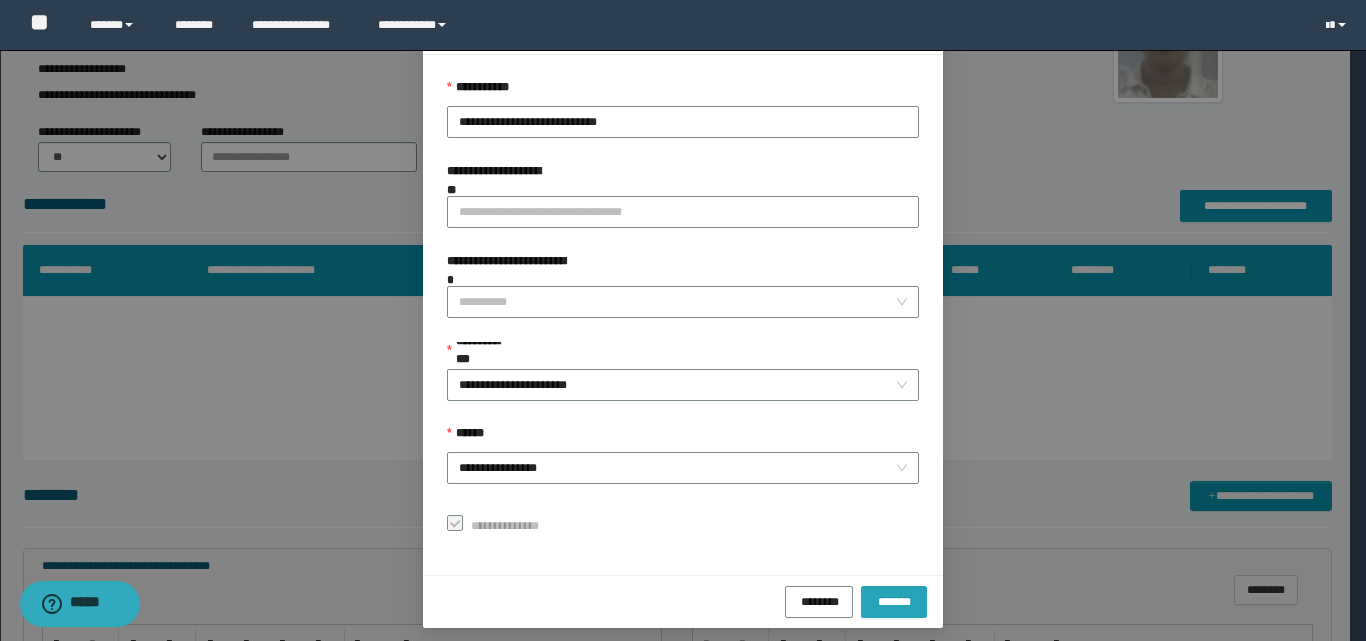 drag, startPoint x: 908, startPoint y: 602, endPoint x: 897, endPoint y: 576, distance: 28.231188 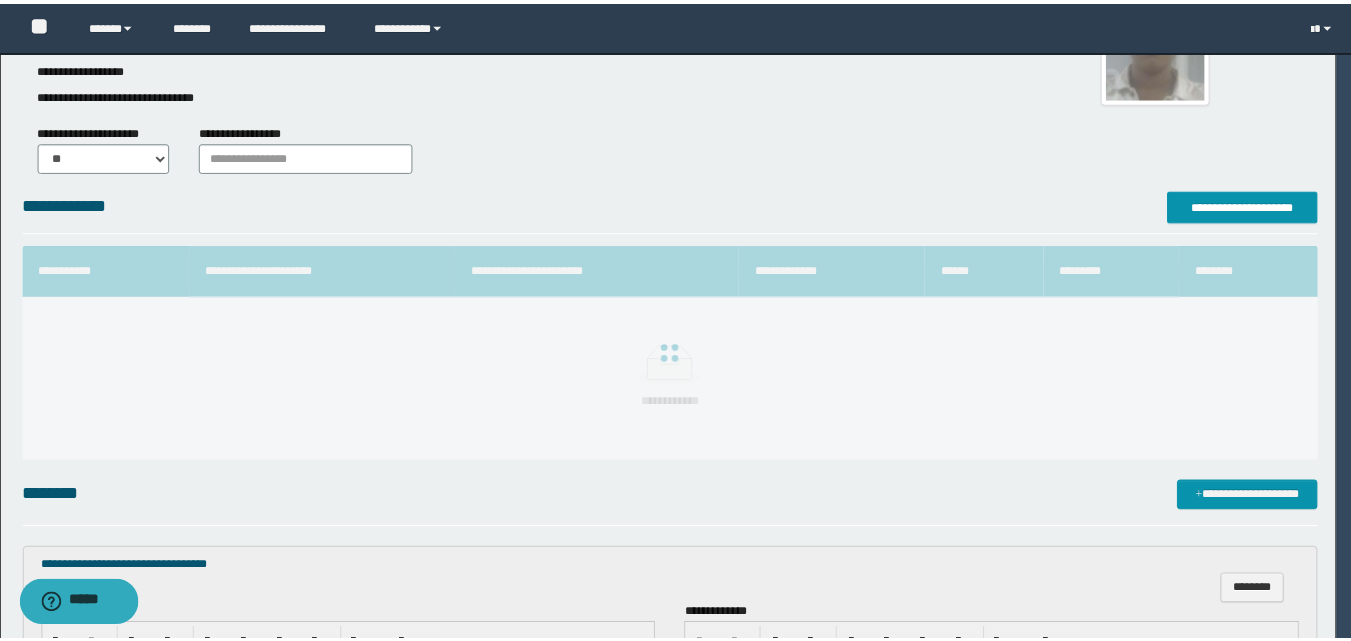 scroll, scrollTop: 64, scrollLeft: 0, axis: vertical 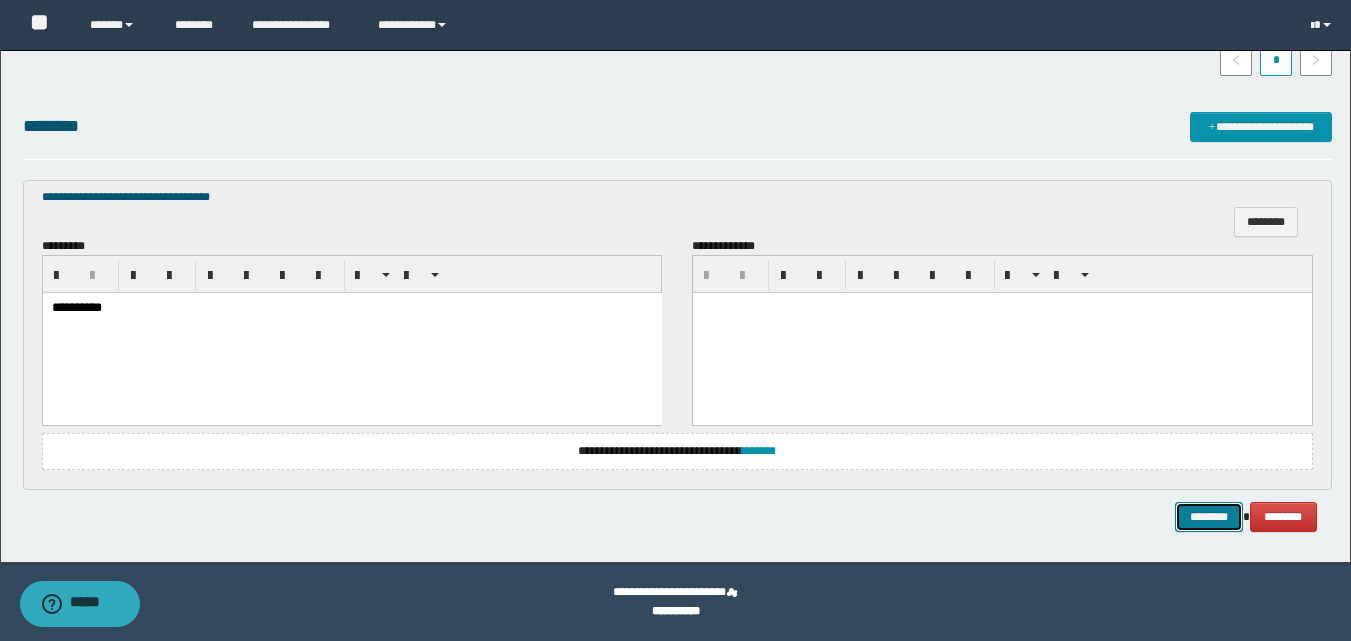 click on "********" at bounding box center (1209, 517) 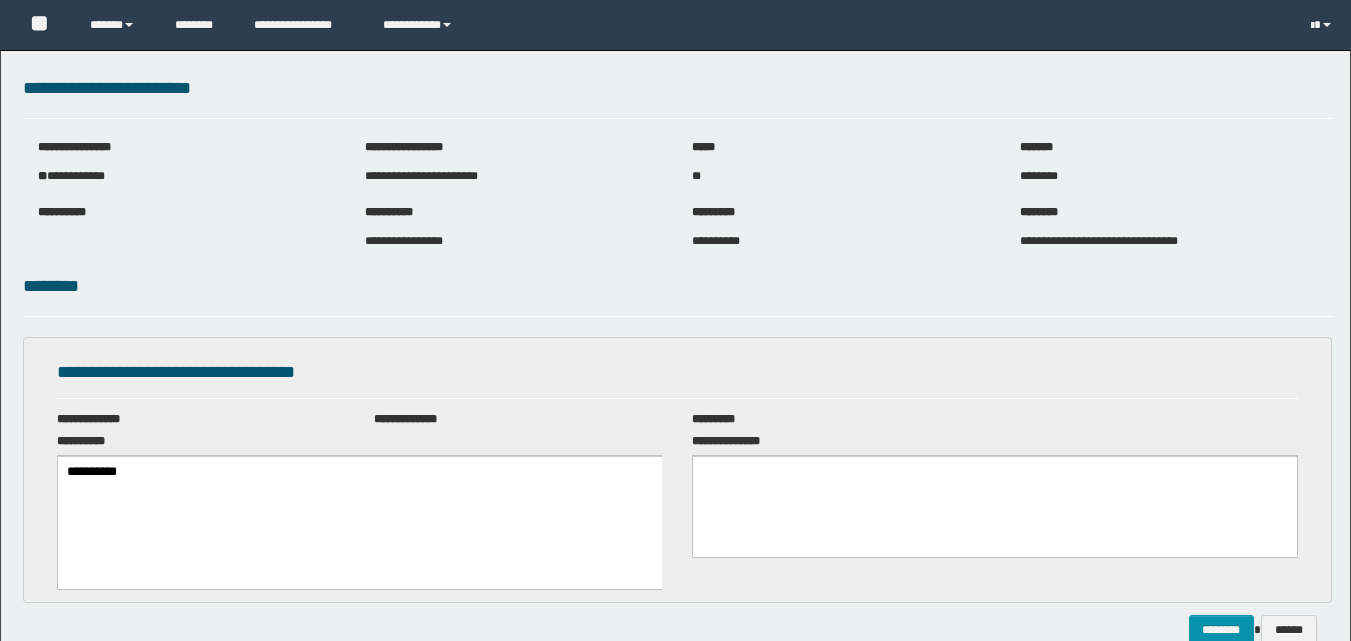 scroll, scrollTop: 0, scrollLeft: 0, axis: both 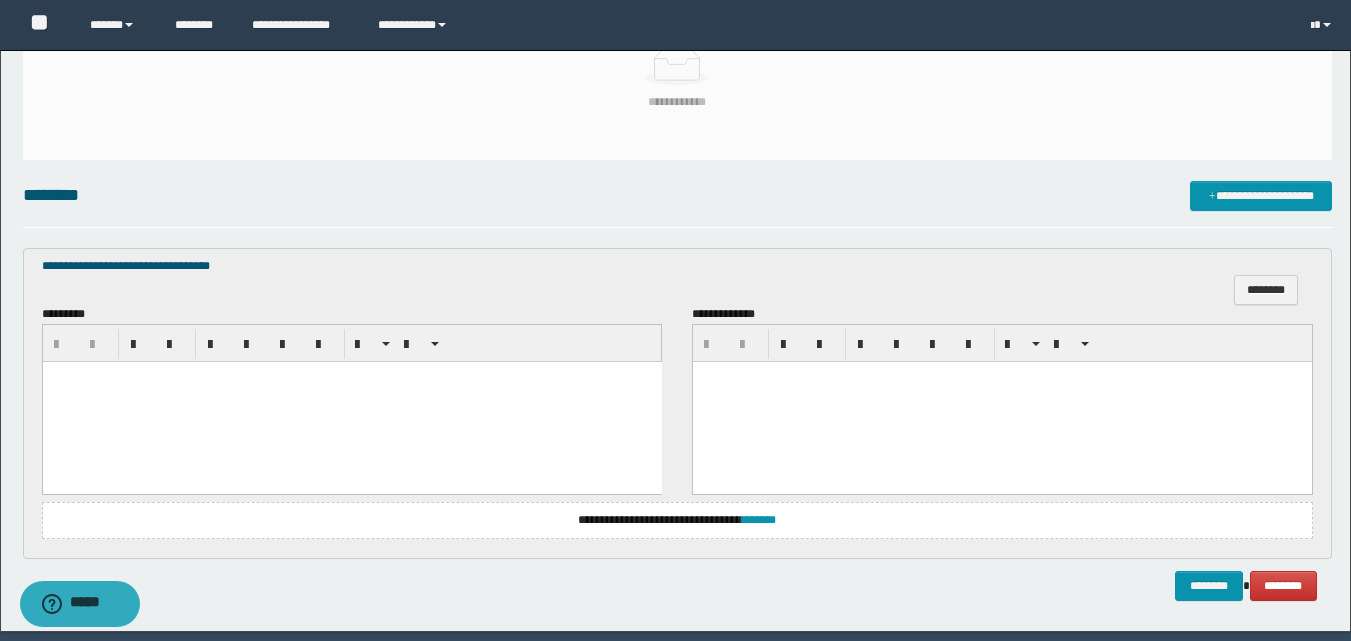 click at bounding box center (351, 402) 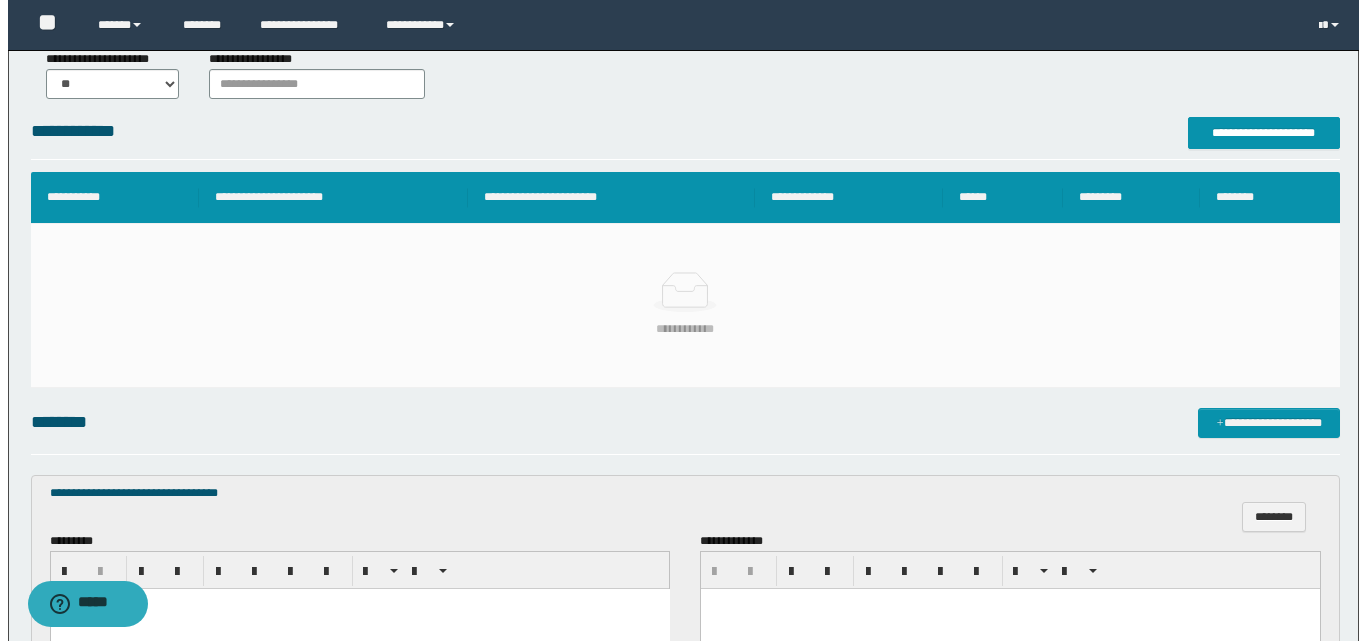 scroll, scrollTop: 200, scrollLeft: 0, axis: vertical 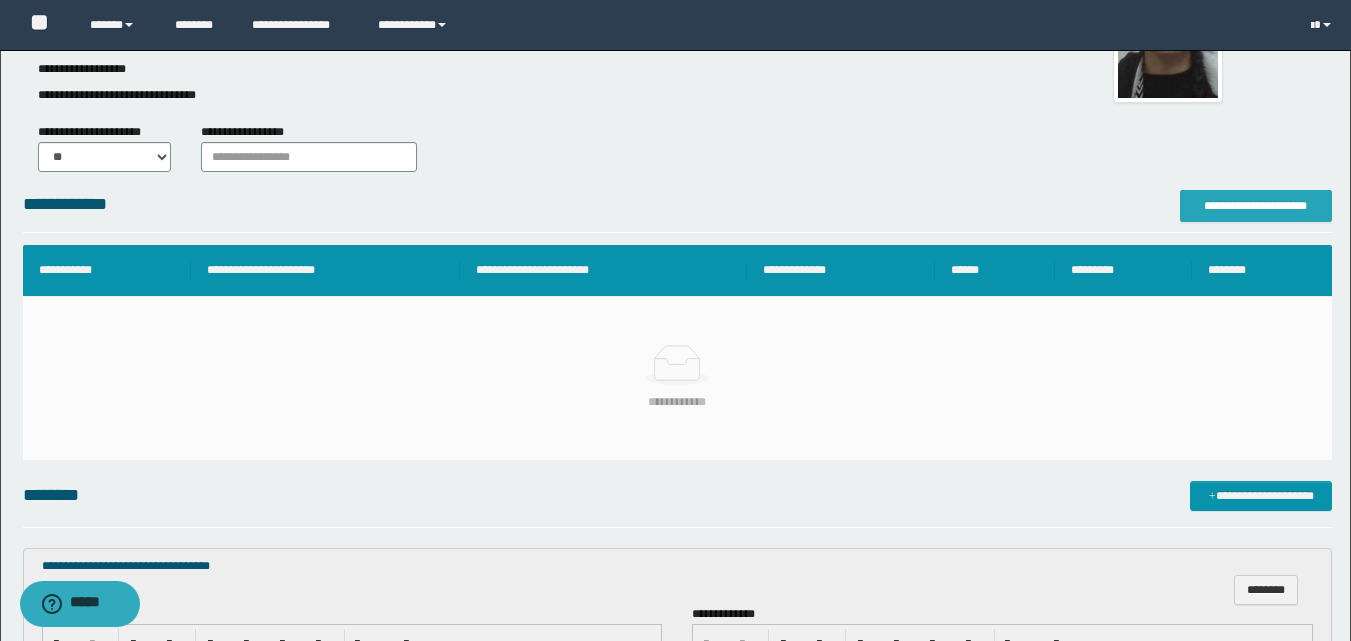 click on "[FIRST]
[STREET_NAME]
[APT_NUMBER] [BUILDING_NAME]
[CITY]
[STATE]
[POSTAL_CODE]
[COUNTRY]
[PHONE]
[EMAIL]
[FIRST]
[LAST]
[ADDRESS]
[CITY]
[STATE]
[POSTAL_CODE]
[COUNTRY]
[PHONE]
**" at bounding box center (675, 391) 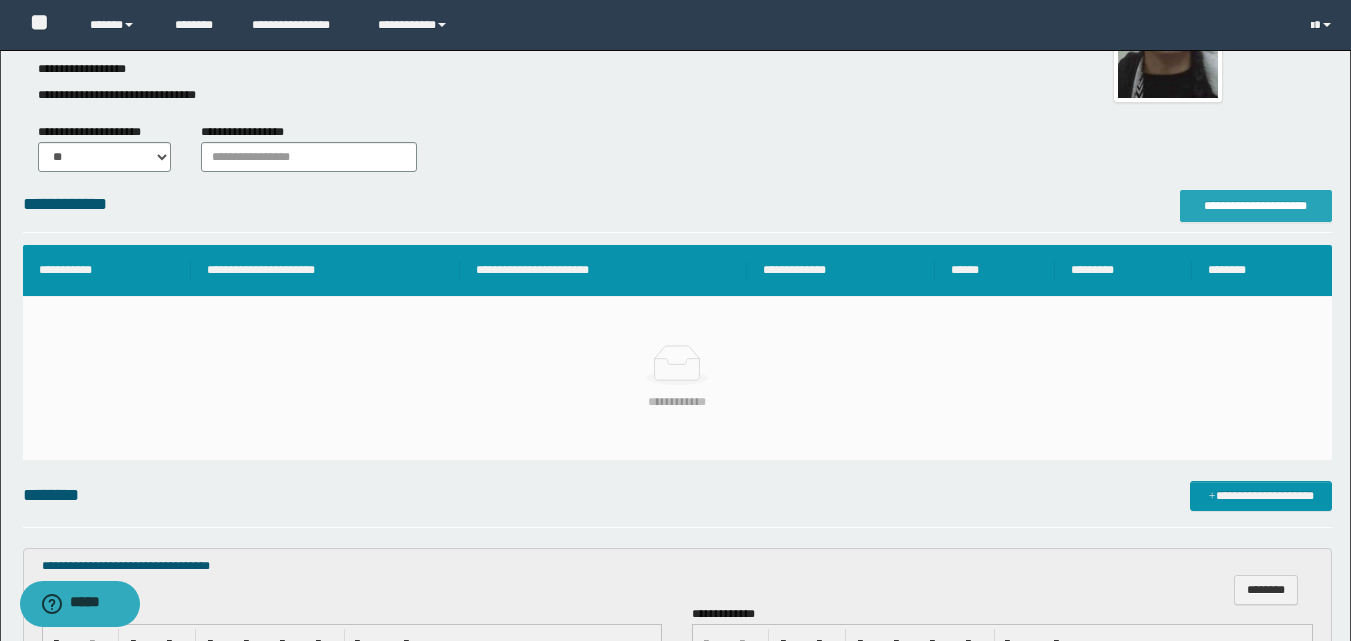 click on "**********" at bounding box center (1256, 206) 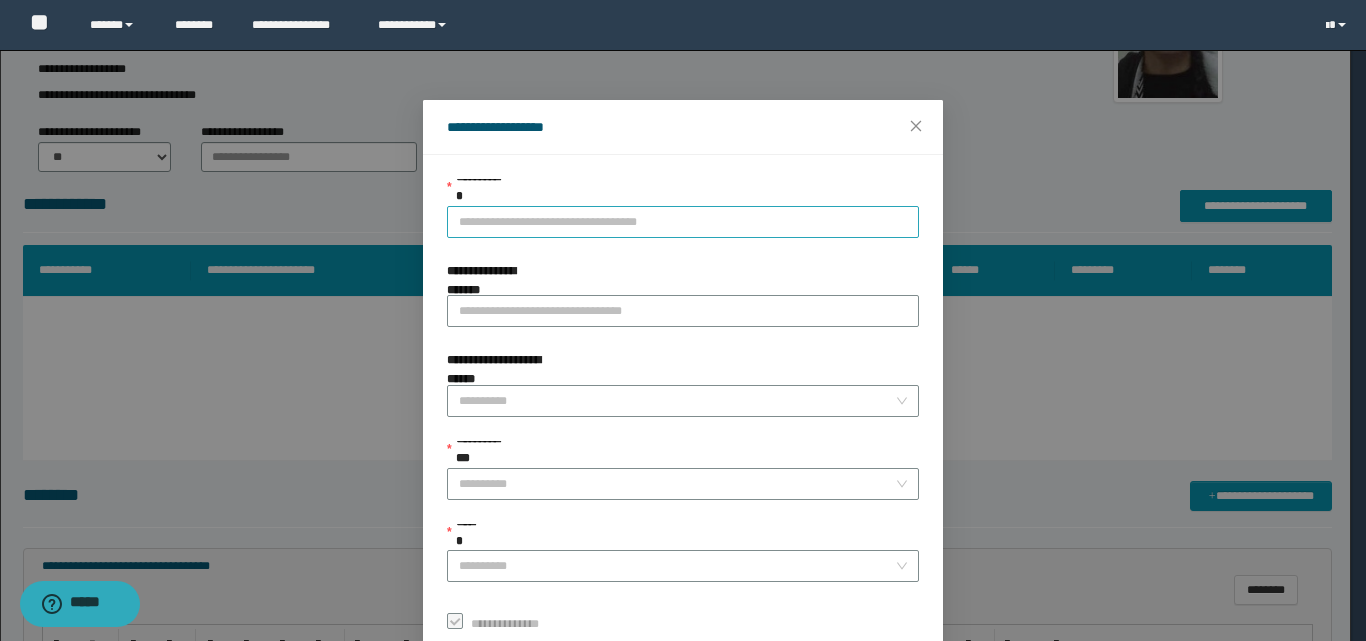 click on "**********" at bounding box center [683, 222] 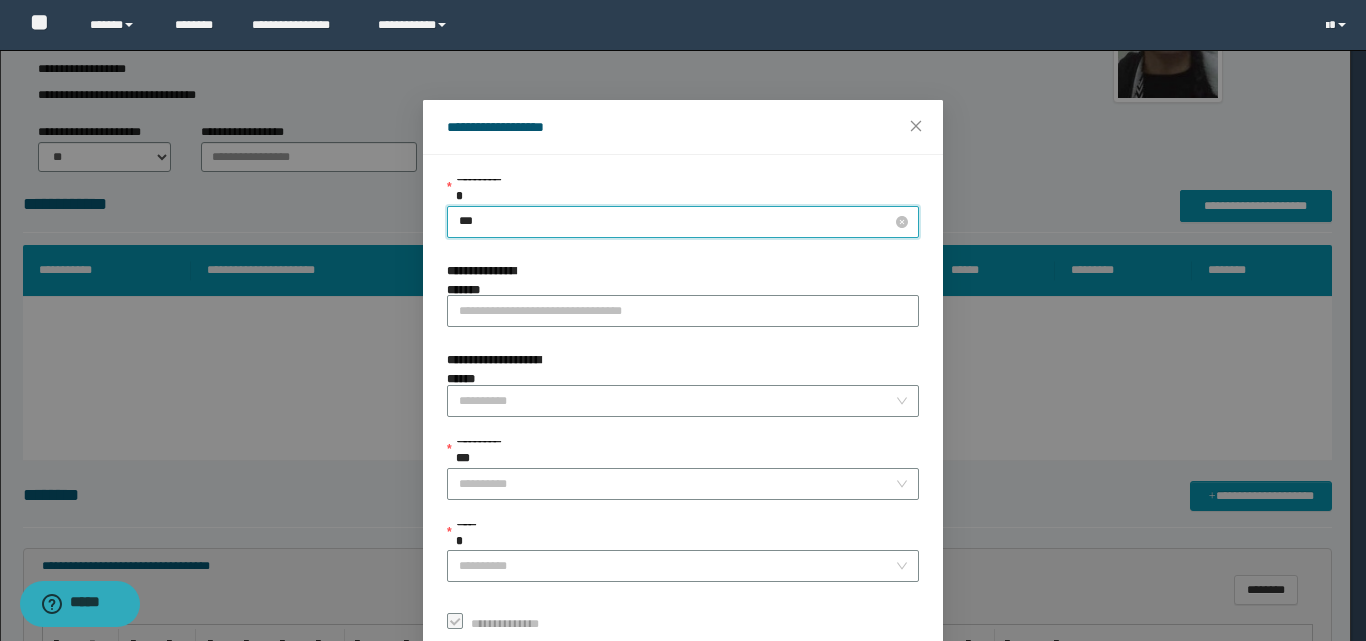 type on "****" 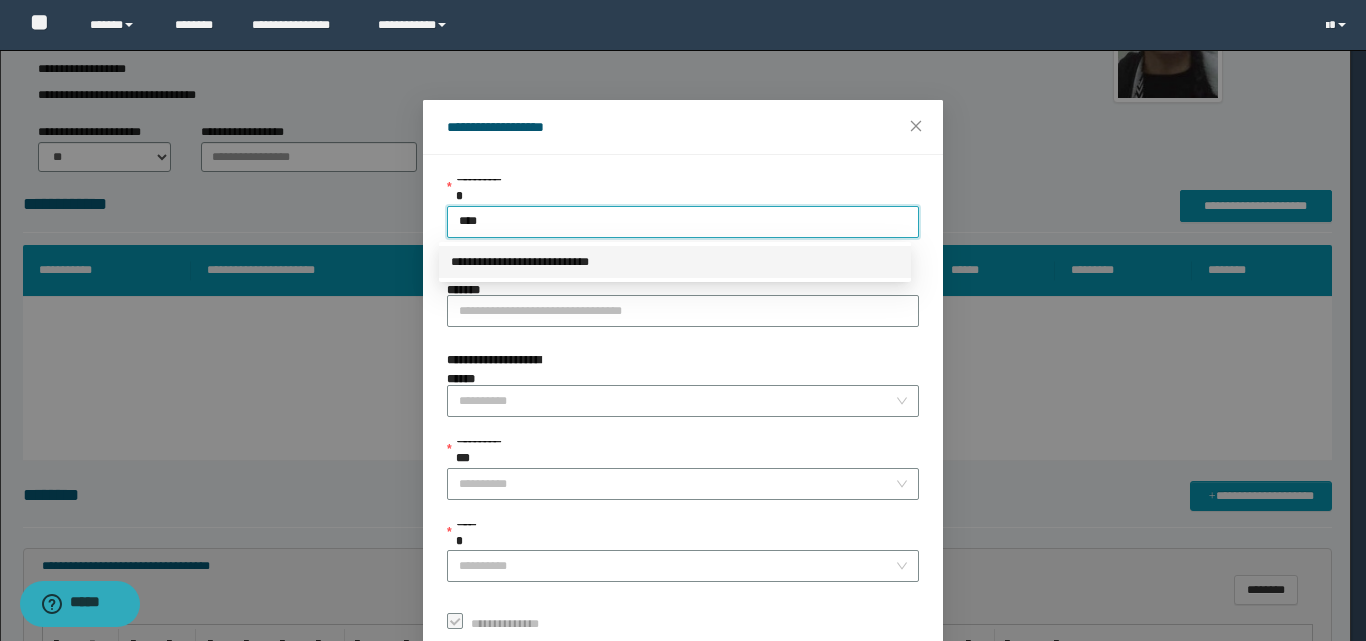 click on "**********" at bounding box center (675, 262) 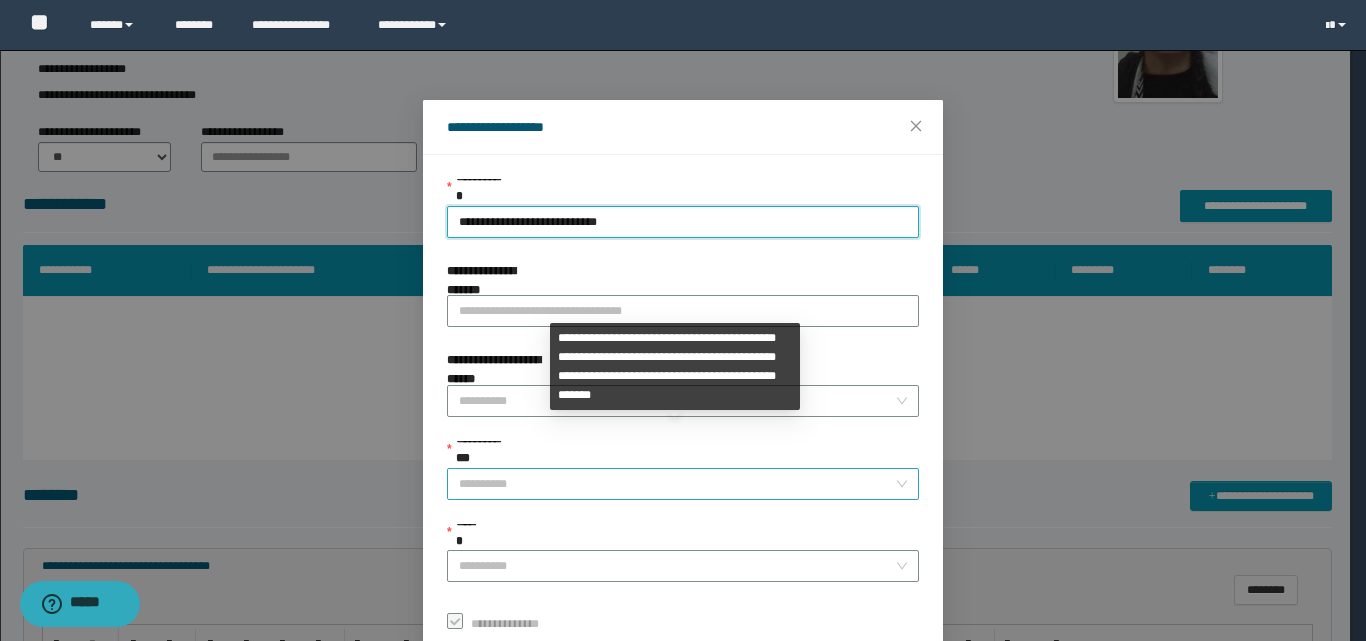 click on "**********" at bounding box center [677, 484] 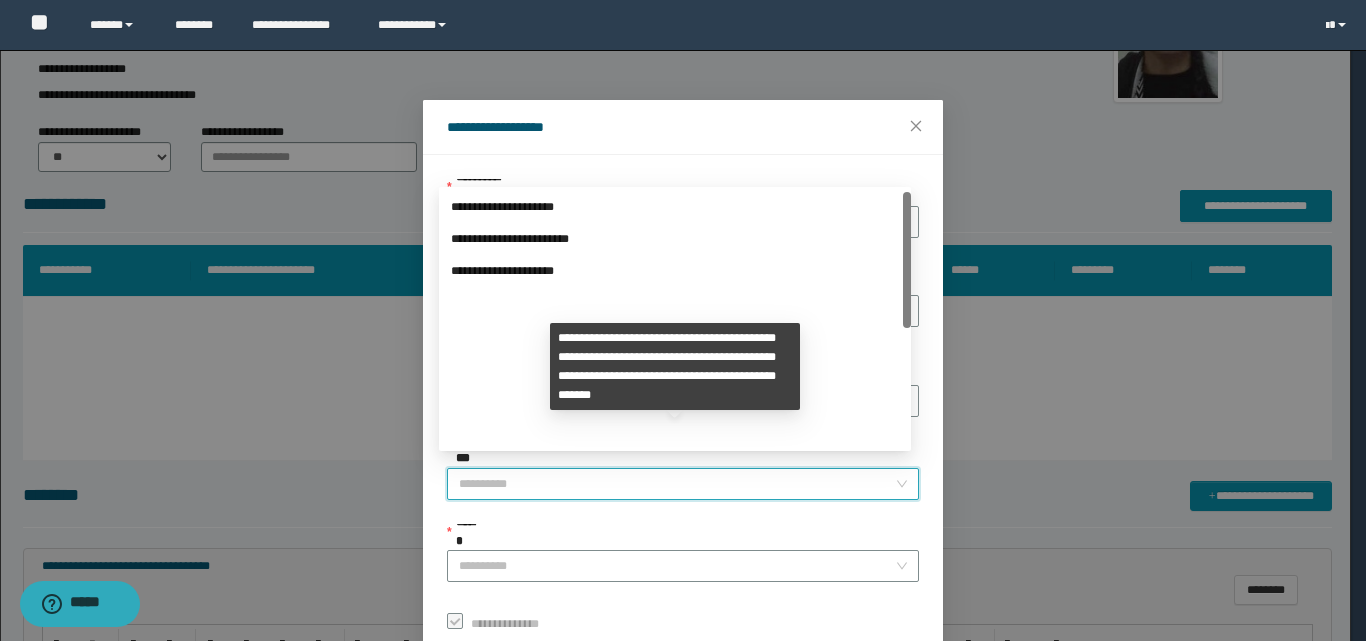scroll, scrollTop: 224, scrollLeft: 0, axis: vertical 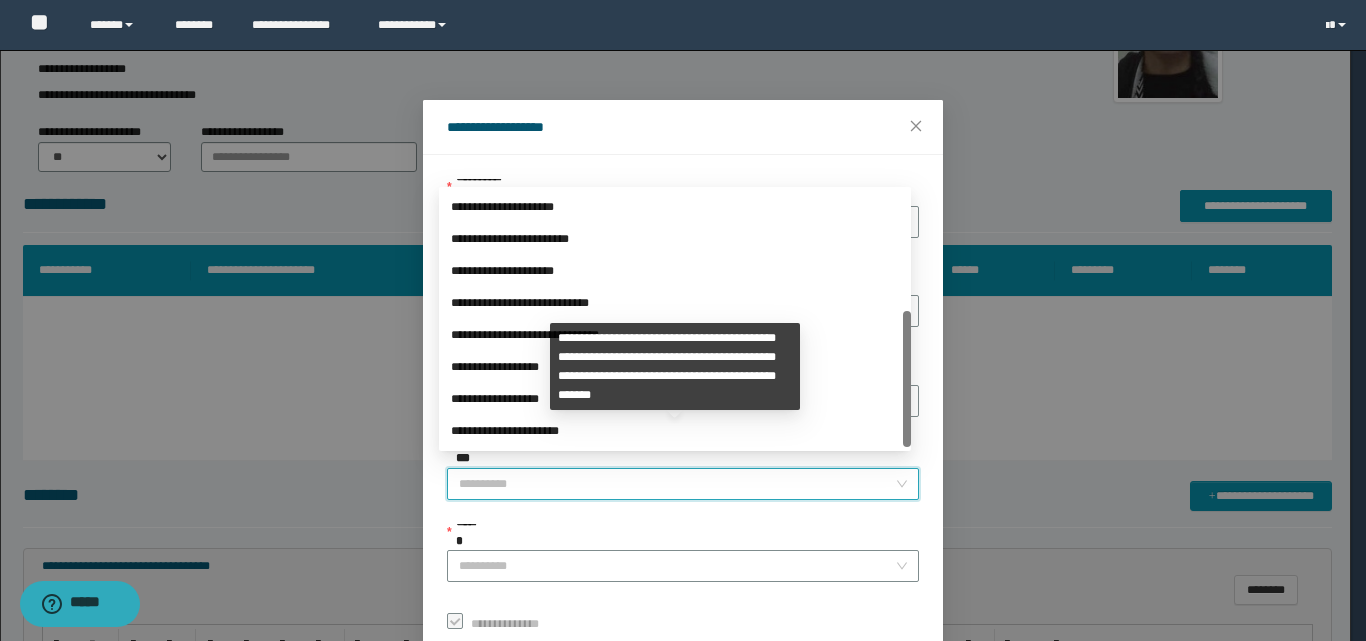 drag, startPoint x: 908, startPoint y: 285, endPoint x: 694, endPoint y: 458, distance: 275.18176 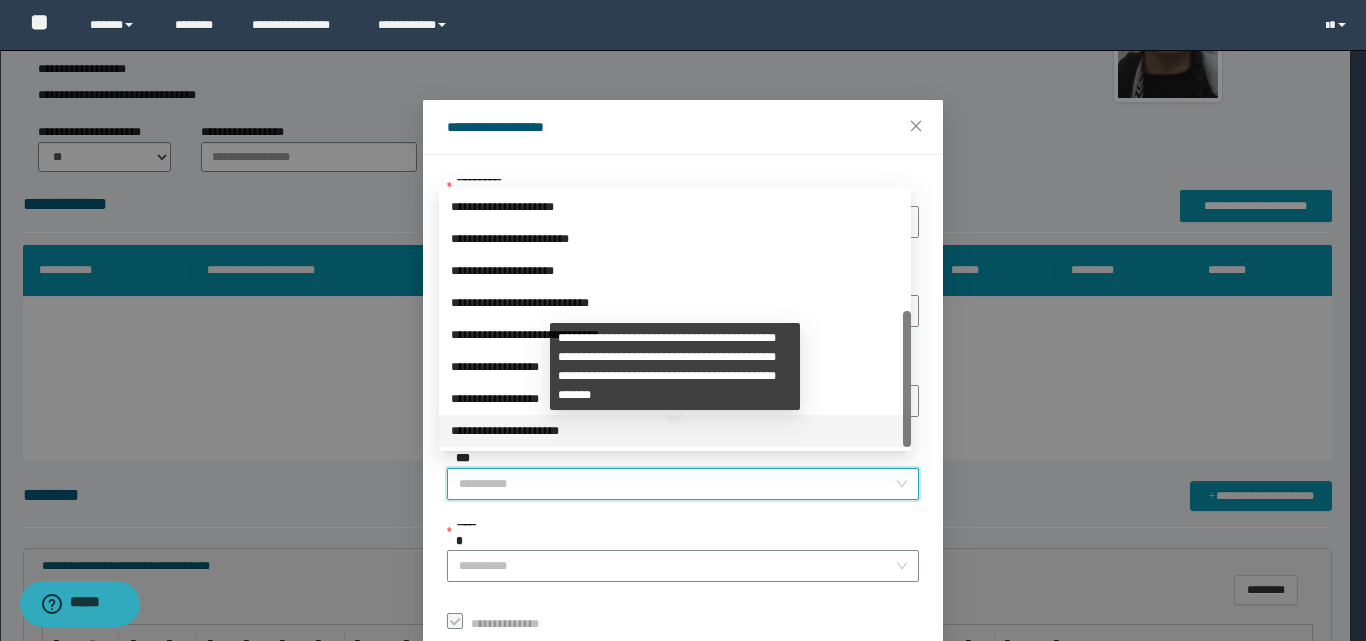 click on "**********" at bounding box center [675, 431] 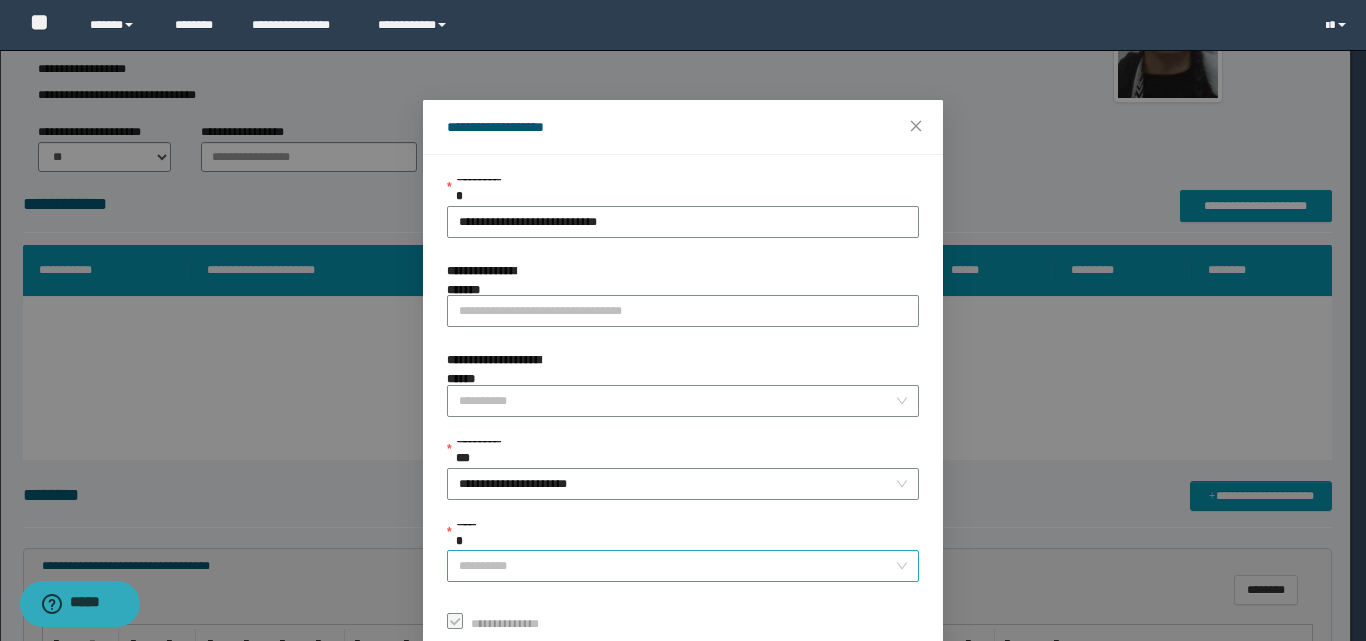 drag, startPoint x: 632, startPoint y: 578, endPoint x: 630, endPoint y: 566, distance: 12.165525 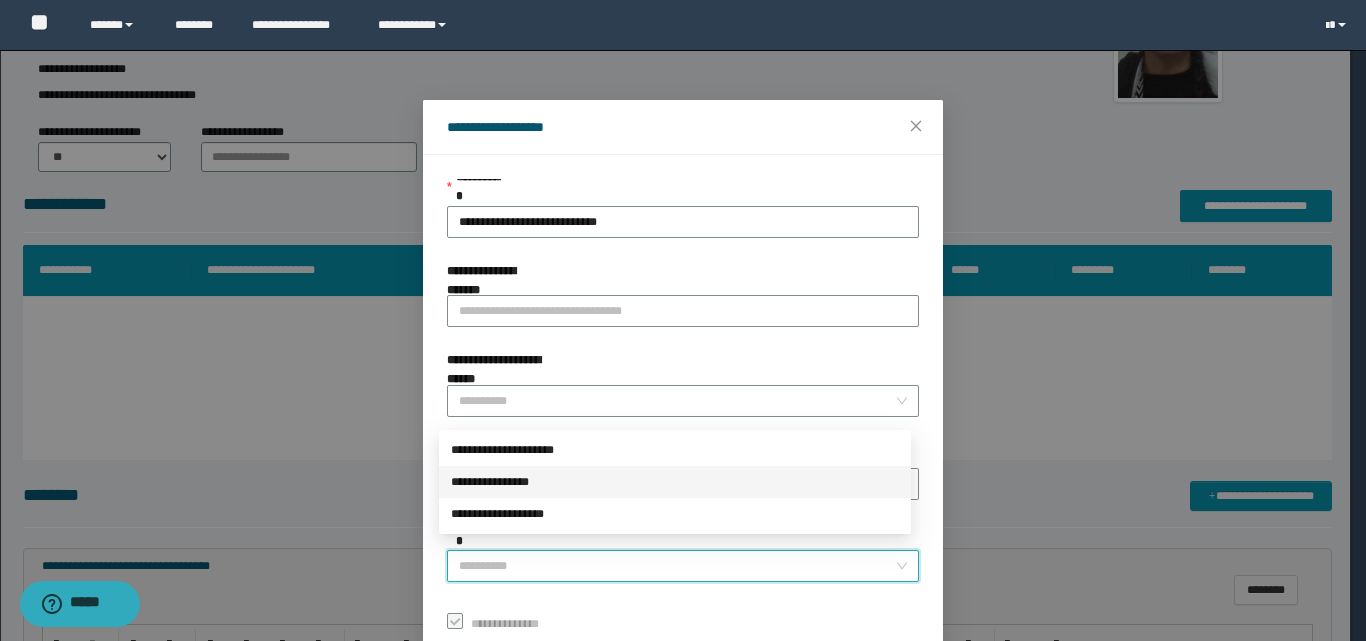 click on "**********" at bounding box center [675, 482] 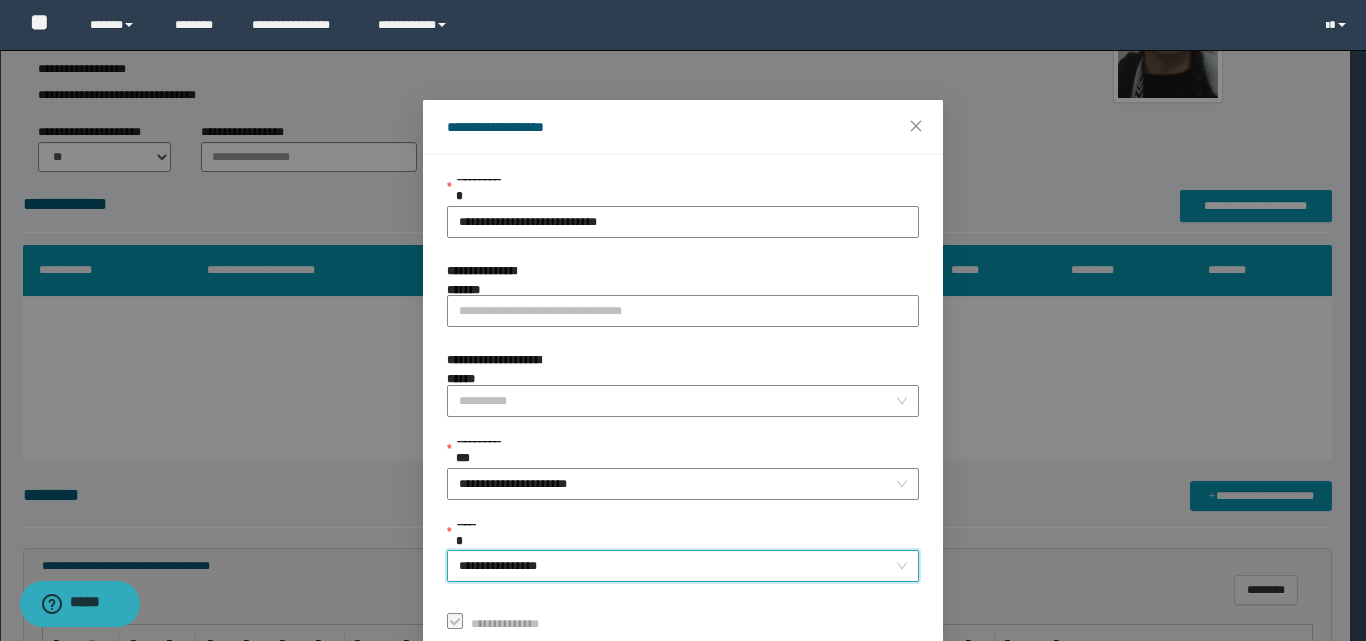 scroll, scrollTop: 111, scrollLeft: 0, axis: vertical 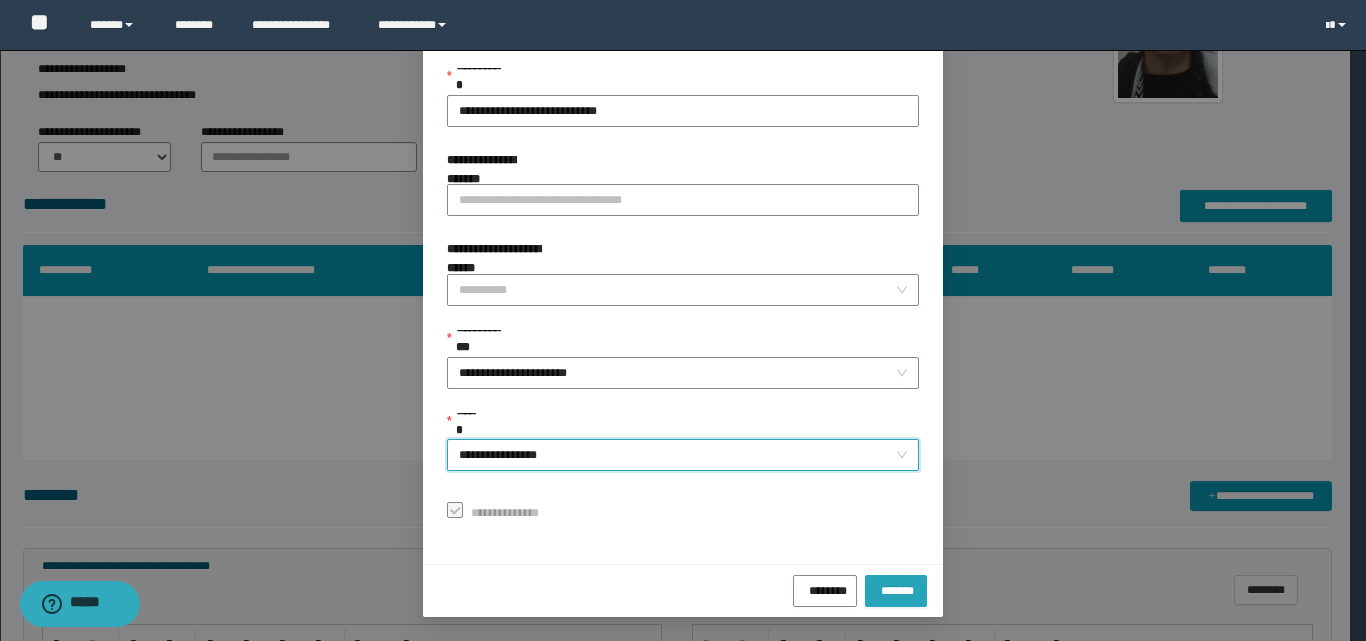 click on "*******" at bounding box center (896, 588) 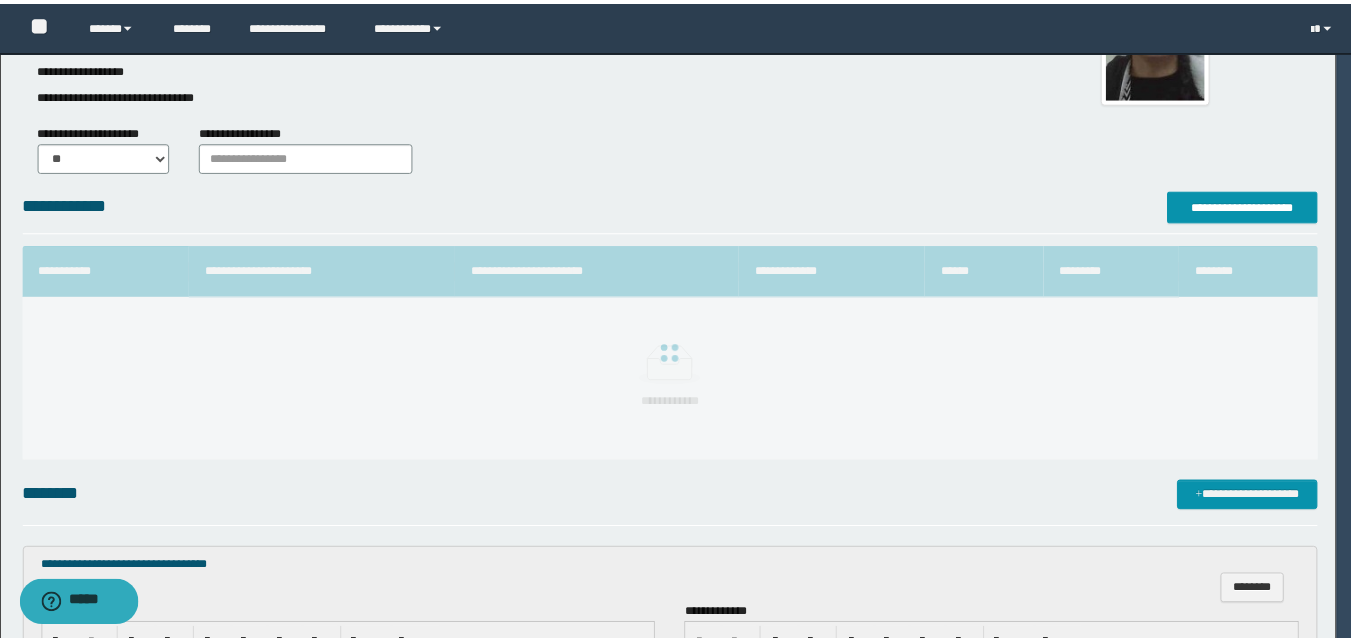scroll, scrollTop: 64, scrollLeft: 0, axis: vertical 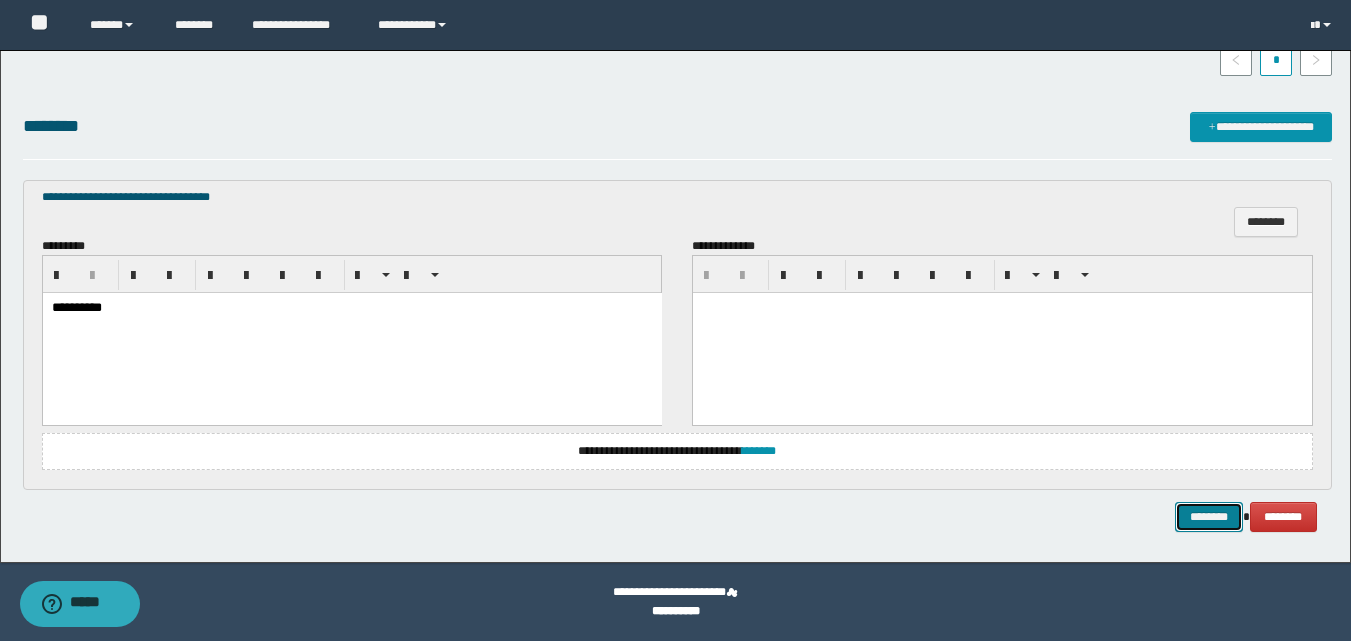 click on "********" at bounding box center [1209, 517] 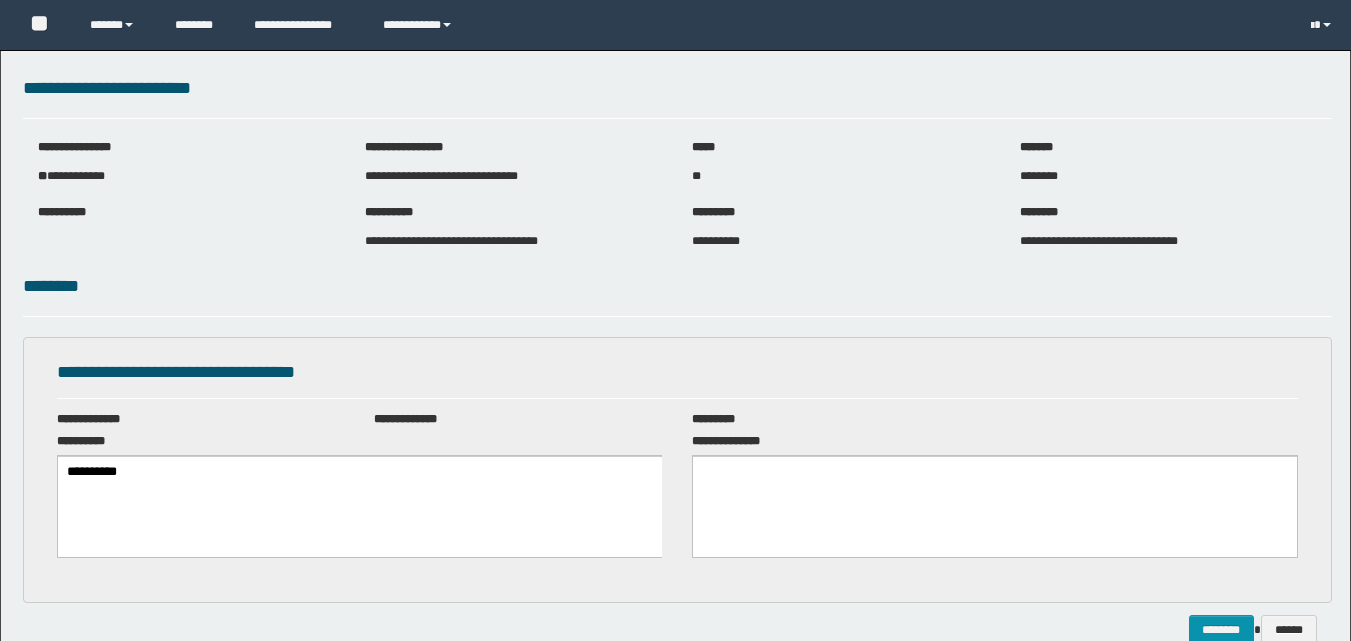 scroll, scrollTop: 0, scrollLeft: 0, axis: both 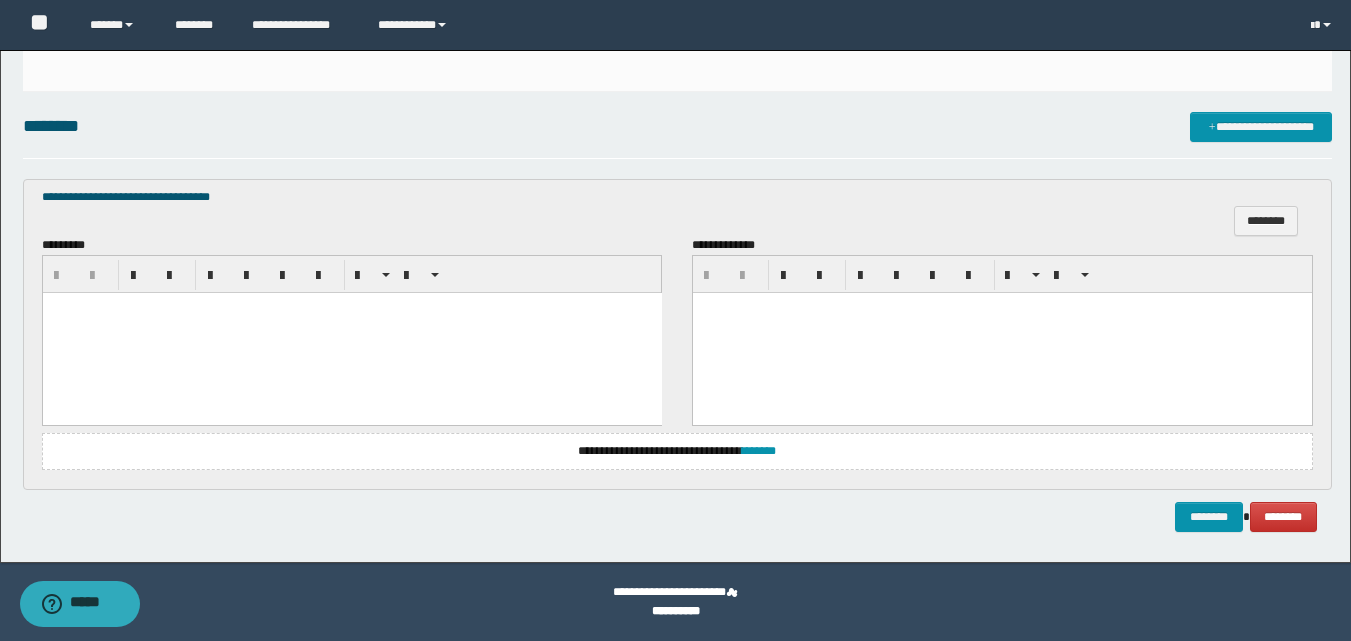 click at bounding box center (351, 333) 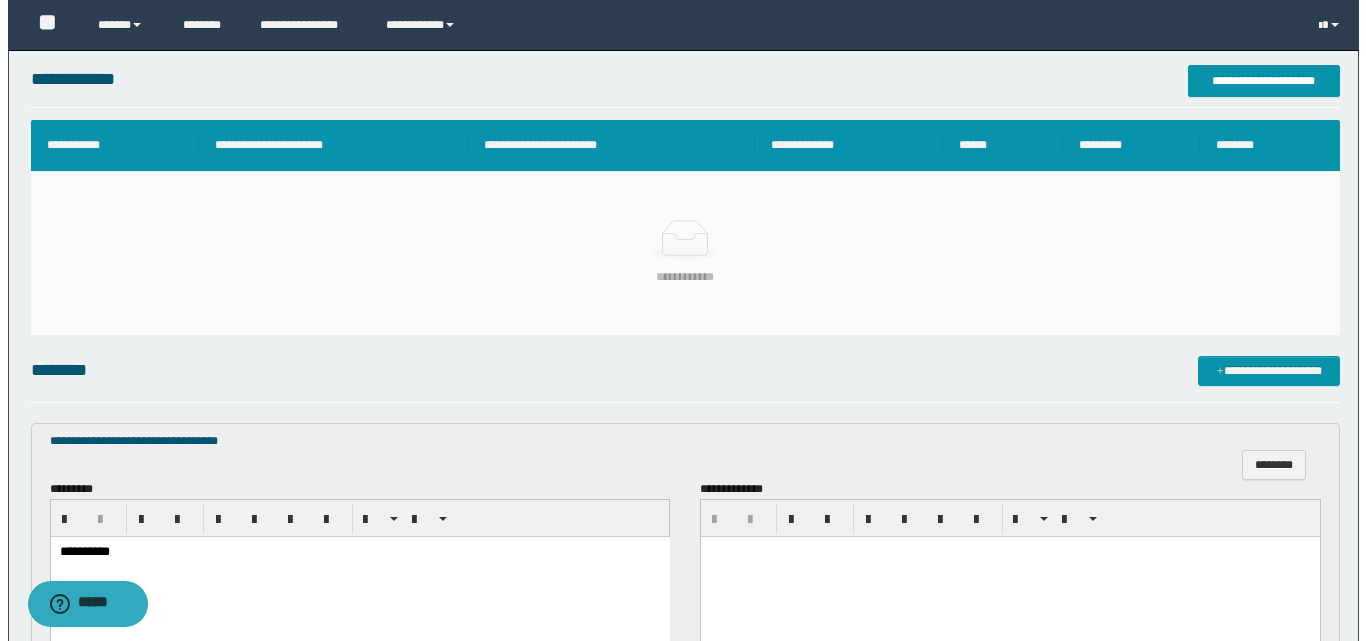 scroll, scrollTop: 269, scrollLeft: 0, axis: vertical 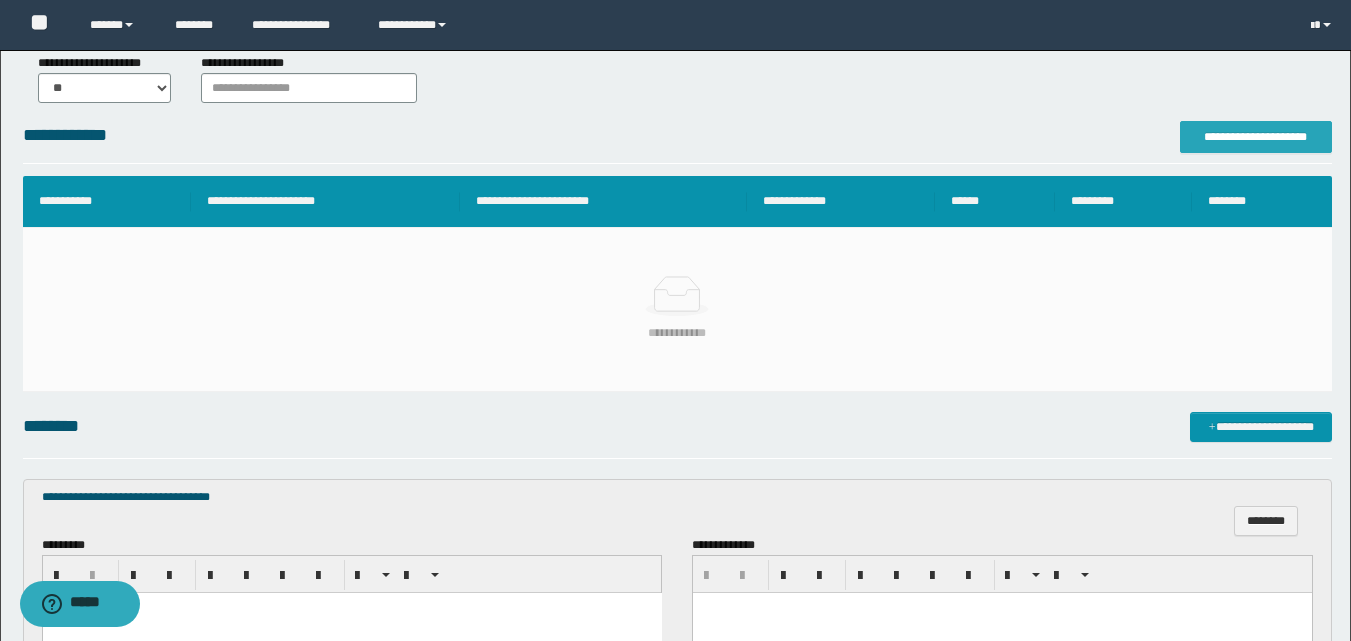 drag, startPoint x: 1239, startPoint y: 141, endPoint x: 1220, endPoint y: 141, distance: 19 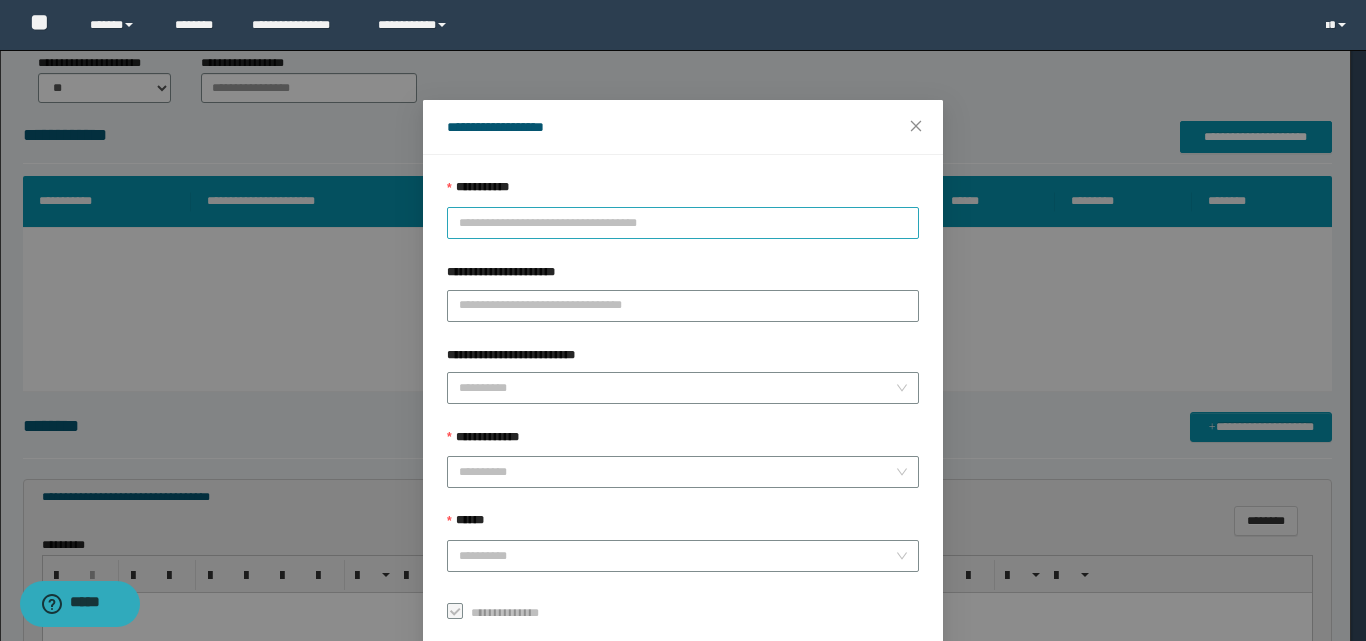 drag, startPoint x: 723, startPoint y: 232, endPoint x: 739, endPoint y: 226, distance: 17.088007 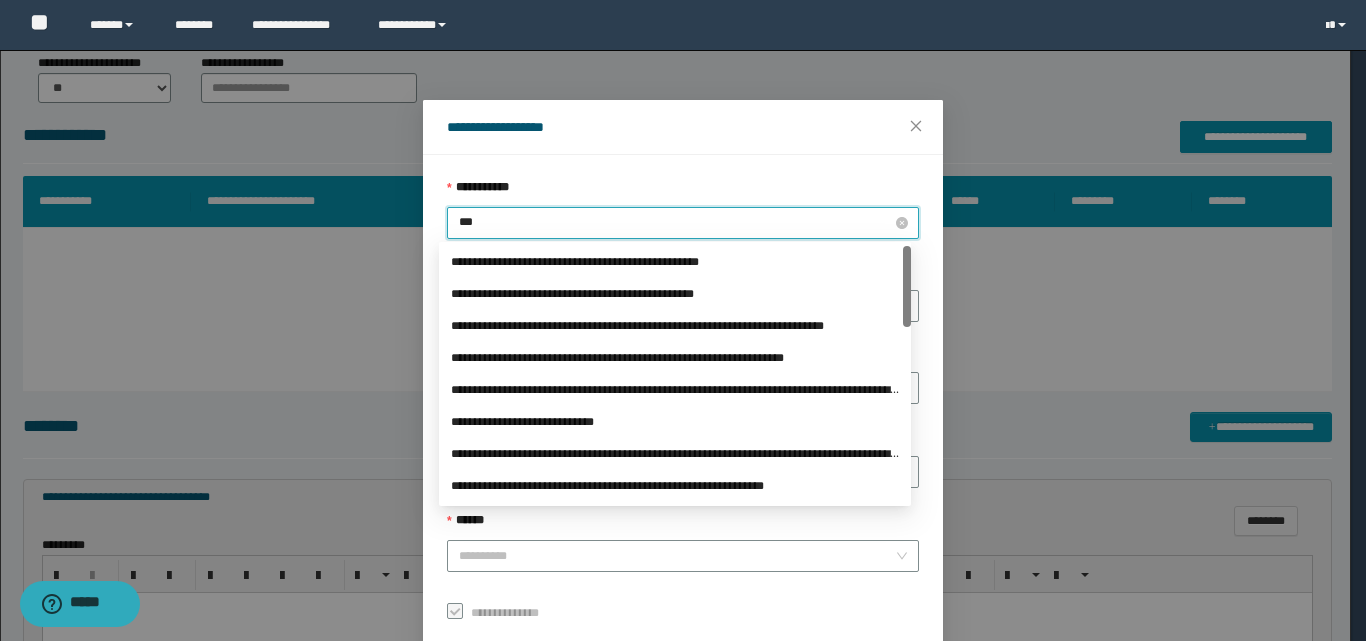 type on "****" 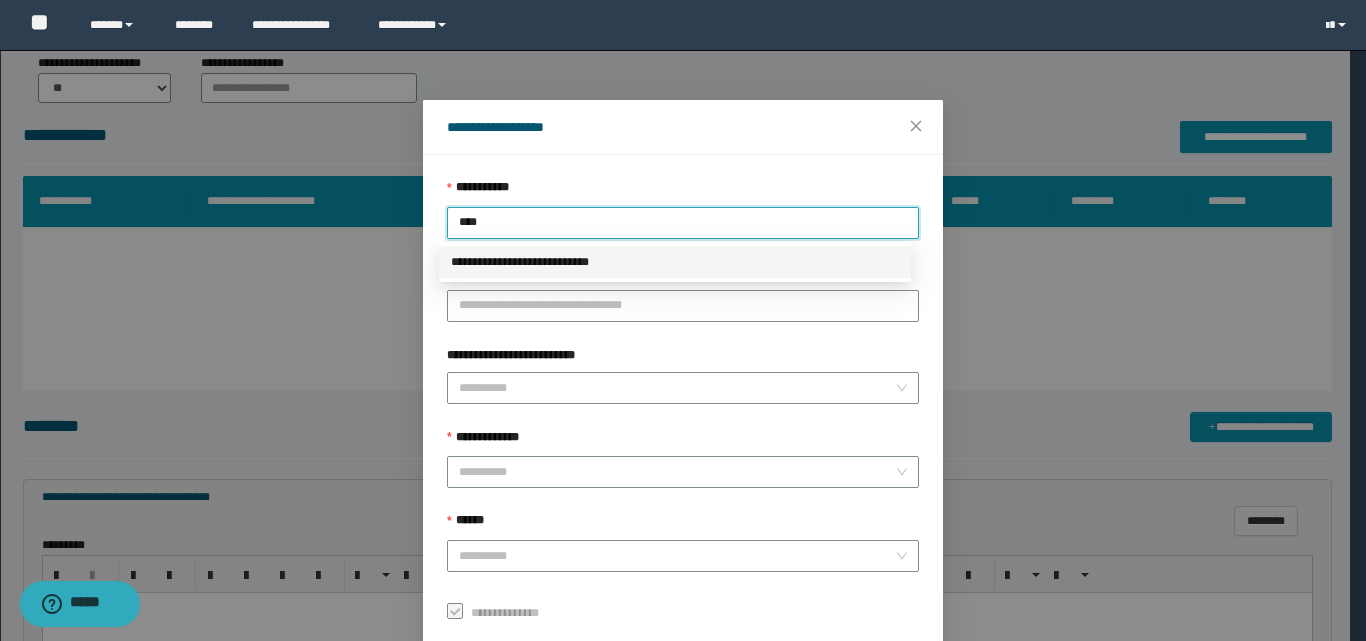 click on "**********" at bounding box center [675, 262] 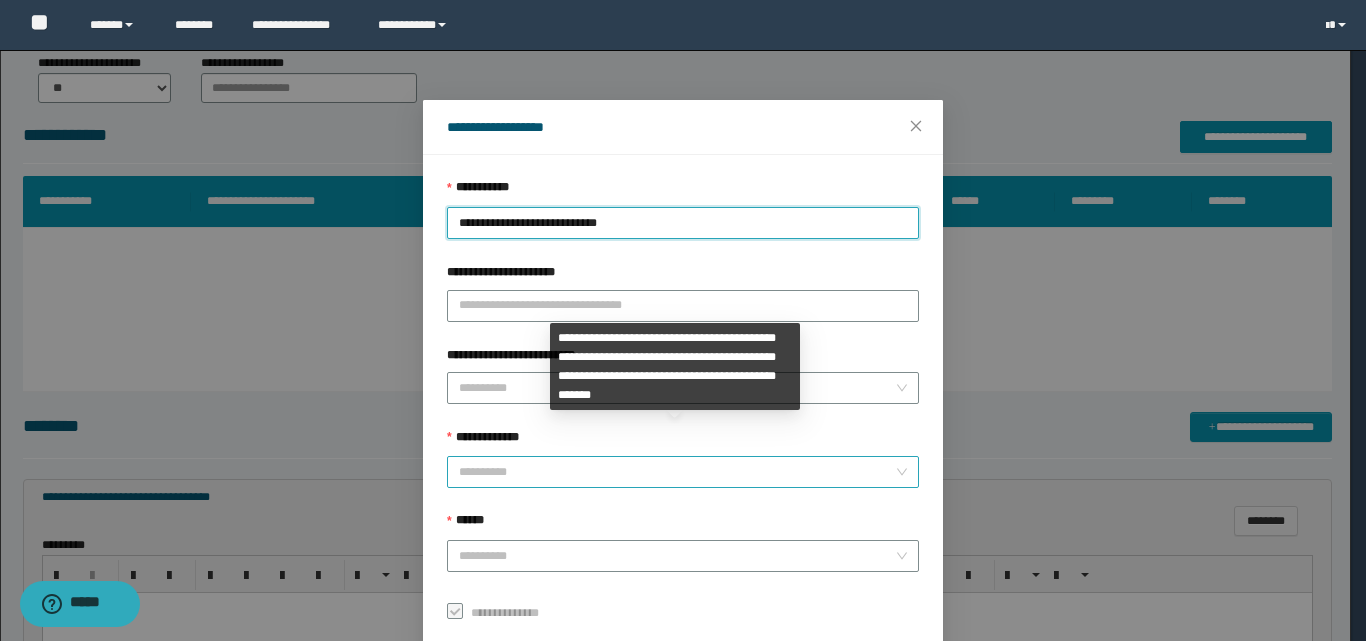 click on "**********" at bounding box center (677, 472) 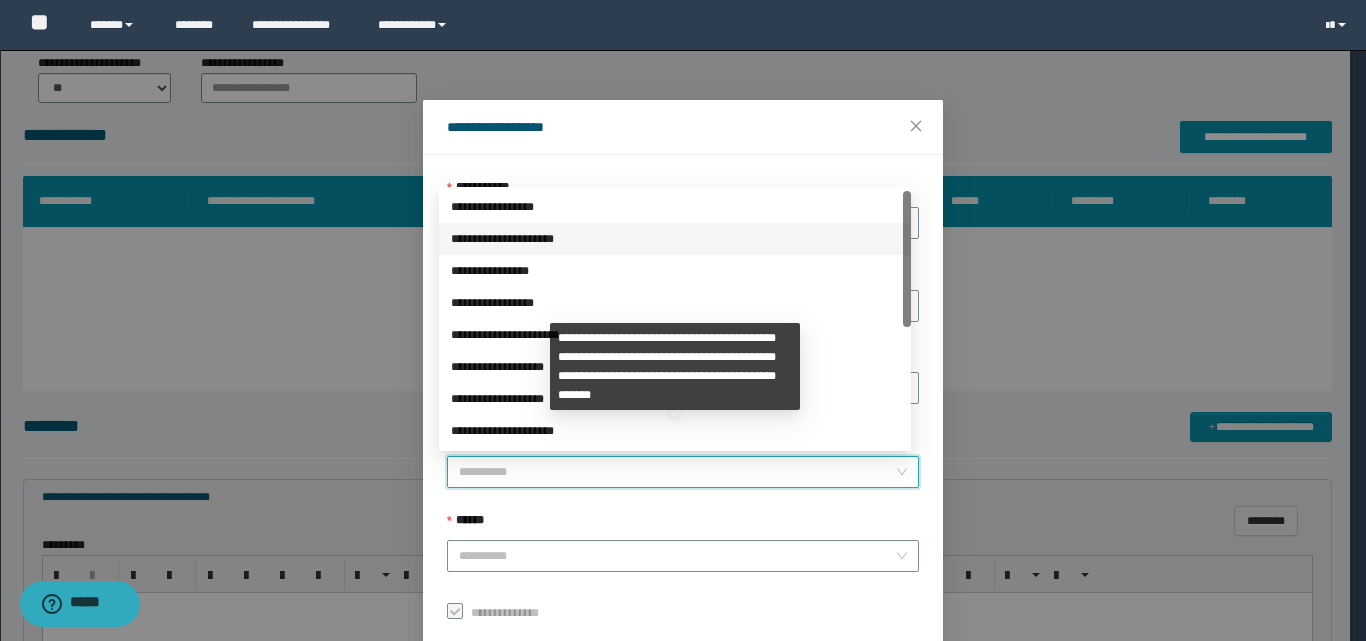 scroll, scrollTop: 224, scrollLeft: 0, axis: vertical 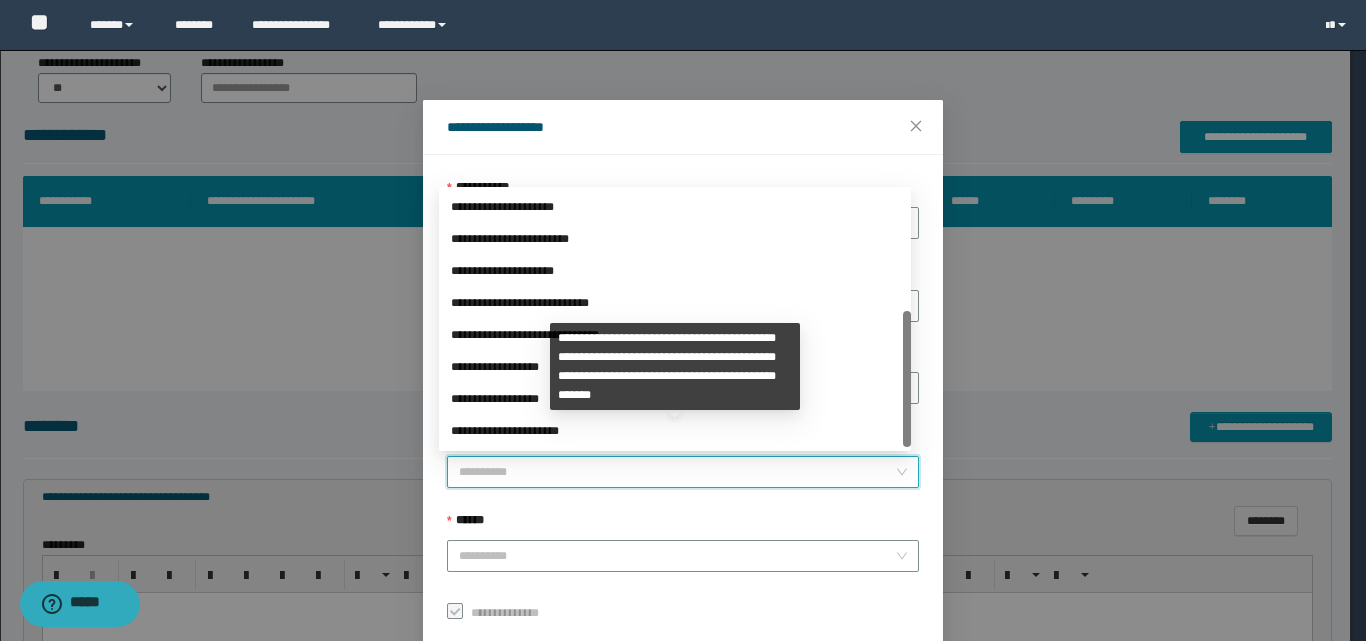 drag, startPoint x: 907, startPoint y: 235, endPoint x: 542, endPoint y: 468, distance: 433.02887 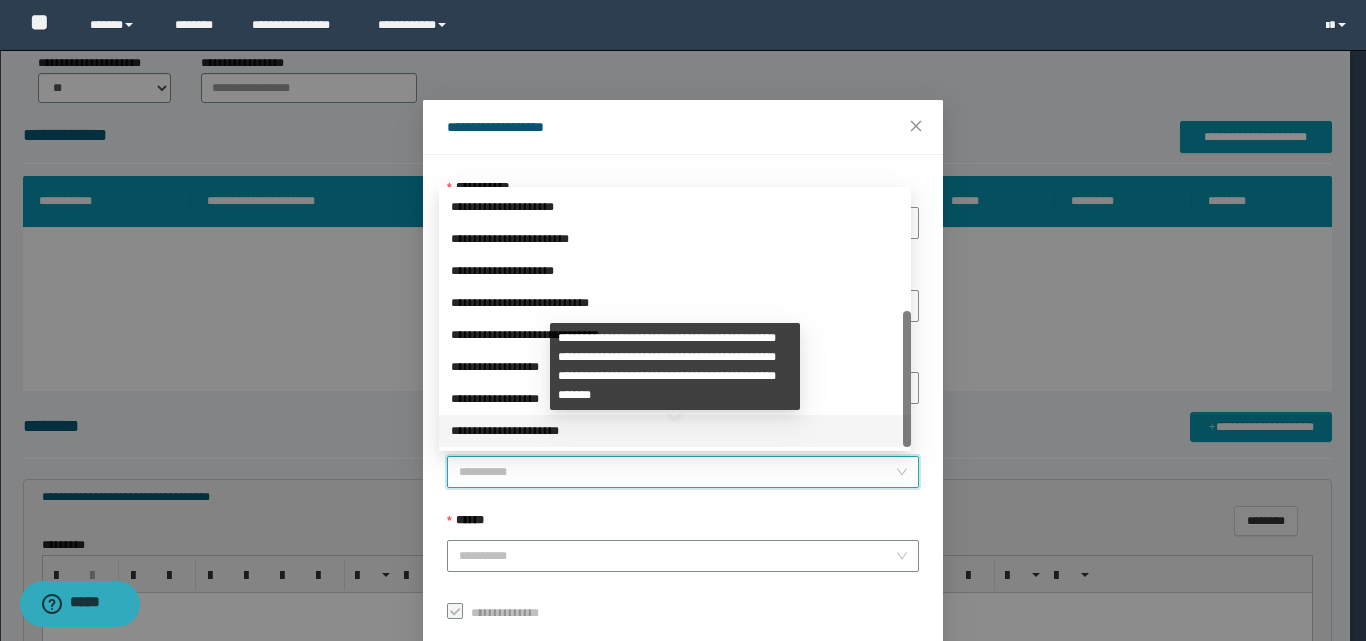 click on "**********" at bounding box center (675, 431) 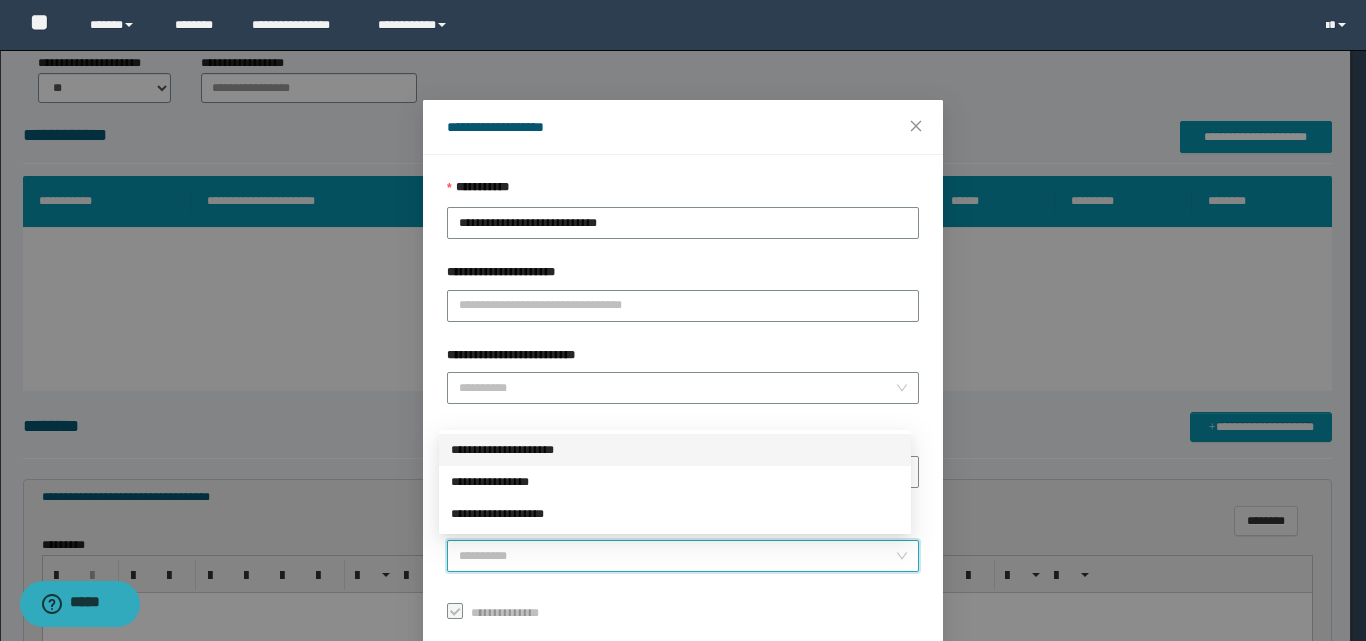 click on "******" at bounding box center (677, 556) 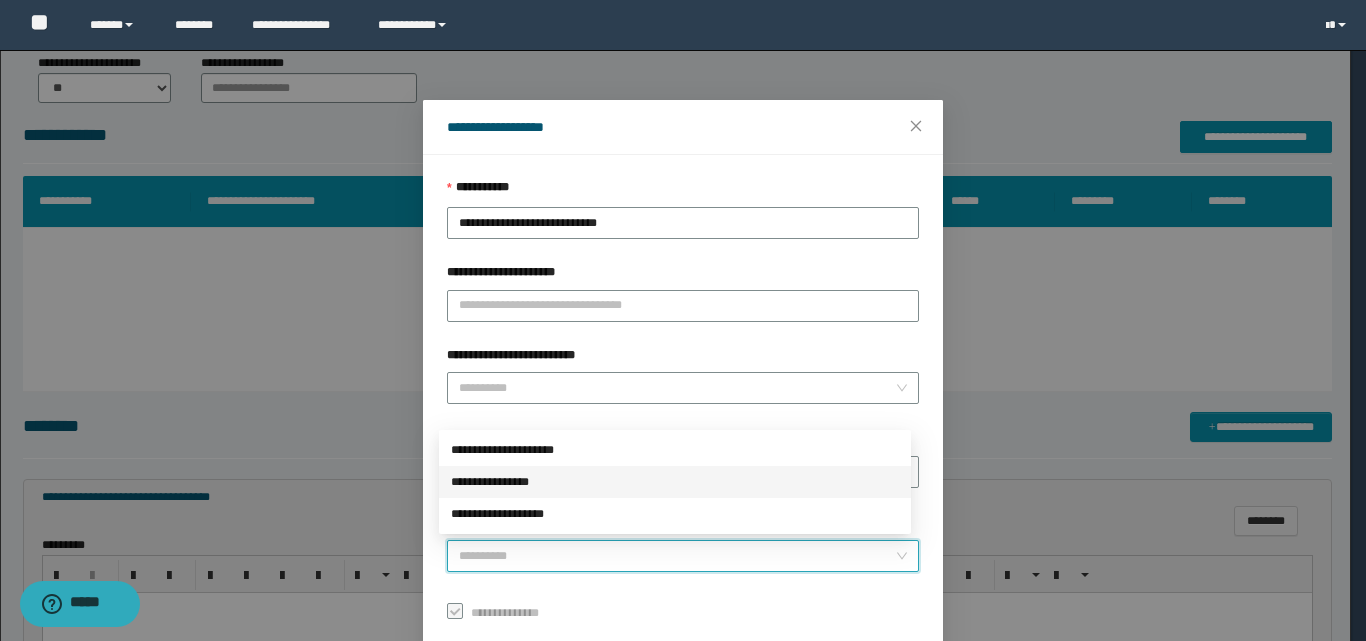 click on "**********" at bounding box center (675, 482) 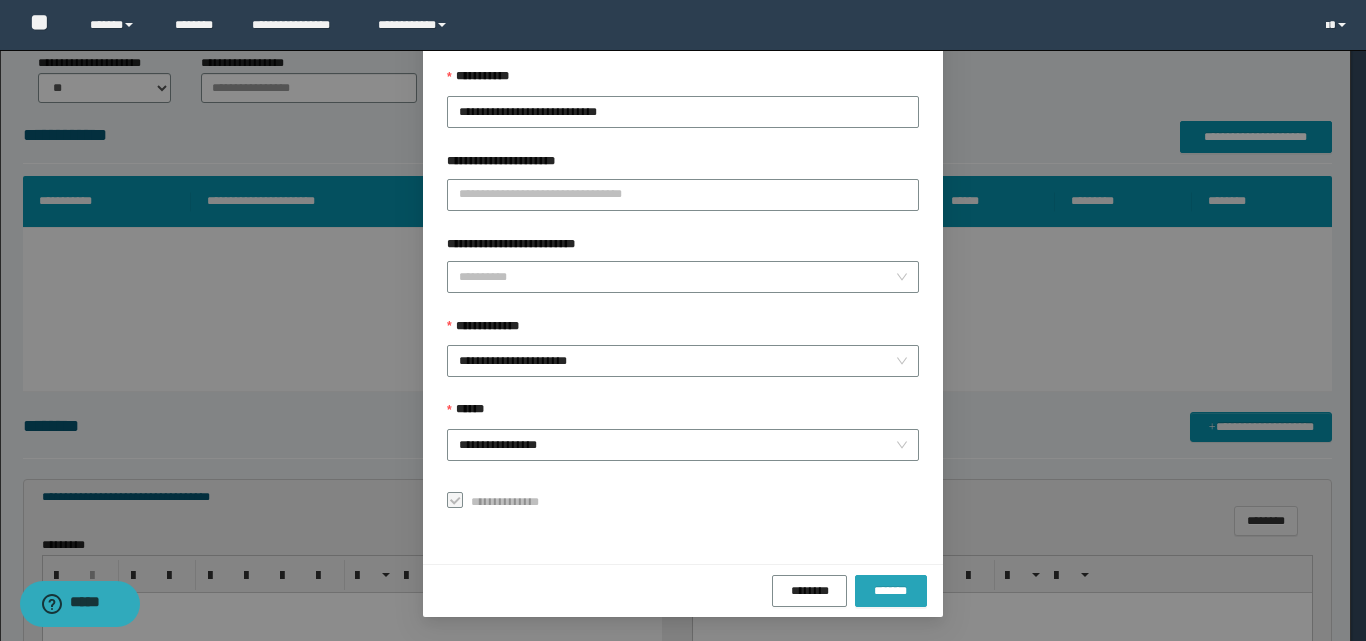 click on "*******" at bounding box center [891, 591] 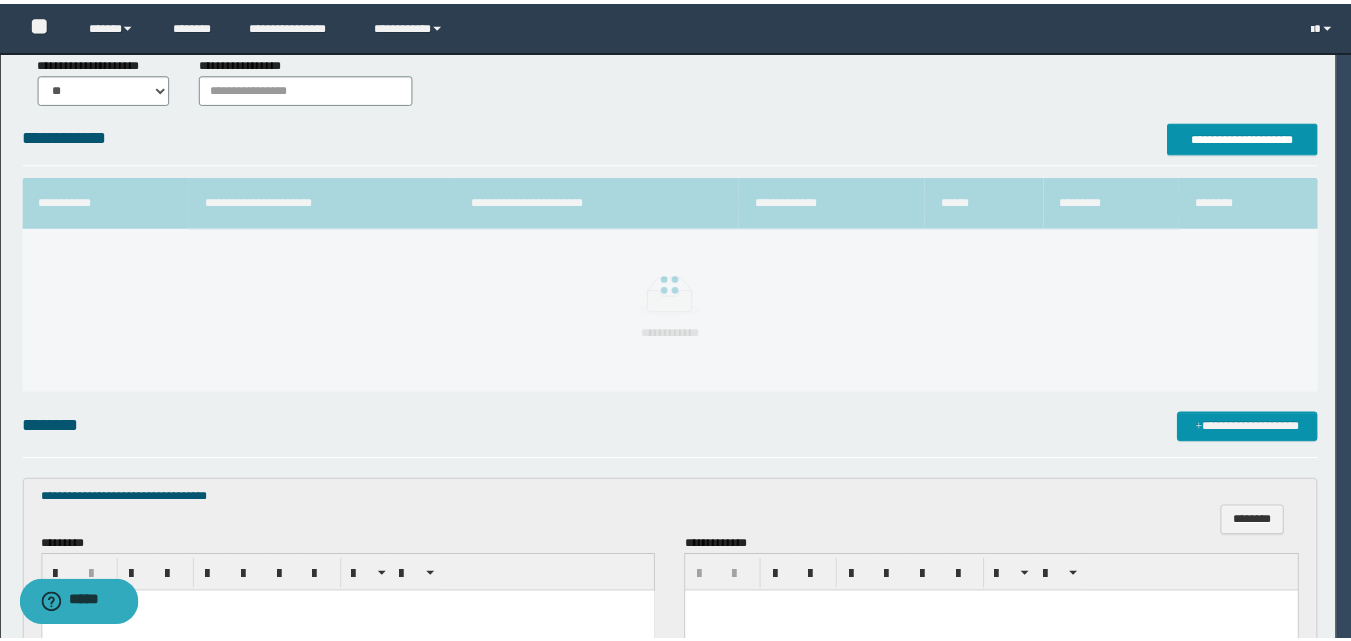 scroll, scrollTop: 64, scrollLeft: 0, axis: vertical 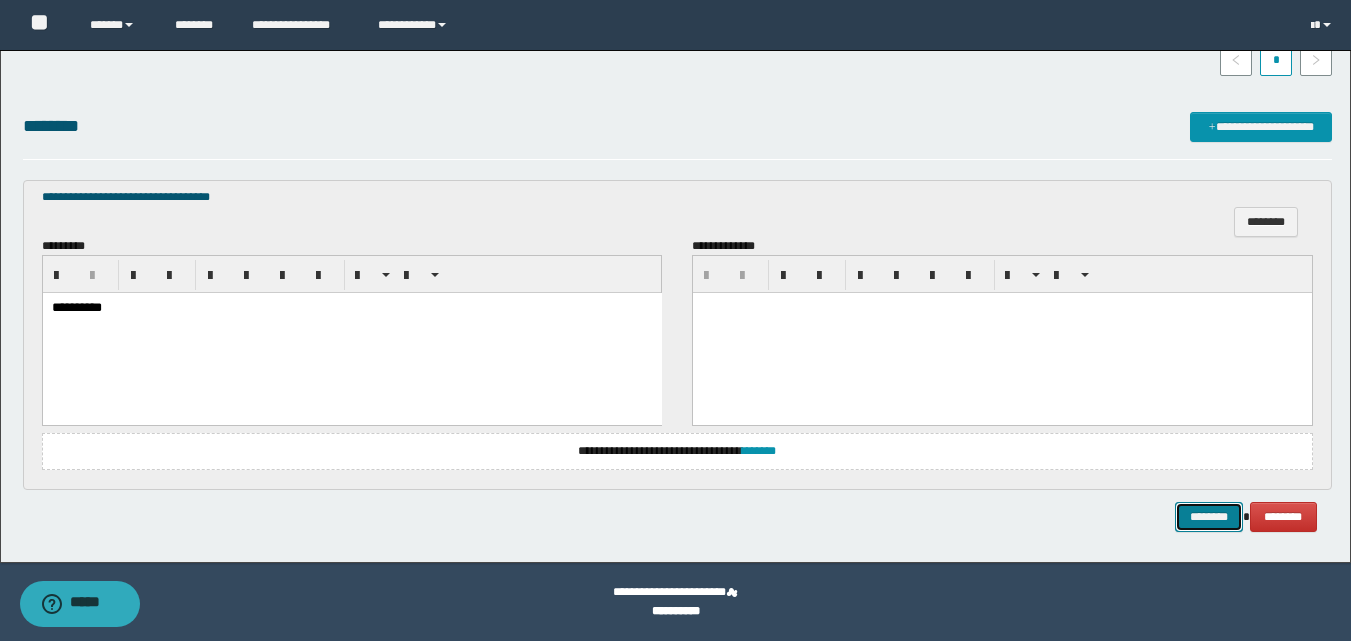 click on "********" at bounding box center [1209, 517] 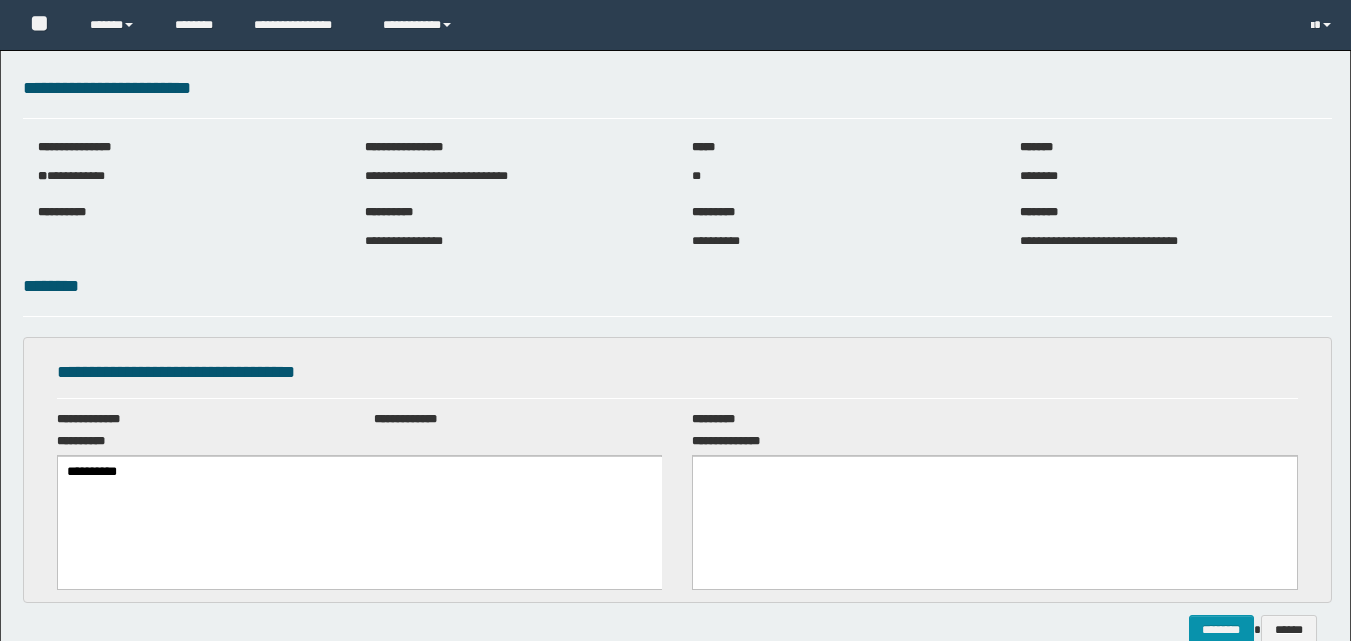 scroll, scrollTop: 0, scrollLeft: 0, axis: both 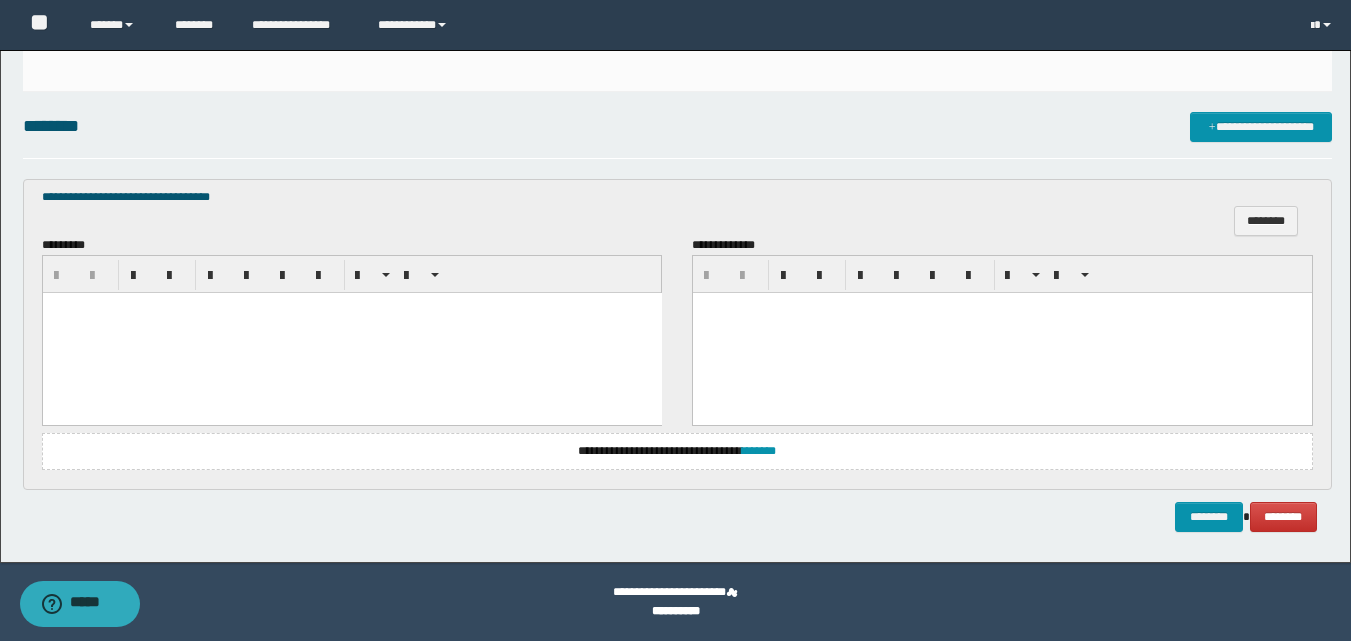 click at bounding box center (351, 333) 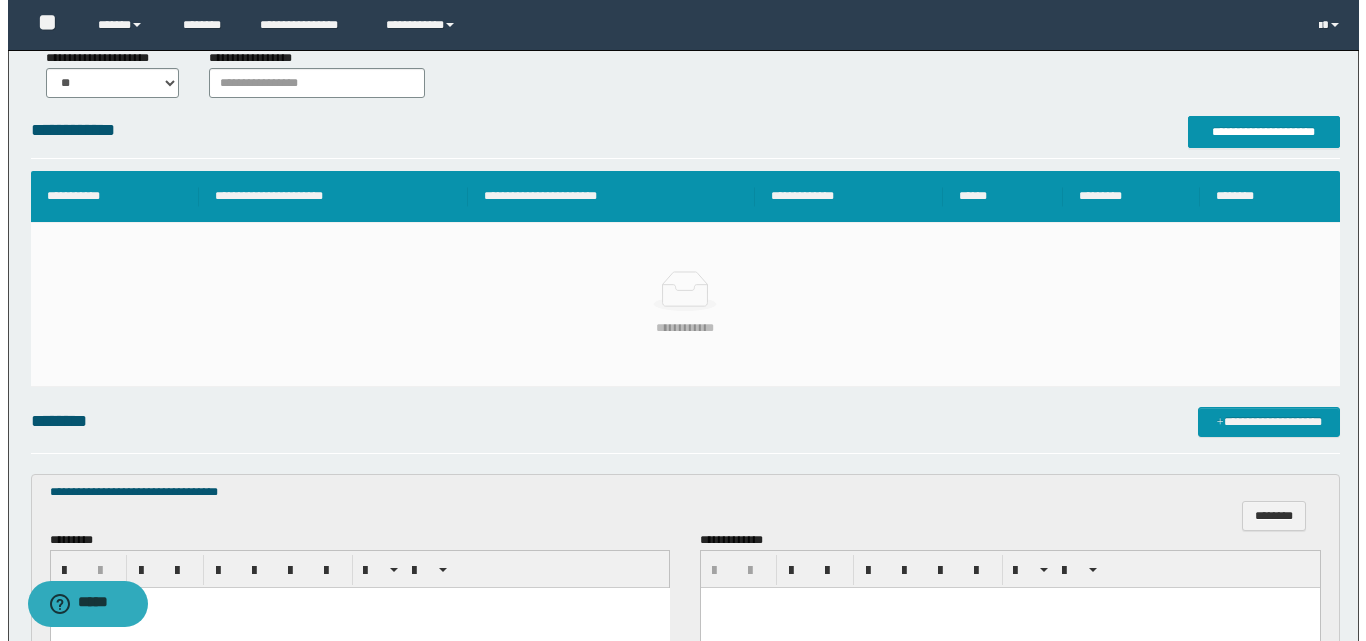 scroll, scrollTop: 269, scrollLeft: 0, axis: vertical 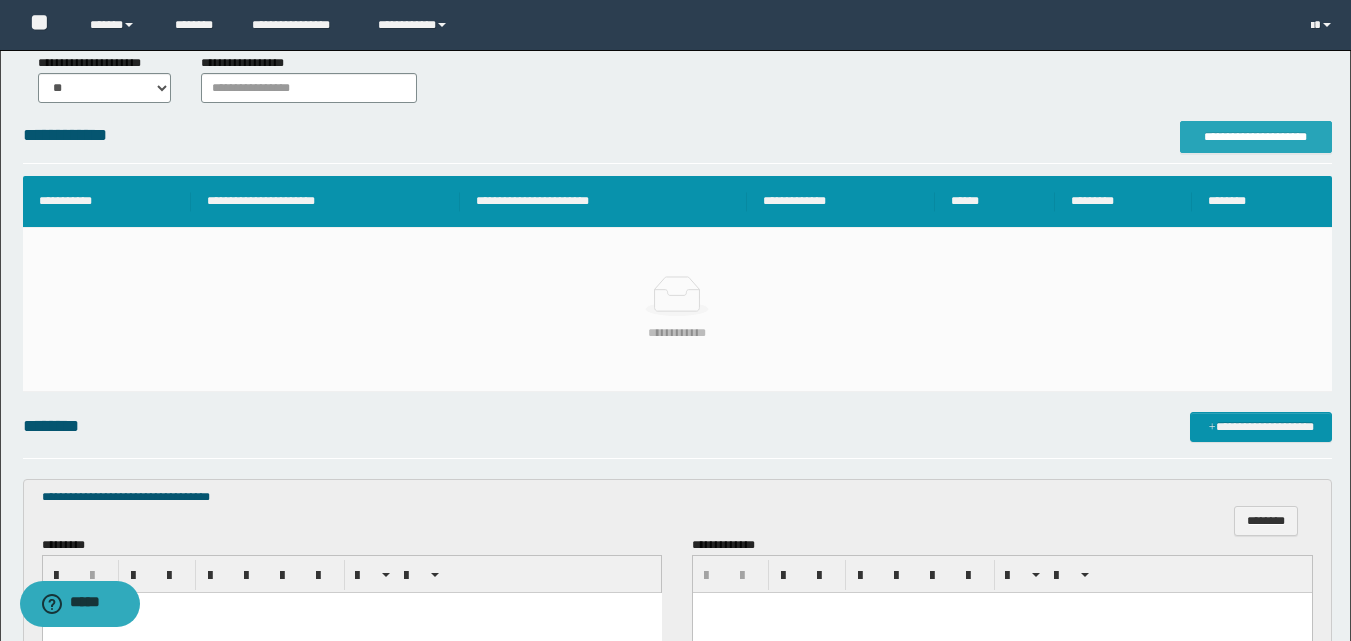click on "**********" at bounding box center (1256, 137) 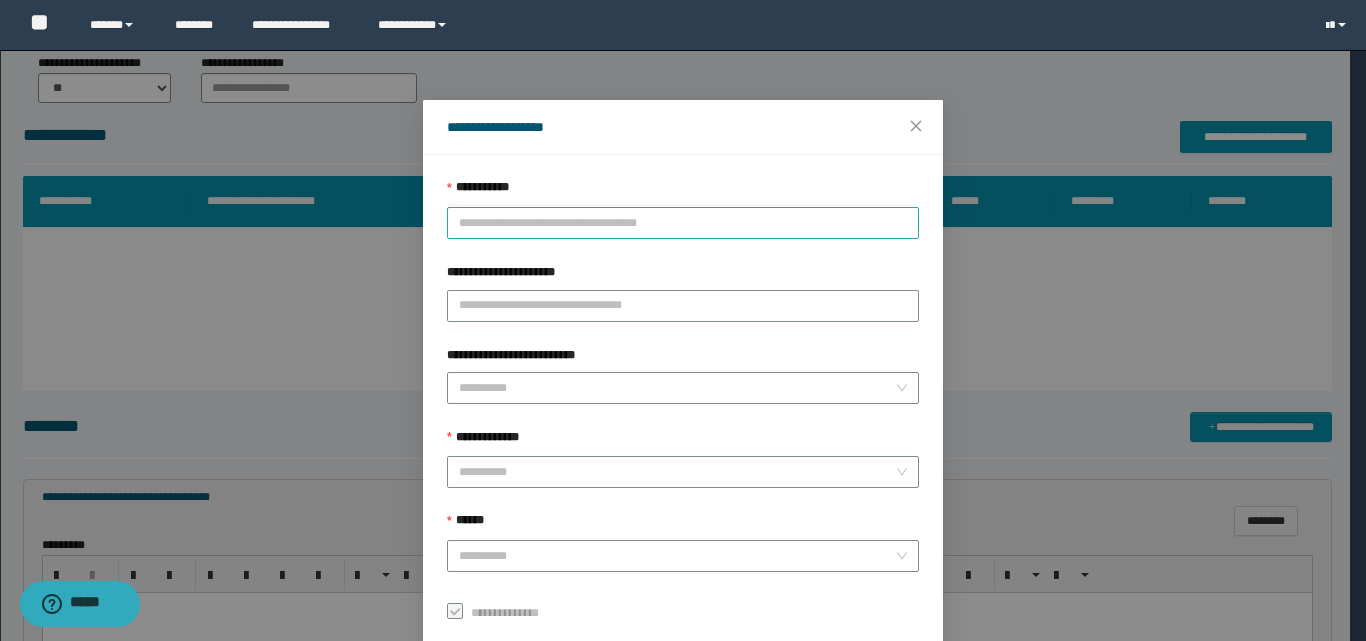 click on "**********" at bounding box center (683, 223) 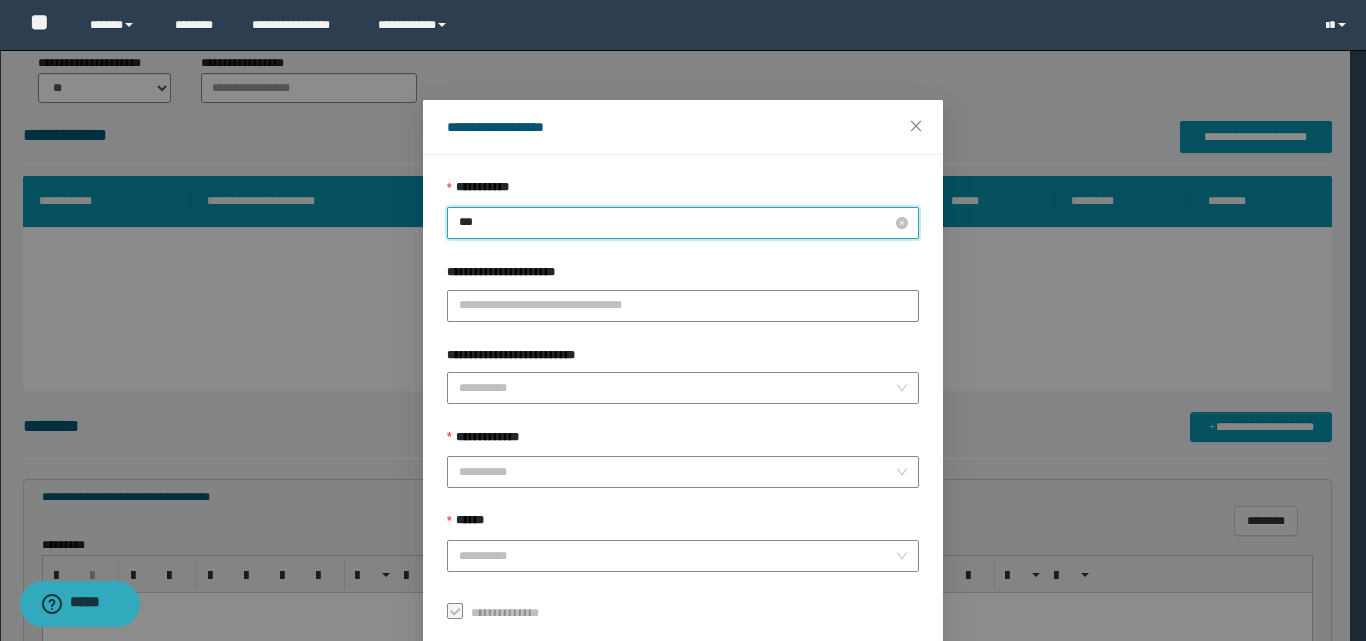 type on "****" 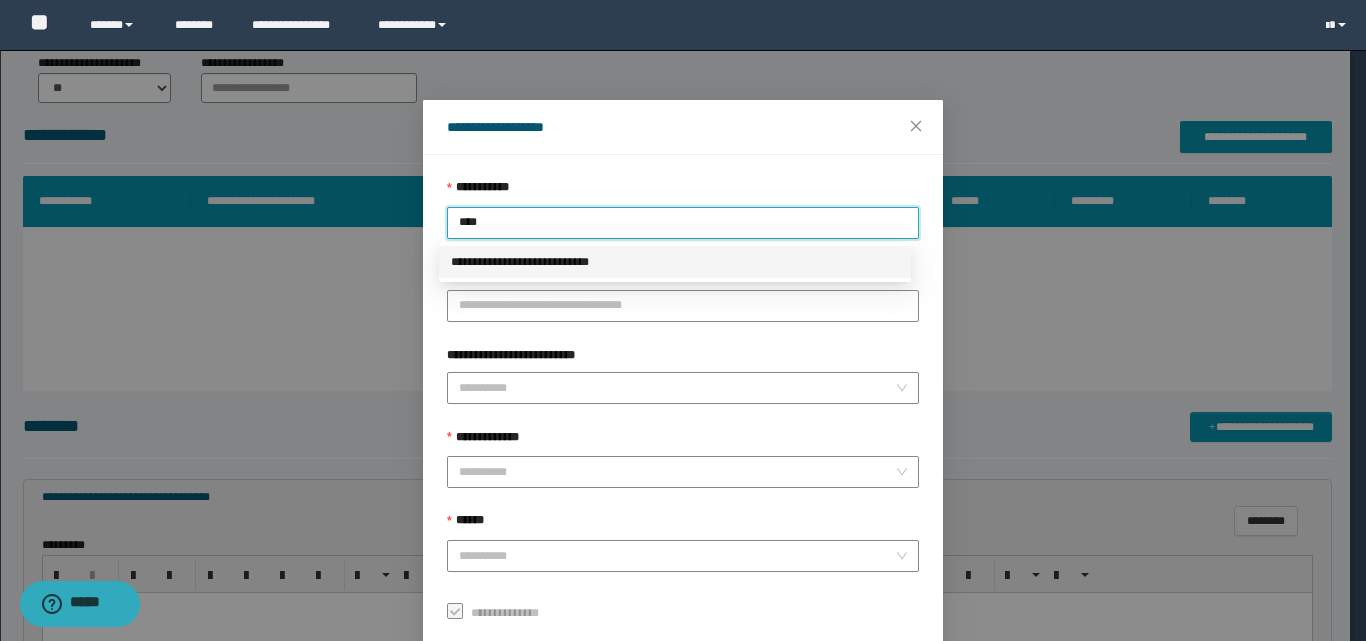 click on "**********" at bounding box center [675, 262] 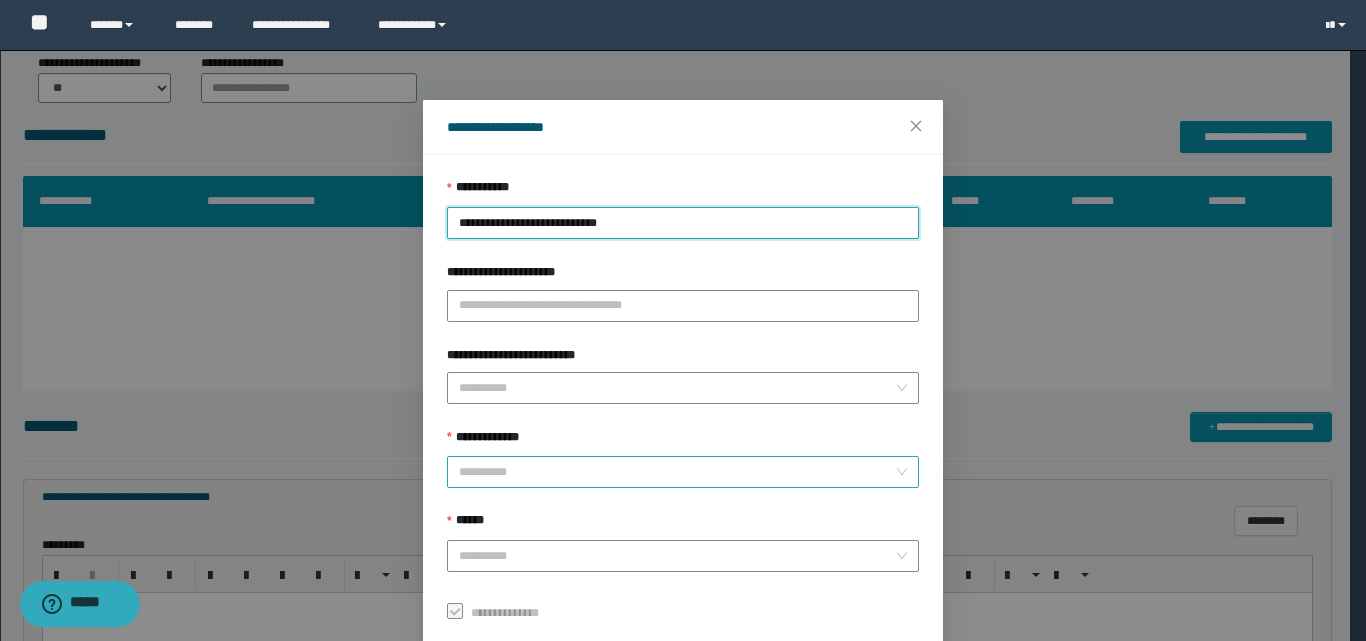 click on "**********" at bounding box center (677, 472) 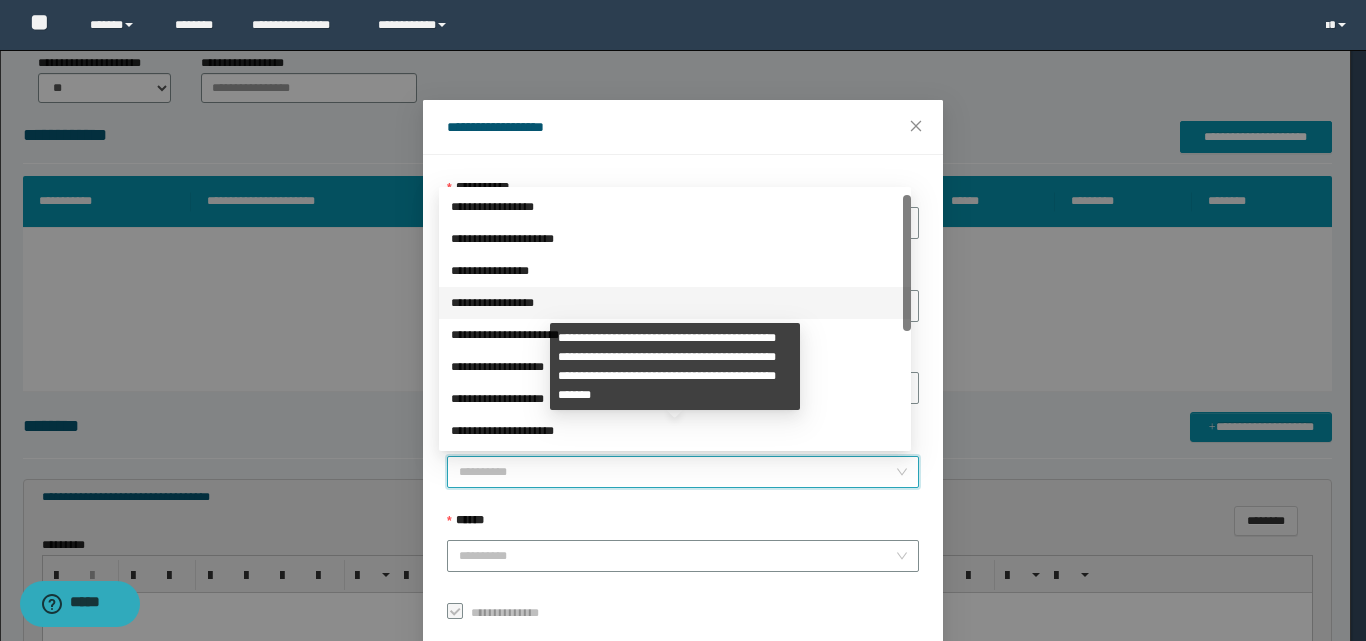 scroll, scrollTop: 224, scrollLeft: 0, axis: vertical 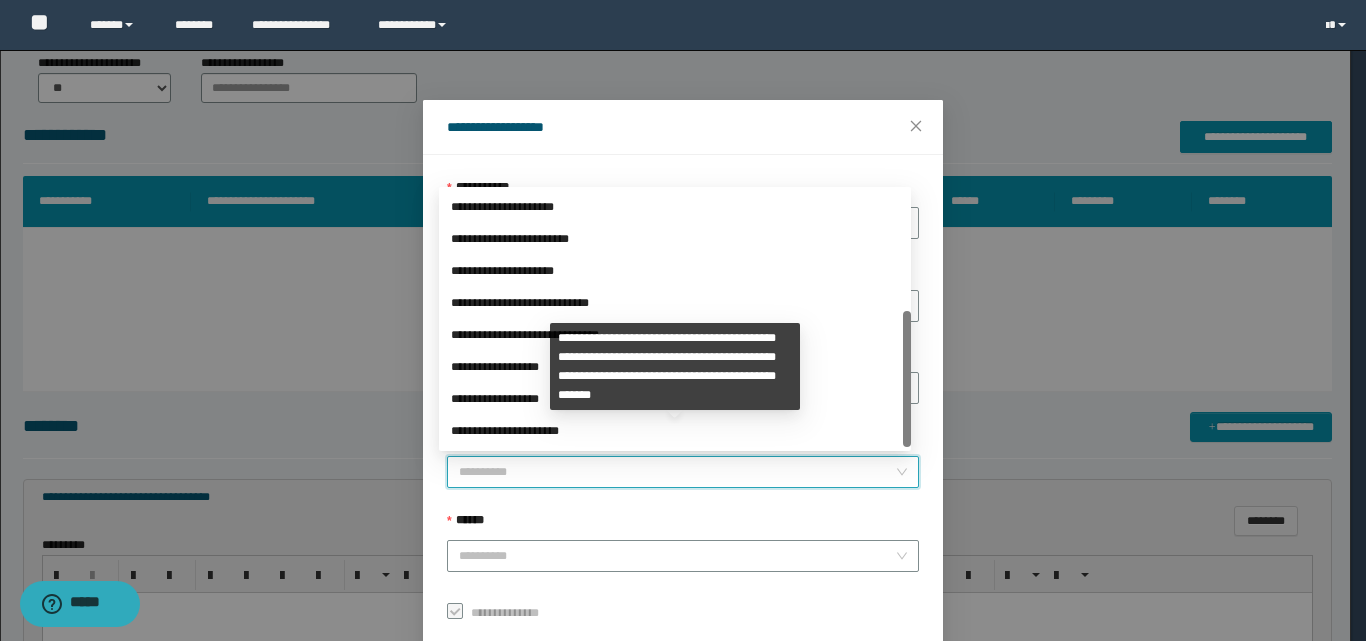drag, startPoint x: 907, startPoint y: 272, endPoint x: 690, endPoint y: 451, distance: 281.30054 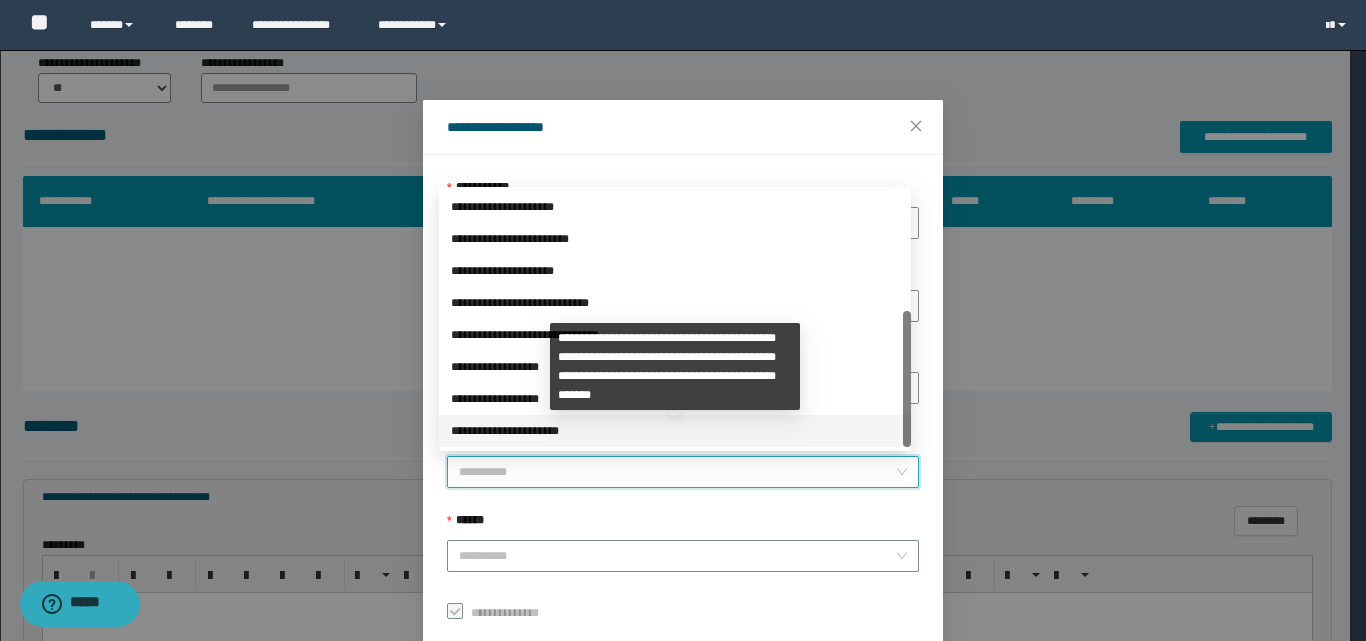 click on "**********" at bounding box center [675, 431] 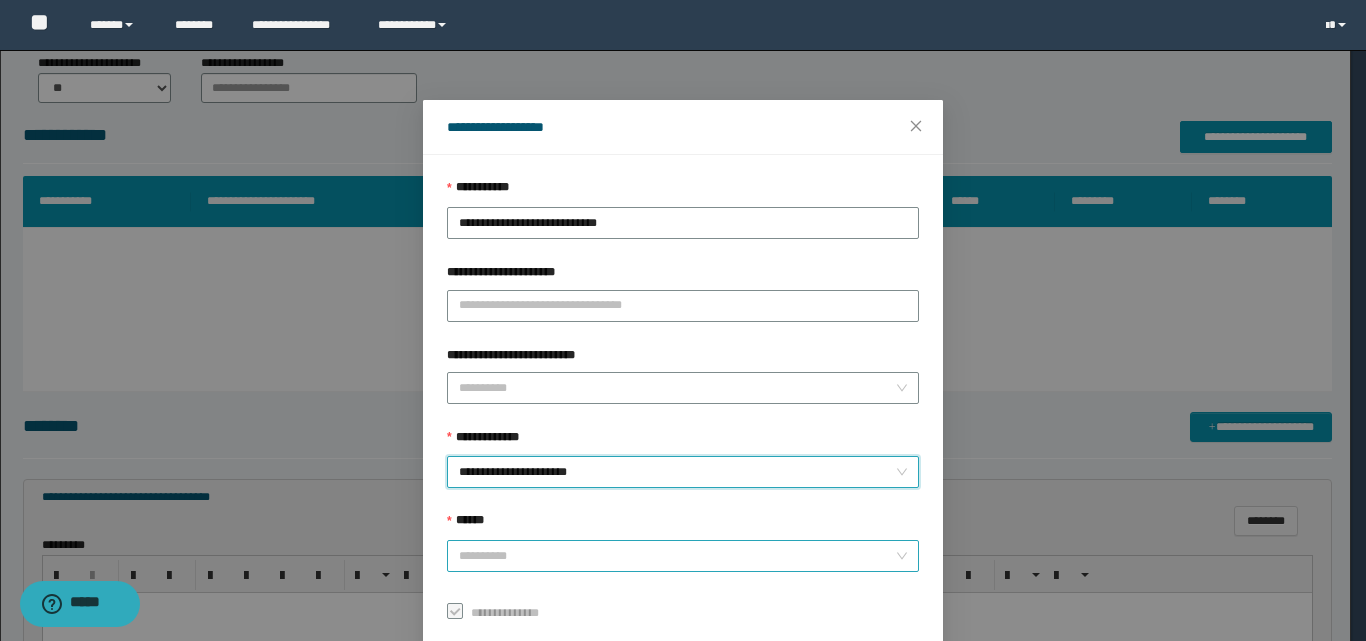 click on "******" at bounding box center [677, 556] 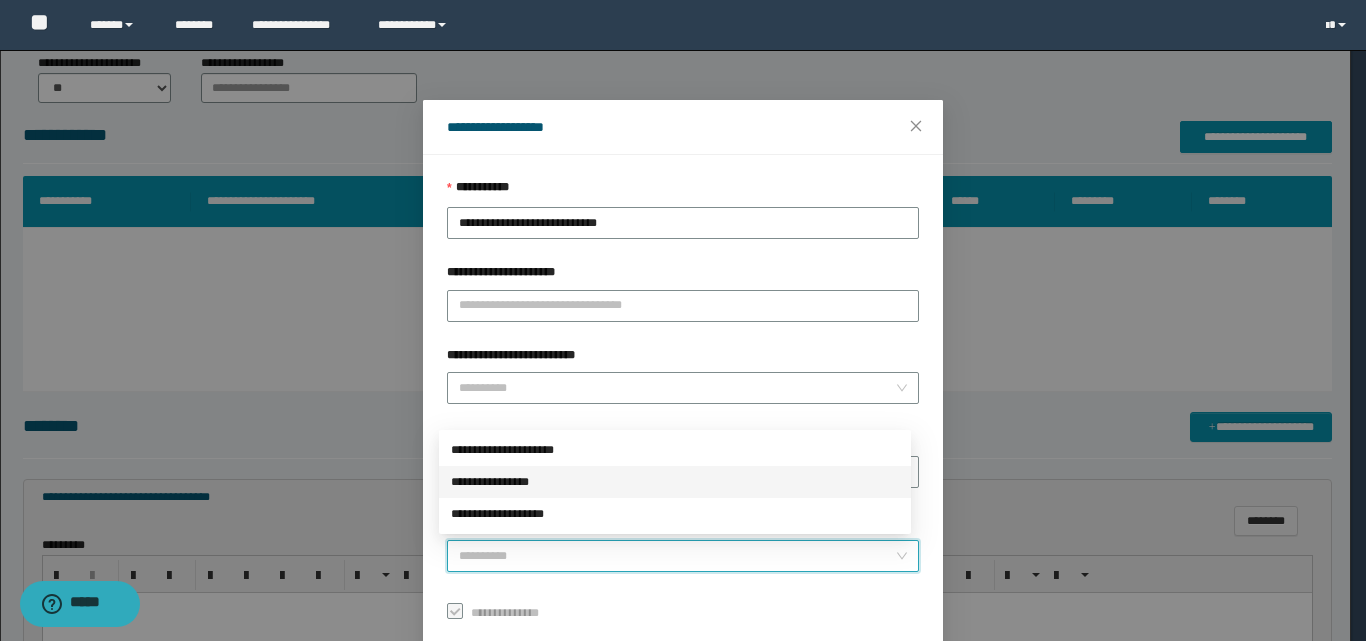 click on "**********" at bounding box center [675, 482] 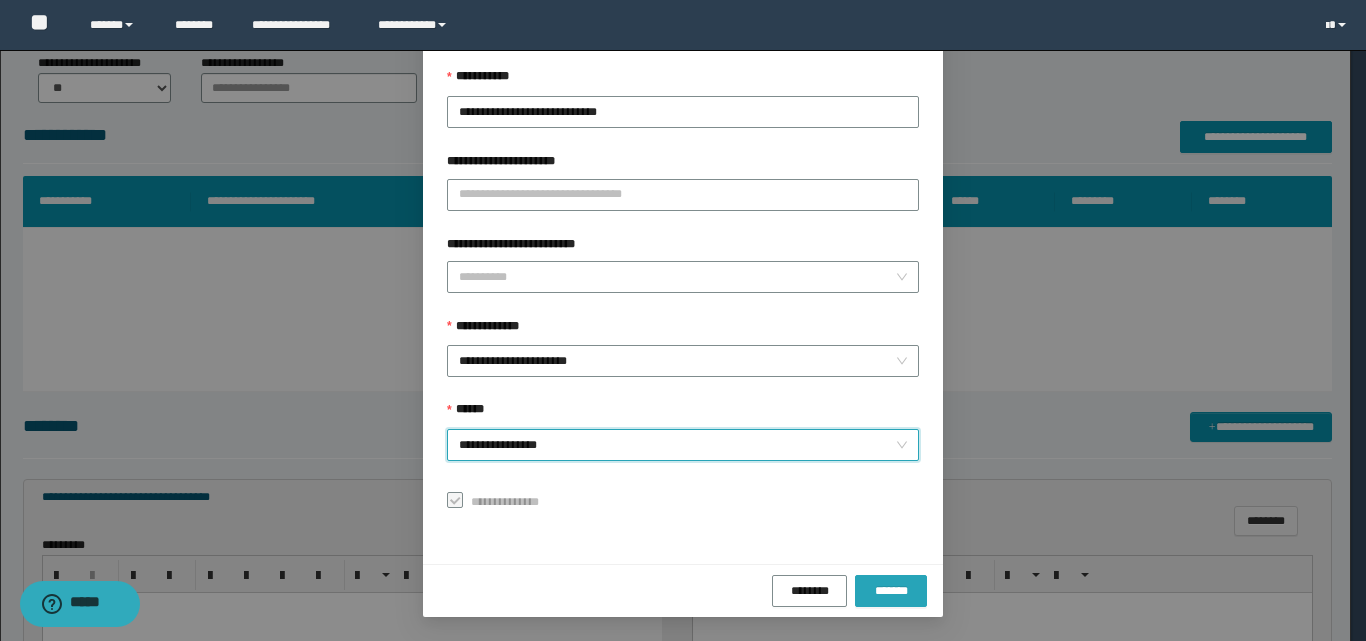 click on "*******" at bounding box center [891, 591] 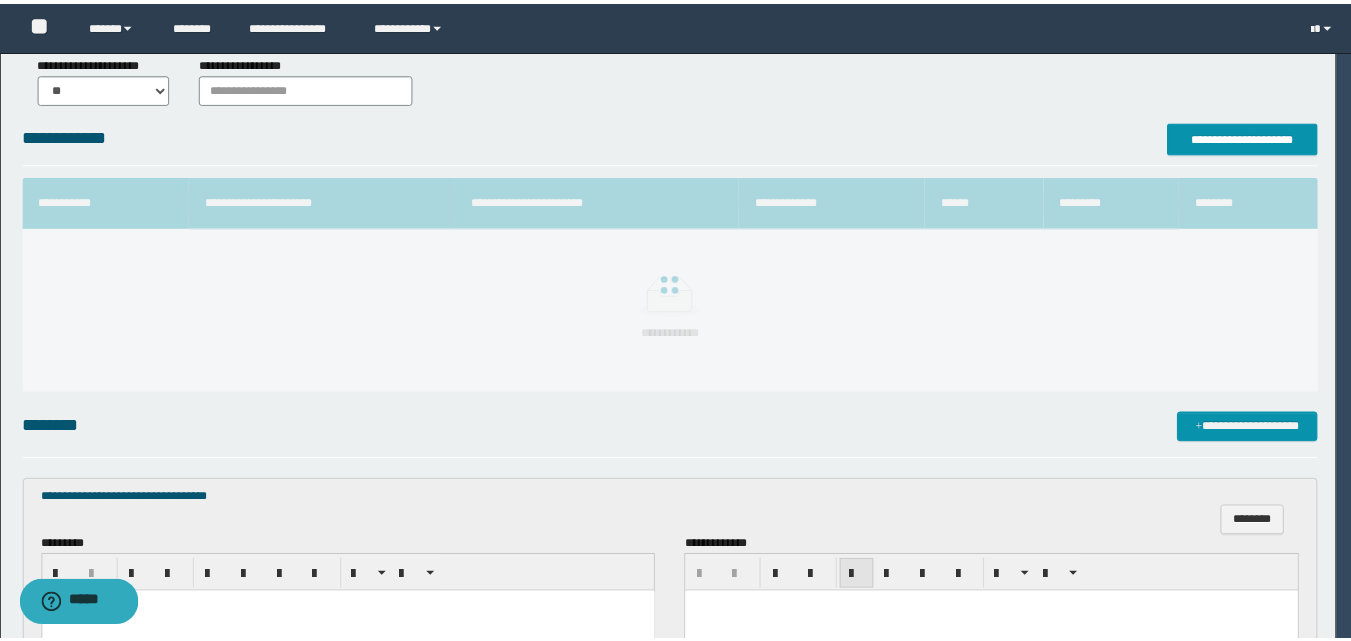 scroll, scrollTop: 64, scrollLeft: 0, axis: vertical 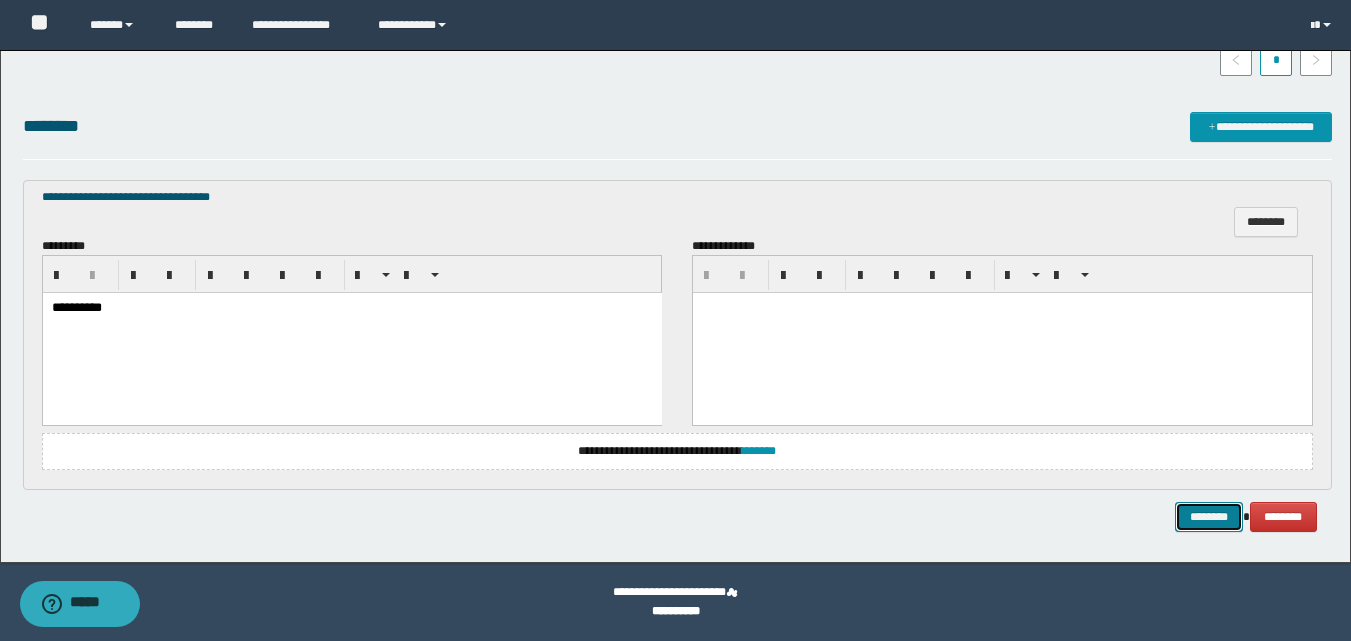 click on "********" at bounding box center (1209, 517) 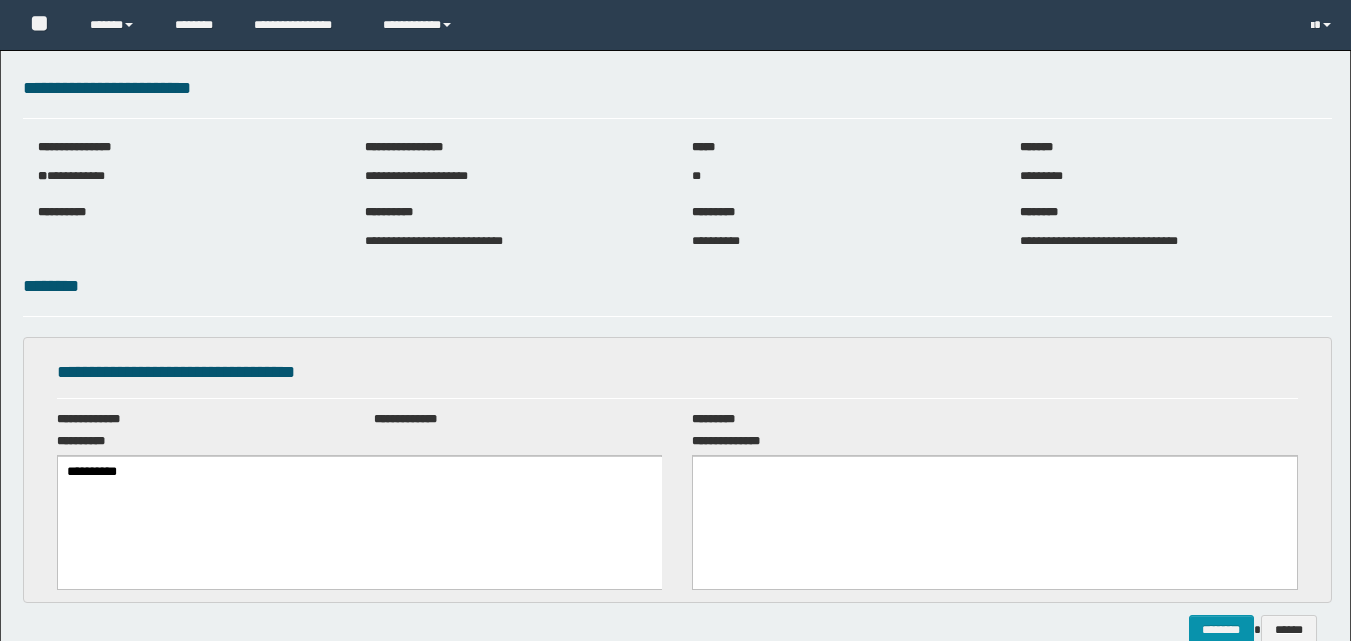 scroll, scrollTop: 0, scrollLeft: 0, axis: both 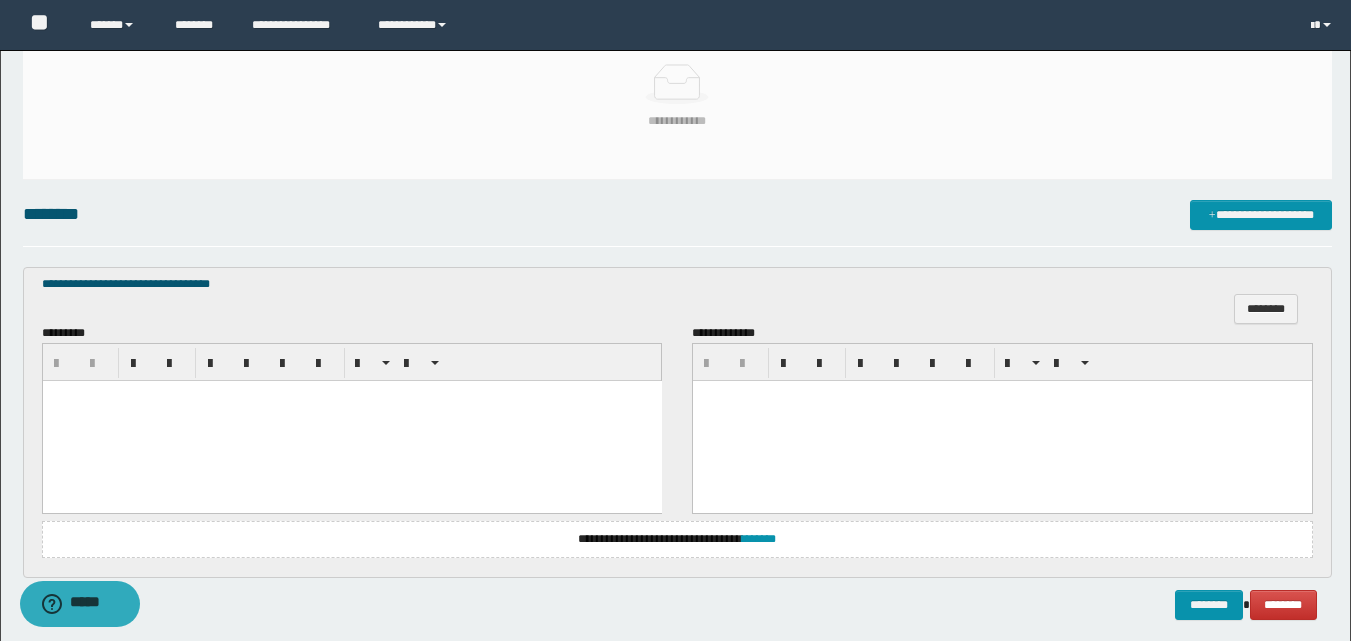 click at bounding box center (351, 421) 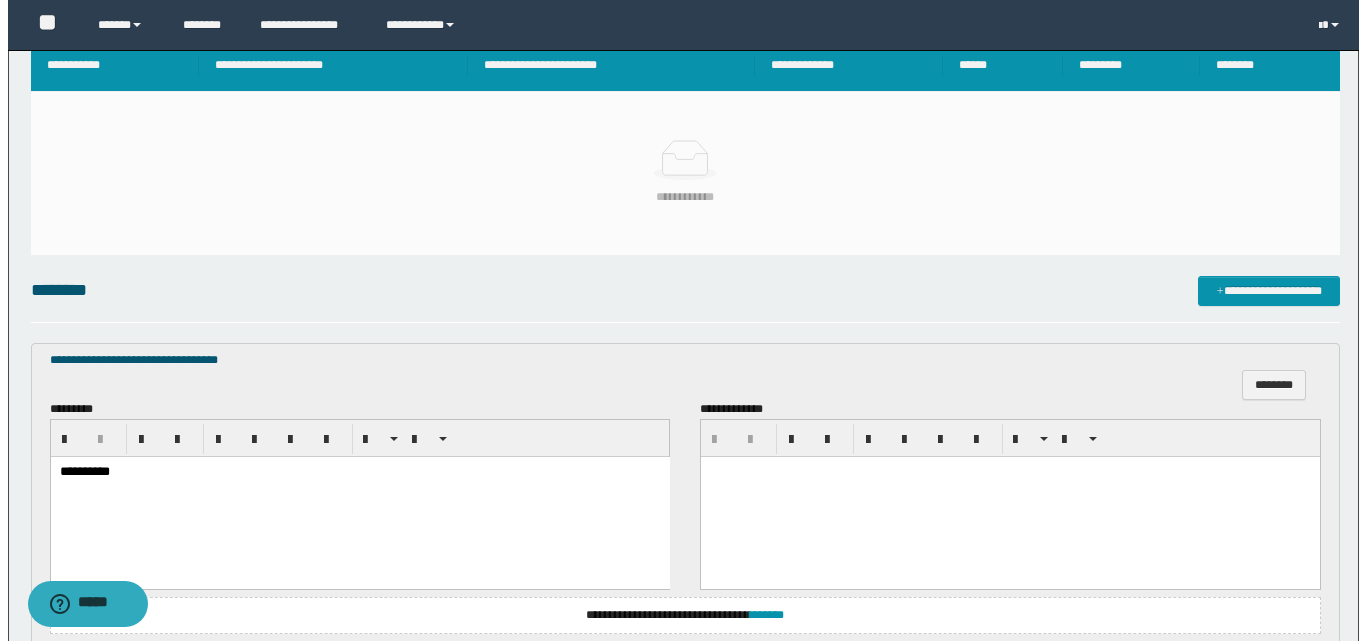 scroll, scrollTop: 300, scrollLeft: 0, axis: vertical 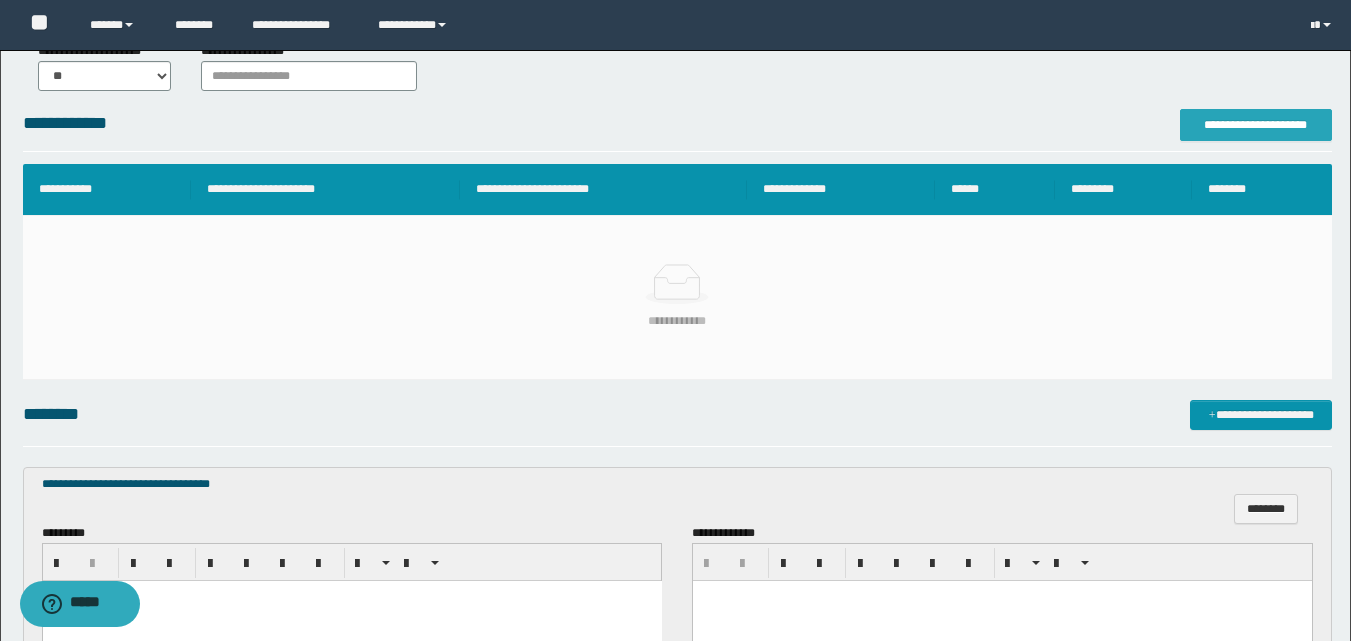 click on "**********" at bounding box center (1256, 125) 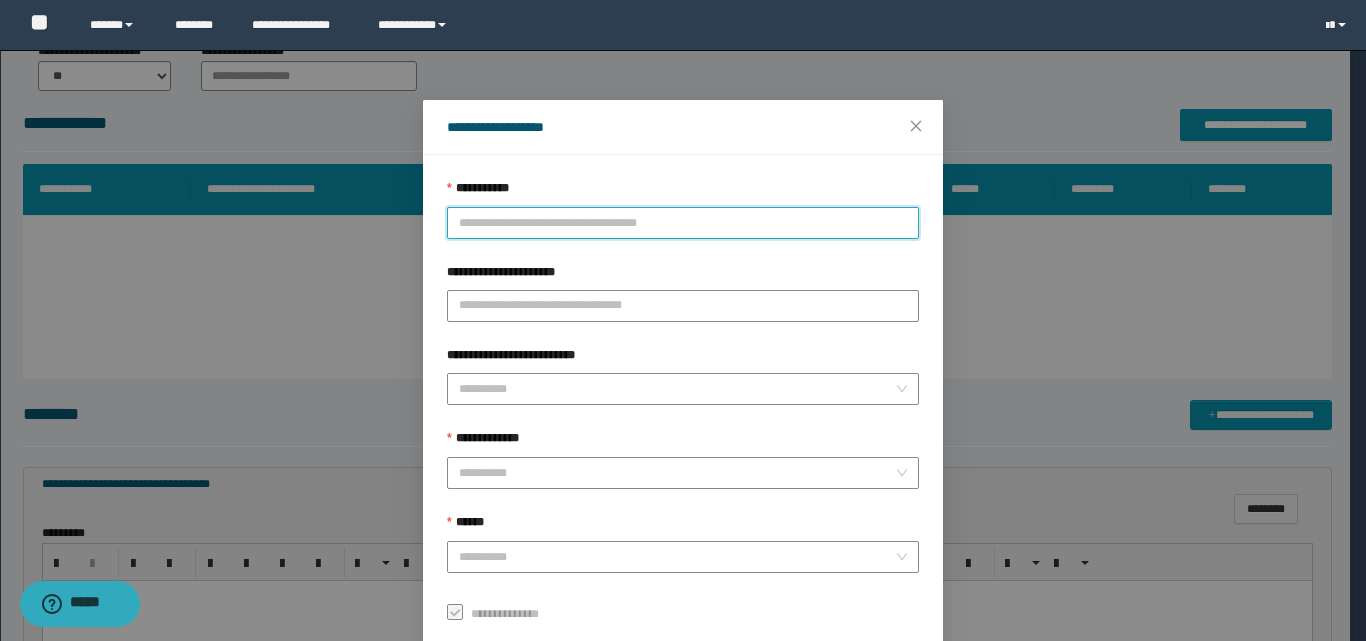 click on "**********" at bounding box center [683, 223] 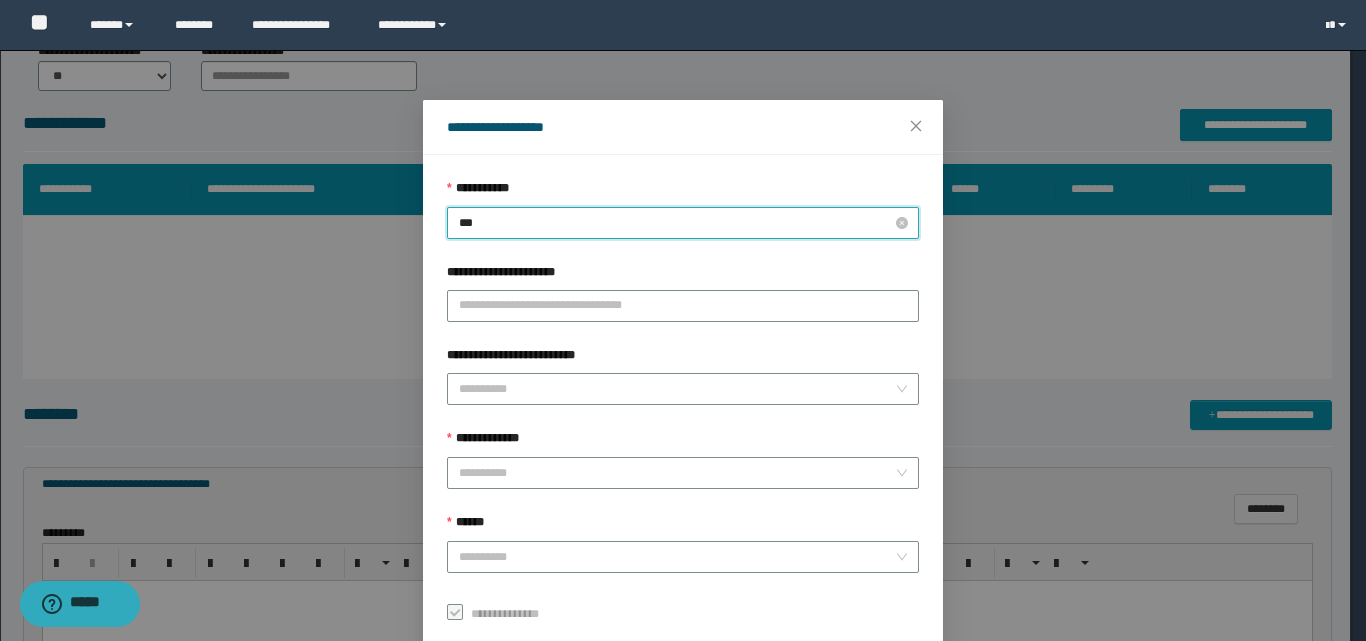 type on "****" 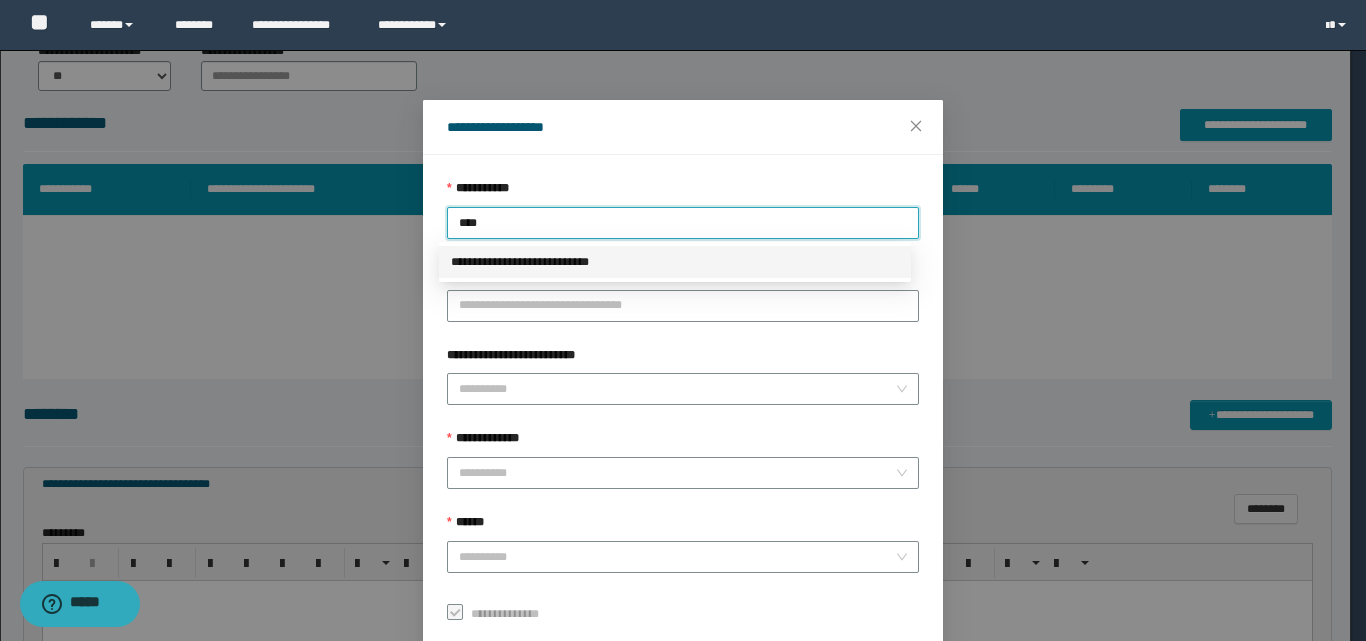 click on "**********" at bounding box center [675, 262] 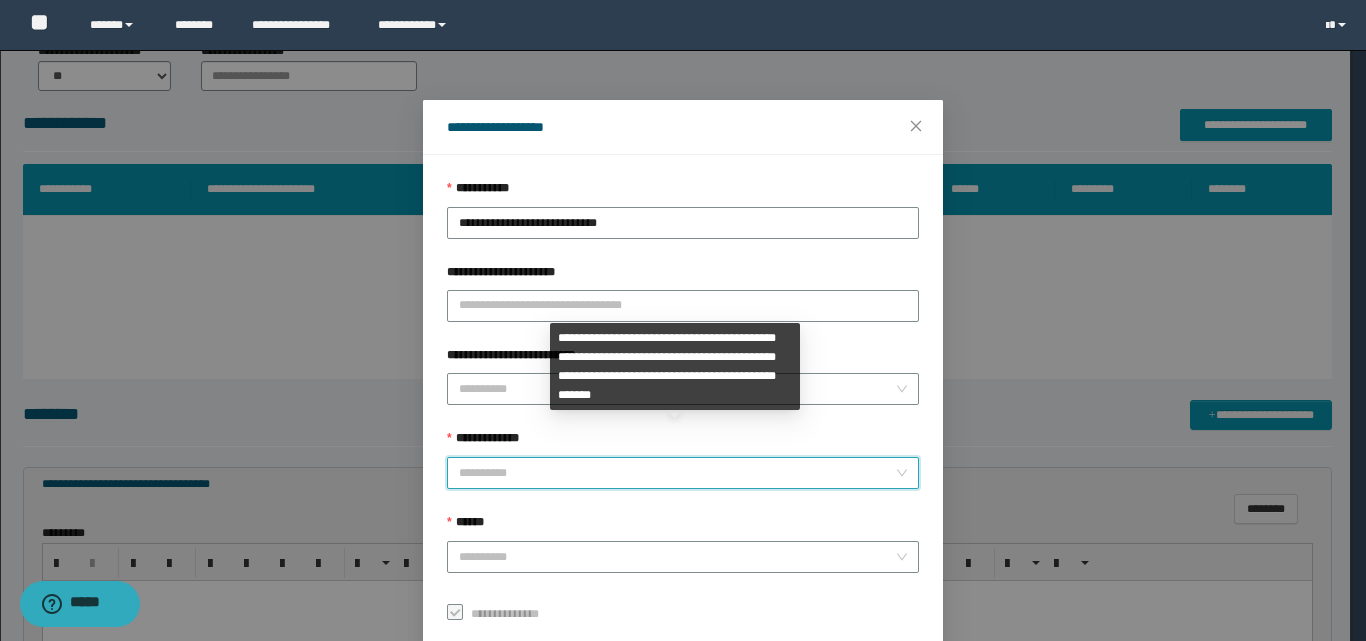 click on "**********" at bounding box center (677, 473) 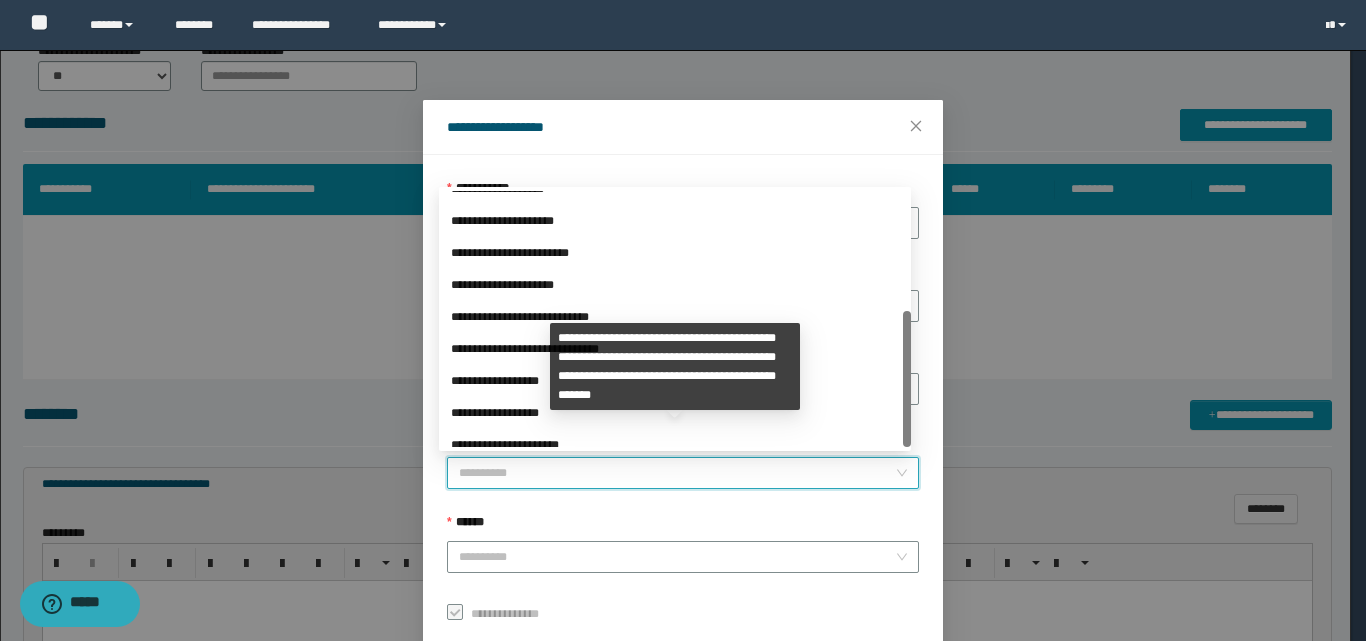 scroll, scrollTop: 224, scrollLeft: 0, axis: vertical 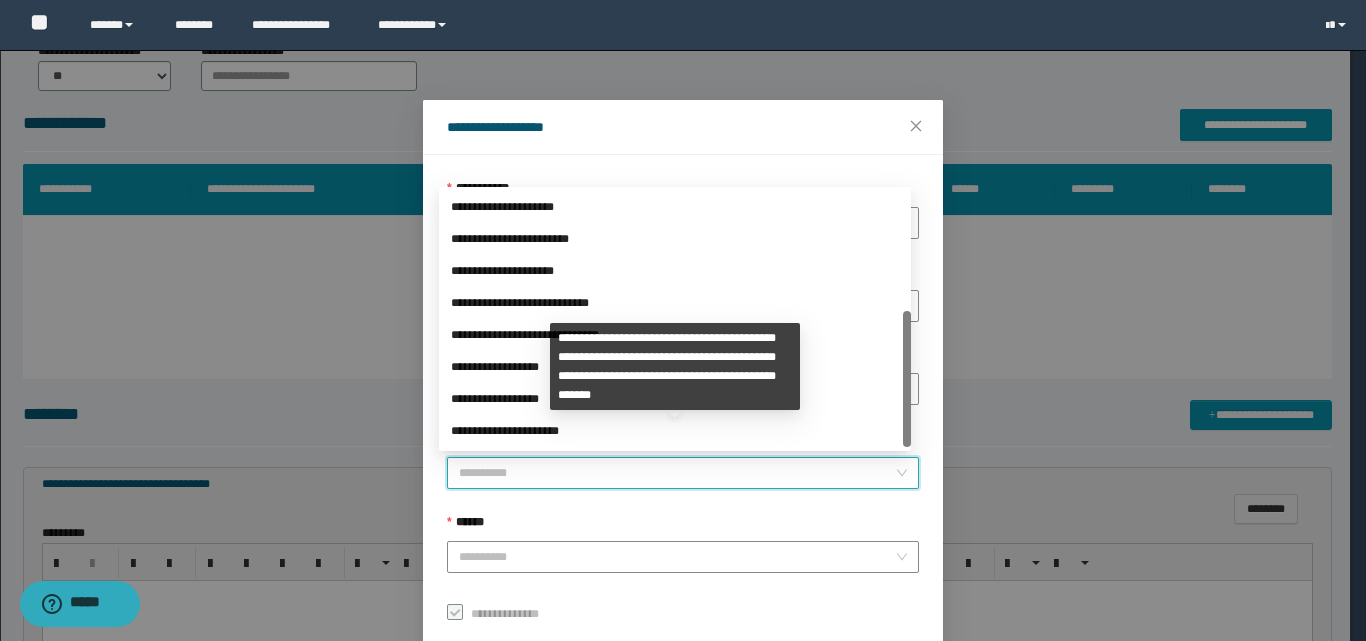 drag, startPoint x: 908, startPoint y: 312, endPoint x: 863, endPoint y: 444, distance: 139.45967 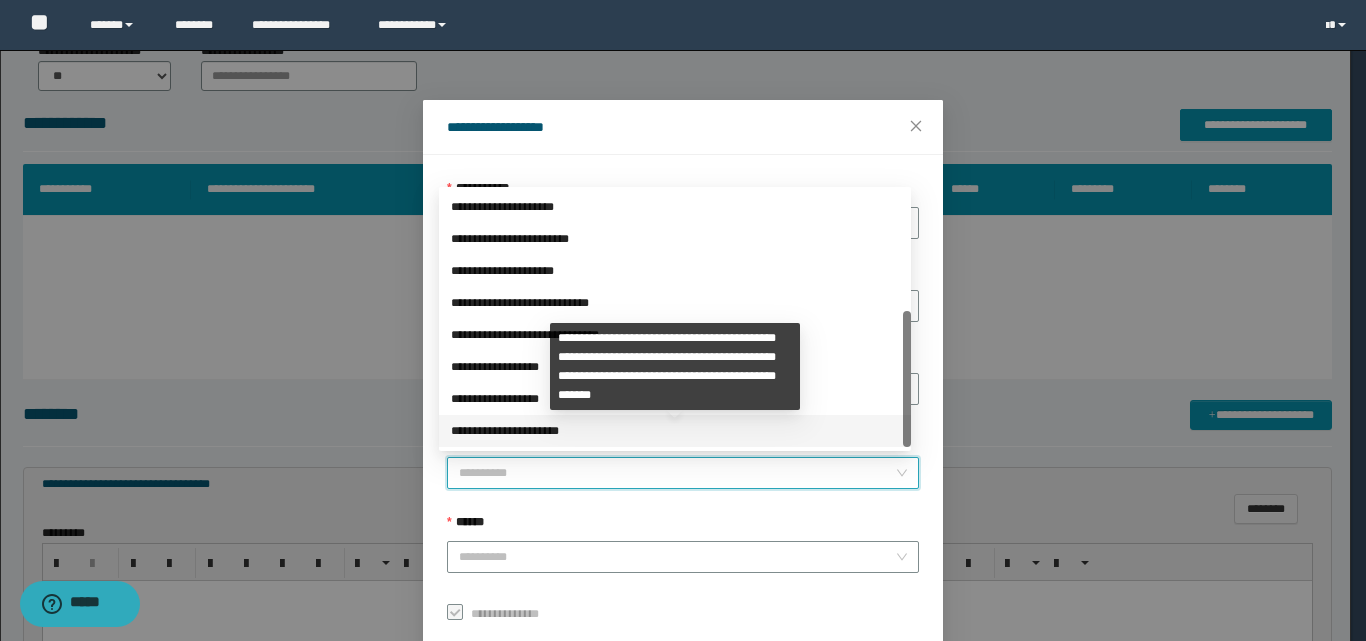 click on "**********" at bounding box center (675, 431) 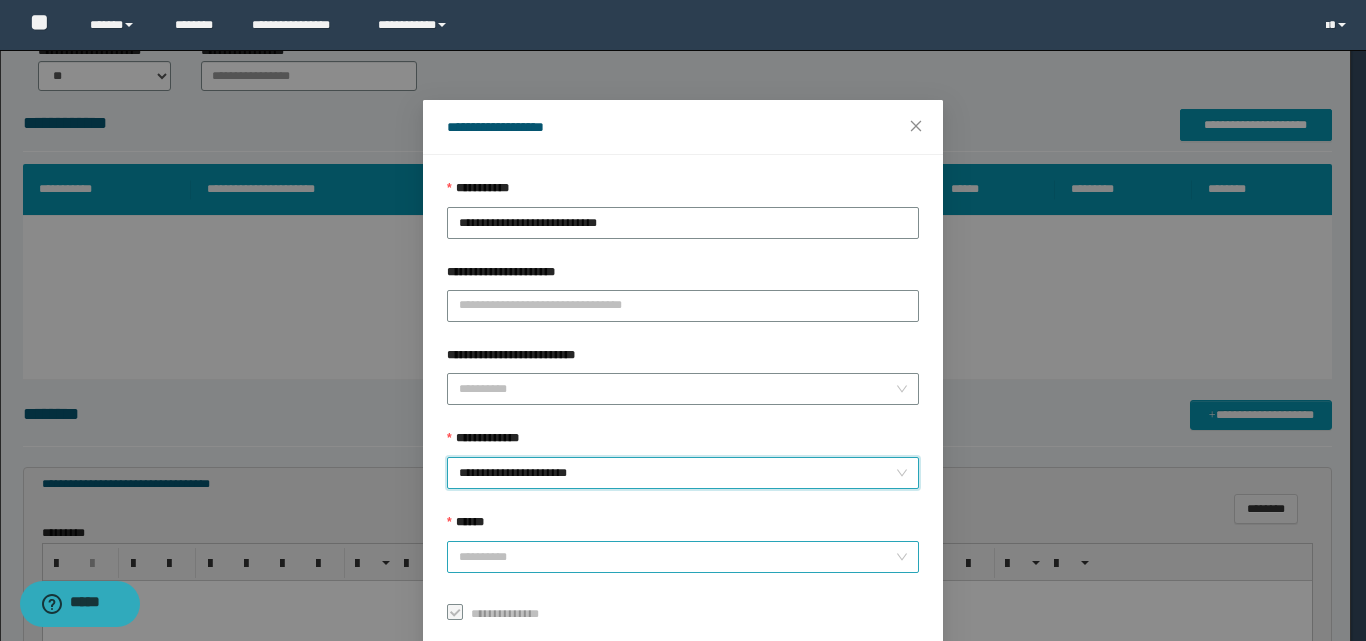 click on "******" at bounding box center (677, 557) 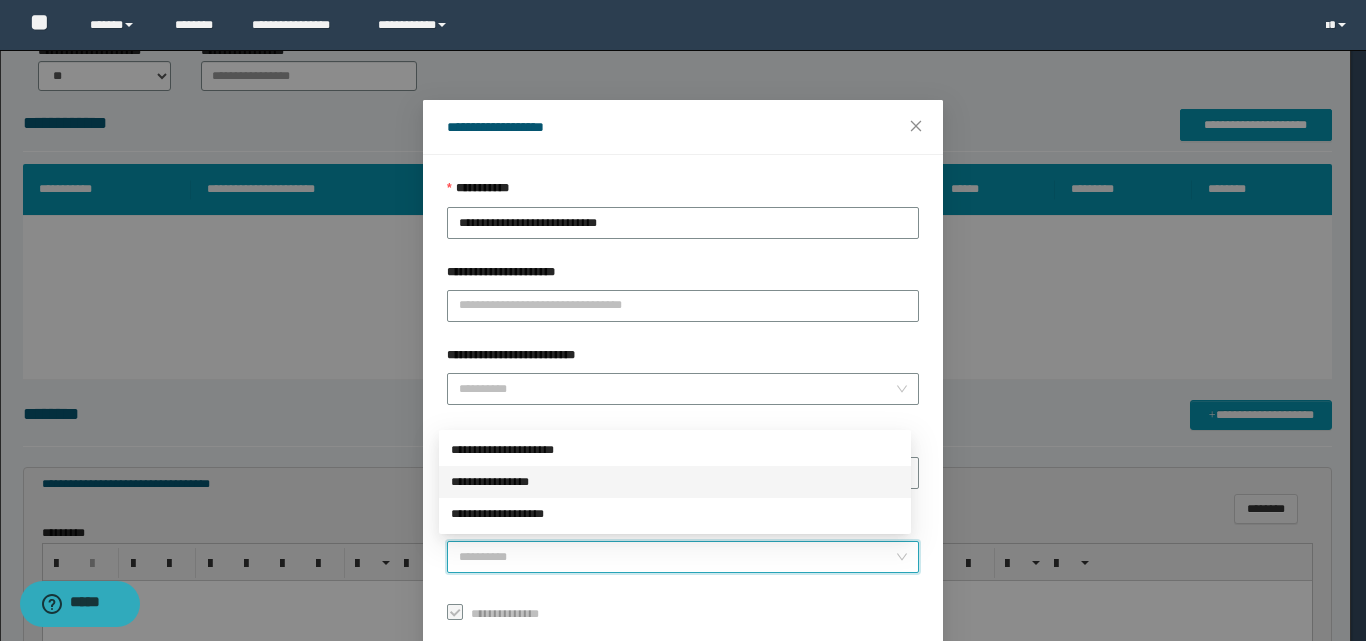click on "**********" at bounding box center [675, 482] 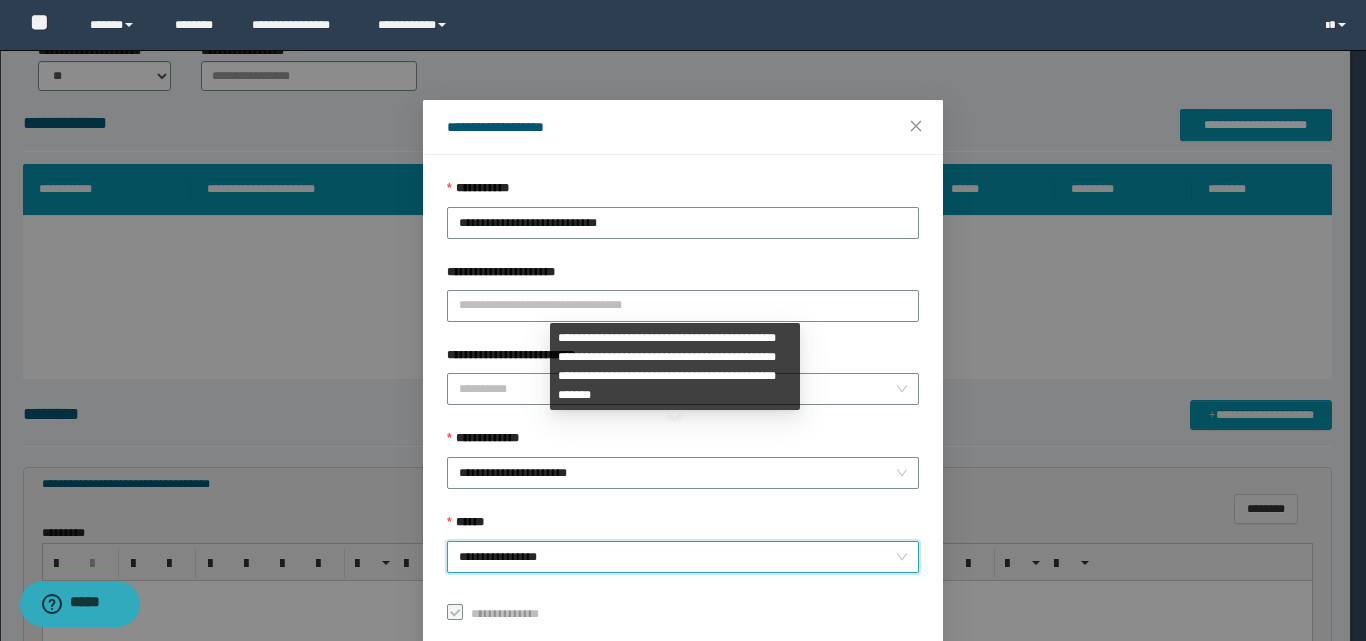 scroll, scrollTop: 111, scrollLeft: 0, axis: vertical 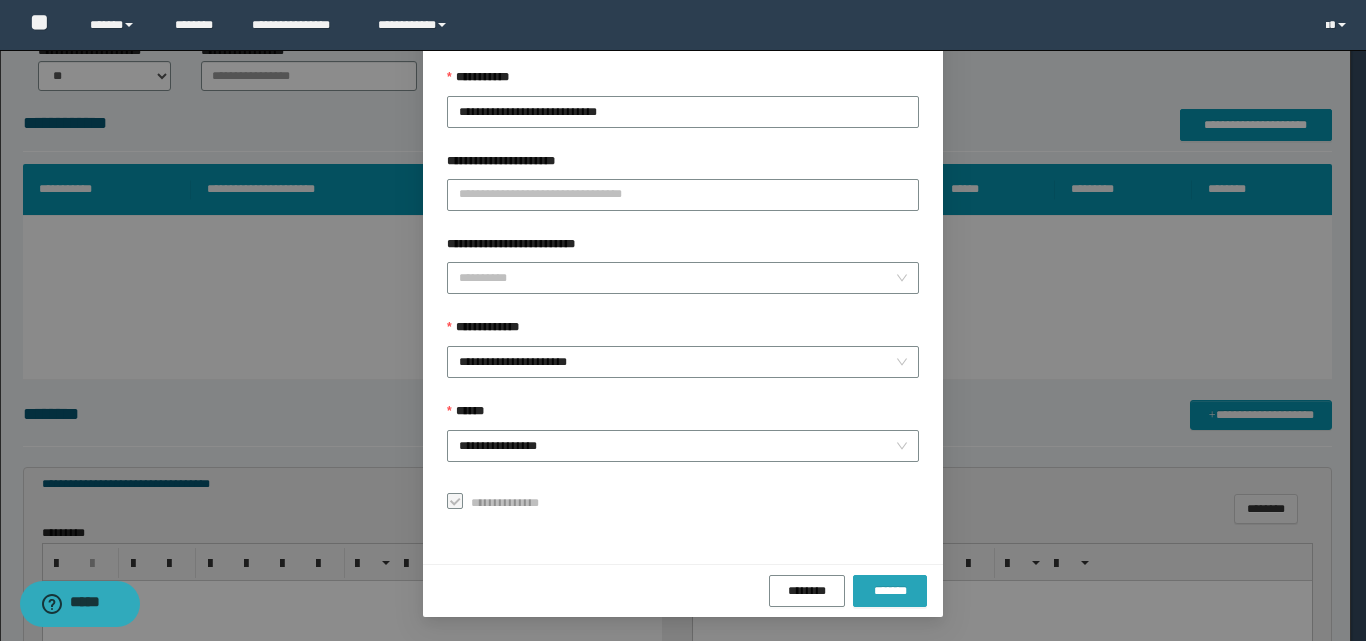 drag, startPoint x: 872, startPoint y: 583, endPoint x: 881, endPoint y: 507, distance: 76.53104 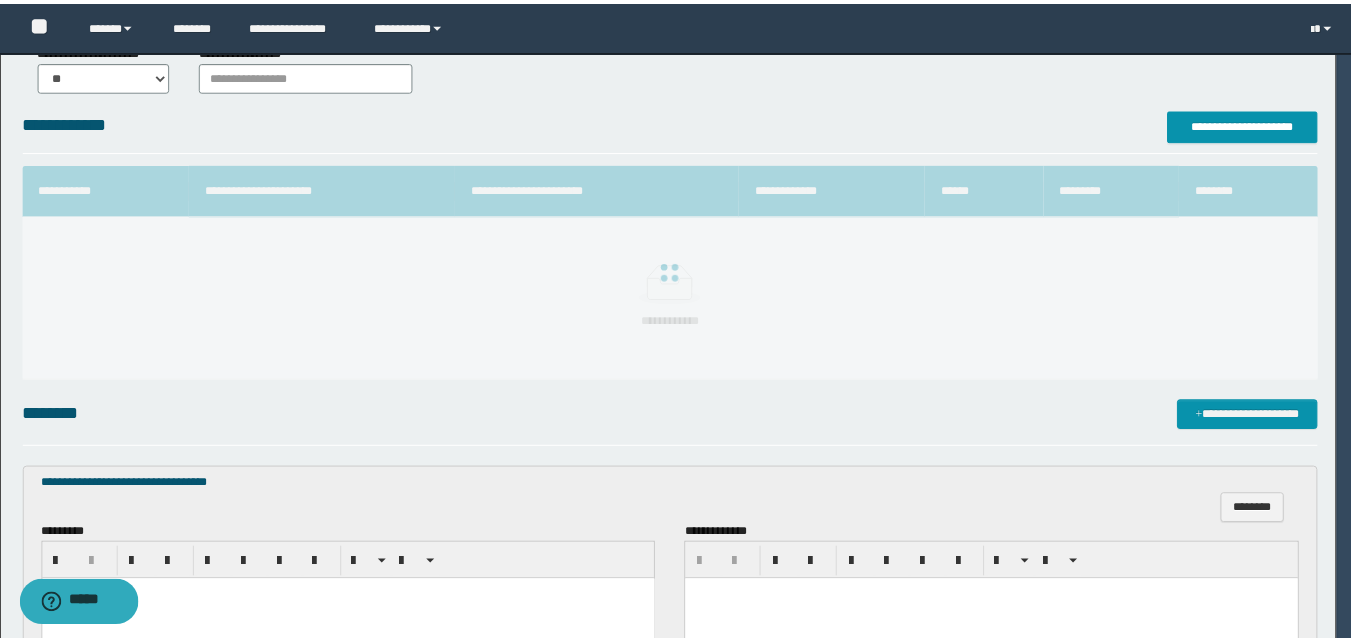 scroll, scrollTop: 64, scrollLeft: 0, axis: vertical 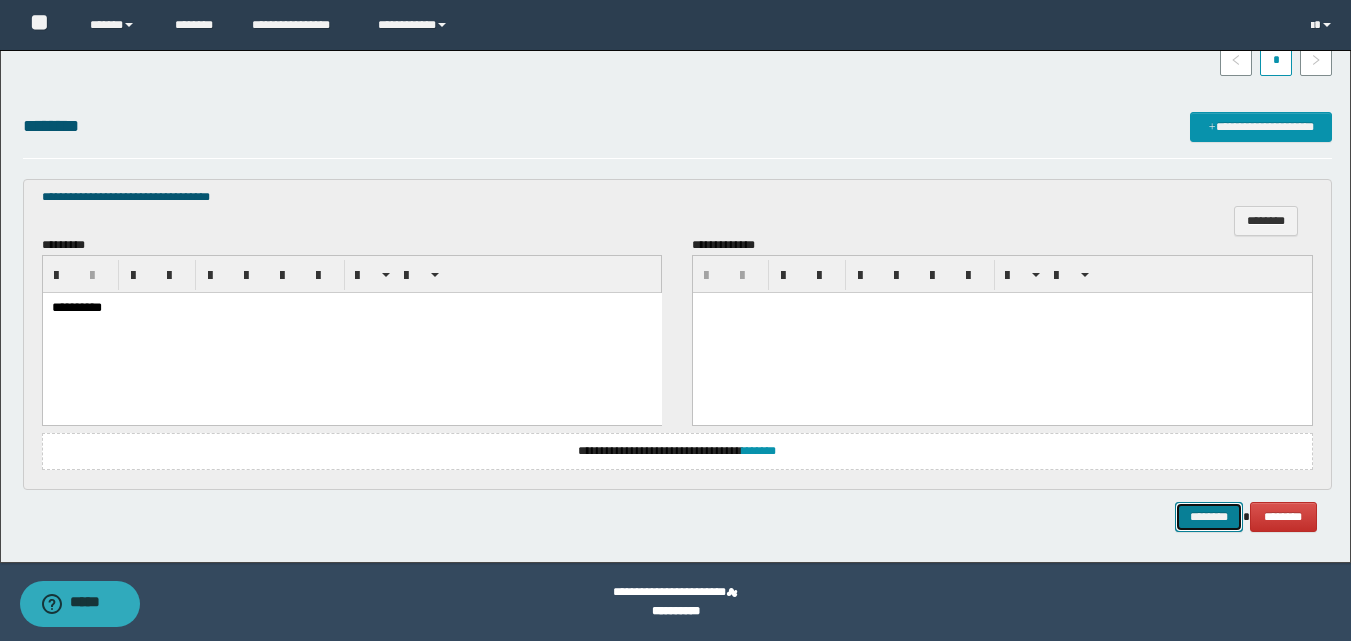 drag, startPoint x: 1234, startPoint y: 523, endPoint x: 1221, endPoint y: 510, distance: 18.384777 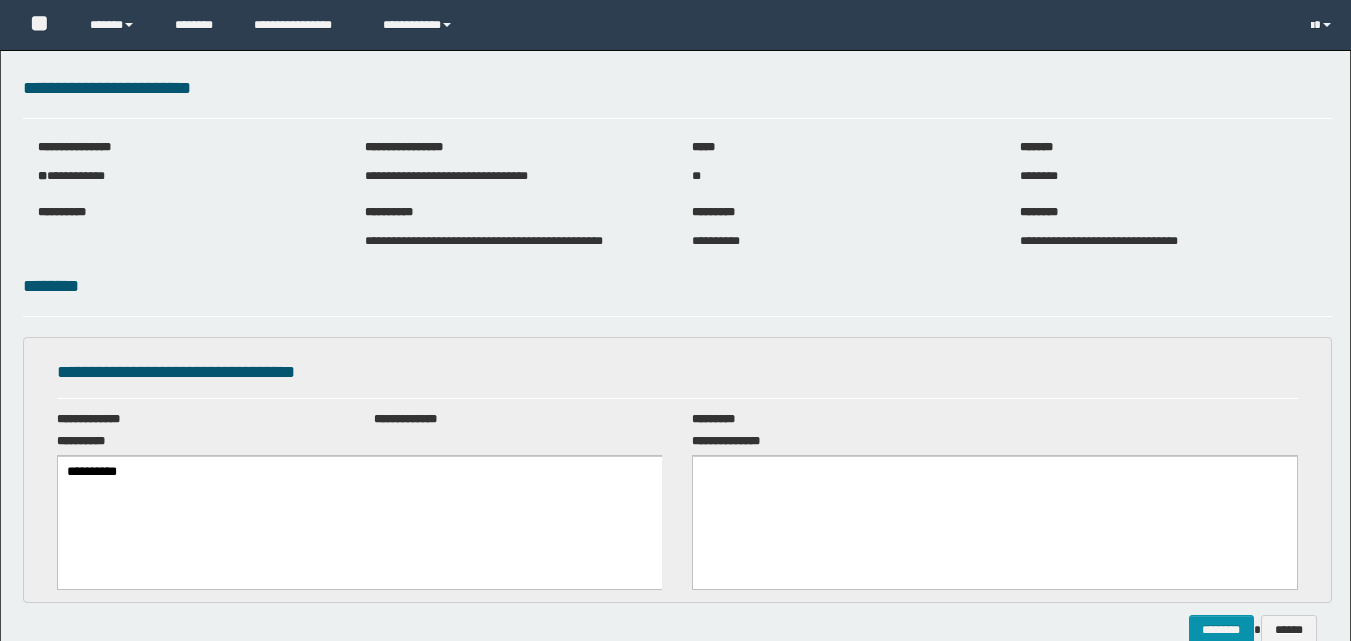 scroll, scrollTop: 0, scrollLeft: 0, axis: both 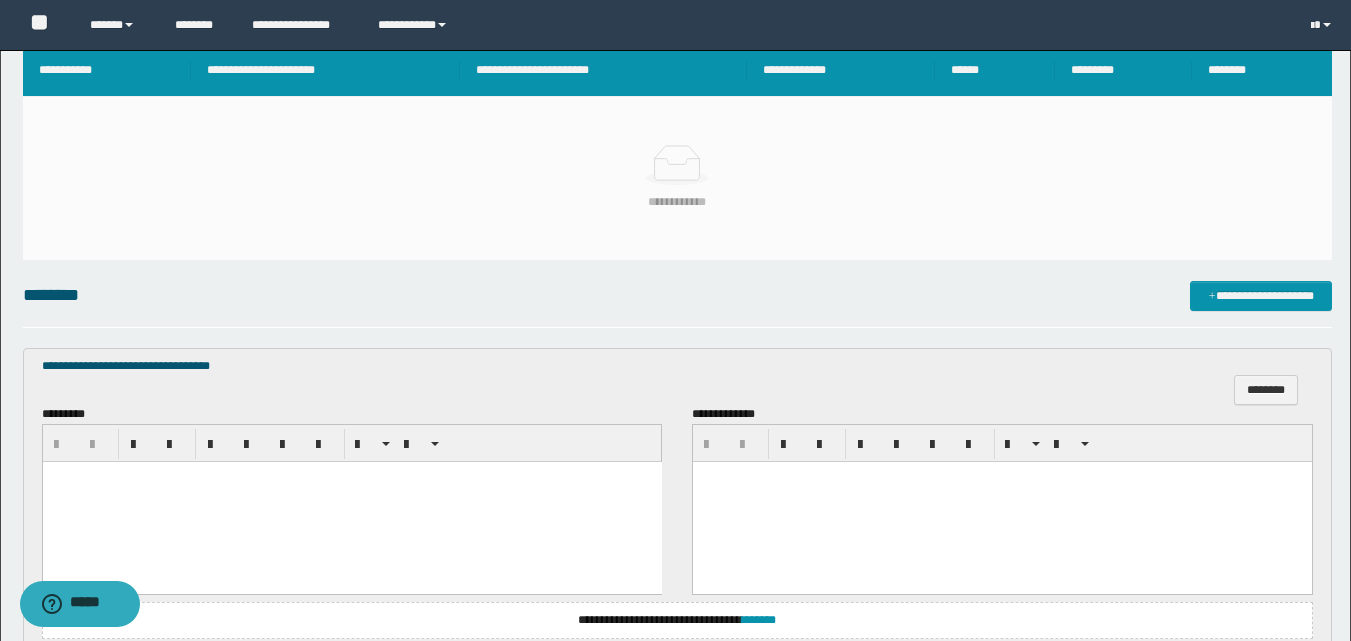 click at bounding box center [351, 502] 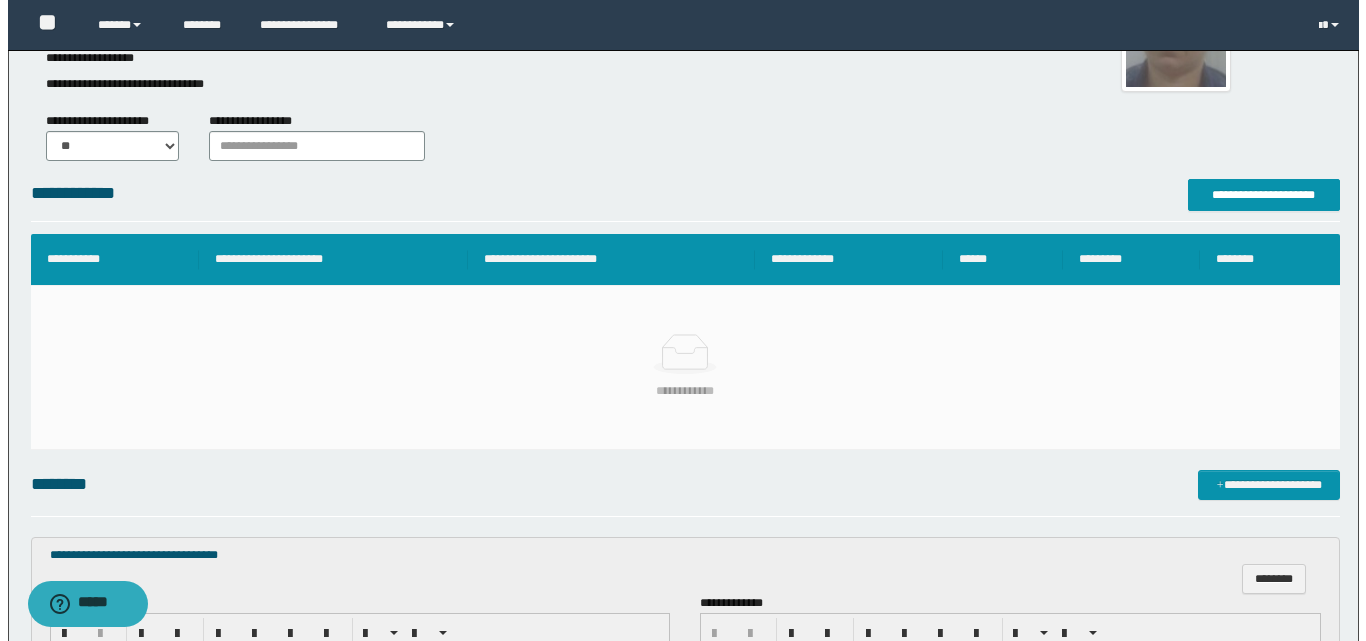 scroll, scrollTop: 100, scrollLeft: 0, axis: vertical 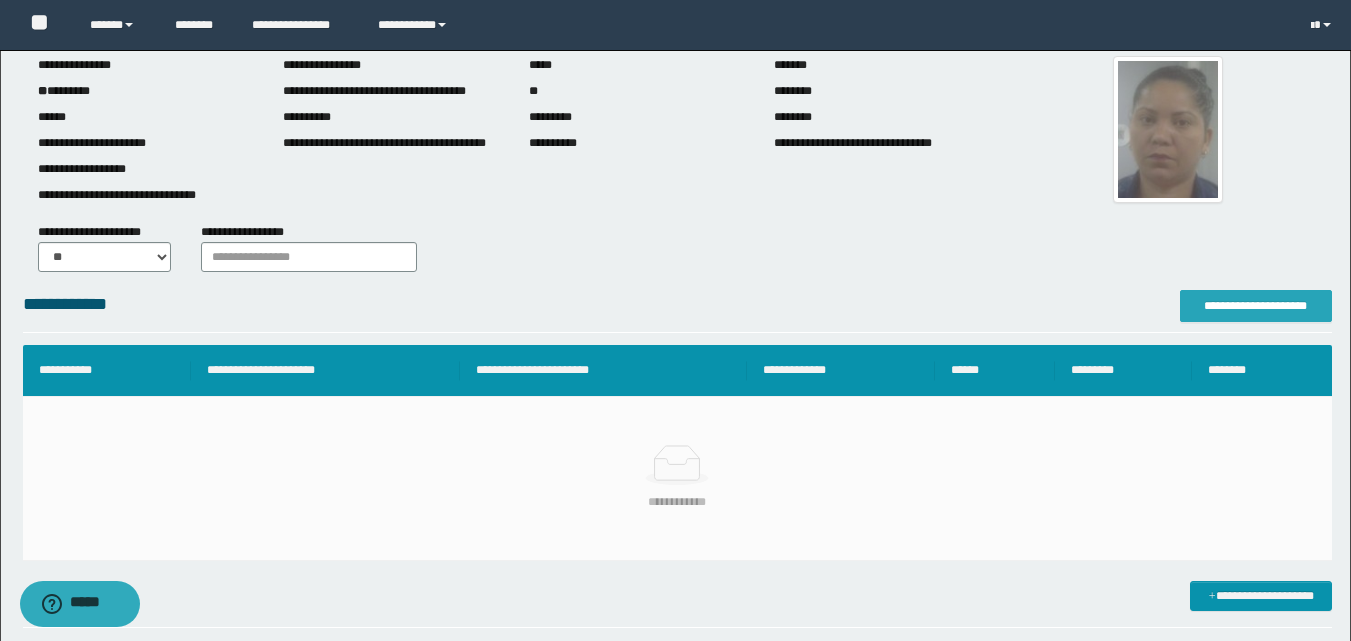 click on "**********" at bounding box center [1256, 306] 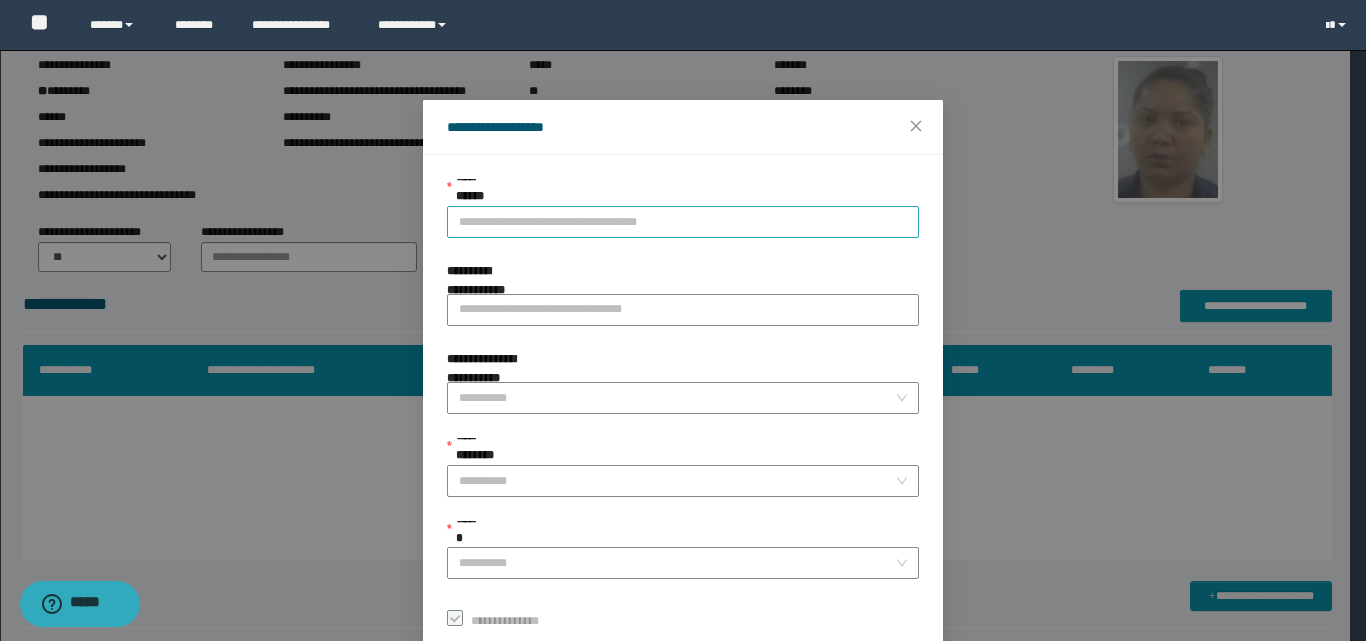 click on "**********" at bounding box center [683, 222] 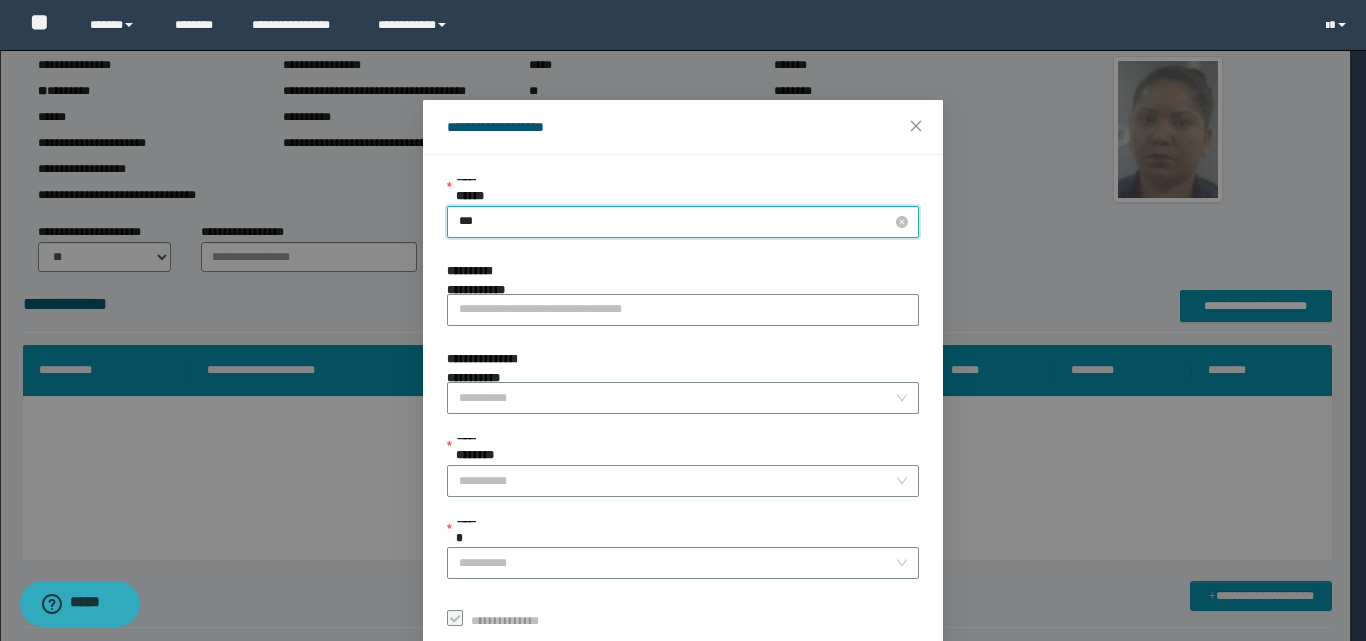 type on "****" 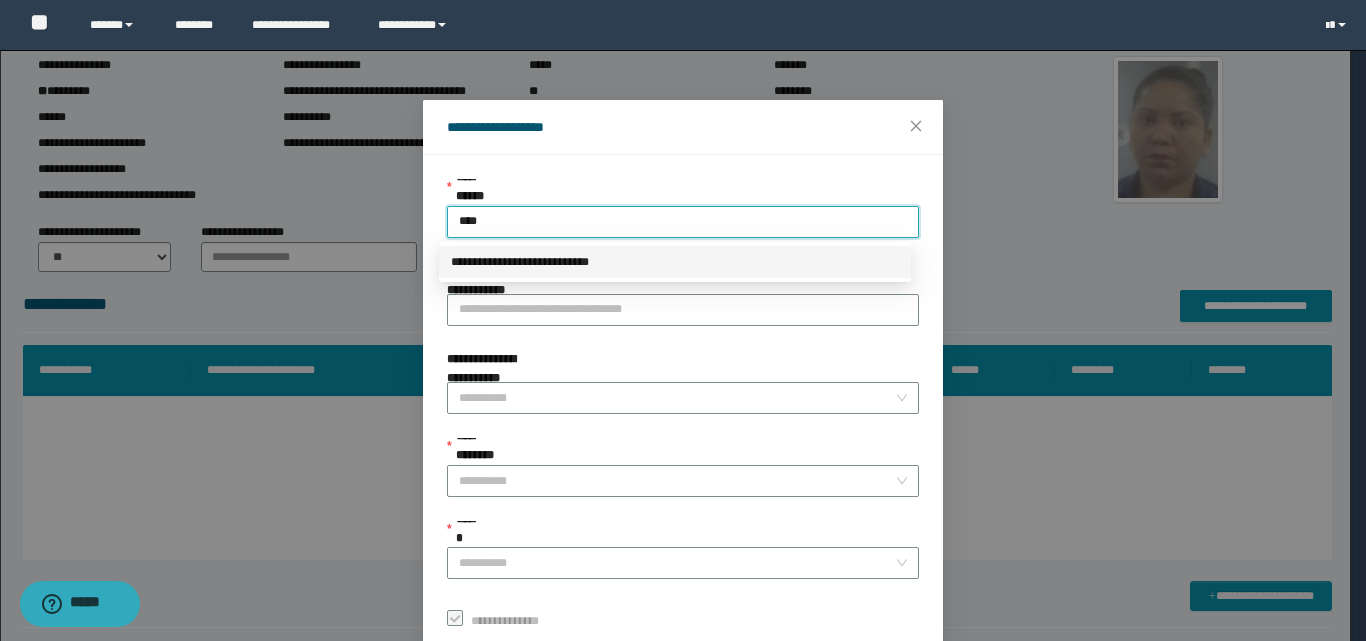 click on "**********" at bounding box center [675, 262] 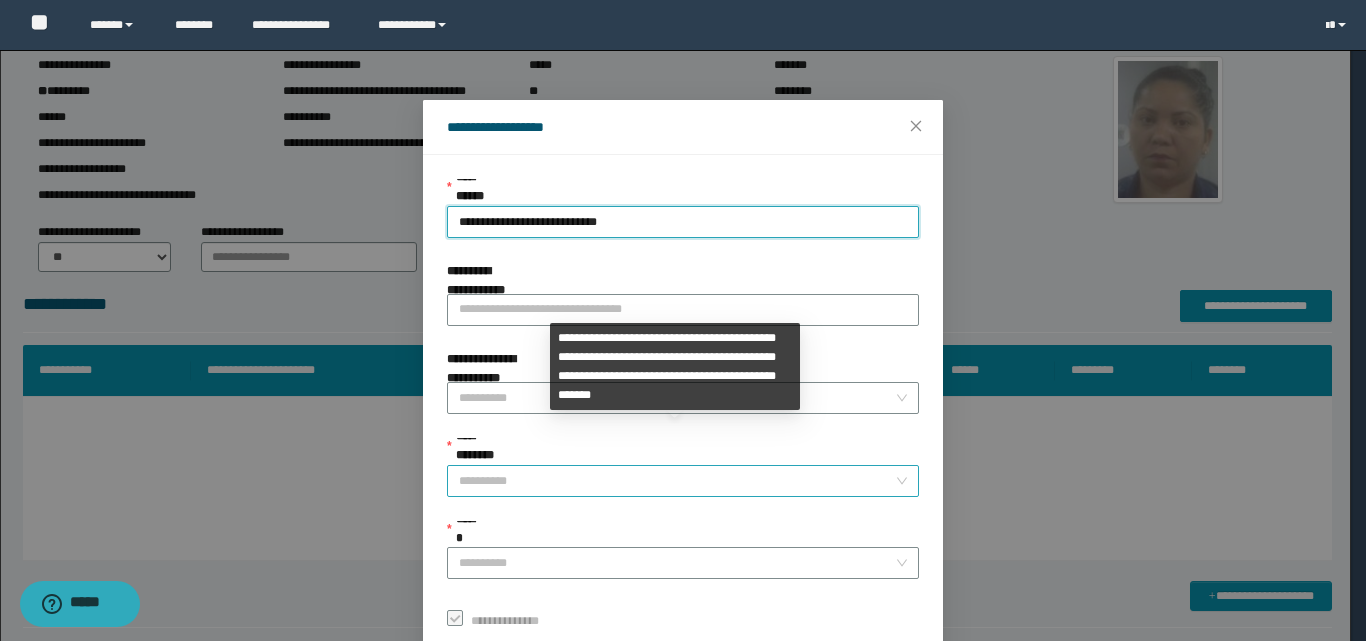 click on "**********" at bounding box center [677, 481] 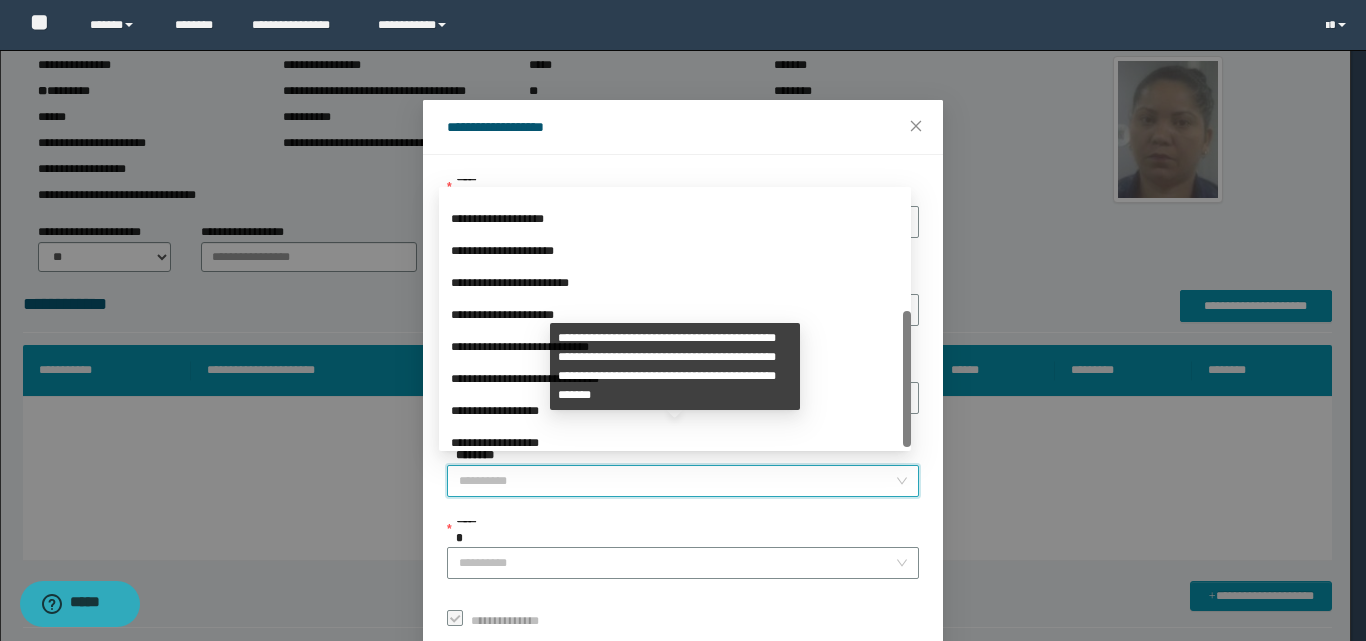 scroll, scrollTop: 224, scrollLeft: 0, axis: vertical 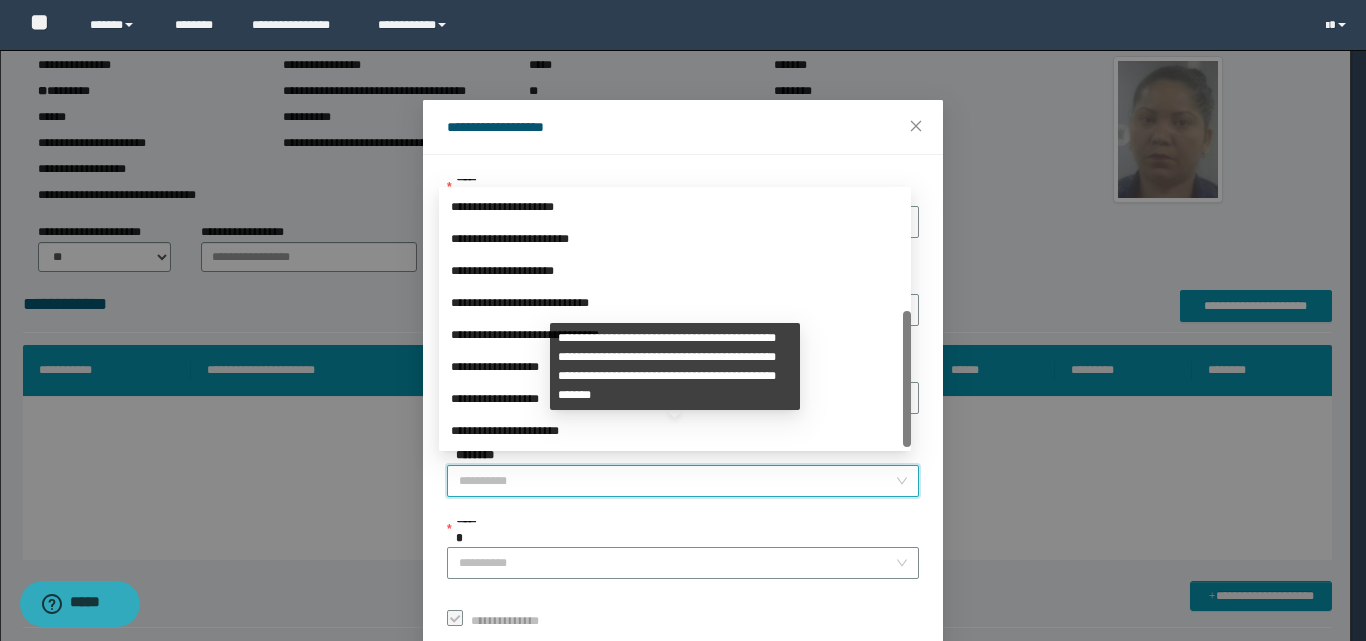 drag, startPoint x: 906, startPoint y: 293, endPoint x: 741, endPoint y: 469, distance: 241.24884 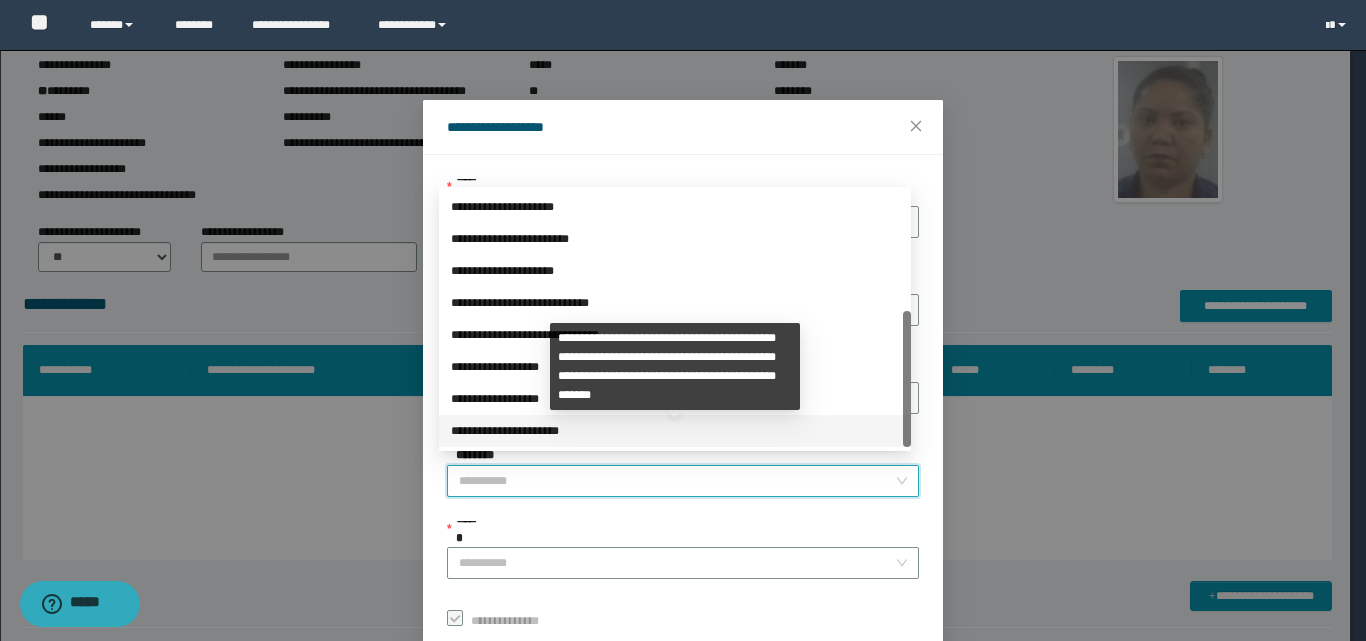 click on "**********" at bounding box center (675, 431) 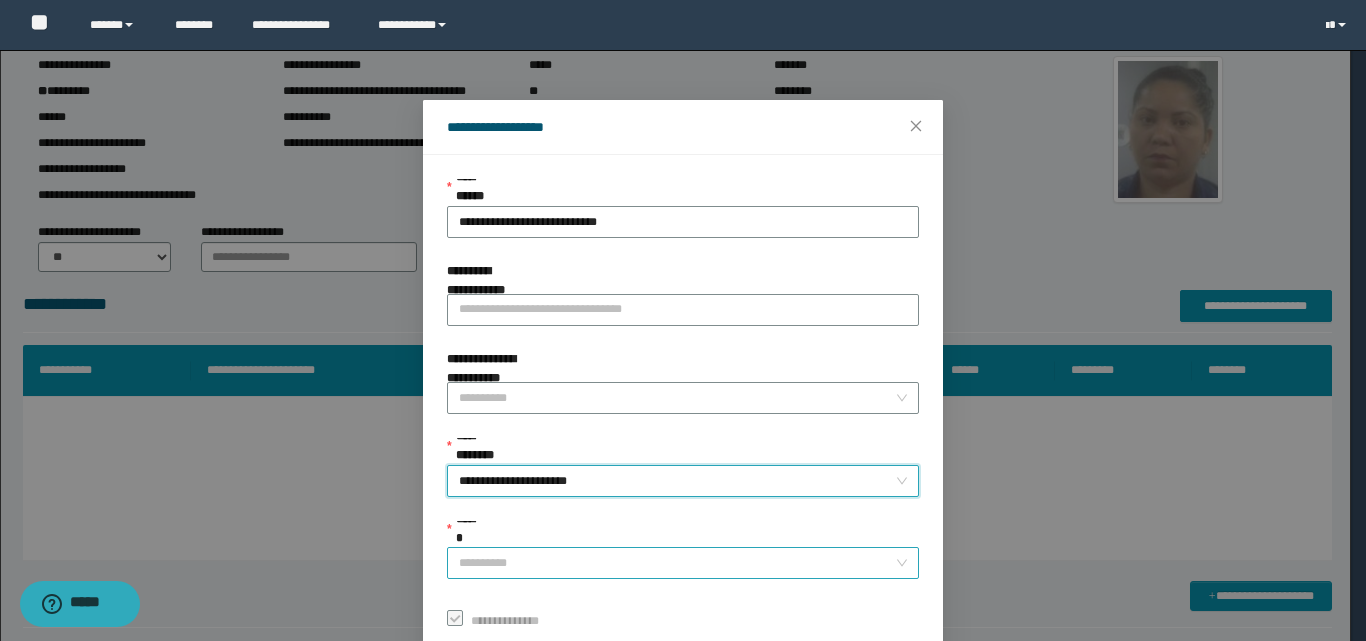 click on "******" at bounding box center (677, 563) 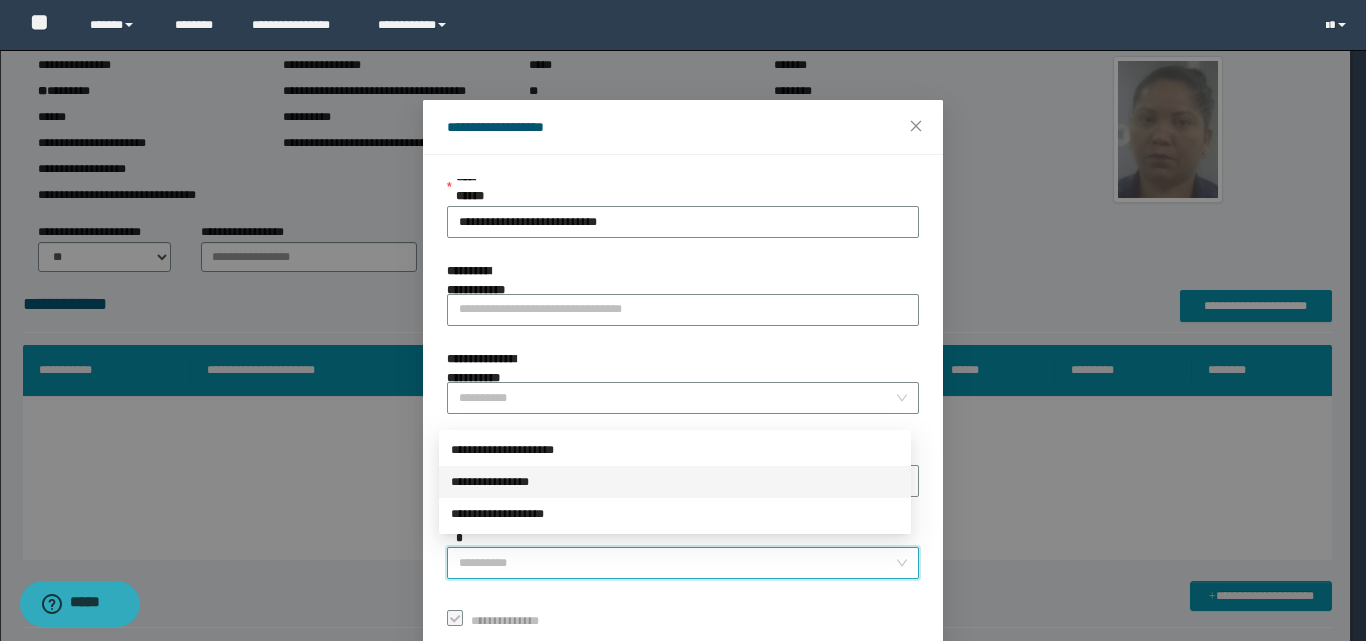click on "**********" at bounding box center [675, 482] 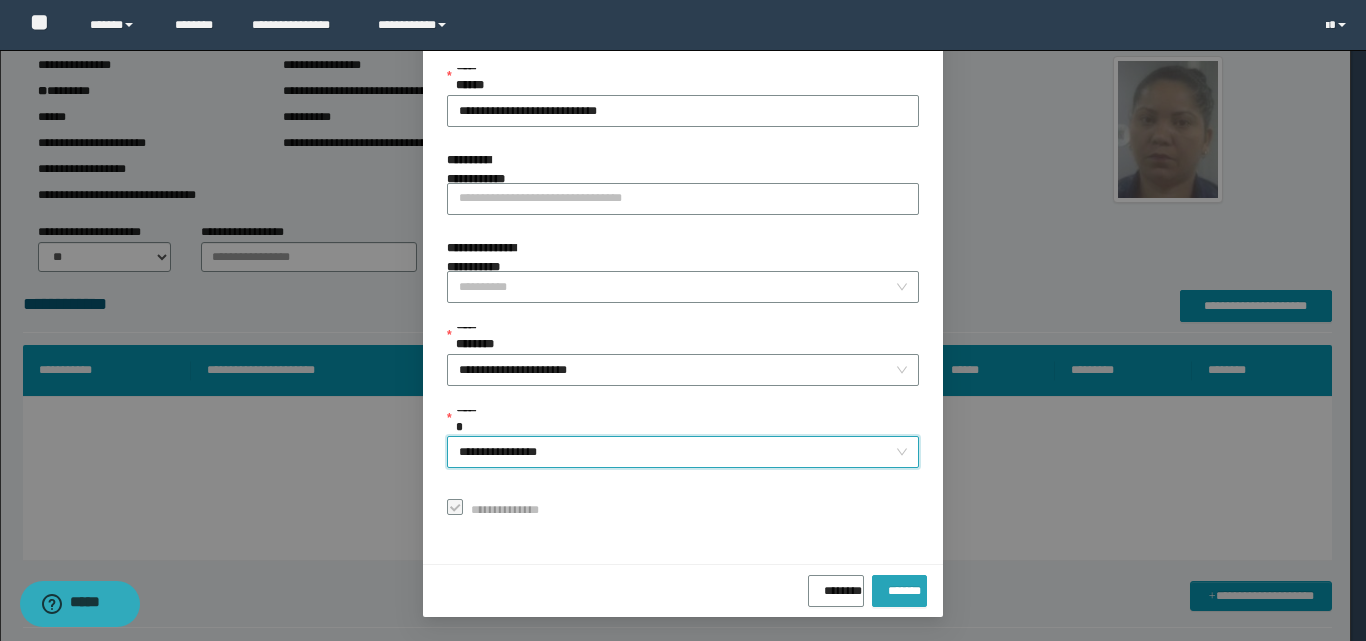drag, startPoint x: 896, startPoint y: 594, endPoint x: 915, endPoint y: 554, distance: 44.28318 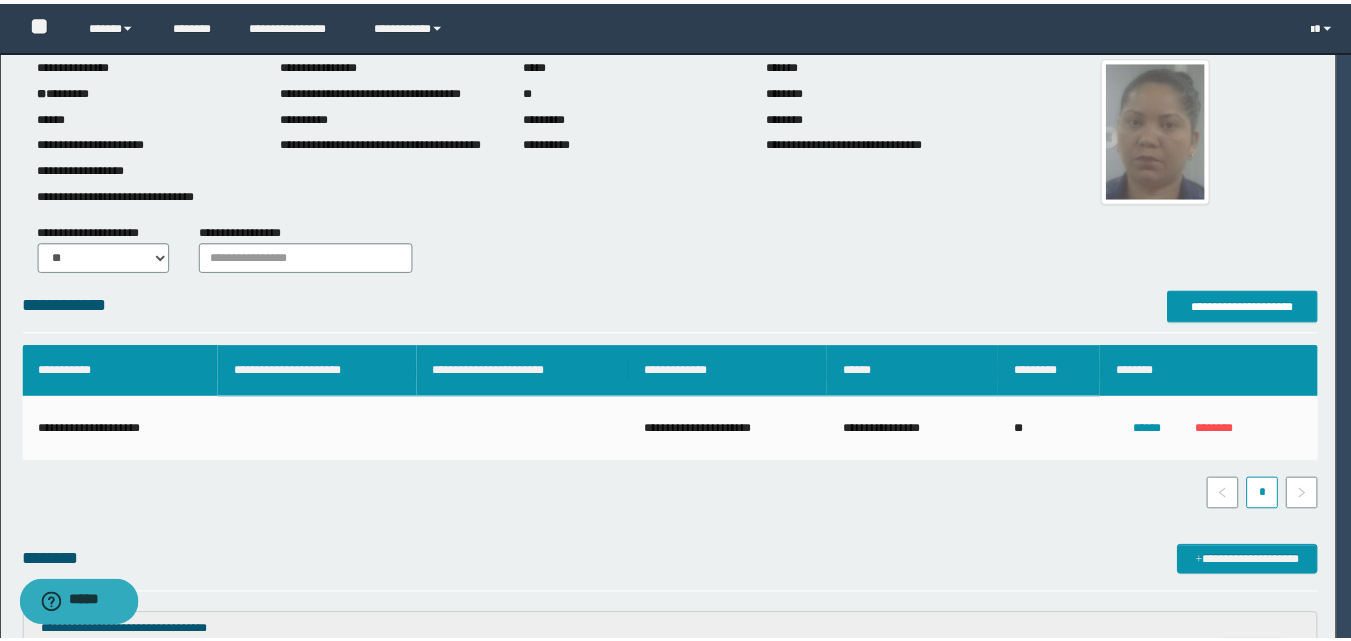 scroll, scrollTop: 64, scrollLeft: 0, axis: vertical 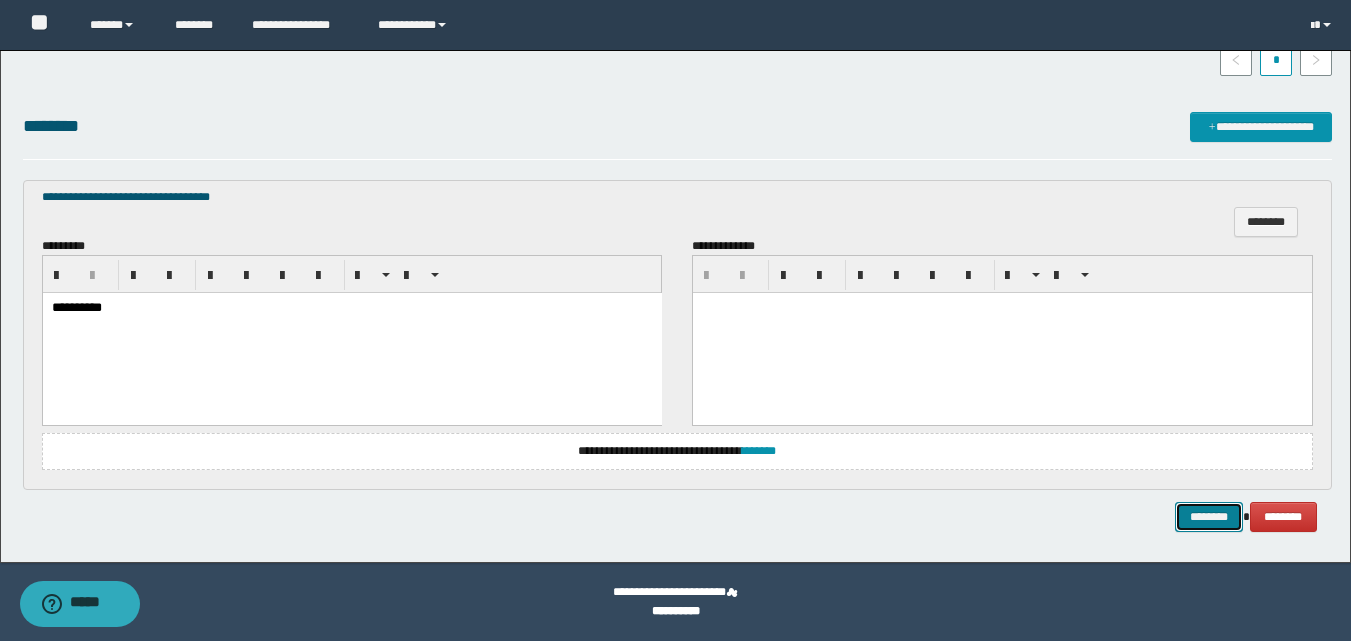 click on "********" at bounding box center (1209, 517) 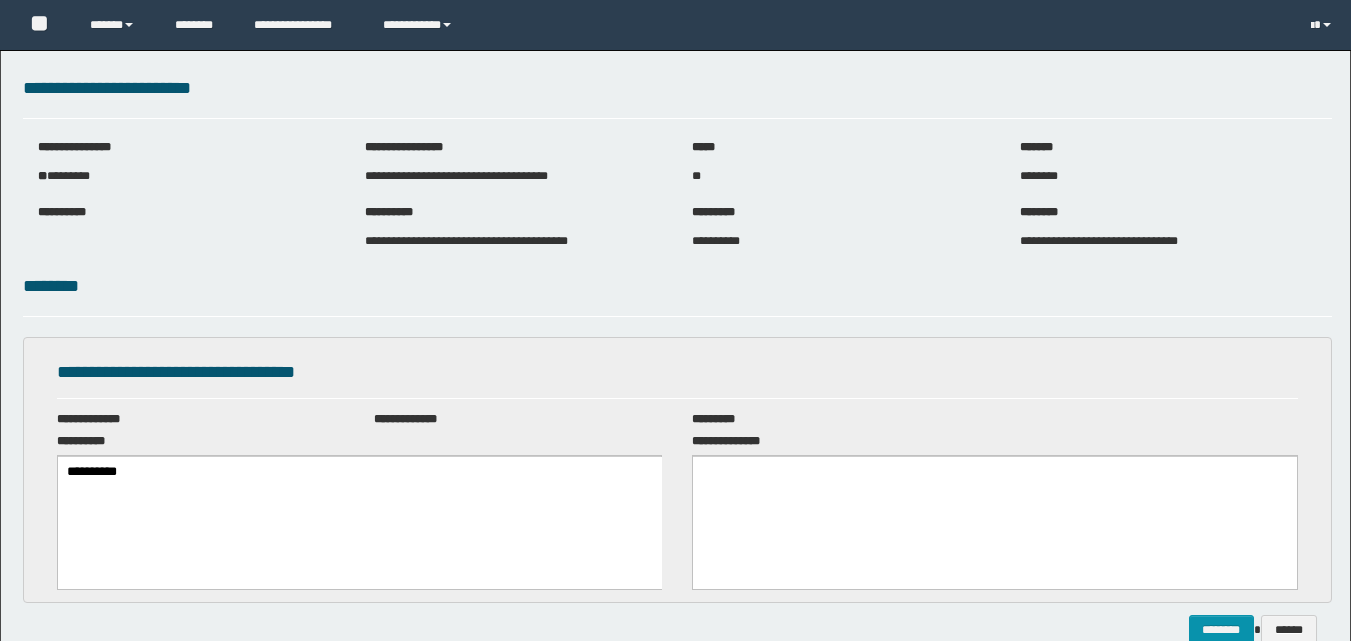 scroll, scrollTop: 0, scrollLeft: 0, axis: both 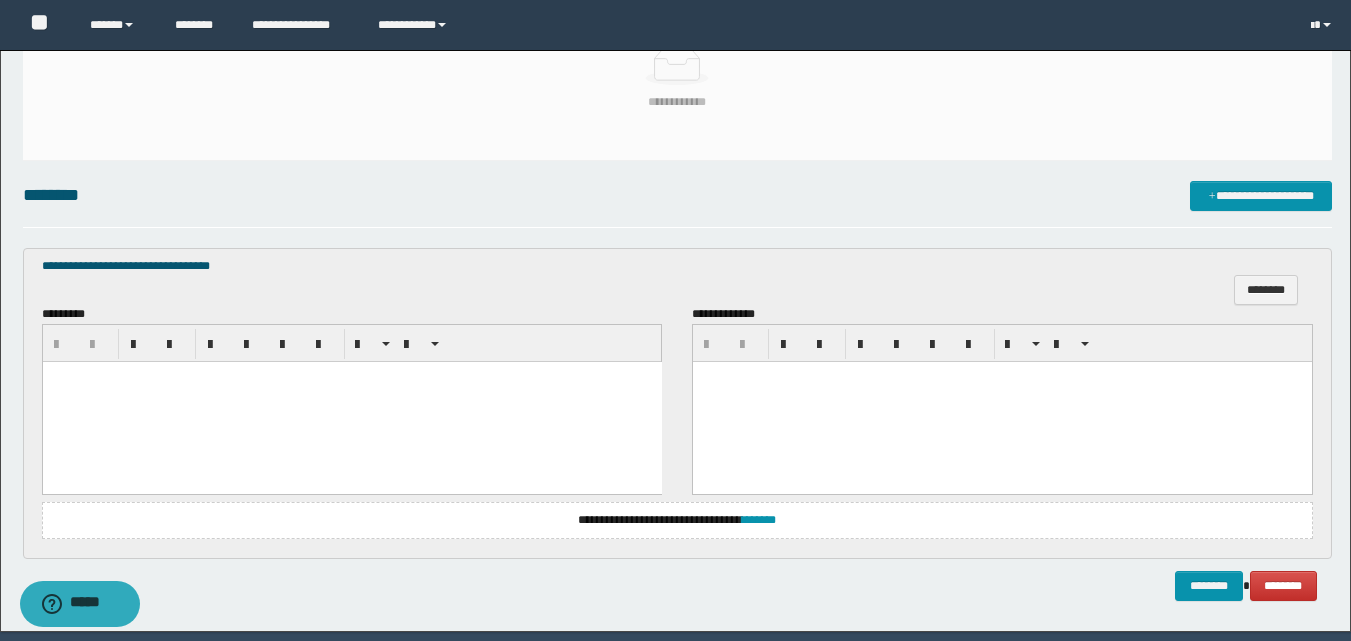 drag, startPoint x: 473, startPoint y: 429, endPoint x: 479, endPoint y: 419, distance: 11.661903 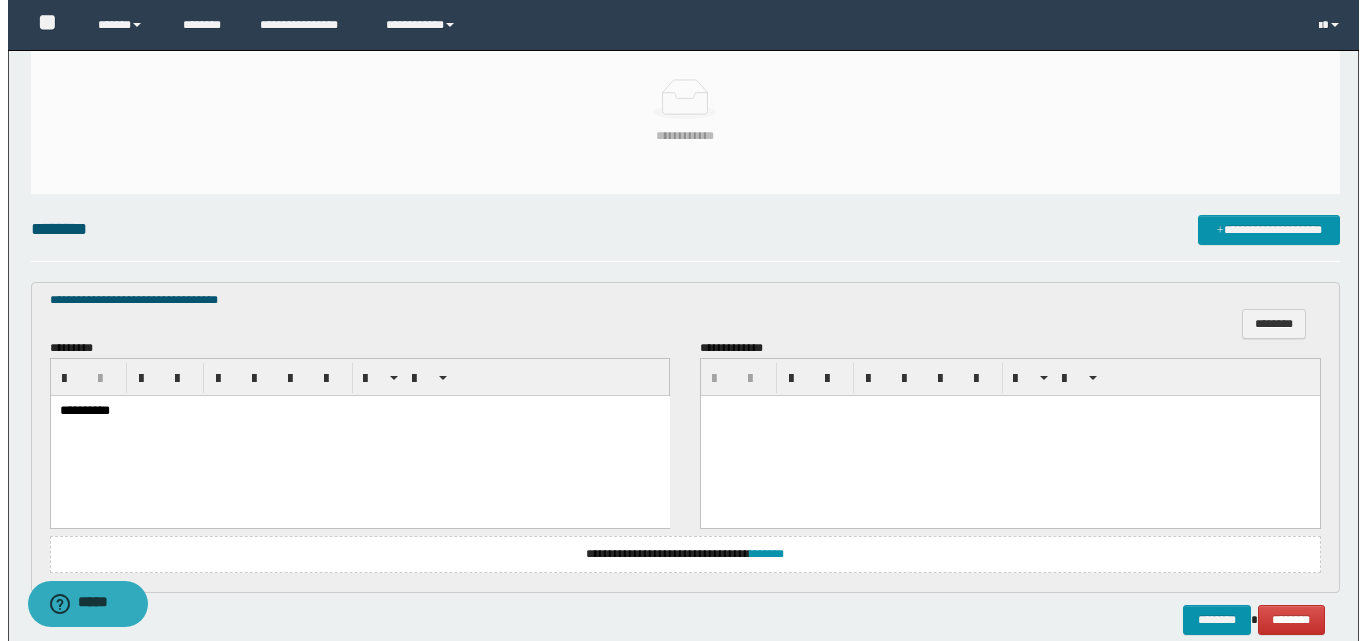 scroll, scrollTop: 269, scrollLeft: 0, axis: vertical 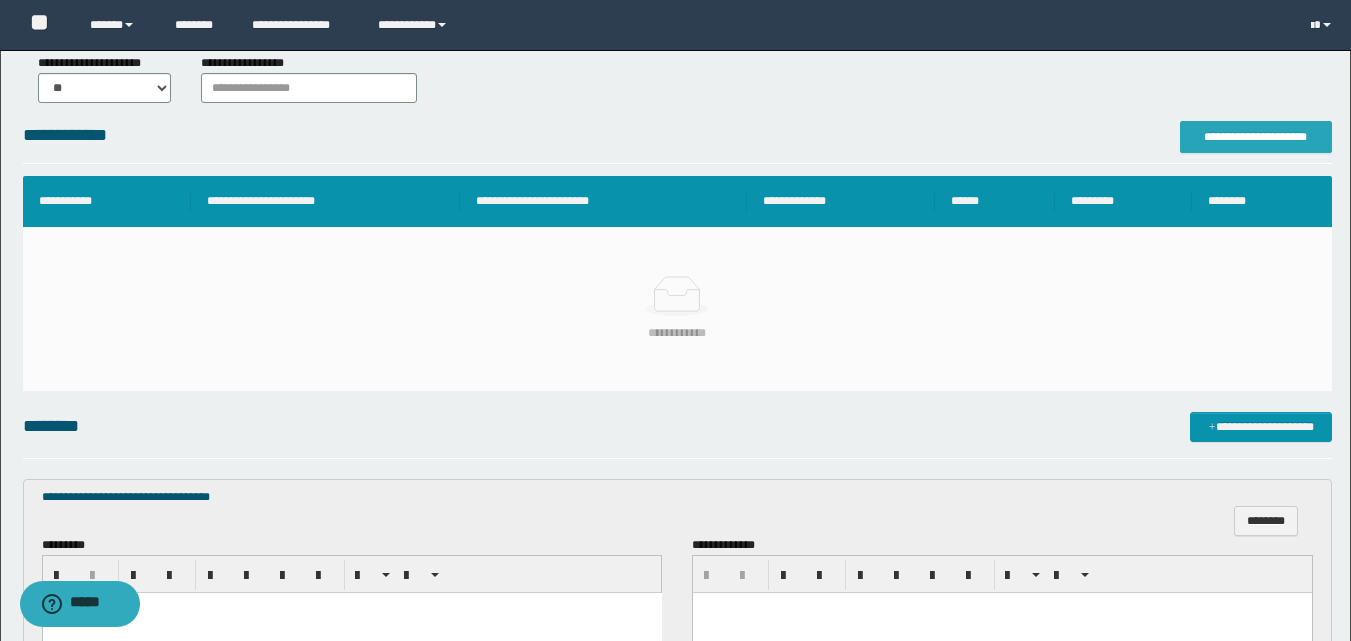 click on "**********" at bounding box center (1256, 137) 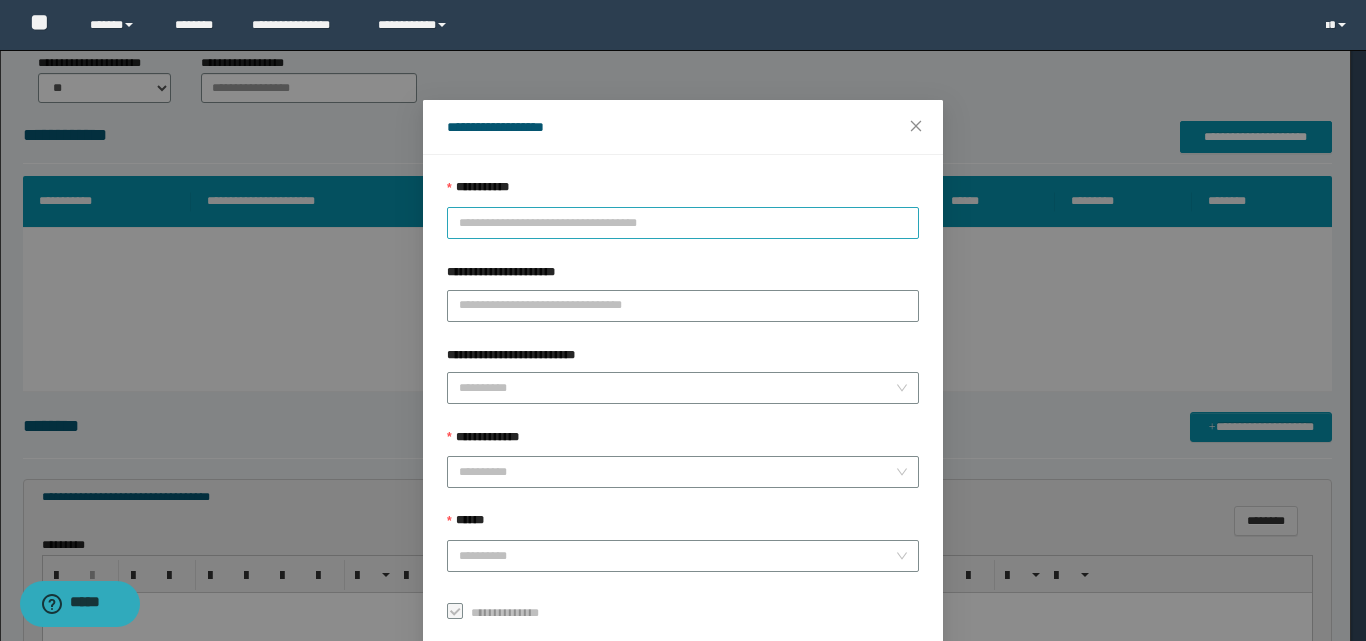 click on "**********" at bounding box center (683, 223) 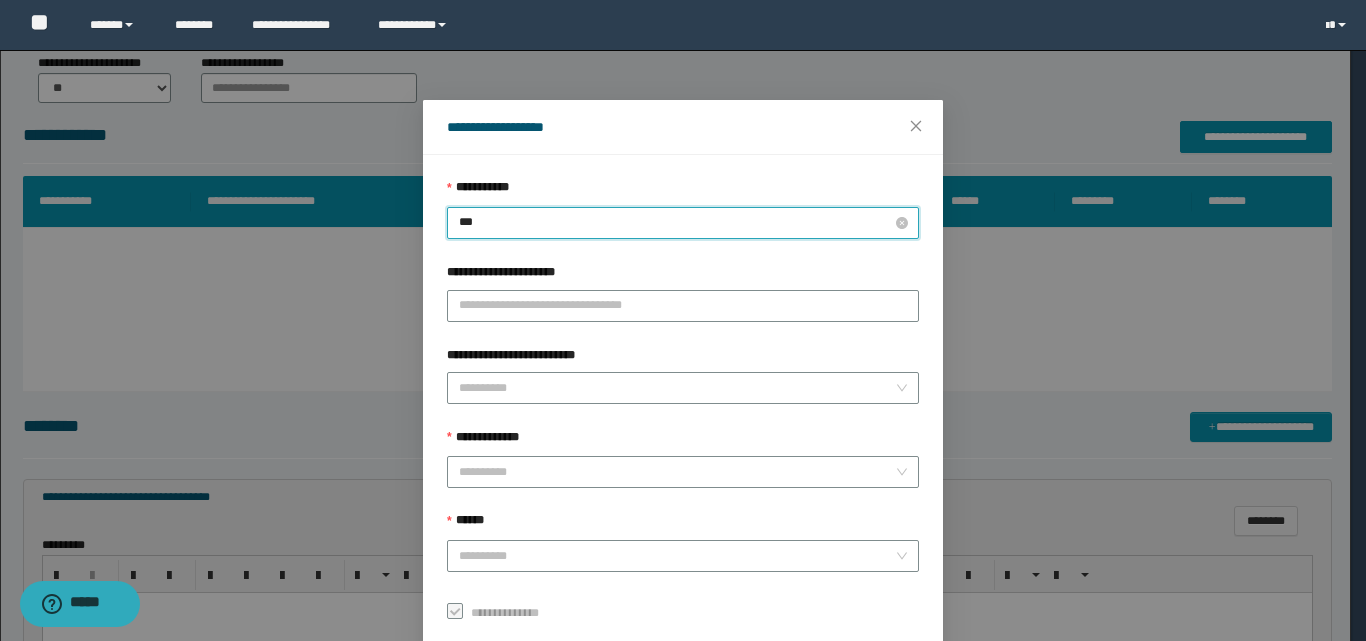 type on "****" 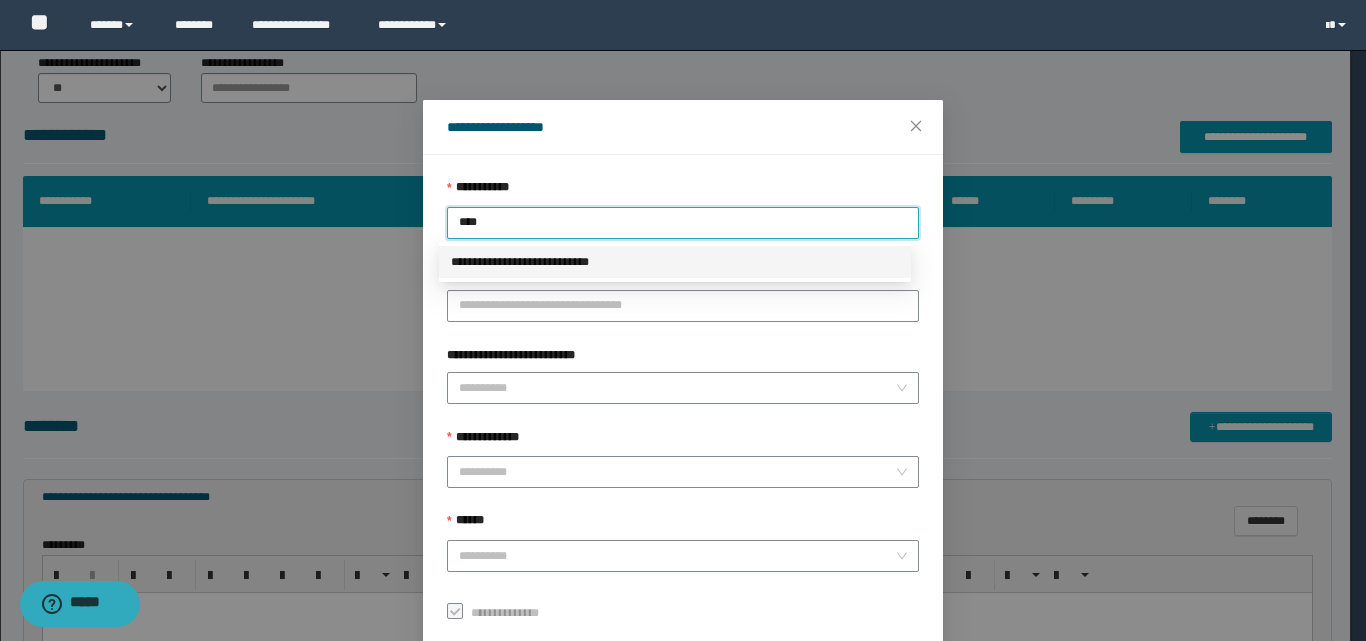 click on "**********" at bounding box center (675, 262) 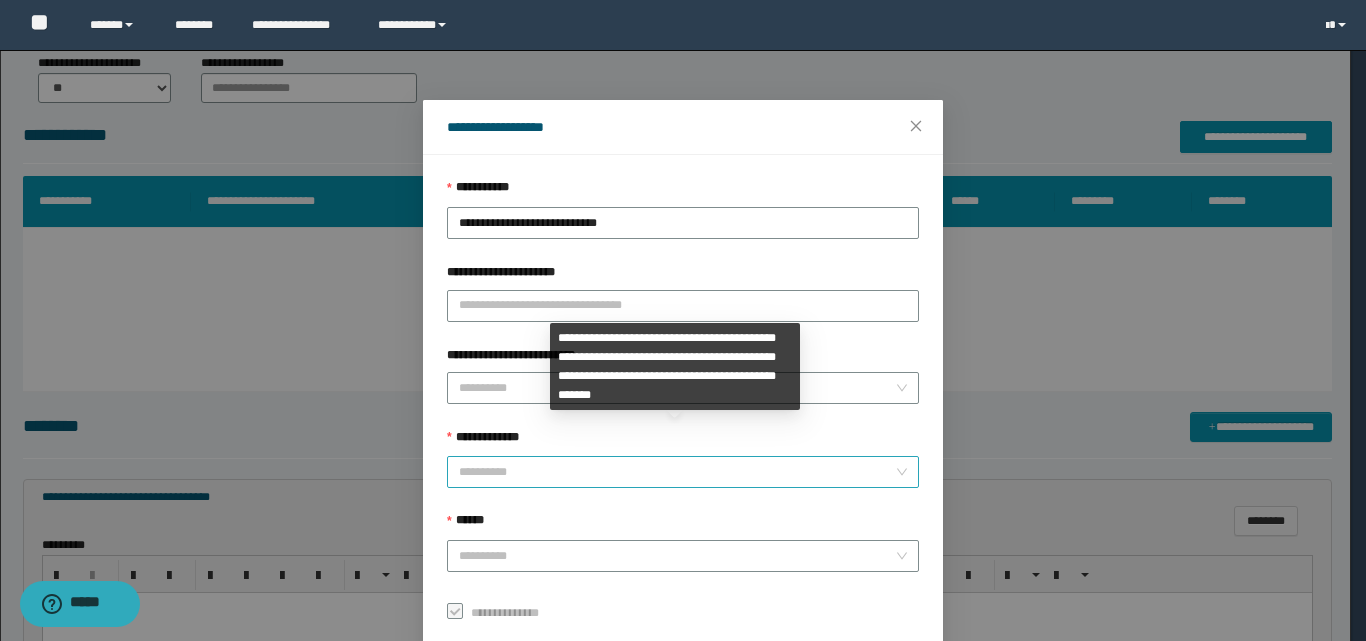 click on "**********" at bounding box center (677, 472) 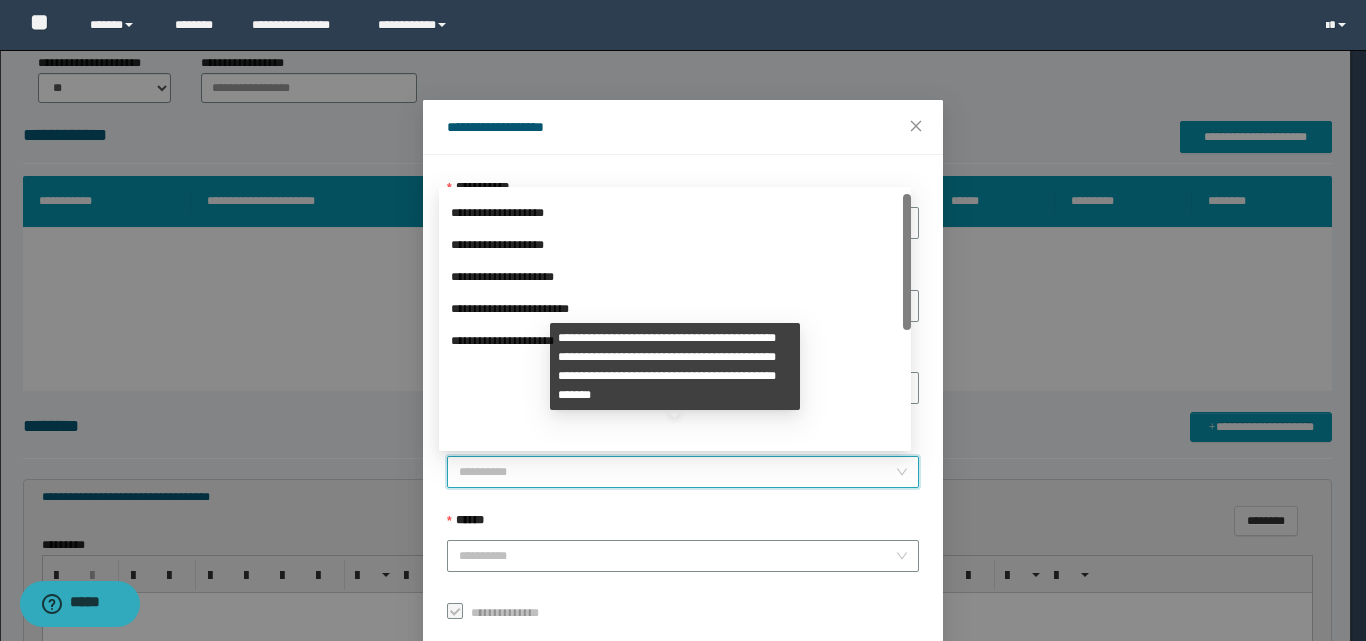 scroll, scrollTop: 224, scrollLeft: 0, axis: vertical 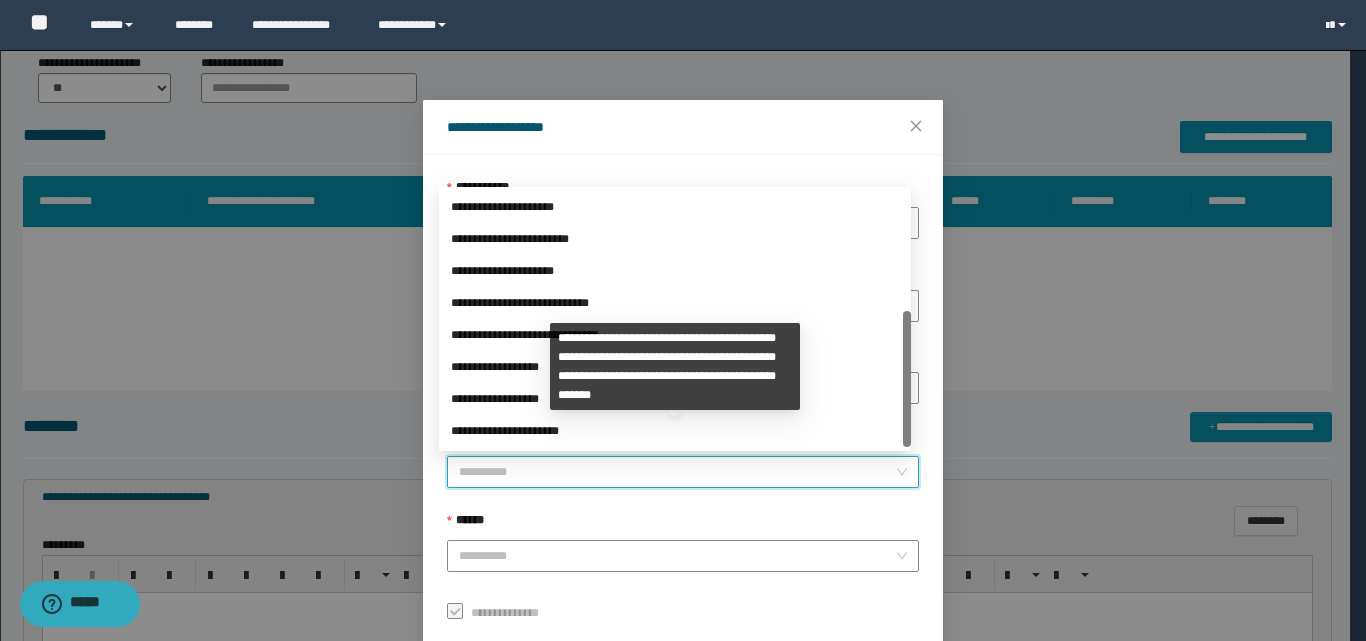 drag, startPoint x: 909, startPoint y: 263, endPoint x: 751, endPoint y: 430, distance: 229.8978 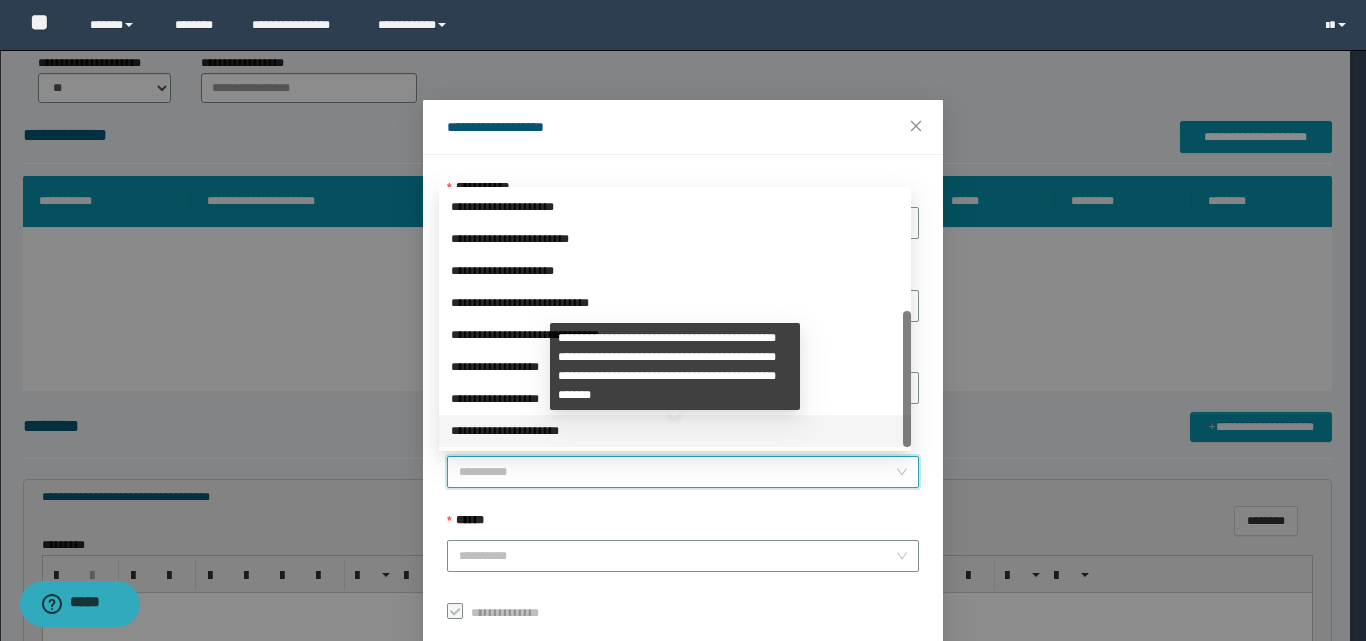 click on "**********" at bounding box center (675, 431) 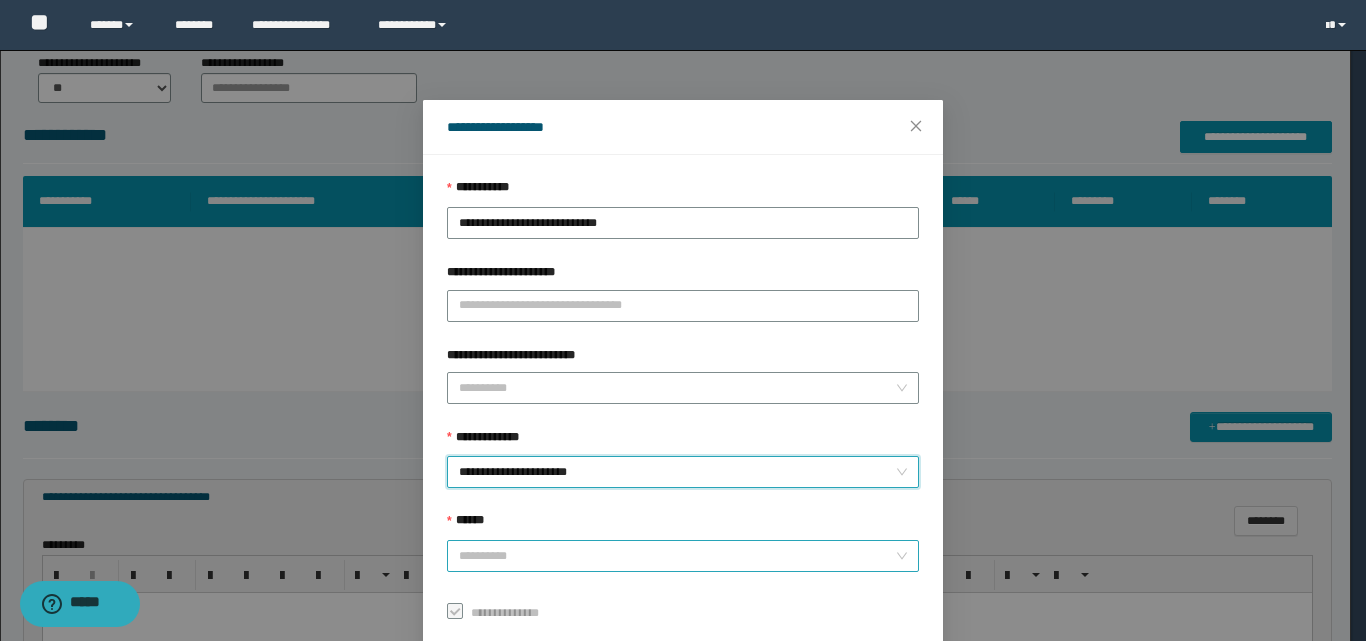 click on "******" at bounding box center (677, 556) 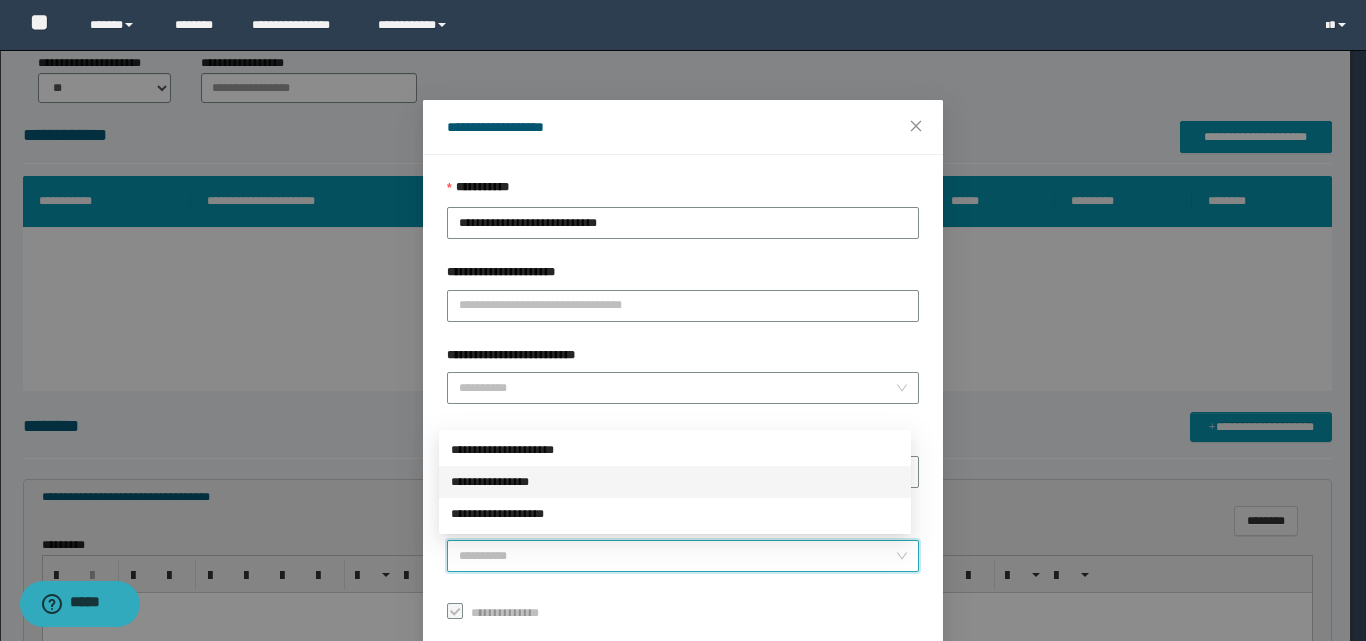 click on "**********" at bounding box center (675, 482) 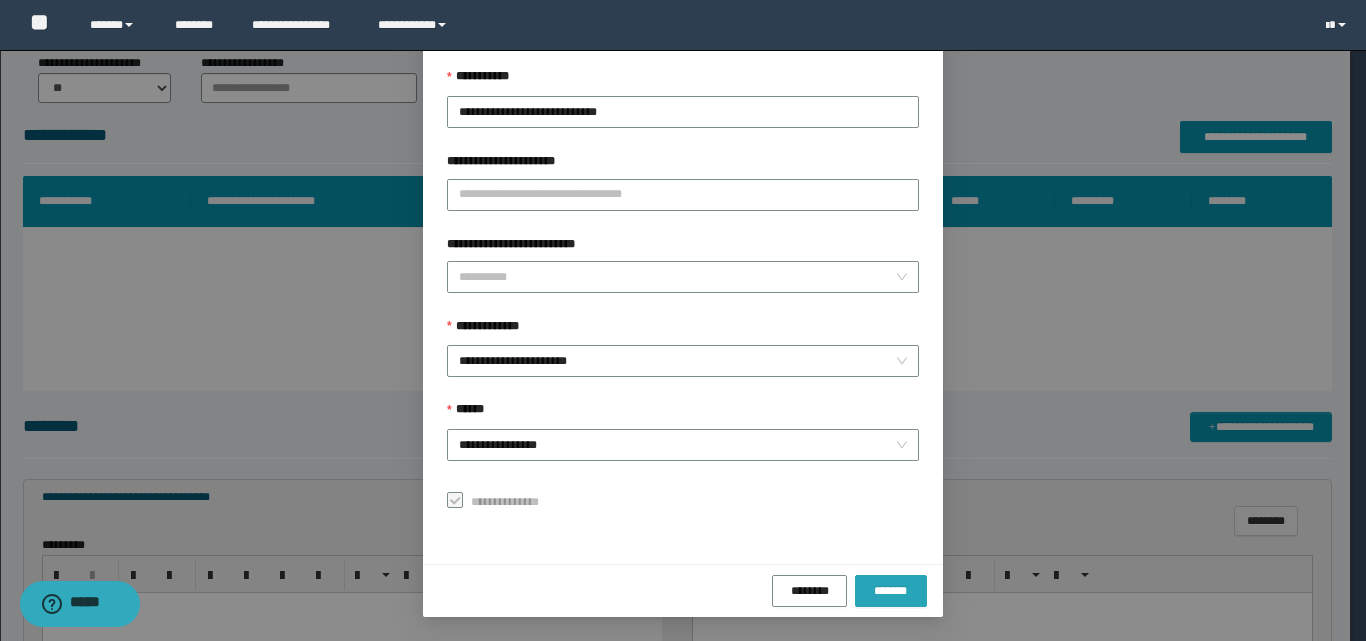 click on "*******" at bounding box center [891, 591] 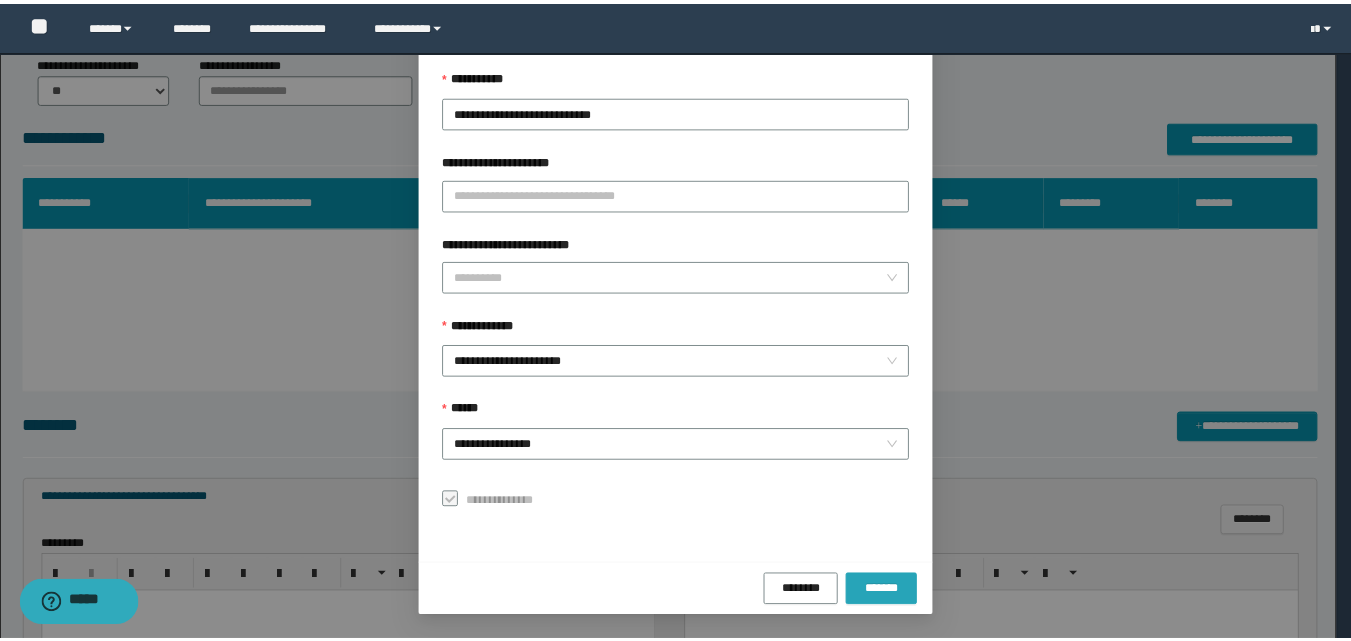 scroll, scrollTop: 64, scrollLeft: 0, axis: vertical 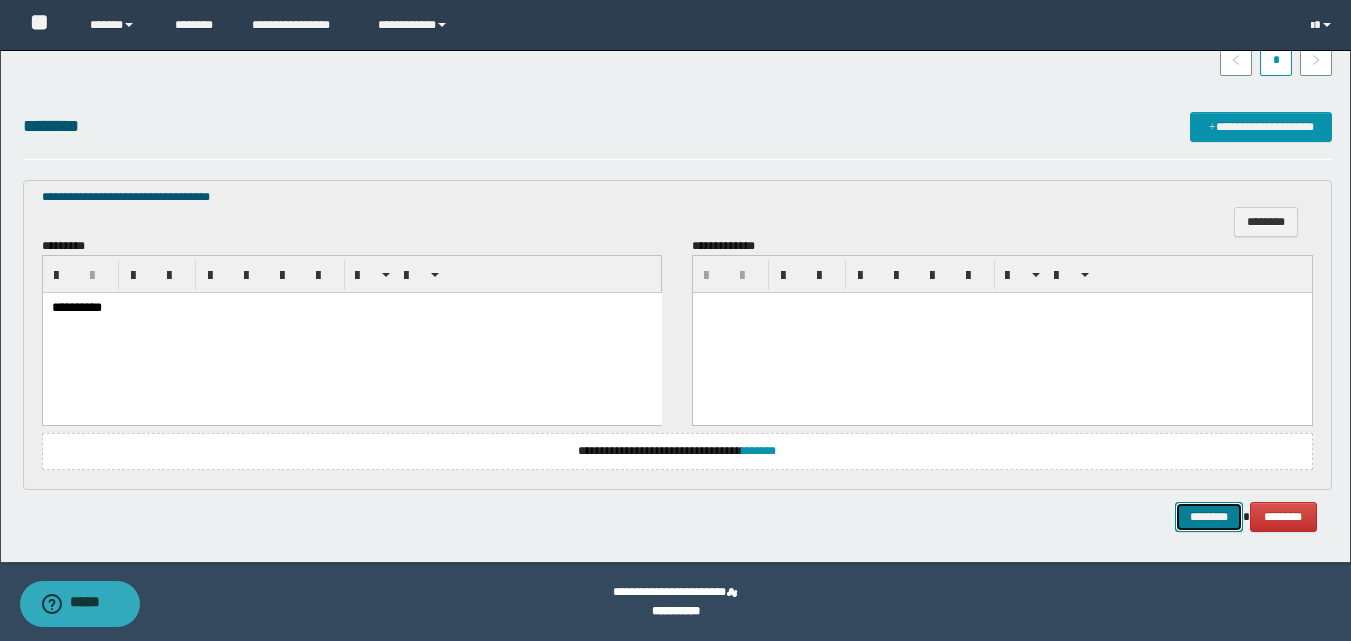 drag, startPoint x: 1215, startPoint y: 519, endPoint x: 1205, endPoint y: 509, distance: 14.142136 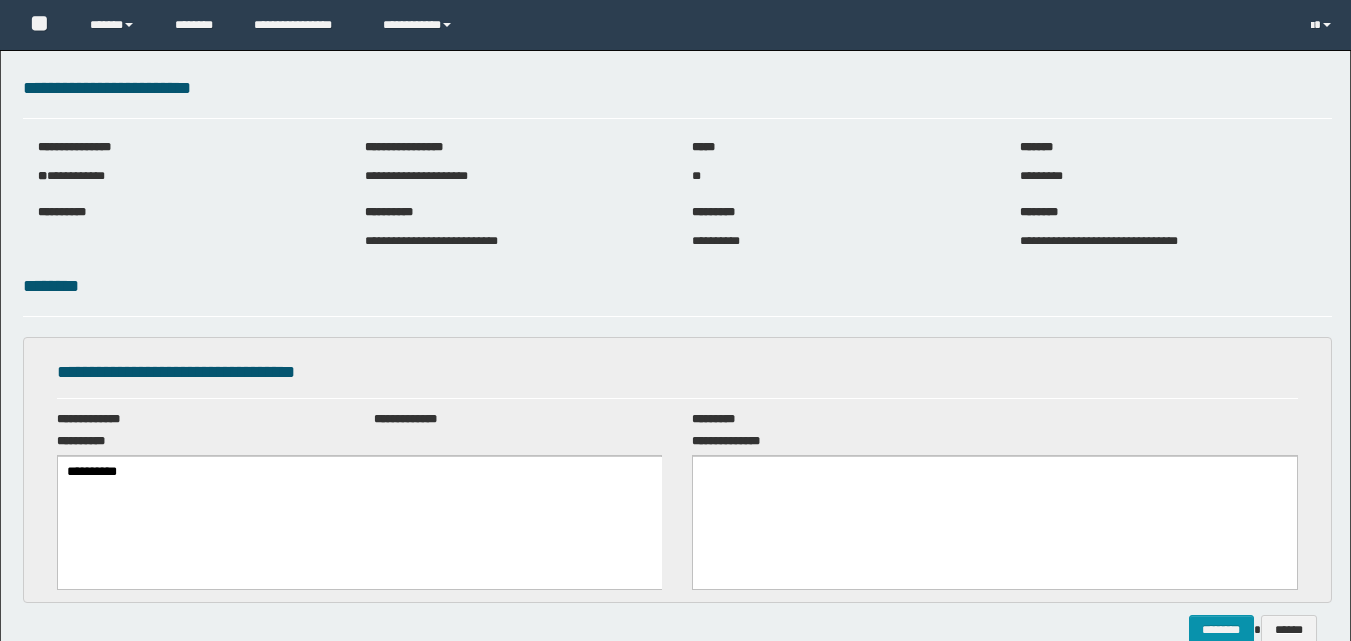 scroll, scrollTop: 0, scrollLeft: 0, axis: both 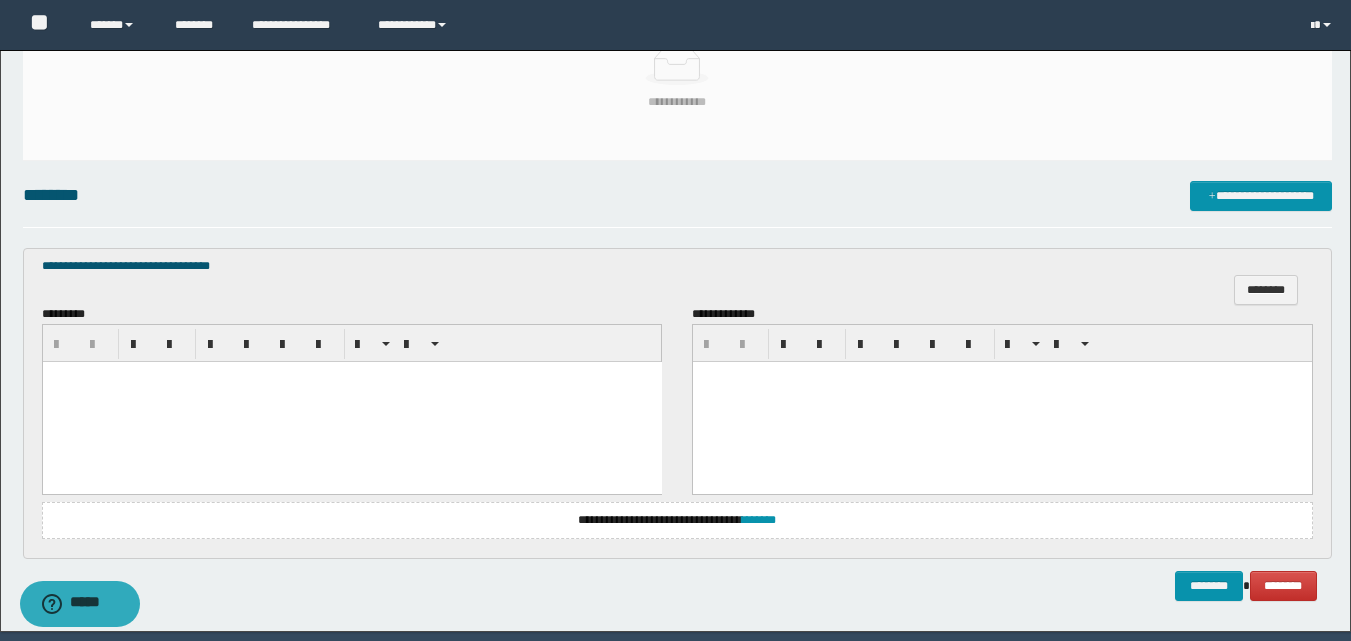 click at bounding box center (351, 377) 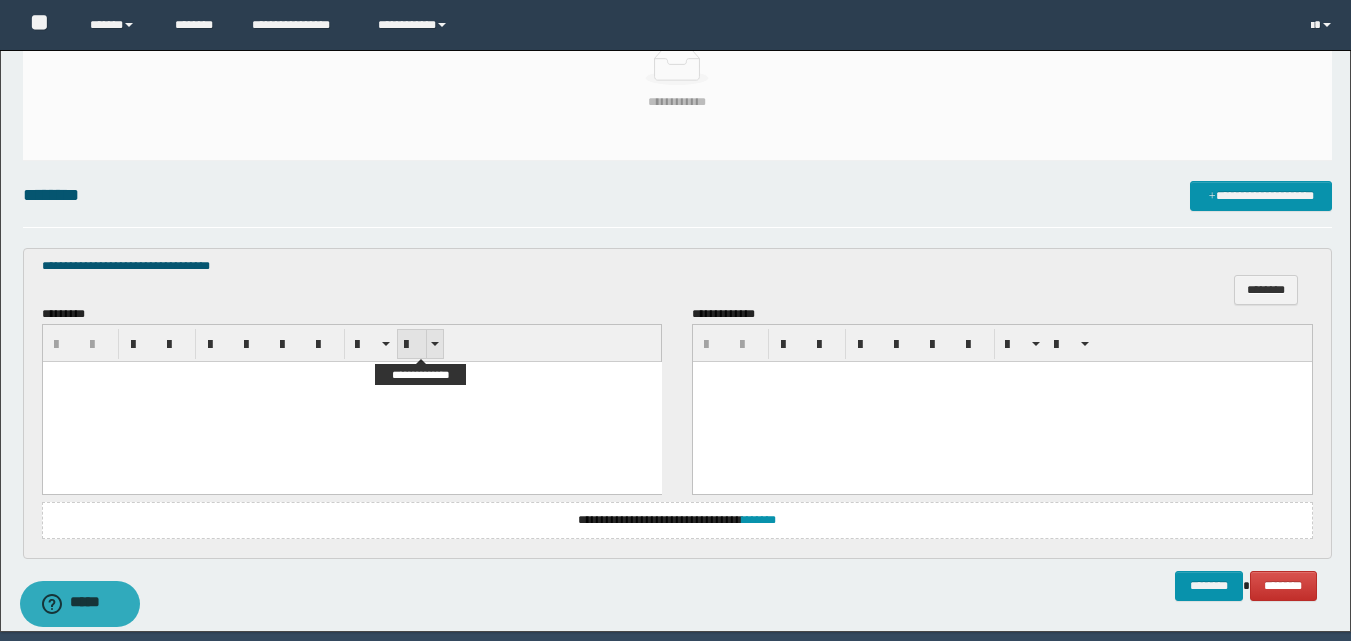 type 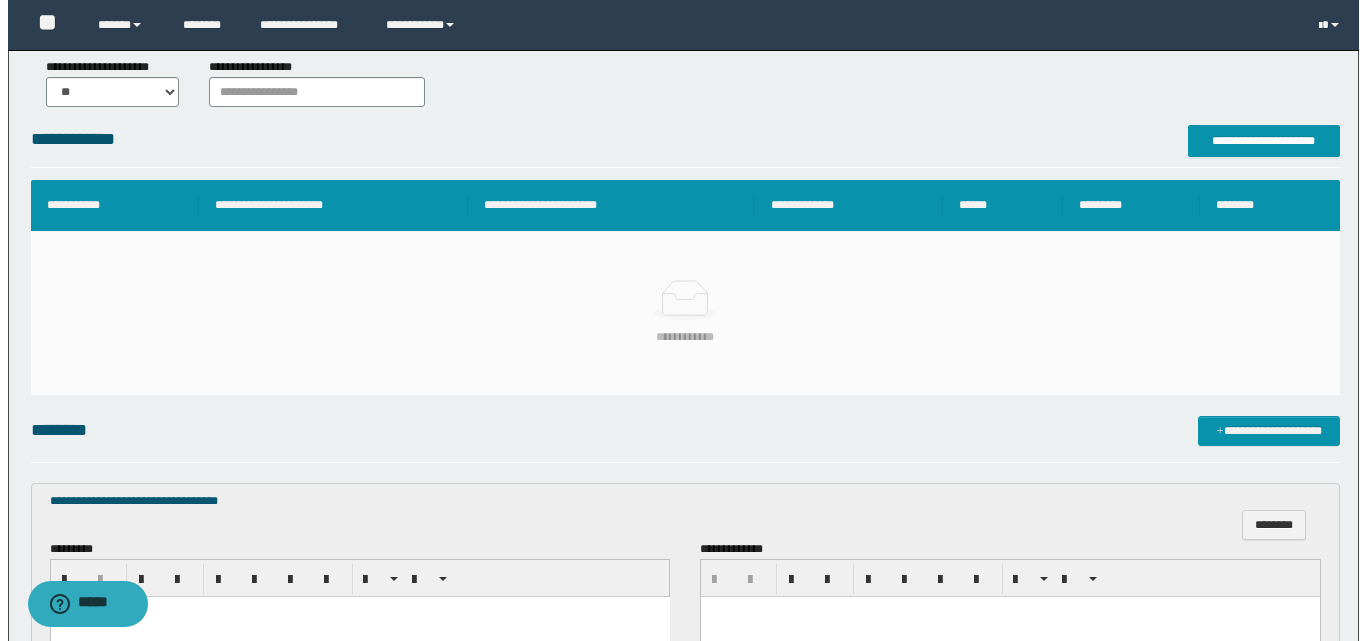 scroll, scrollTop: 200, scrollLeft: 0, axis: vertical 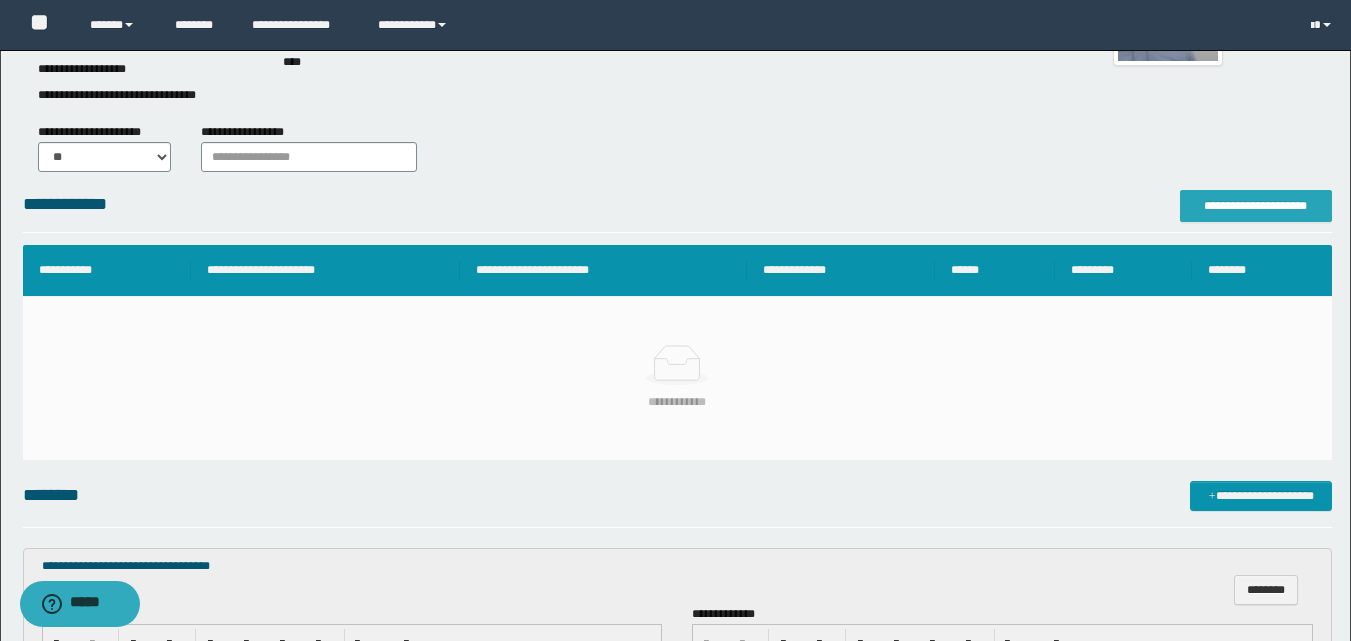click on "**********" at bounding box center [1256, 206] 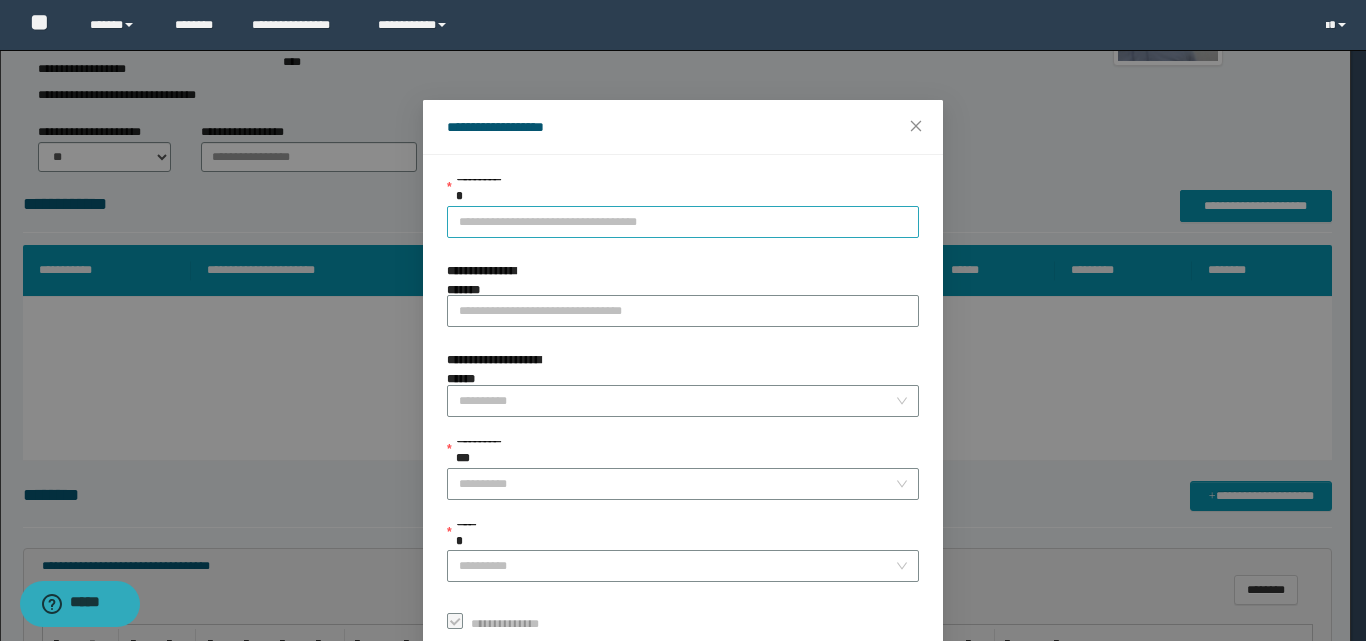click on "**********" at bounding box center [683, 222] 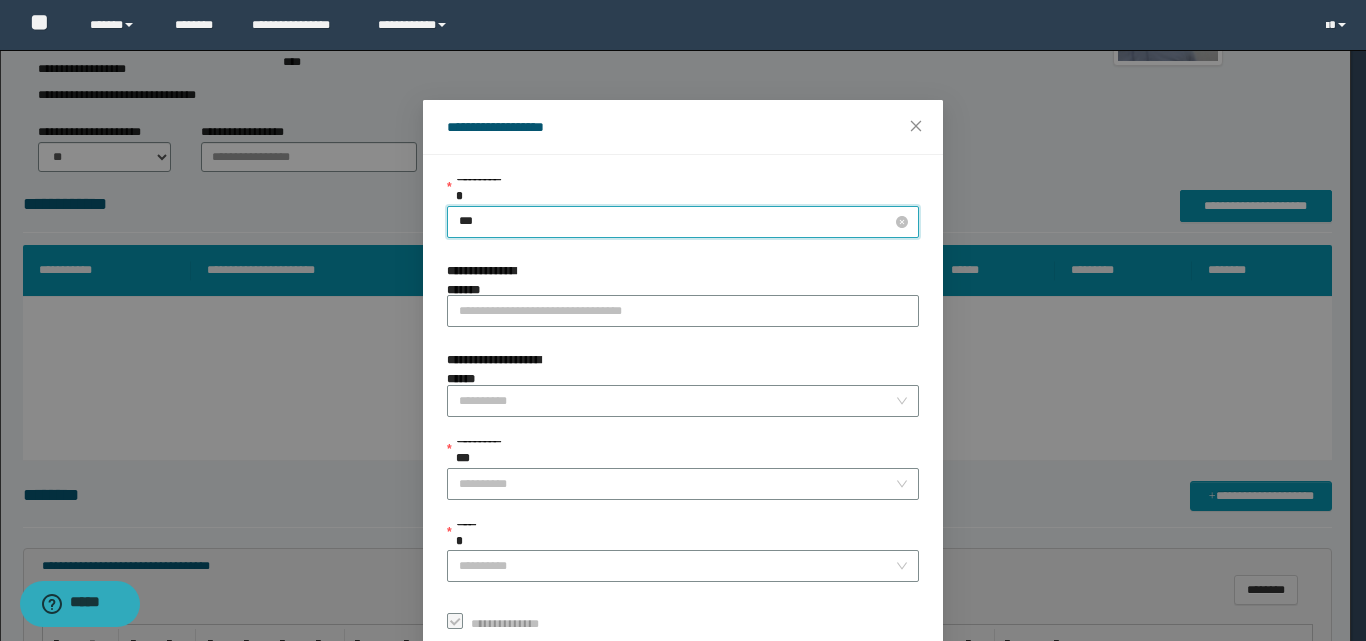 type on "****" 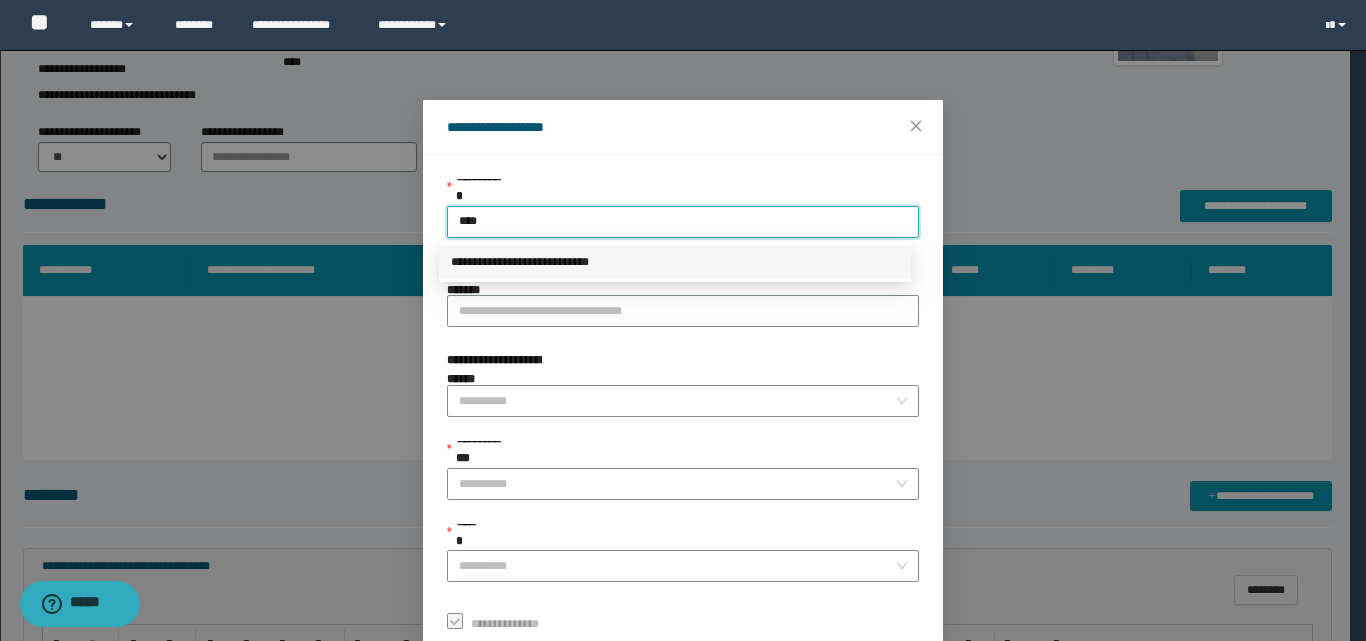 click on "**********" at bounding box center [675, 262] 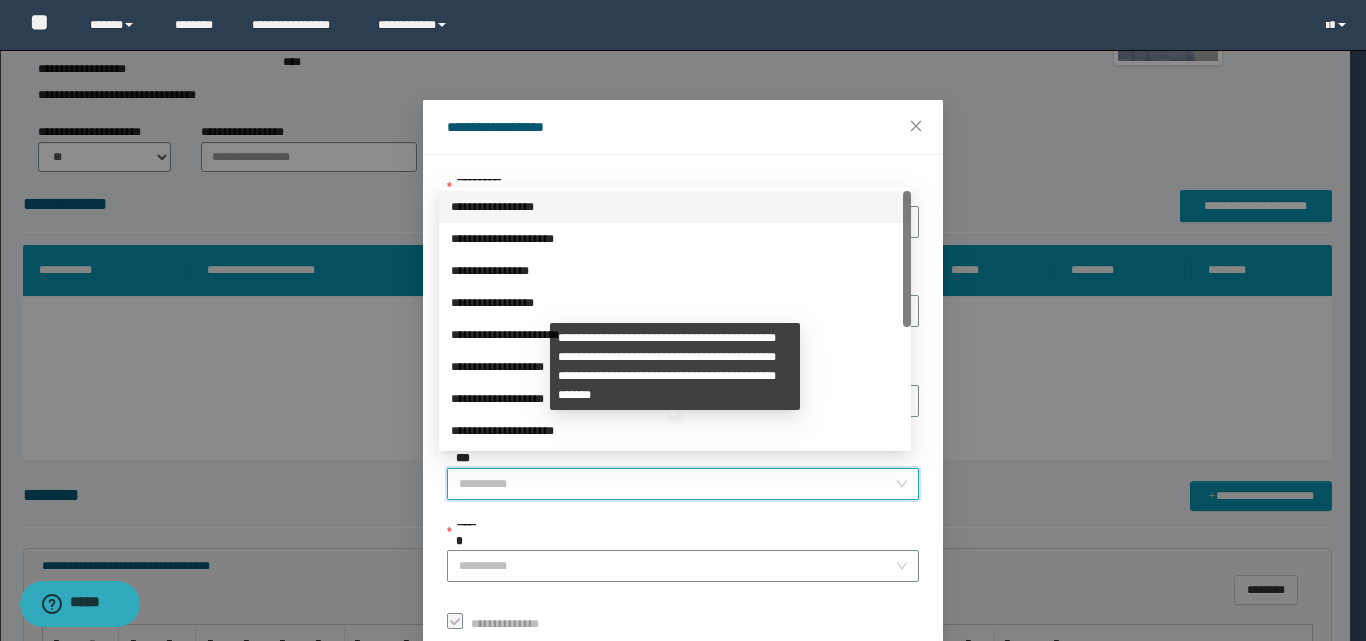 click on "**********" at bounding box center (677, 484) 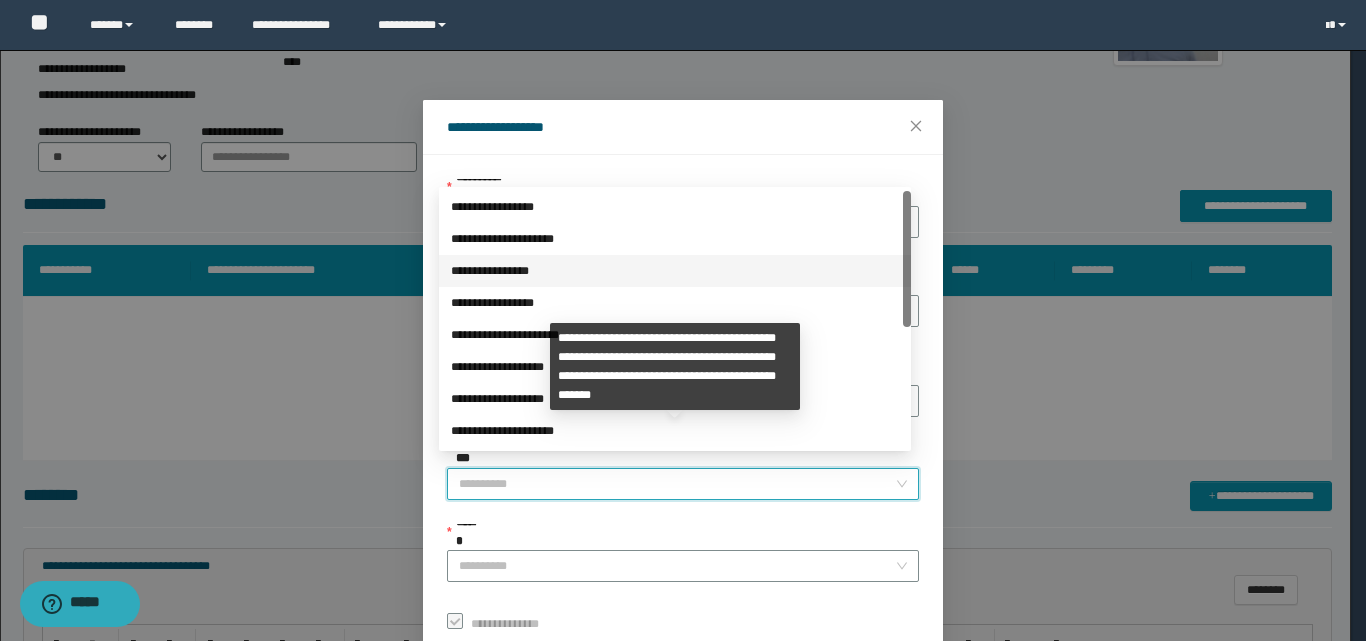 scroll, scrollTop: 224, scrollLeft: 0, axis: vertical 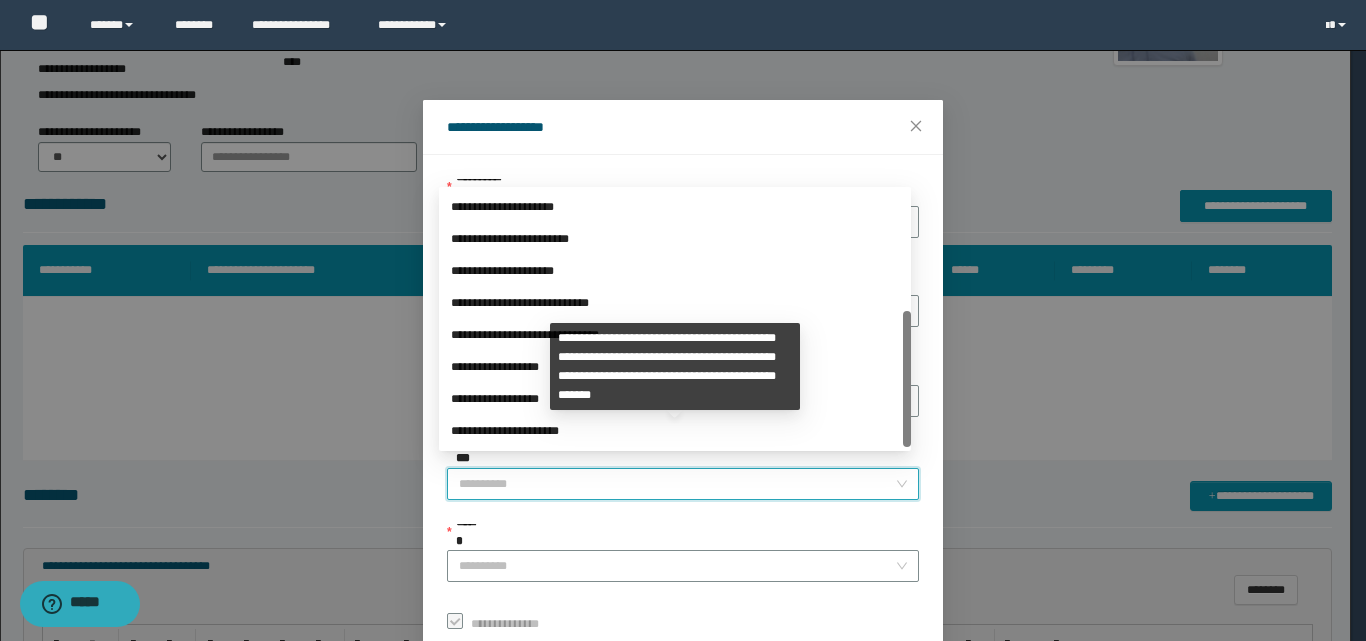 drag, startPoint x: 910, startPoint y: 269, endPoint x: 888, endPoint y: 445, distance: 177.36967 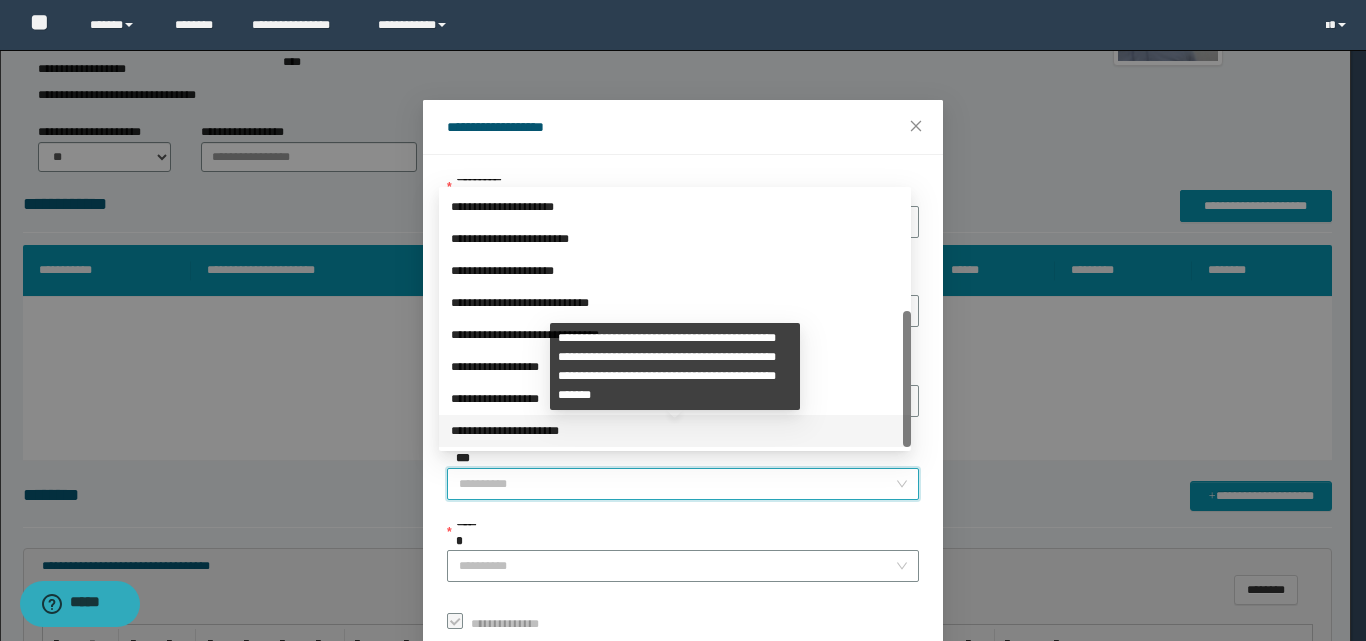 click on "**********" at bounding box center (675, 431) 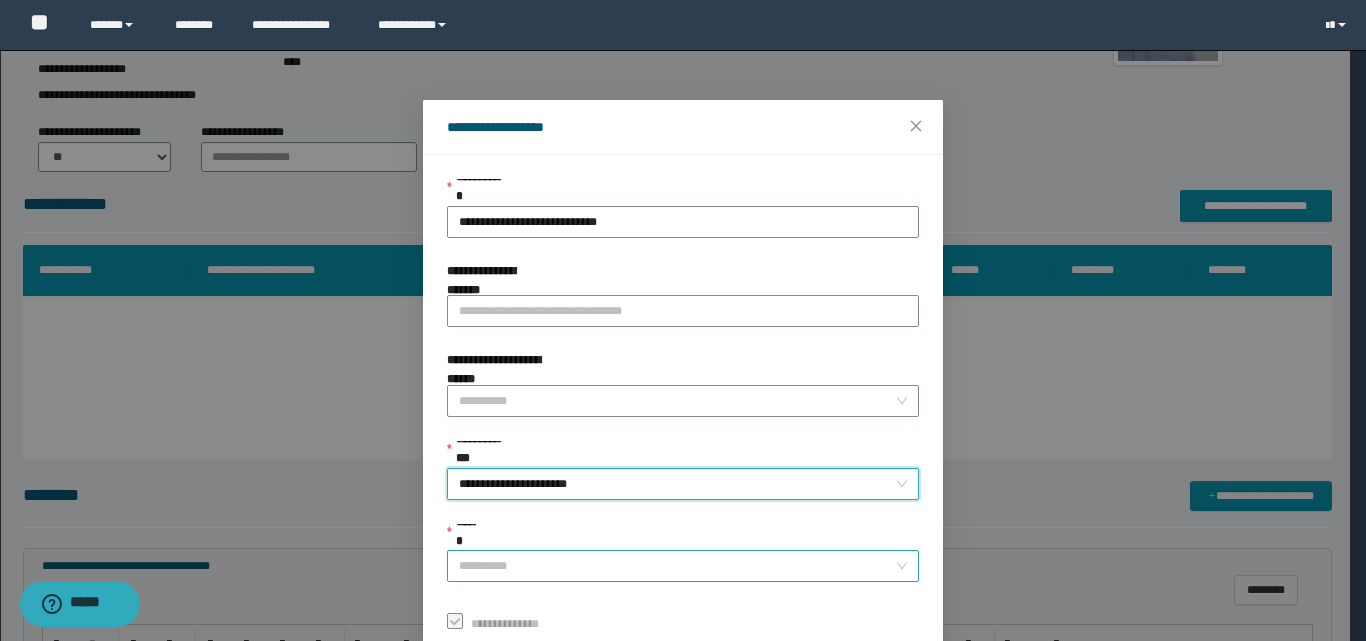 click on "******" at bounding box center [677, 566] 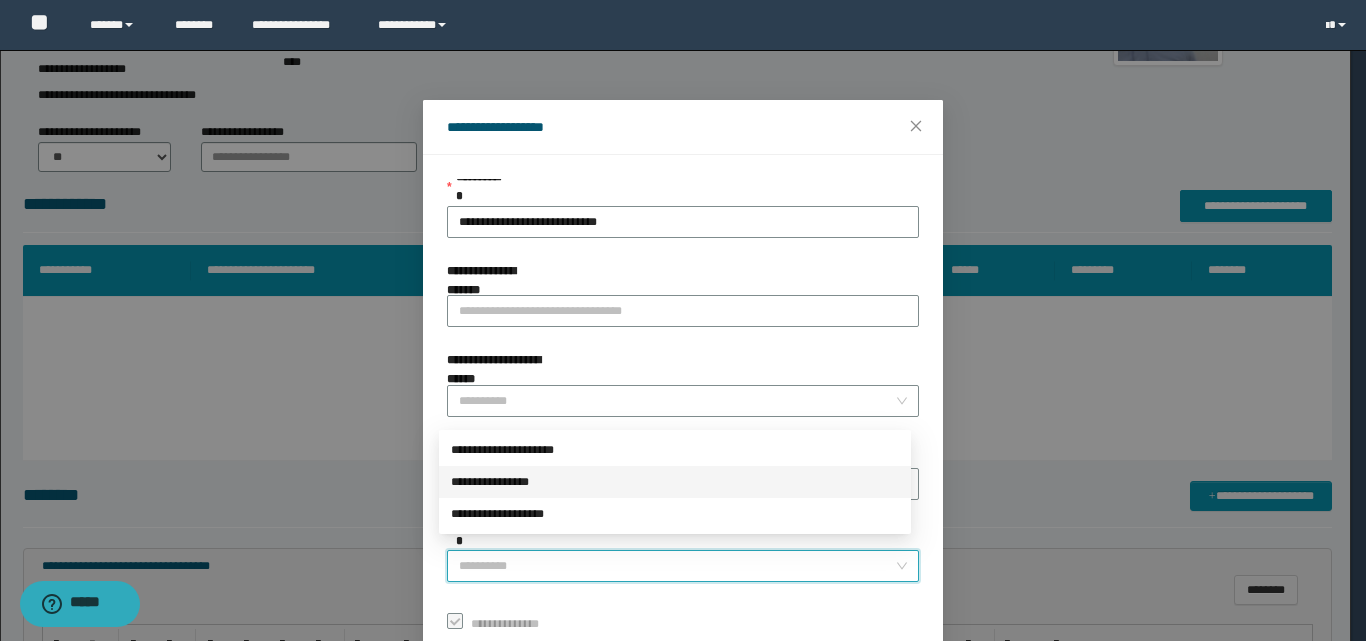 click on "**********" at bounding box center [675, 482] 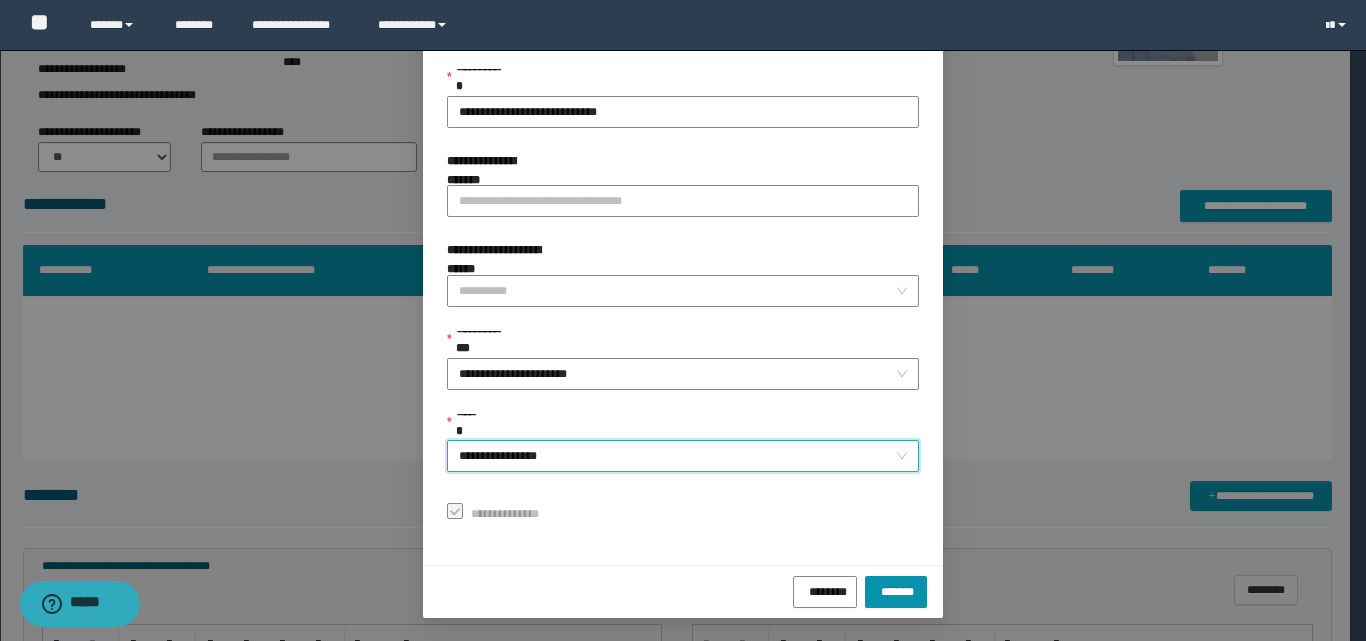 scroll, scrollTop: 111, scrollLeft: 0, axis: vertical 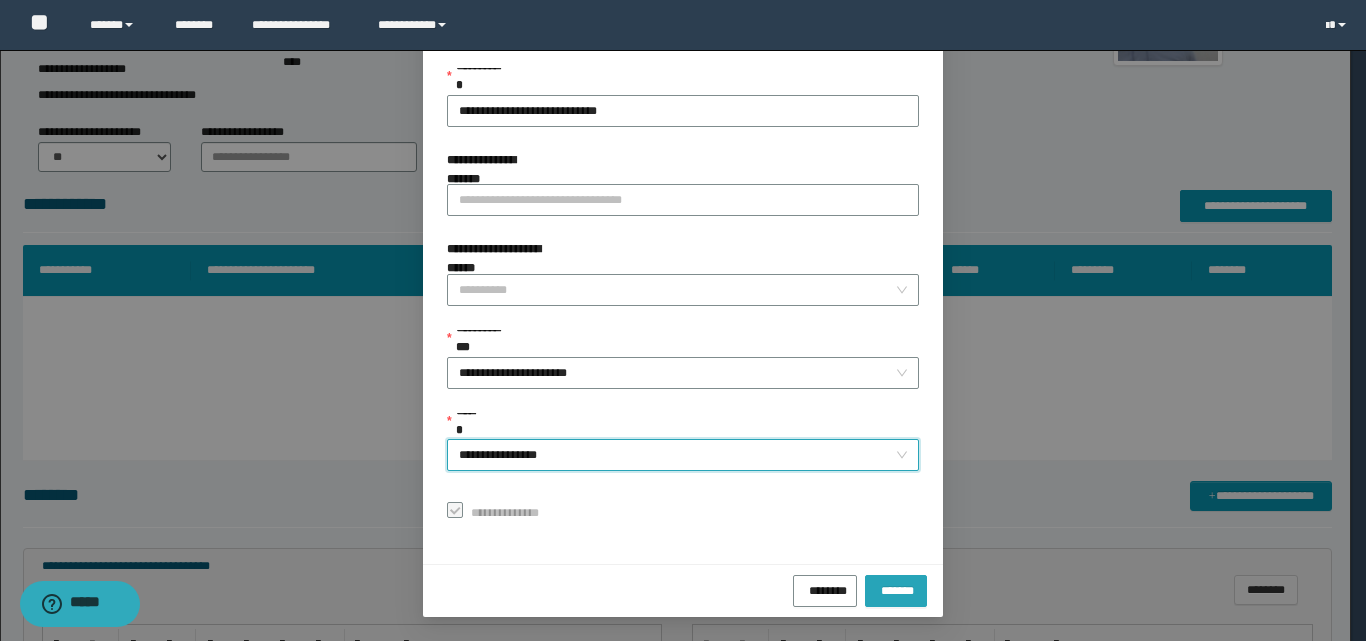 click on "*******" at bounding box center [896, 588] 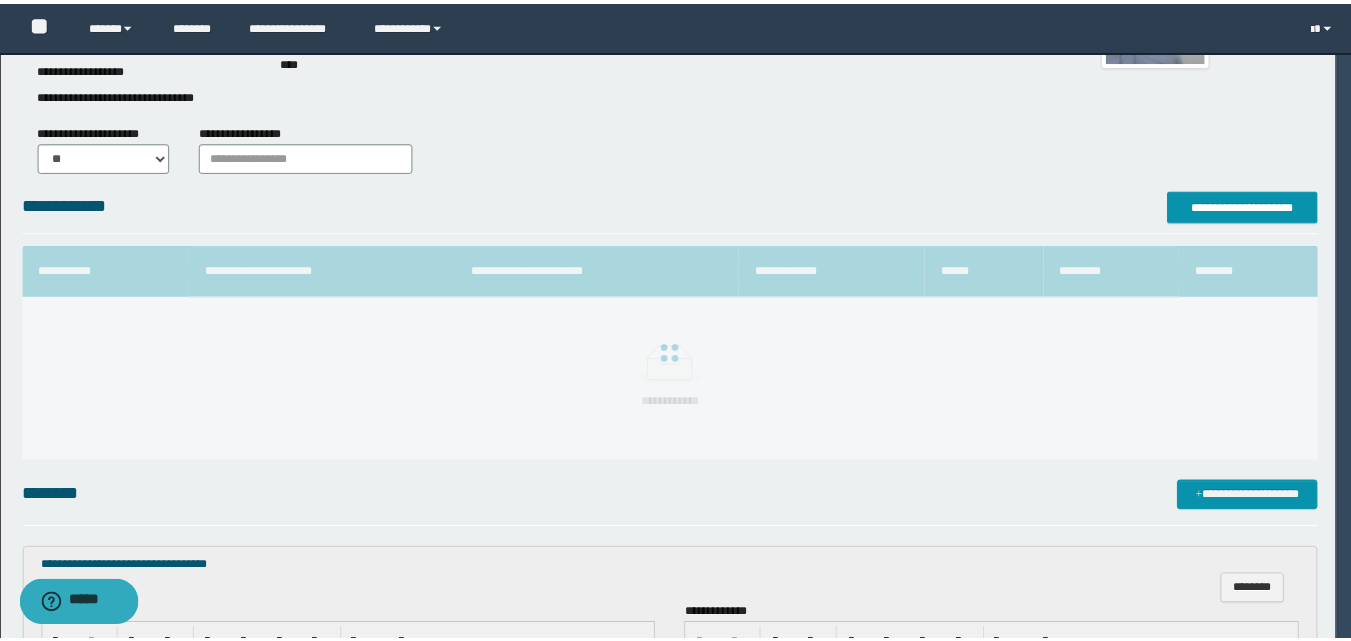 scroll, scrollTop: 64, scrollLeft: 0, axis: vertical 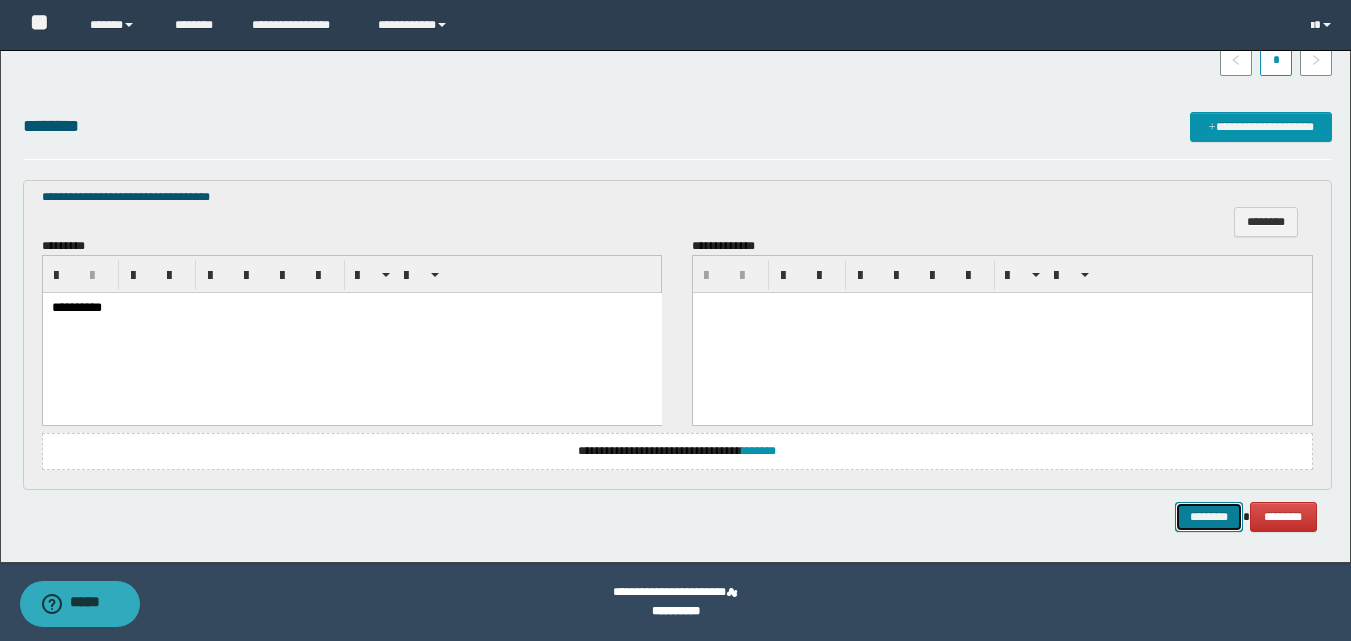 click on "********" at bounding box center [1209, 517] 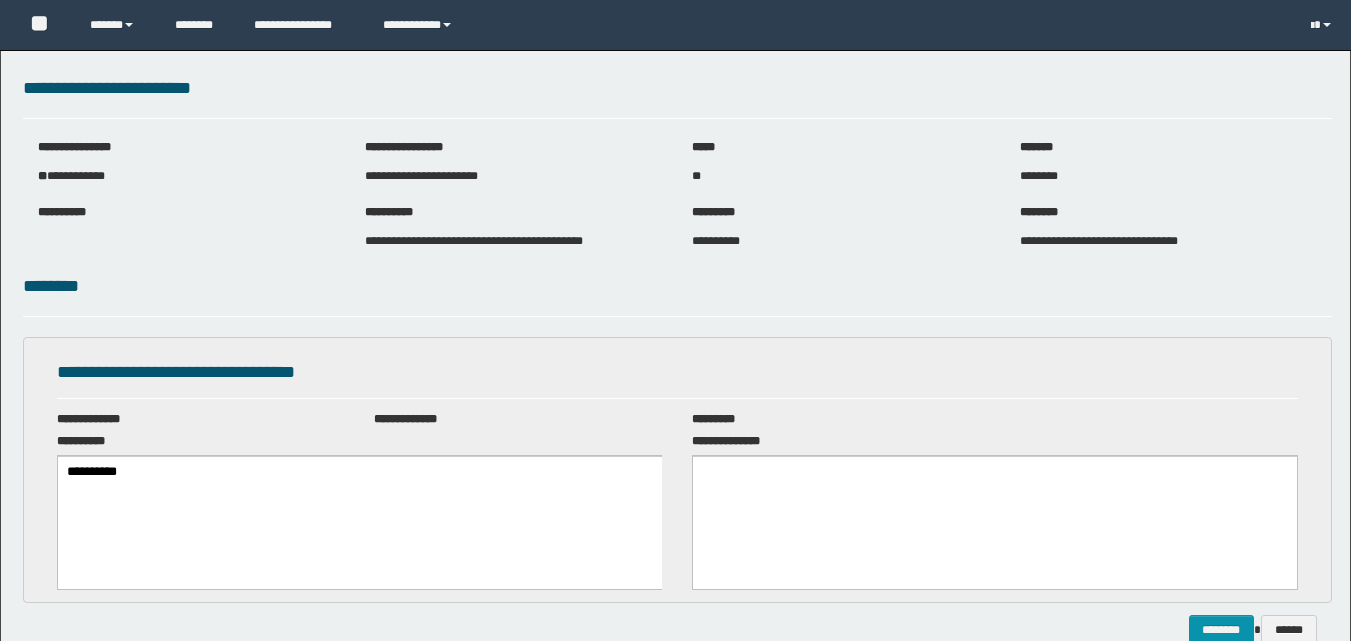 scroll, scrollTop: 0, scrollLeft: 0, axis: both 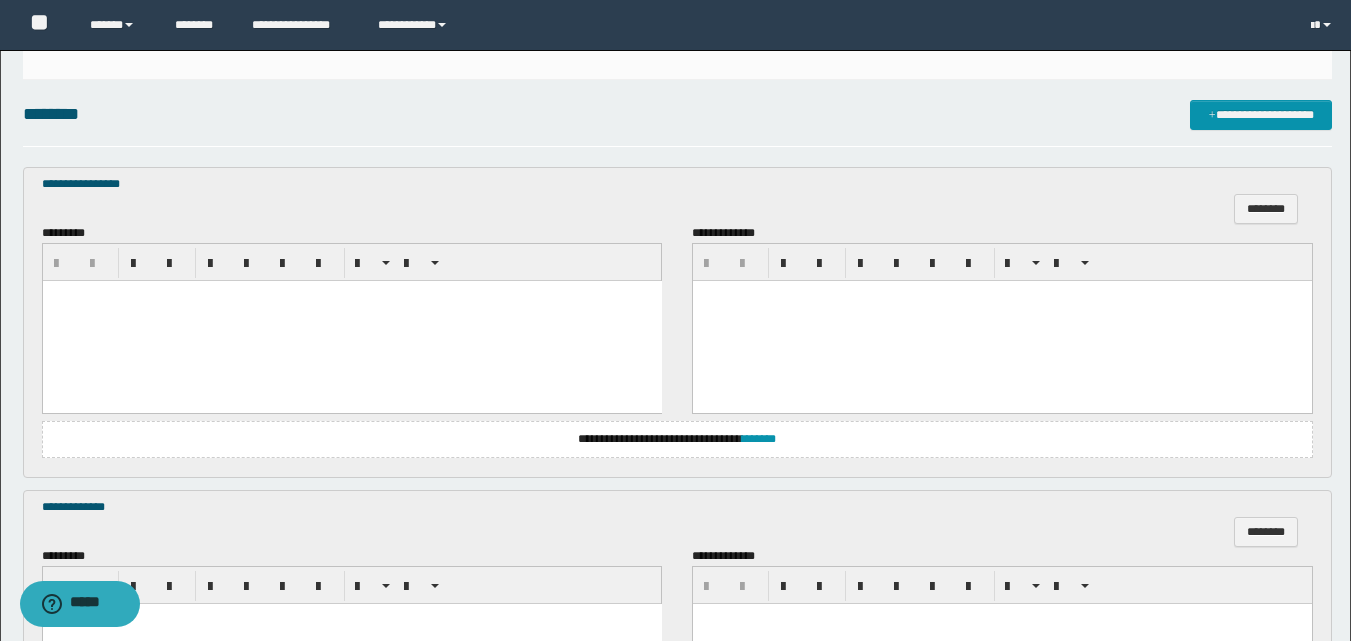 click at bounding box center (351, 321) 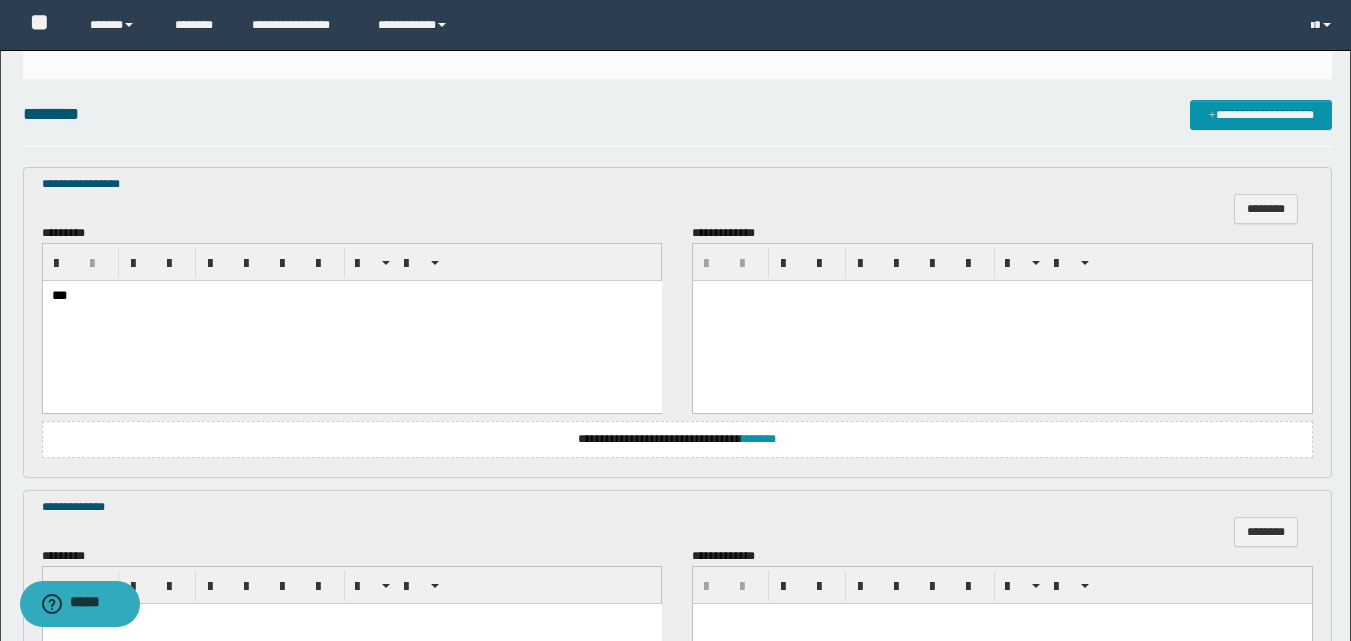 scroll, scrollTop: 700, scrollLeft: 0, axis: vertical 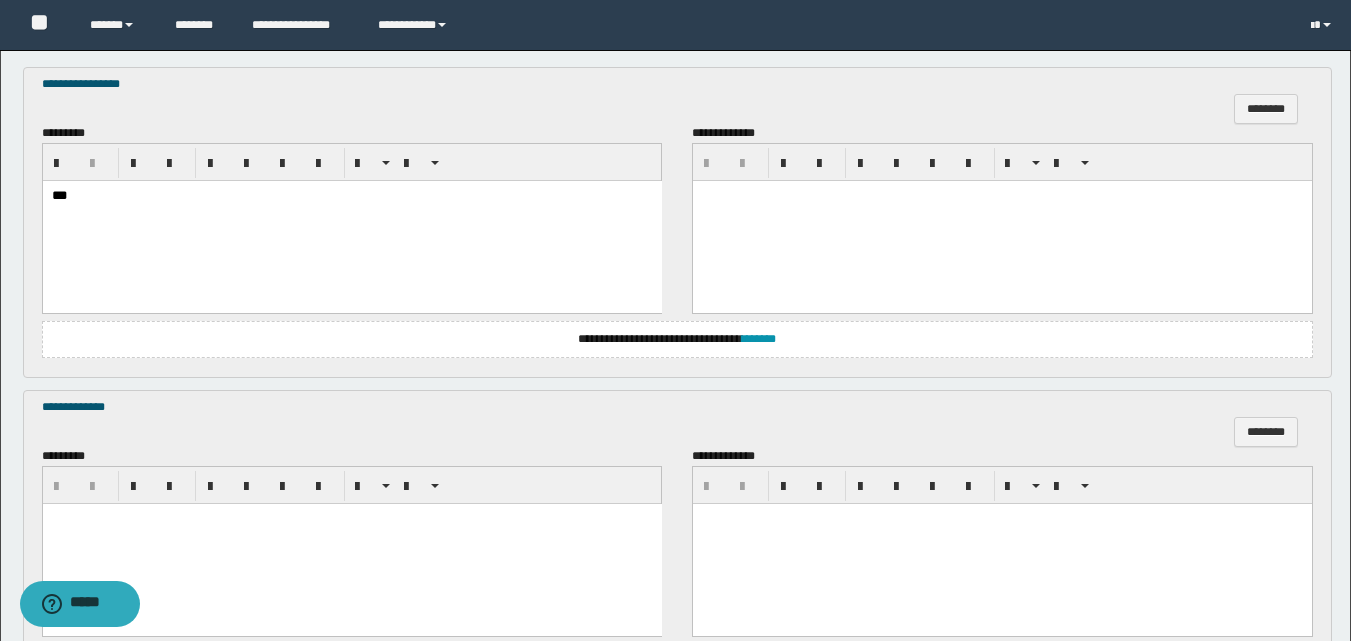 click at bounding box center (351, 543) 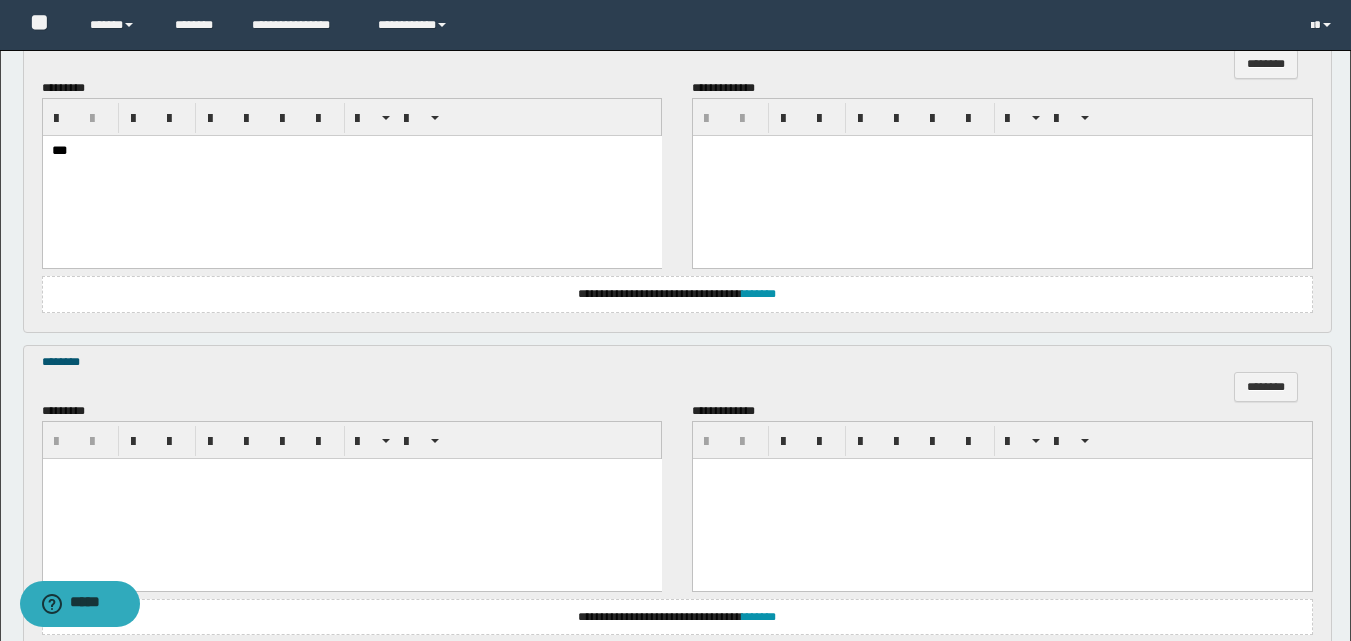 scroll, scrollTop: 1100, scrollLeft: 0, axis: vertical 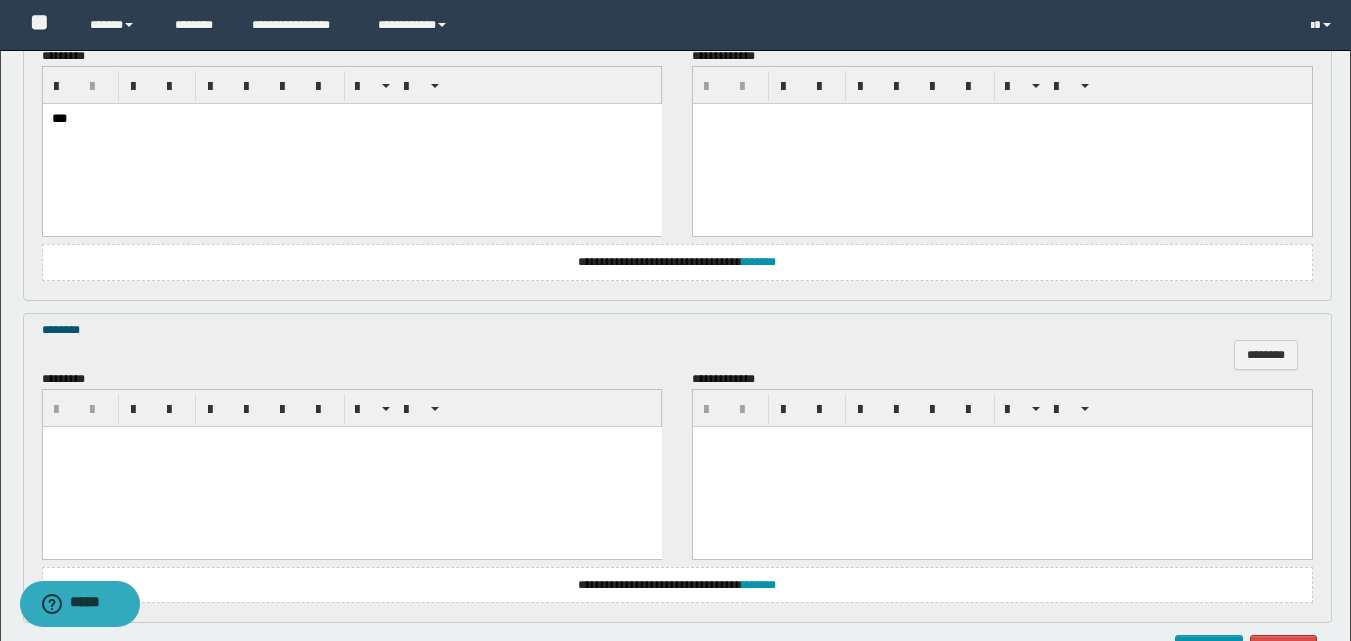 click at bounding box center [351, 466] 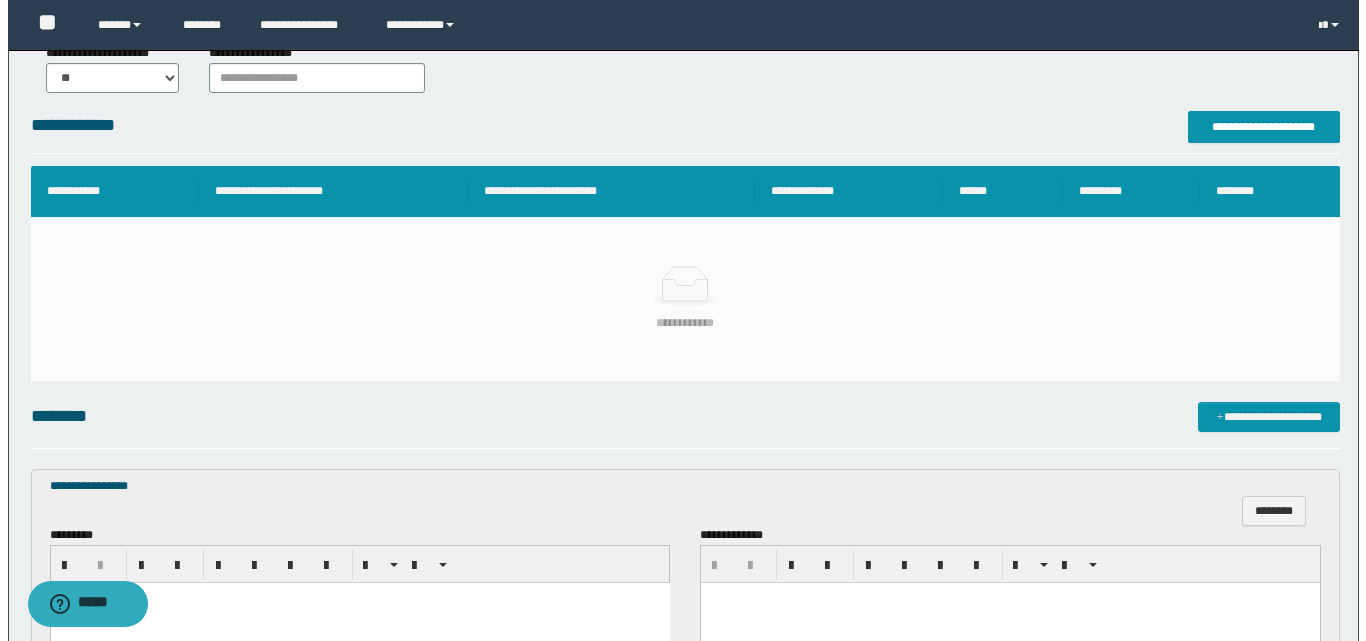 scroll, scrollTop: 233, scrollLeft: 0, axis: vertical 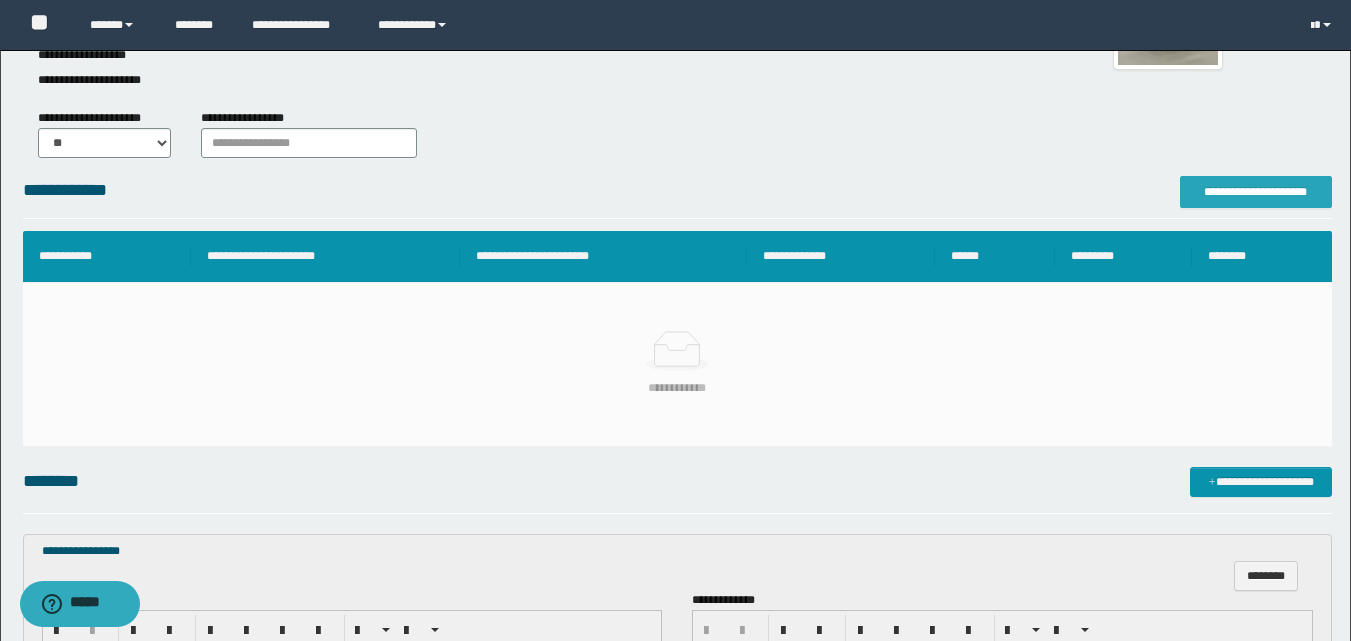 click on "**********" at bounding box center [1256, 192] 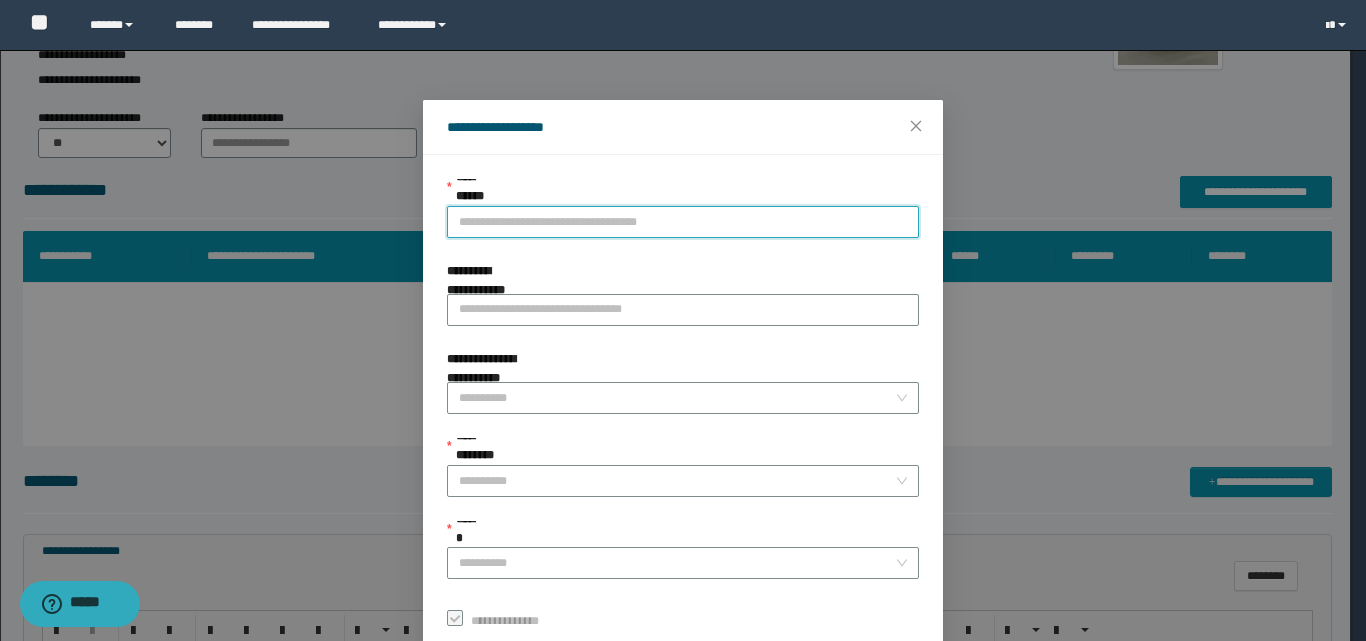 click on "**********" at bounding box center [683, 222] 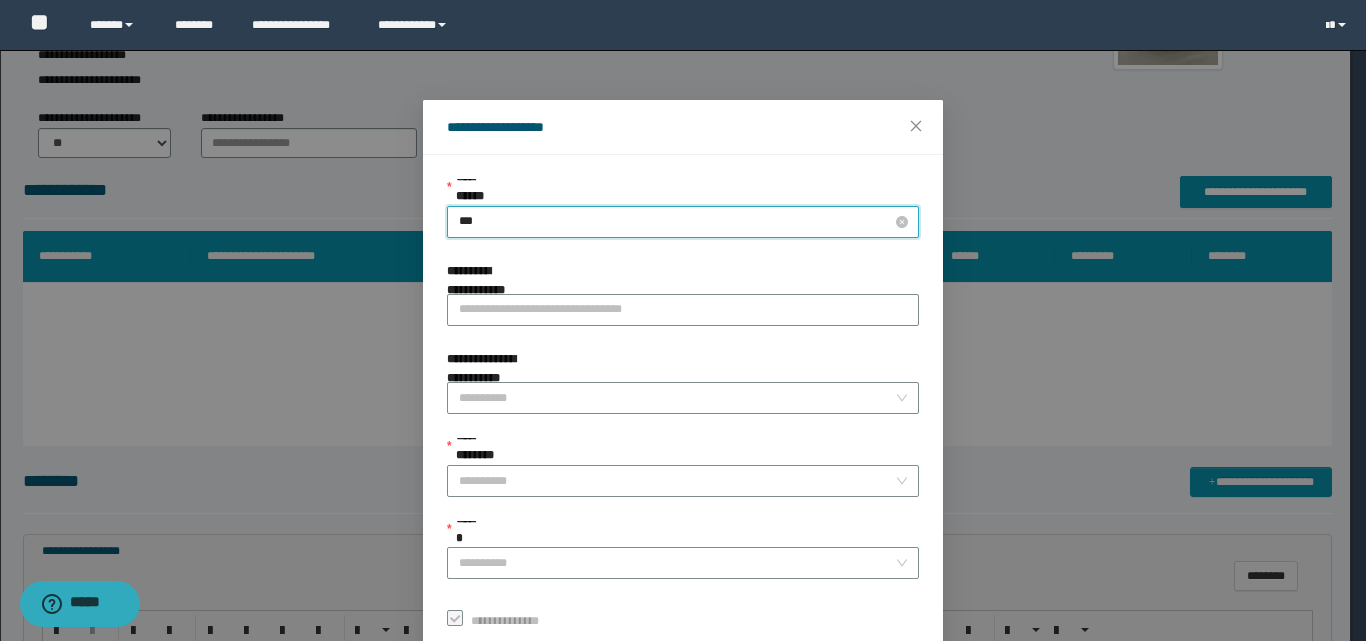 type on "****" 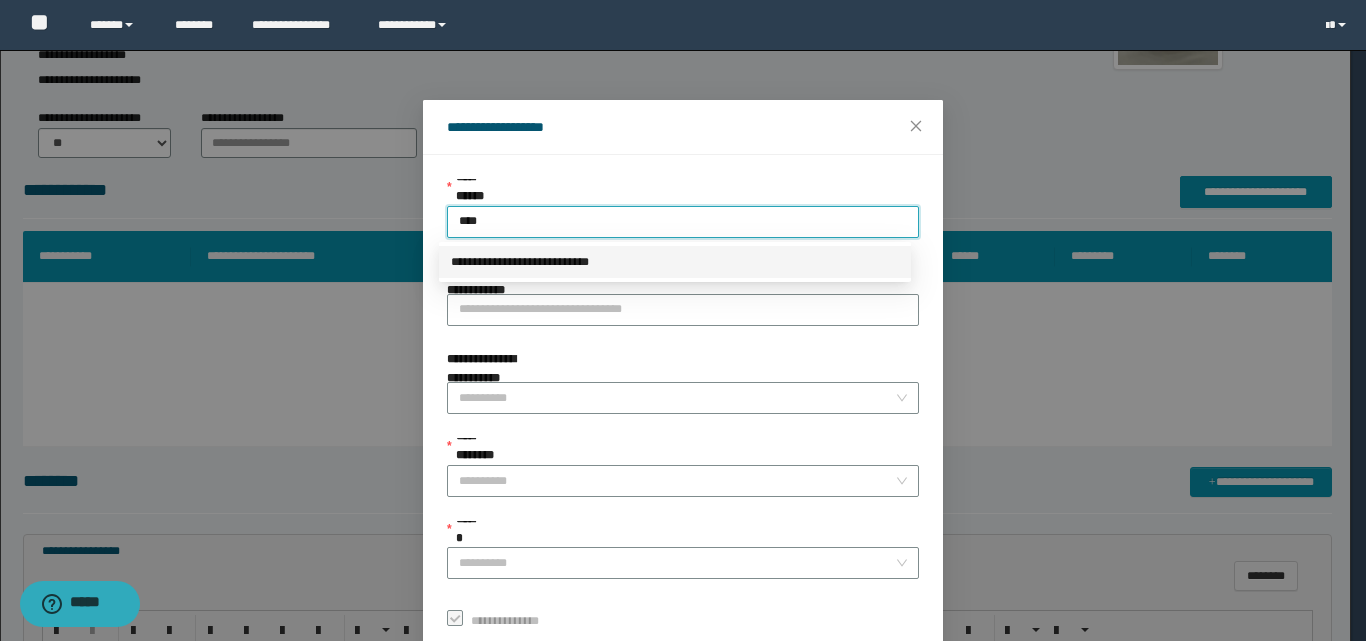 click on "**********" at bounding box center (675, 262) 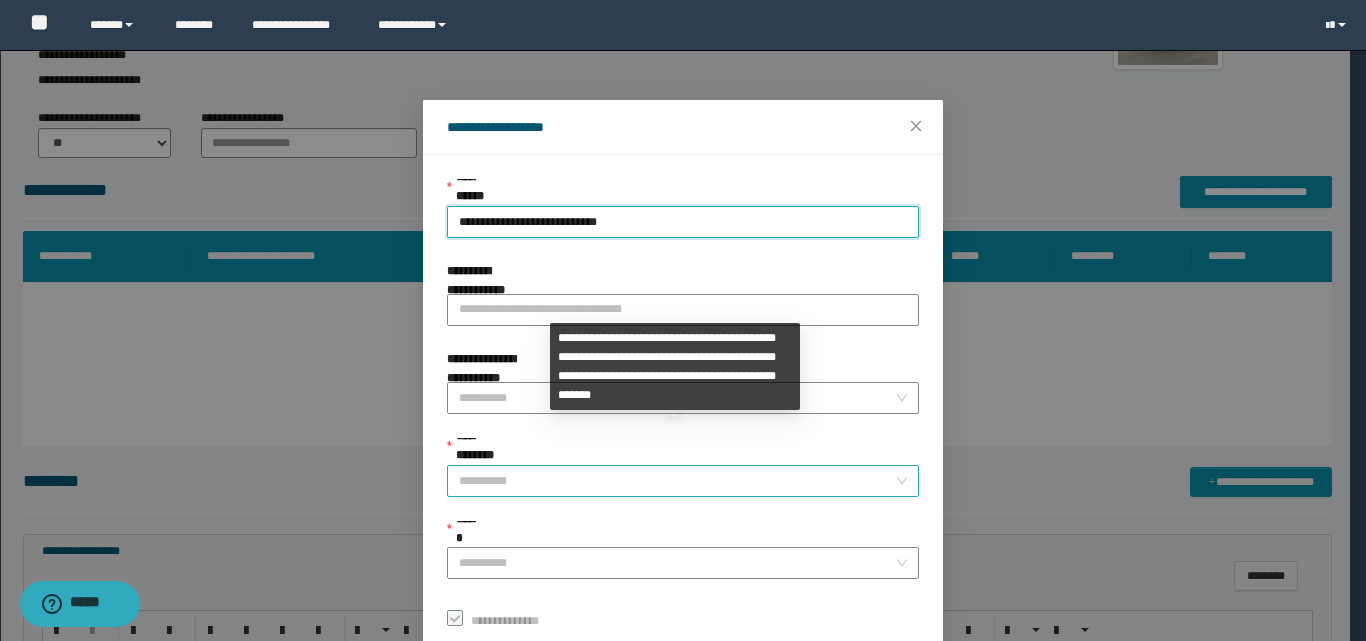 click on "**********" at bounding box center [677, 481] 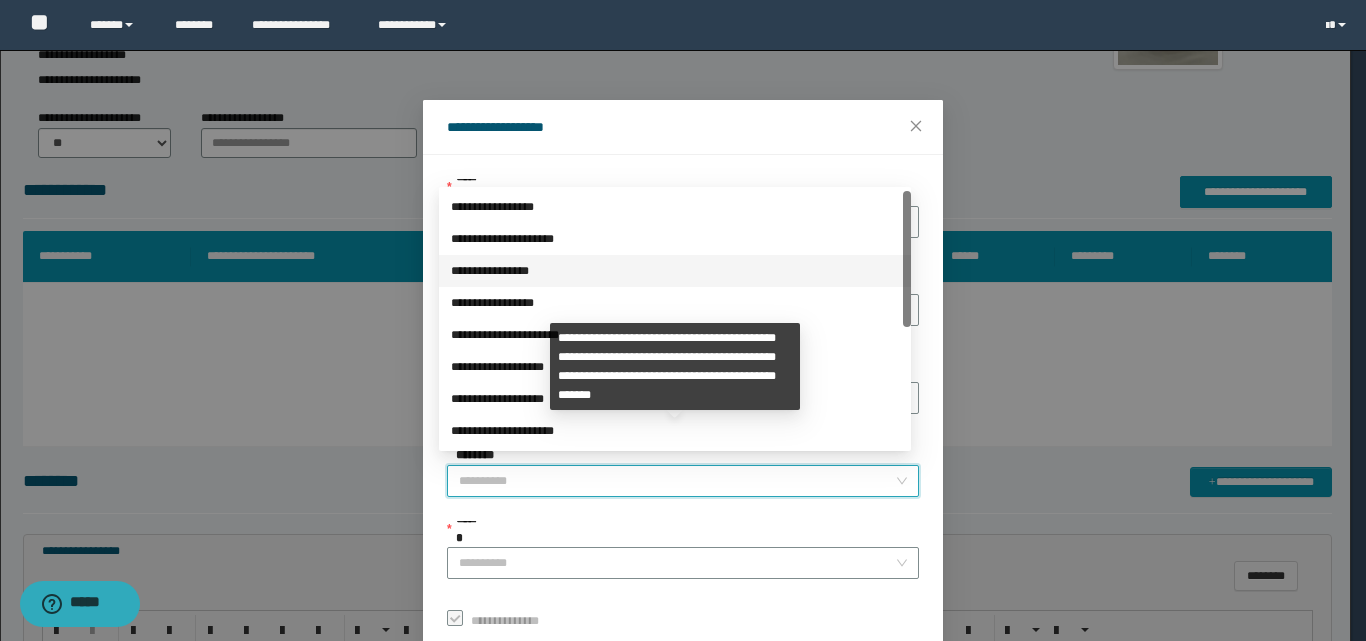 scroll, scrollTop: 224, scrollLeft: 0, axis: vertical 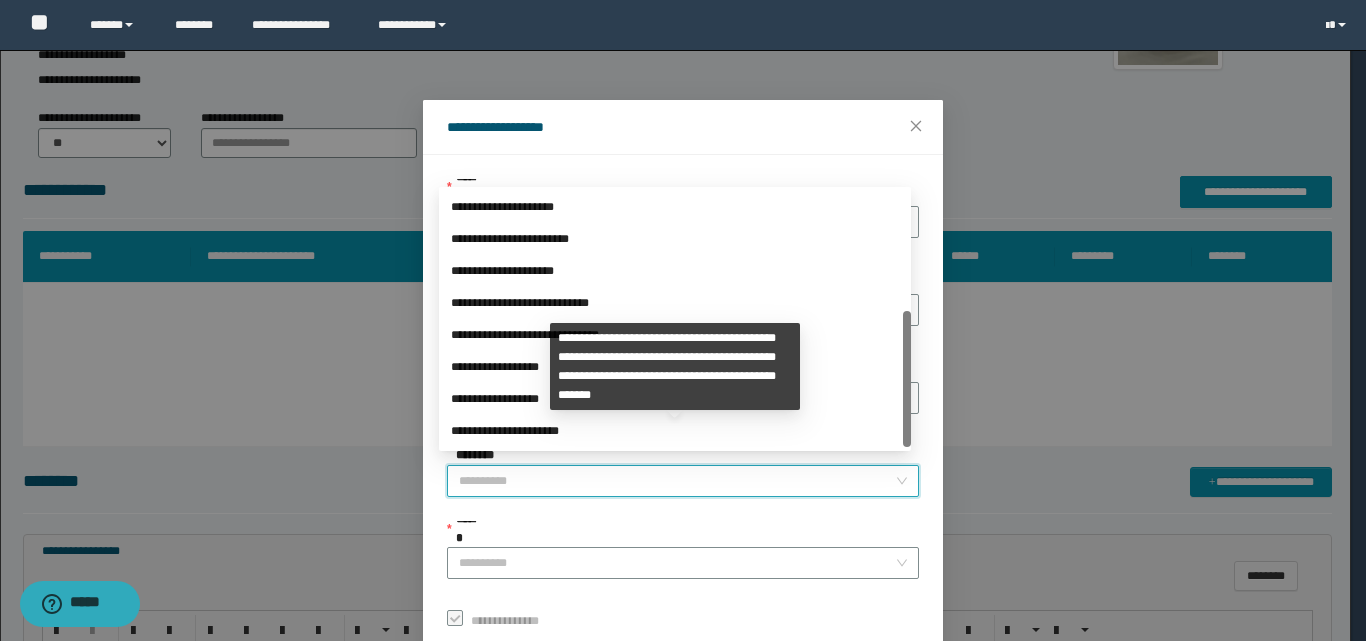 drag, startPoint x: 905, startPoint y: 284, endPoint x: 601, endPoint y: 448, distance: 345.41568 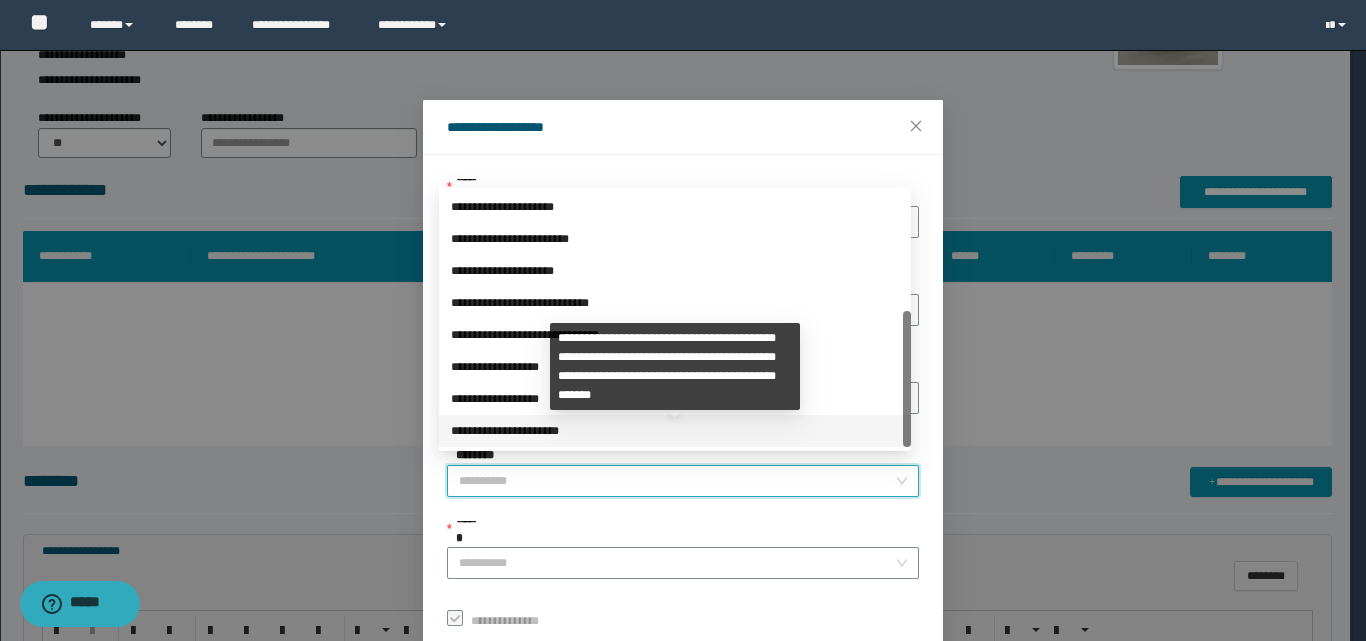 click on "**********" at bounding box center [675, 431] 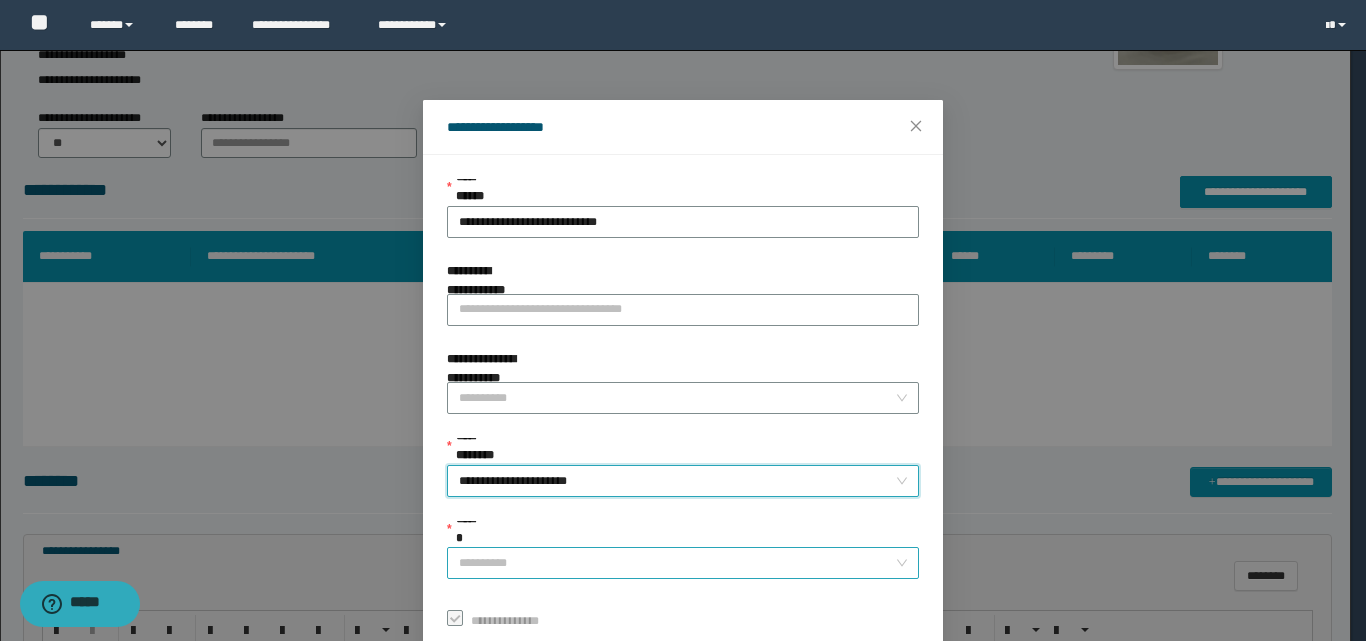 click on "******" at bounding box center [677, 563] 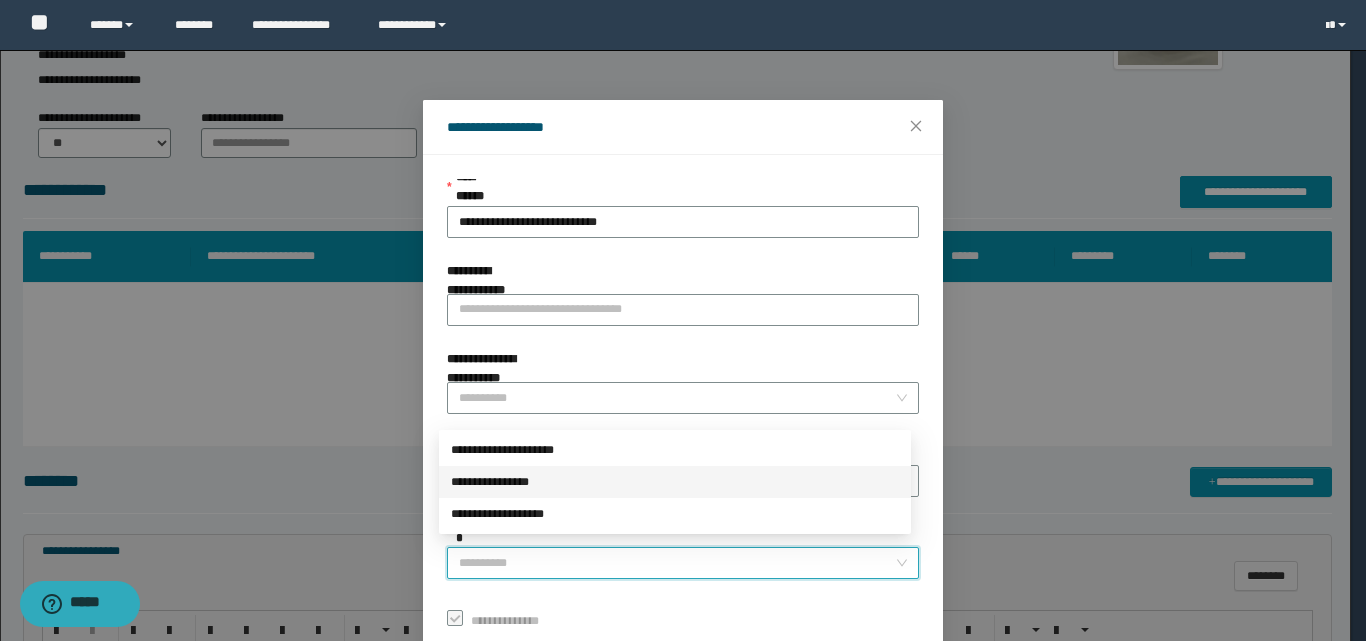 click on "**********" at bounding box center (675, 482) 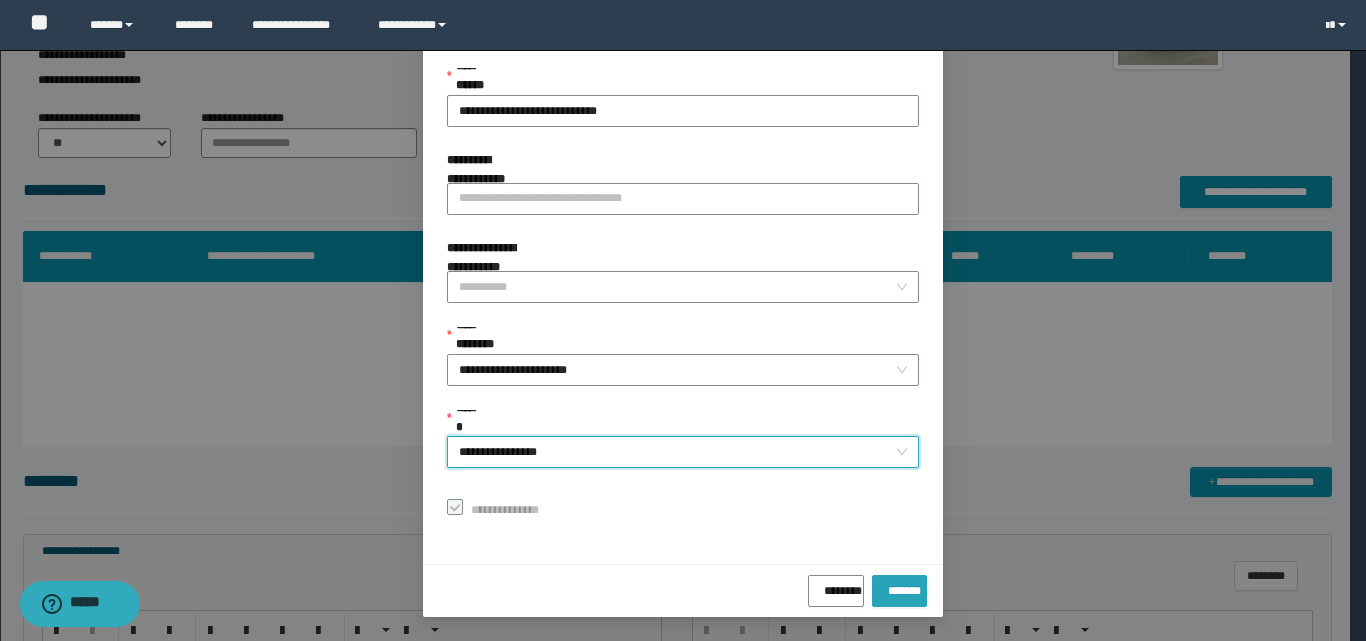 click on "*******" at bounding box center (899, 587) 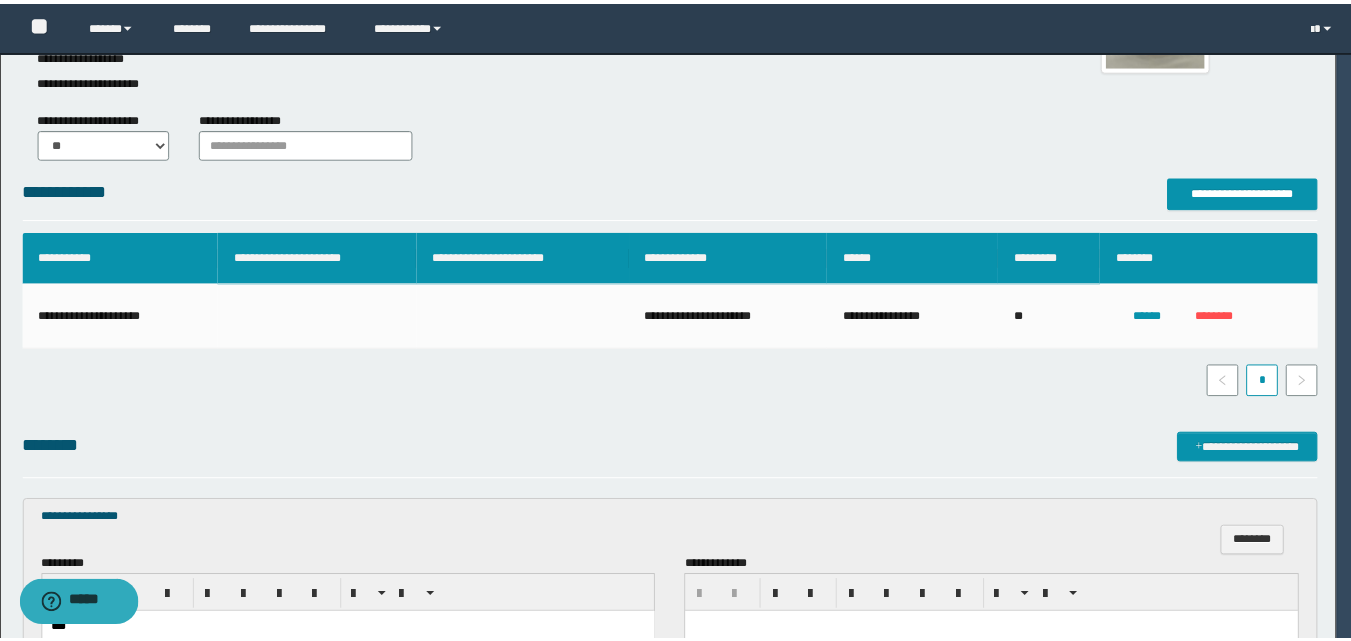 scroll, scrollTop: 64, scrollLeft: 0, axis: vertical 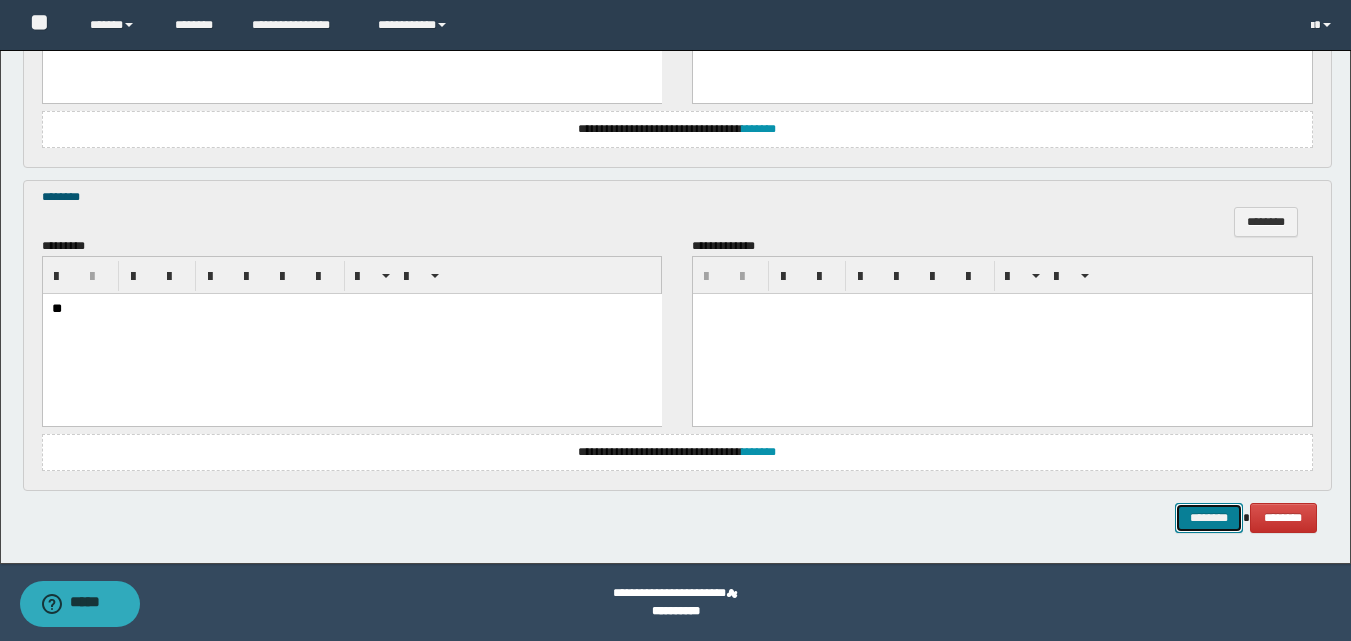 click on "********" at bounding box center [1209, 518] 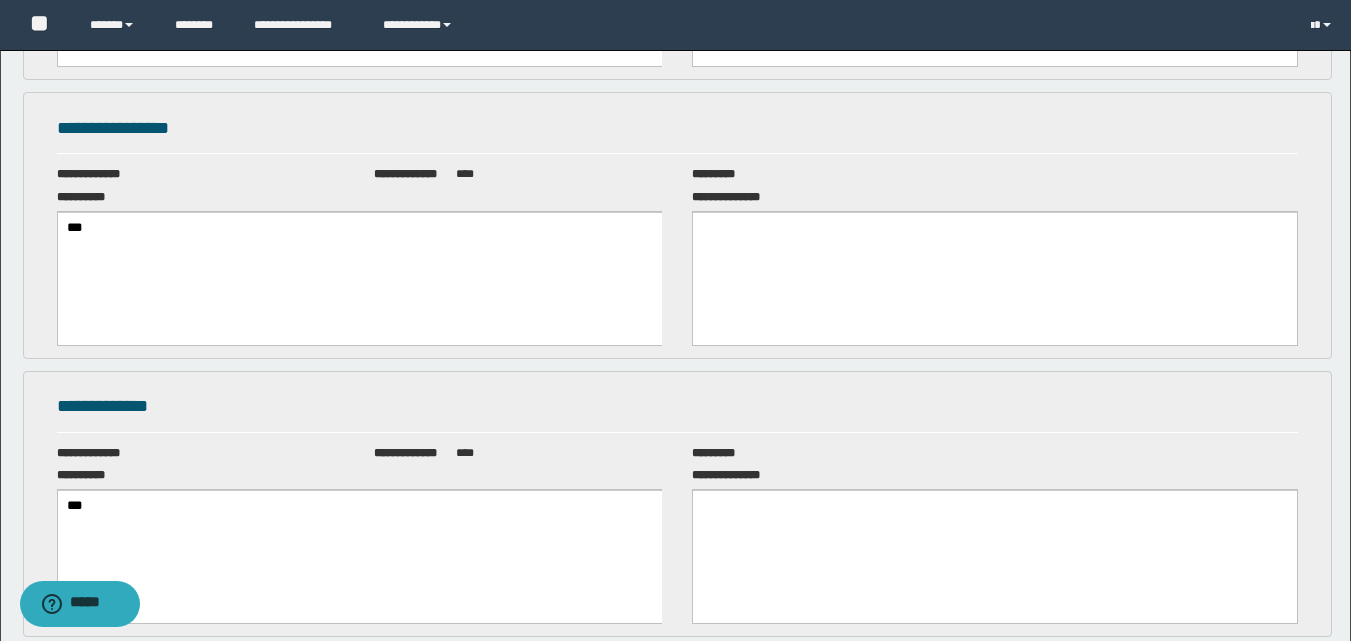 scroll, scrollTop: 0, scrollLeft: 0, axis: both 